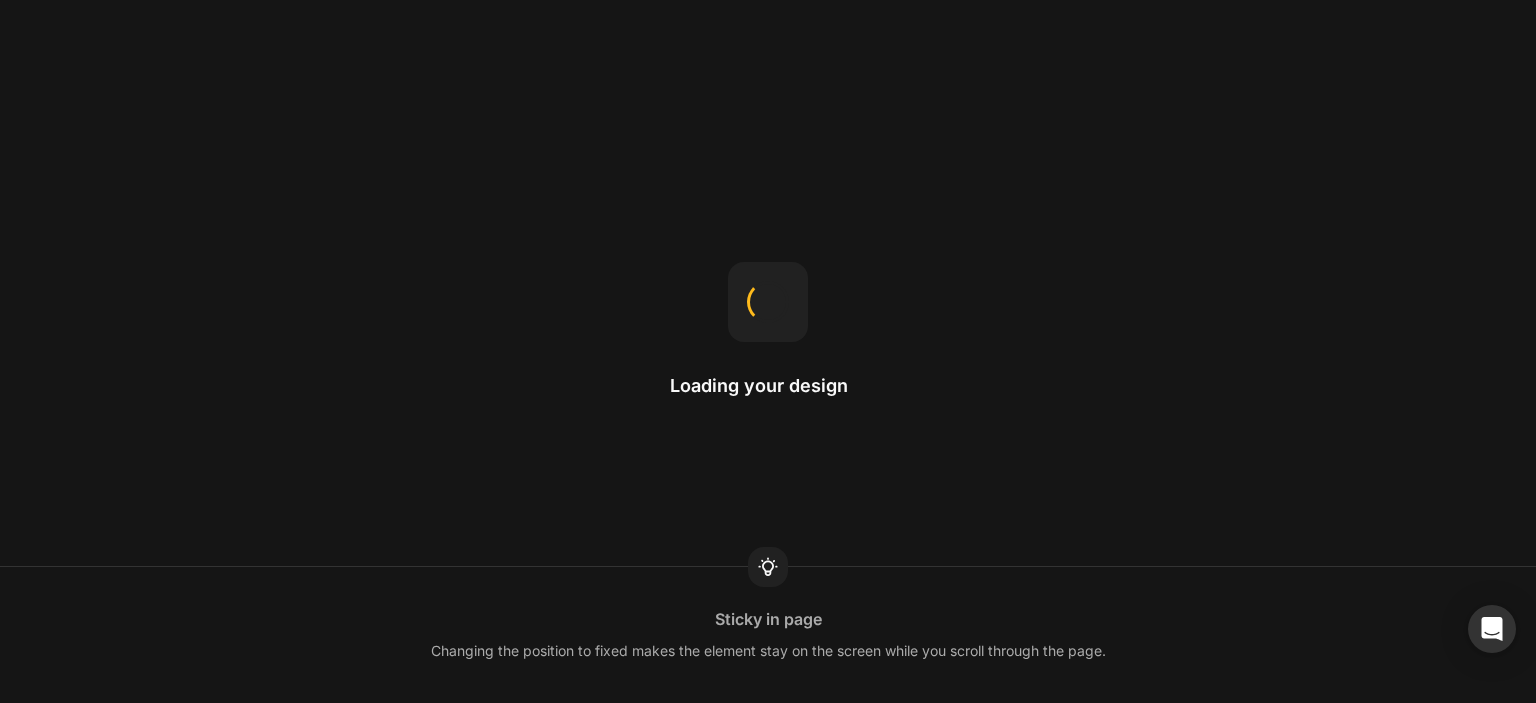 scroll, scrollTop: 0, scrollLeft: 0, axis: both 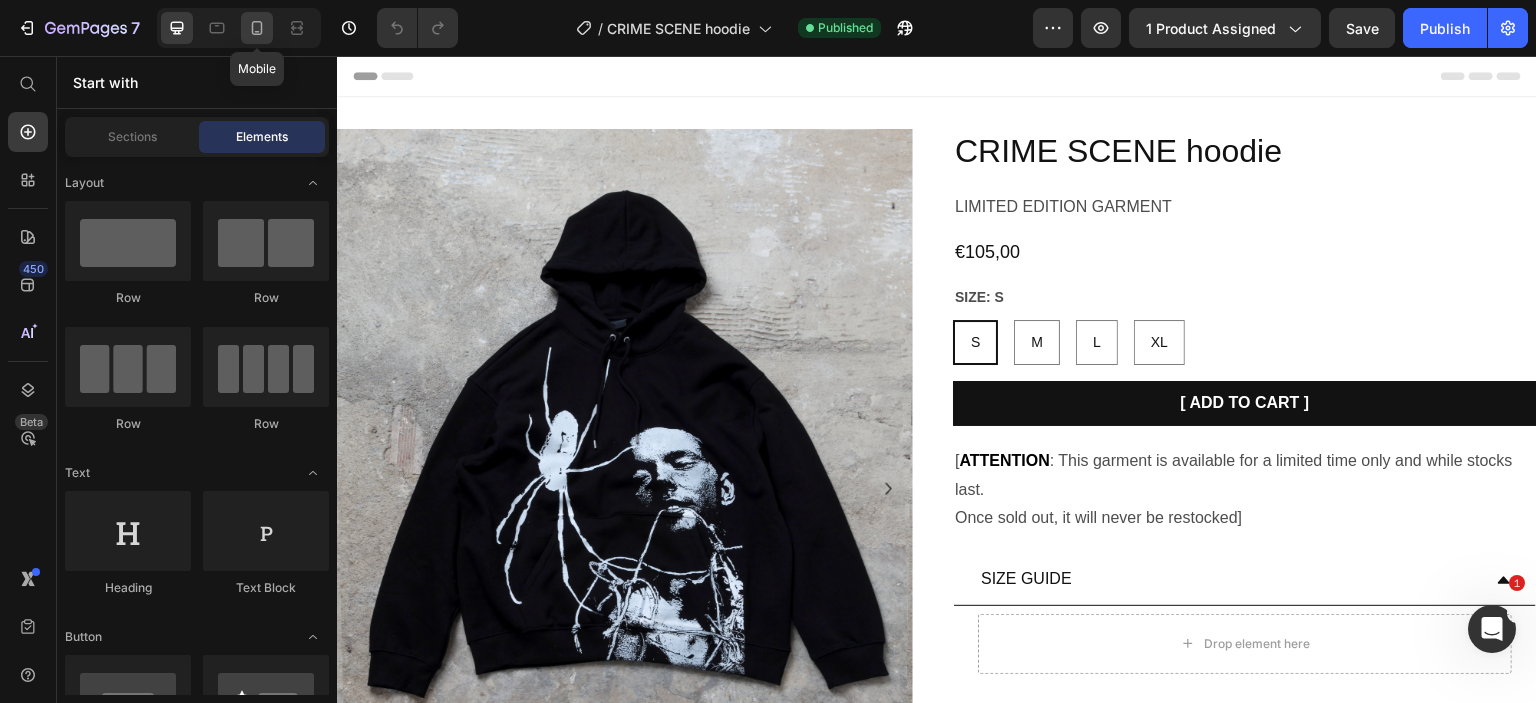click 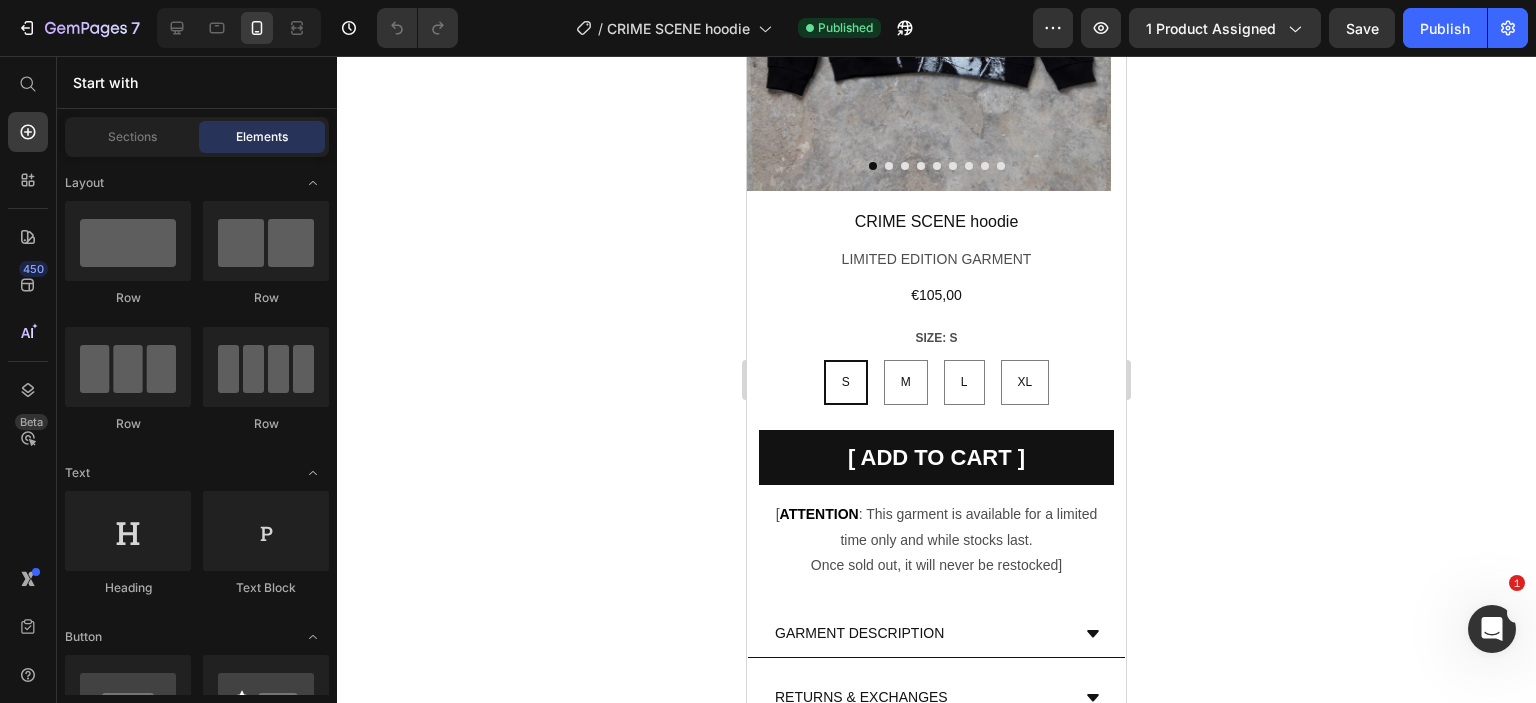 scroll, scrollTop: 0, scrollLeft: 0, axis: both 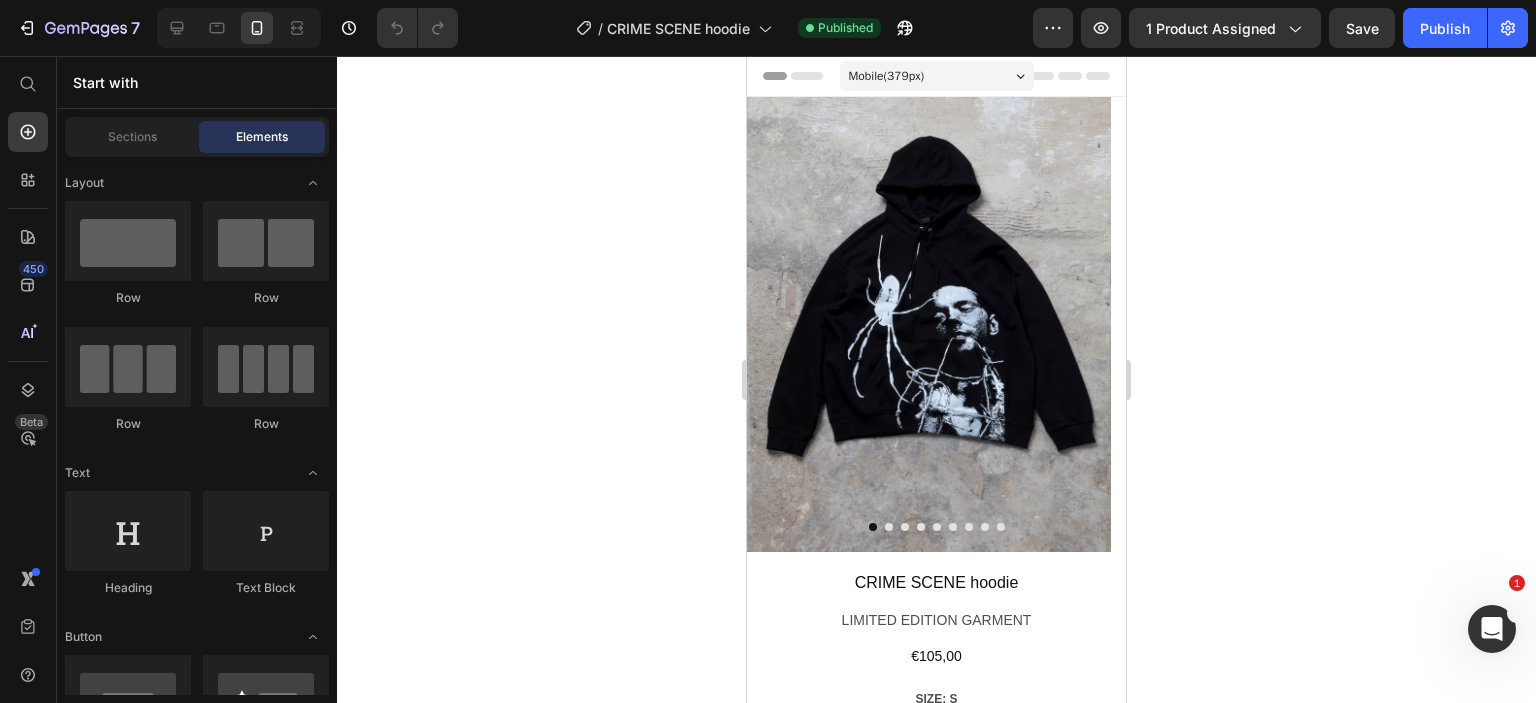 click at bounding box center [929, 324] 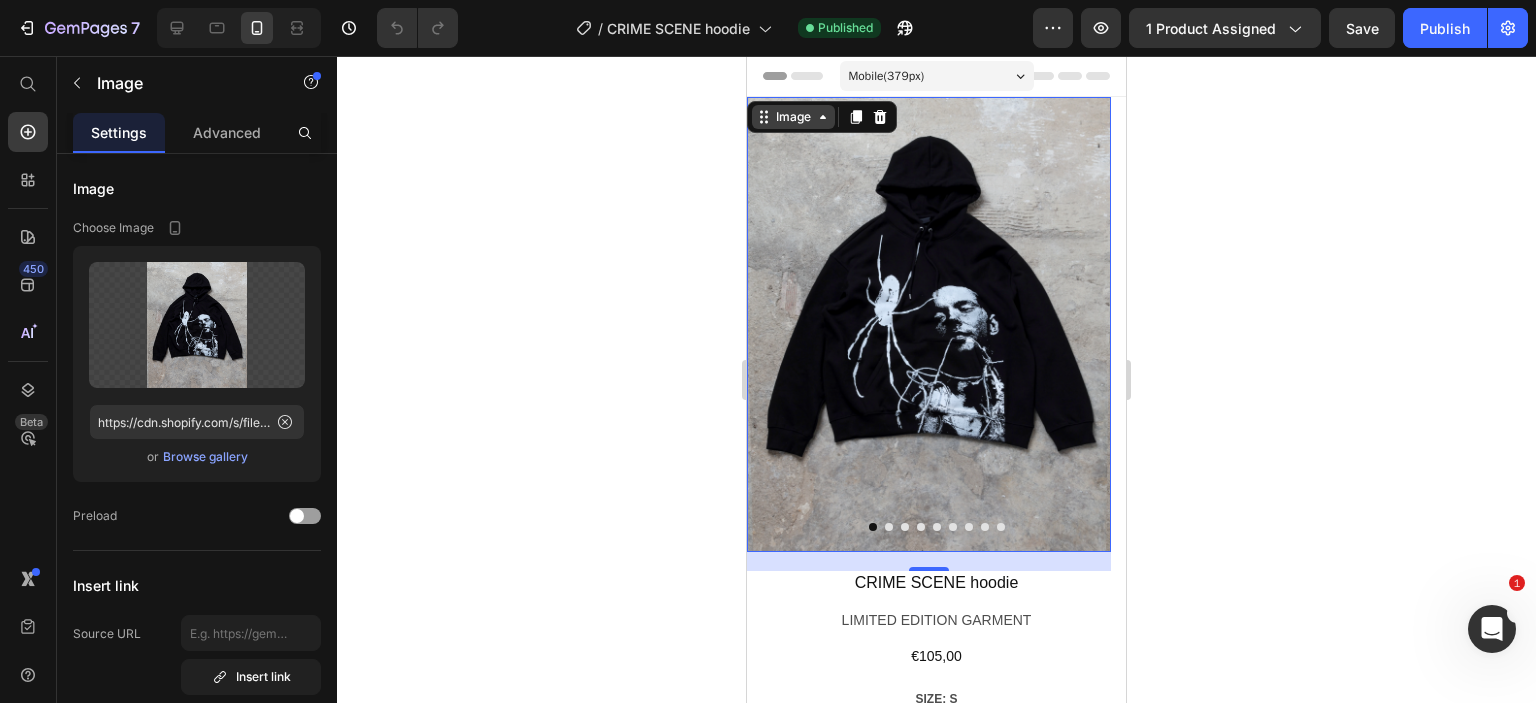 click on "Image" at bounding box center (793, 117) 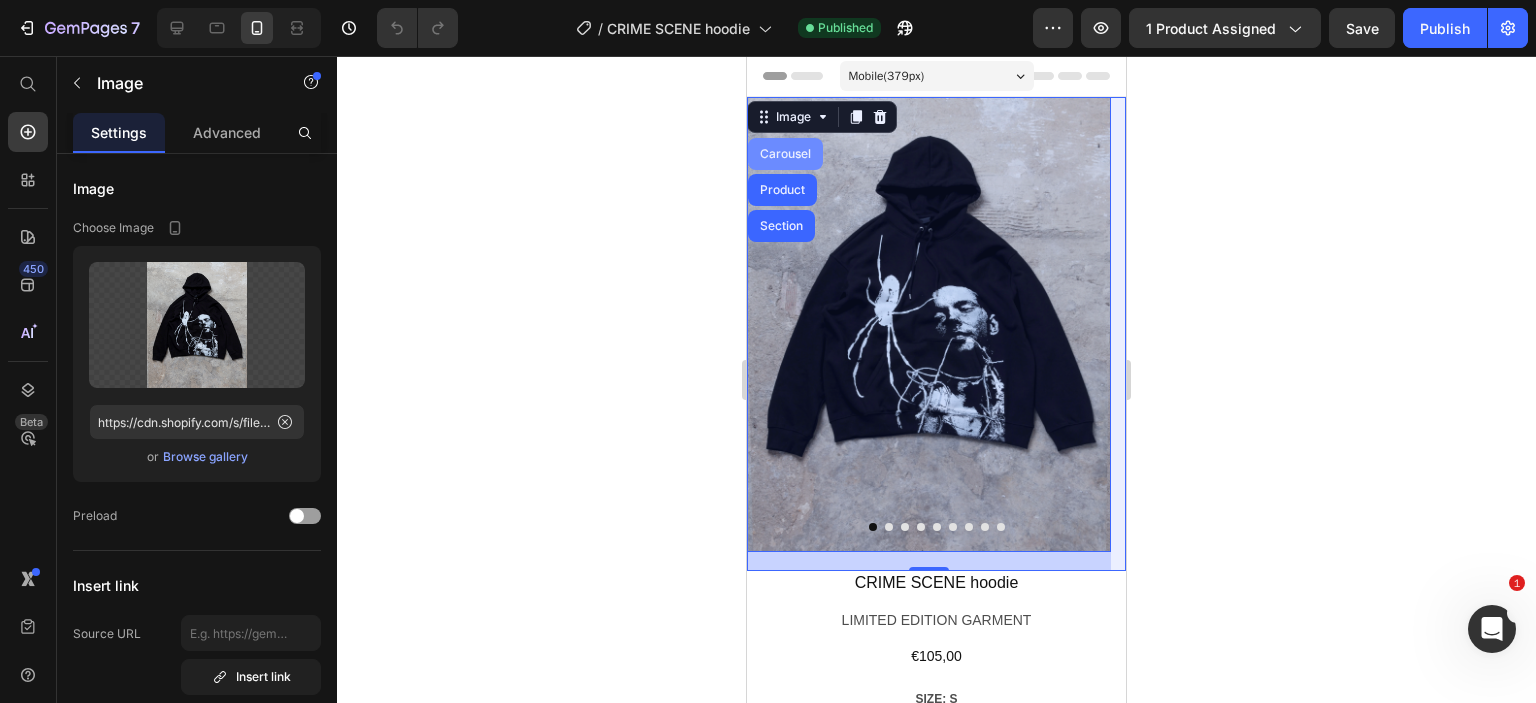 click on "Carousel" at bounding box center [785, 154] 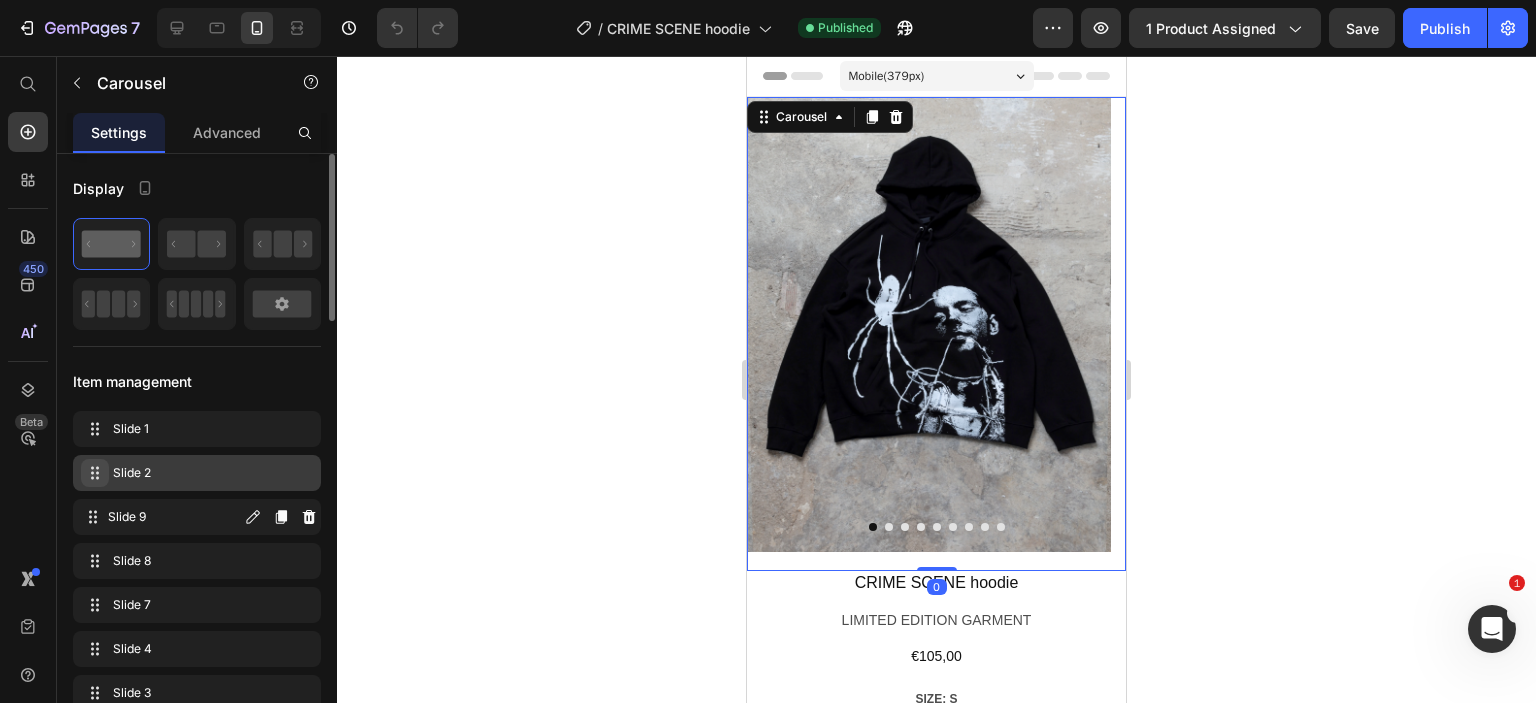 type 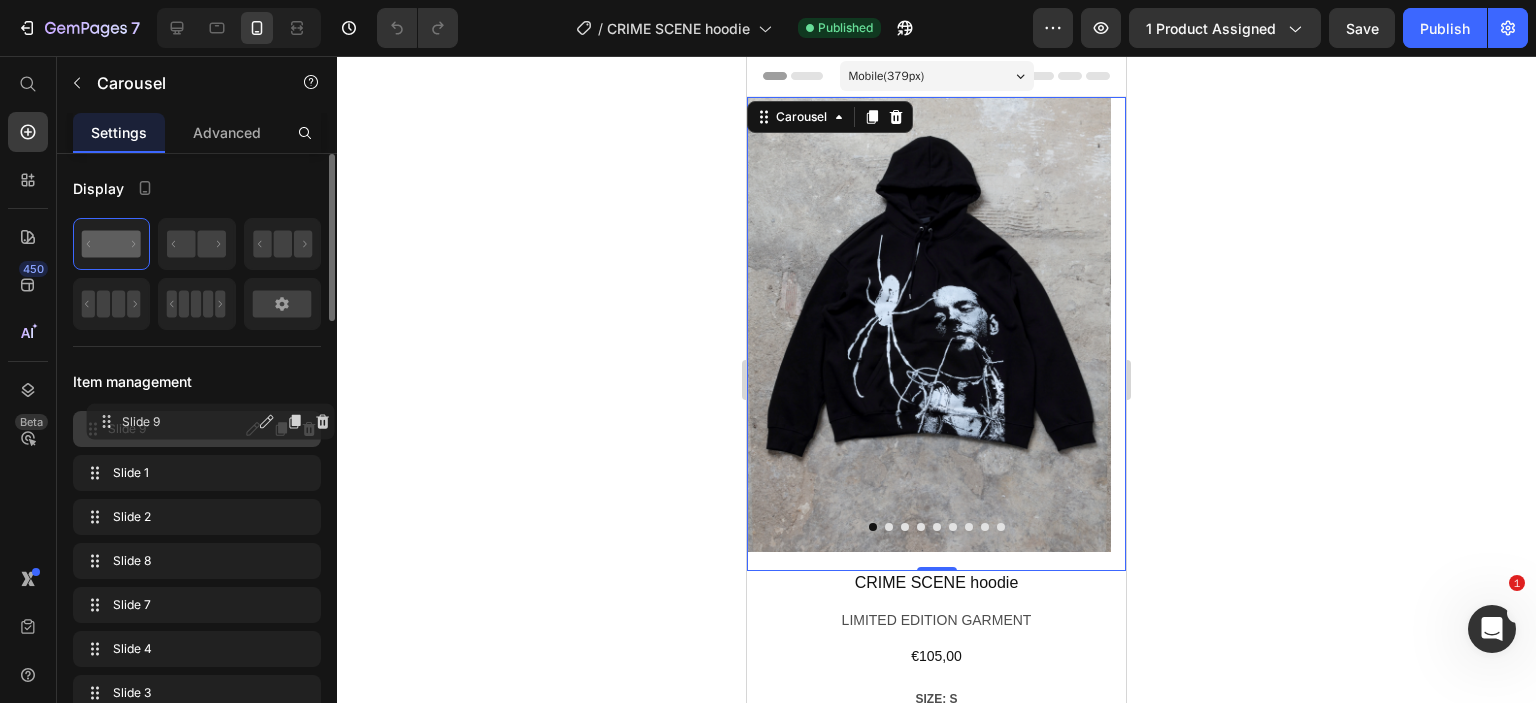 drag, startPoint x: 92, startPoint y: 514, endPoint x: 105, endPoint y: 419, distance: 95.885345 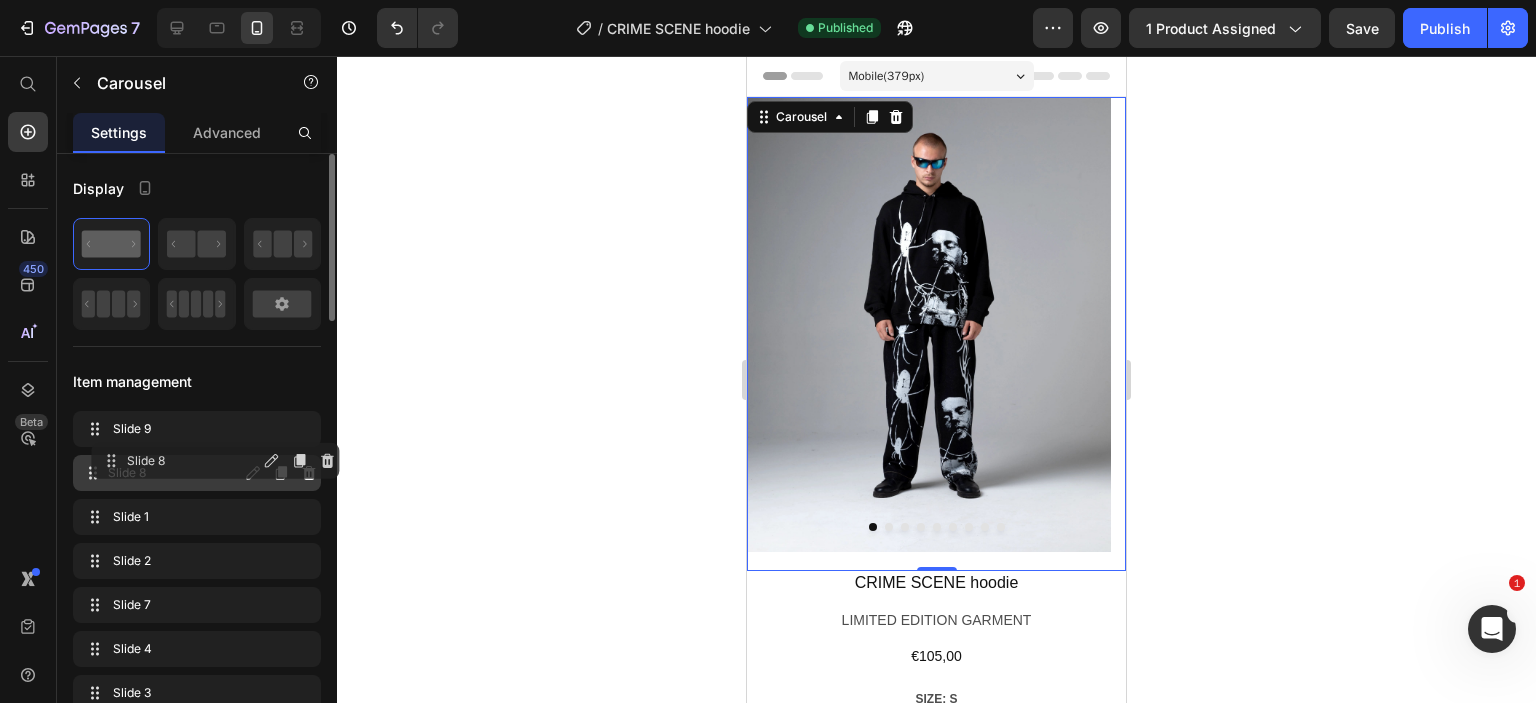 drag, startPoint x: 92, startPoint y: 556, endPoint x: 111, endPoint y: 457, distance: 100.80675 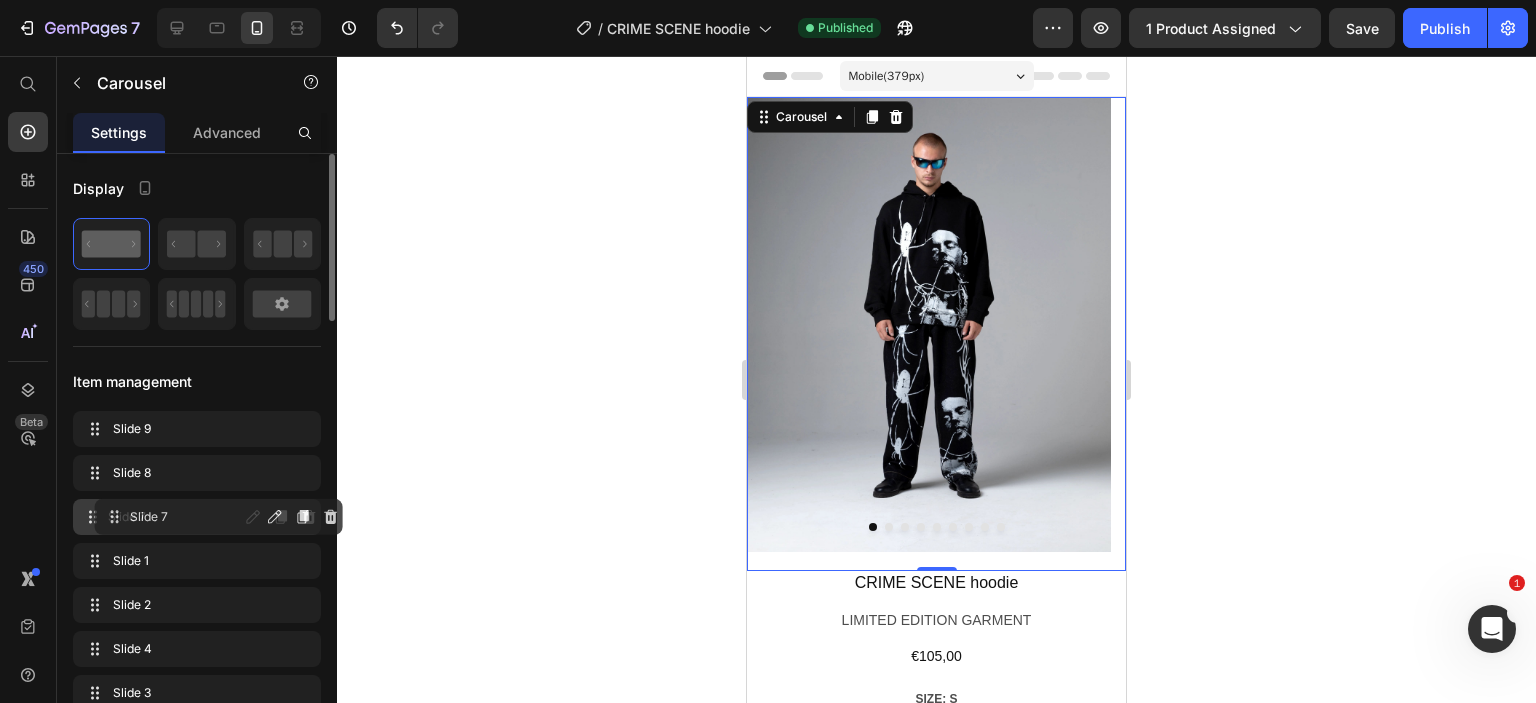 drag, startPoint x: 93, startPoint y: 606, endPoint x: 365, endPoint y: 79, distance: 593.05396 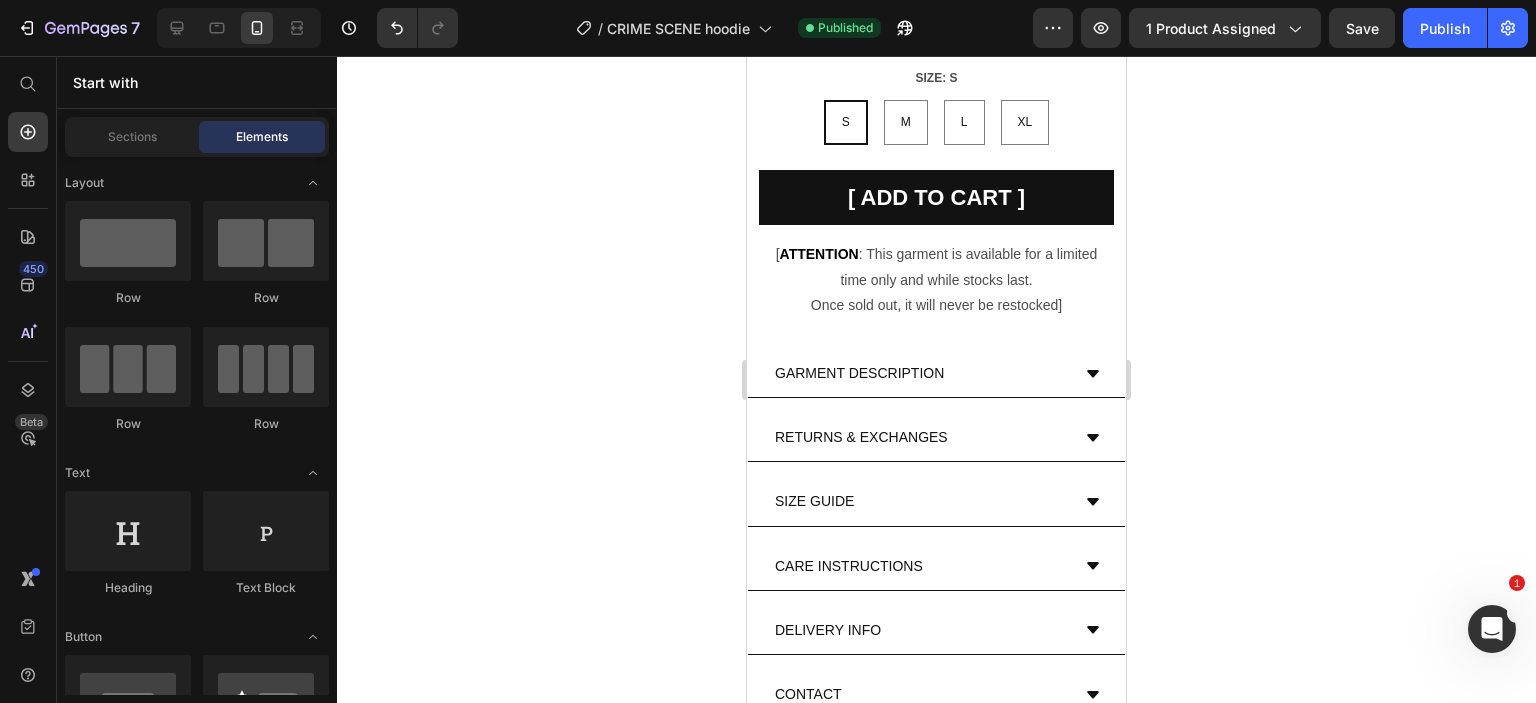 scroll, scrollTop: 326, scrollLeft: 0, axis: vertical 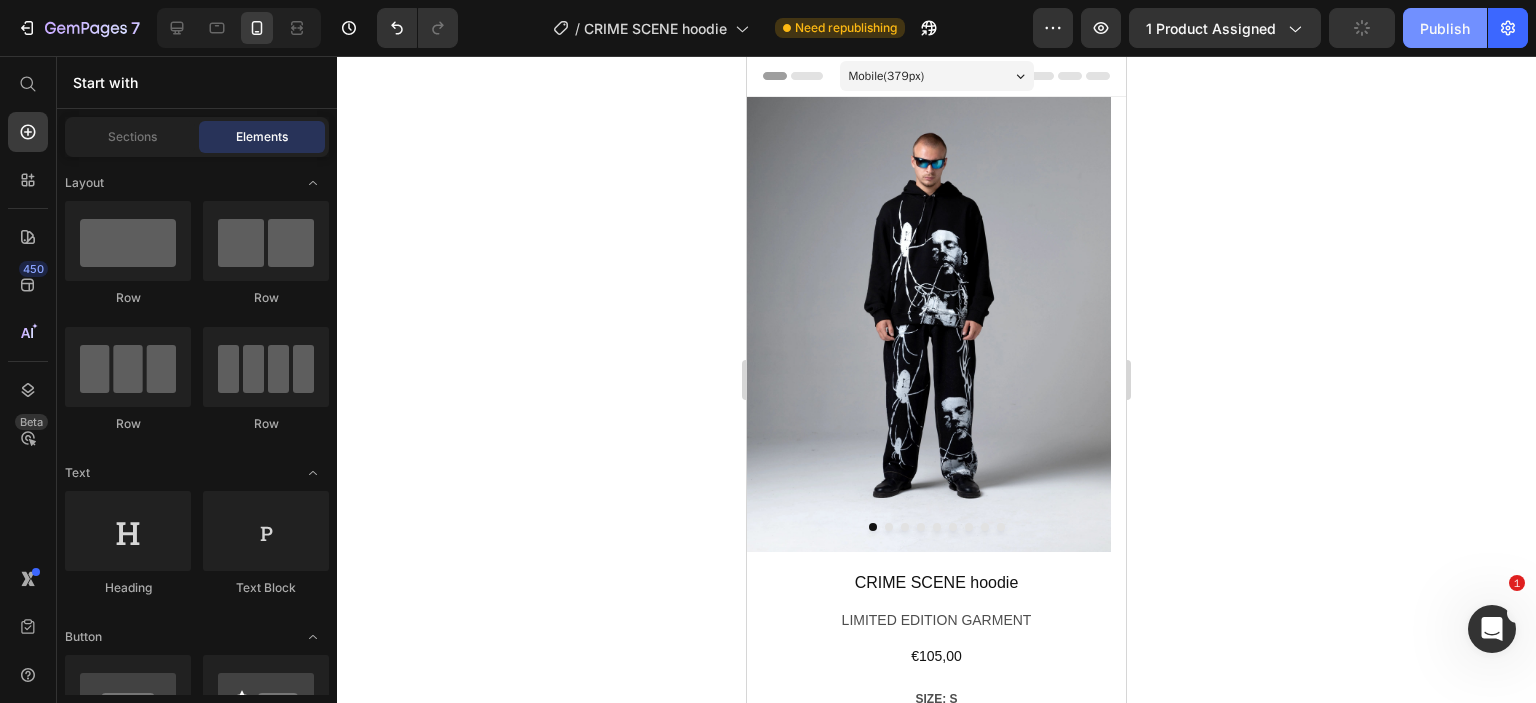 click on "Publish" at bounding box center [1445, 28] 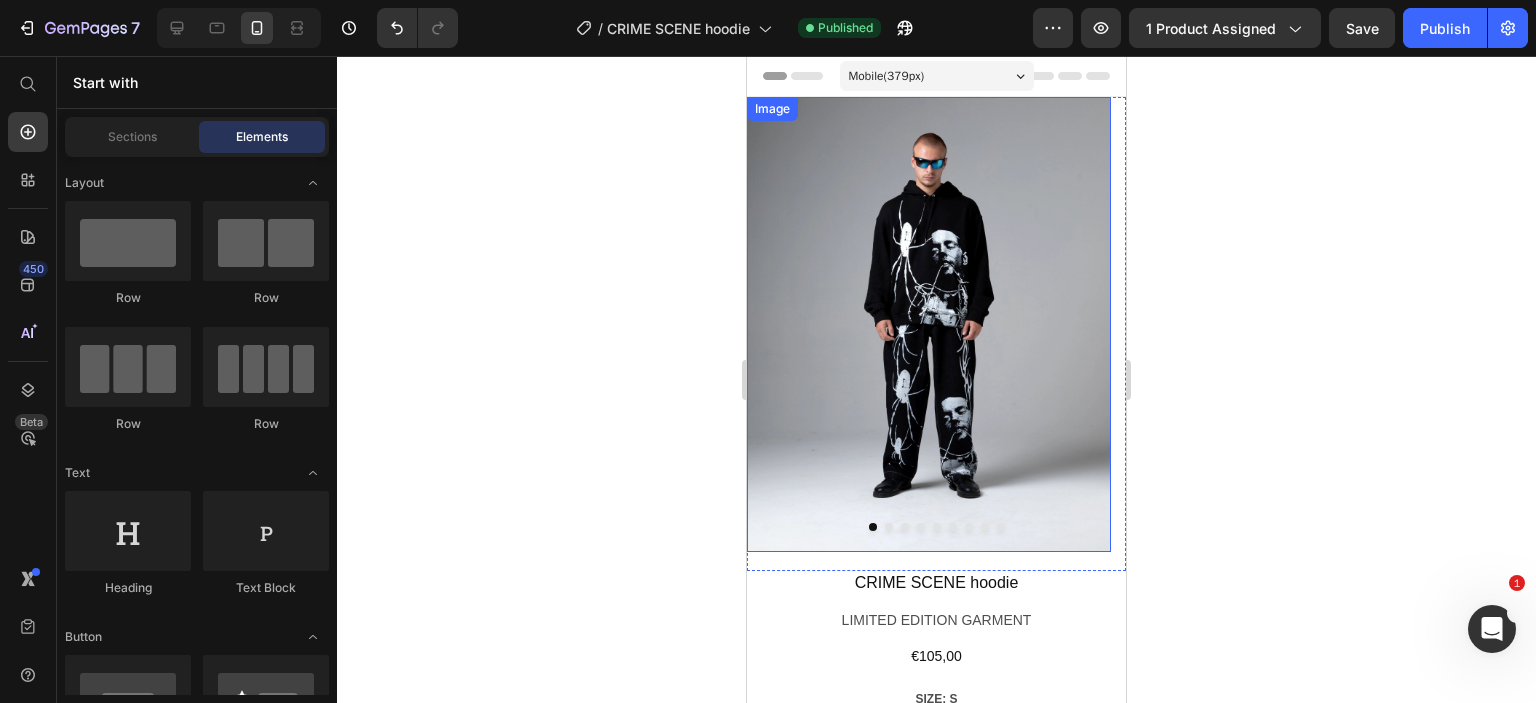 click at bounding box center (929, 324) 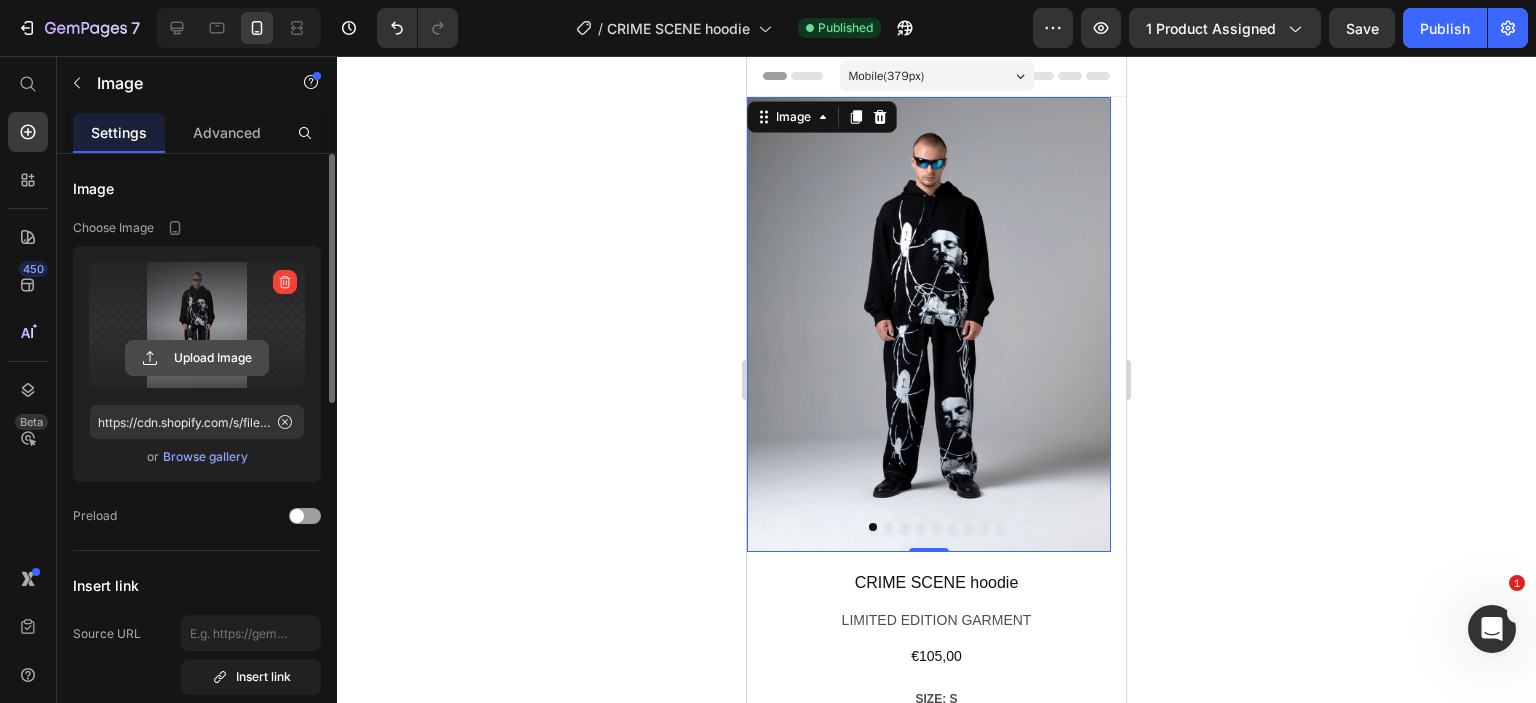 click 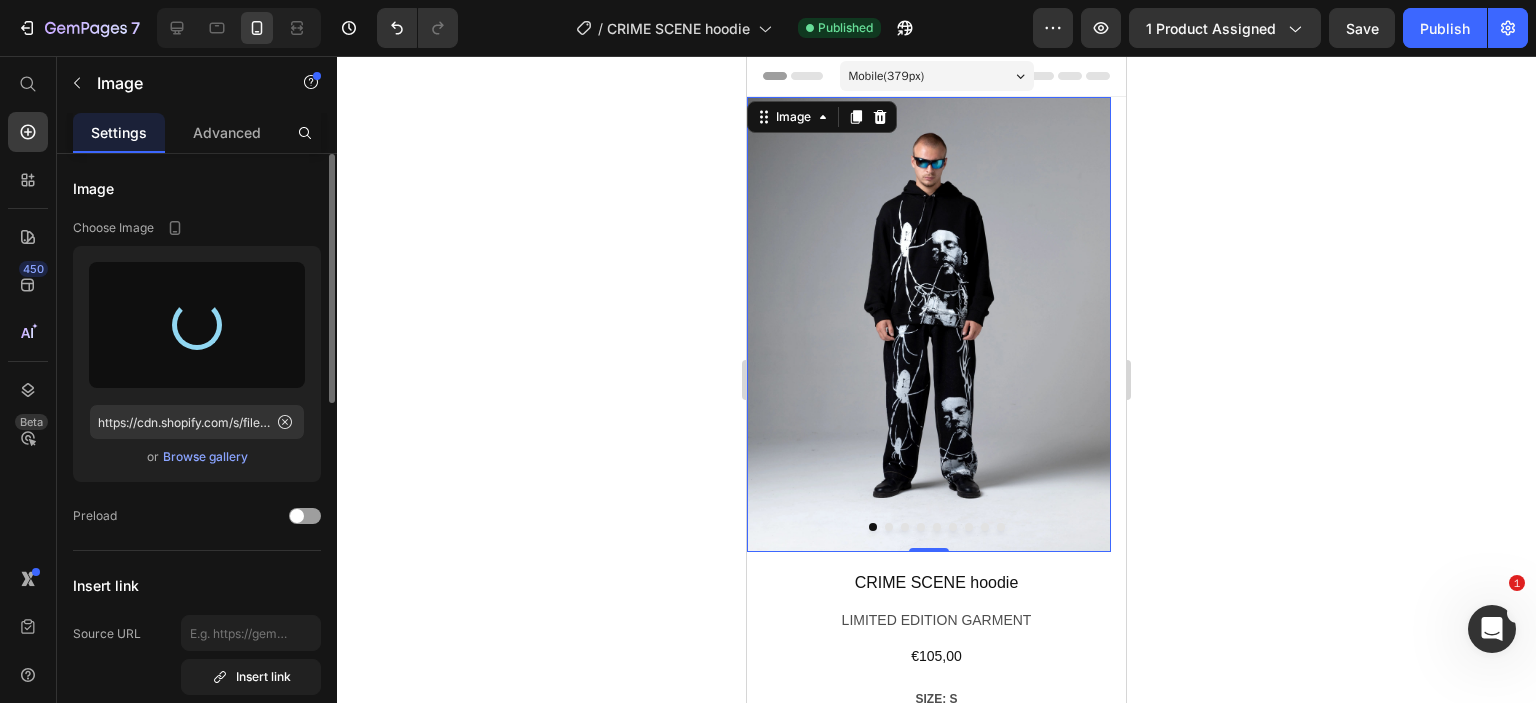 type on "https://cdn.shopify.com/s/files/1/0726/2853/5635/files/gempages_561664639159501666-736cff93-bc45-4641-9c01-8cf7dba72c17.png" 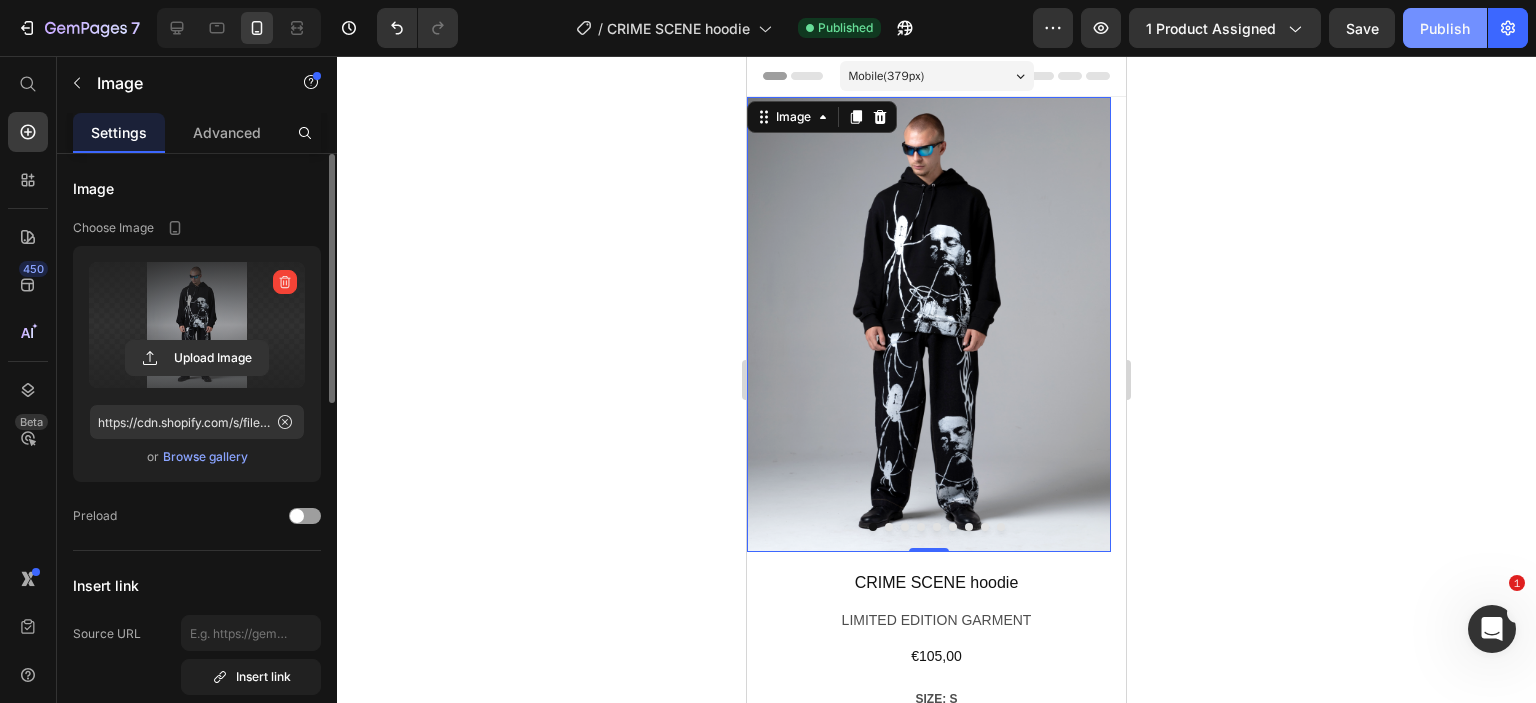 click on "Publish" at bounding box center (1445, 28) 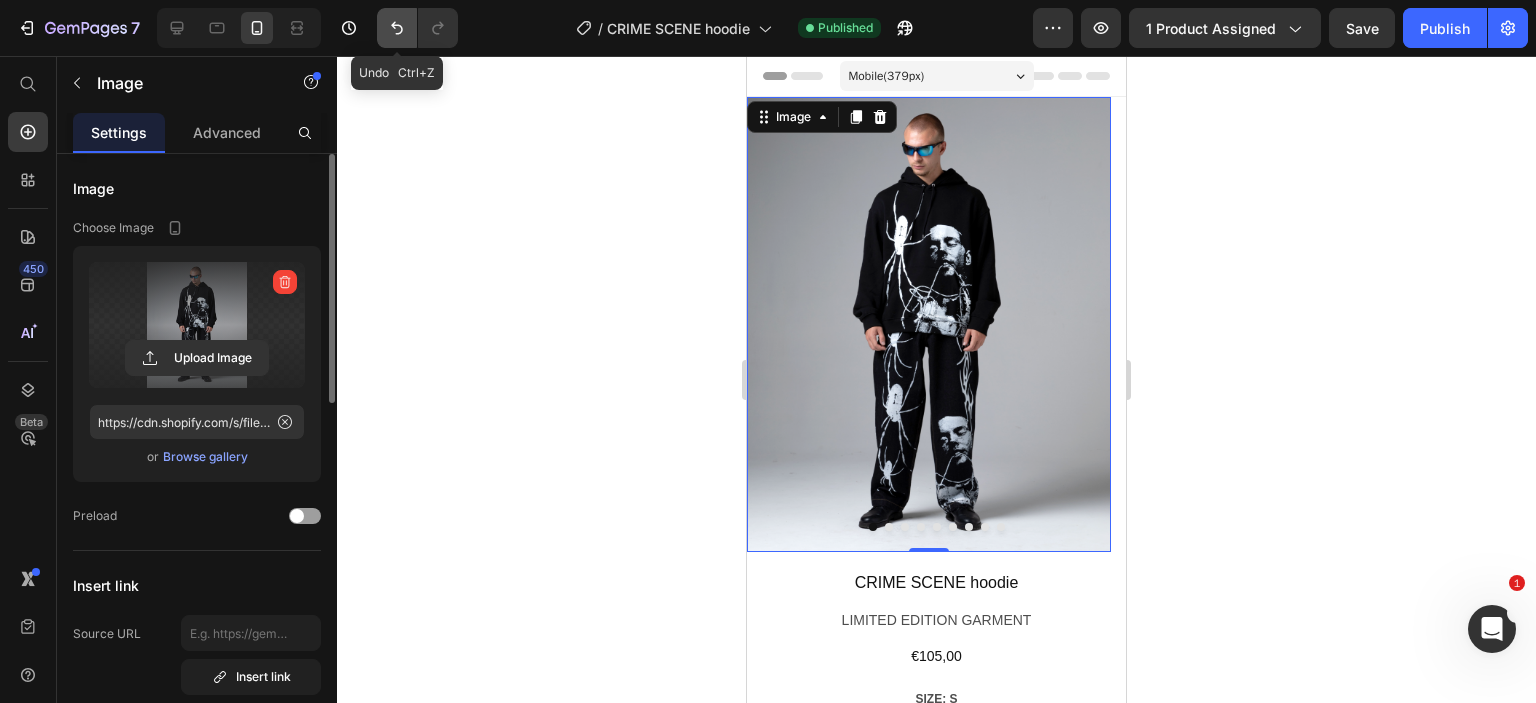 click 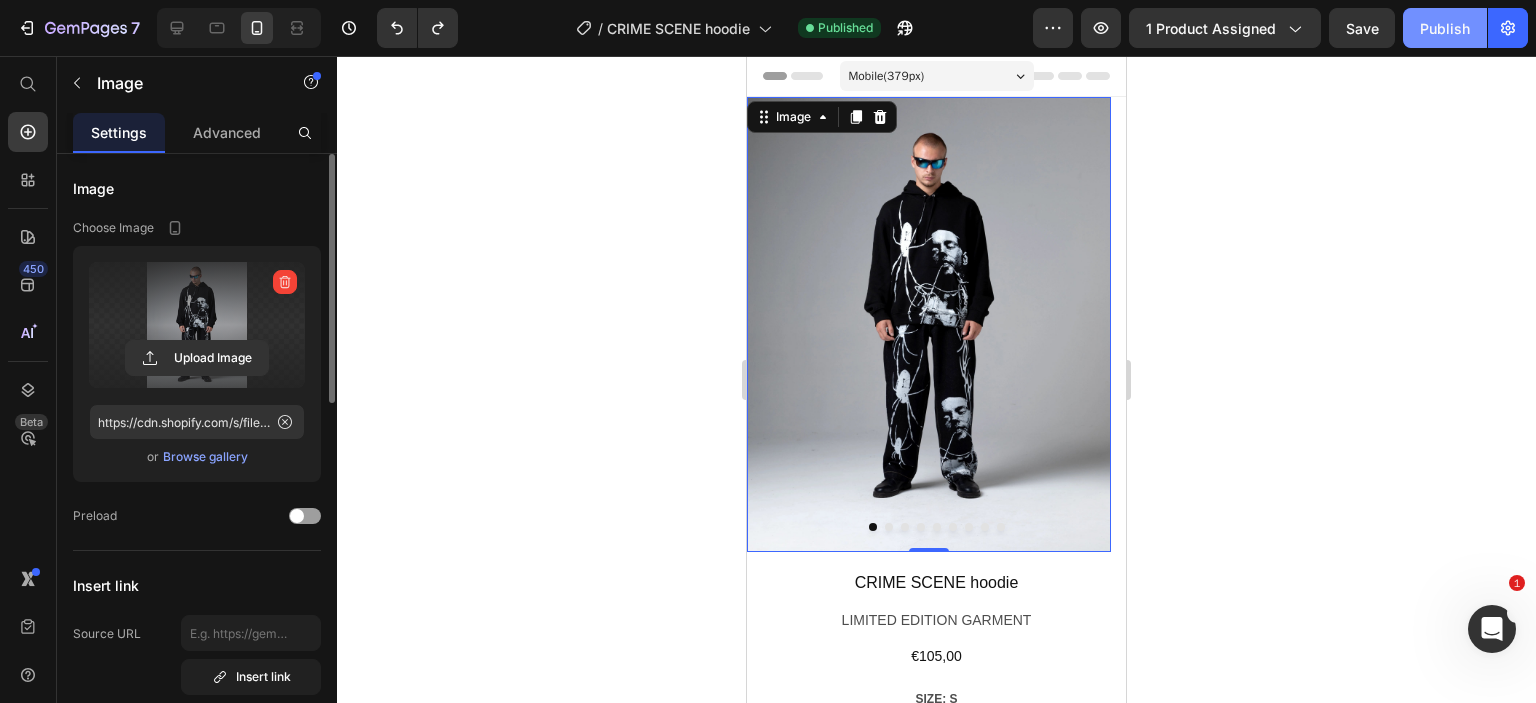 click on "Publish" 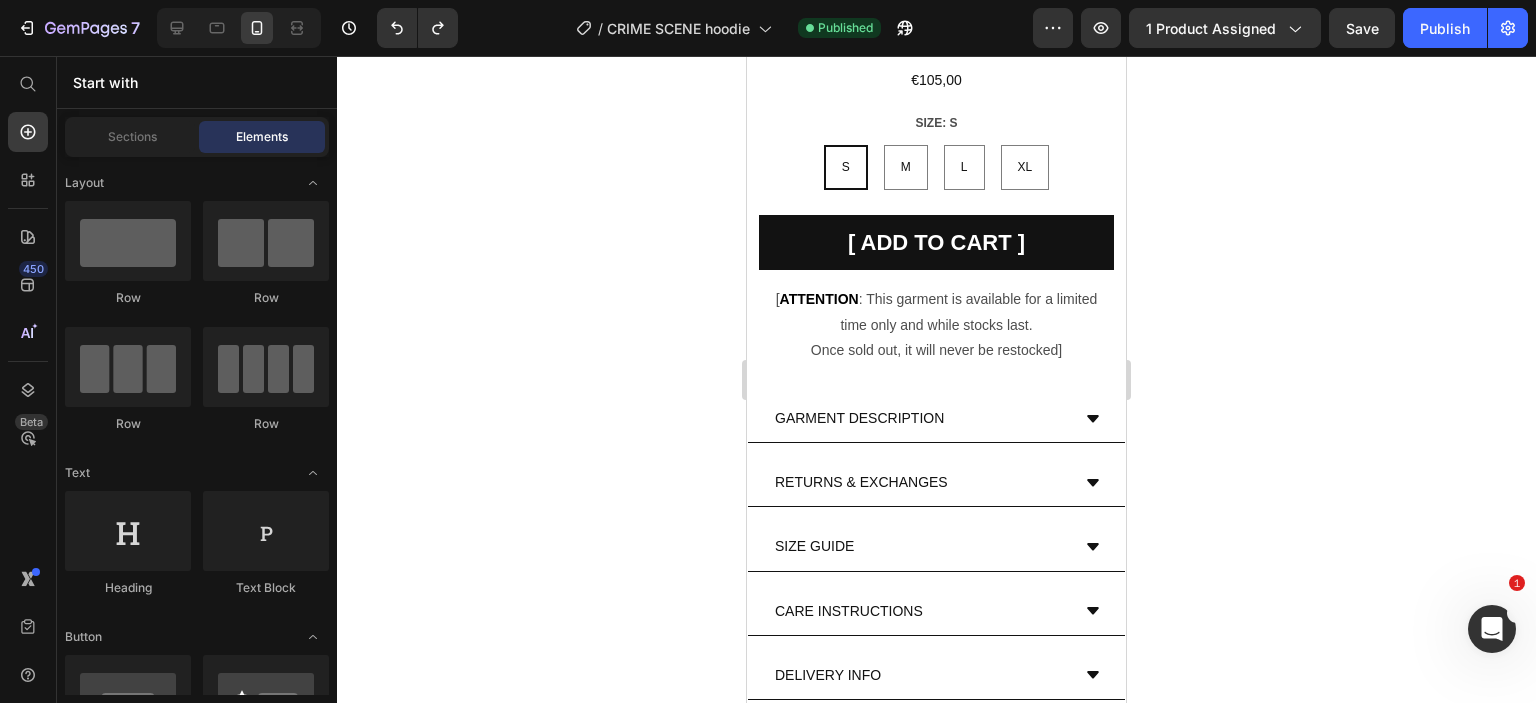 scroll, scrollTop: 0, scrollLeft: 0, axis: both 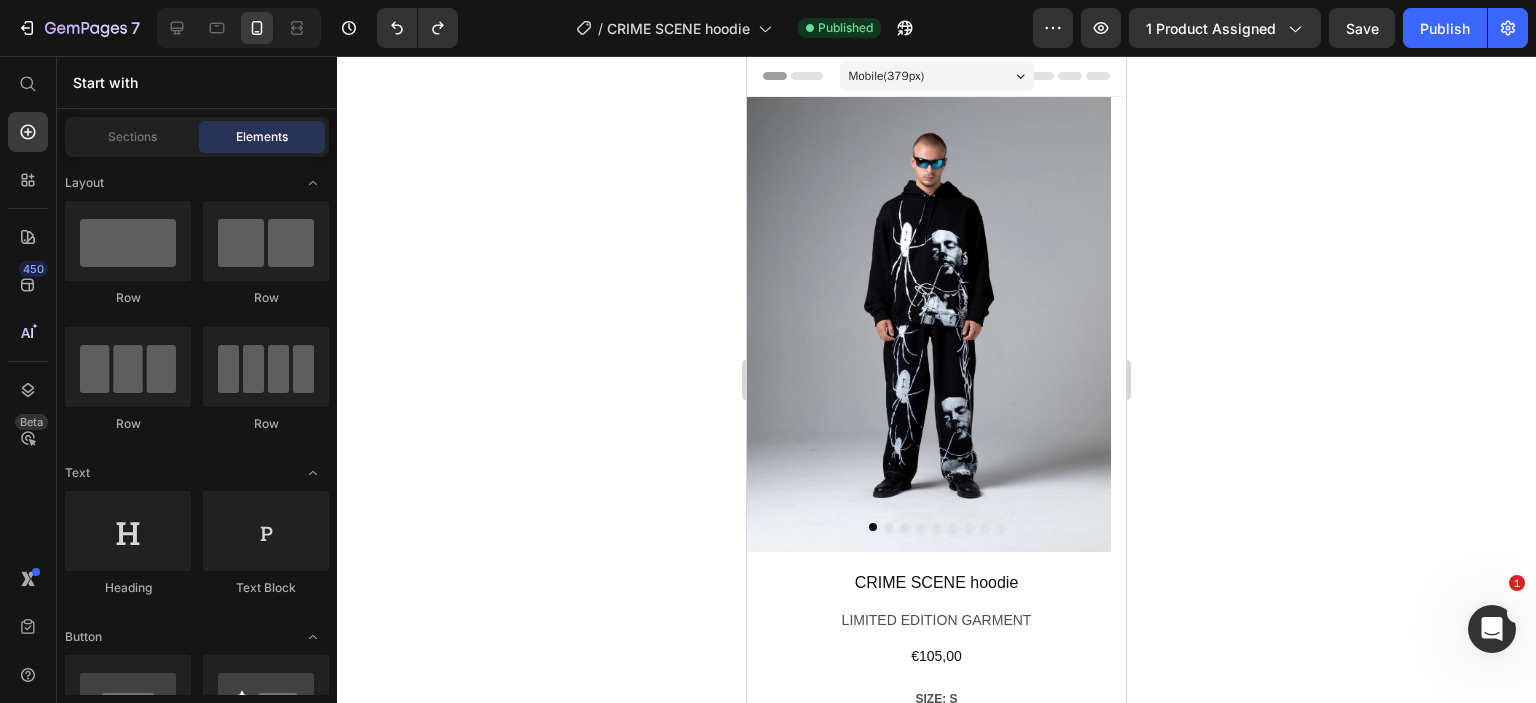 click on "Publish" at bounding box center (1445, 28) 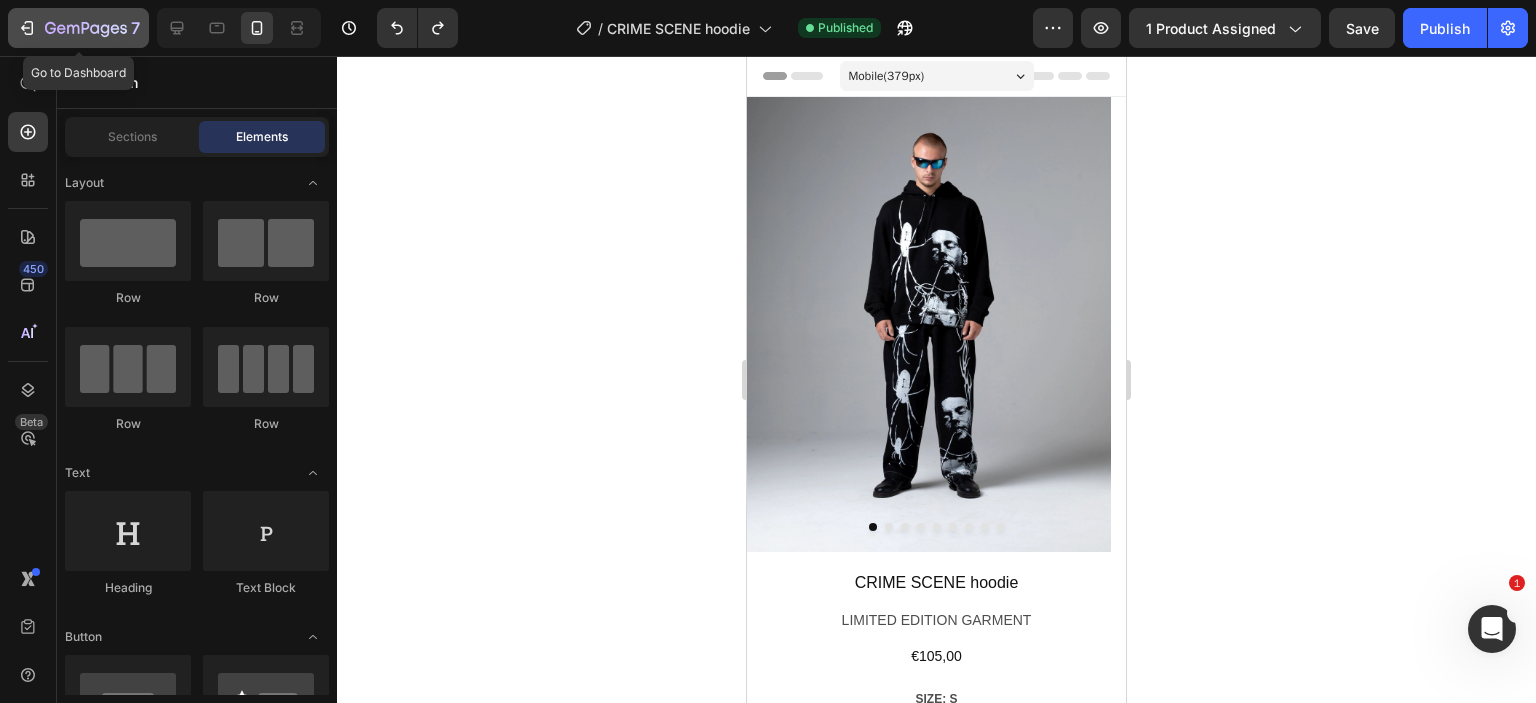 click 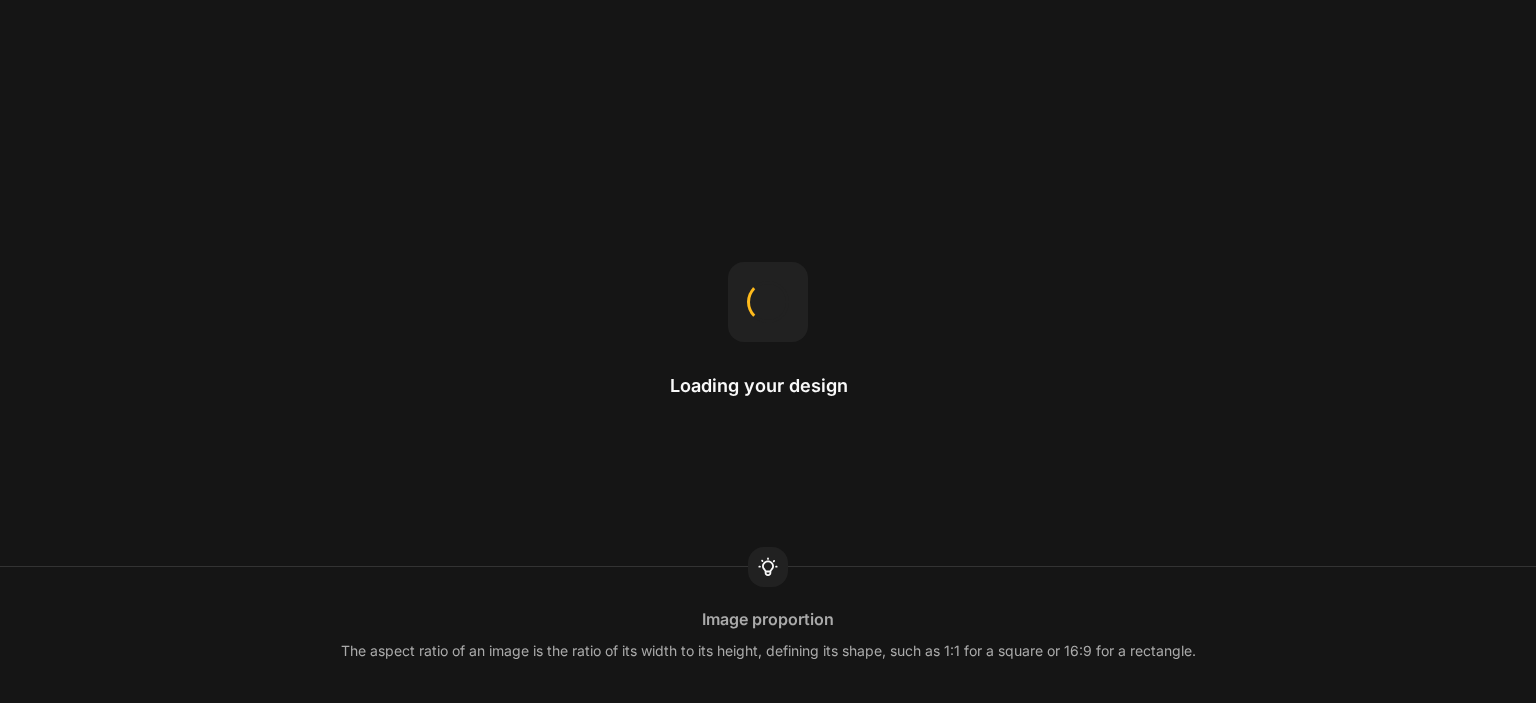 scroll, scrollTop: 0, scrollLeft: 0, axis: both 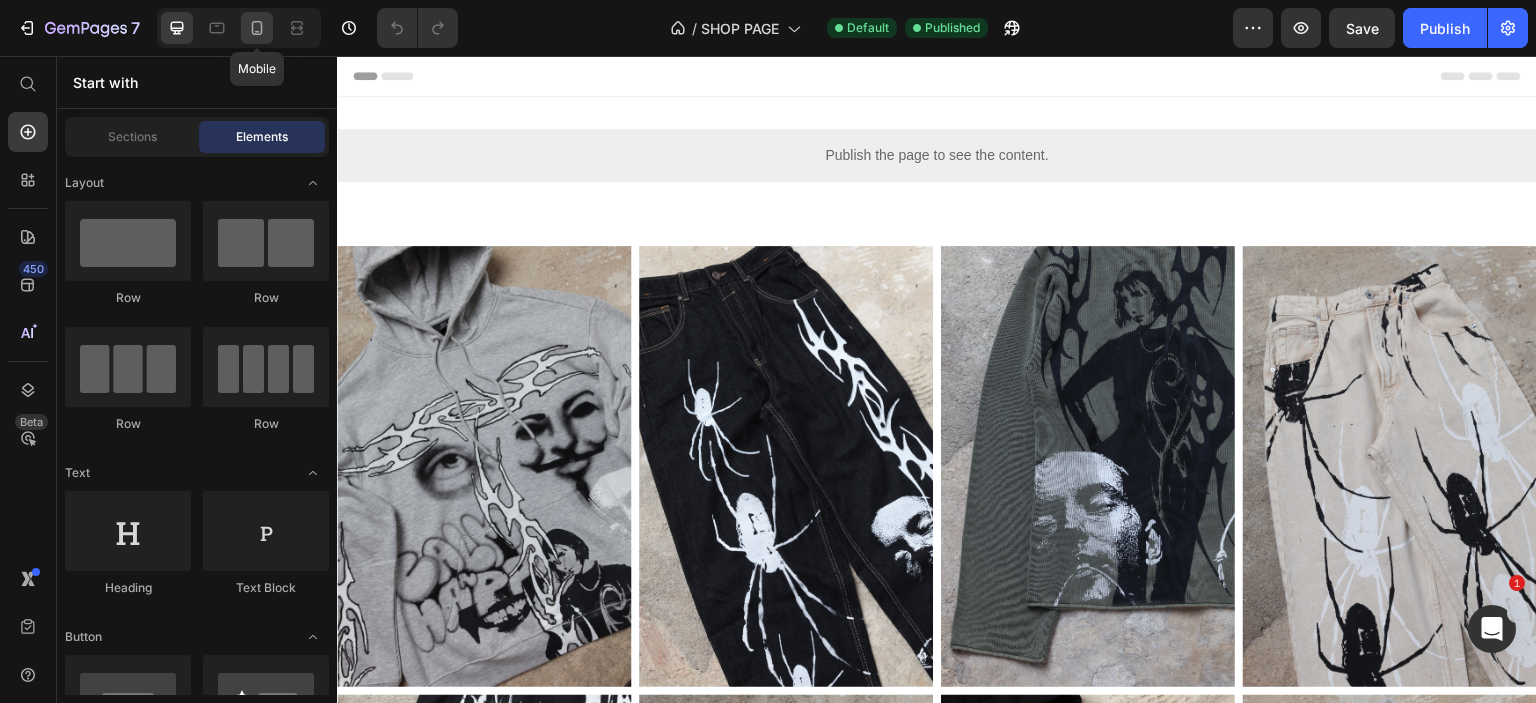 click 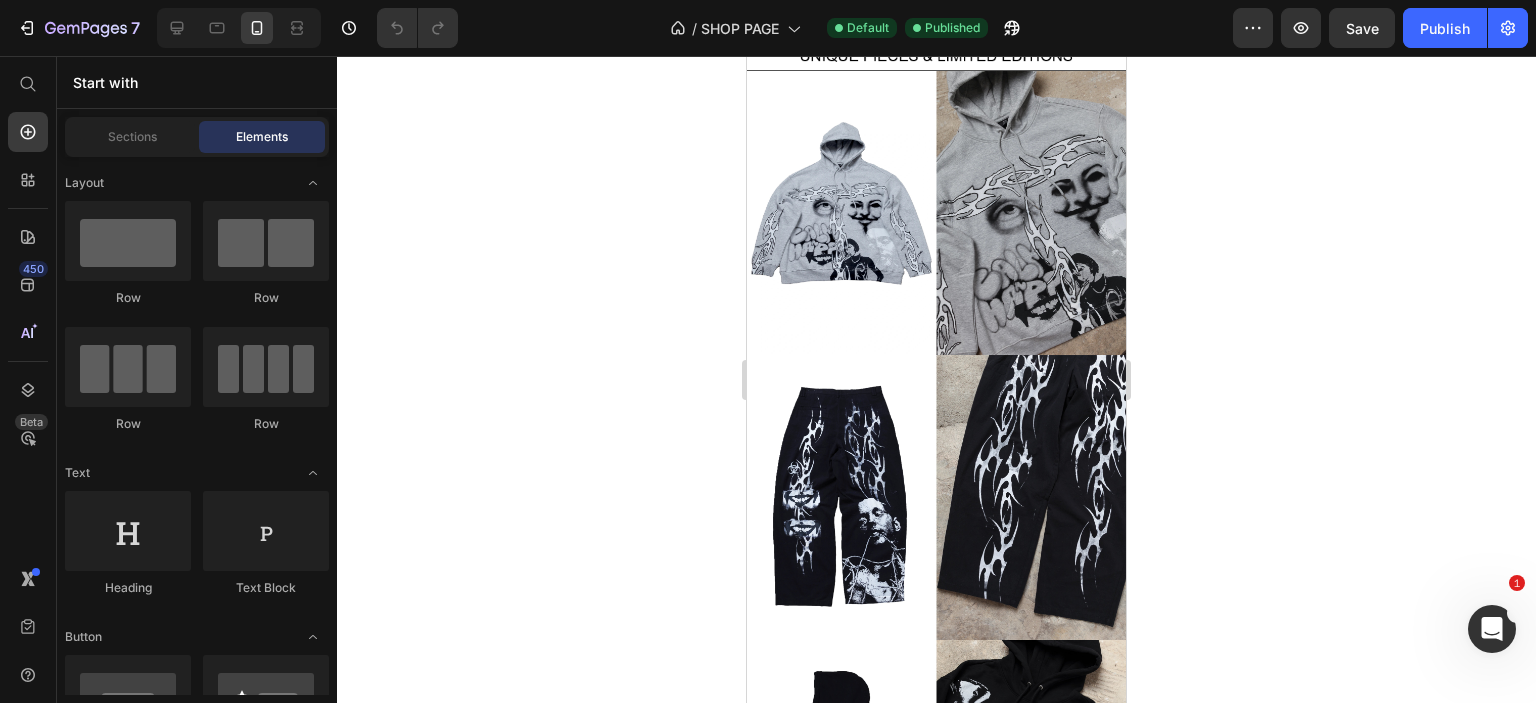 scroll, scrollTop: 0, scrollLeft: 0, axis: both 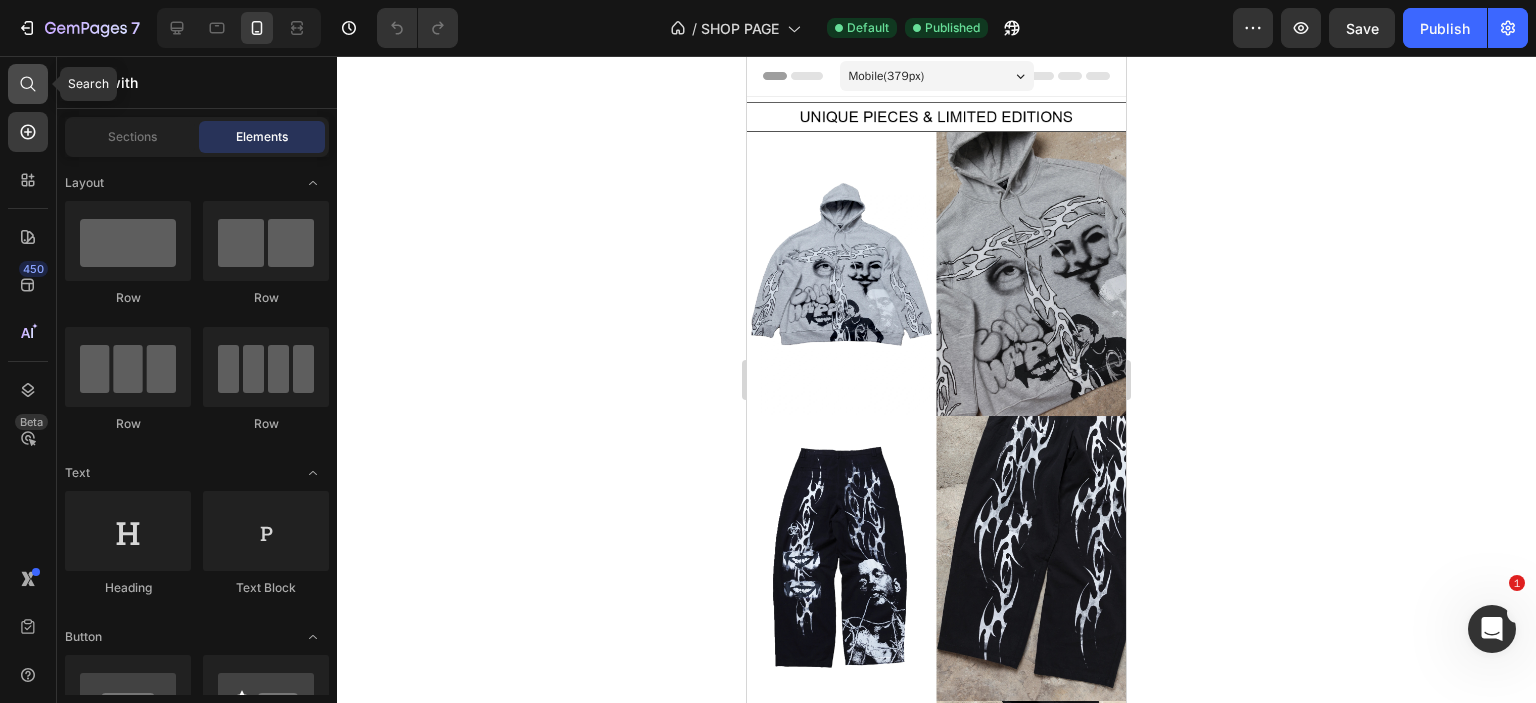 click 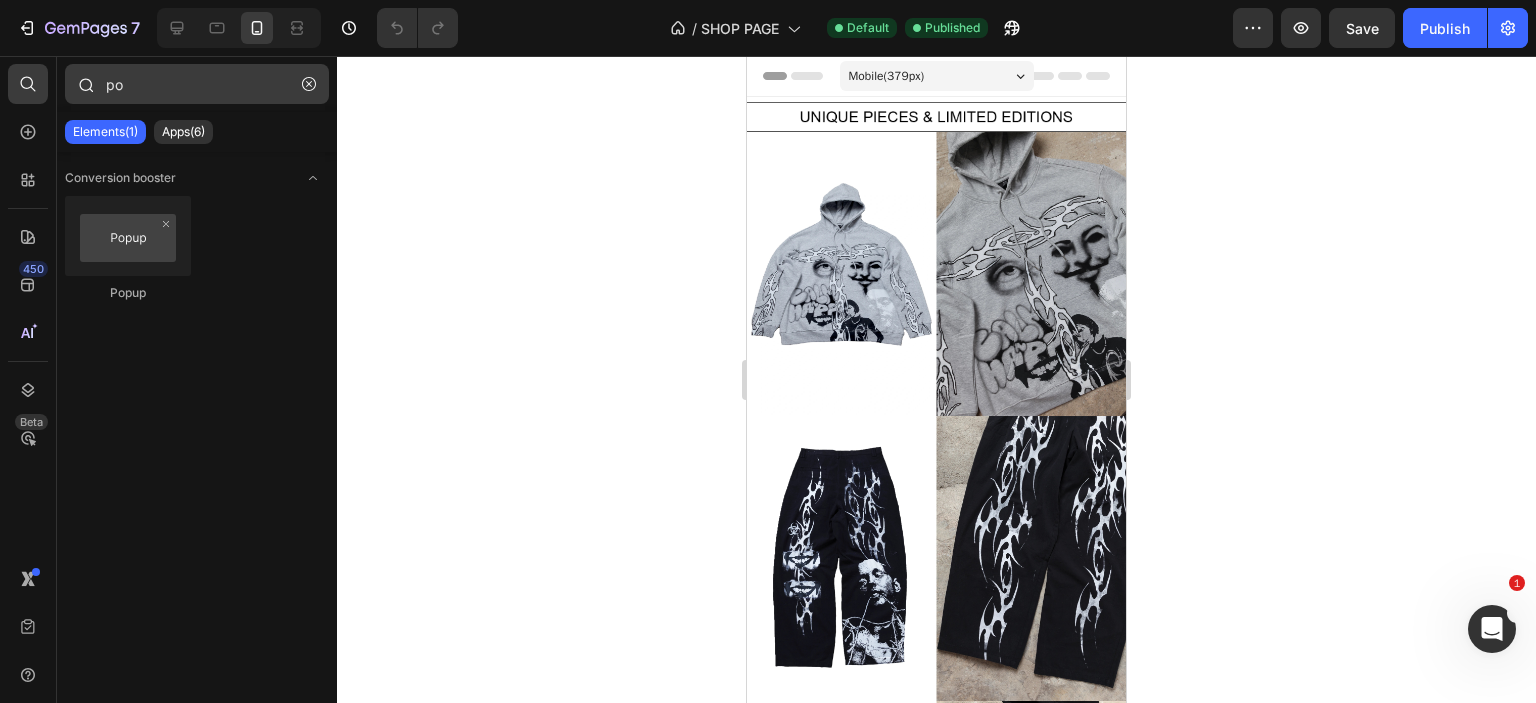 type on "p" 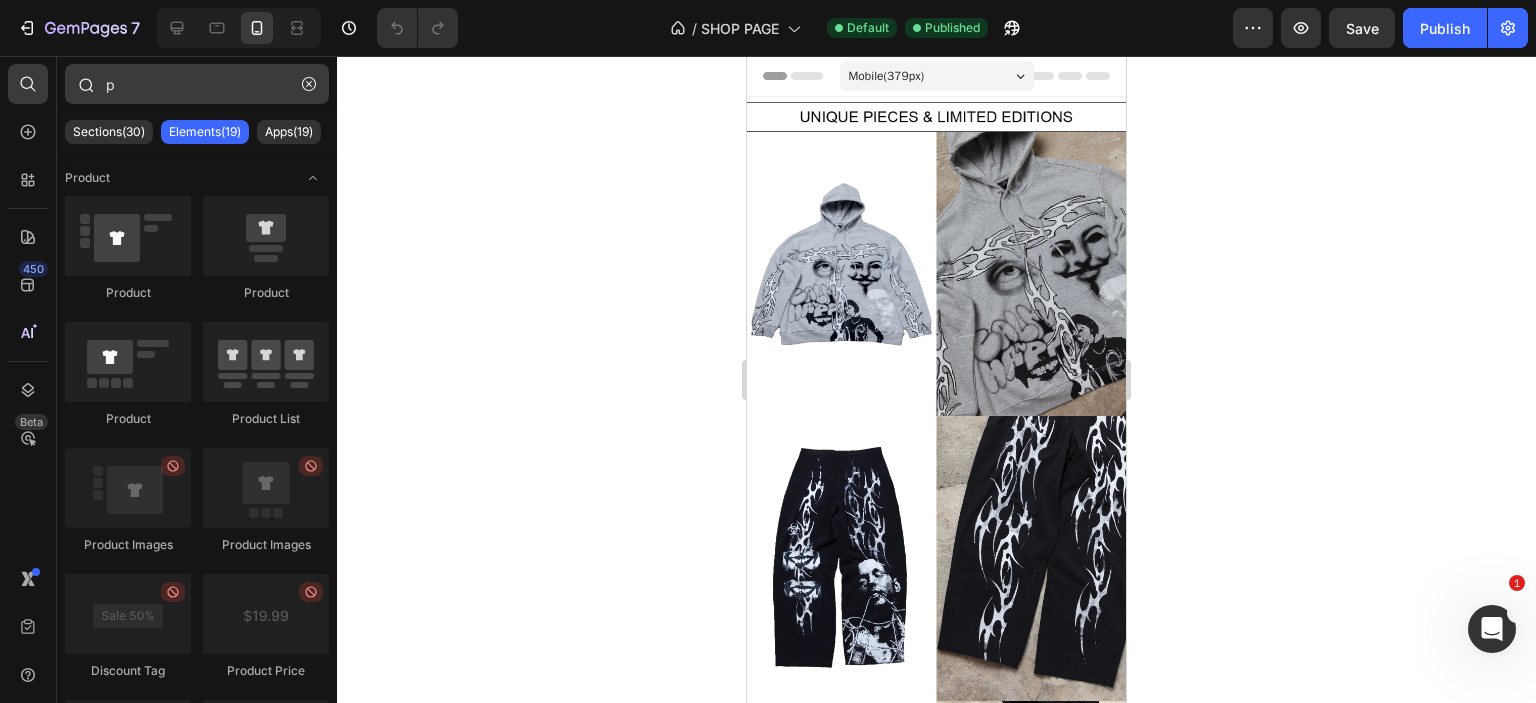 type 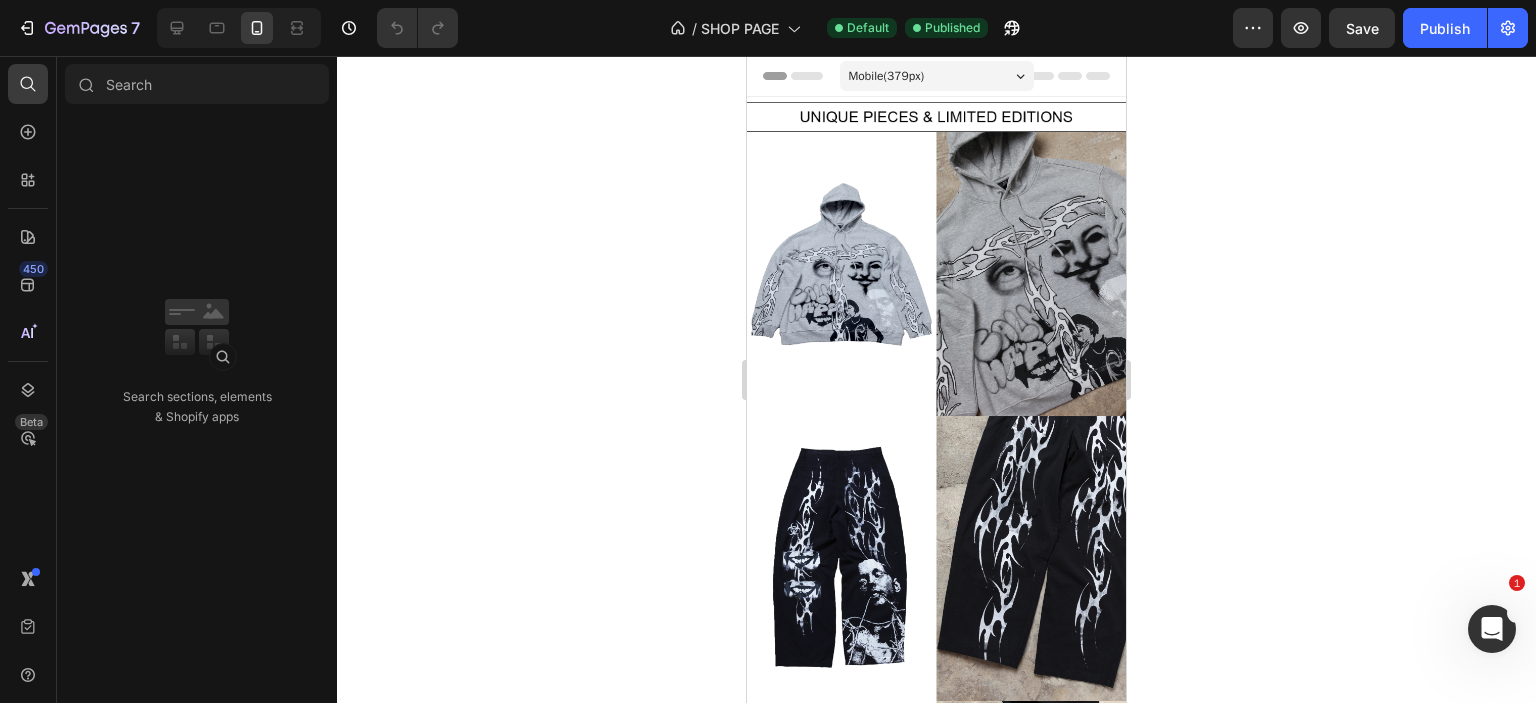 click 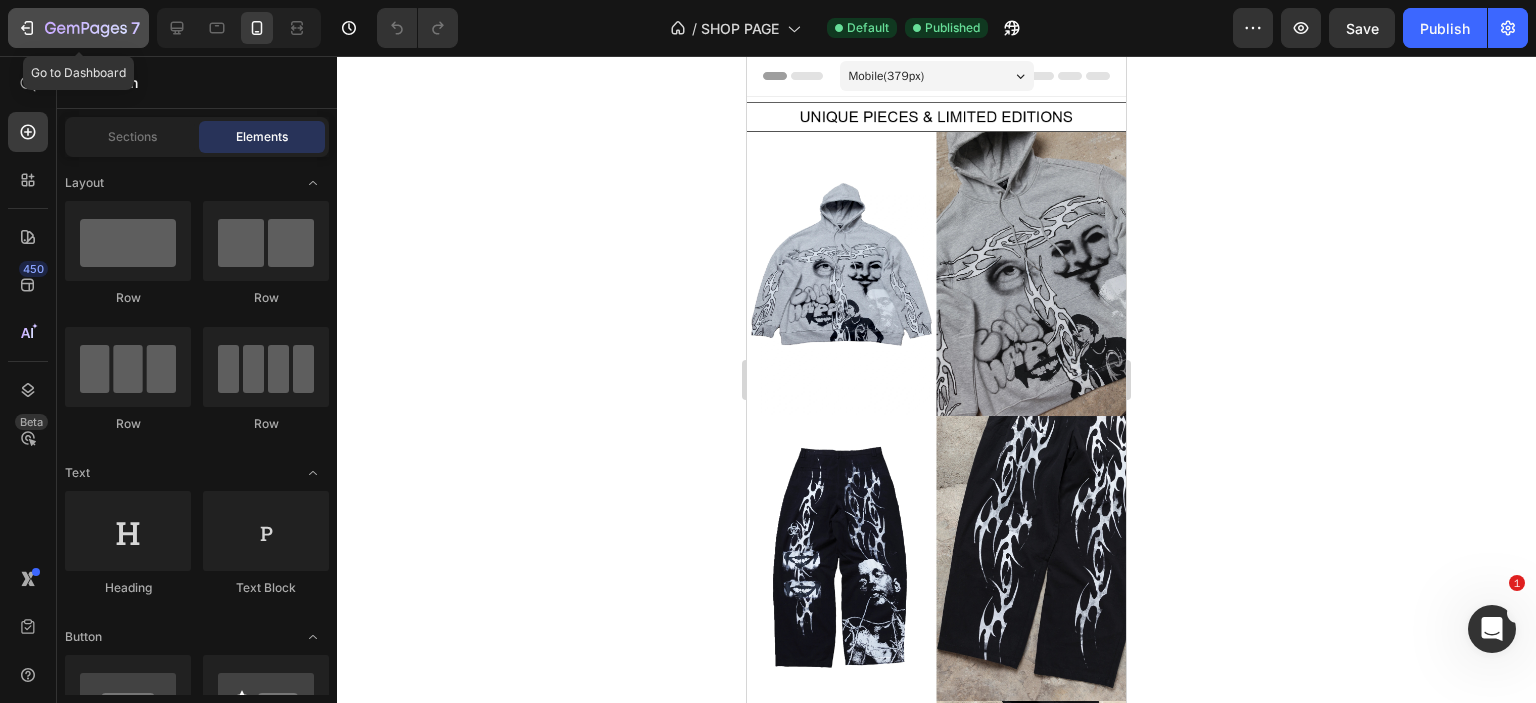 click on "7" 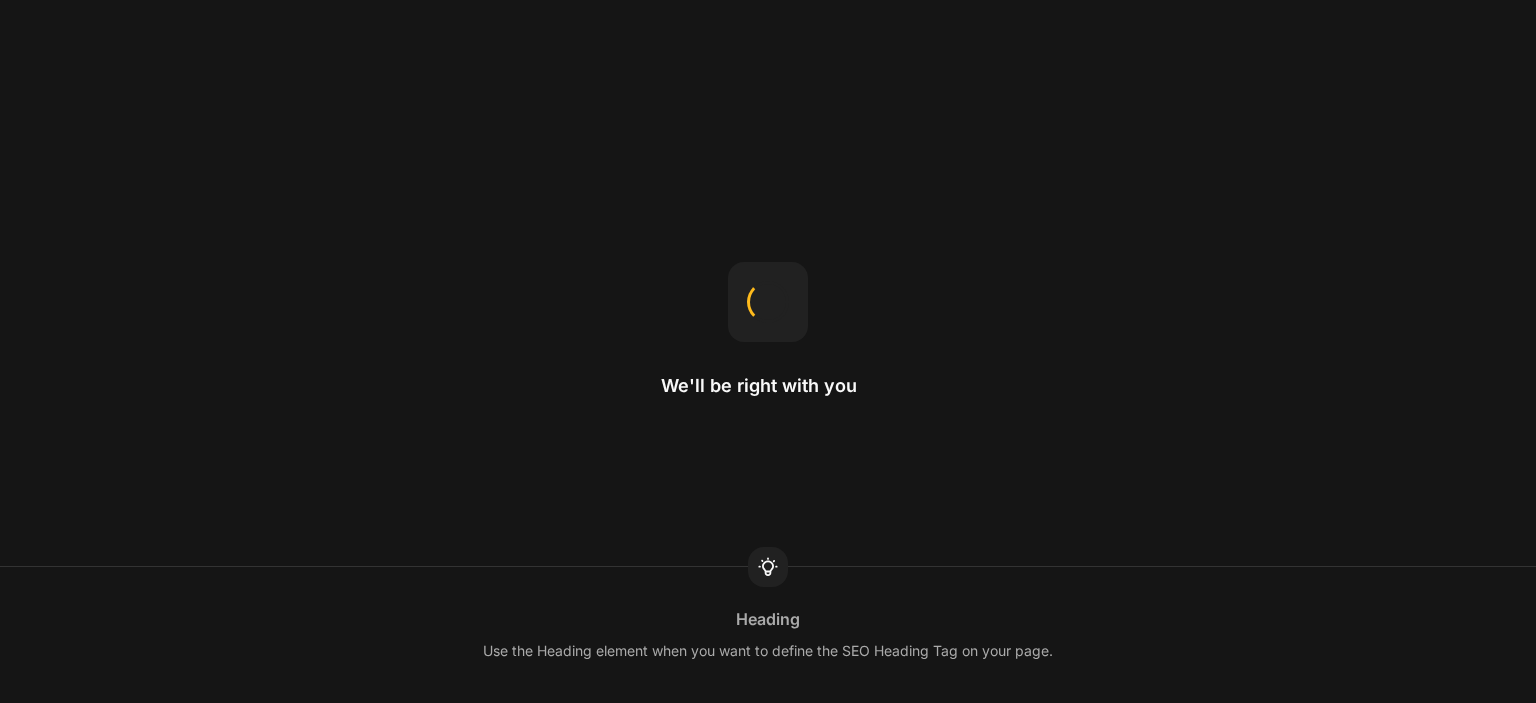 scroll, scrollTop: 0, scrollLeft: 0, axis: both 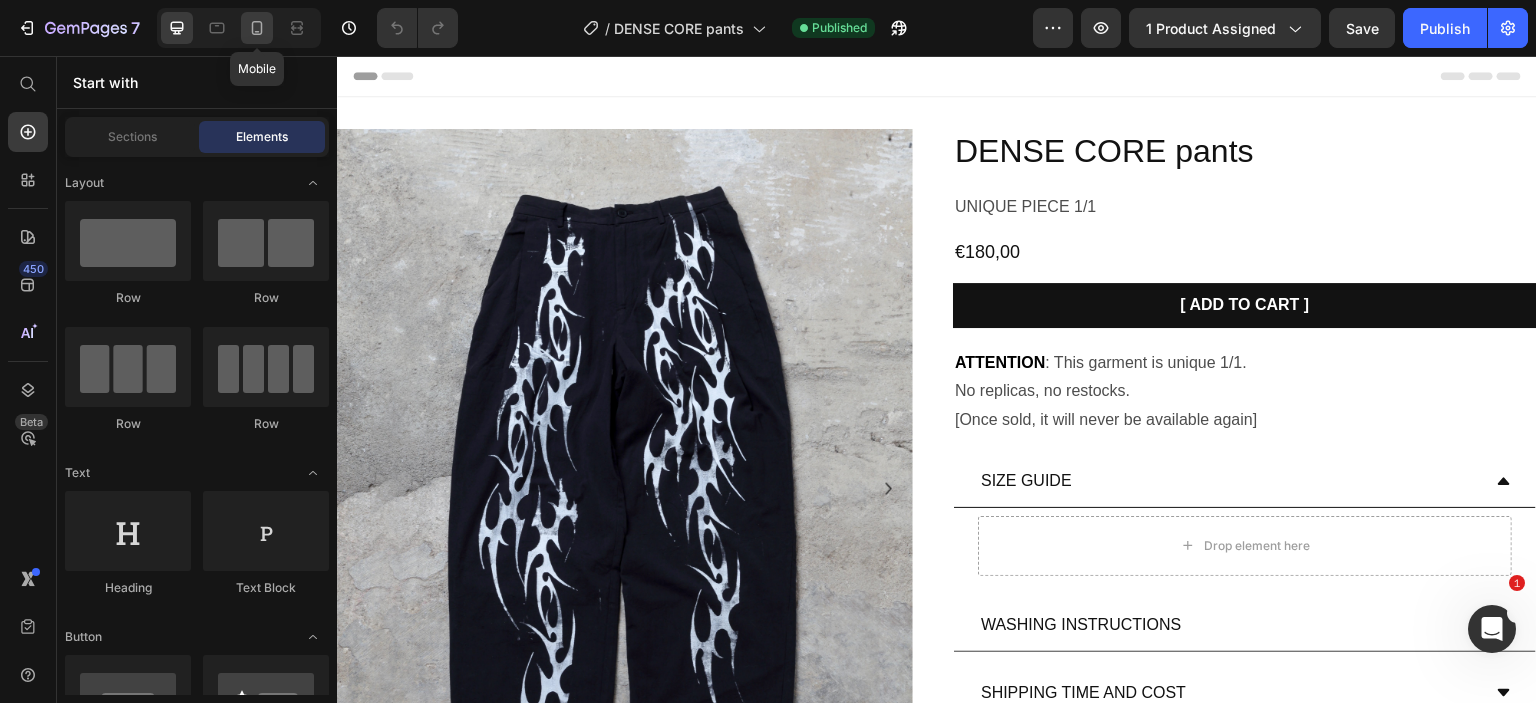 click 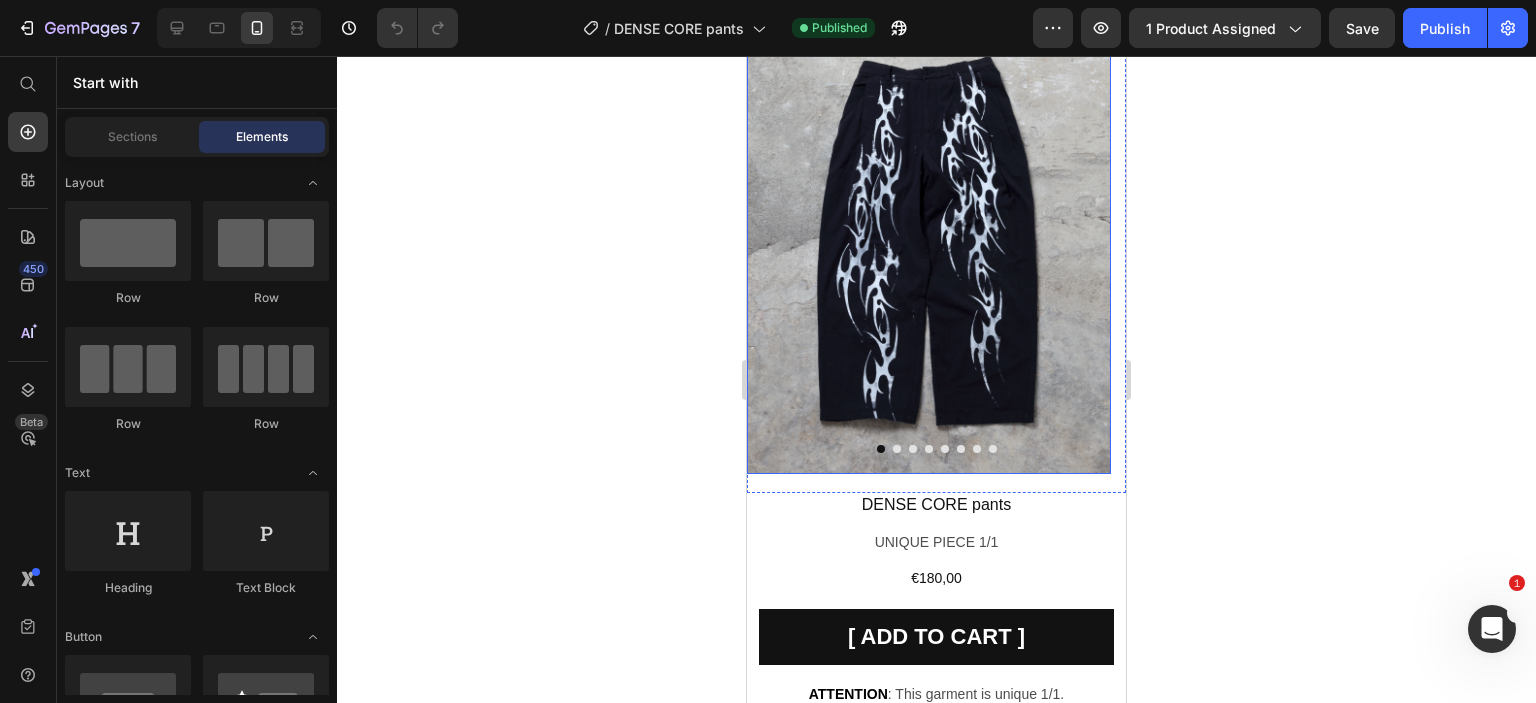 scroll, scrollTop: 79, scrollLeft: 0, axis: vertical 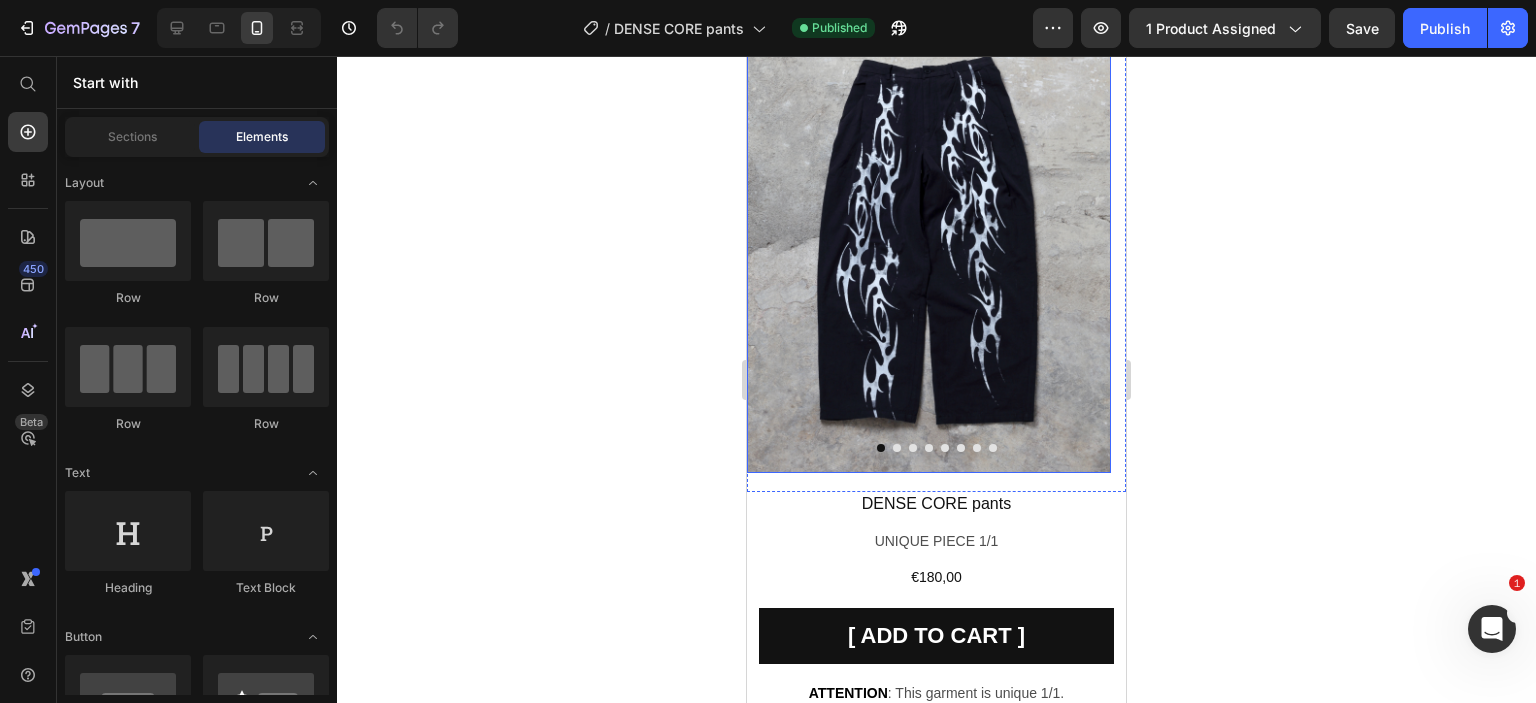 click at bounding box center [929, 245] 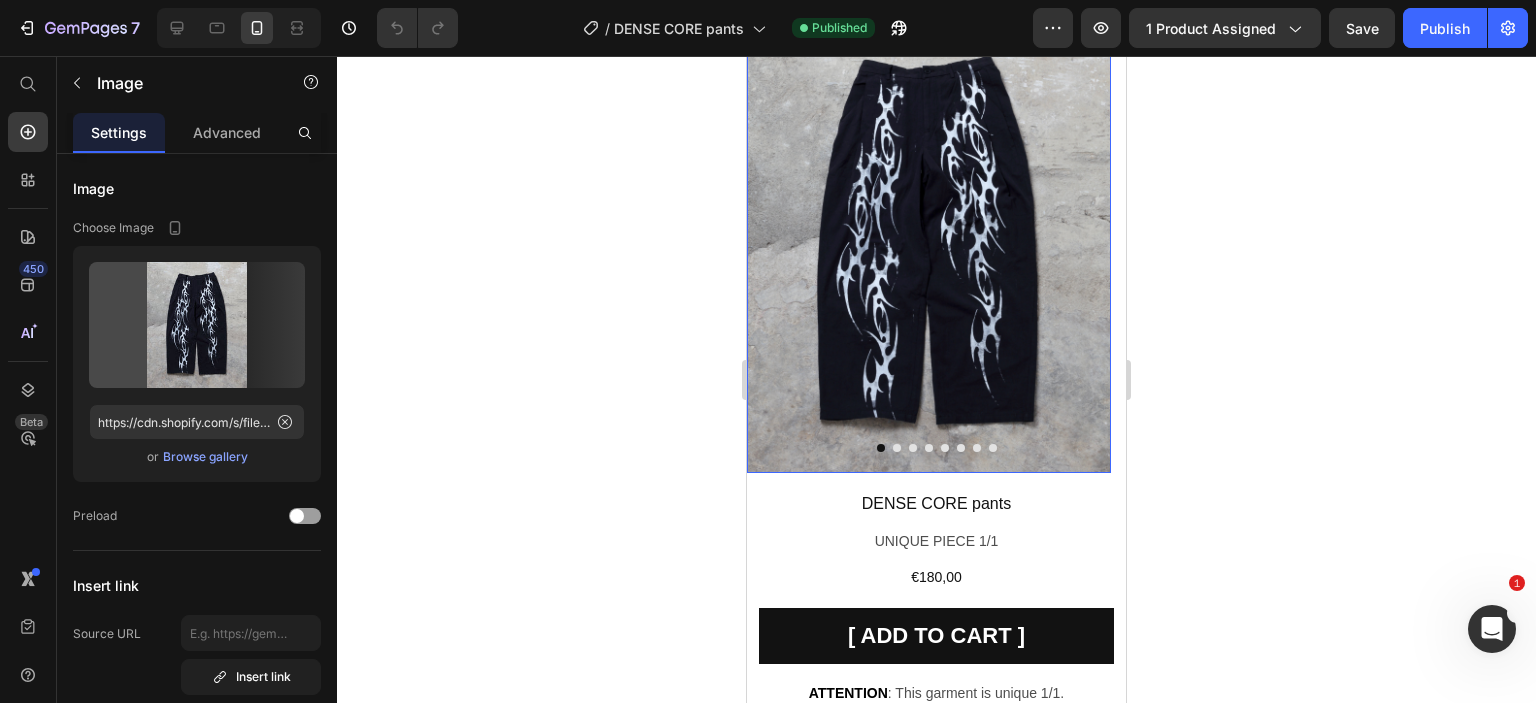 scroll, scrollTop: 0, scrollLeft: 0, axis: both 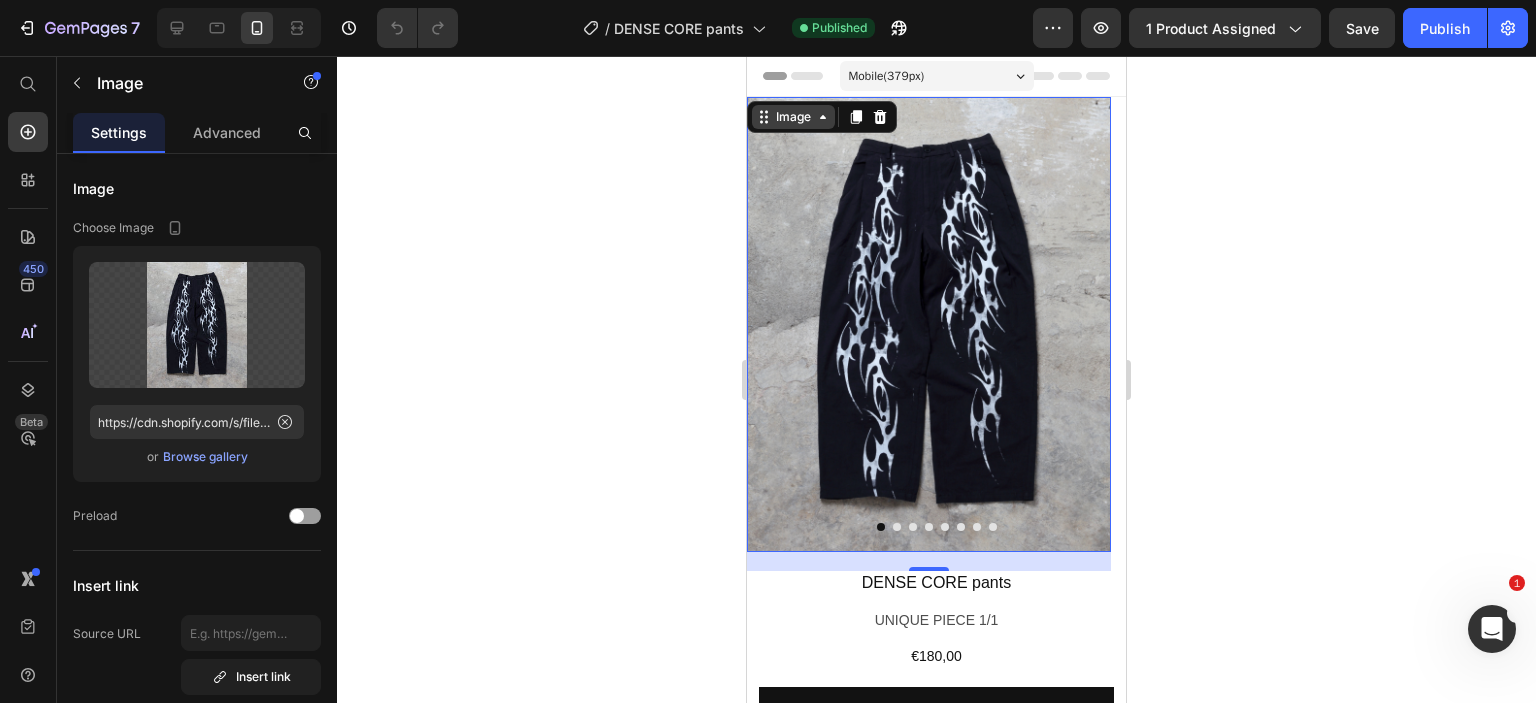 click on "Image" at bounding box center (793, 117) 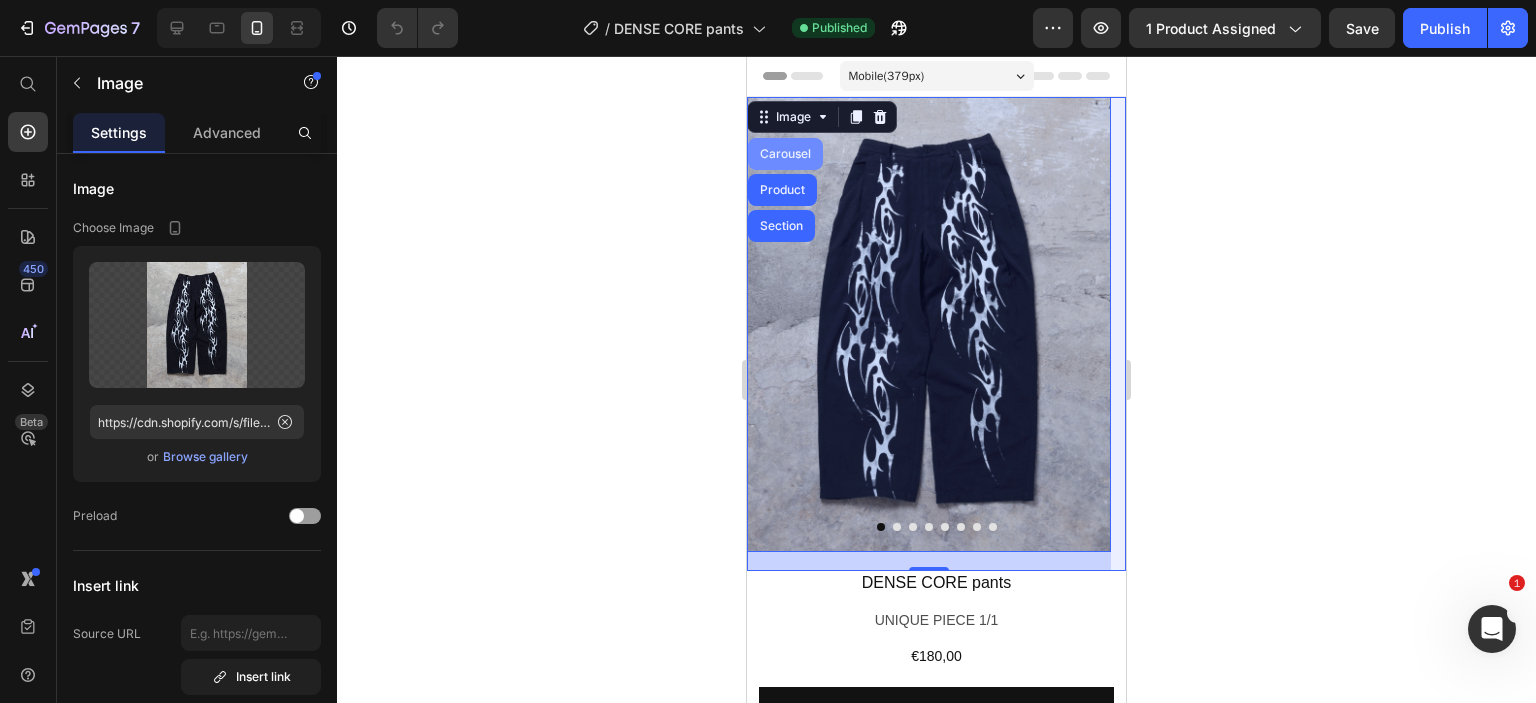 click on "Carousel" at bounding box center (785, 154) 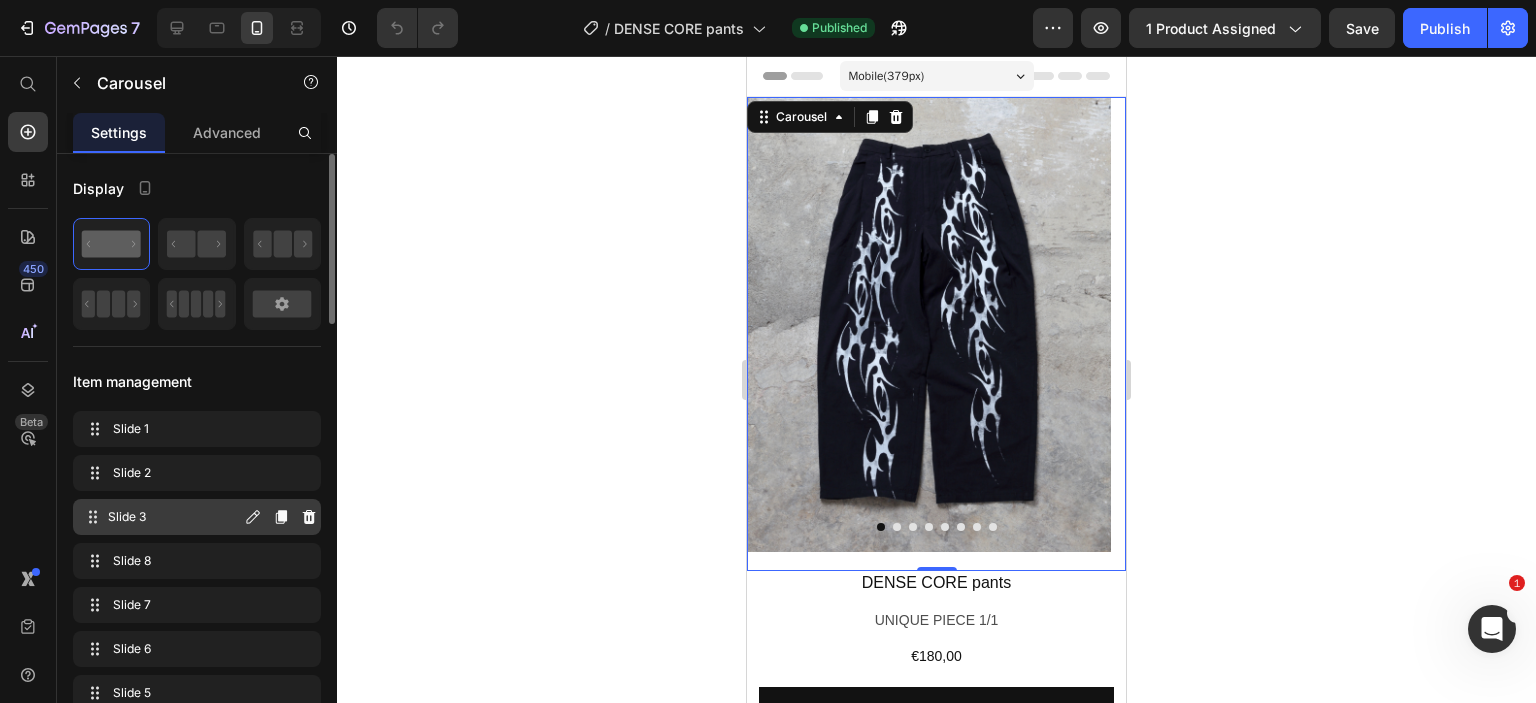 click on "Slide 3" at bounding box center (174, 517) 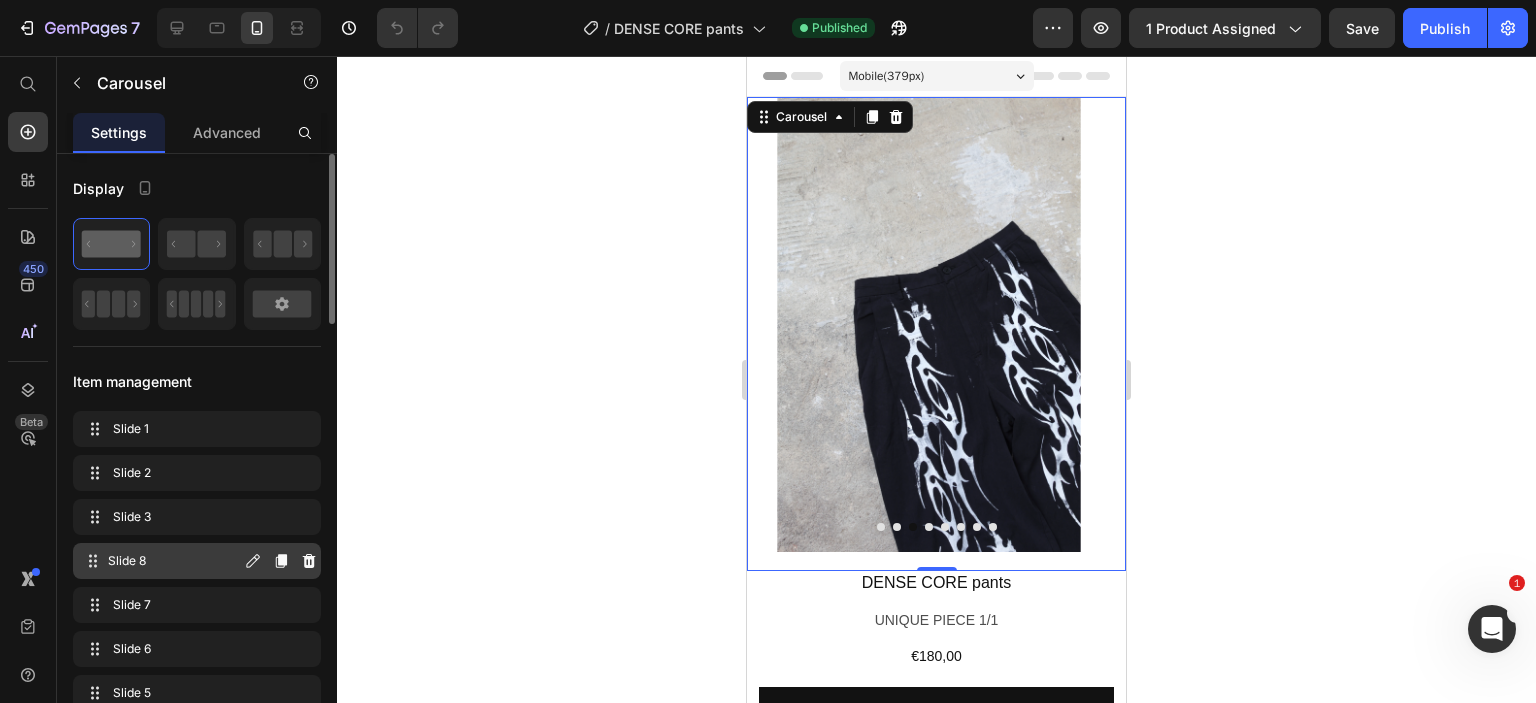 click on "Slide 8" at bounding box center [174, 561] 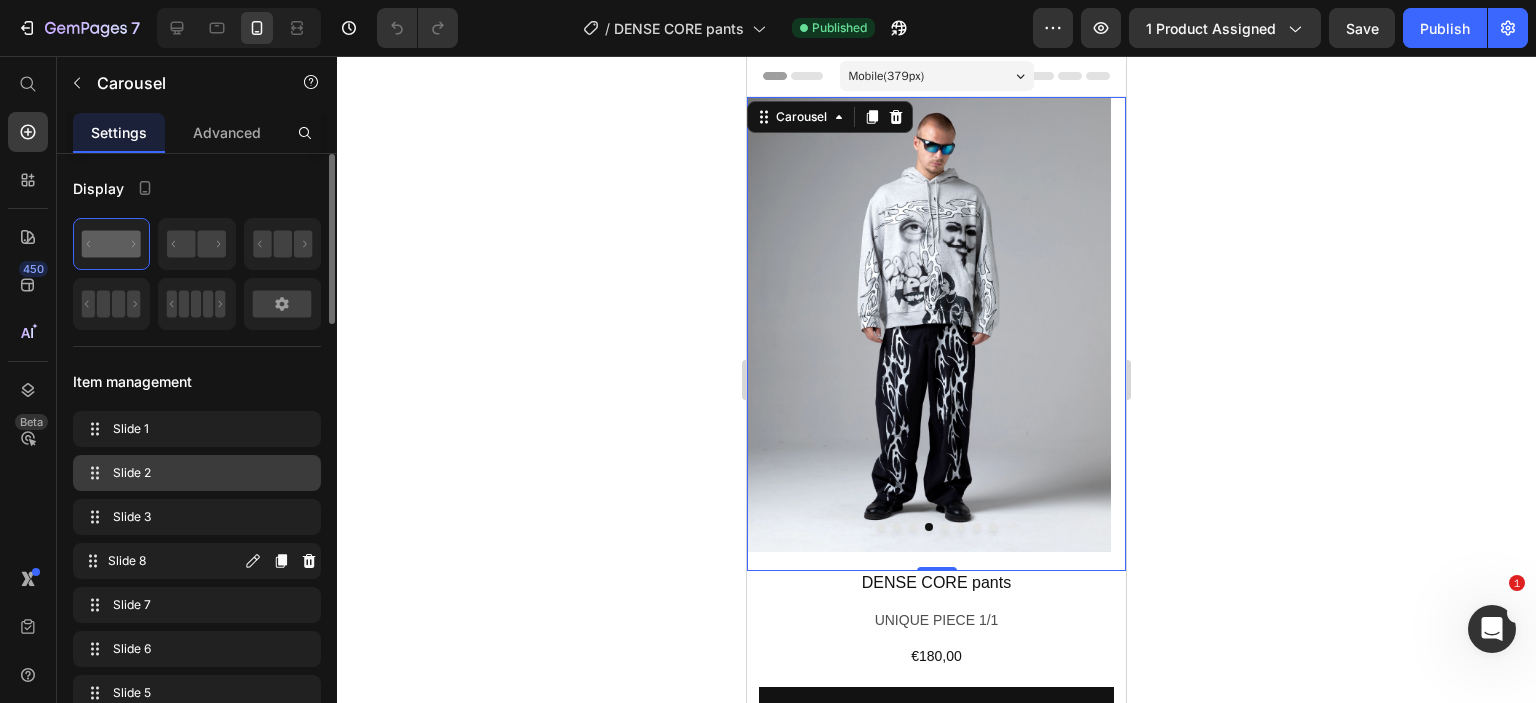 type 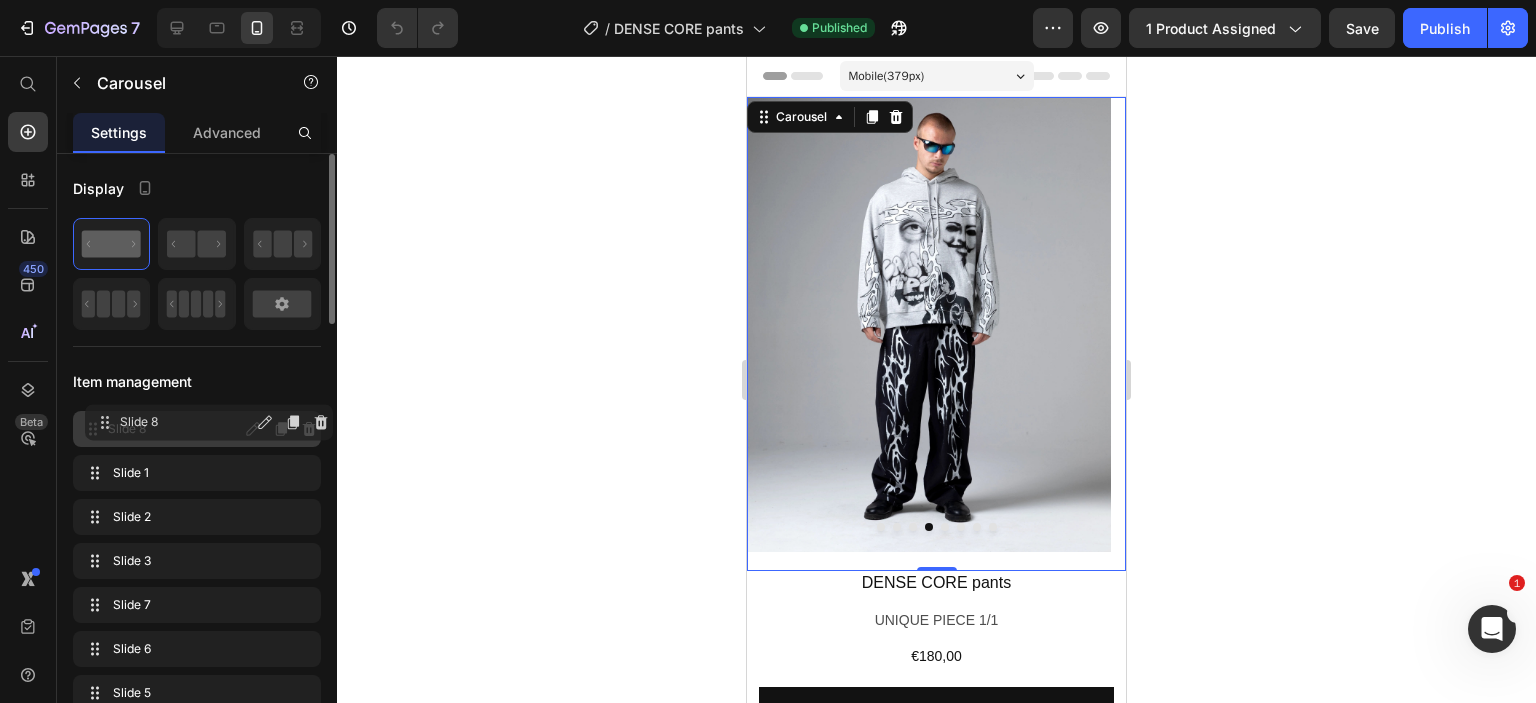 drag, startPoint x: 95, startPoint y: 555, endPoint x: 107, endPoint y: 418, distance: 137.52454 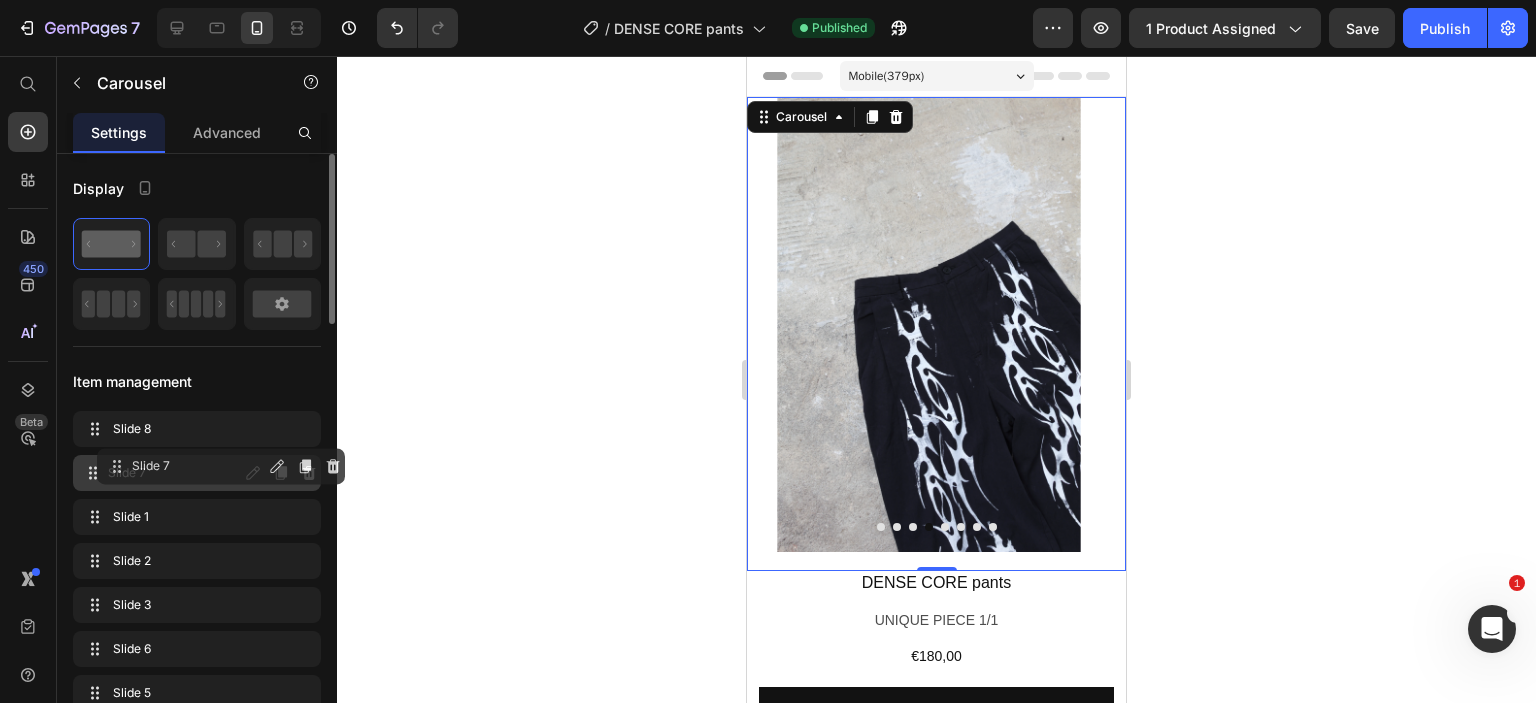 drag, startPoint x: 88, startPoint y: 597, endPoint x: 112, endPoint y: 459, distance: 140.07141 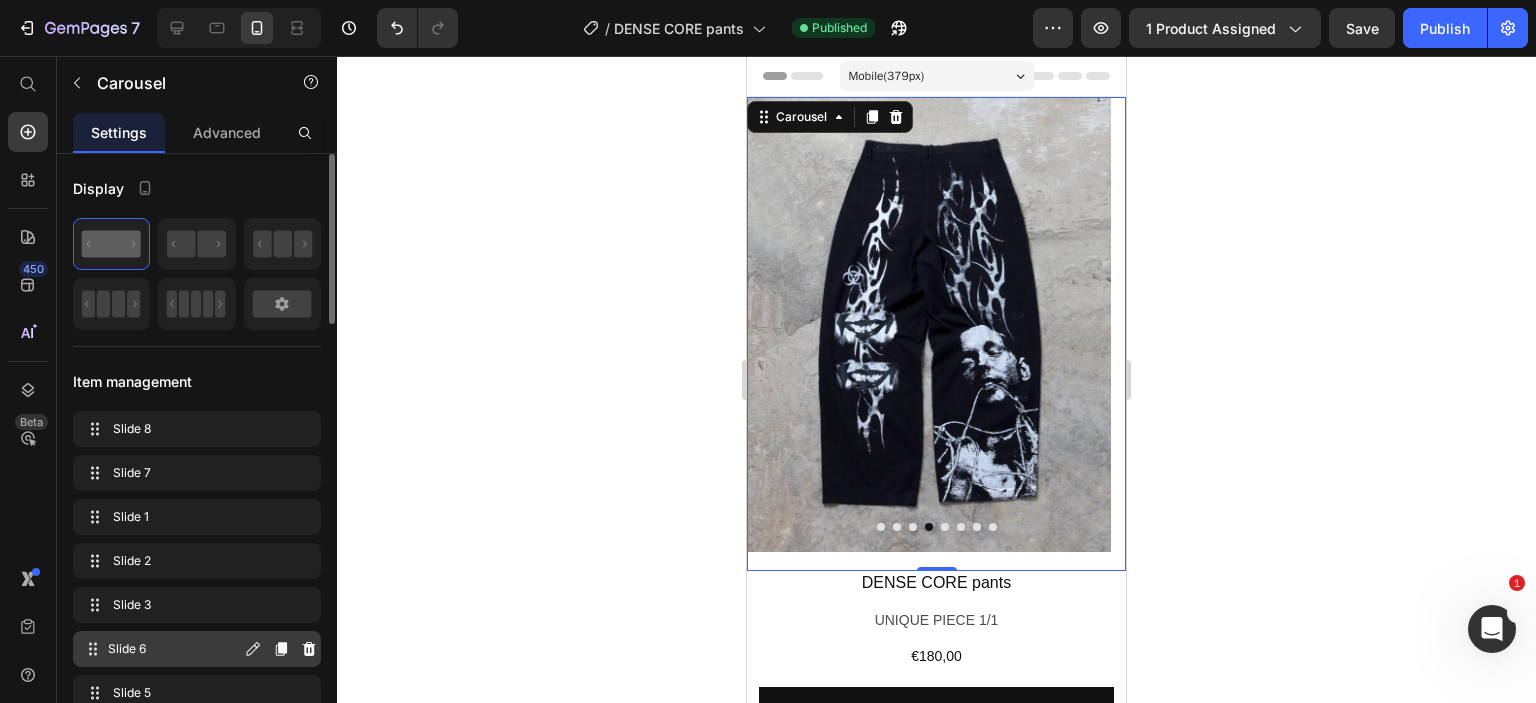 click on "Slide 6" at bounding box center (174, 649) 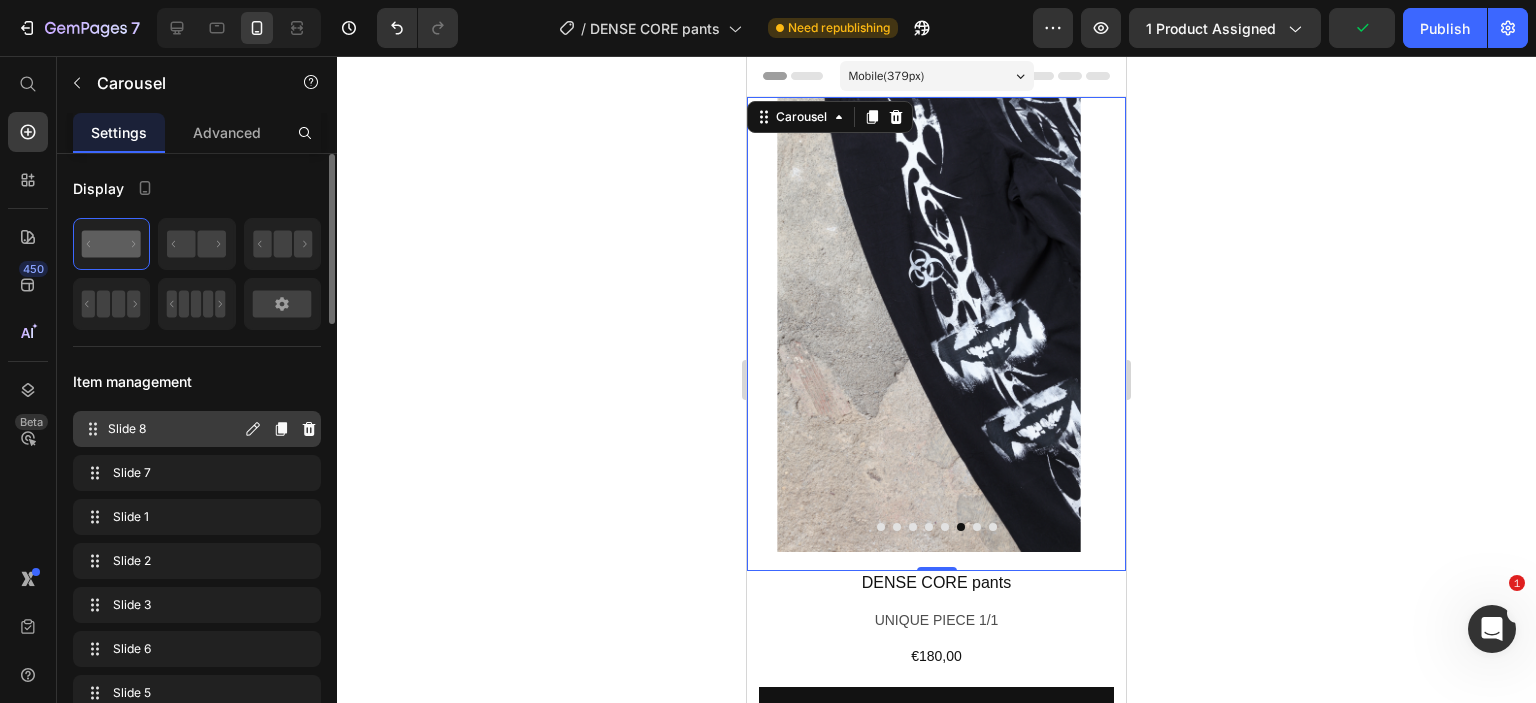 click on "Slide 8 Slide 8" at bounding box center (197, 429) 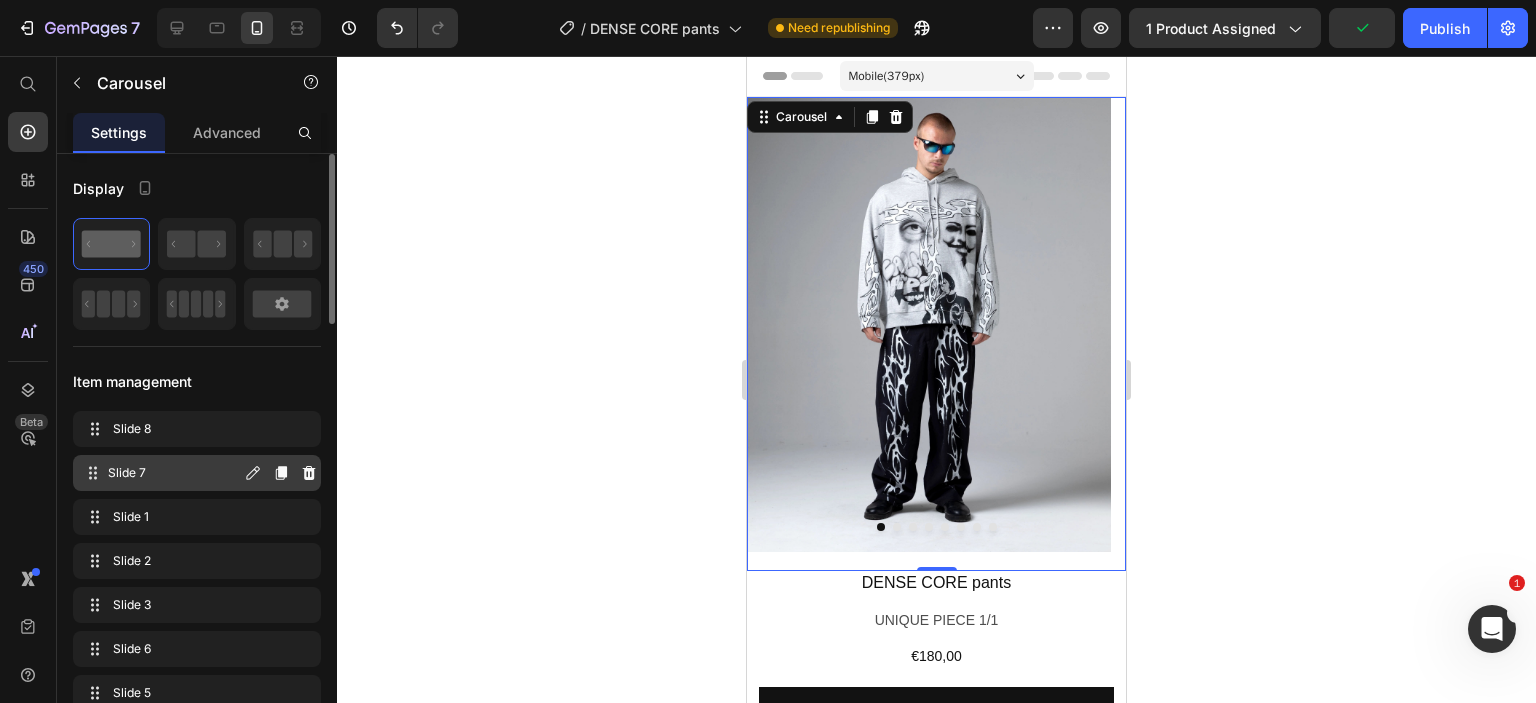 click on "Slide 7 Slide 7" at bounding box center [161, 473] 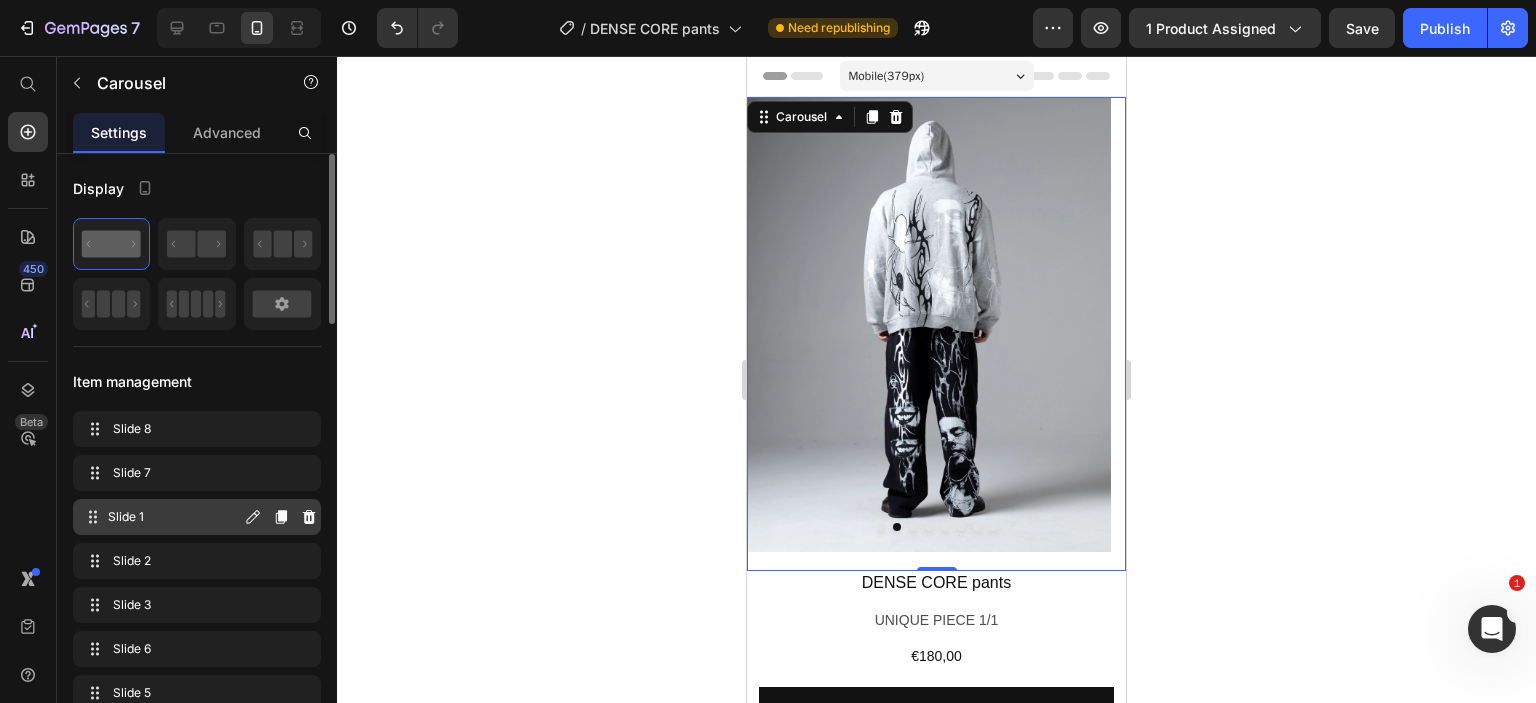 click on "Slide 1 Slide 1" at bounding box center (161, 517) 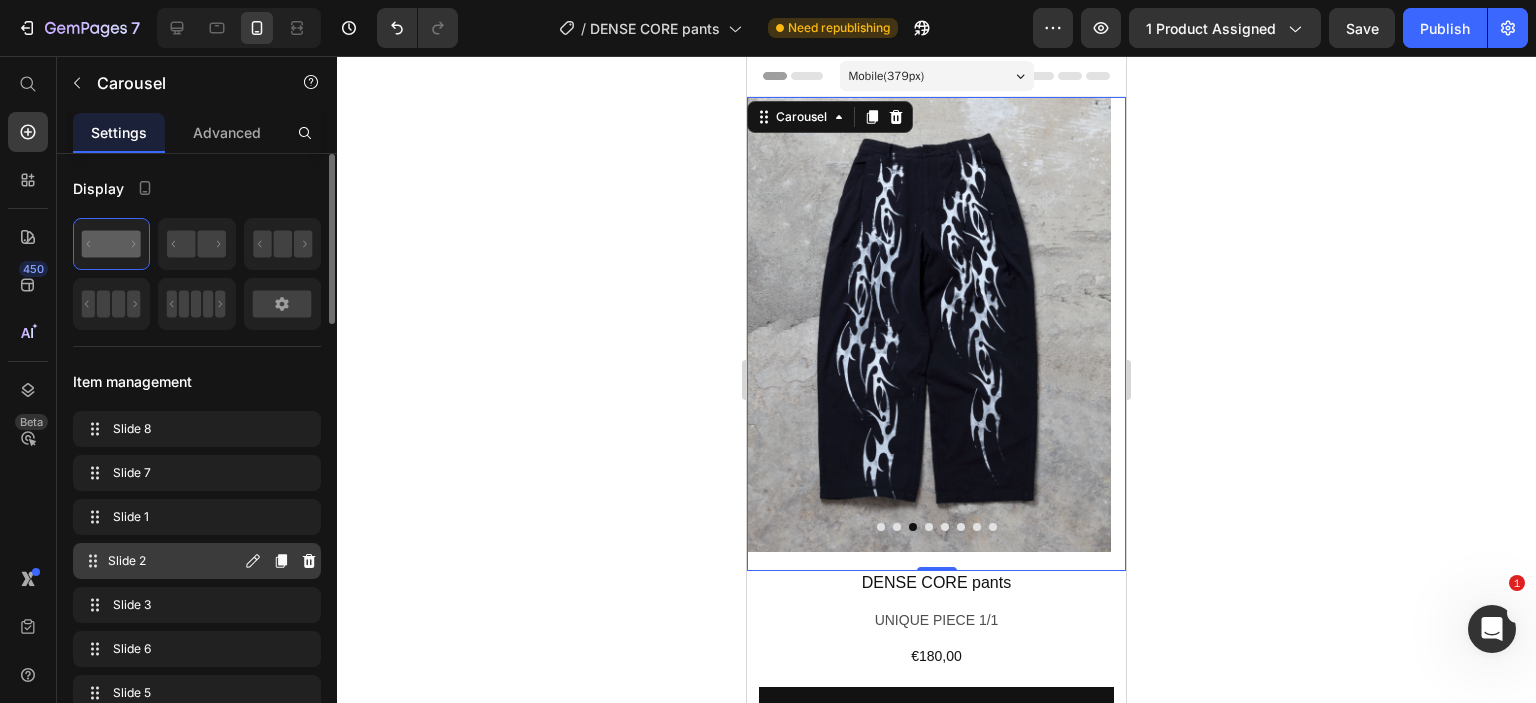 click on "Slide 2" at bounding box center (174, 561) 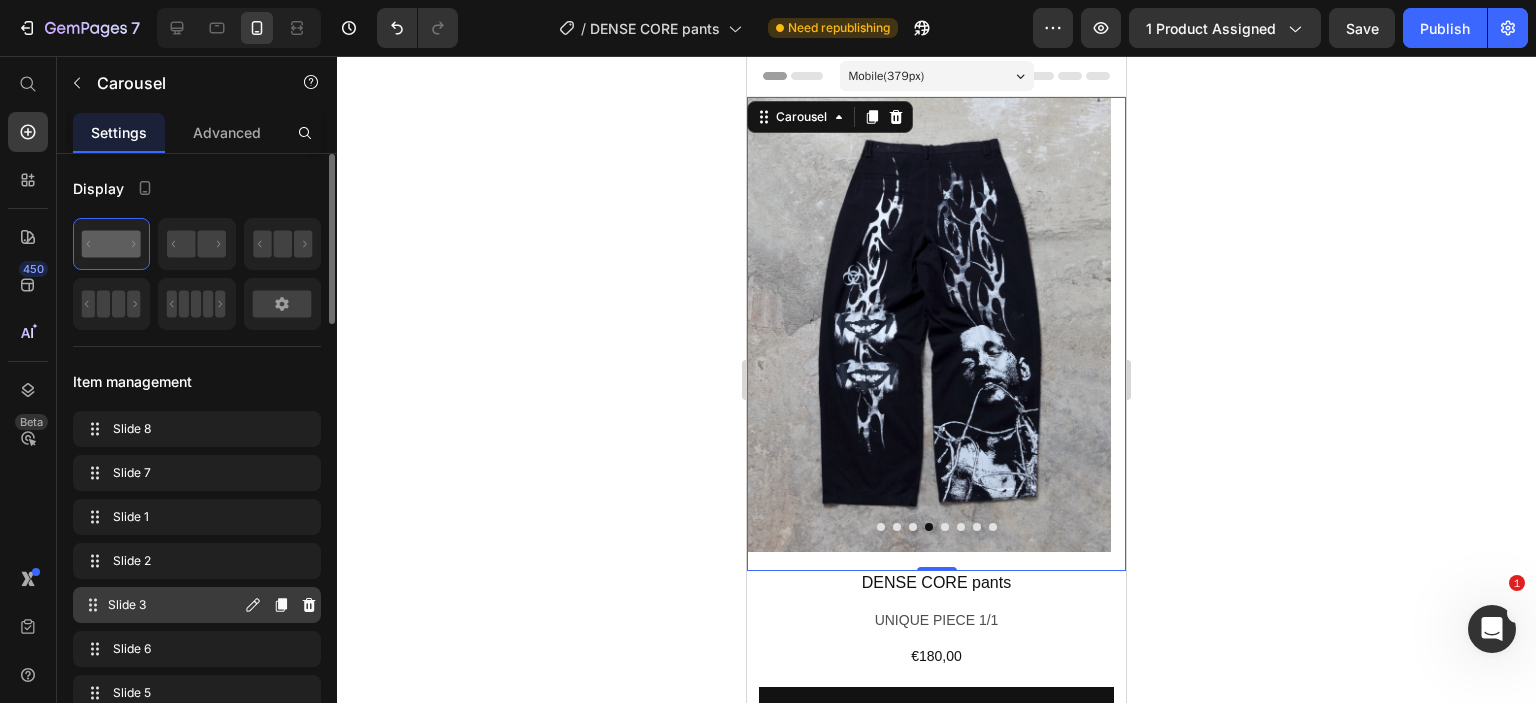 click on "Slide 3 Slide 3" at bounding box center (161, 605) 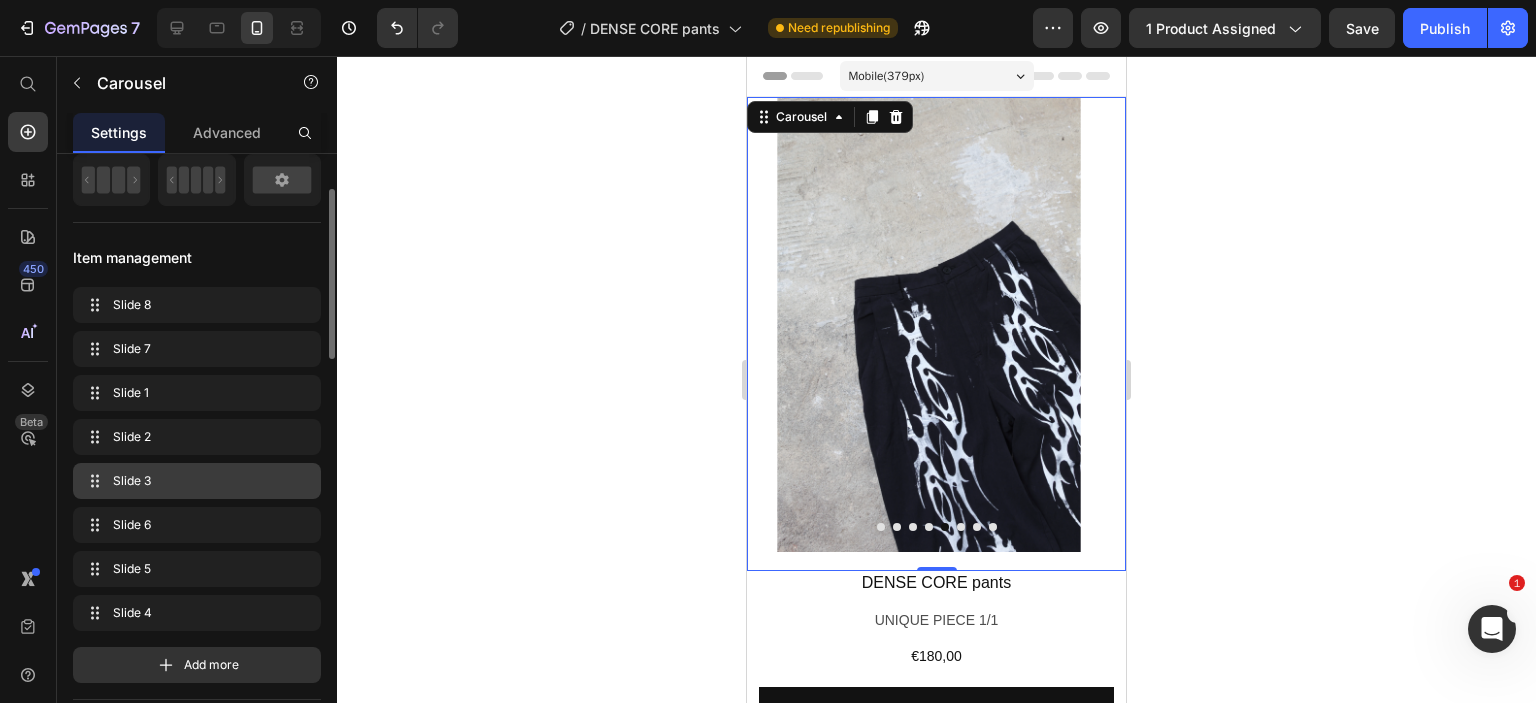 scroll, scrollTop: 124, scrollLeft: 0, axis: vertical 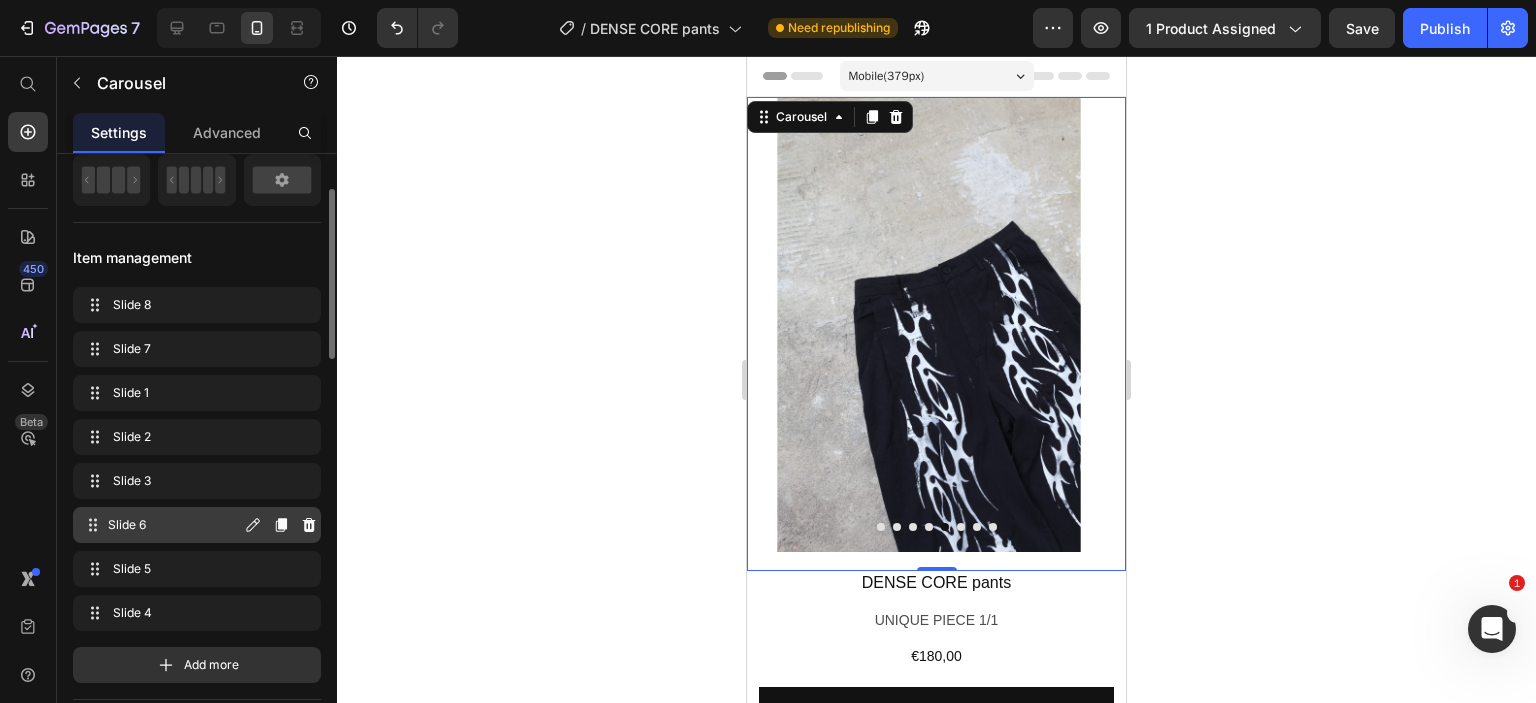 click on "Slide 6" at bounding box center [174, 525] 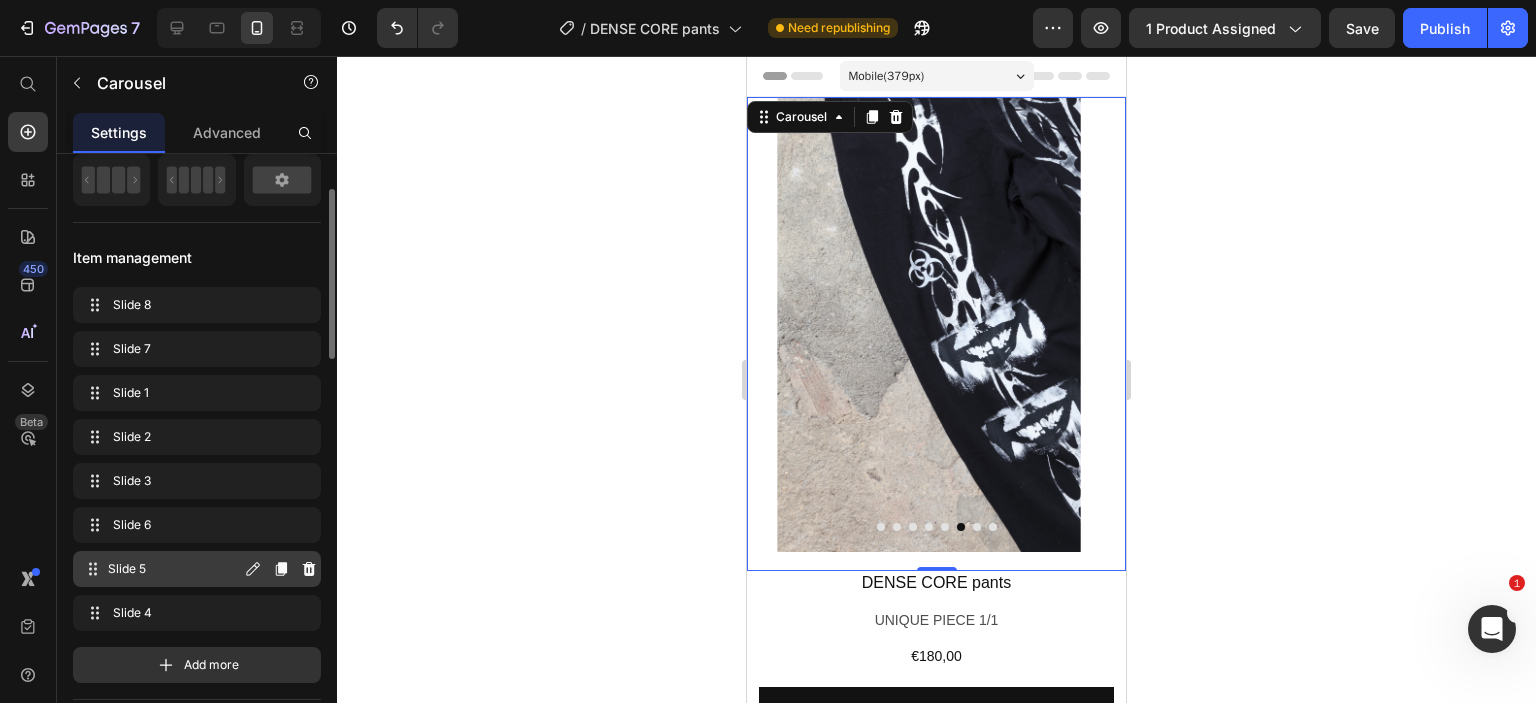 click on "Slide 5" at bounding box center [174, 569] 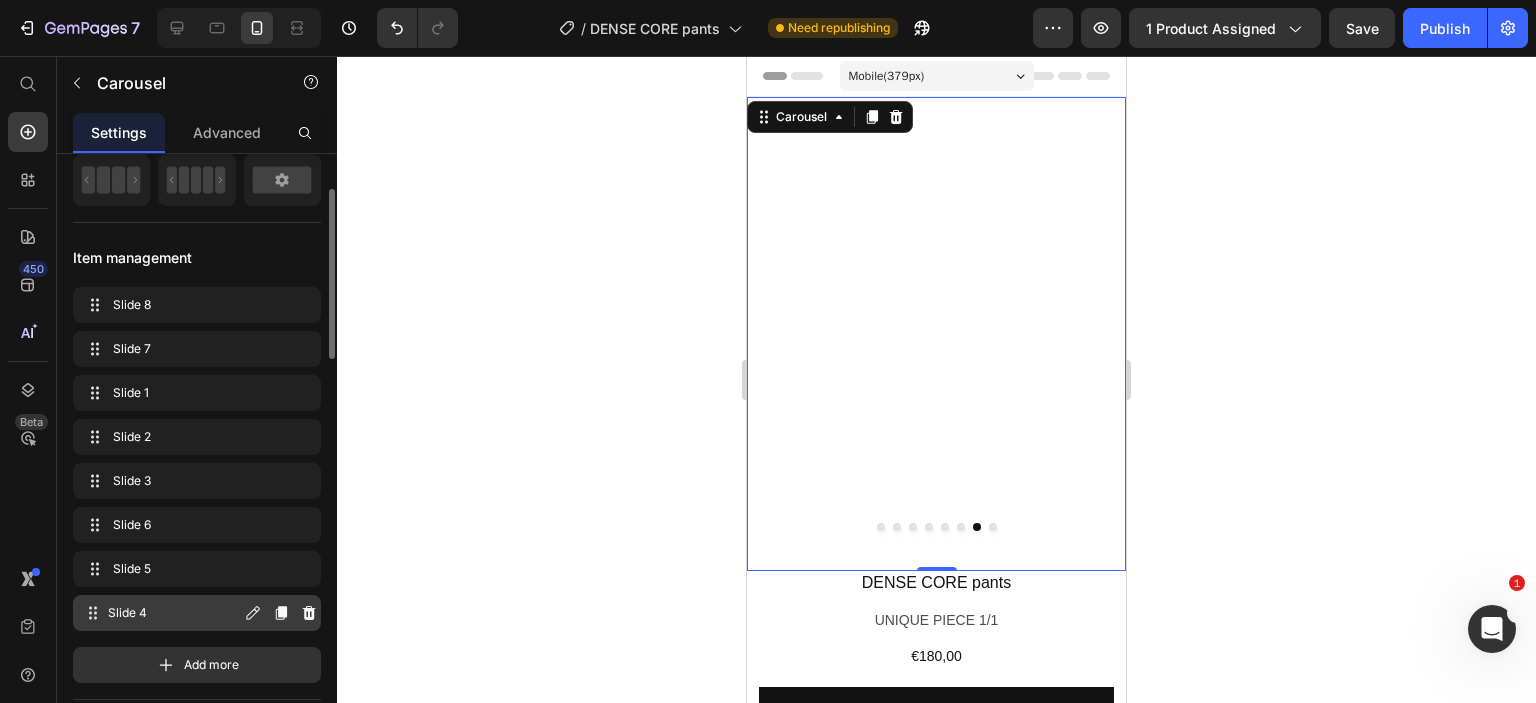 click on "Slide 4" at bounding box center [174, 613] 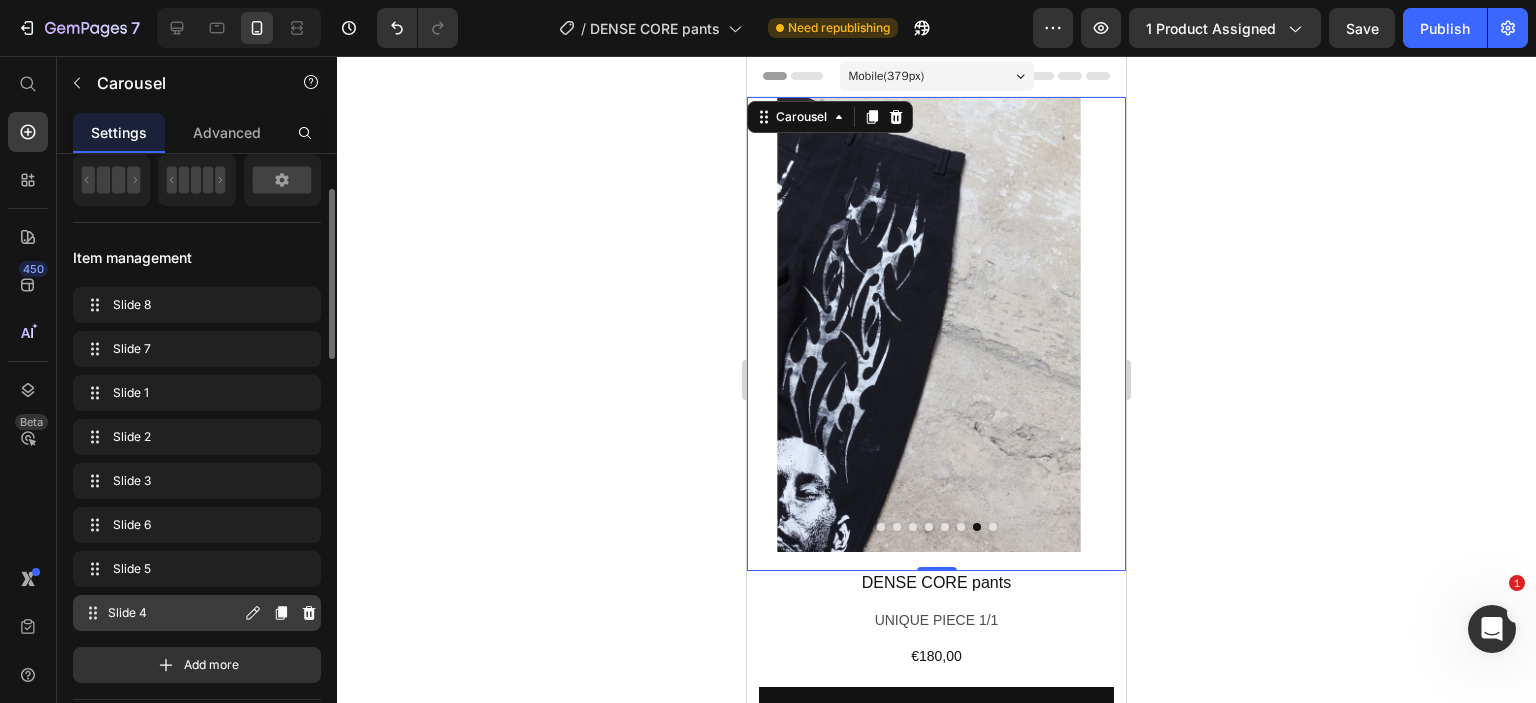 click on "Slide 4 Slide 4" at bounding box center (161, 613) 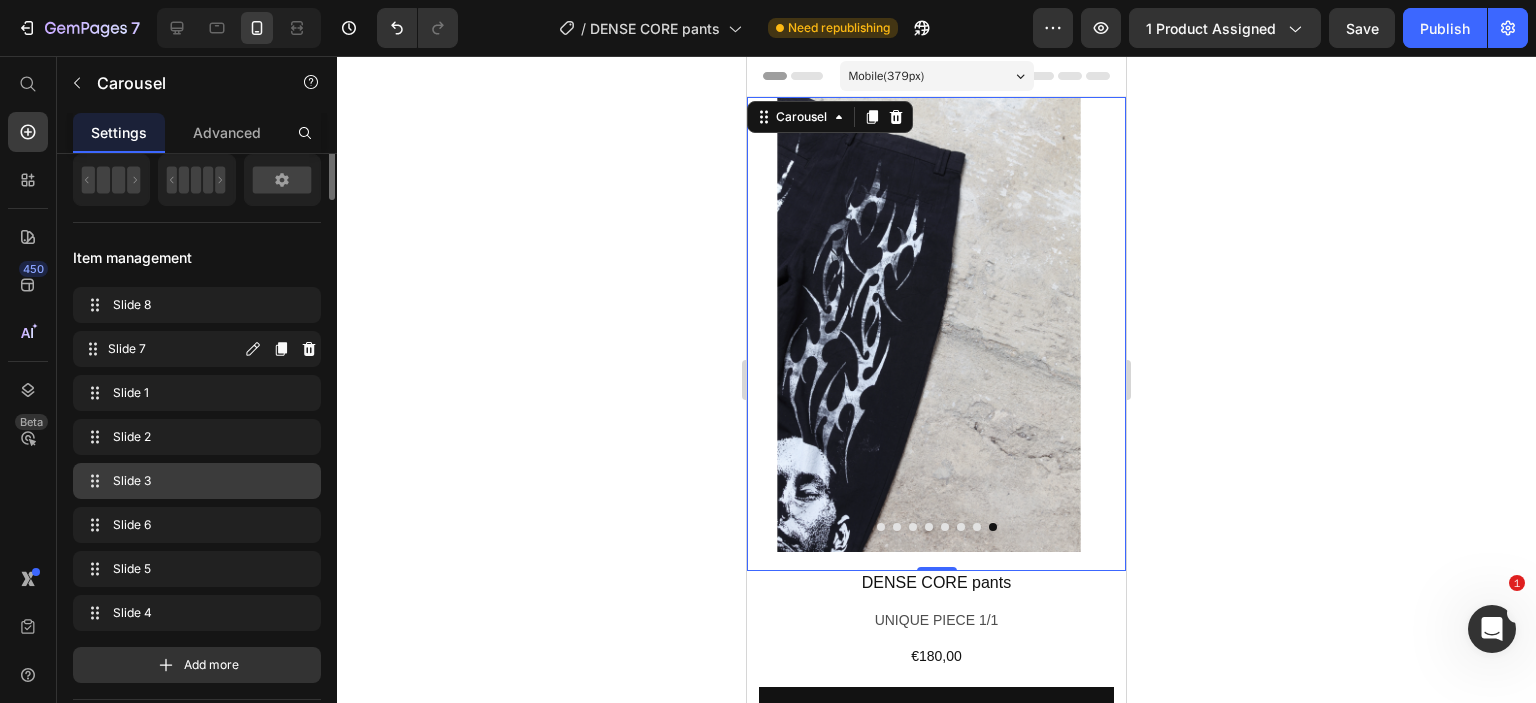scroll, scrollTop: 0, scrollLeft: 0, axis: both 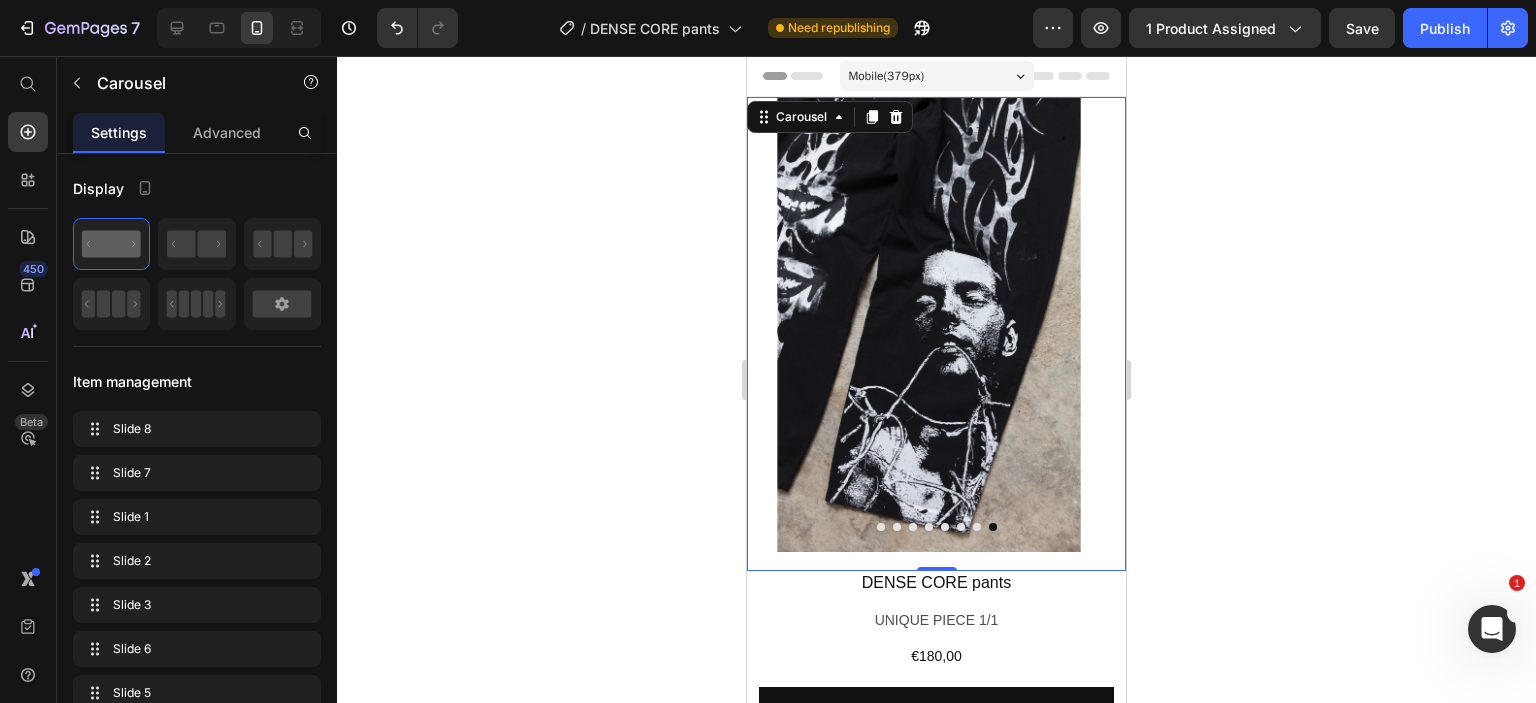 click at bounding box center [881, 527] 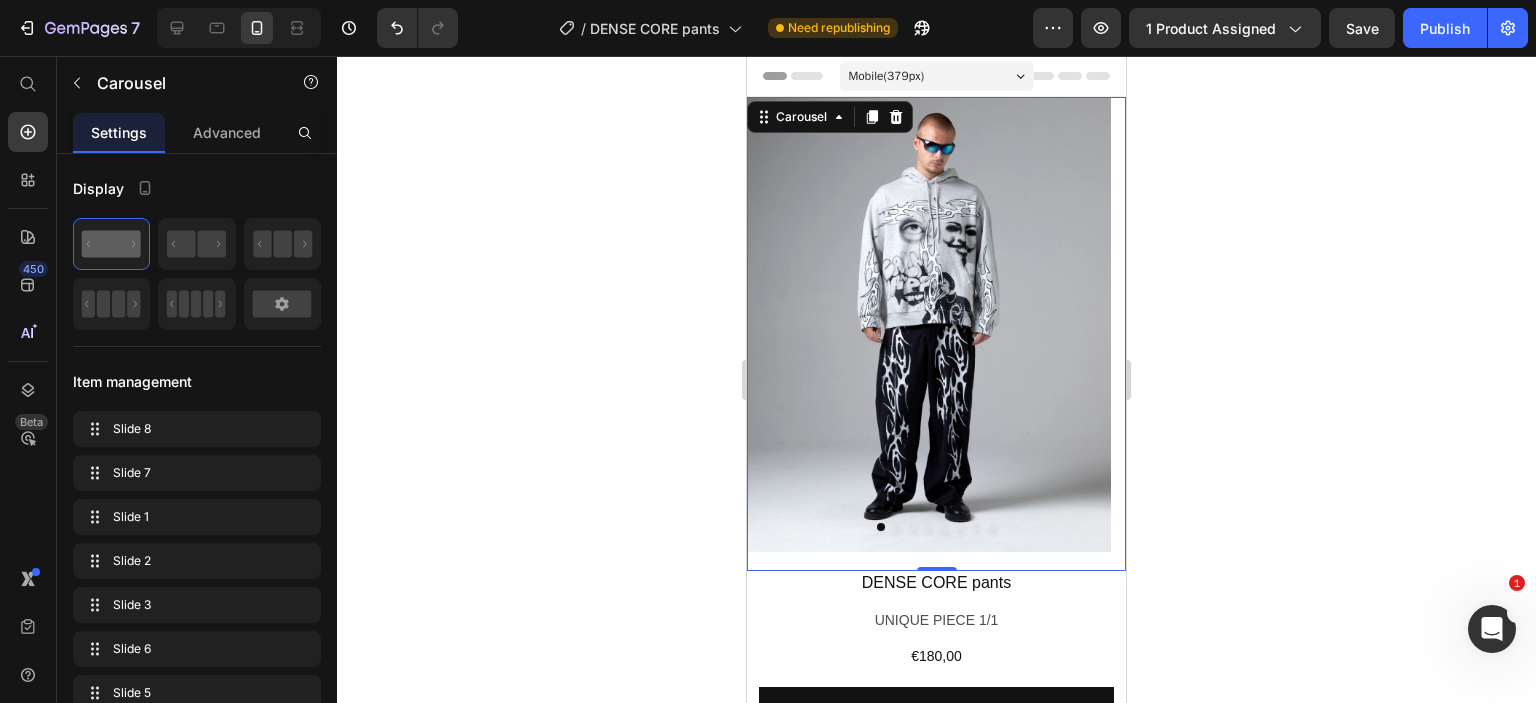click at bounding box center (993, 527) 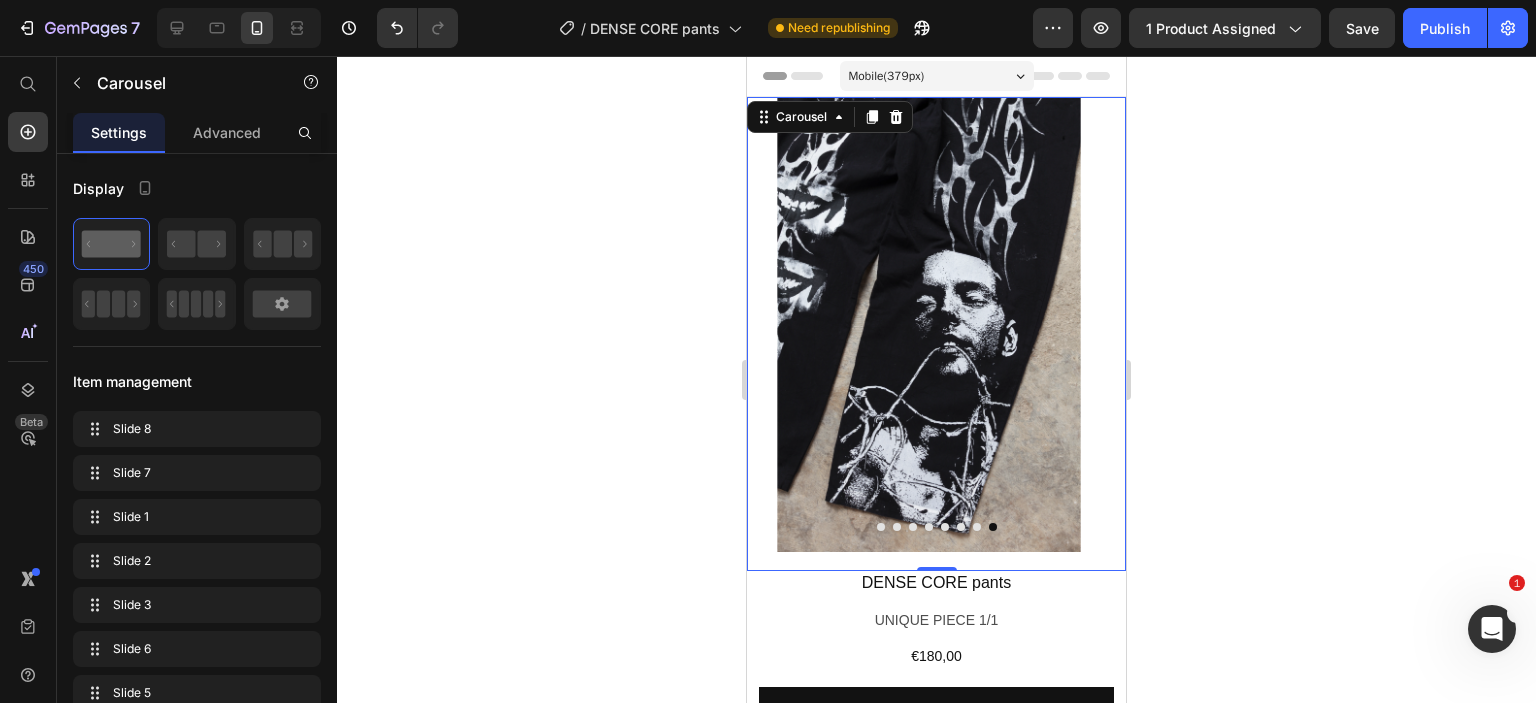 click at bounding box center [881, 527] 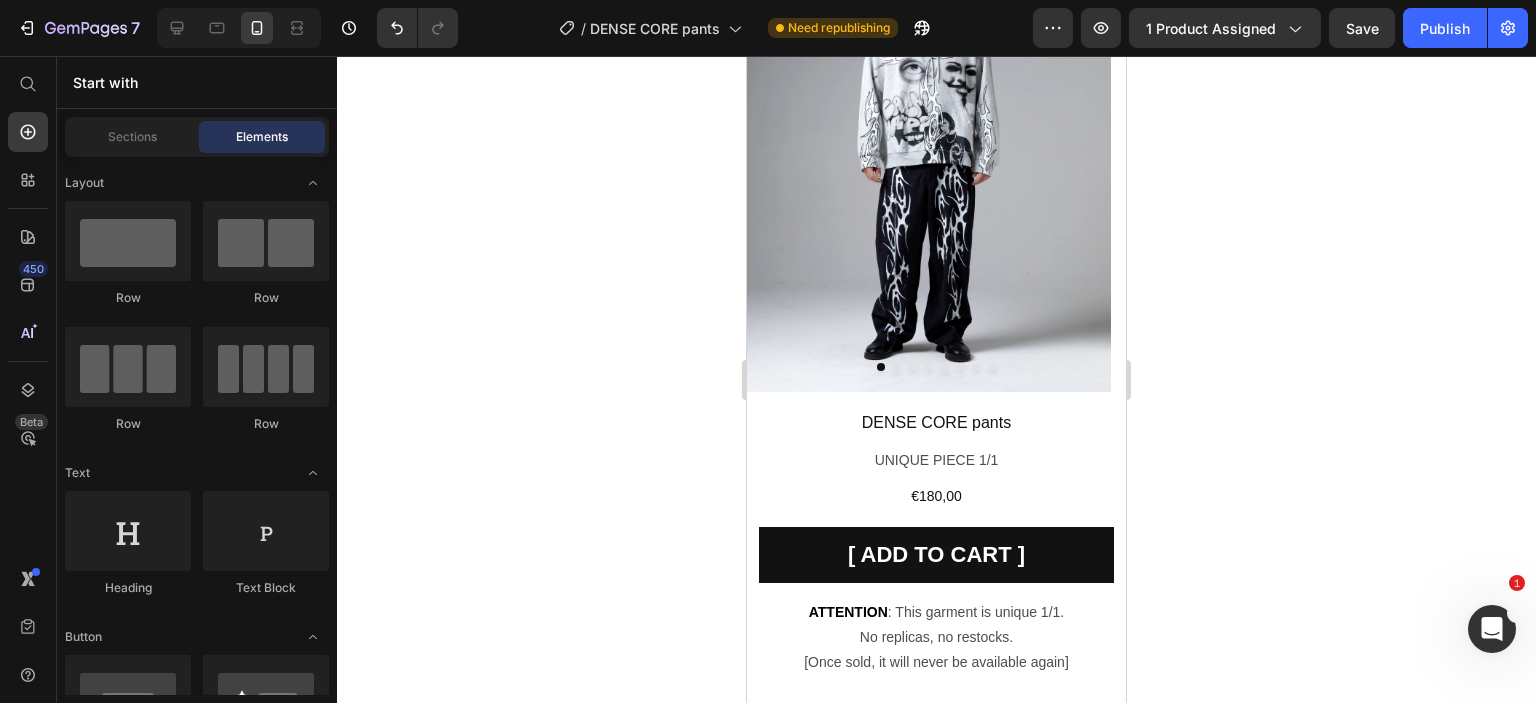 scroll, scrollTop: 0, scrollLeft: 0, axis: both 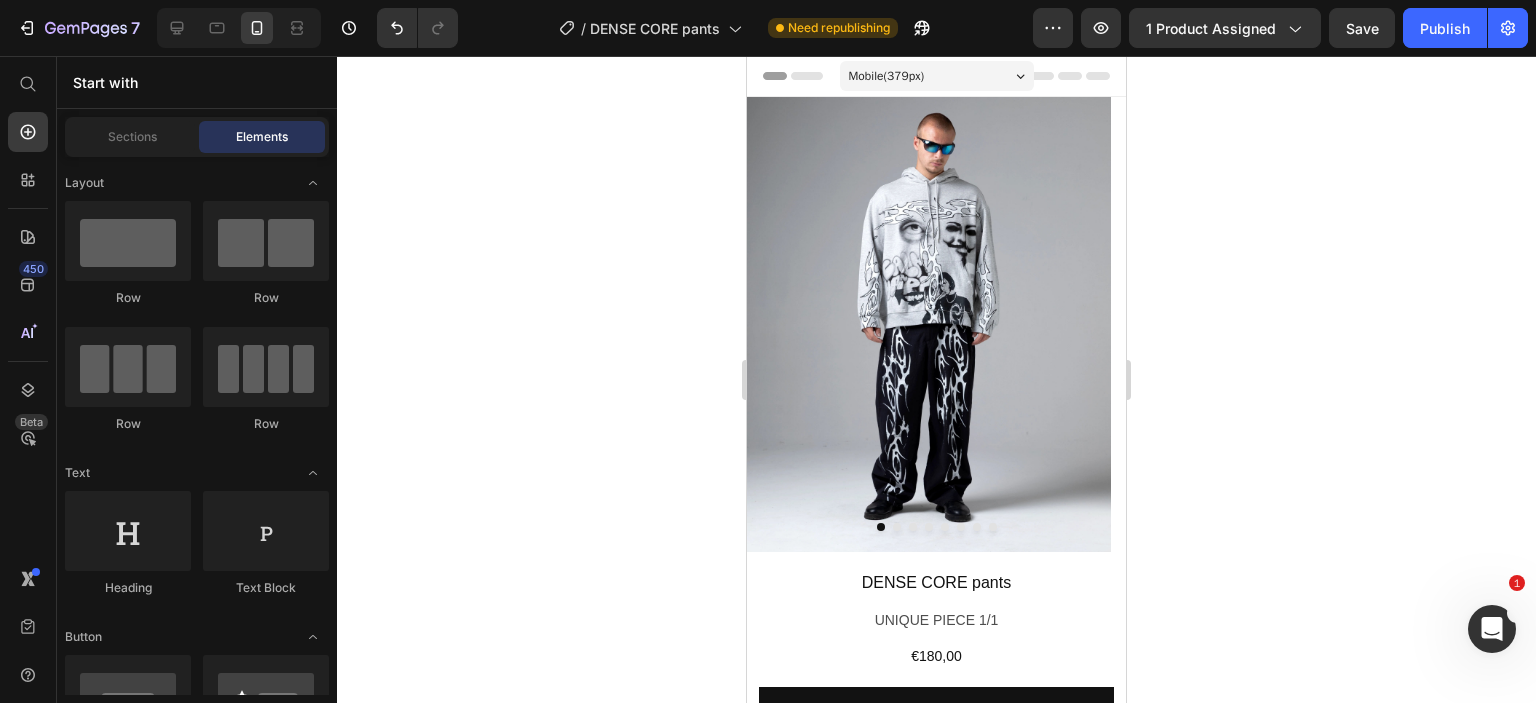 drag, startPoint x: 1117, startPoint y: 118, endPoint x: 1883, endPoint y: 119, distance: 766.0007 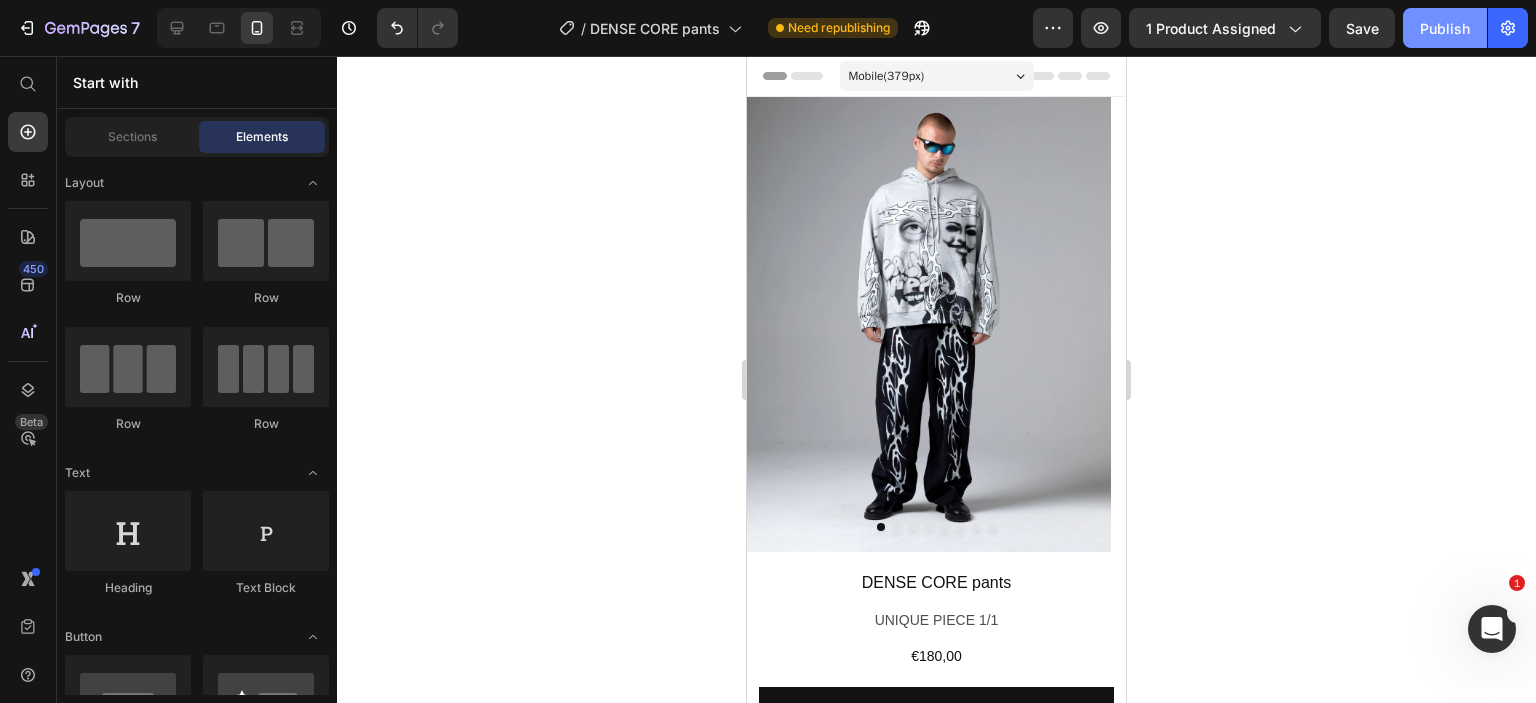 click on "Publish" at bounding box center (1445, 28) 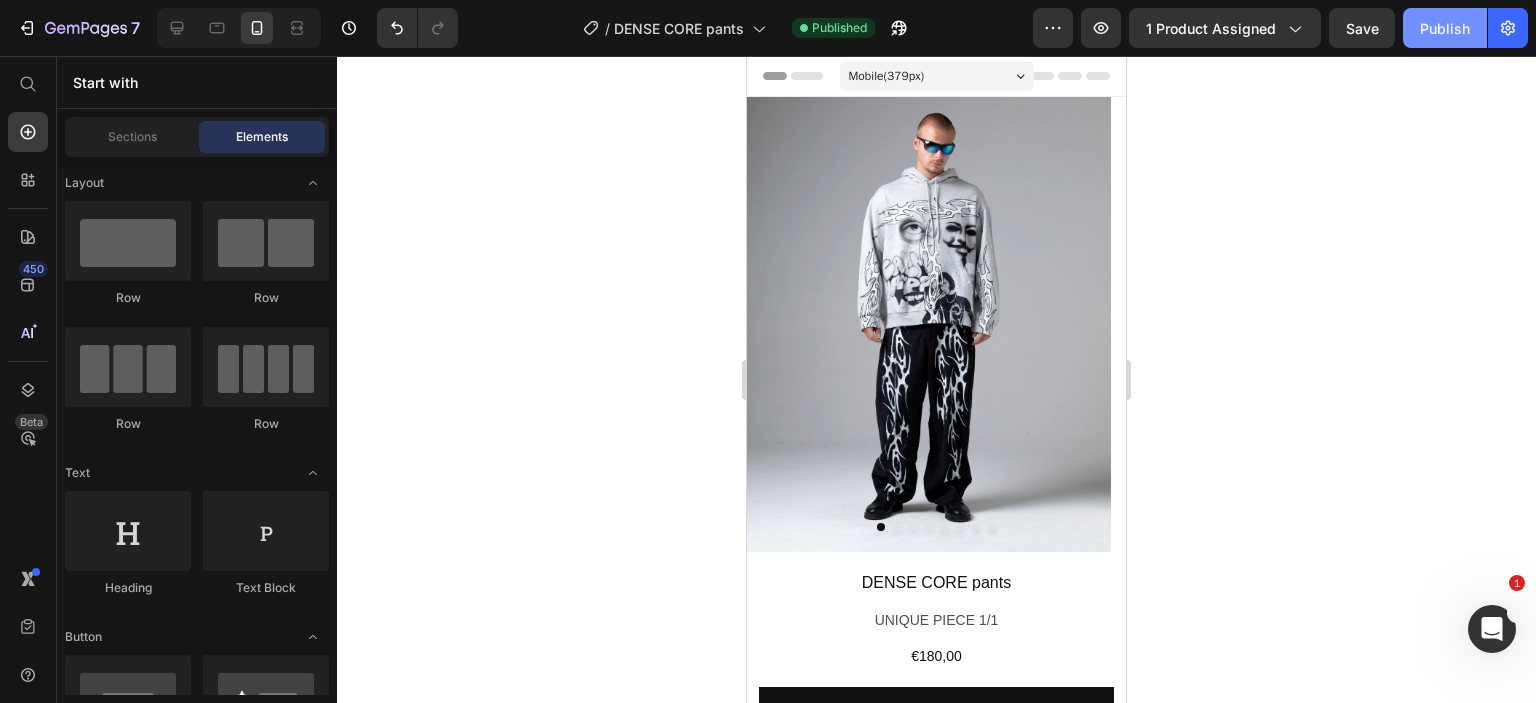 click on "Publish" at bounding box center (1445, 28) 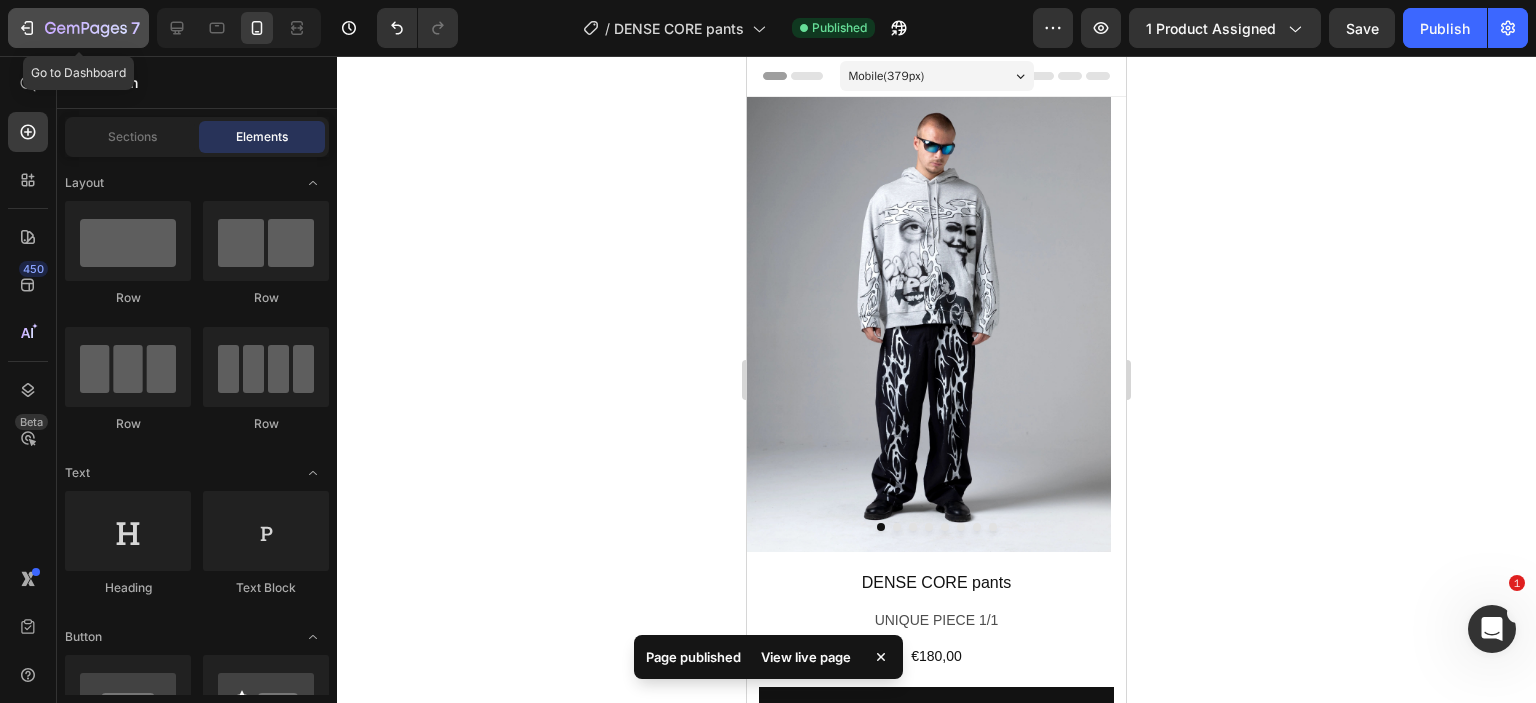 click 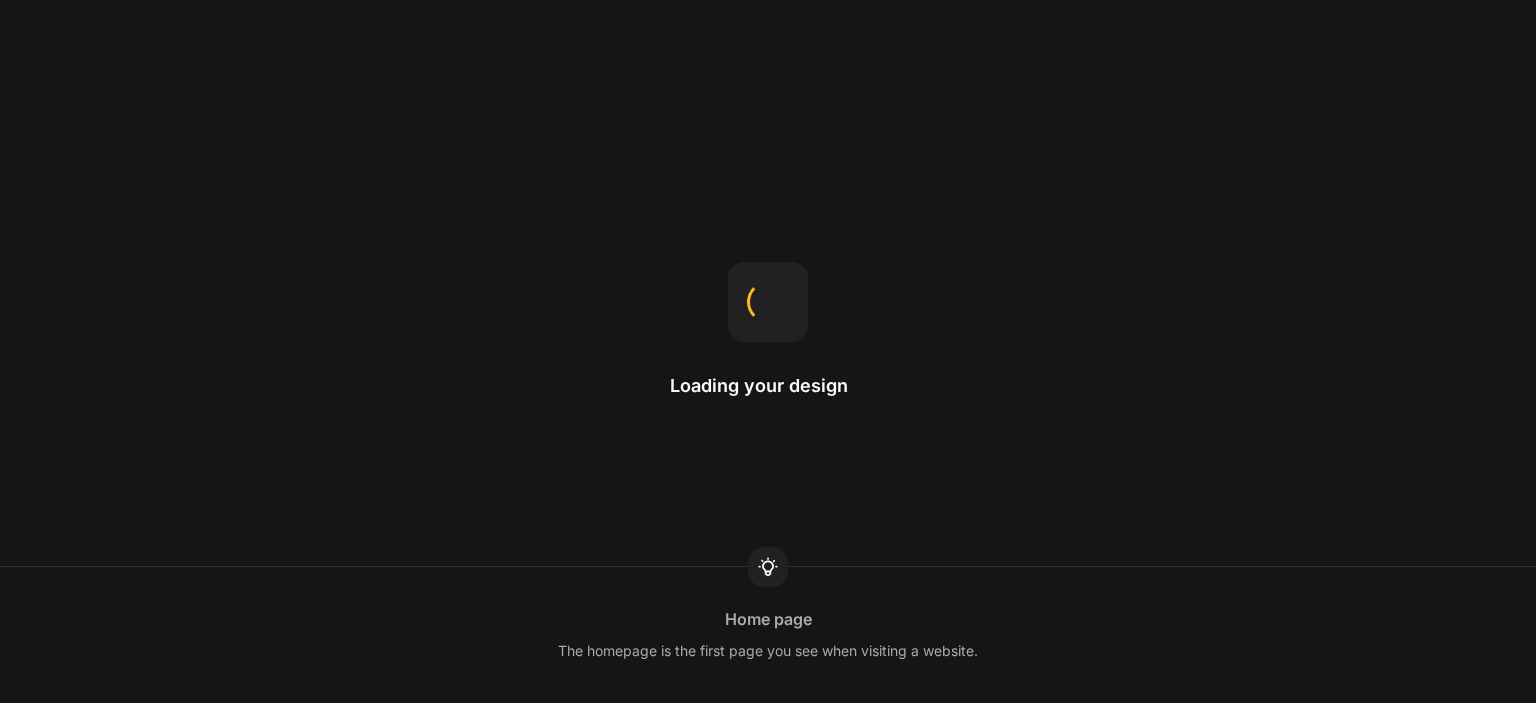 scroll, scrollTop: 0, scrollLeft: 0, axis: both 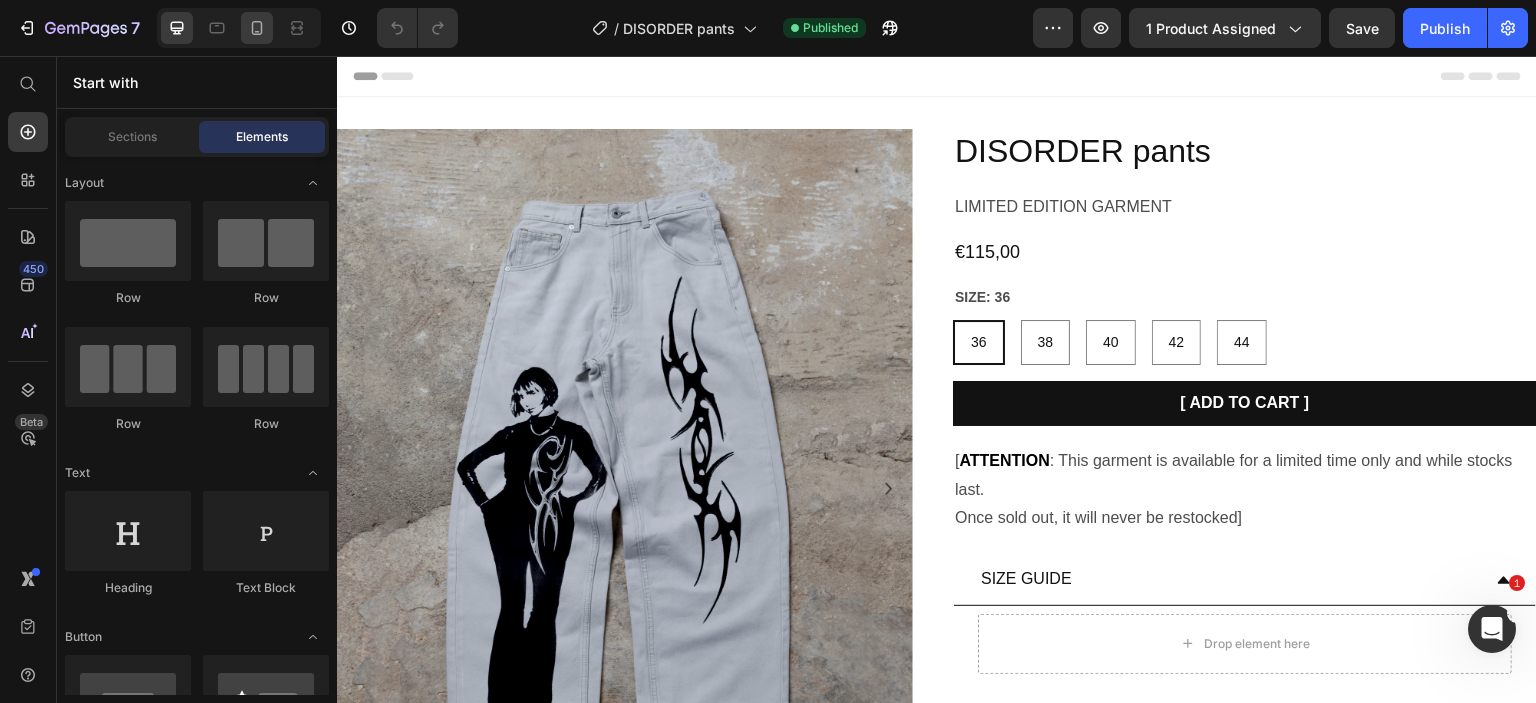 click 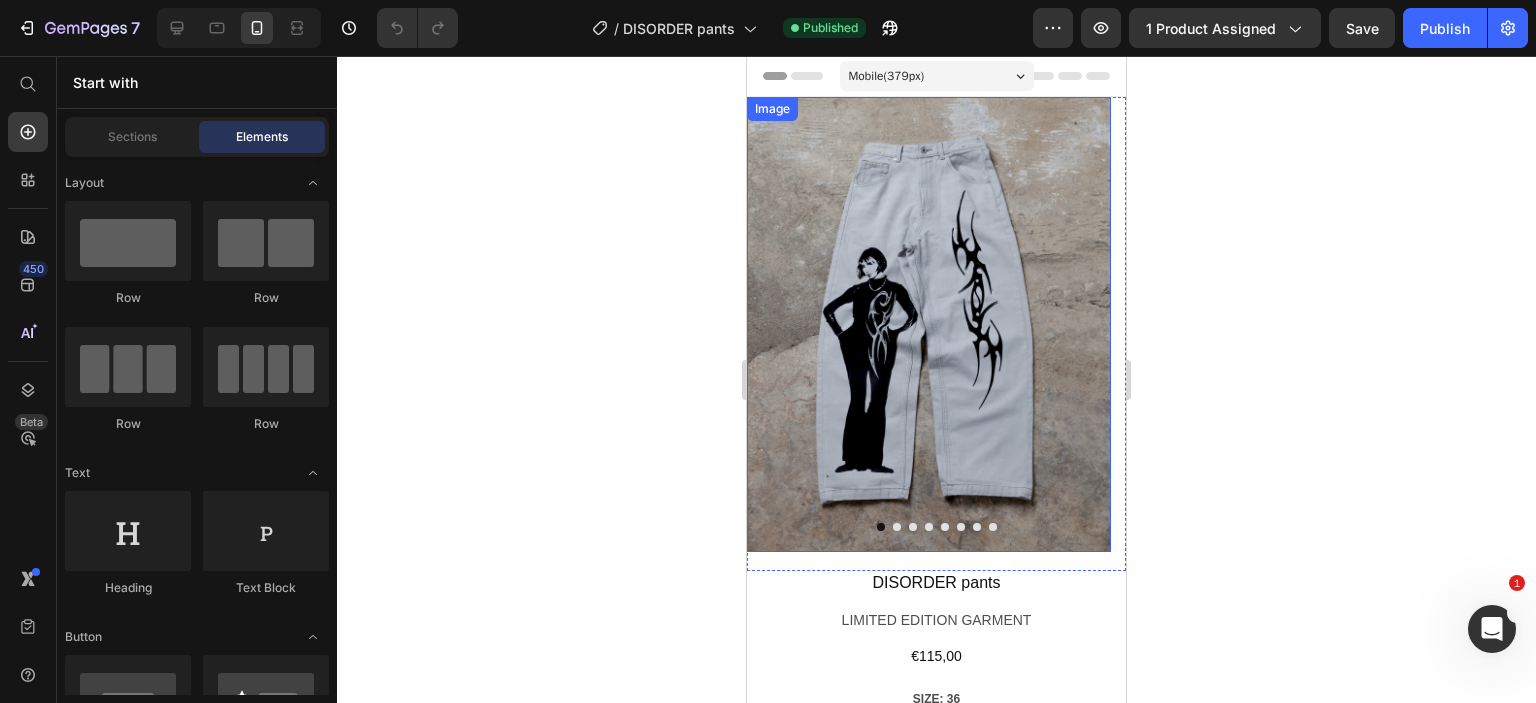 click at bounding box center [929, 324] 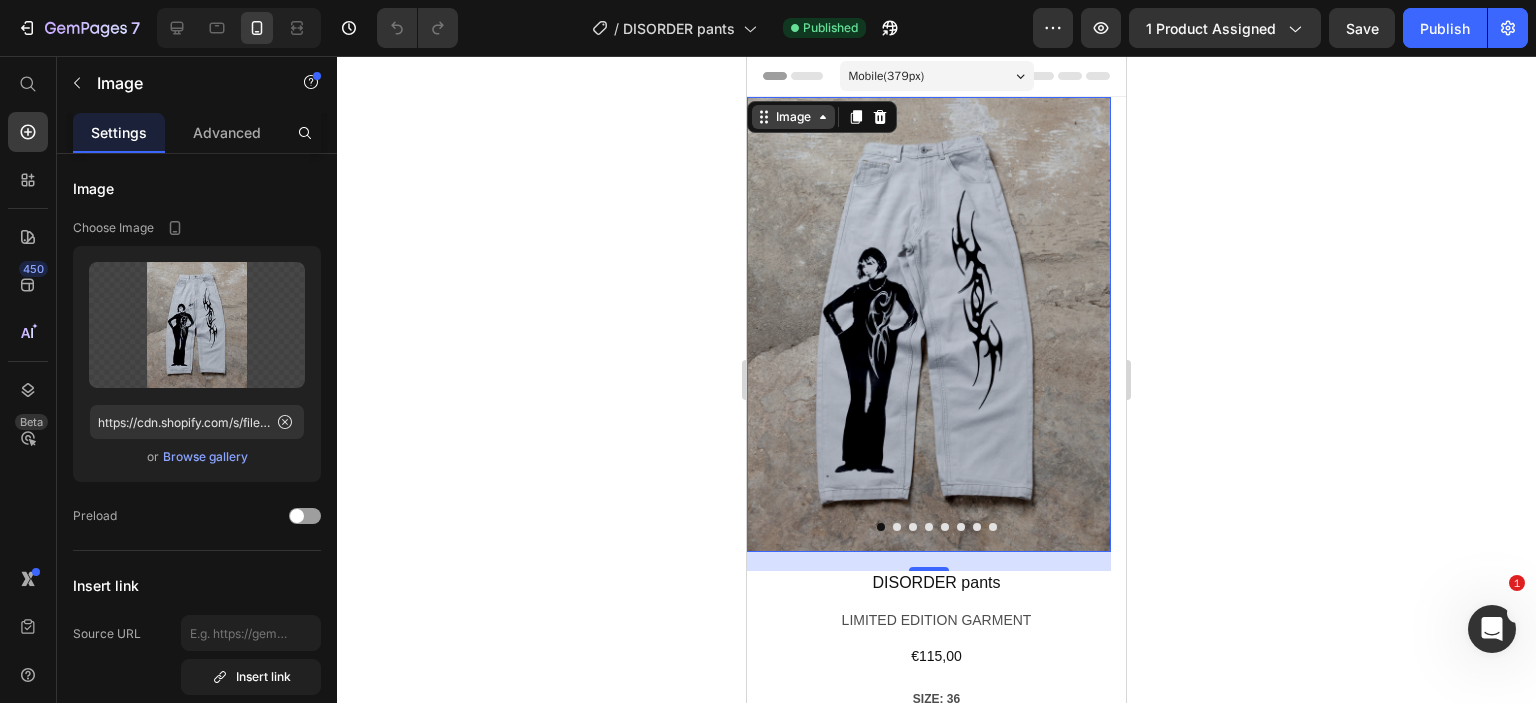 click on "Image" at bounding box center [793, 117] 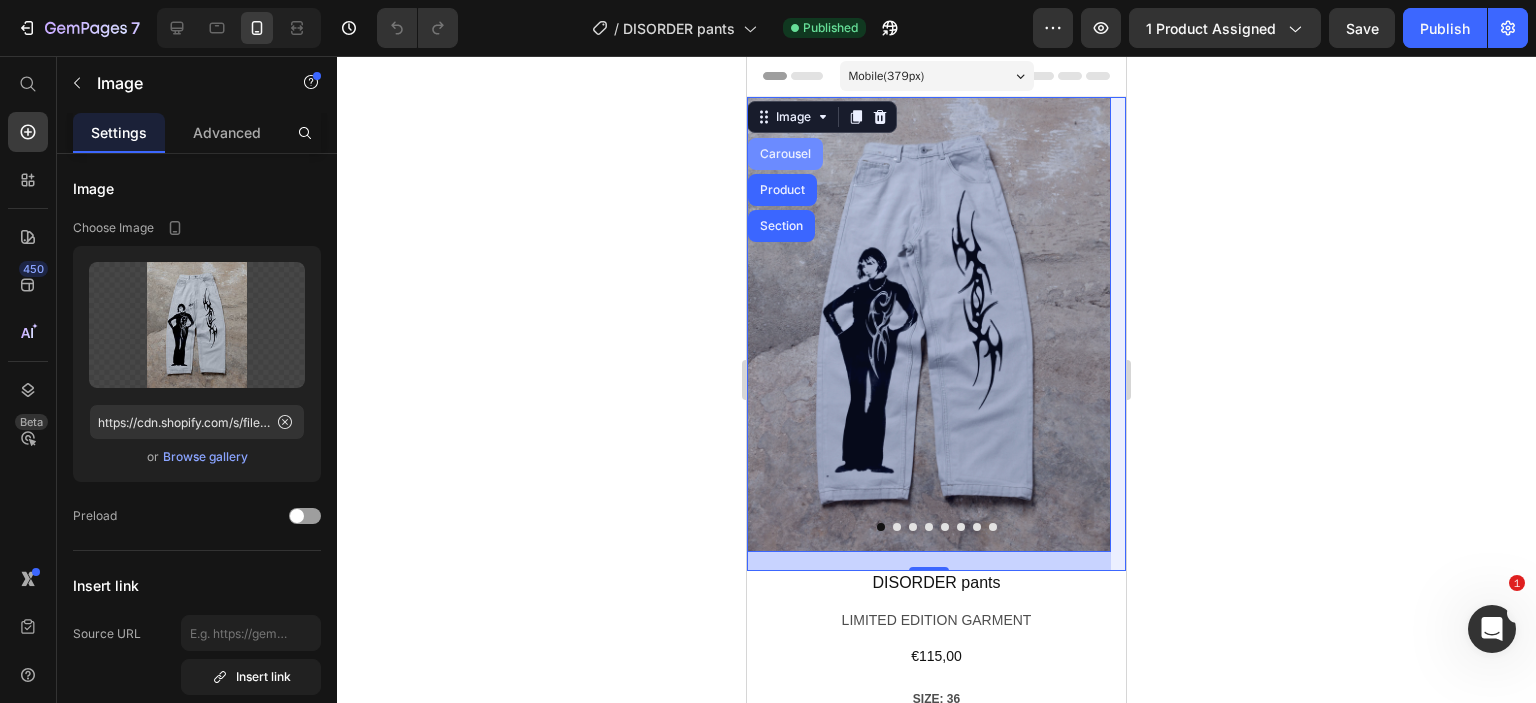 click on "Carousel" at bounding box center (785, 154) 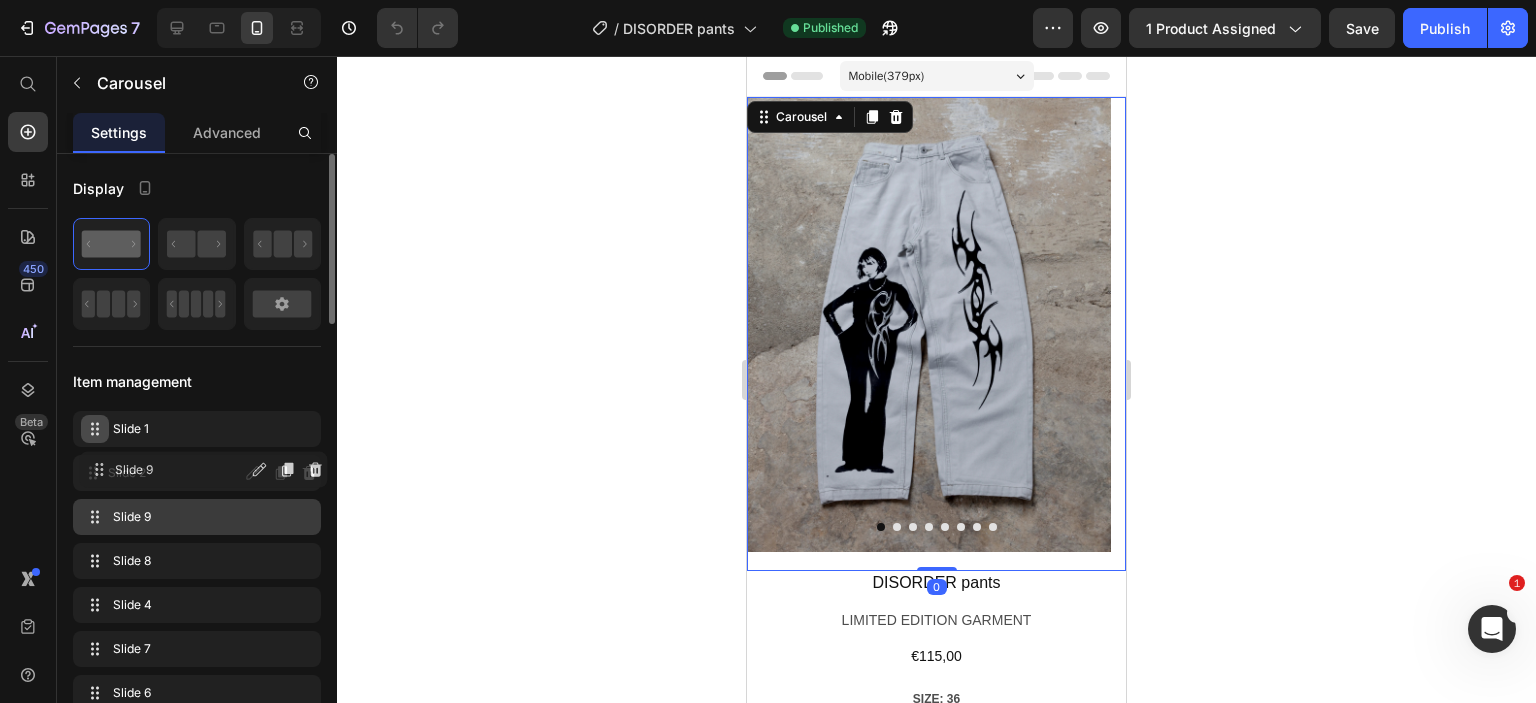 type 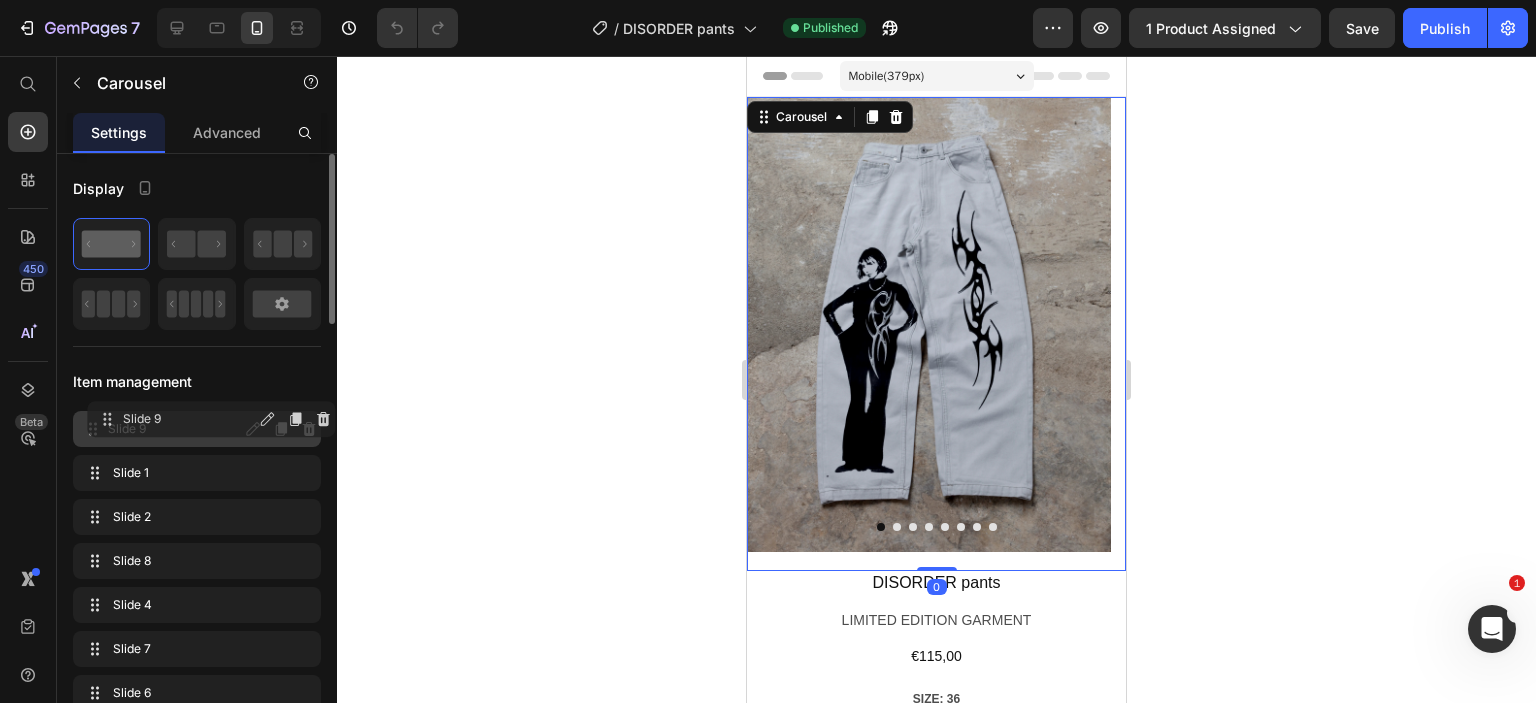 drag, startPoint x: 88, startPoint y: 511, endPoint x: 102, endPoint y: 415, distance: 97.015465 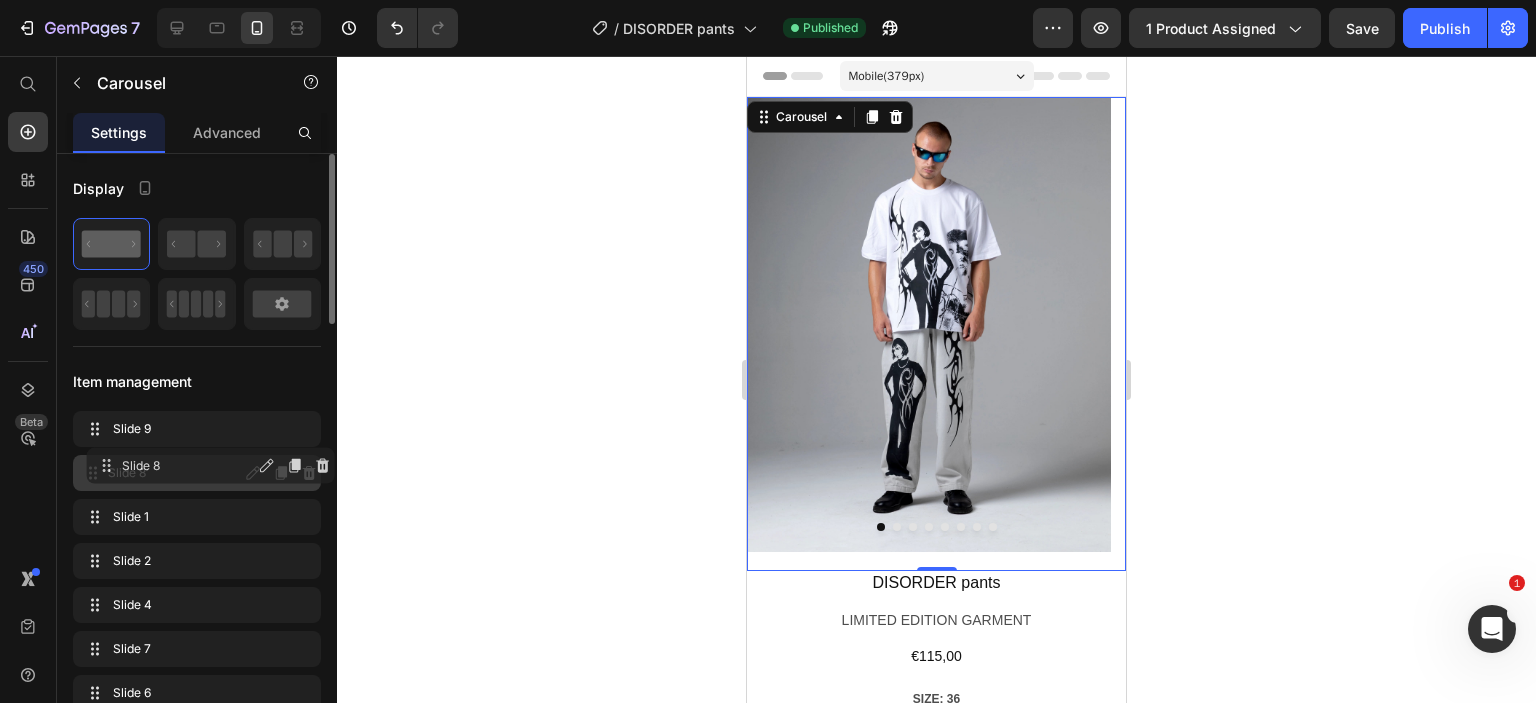 drag, startPoint x: 102, startPoint y: 415, endPoint x: 107, endPoint y: 467, distance: 52.23983 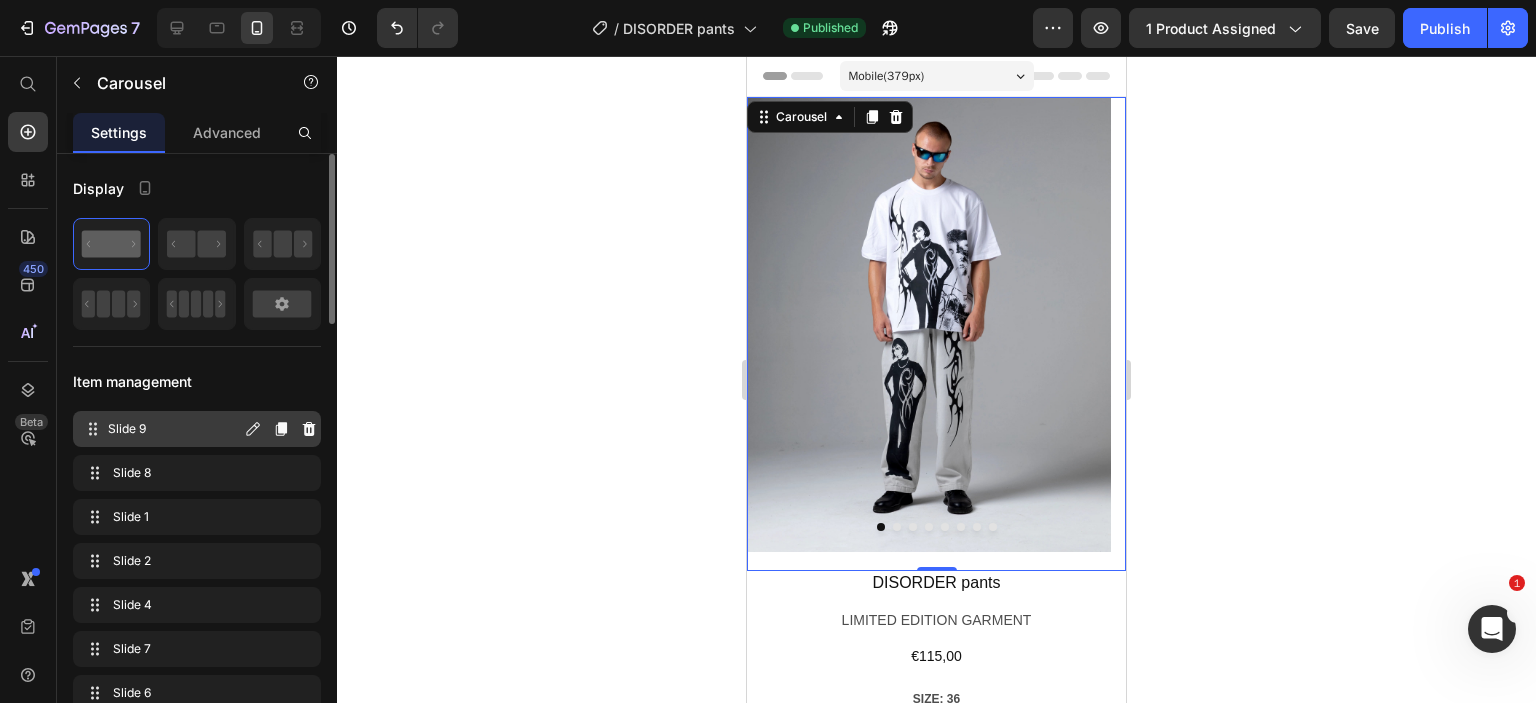click on "Slide 9 Slide 9" at bounding box center [197, 429] 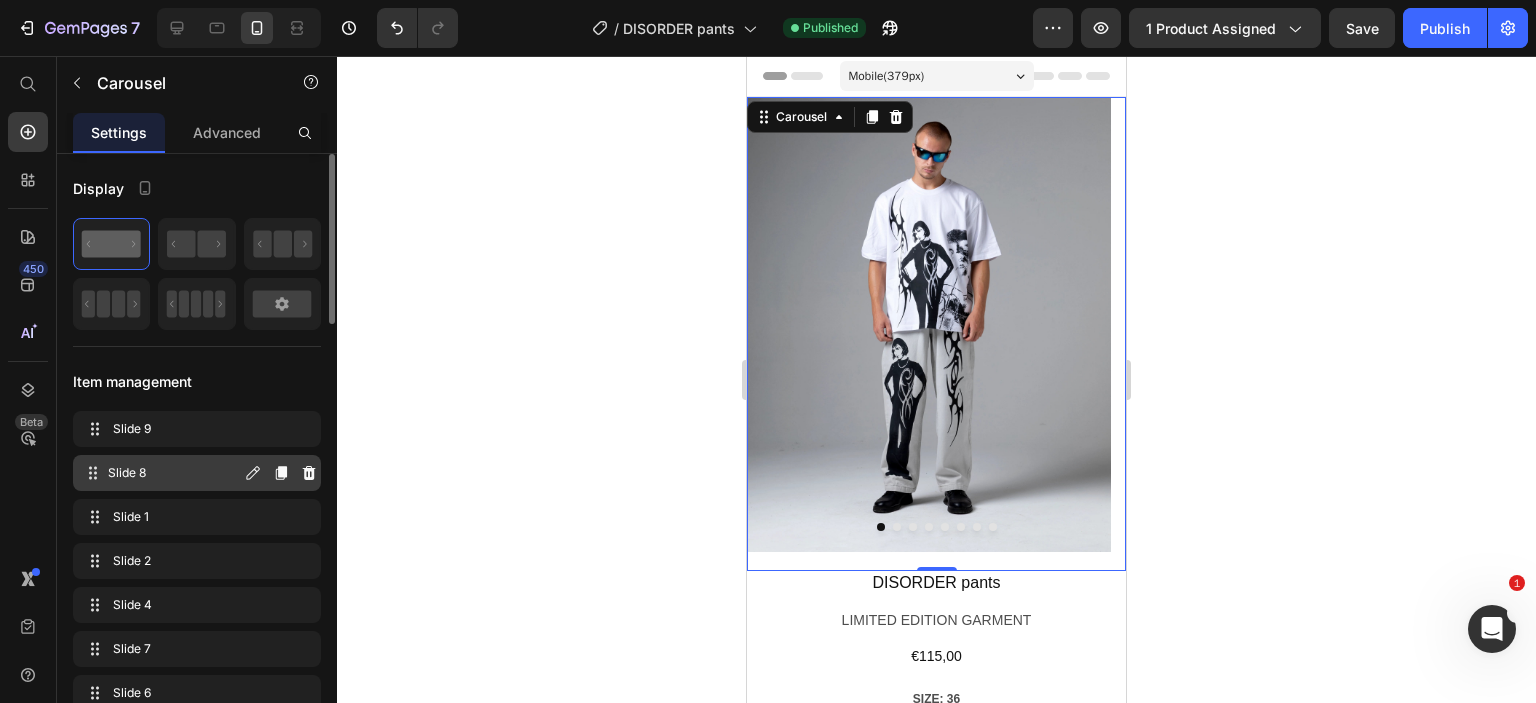 click on "Slide 8" at bounding box center (174, 473) 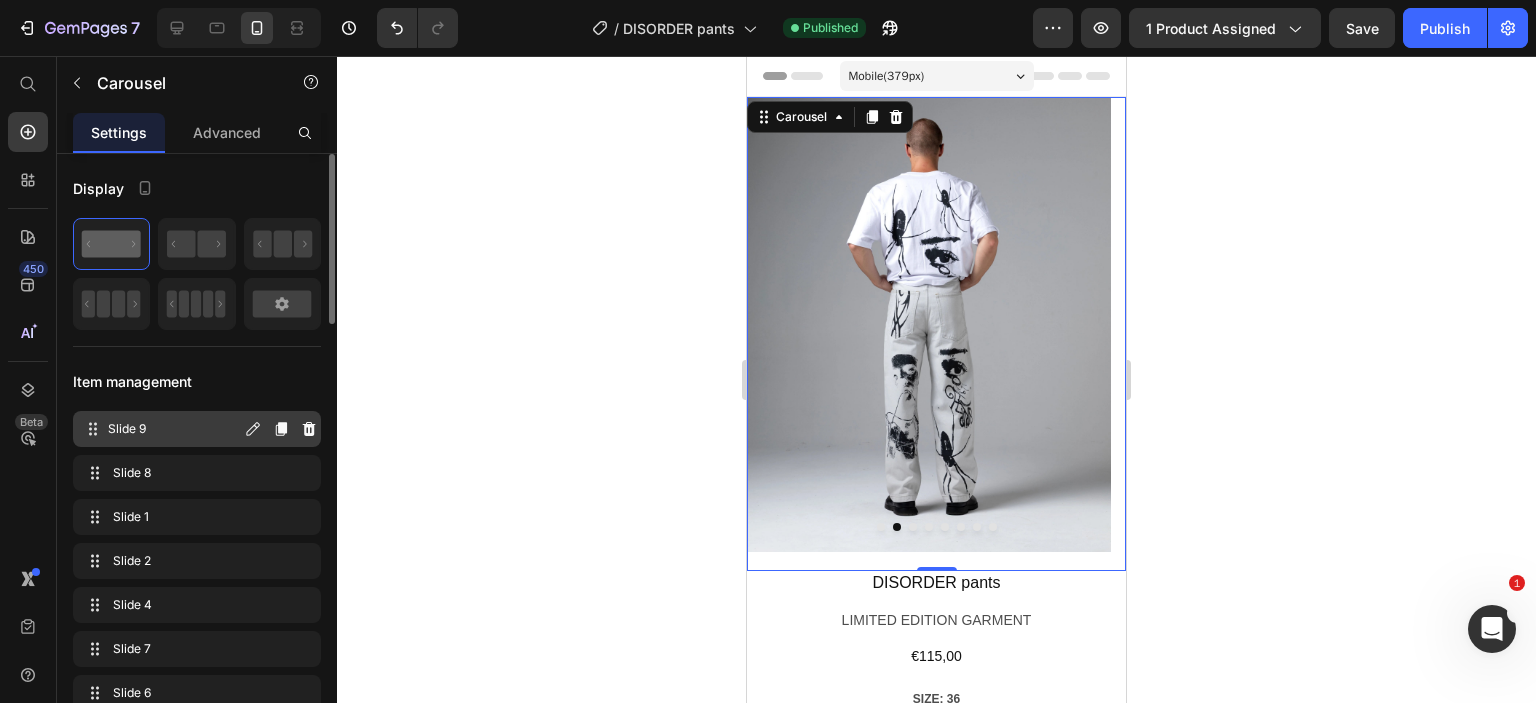 click on "Slide 9" at bounding box center (174, 429) 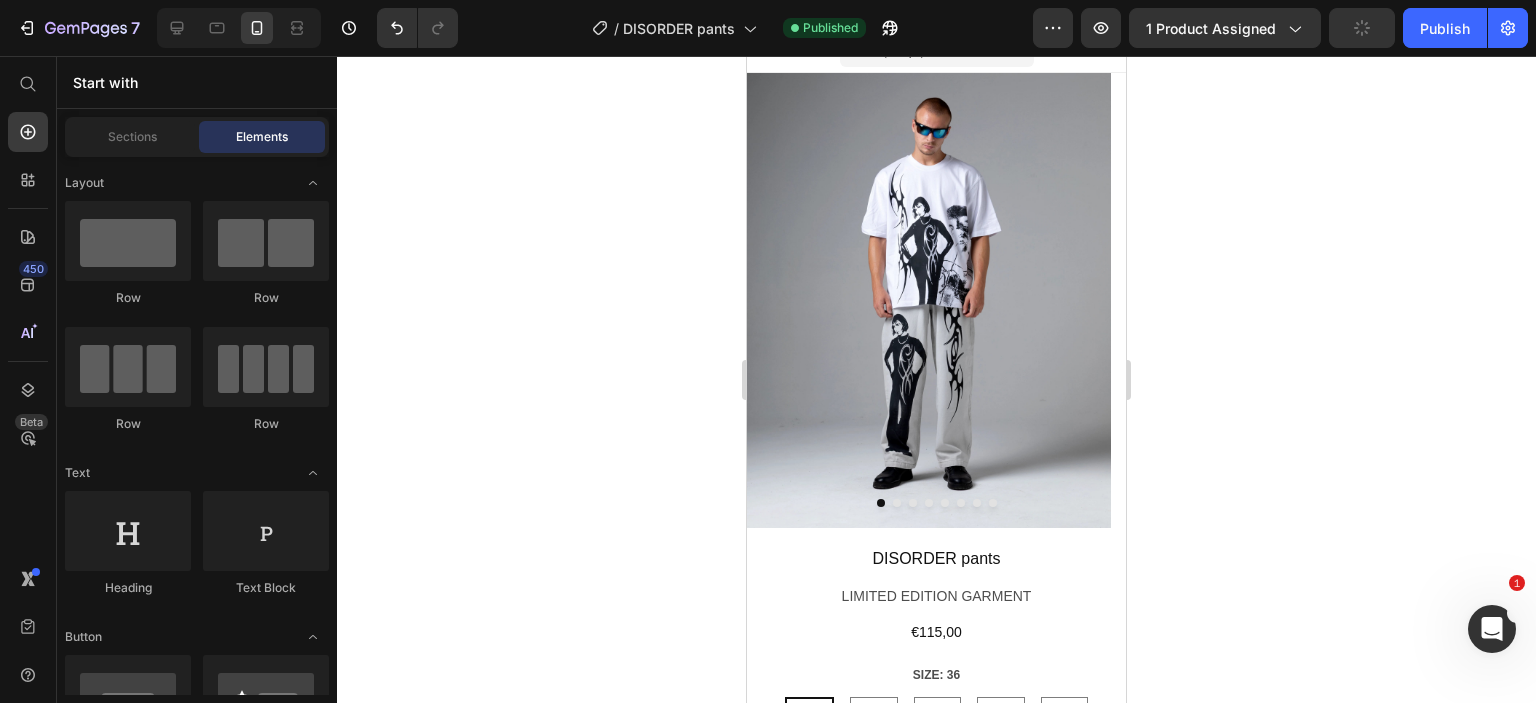 scroll, scrollTop: 0, scrollLeft: 0, axis: both 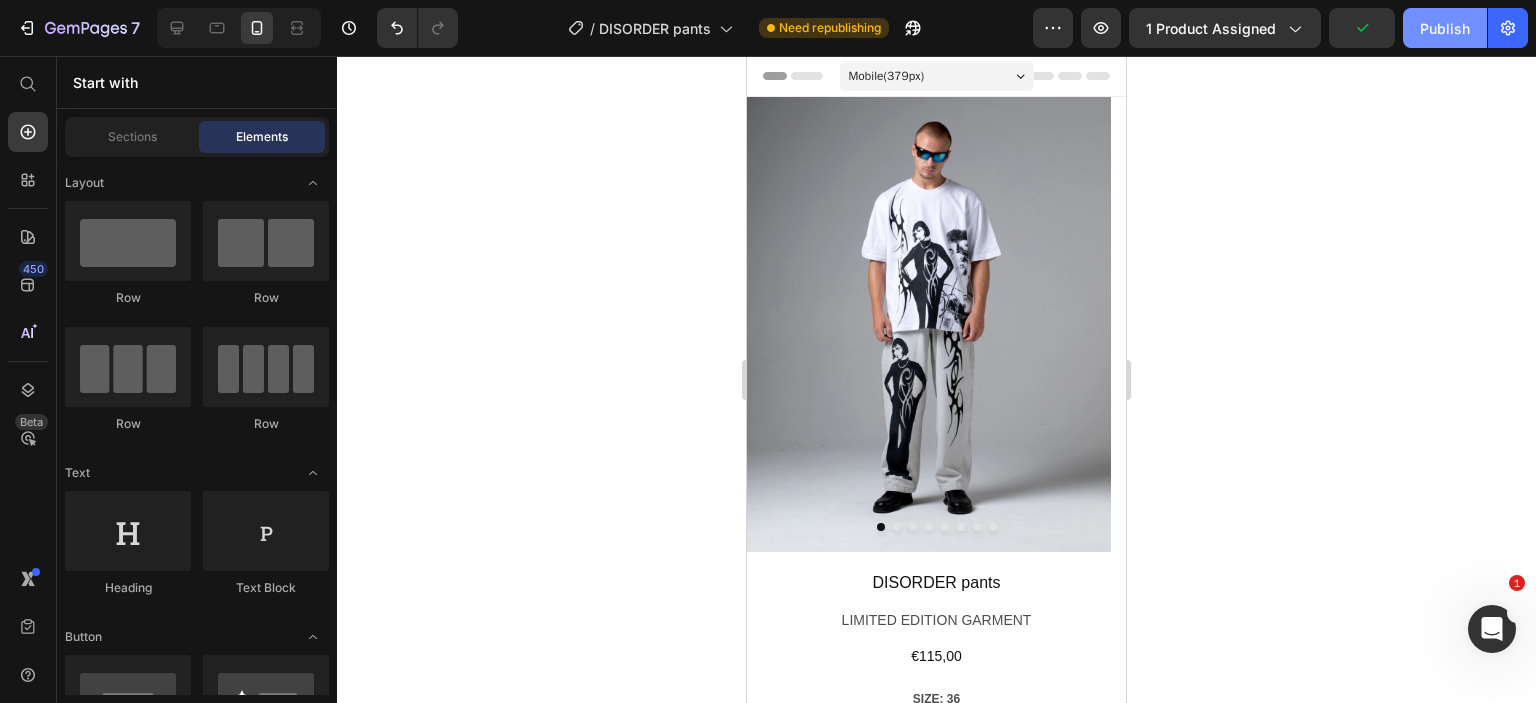 click on "Publish" at bounding box center [1445, 28] 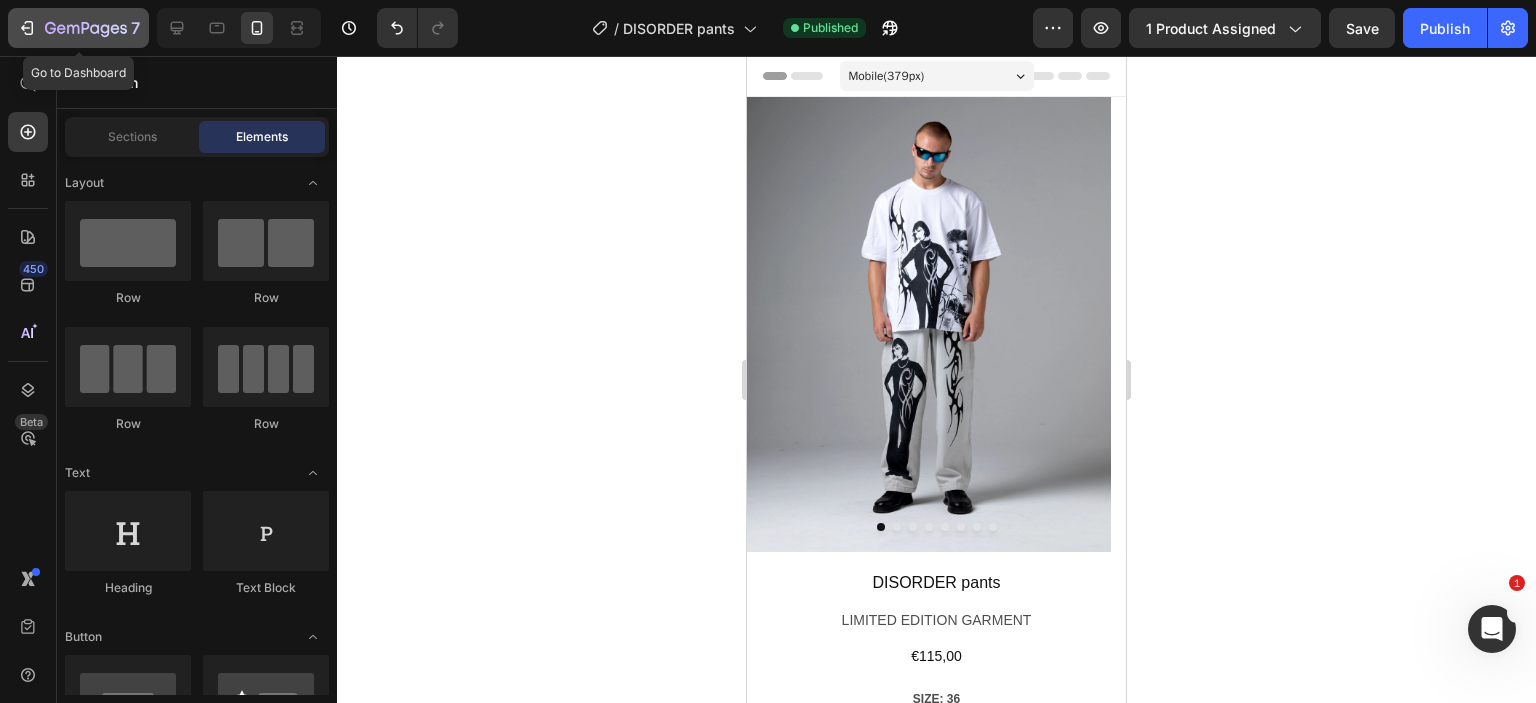 click 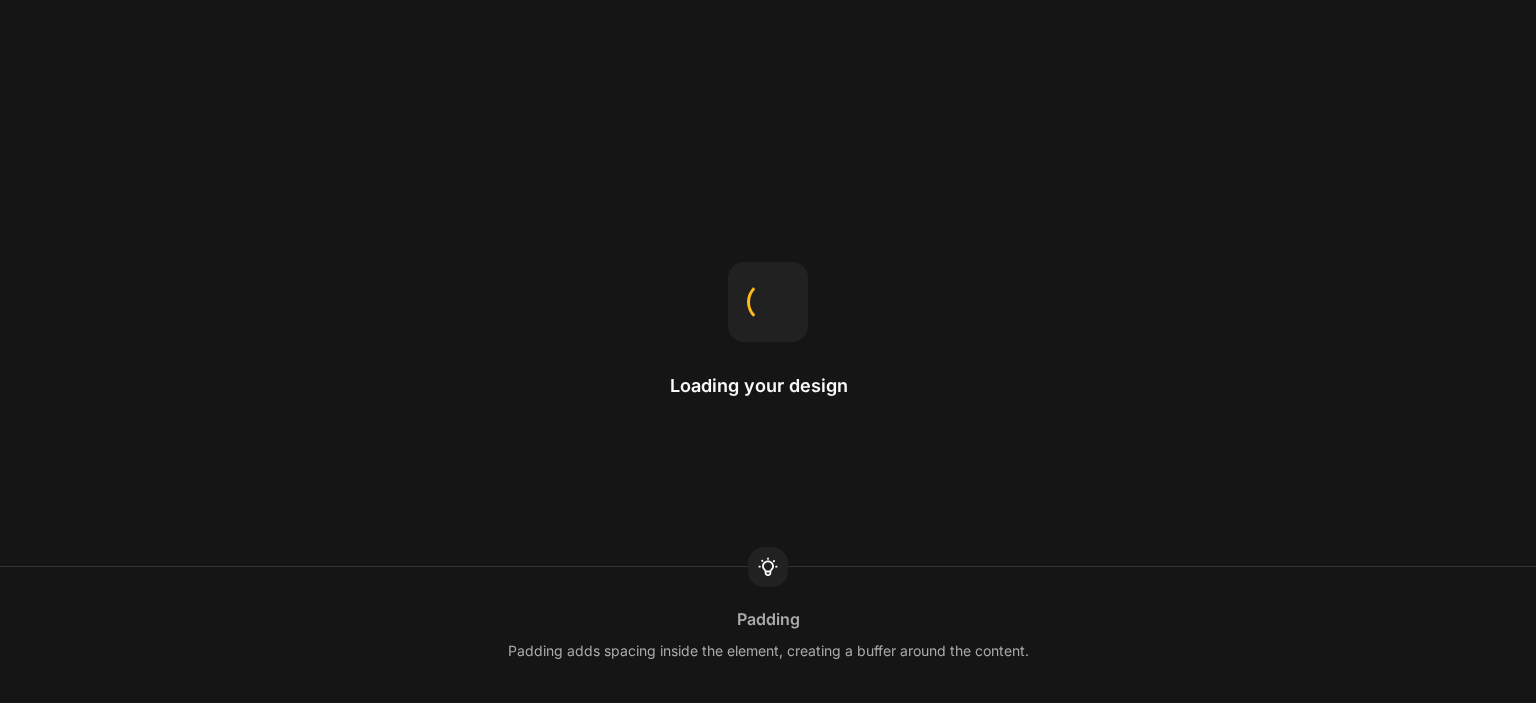 scroll, scrollTop: 0, scrollLeft: 0, axis: both 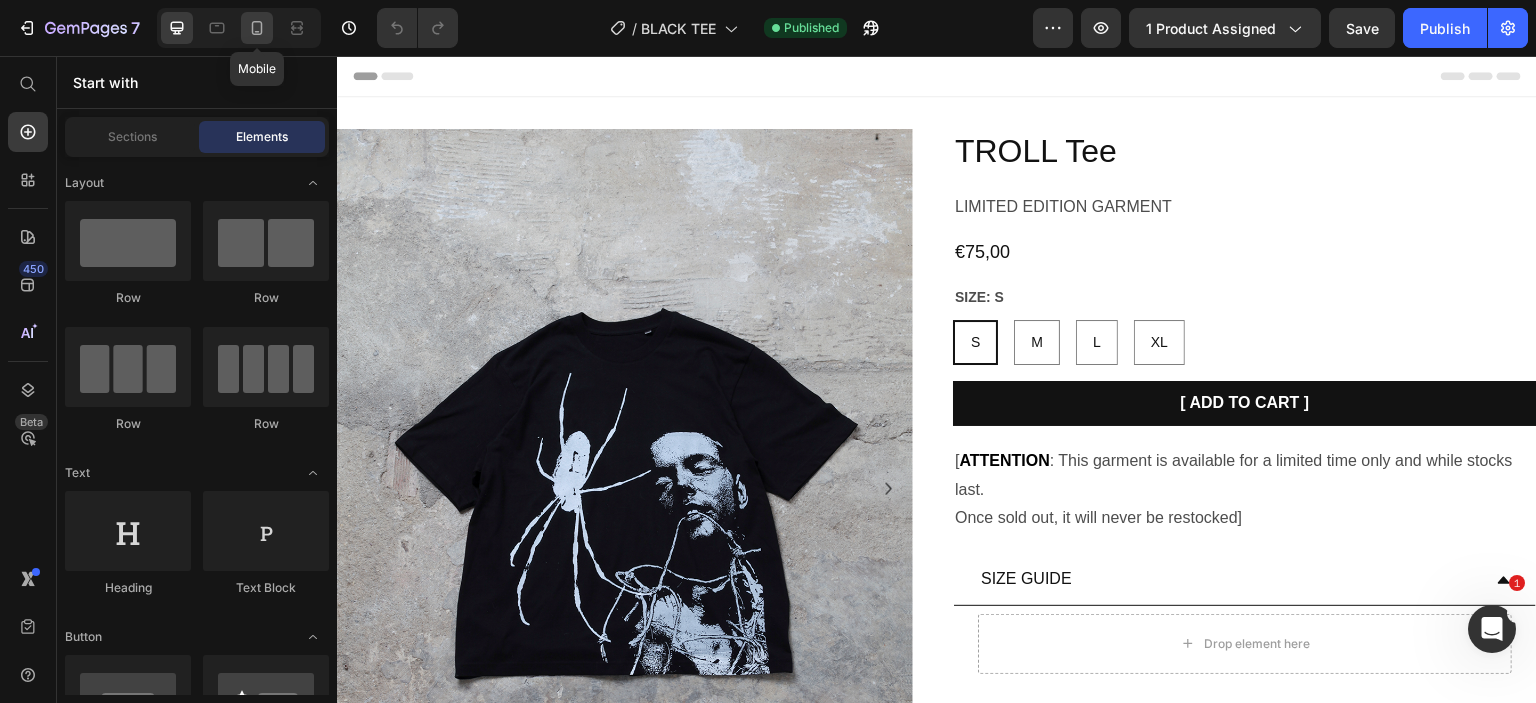 click 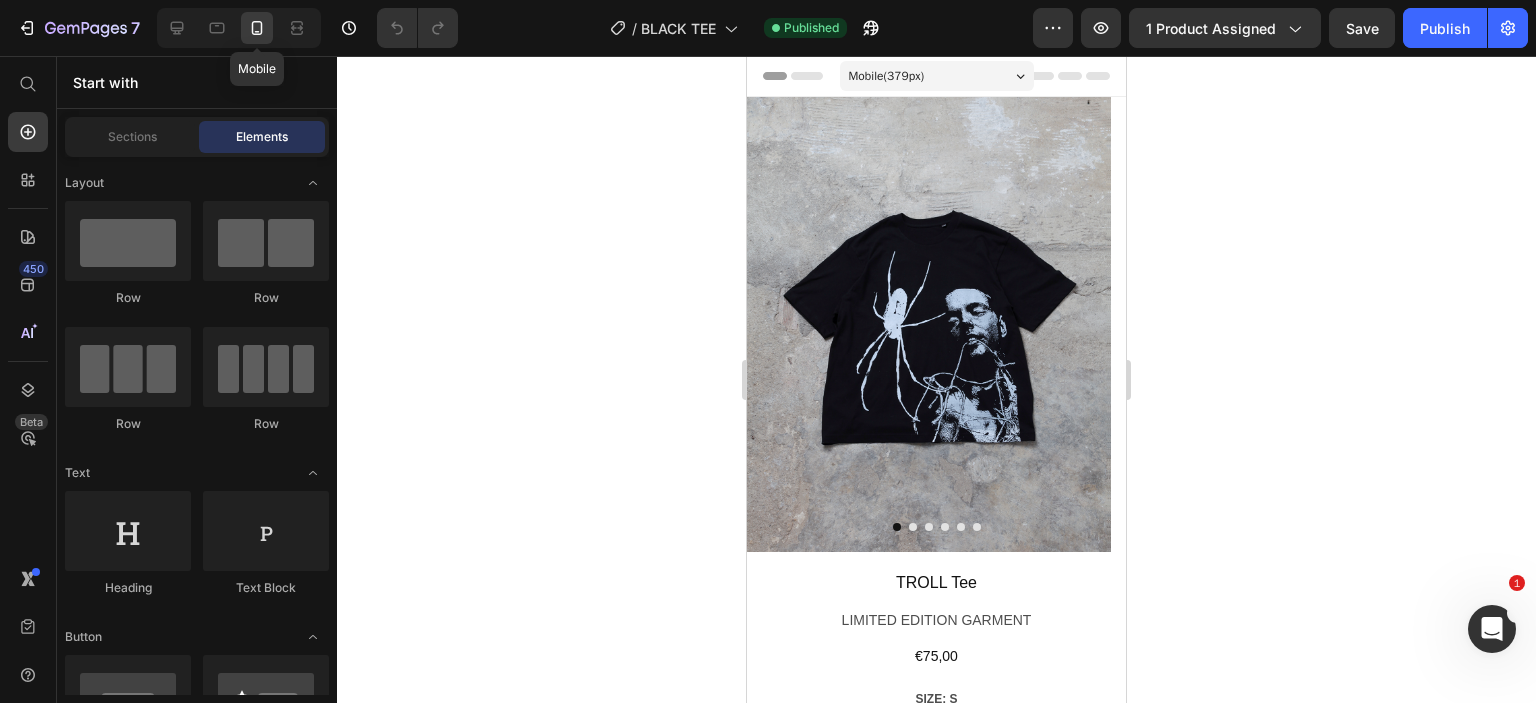 radio on "false" 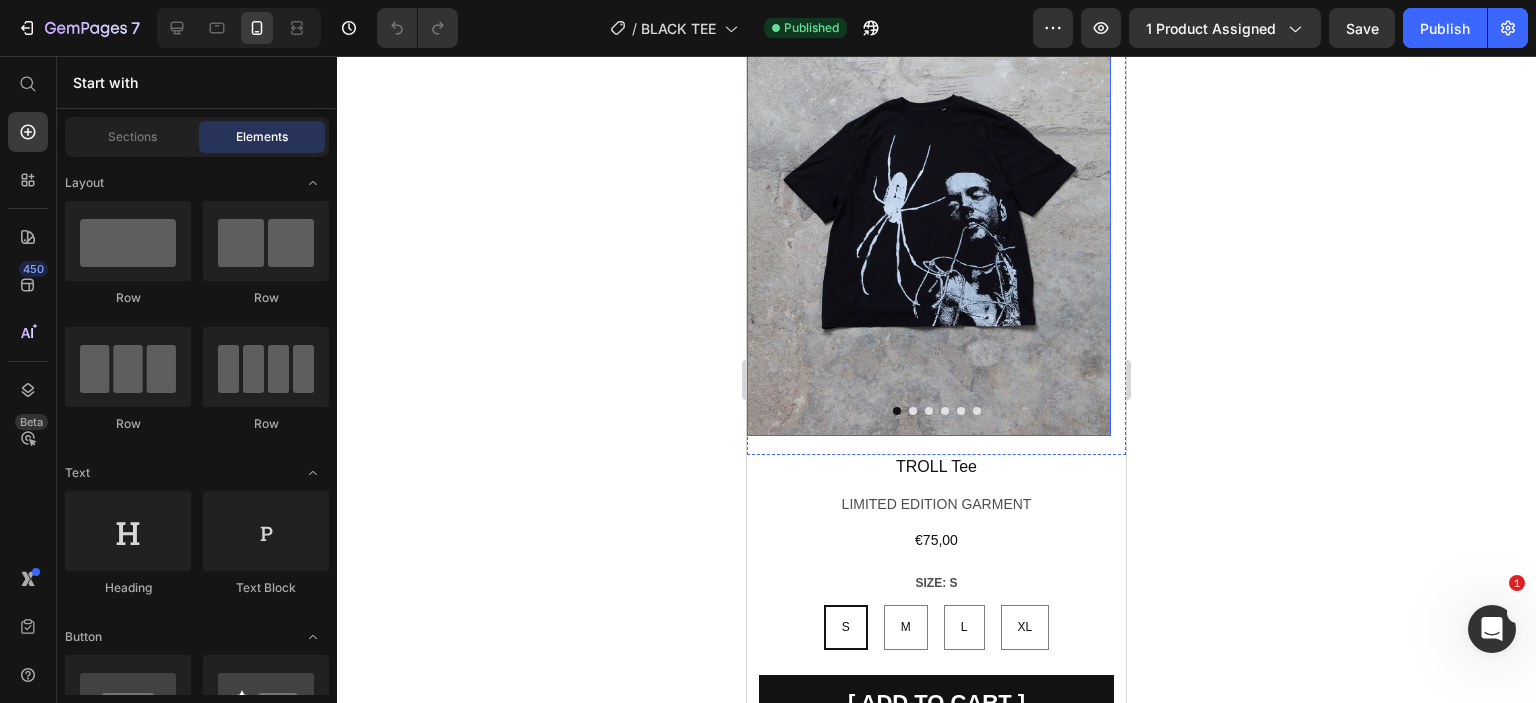 scroll, scrollTop: 0, scrollLeft: 0, axis: both 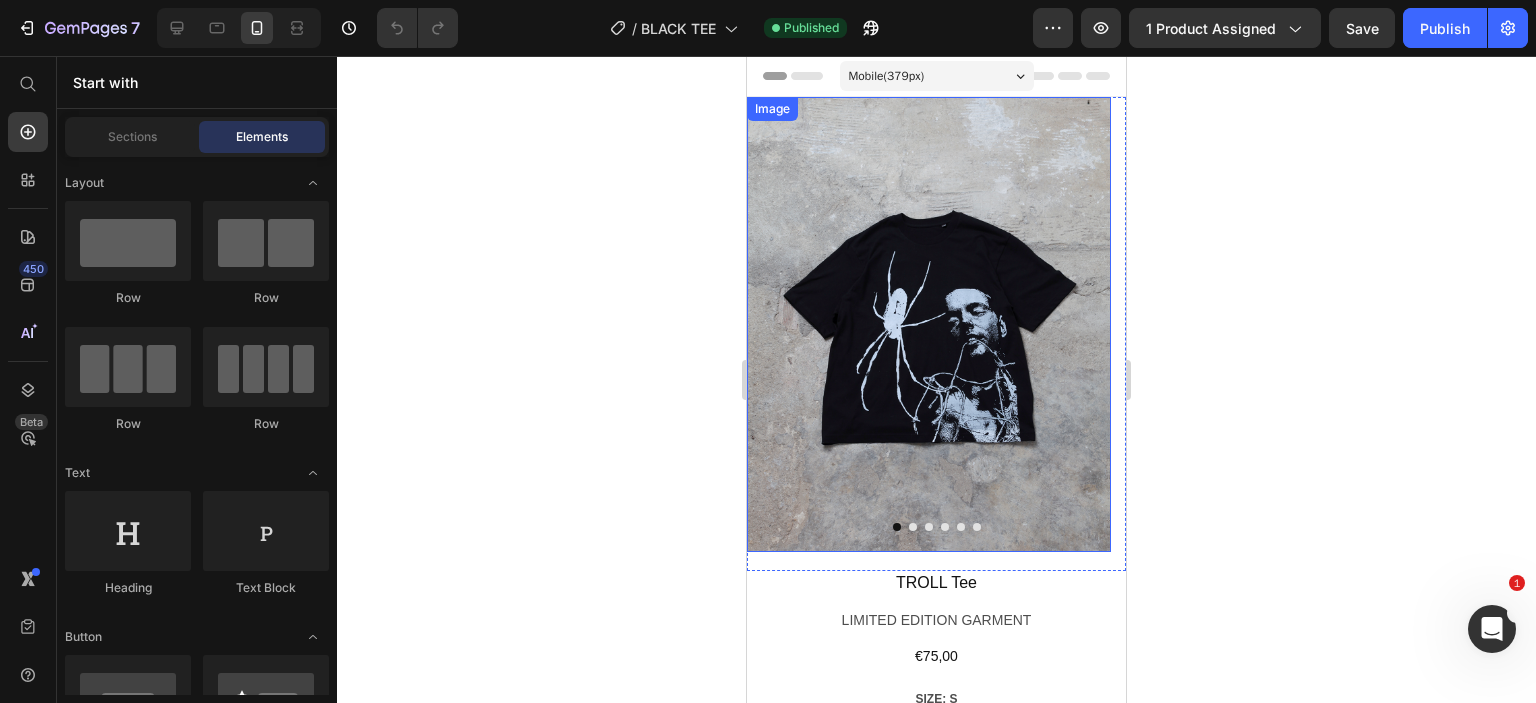 click at bounding box center (929, 324) 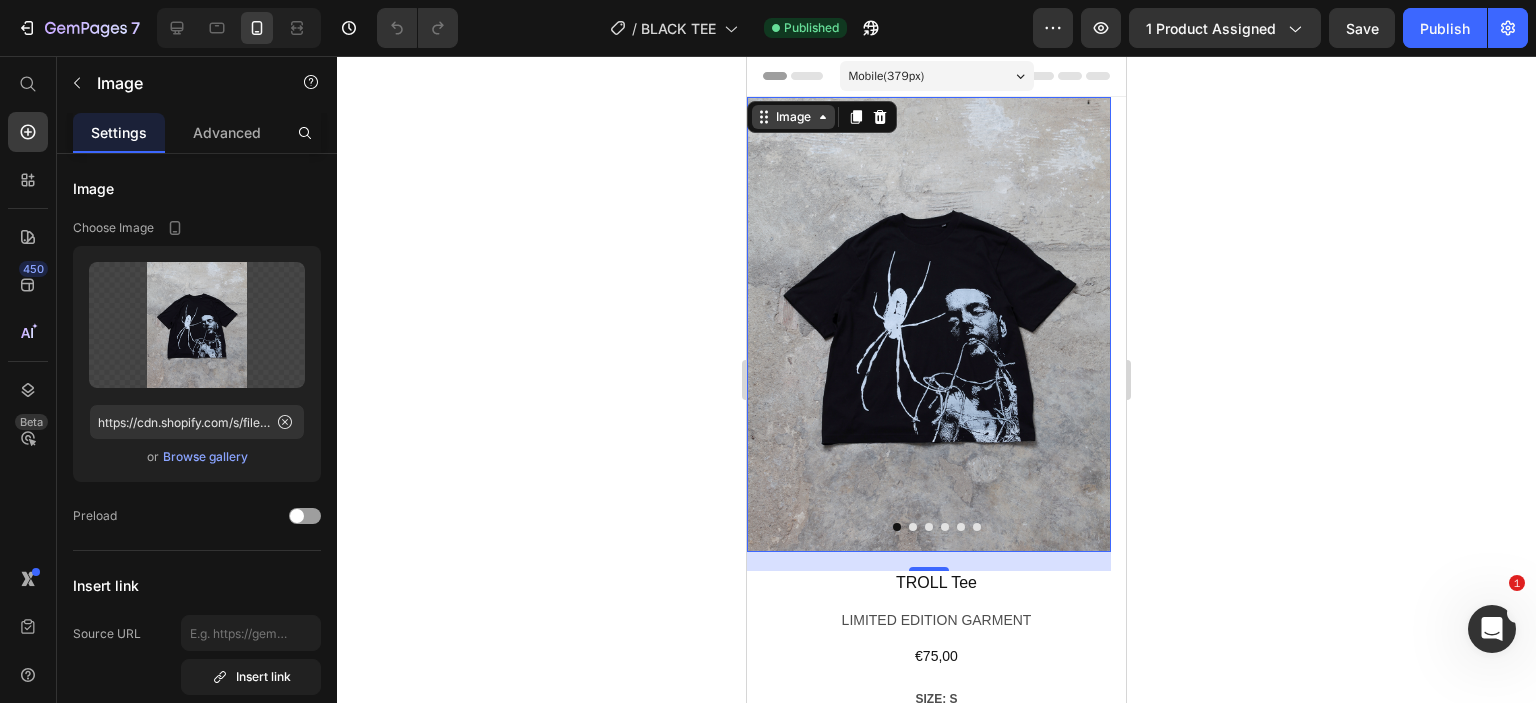 click on "Image" at bounding box center (793, 117) 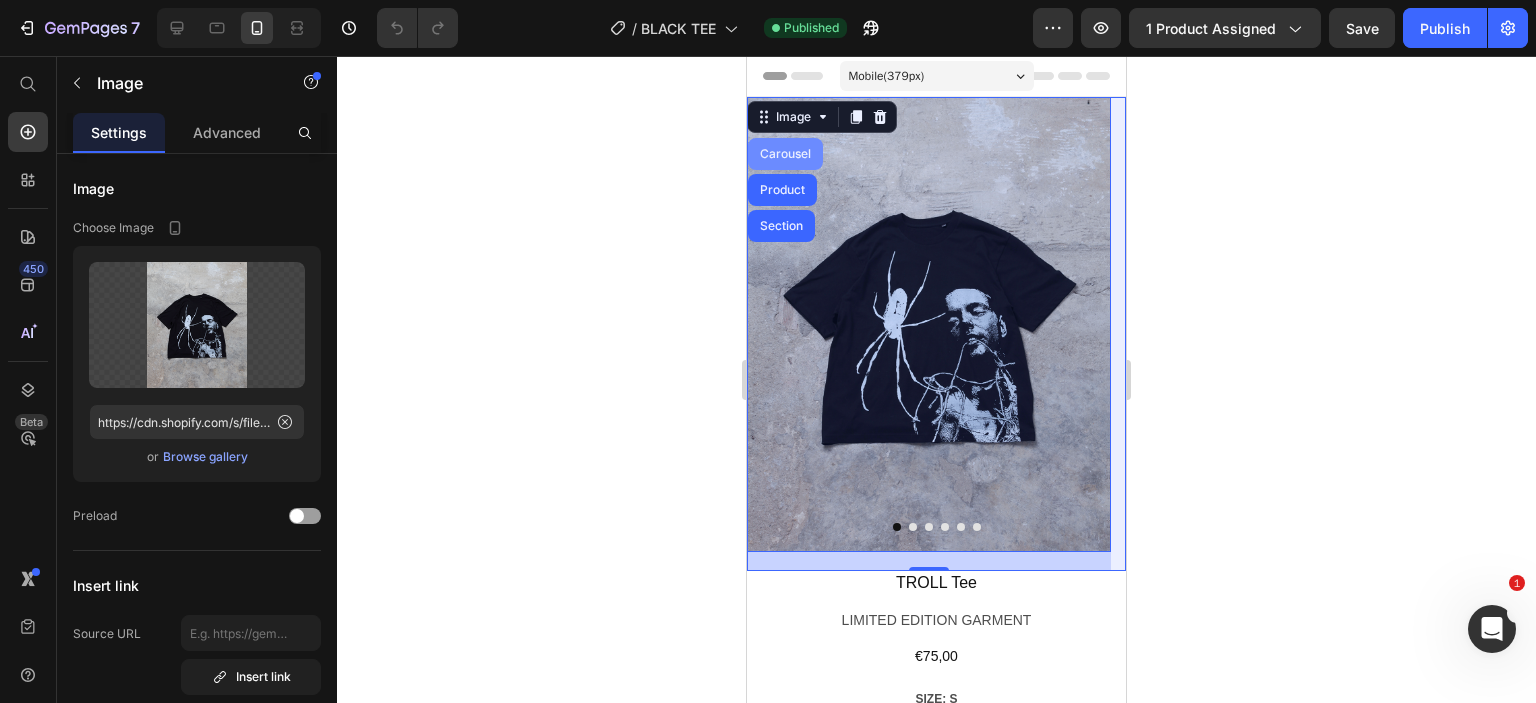 click on "Carousel" at bounding box center (785, 154) 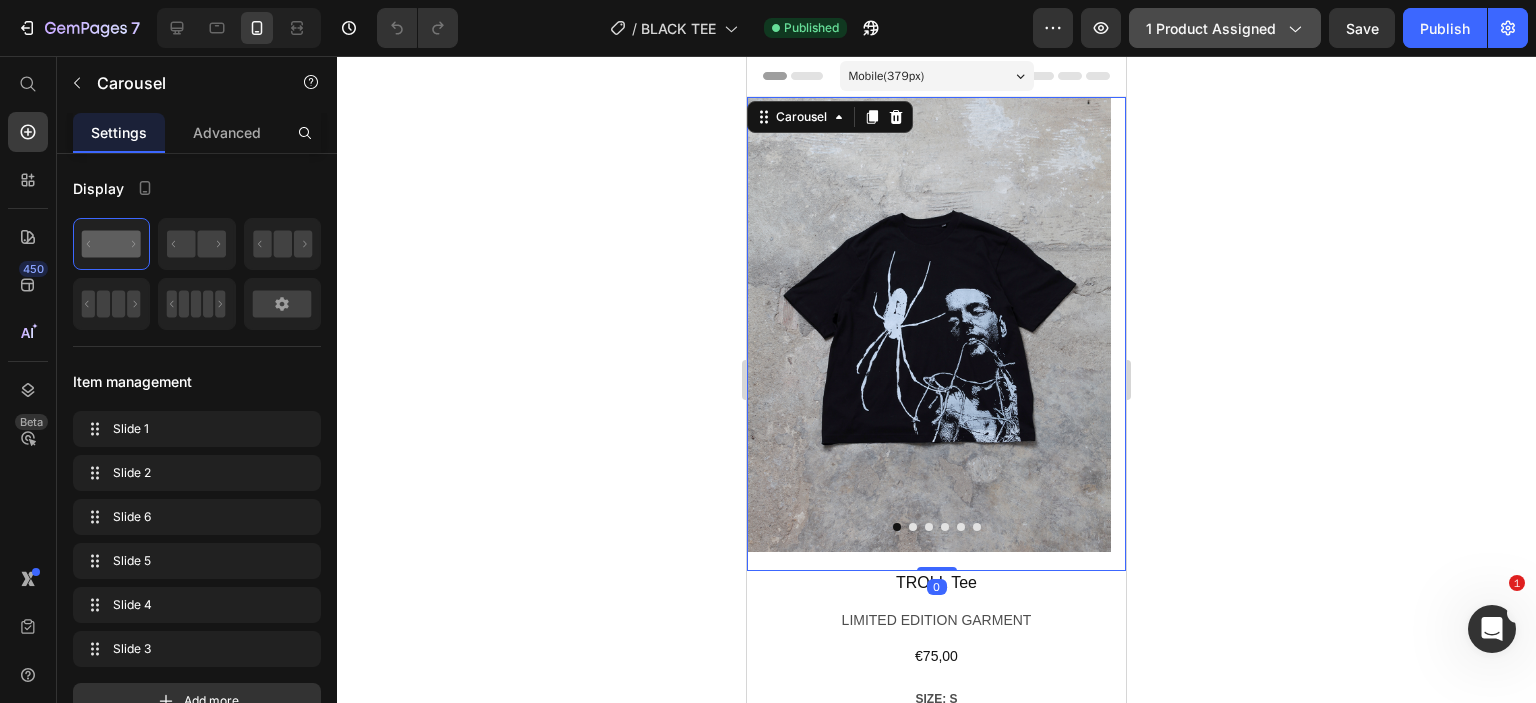 click on "1 product assigned" 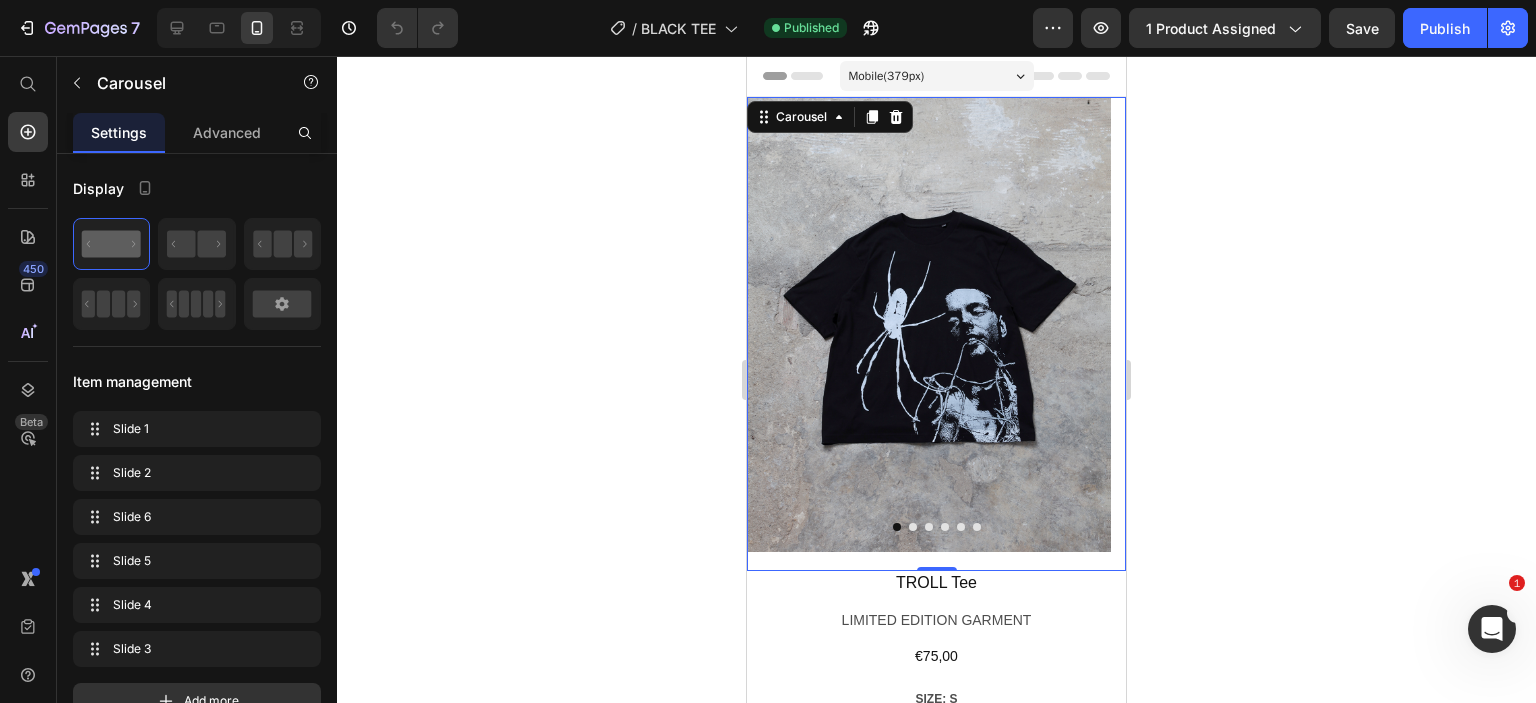 click 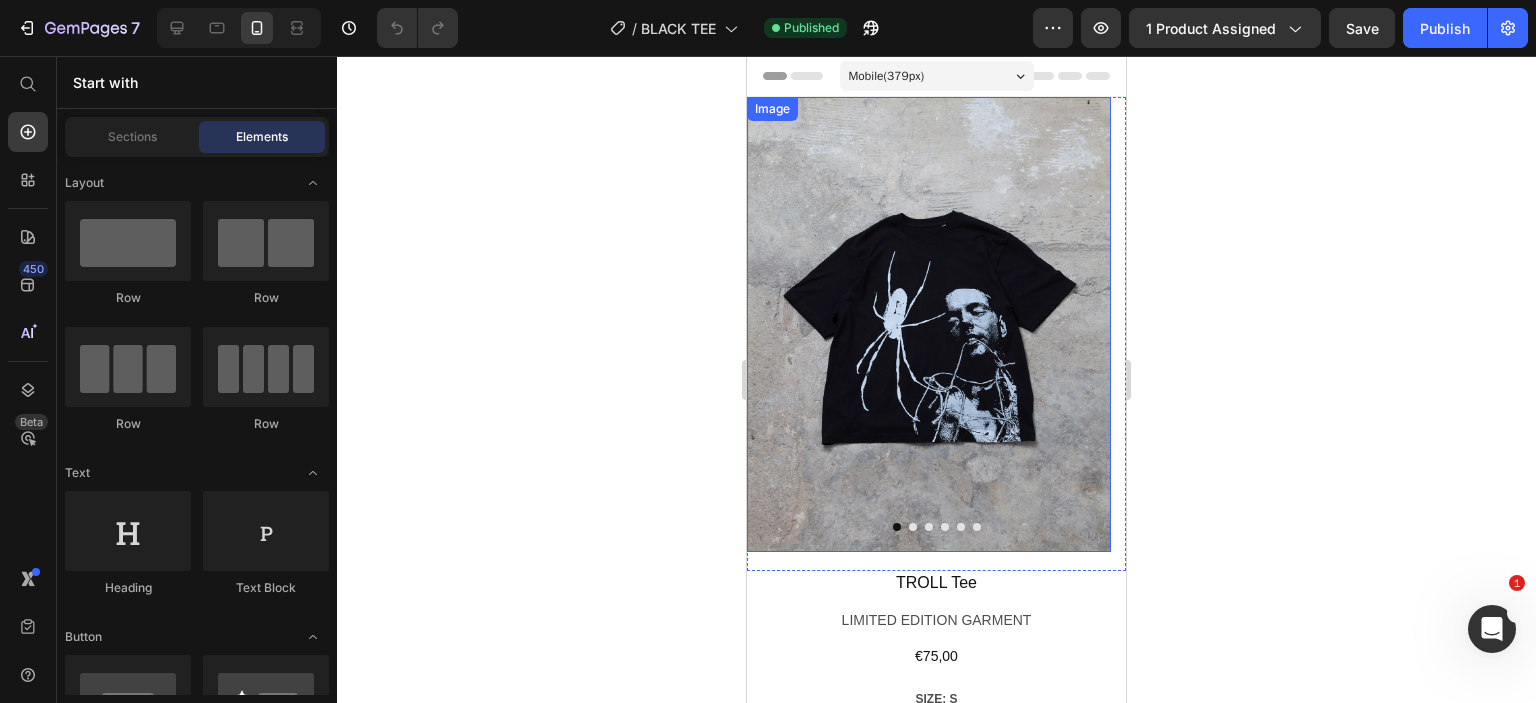 click at bounding box center (929, 324) 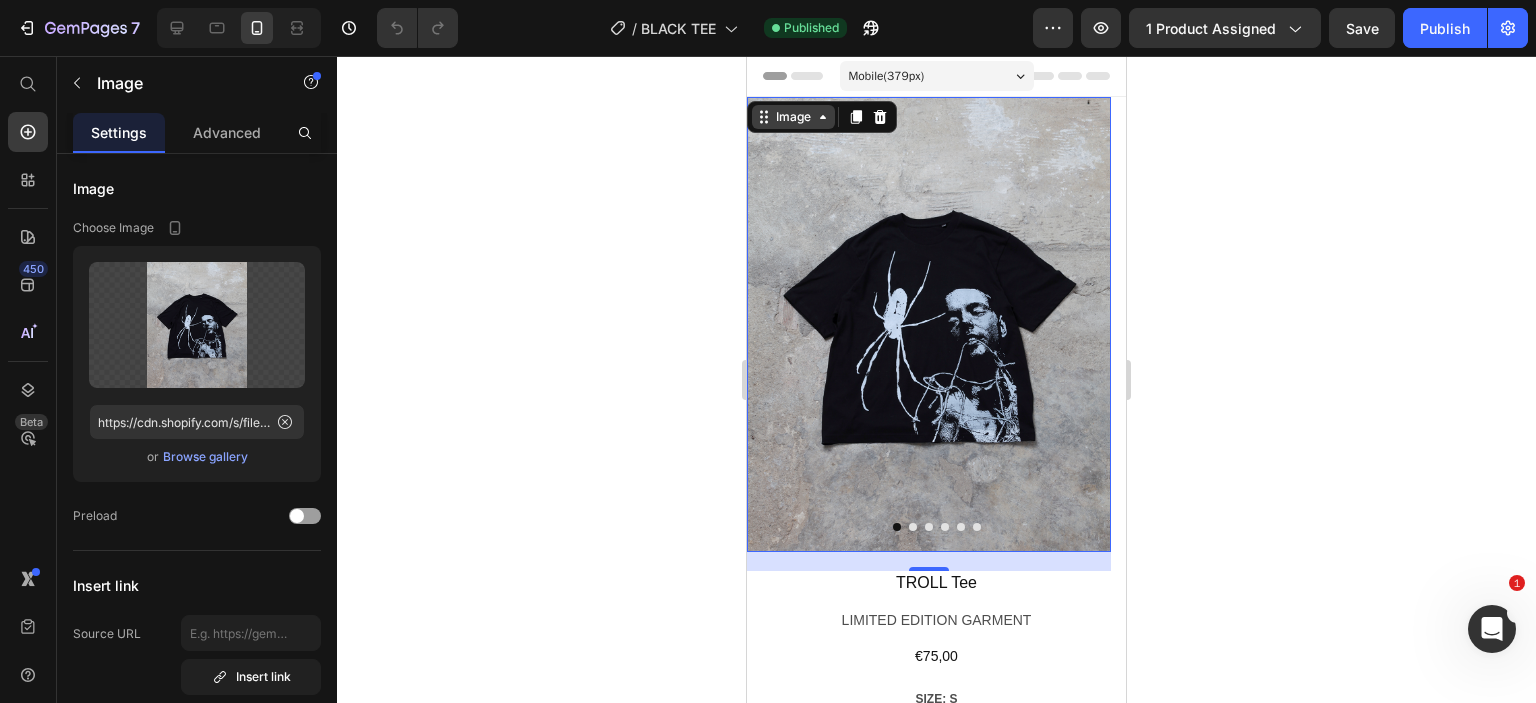 click on "Image" at bounding box center (793, 117) 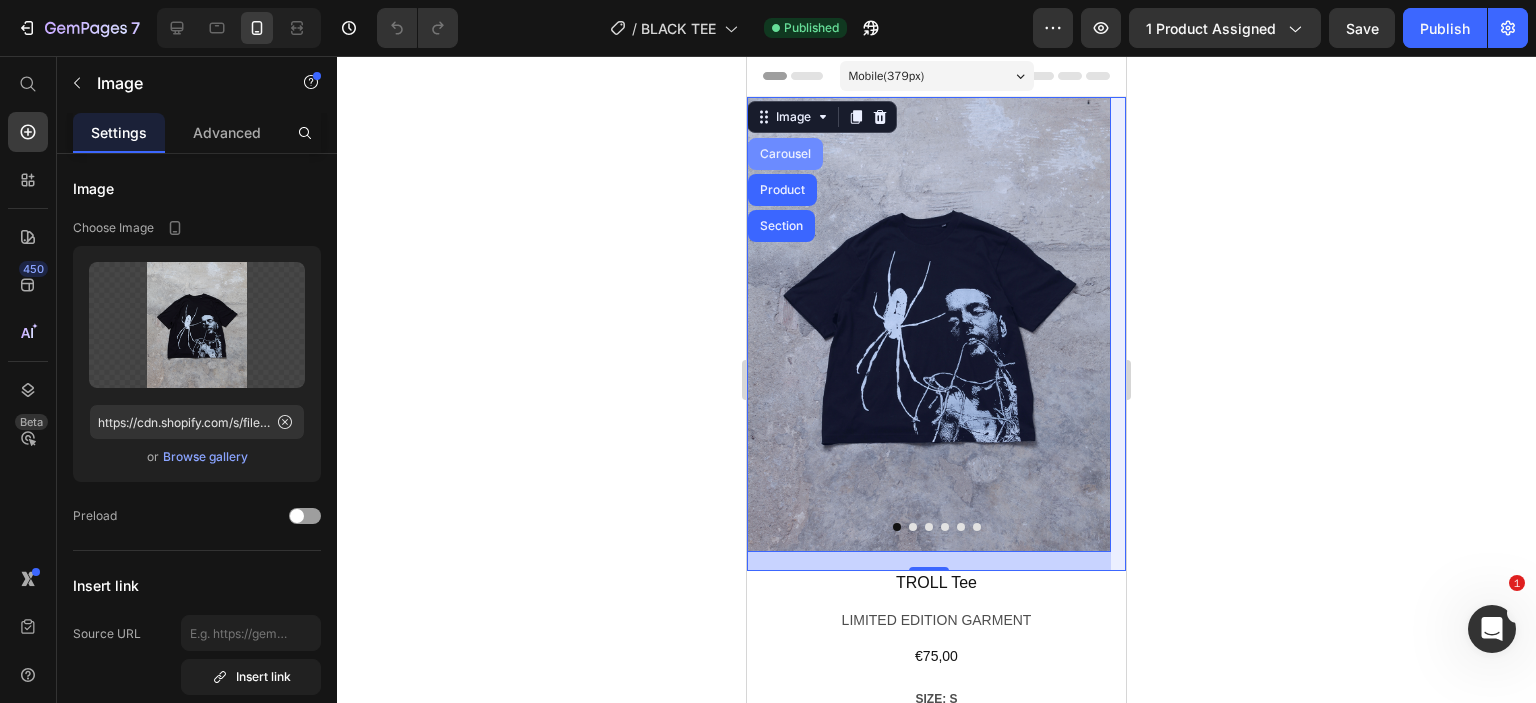 click on "Carousel" at bounding box center [785, 154] 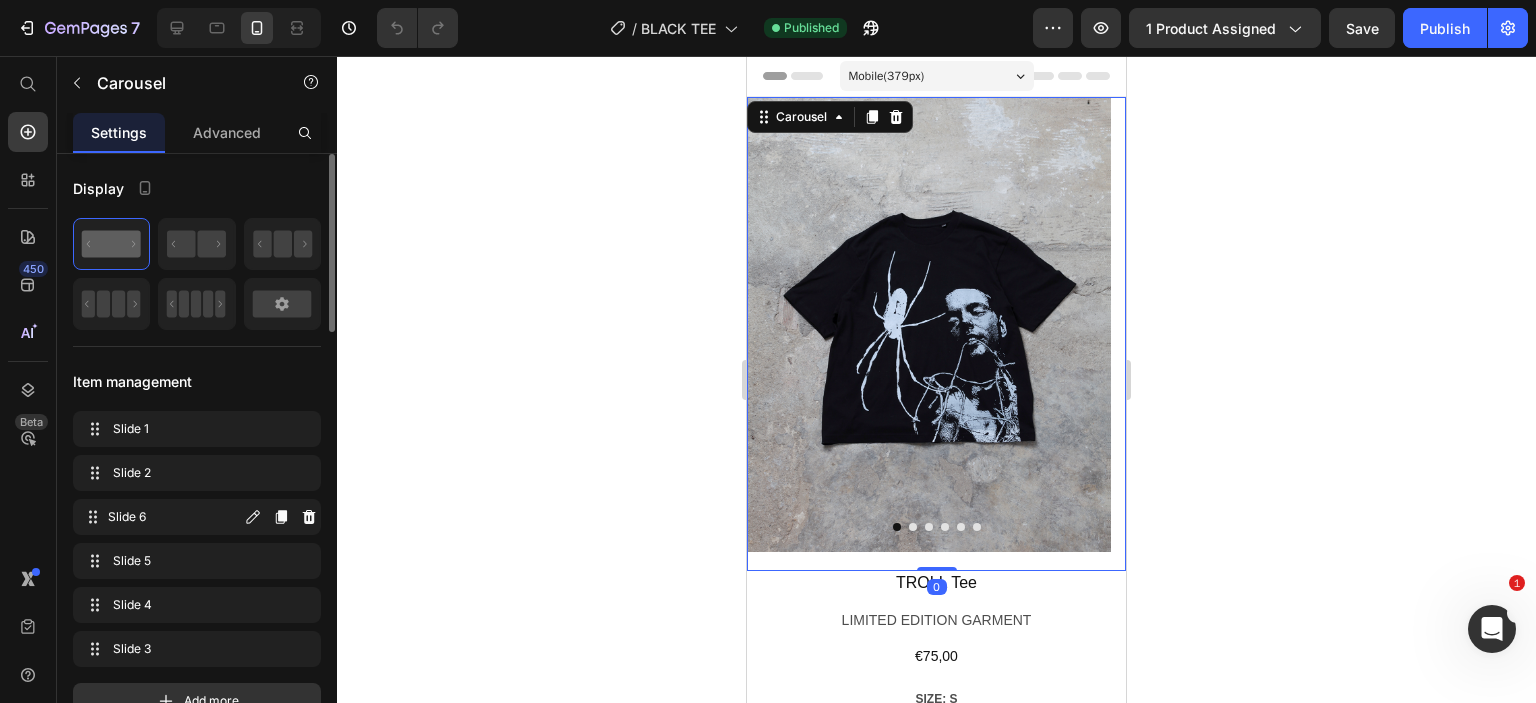 type 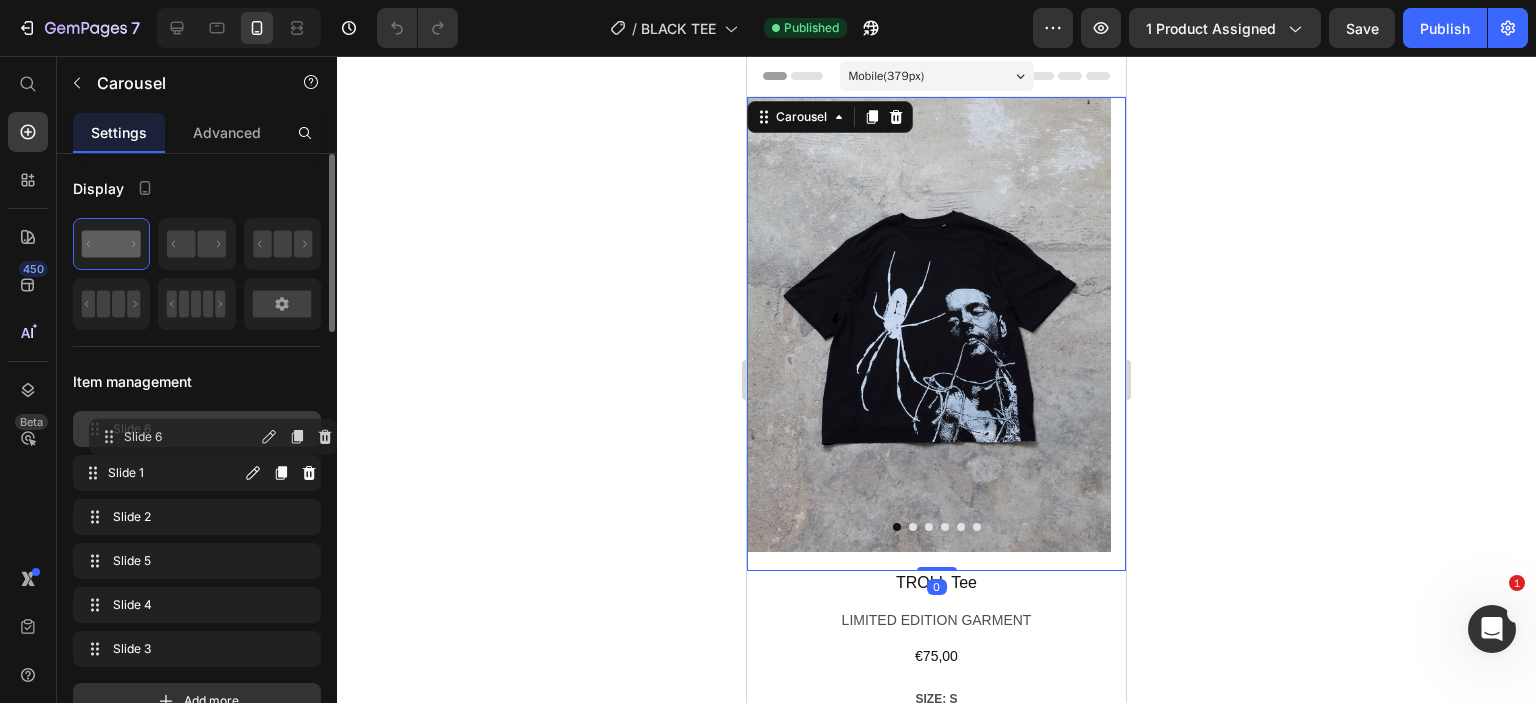 drag, startPoint x: 91, startPoint y: 515, endPoint x: 106, endPoint y: 434, distance: 82.37718 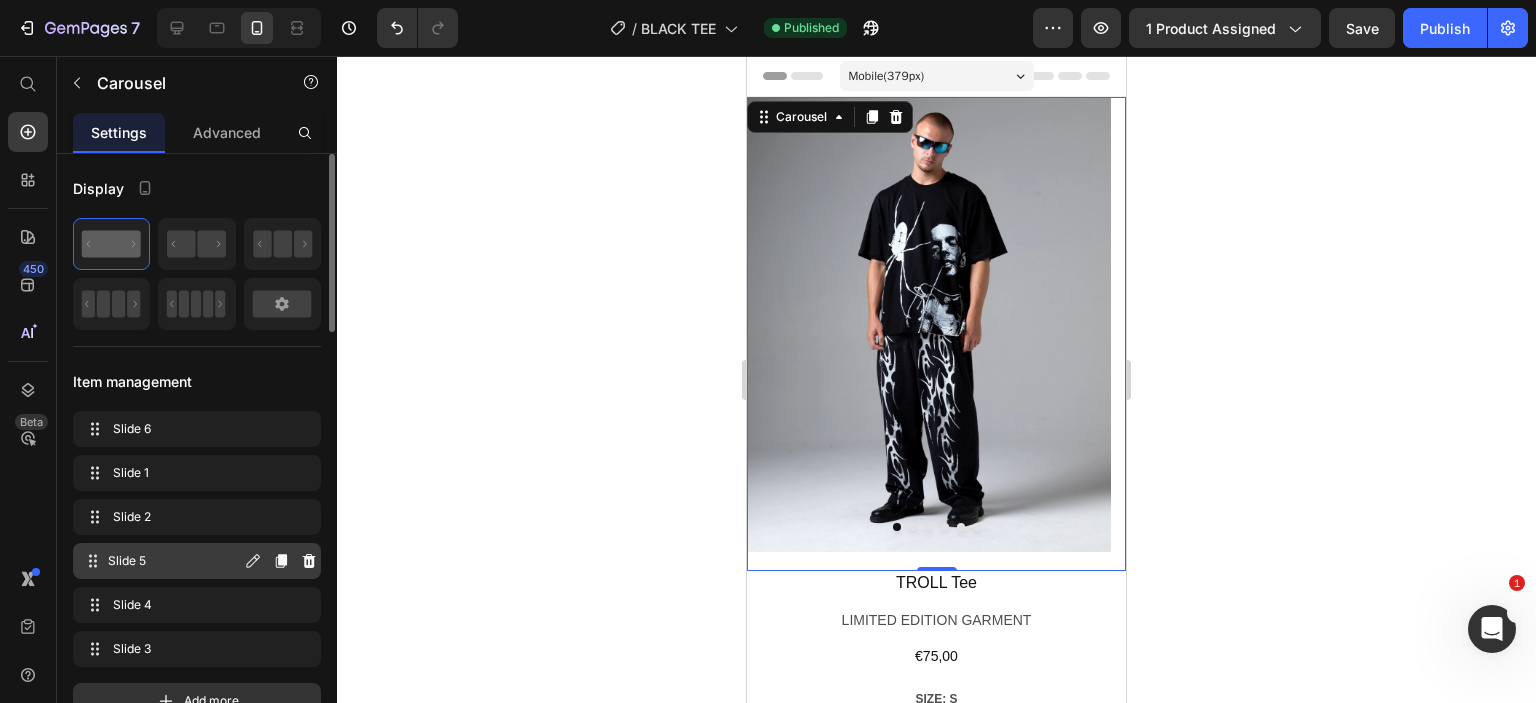 click on "Slide 5" at bounding box center (174, 561) 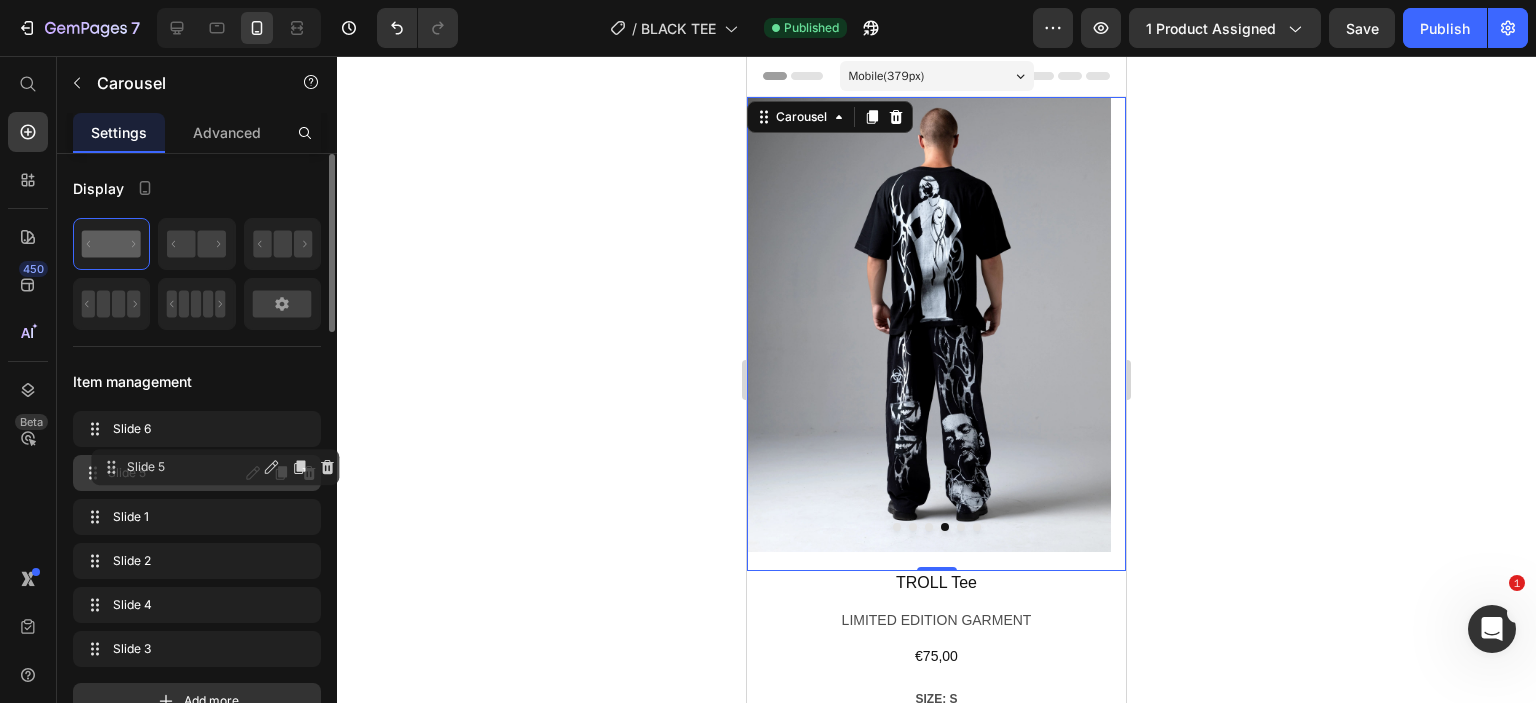 drag, startPoint x: 109, startPoint y: 472, endPoint x: 40, endPoint y: 272, distance: 211.56796 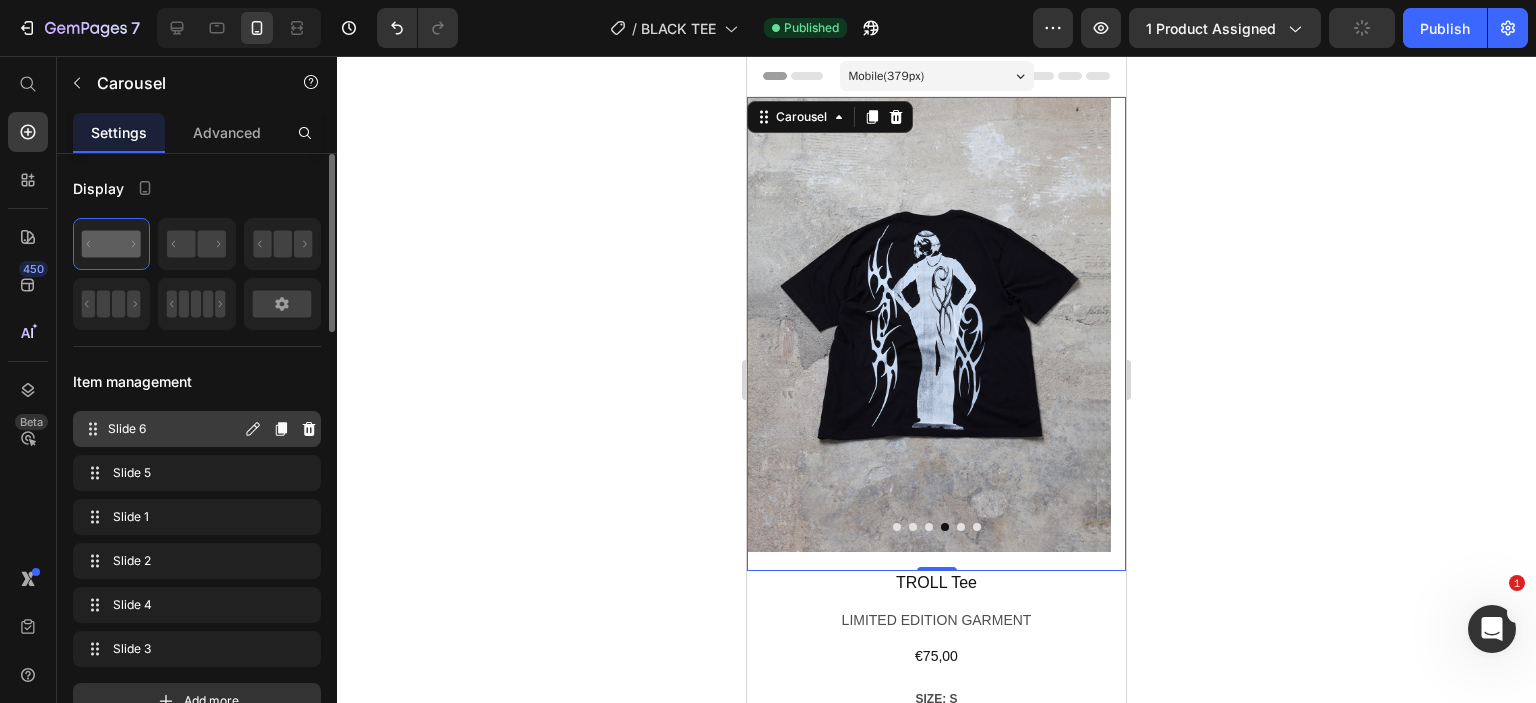 click on "Slide 6" at bounding box center [174, 429] 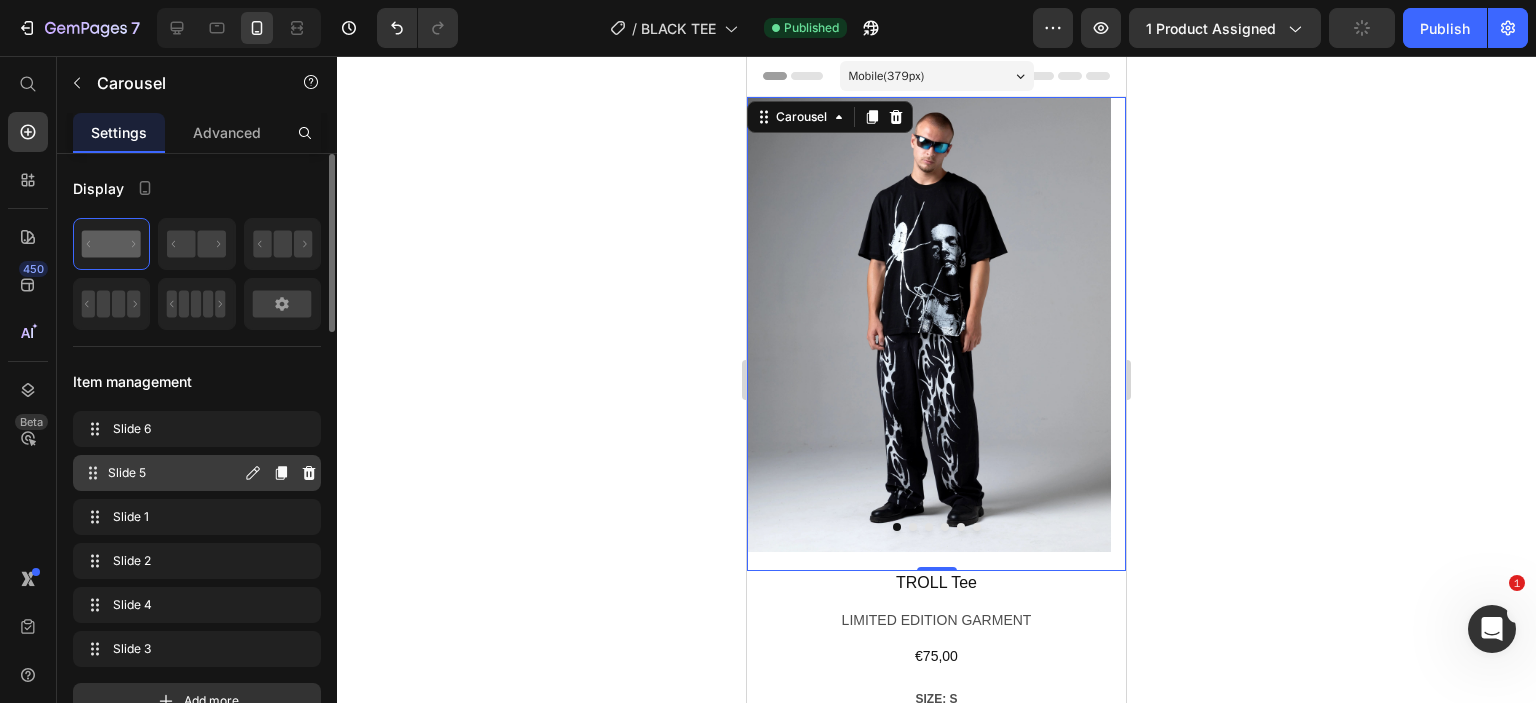 click on "Slide 5" at bounding box center (174, 473) 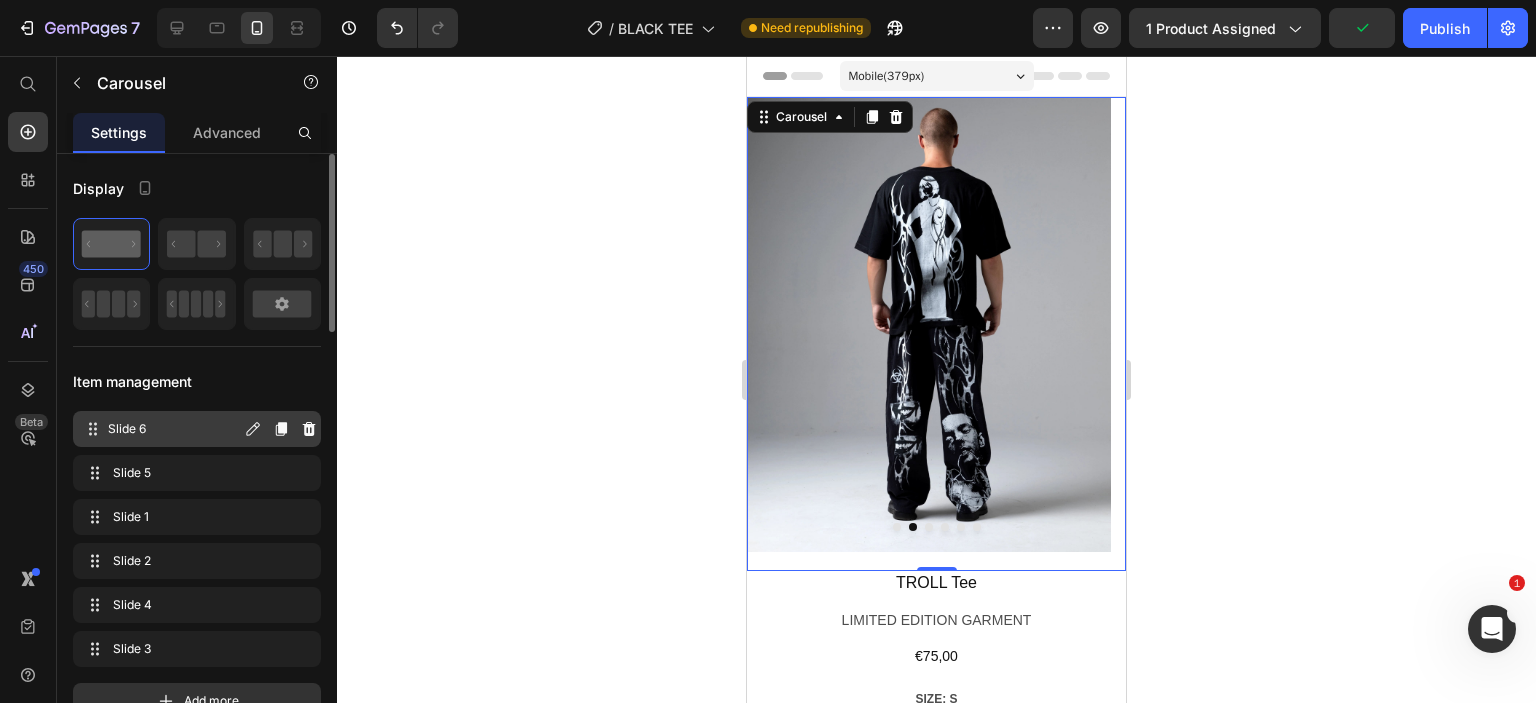 click on "Slide 6" at bounding box center [174, 429] 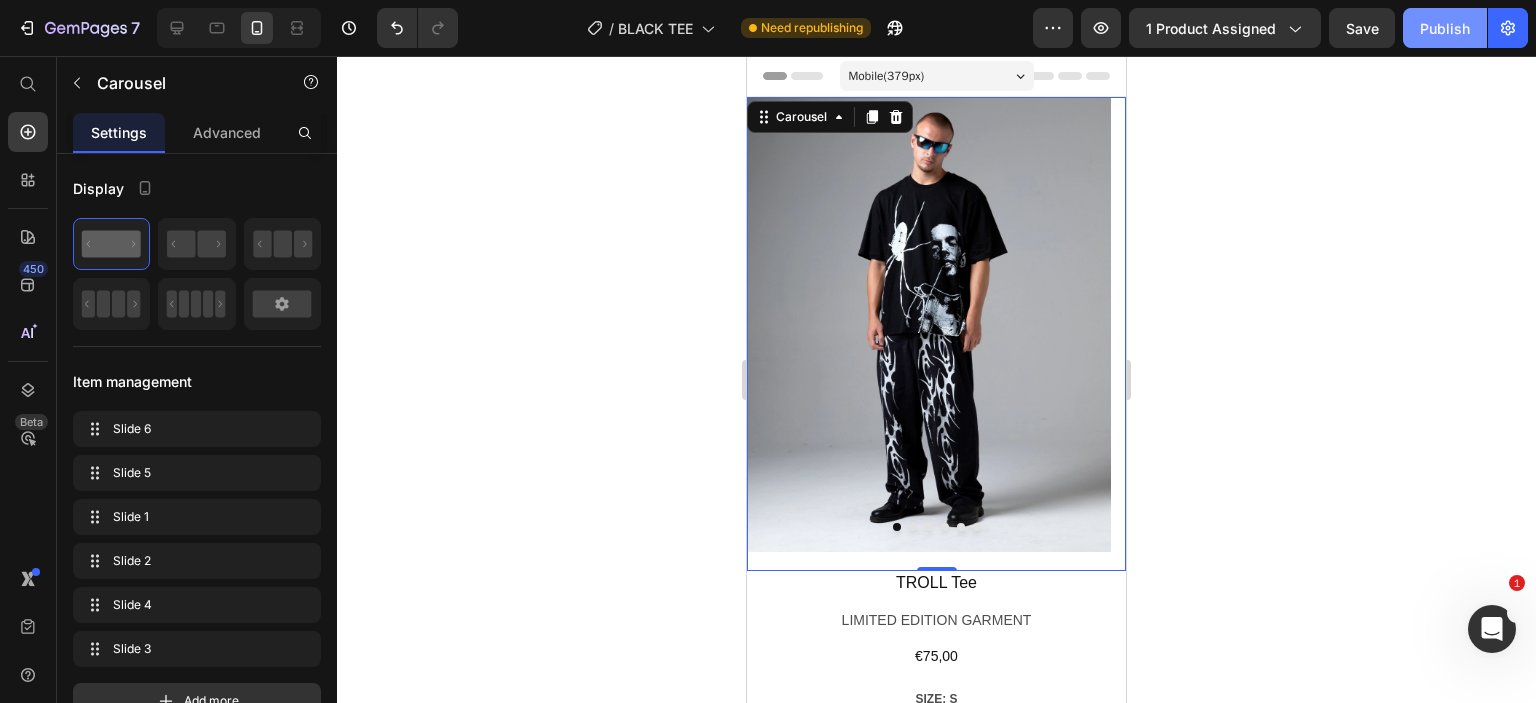 click on "Publish" at bounding box center [1445, 28] 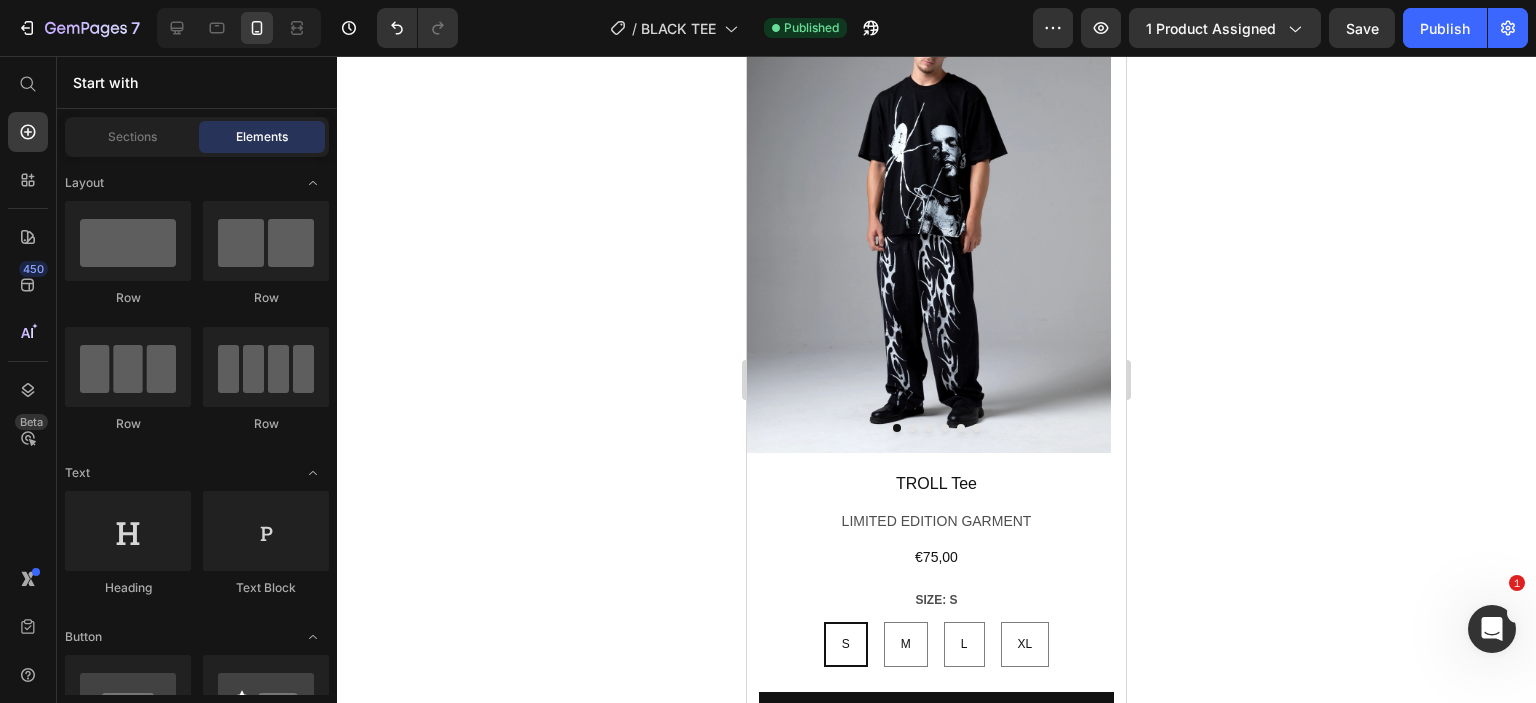 scroll, scrollTop: 0, scrollLeft: 0, axis: both 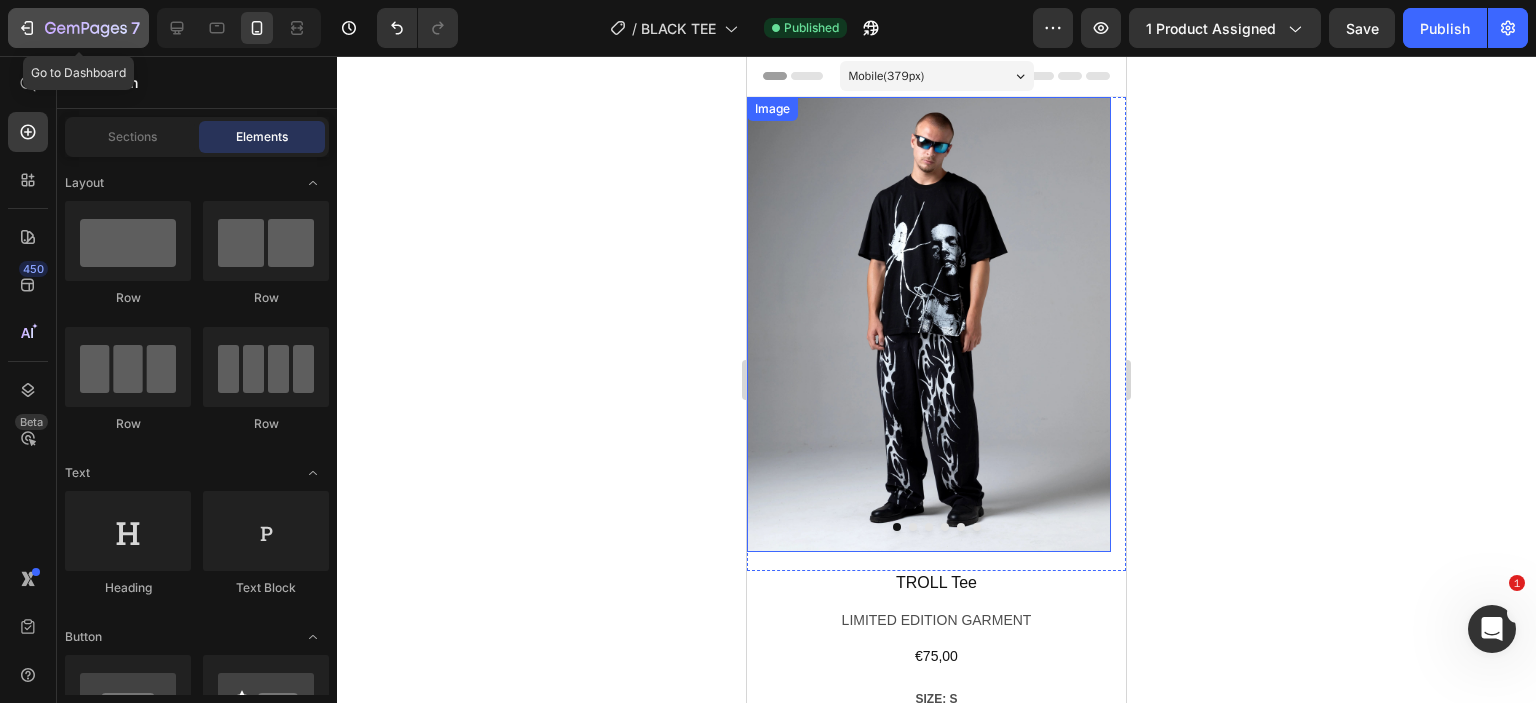 click on "7" 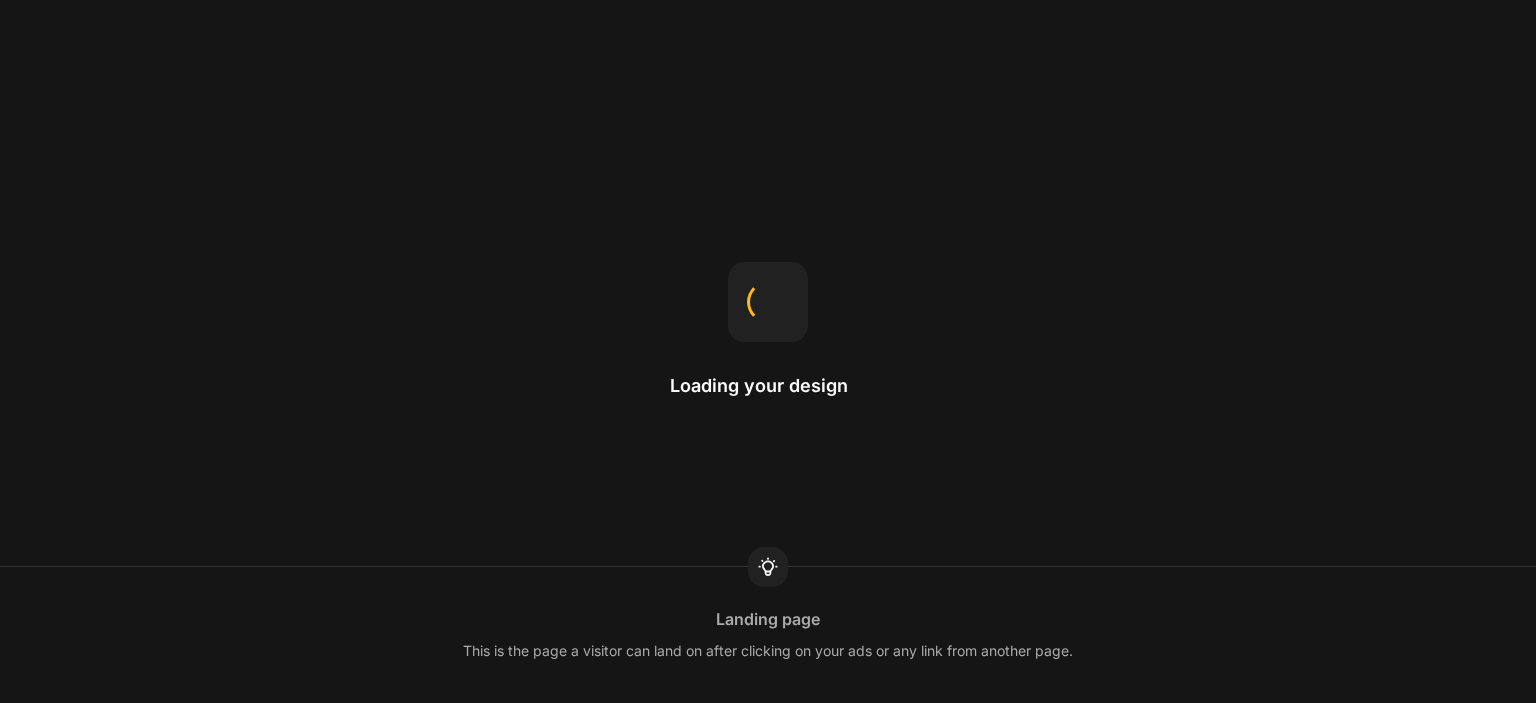 scroll, scrollTop: 0, scrollLeft: 0, axis: both 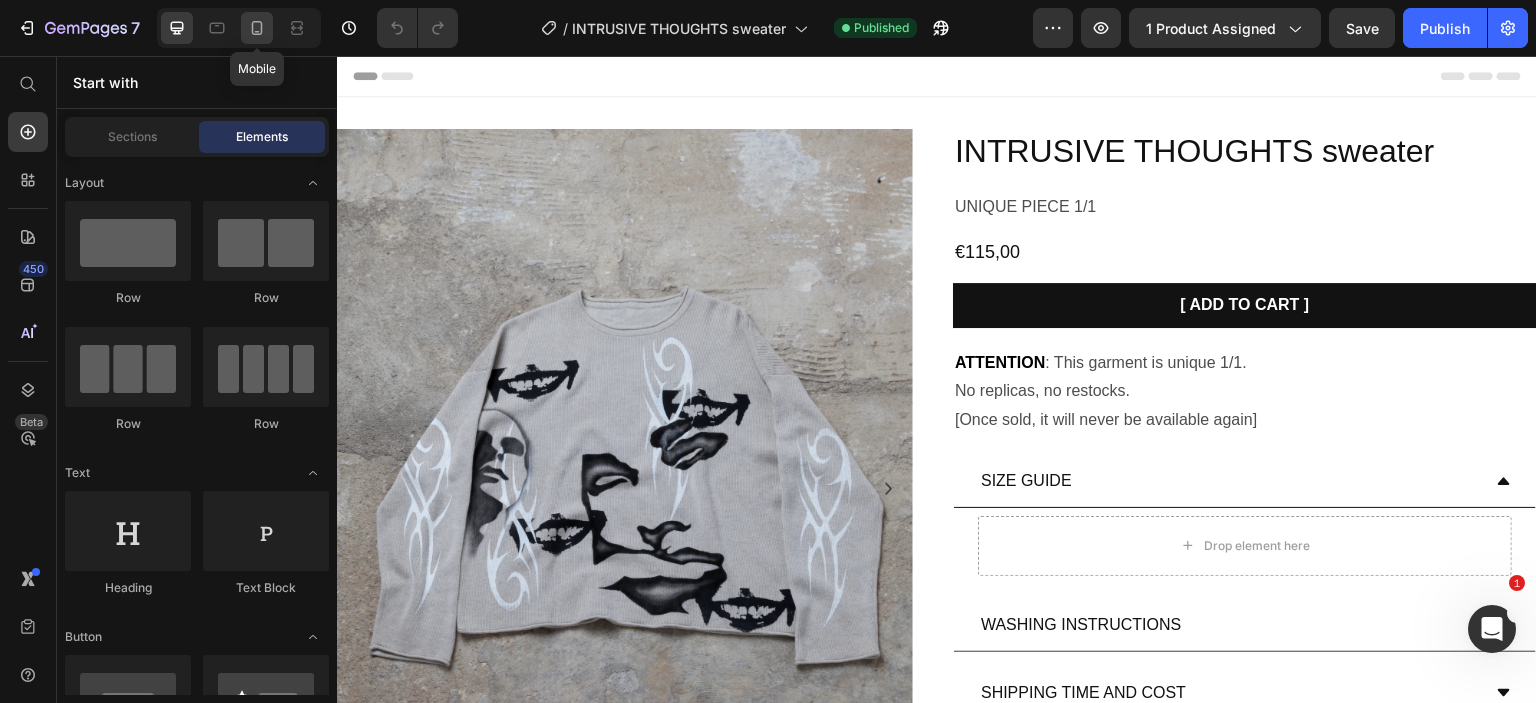 click 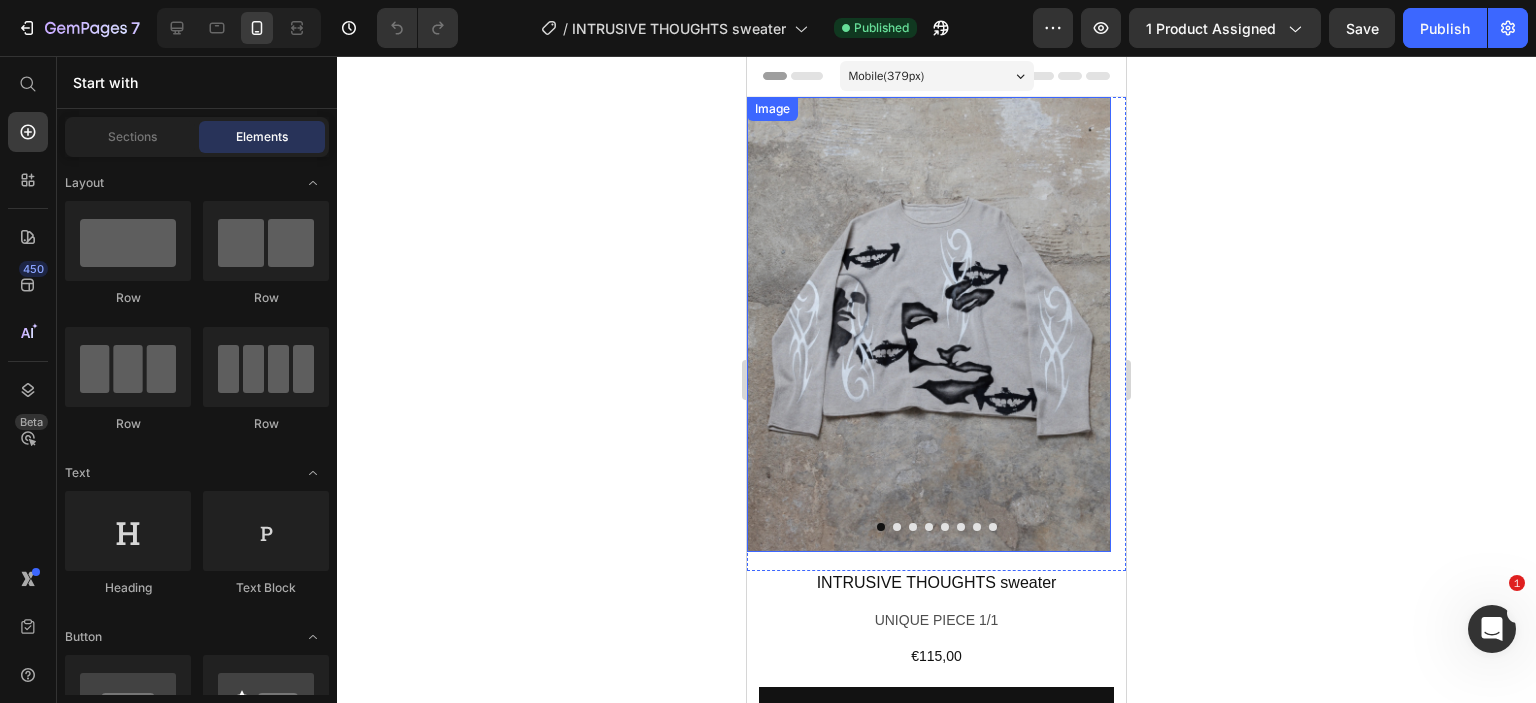 click at bounding box center (929, 324) 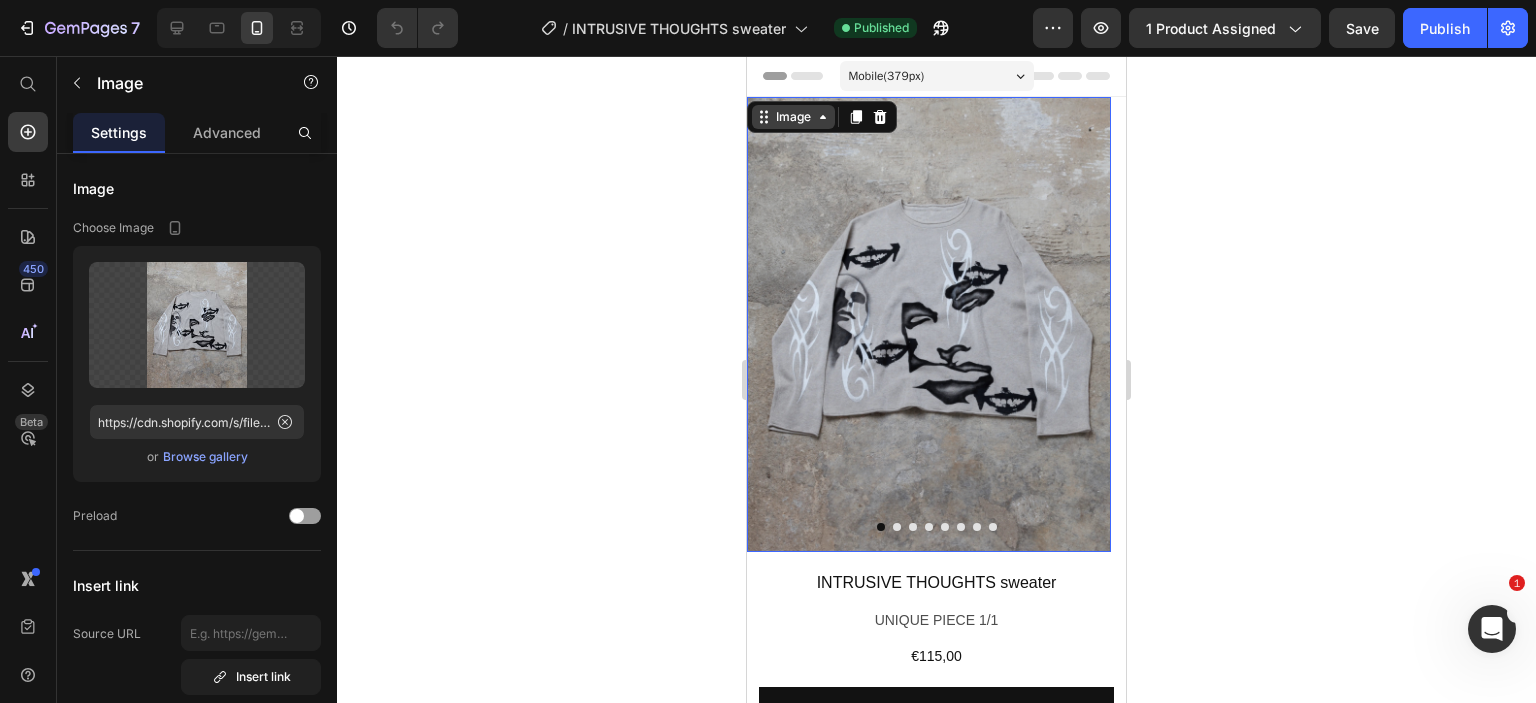 click on "Image" at bounding box center (793, 117) 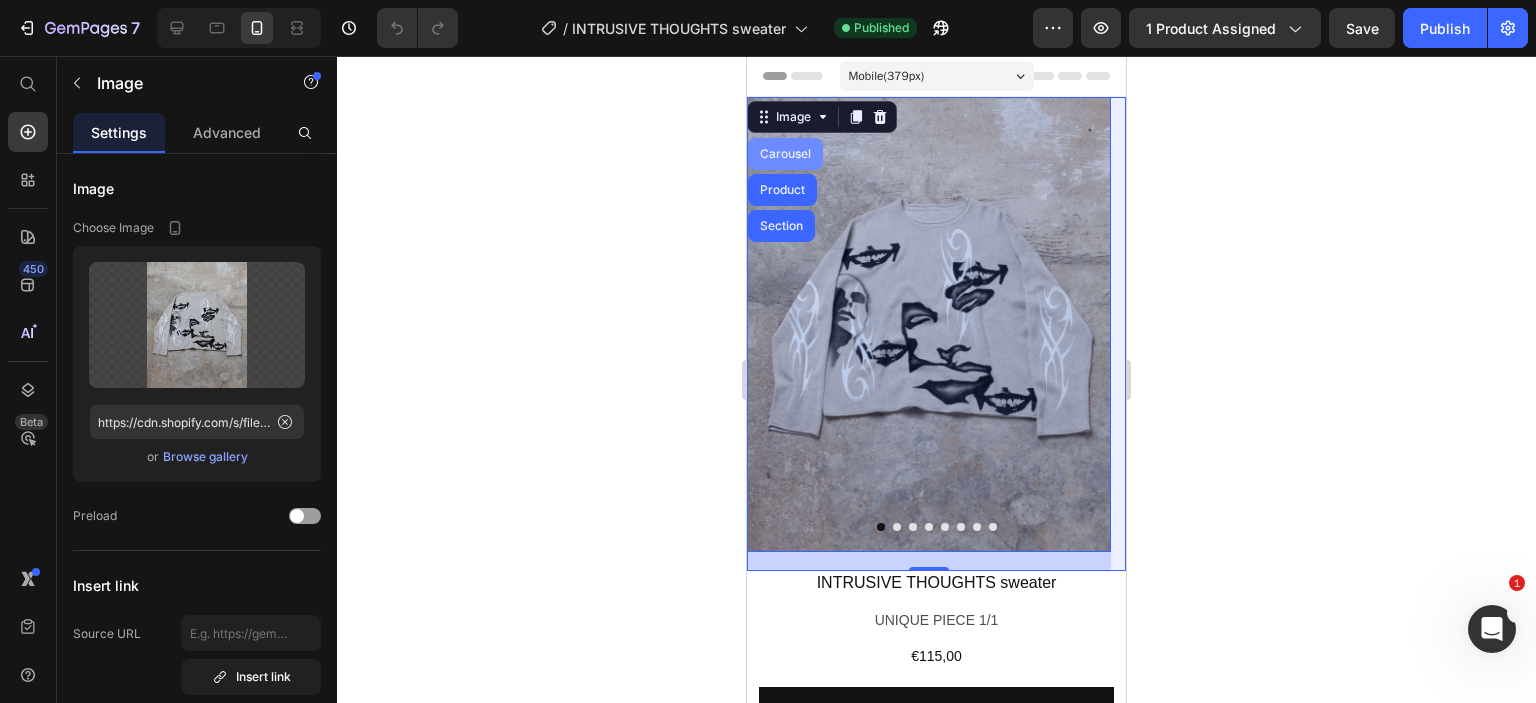 click on "Carousel" at bounding box center [785, 154] 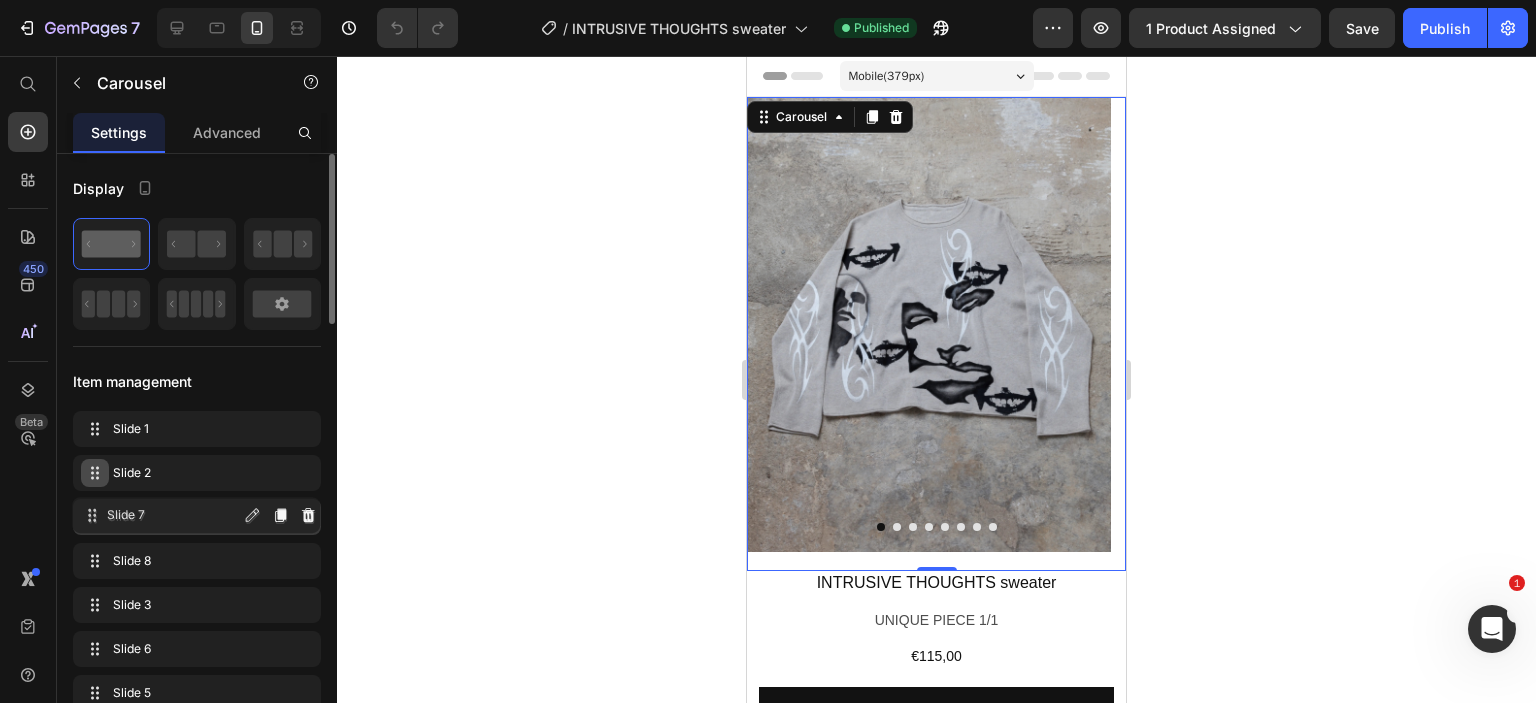 type 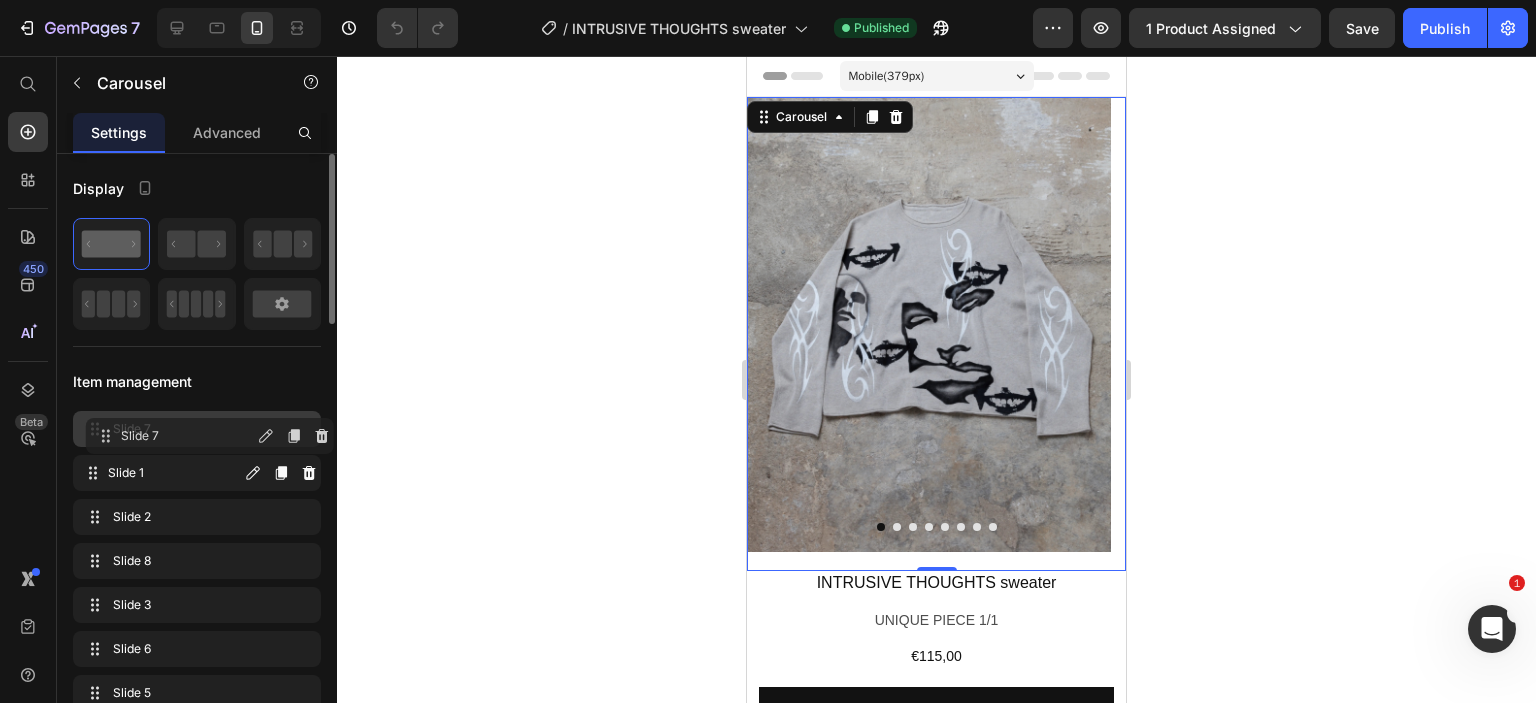 drag, startPoint x: 93, startPoint y: 514, endPoint x: 105, endPoint y: 430, distance: 84.85281 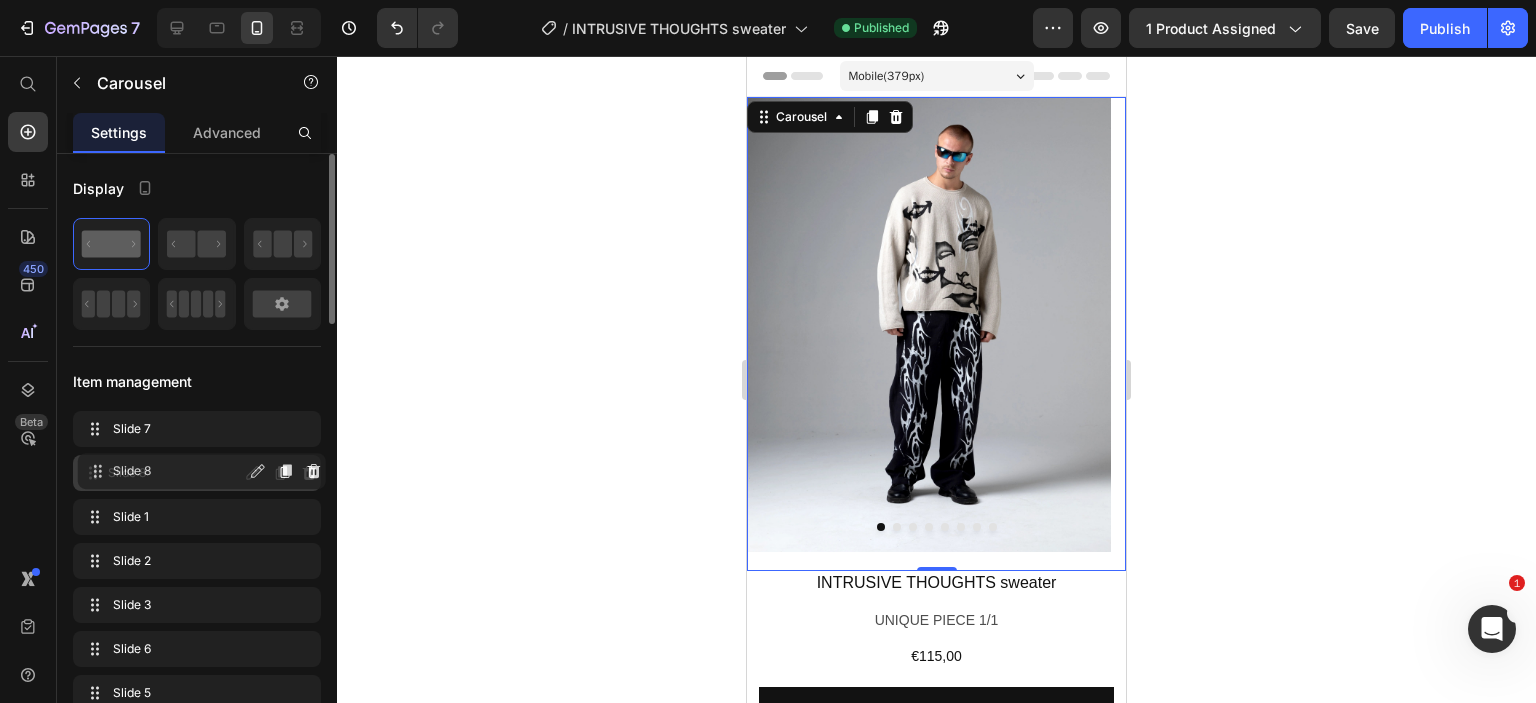 drag, startPoint x: 91, startPoint y: 558, endPoint x: 96, endPoint y: 469, distance: 89.140335 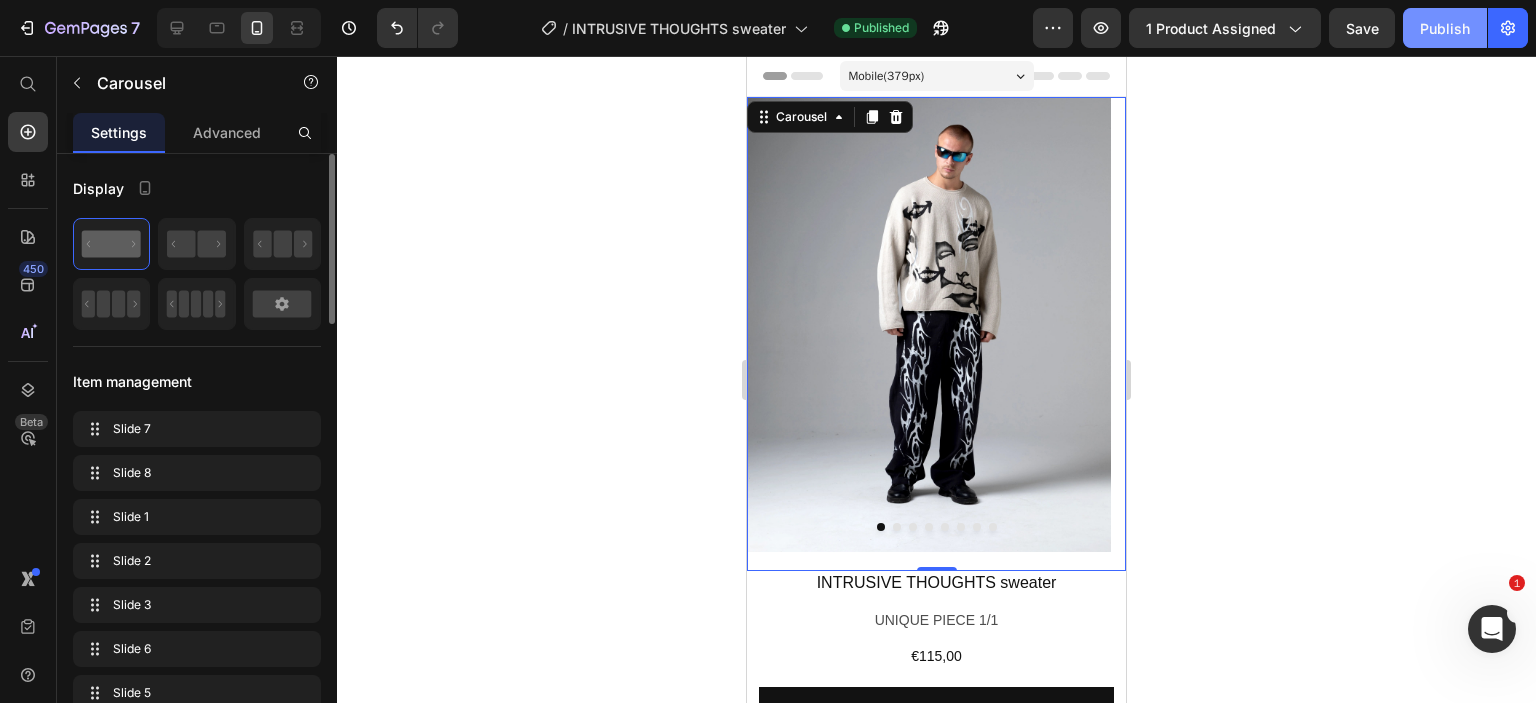 click on "Publish" 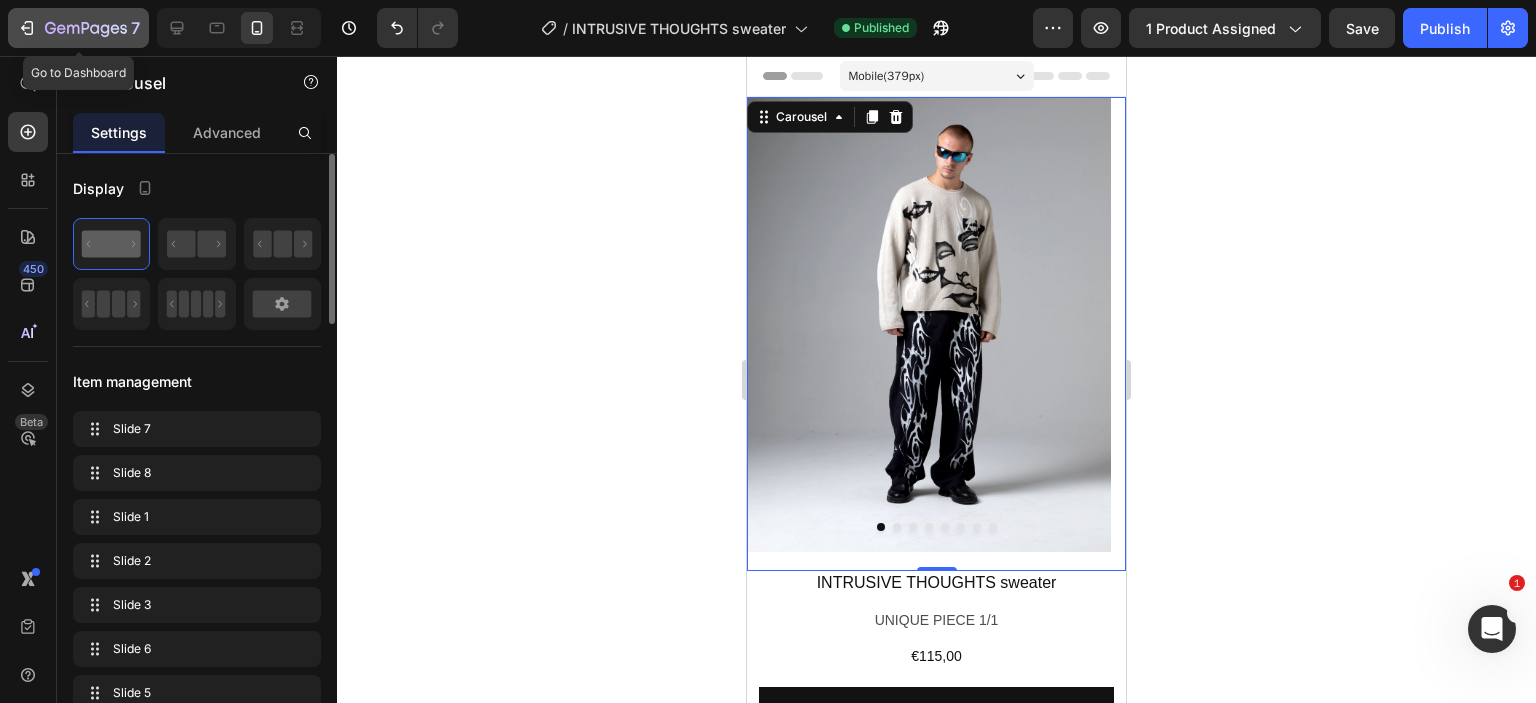 click on "7" 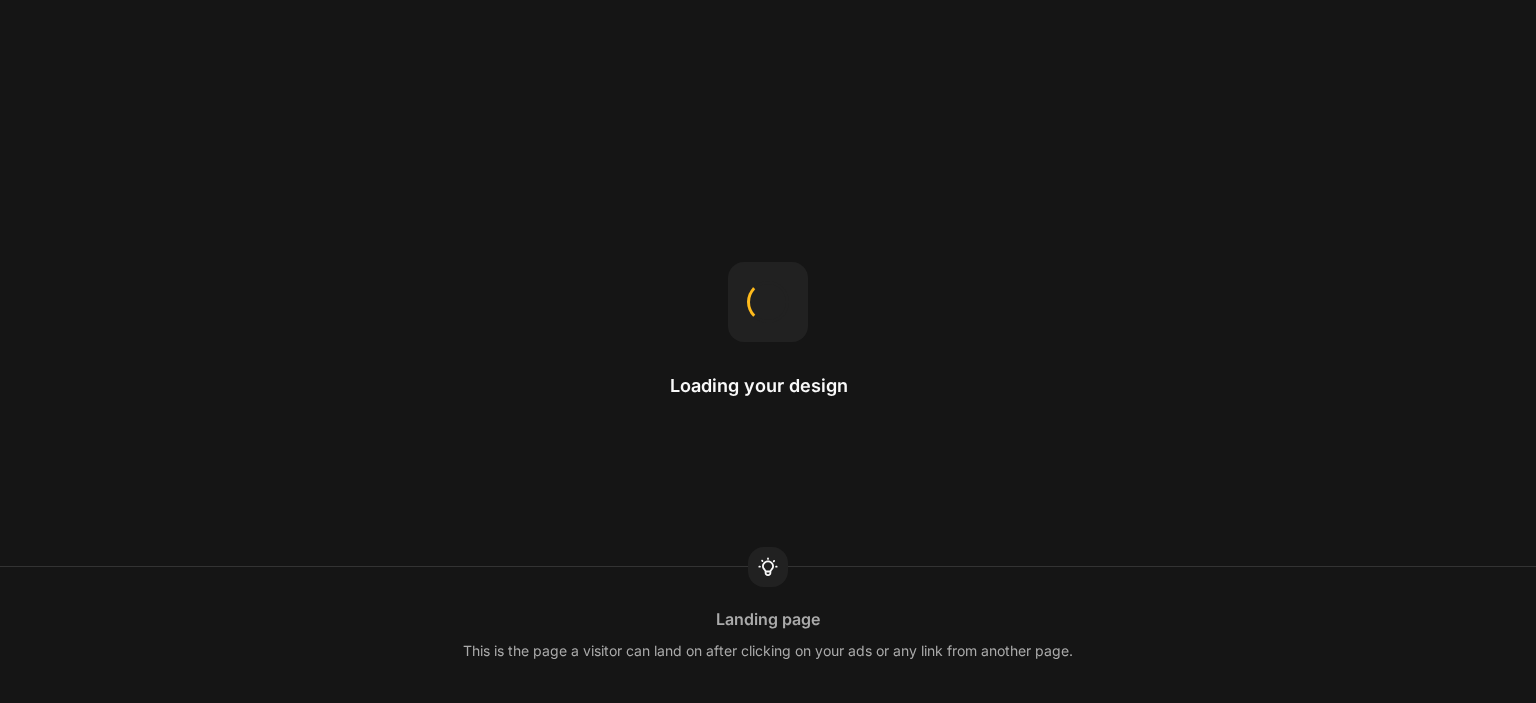 scroll, scrollTop: 0, scrollLeft: 0, axis: both 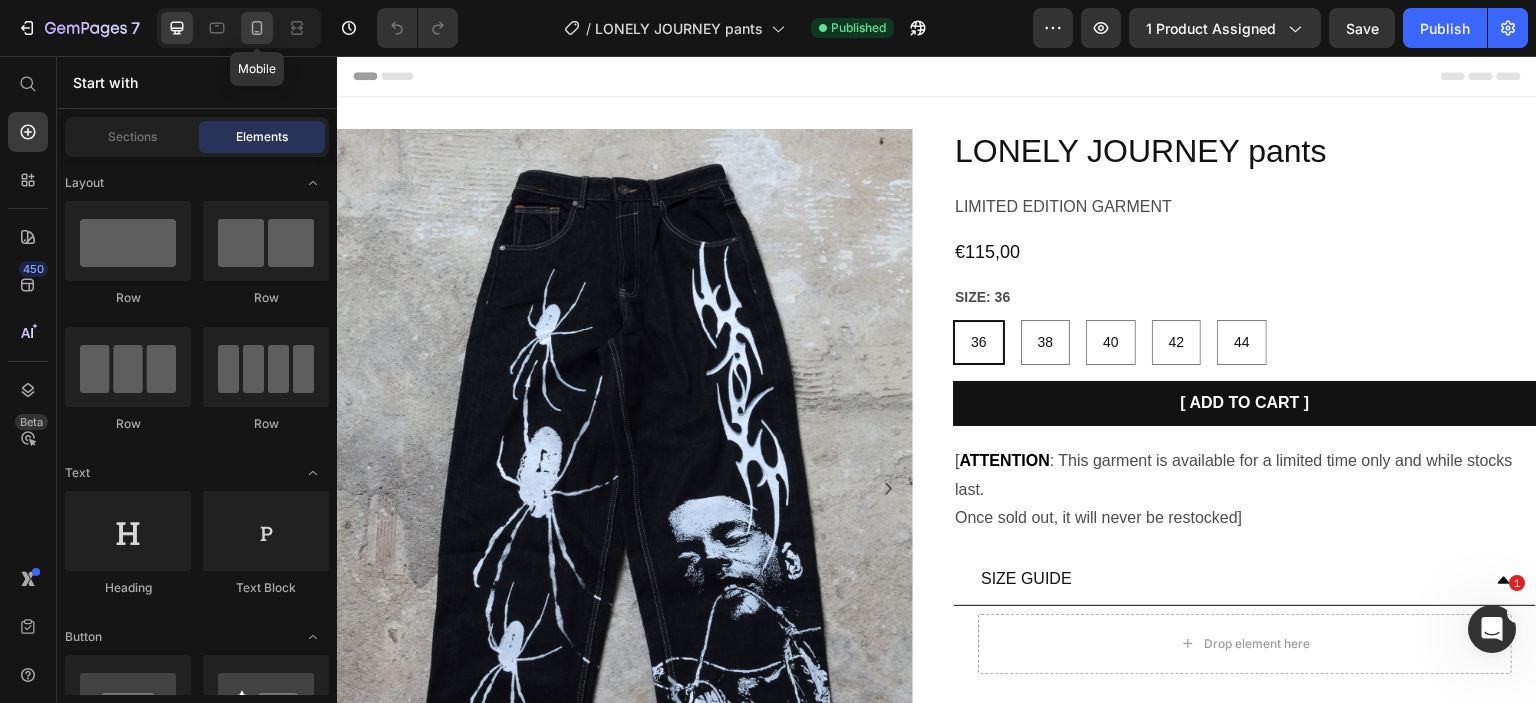 click 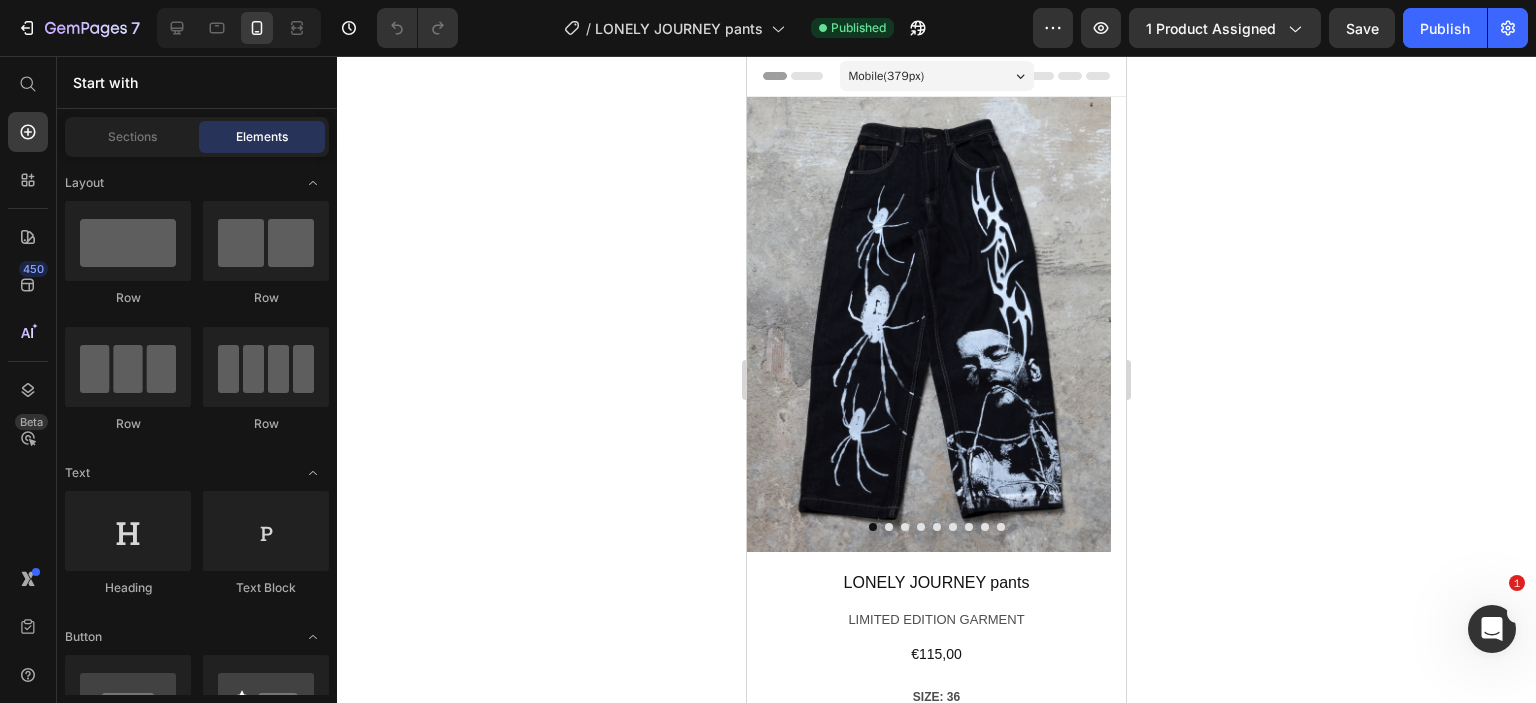 click at bounding box center [929, 324] 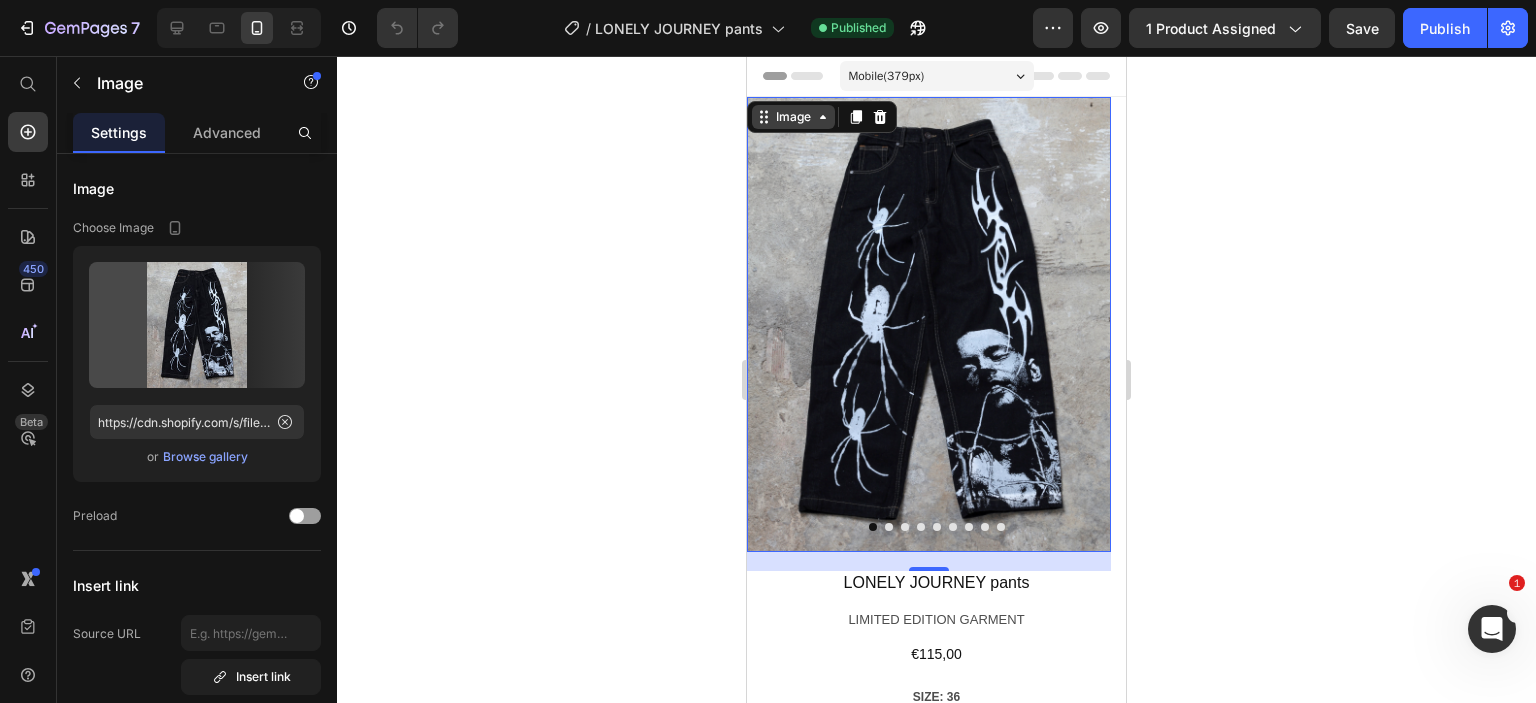 click on "Image" at bounding box center (793, 117) 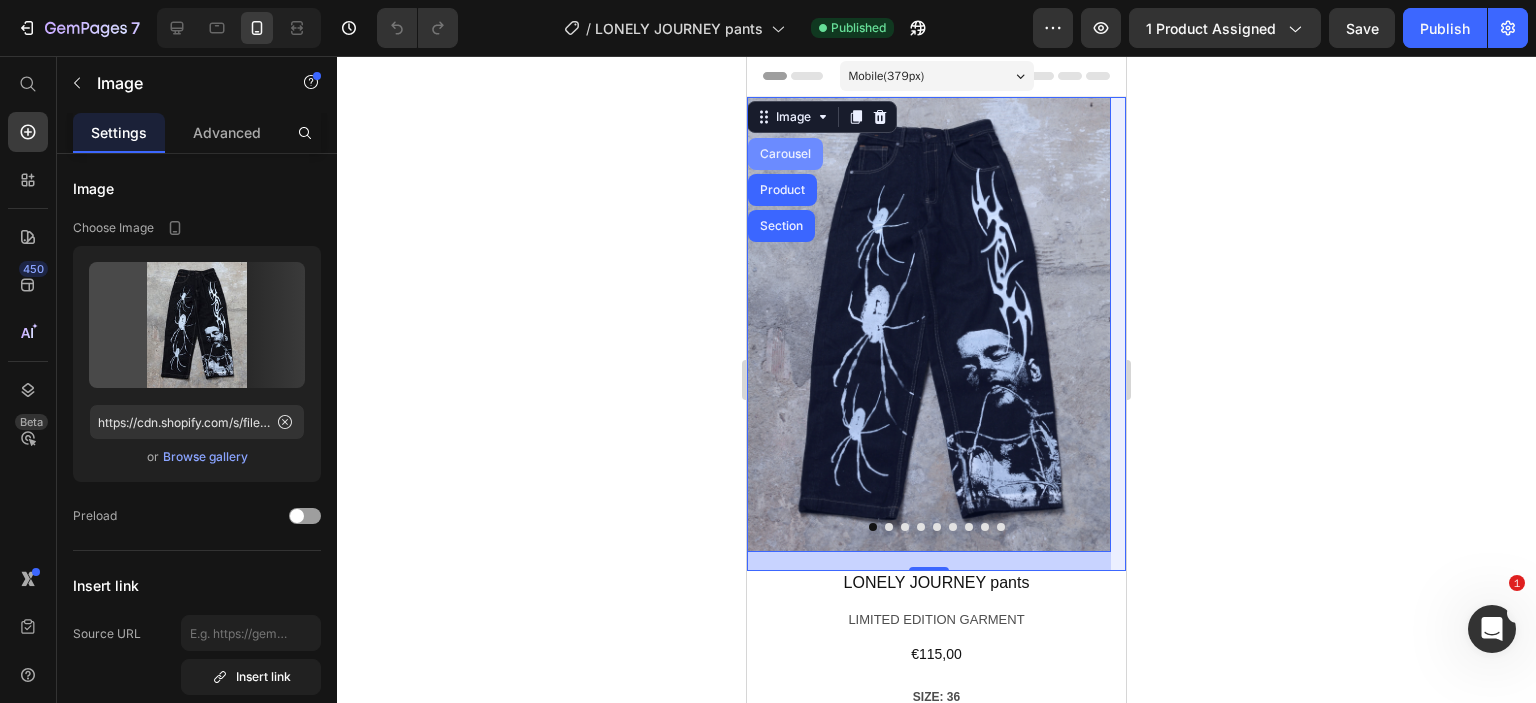 click on "Carousel" at bounding box center [785, 154] 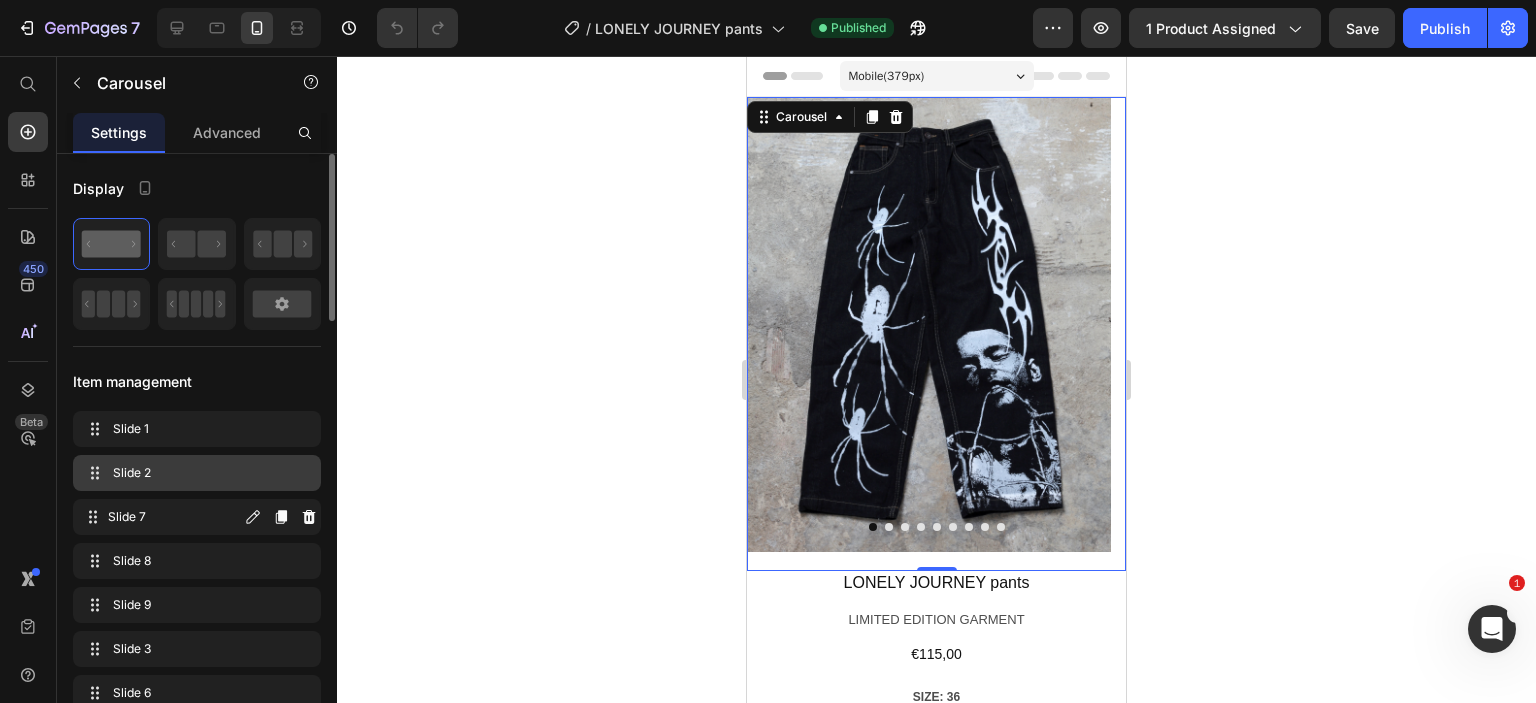 type 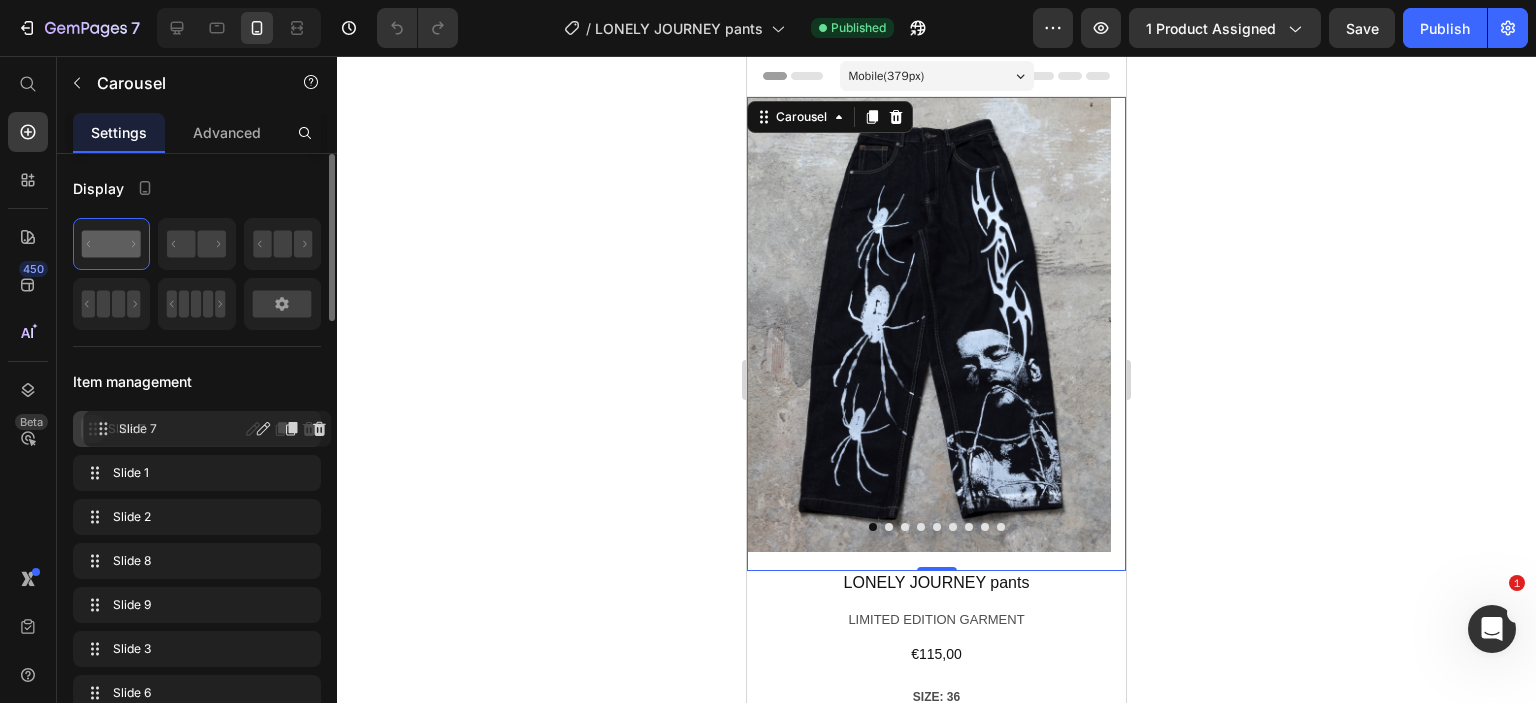drag, startPoint x: 90, startPoint y: 513, endPoint x: 100, endPoint y: 426, distance: 87.57283 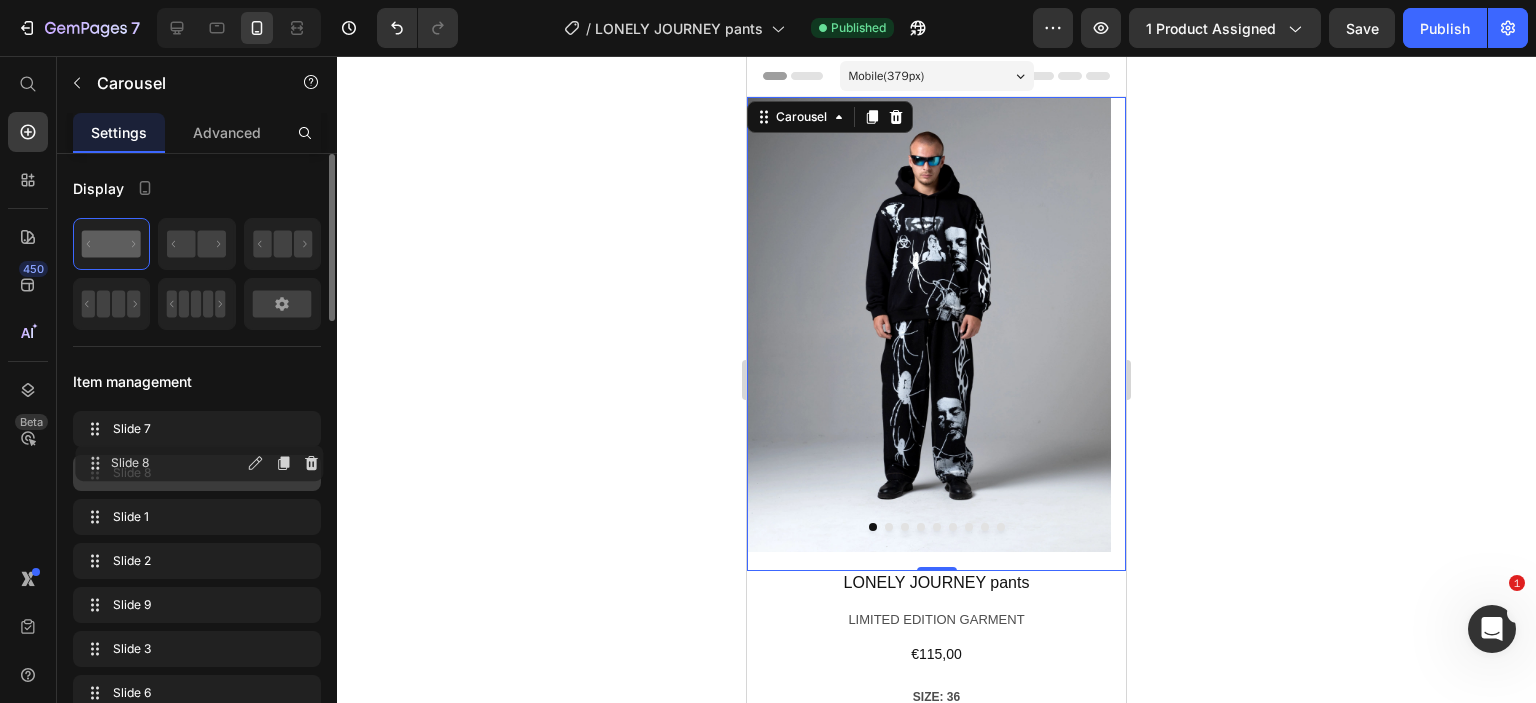 drag, startPoint x: 100, startPoint y: 426, endPoint x: 96, endPoint y: 462, distance: 36.221542 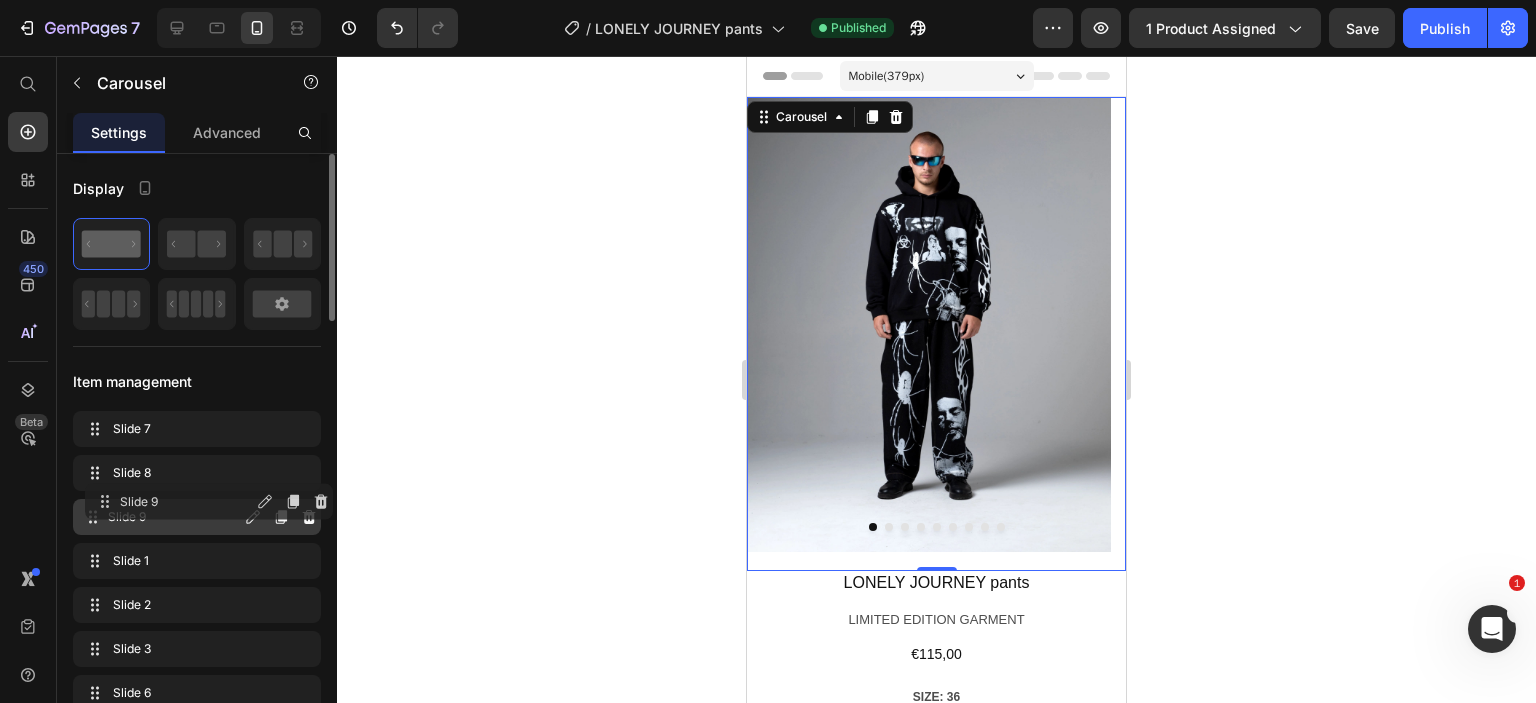 drag, startPoint x: 93, startPoint y: 603, endPoint x: 105, endPoint y: 501, distance: 102.70345 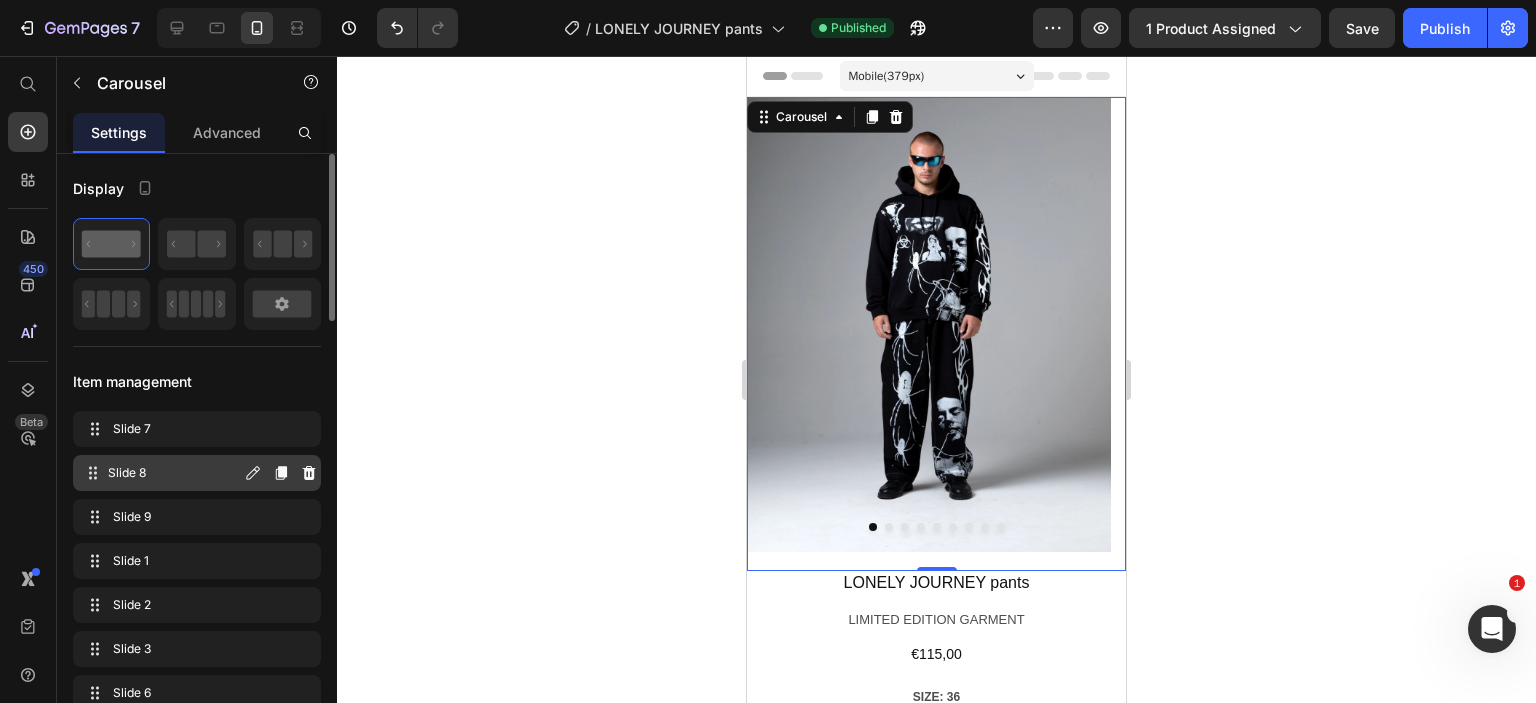 click on "Slide 8 Slide 8" at bounding box center [161, 473] 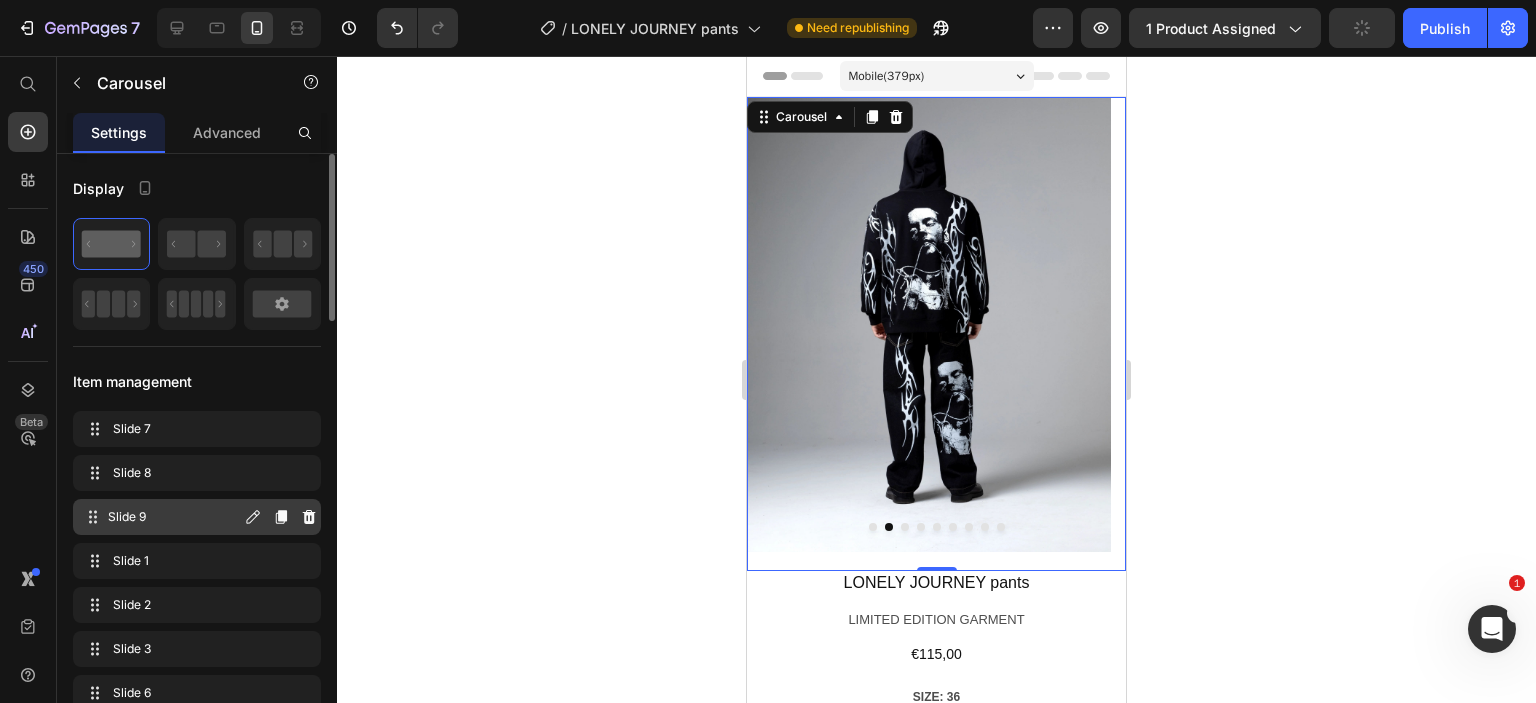 click on "Slide 9" at bounding box center (174, 517) 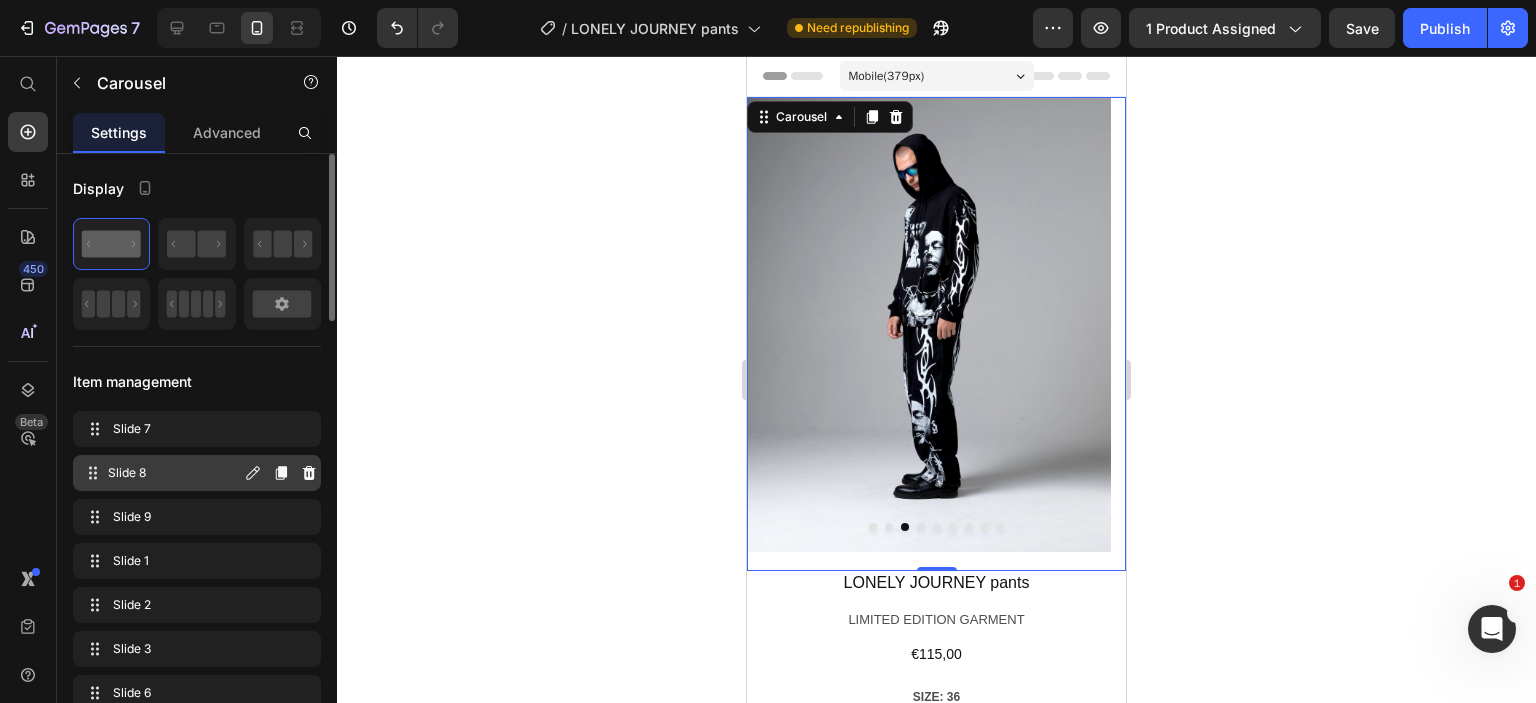 click on "Slide 8" at bounding box center (174, 473) 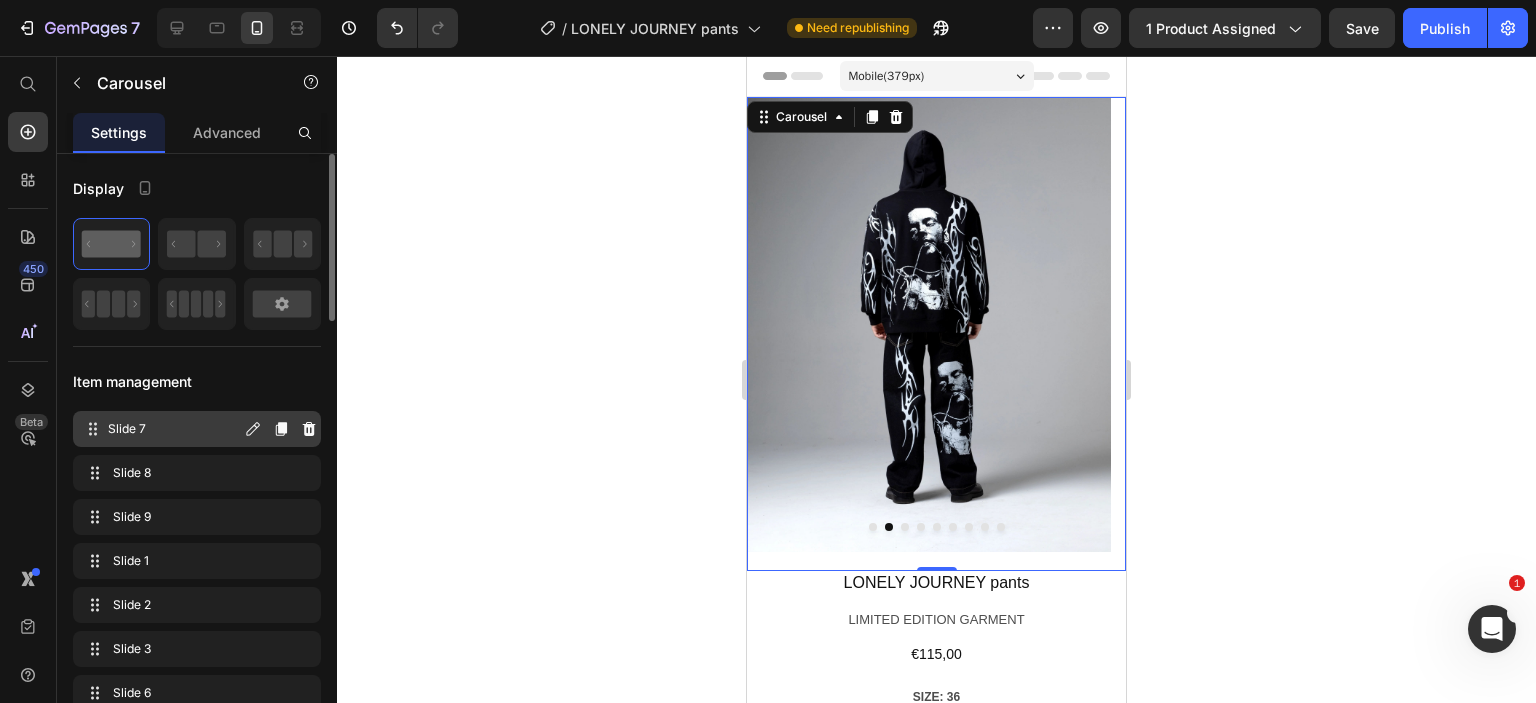 click on "Slide 7" at bounding box center (174, 429) 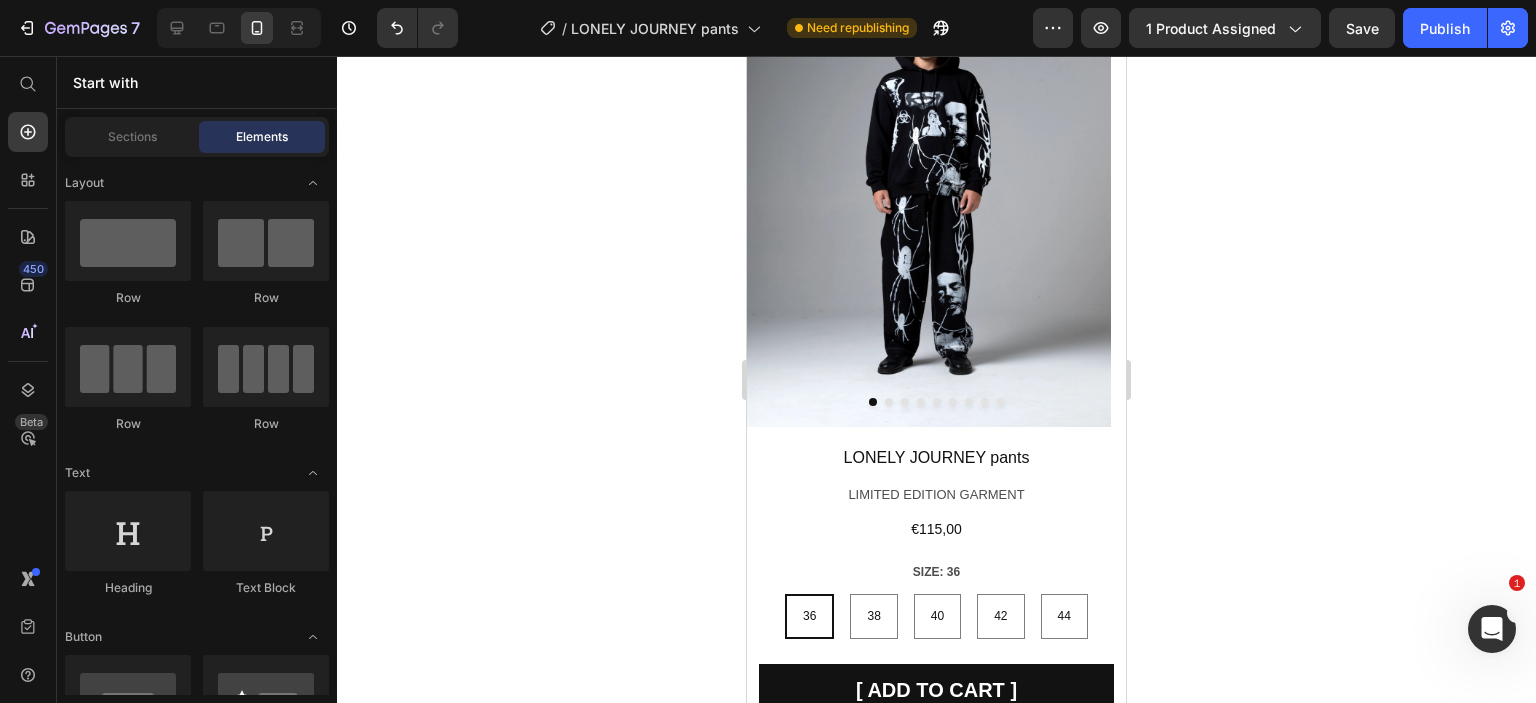 scroll, scrollTop: 0, scrollLeft: 0, axis: both 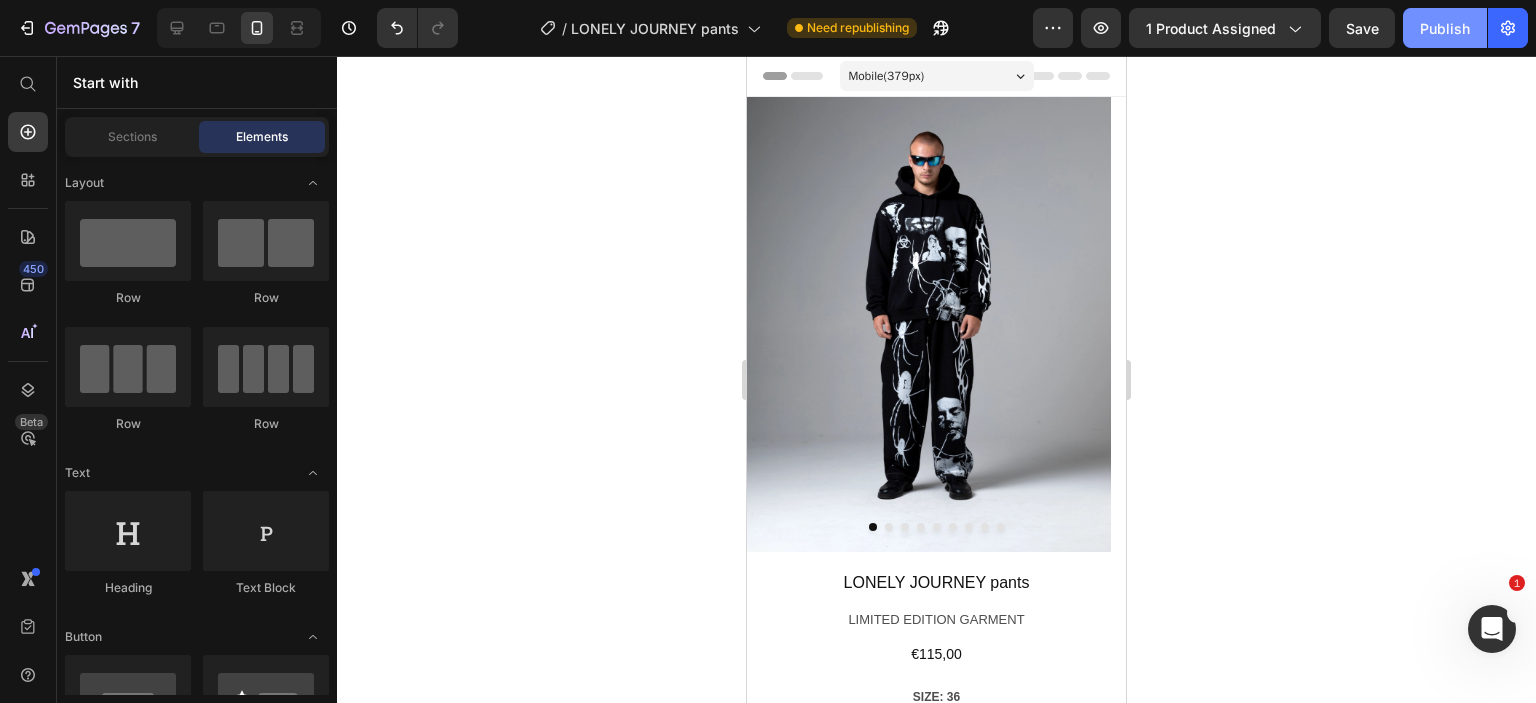 click on "Publish" at bounding box center [1445, 28] 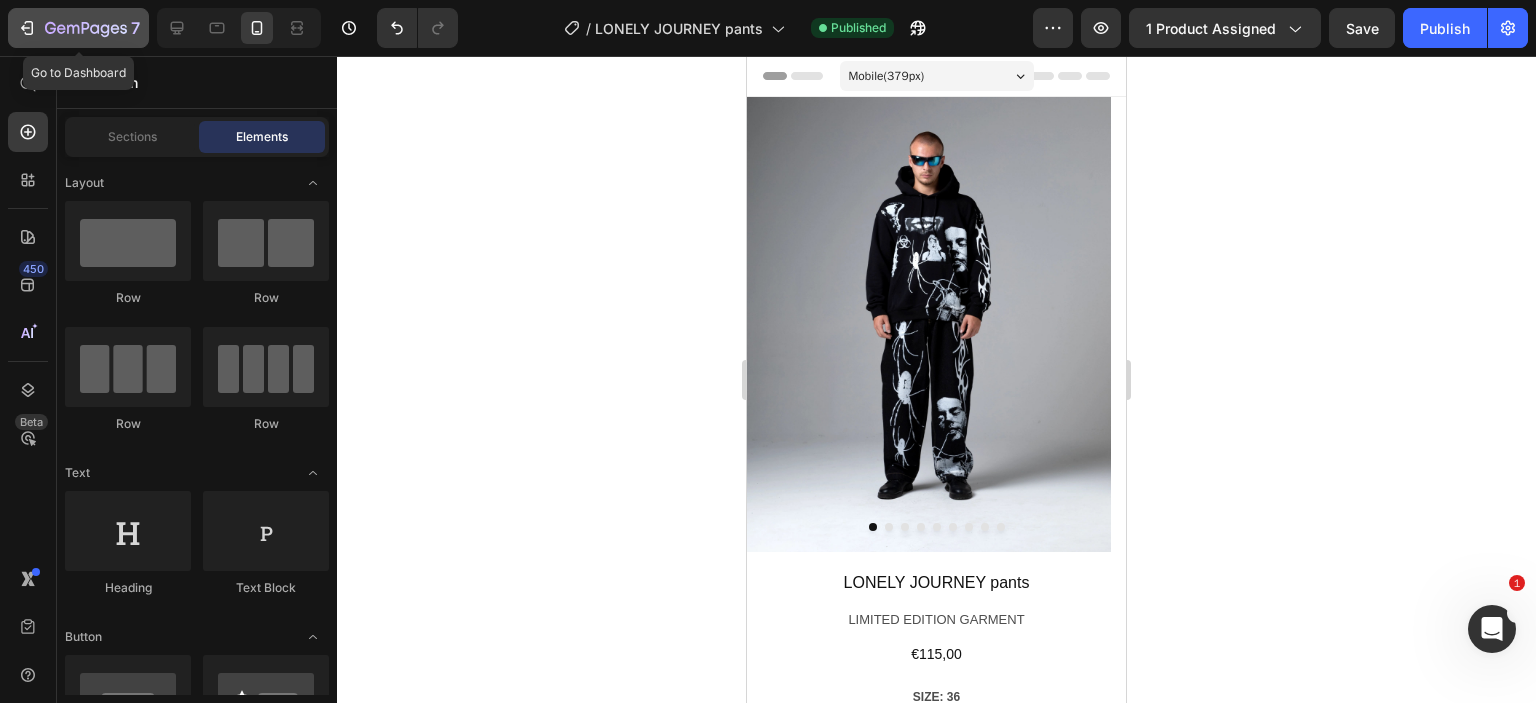 click on "7" 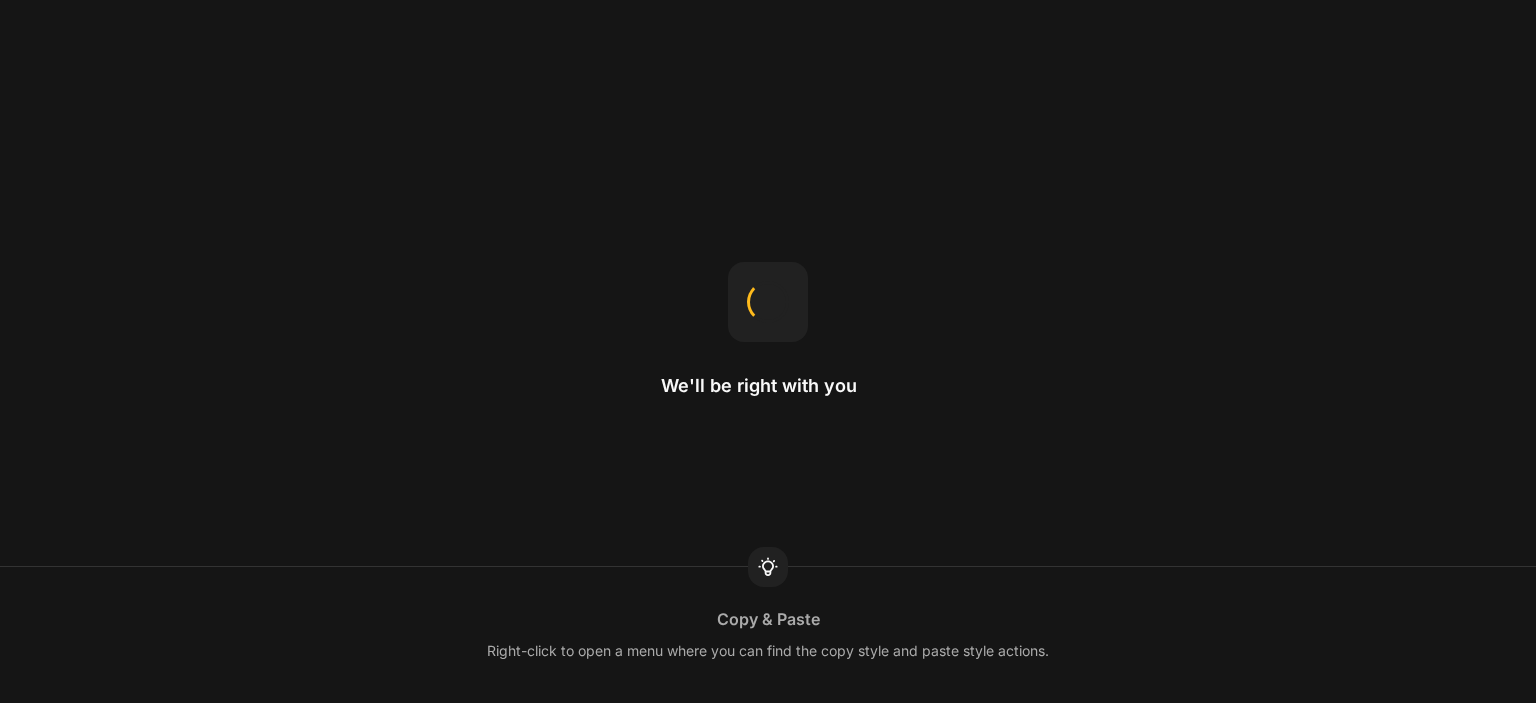 scroll, scrollTop: 0, scrollLeft: 0, axis: both 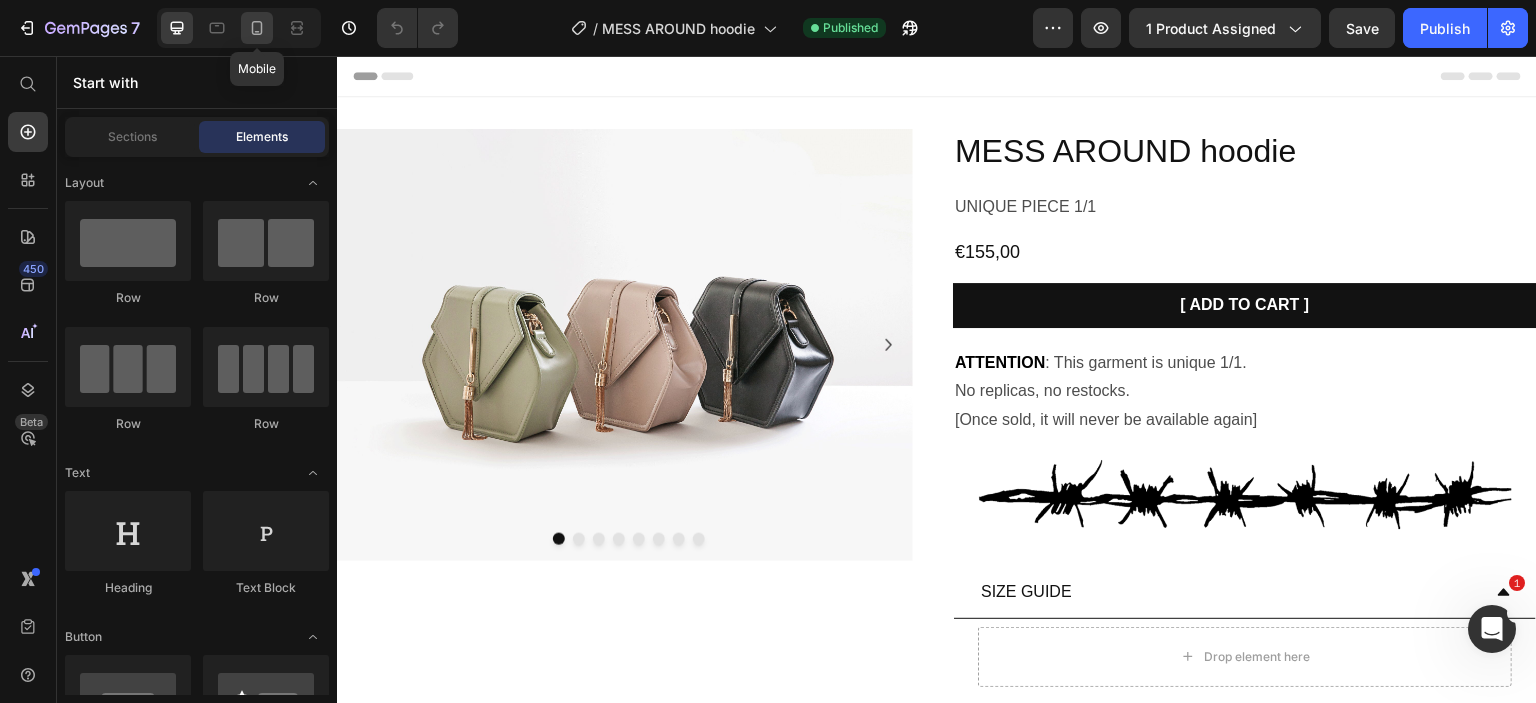 click 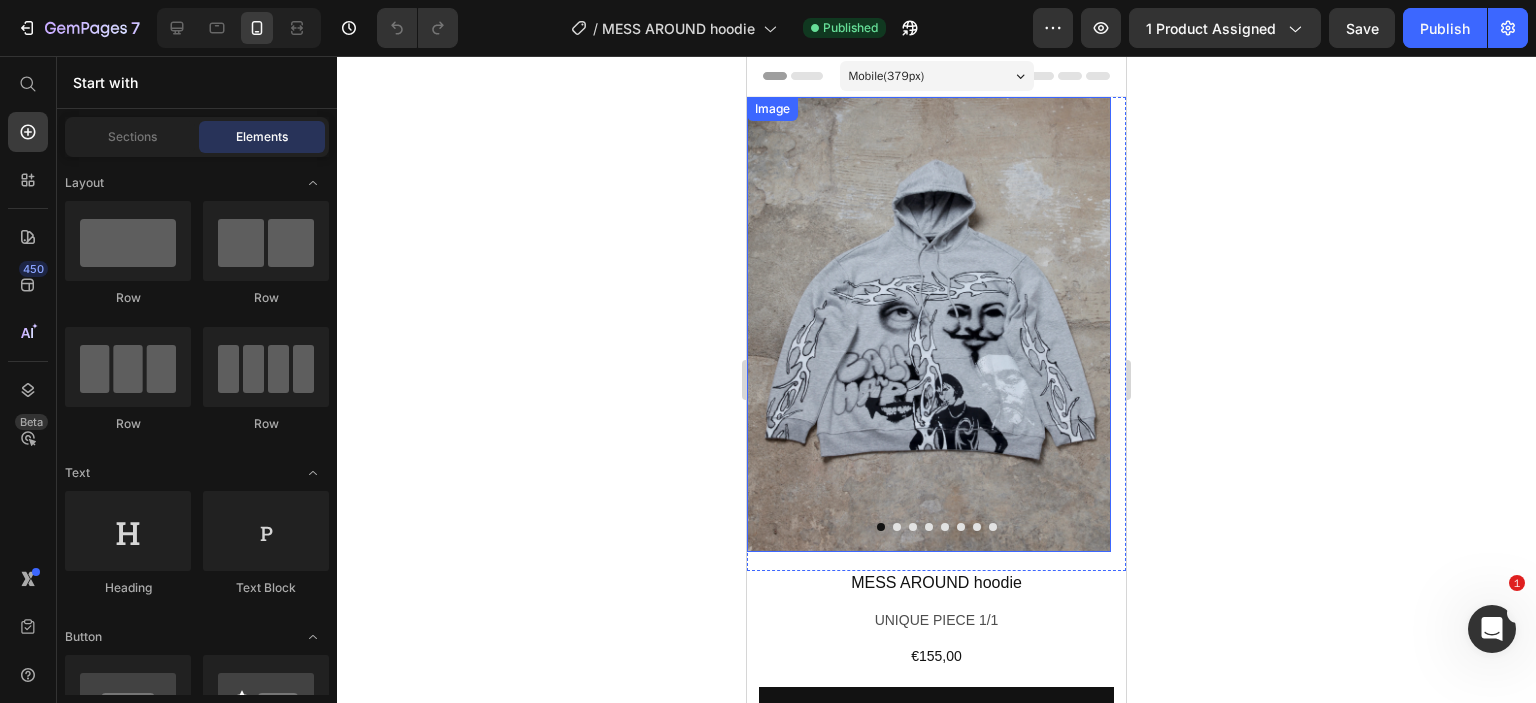 click at bounding box center (929, 324) 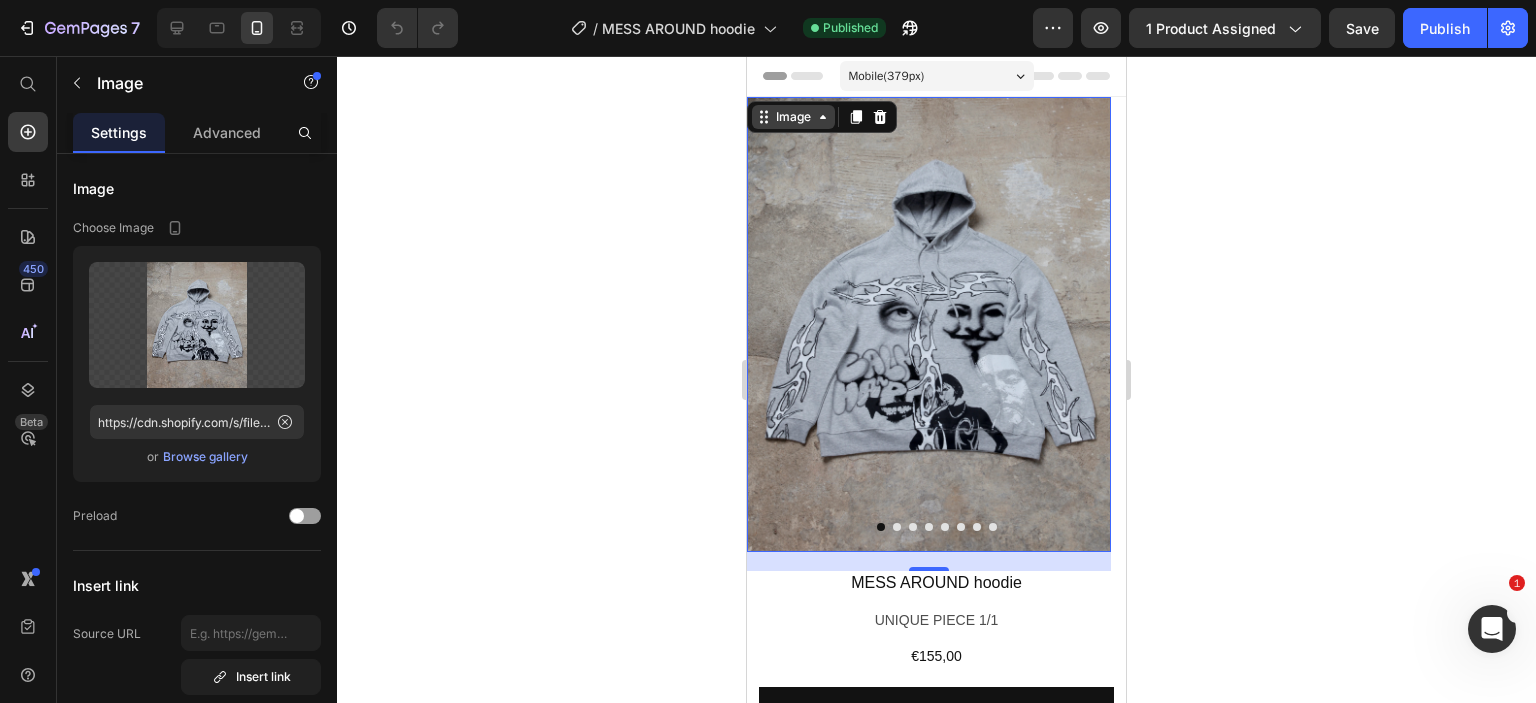 click on "Image" at bounding box center [793, 117] 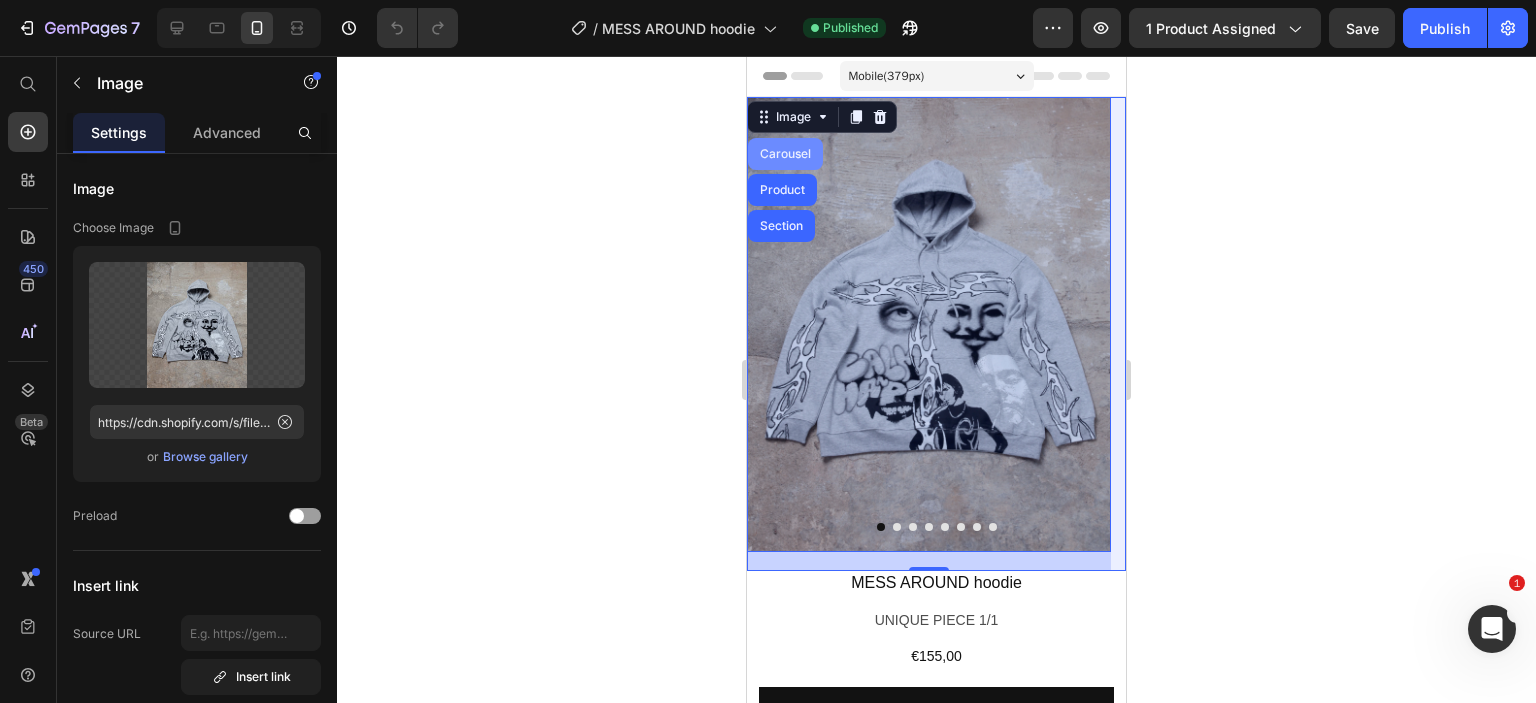 click on "Carousel" at bounding box center [785, 154] 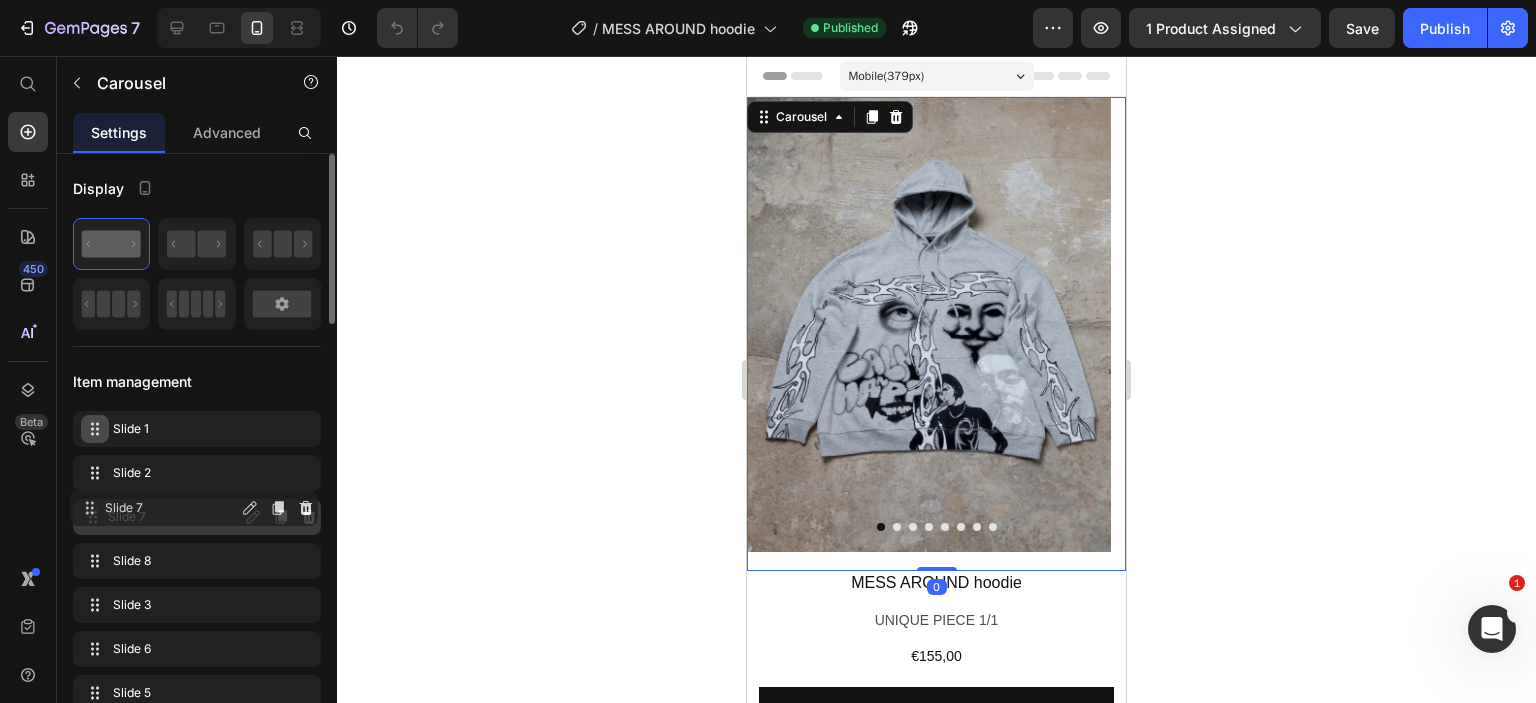 type 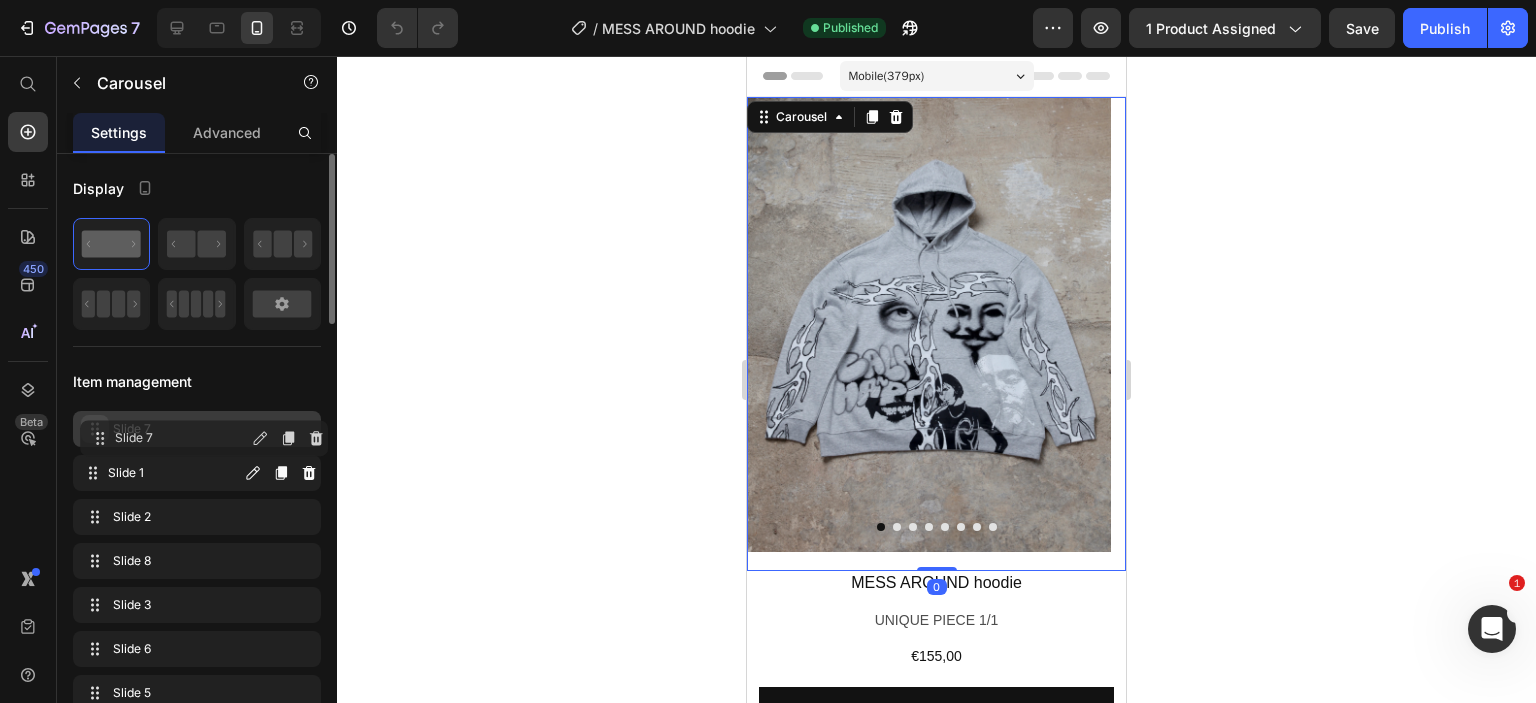 drag, startPoint x: 95, startPoint y: 511, endPoint x: 103, endPoint y: 429, distance: 82.38932 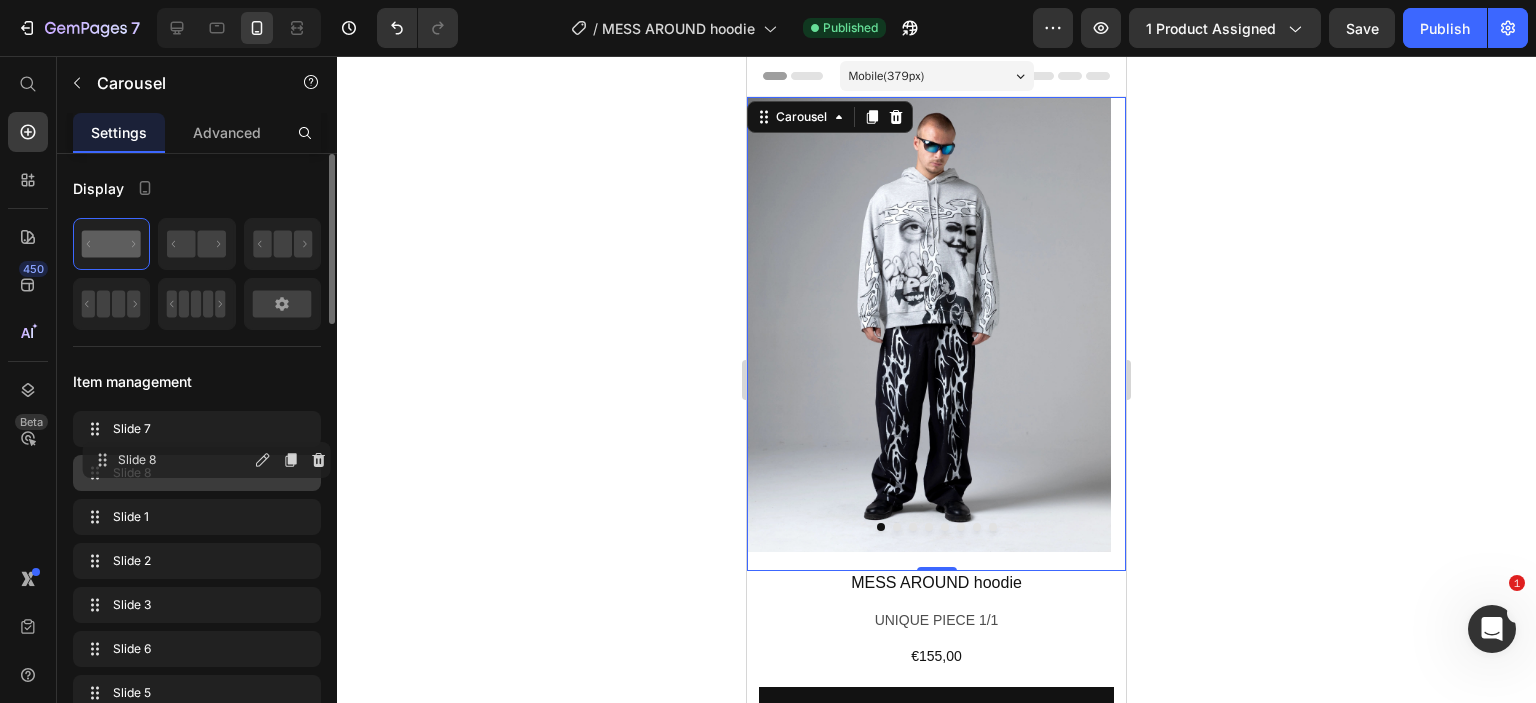 drag, startPoint x: 92, startPoint y: 561, endPoint x: 102, endPoint y: 459, distance: 102.48902 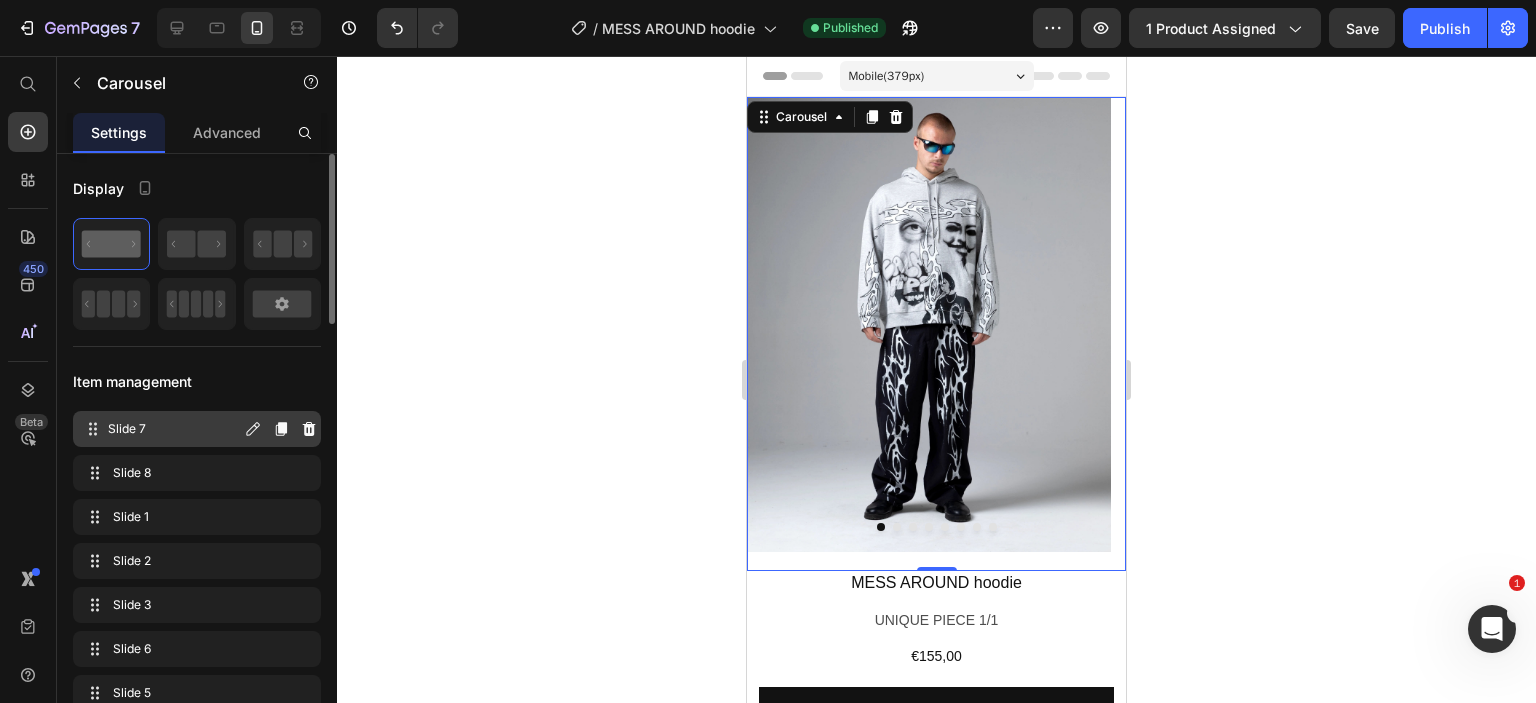 click on "Slide 7" at bounding box center (174, 429) 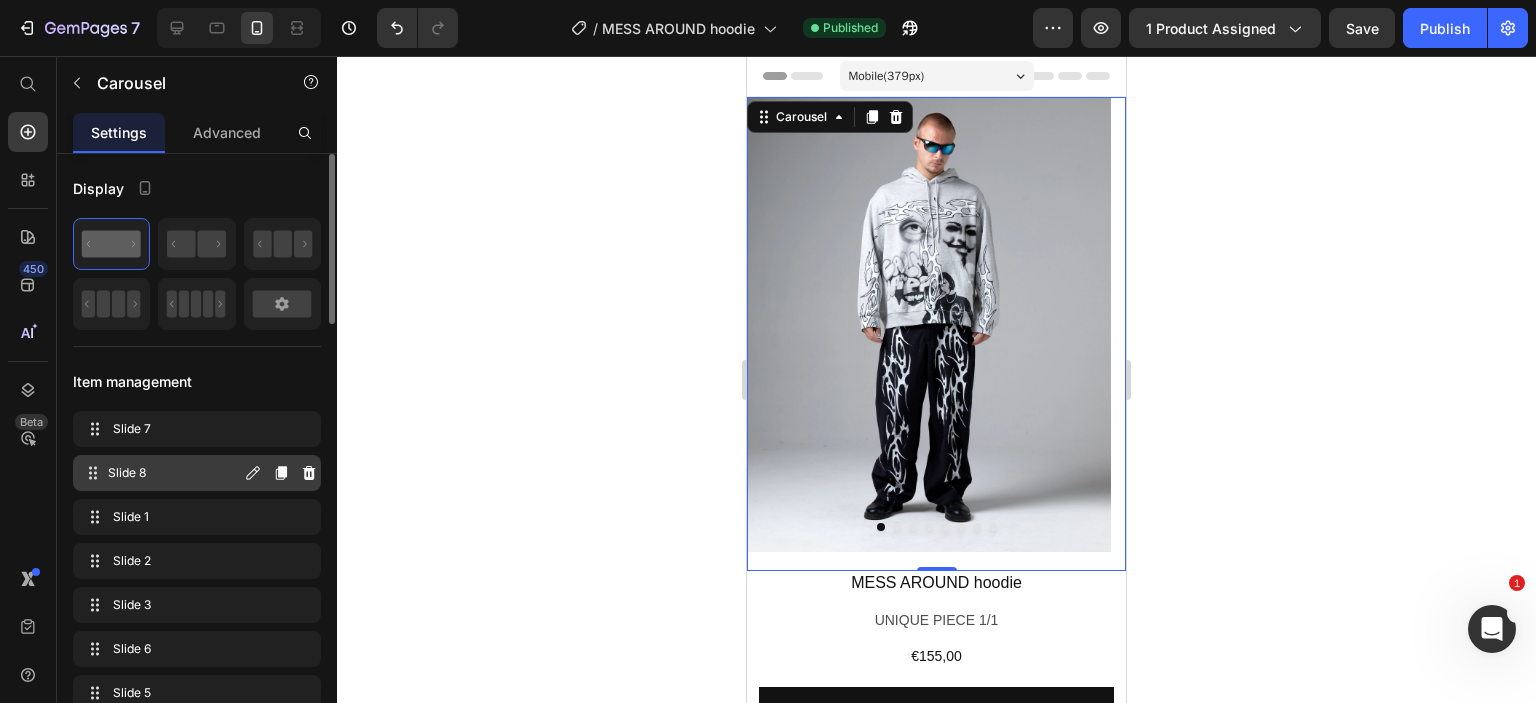 click on "Slide 8 Slide 8" at bounding box center (161, 473) 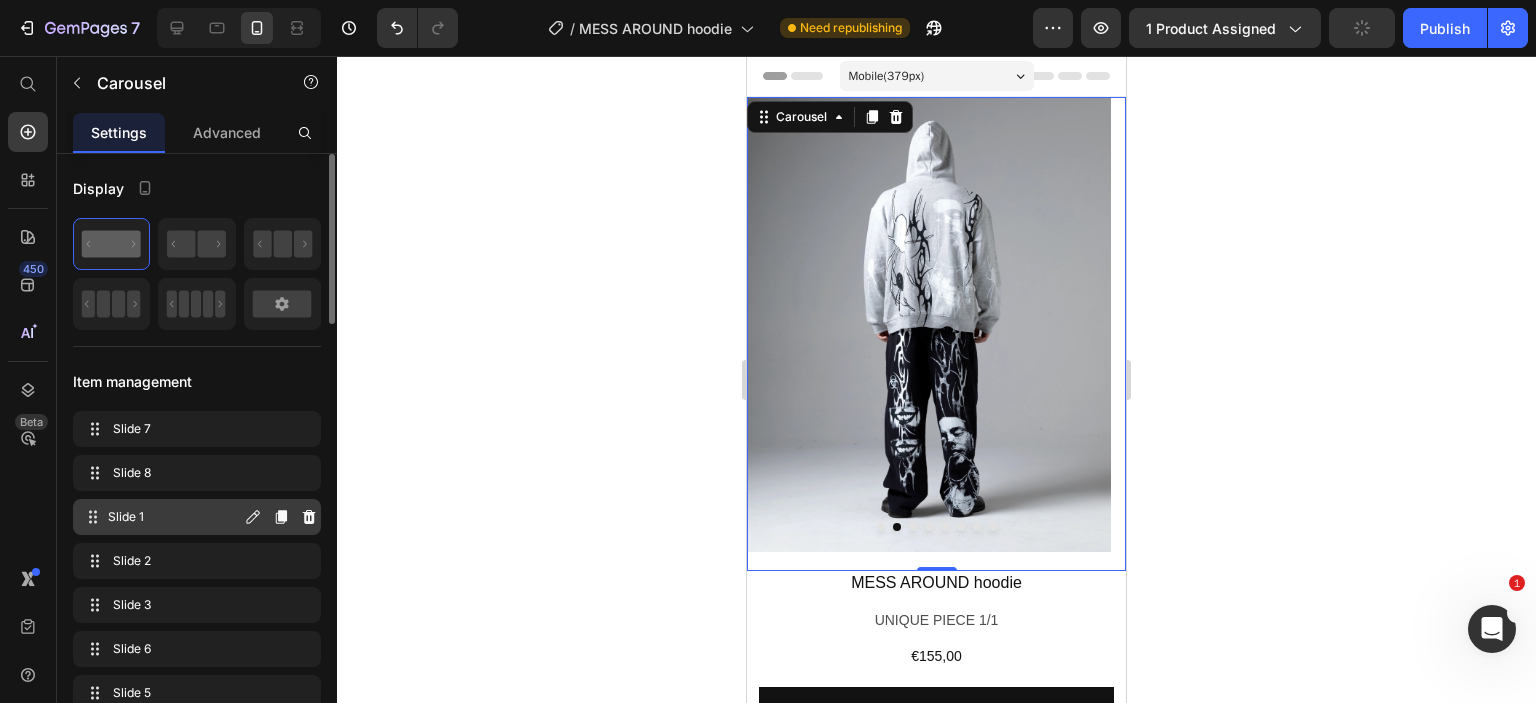 click on "Slide 1" at bounding box center (174, 517) 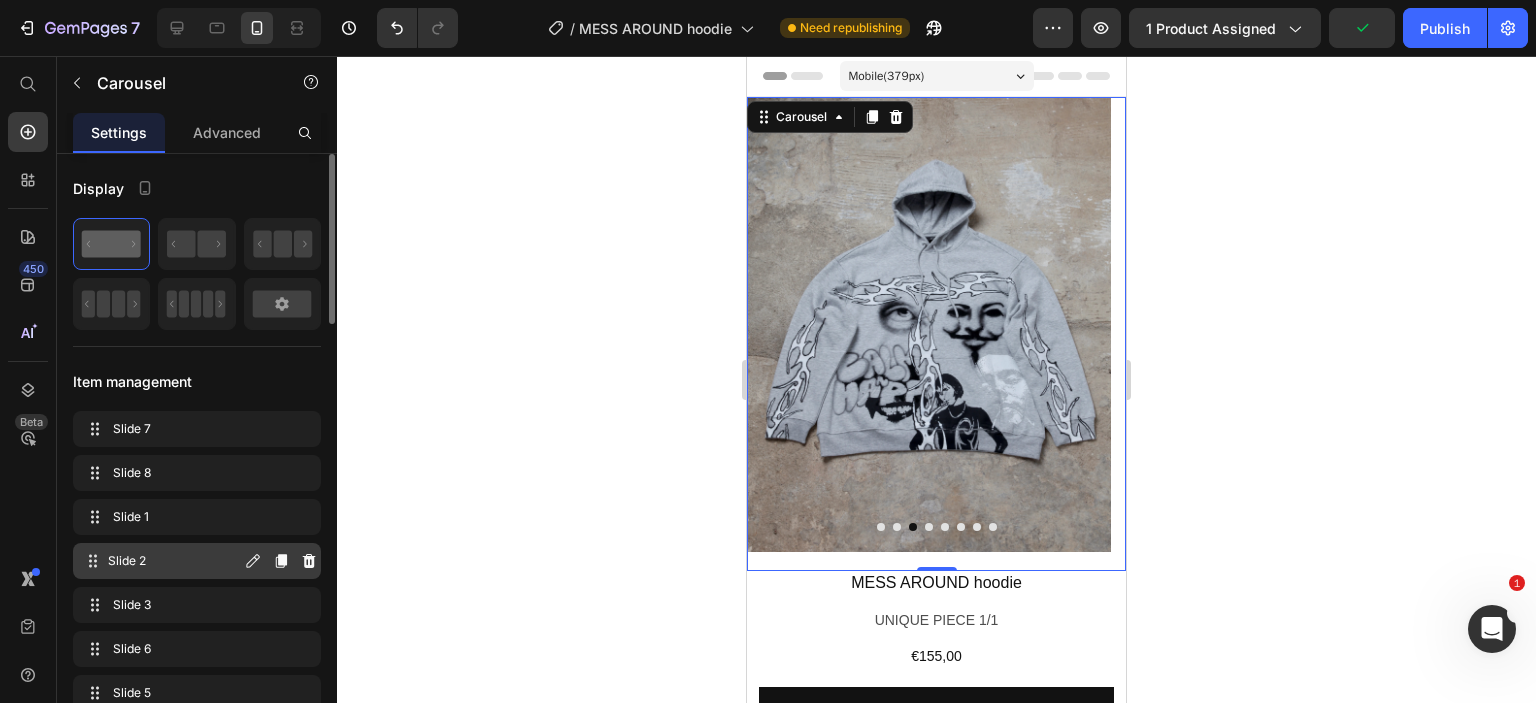 click on "Slide 2" at bounding box center (174, 561) 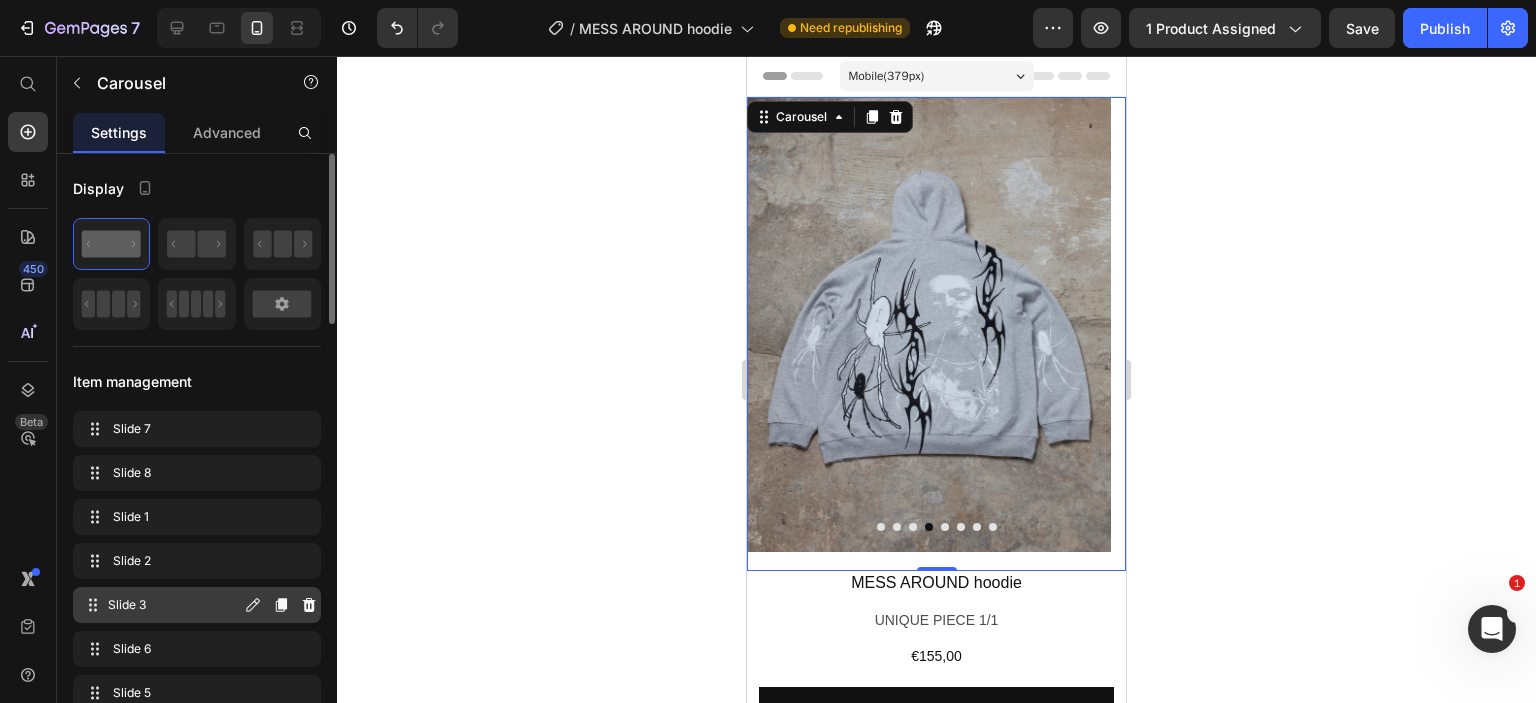 click on "Slide 3" at bounding box center [174, 605] 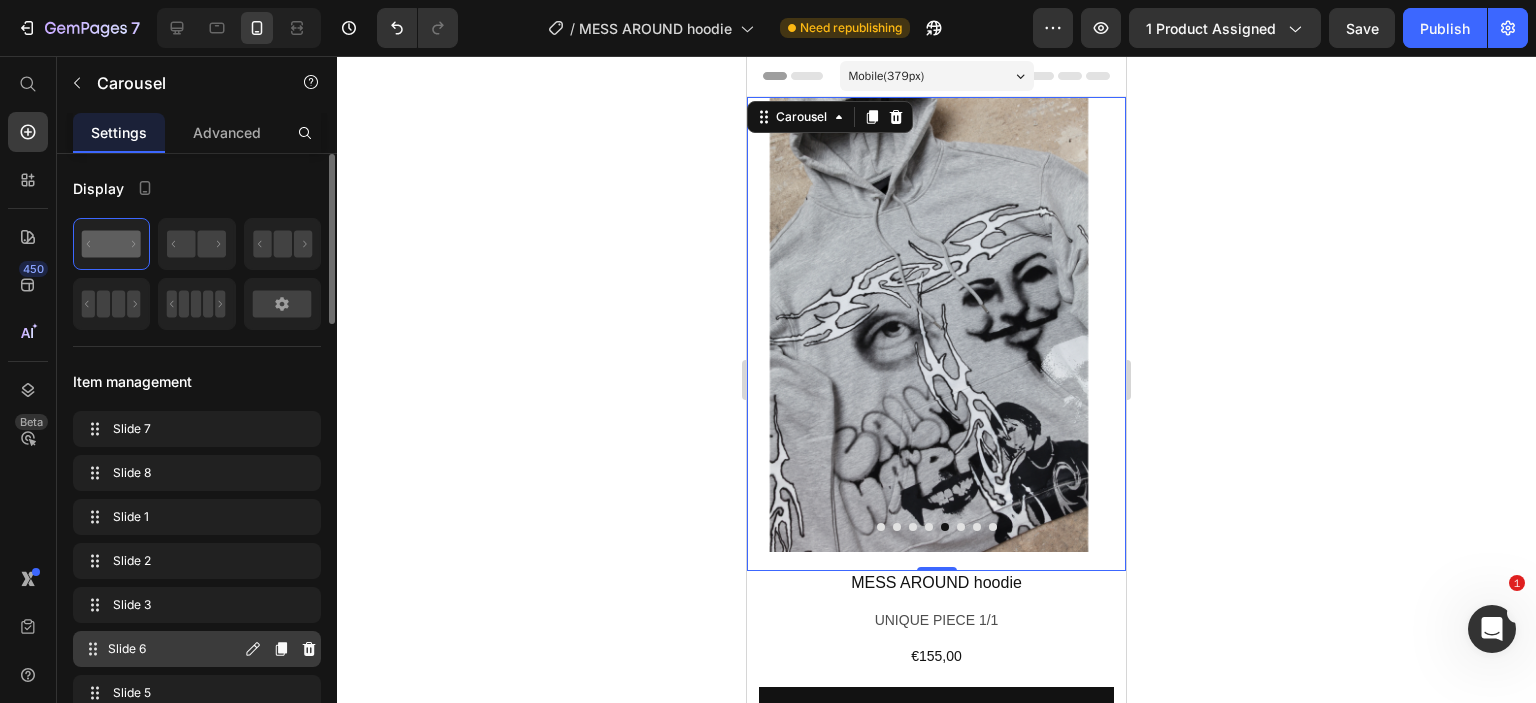 click on "Slide 6 Slide 6" at bounding box center (161, 649) 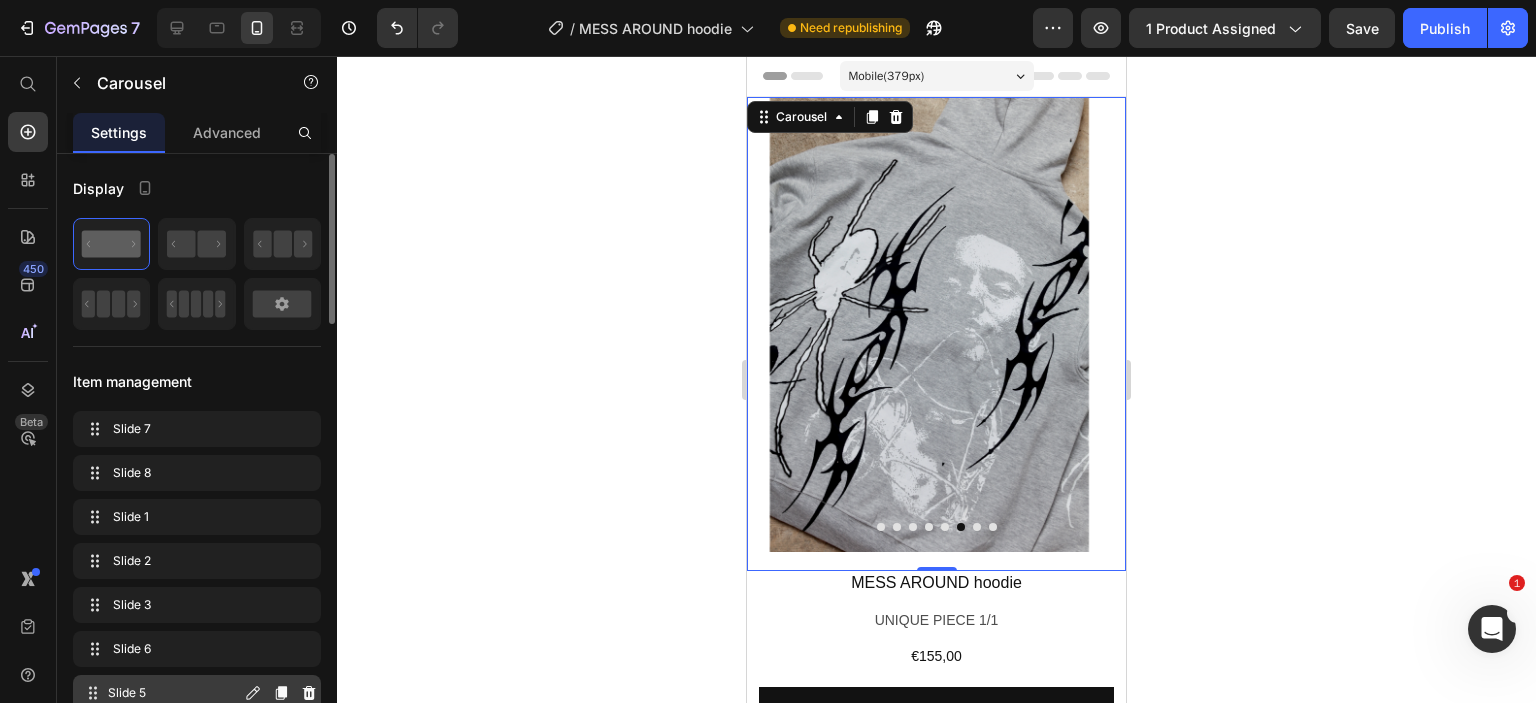 click on "Slide 5 Slide 5" at bounding box center [161, 693] 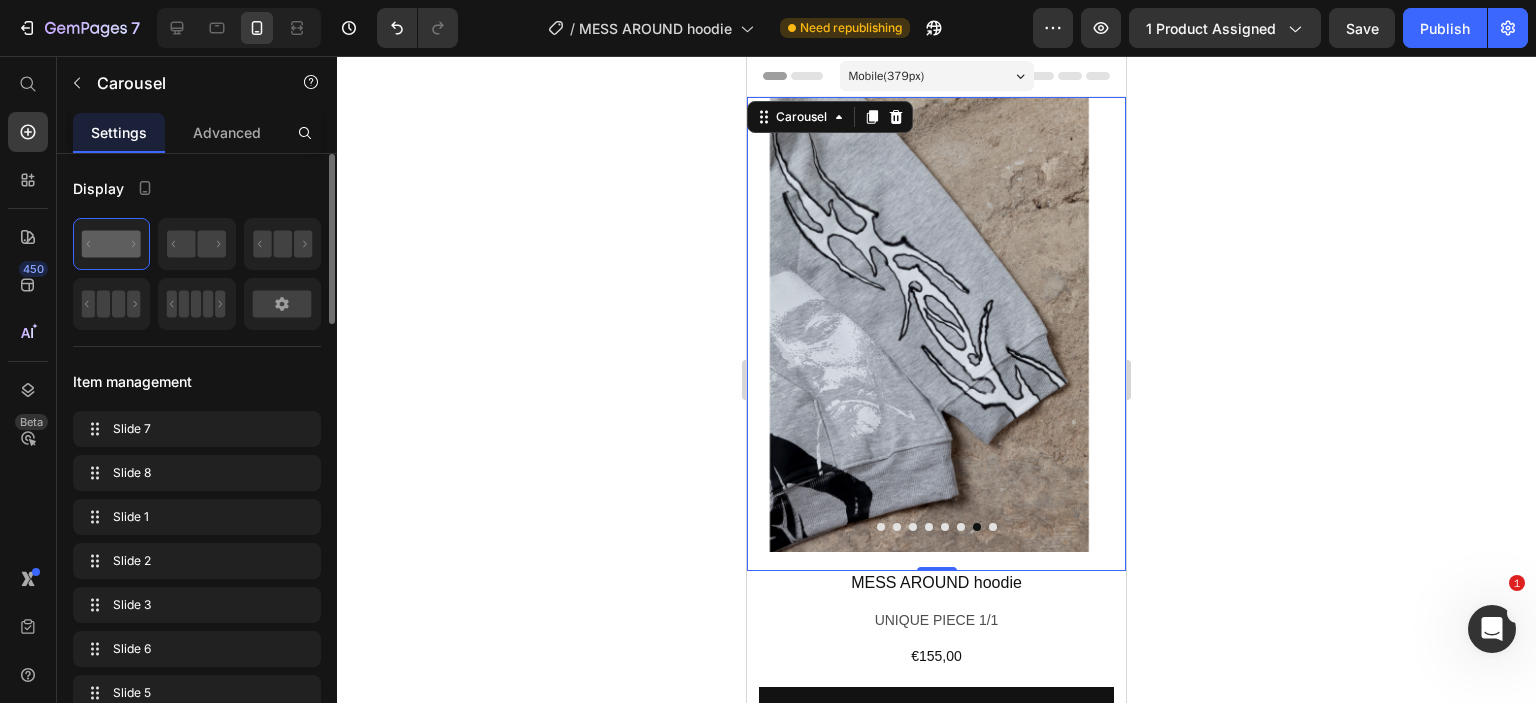 click on "Slide 7 Slide 7 Slide 8 Slide 8 Slide 1 Slide 1 Slide 2 Slide 2 Slide 3 Slide 3 Slide 6 Slide 6 Slide 5 Slide 5 Slide 4 Slide 4" at bounding box center (197, 583) 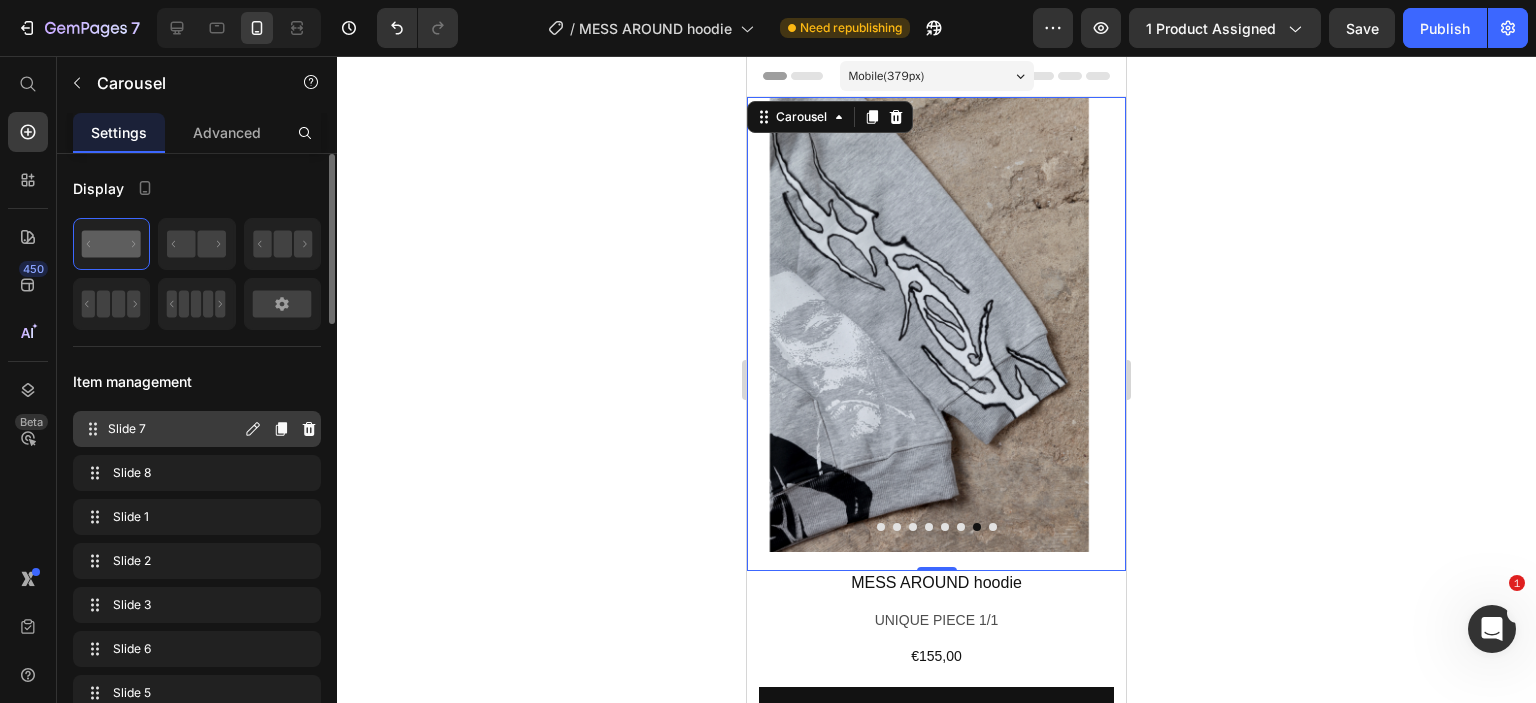 click on "Slide 7 Slide 7" at bounding box center (161, 429) 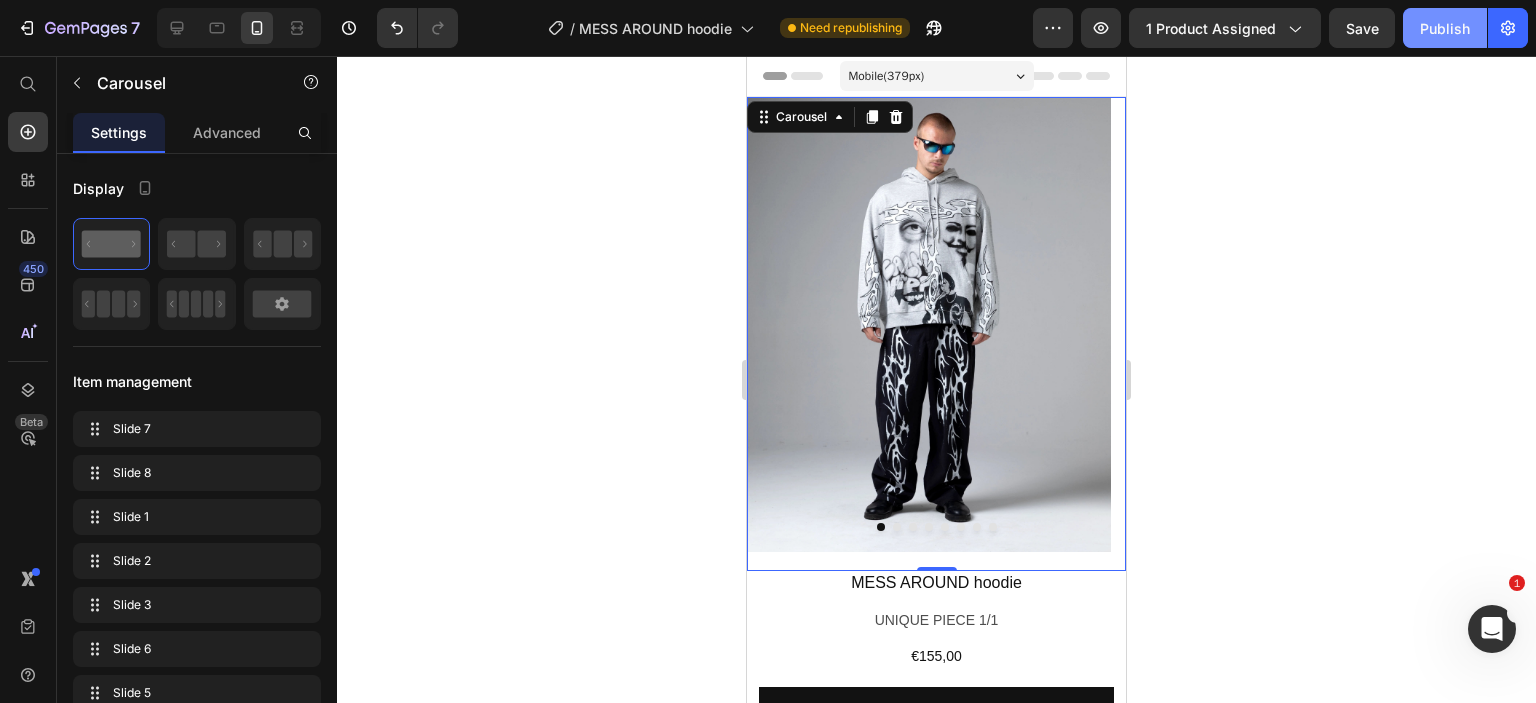 click on "Publish" at bounding box center [1445, 28] 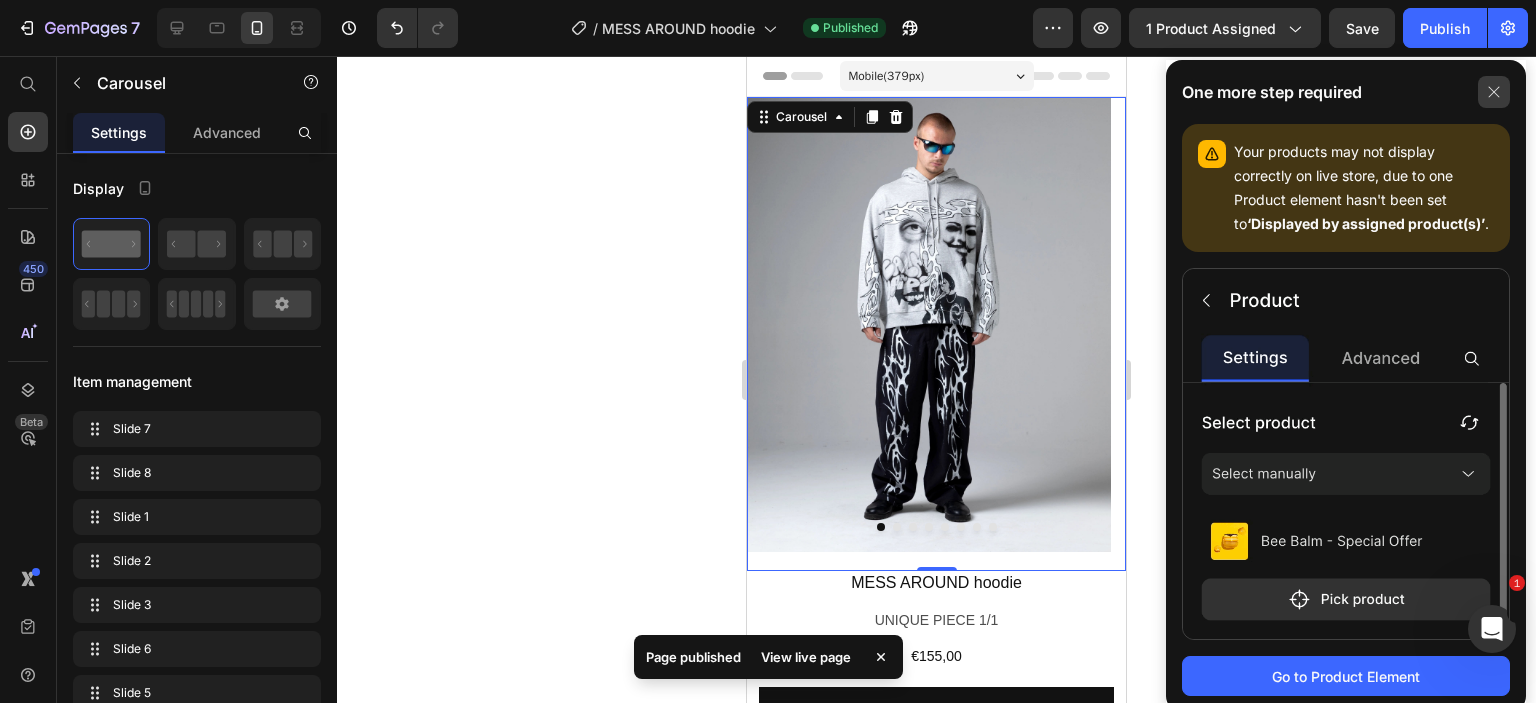 click 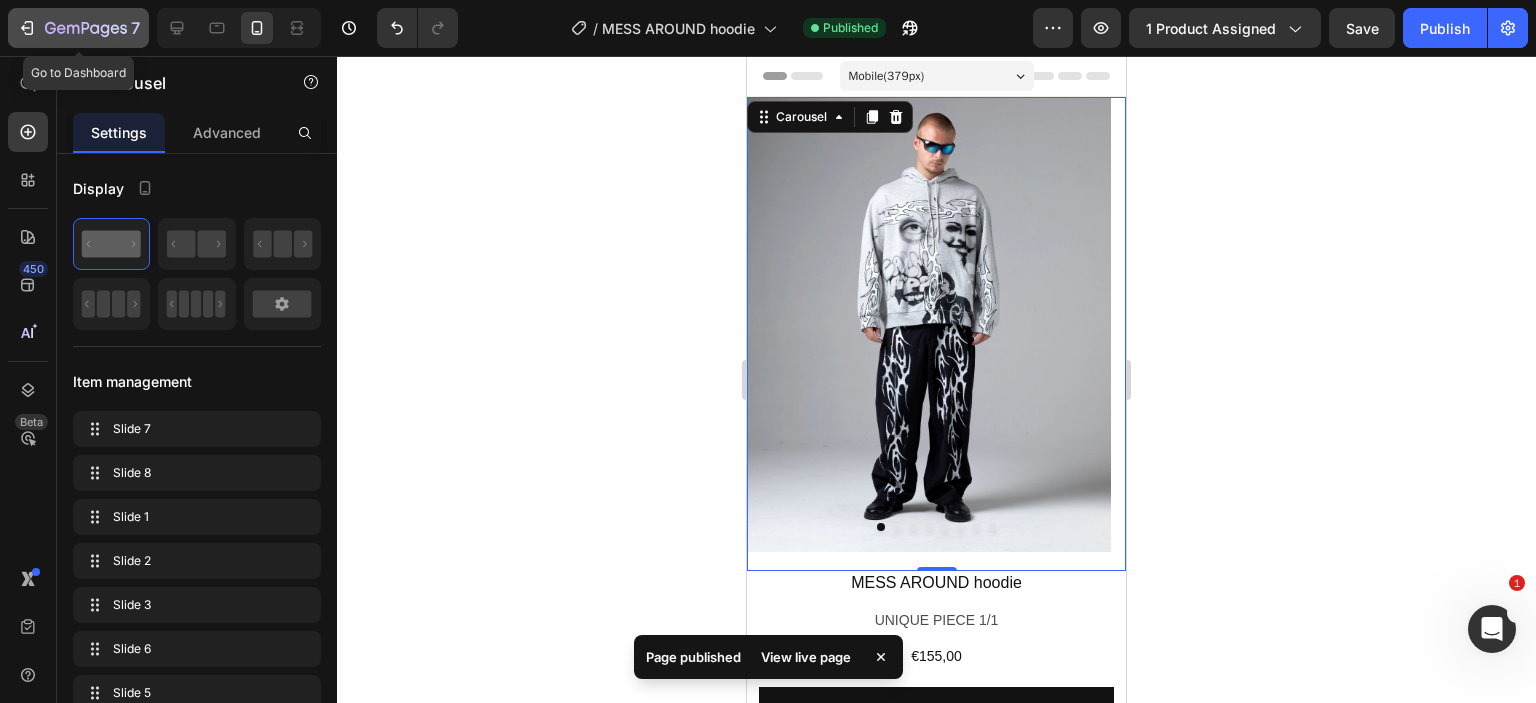 click on "7" 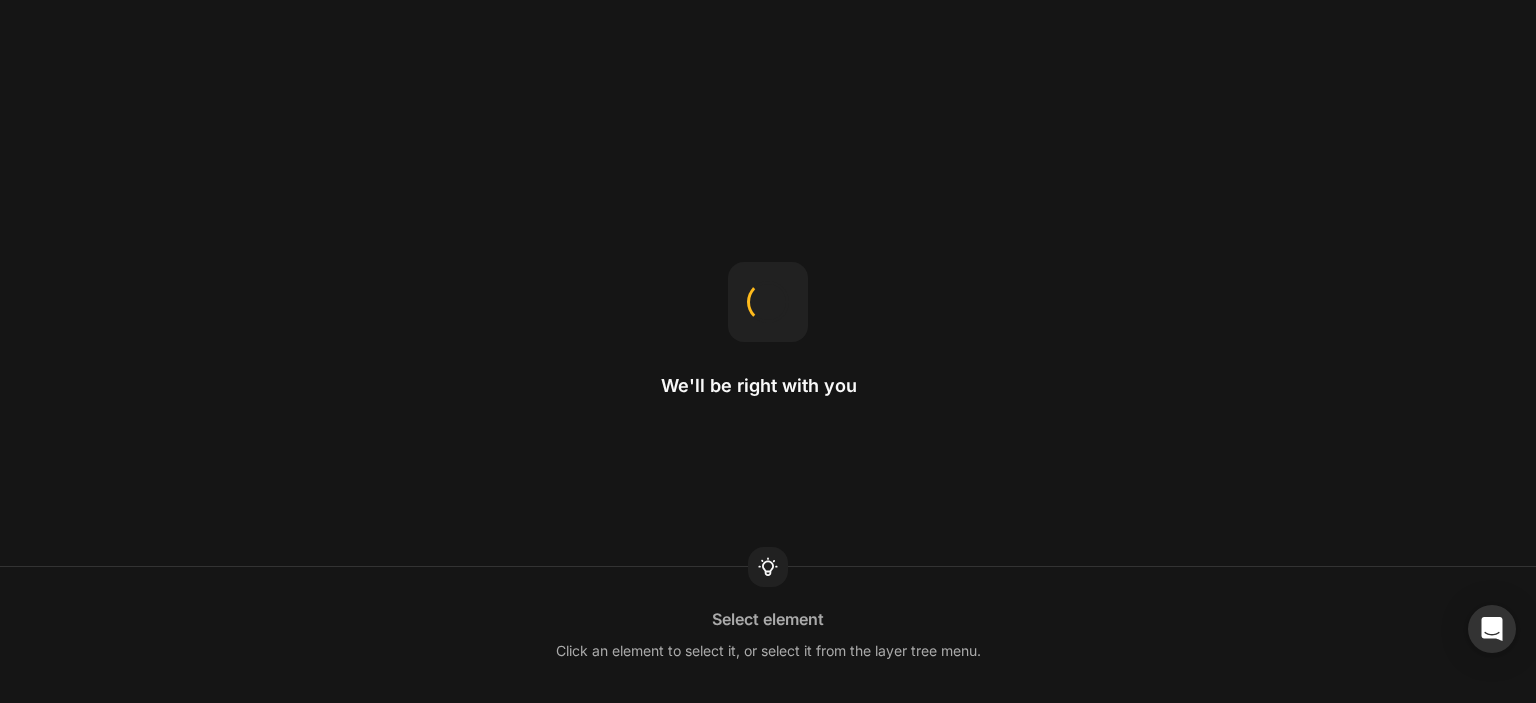 scroll, scrollTop: 0, scrollLeft: 0, axis: both 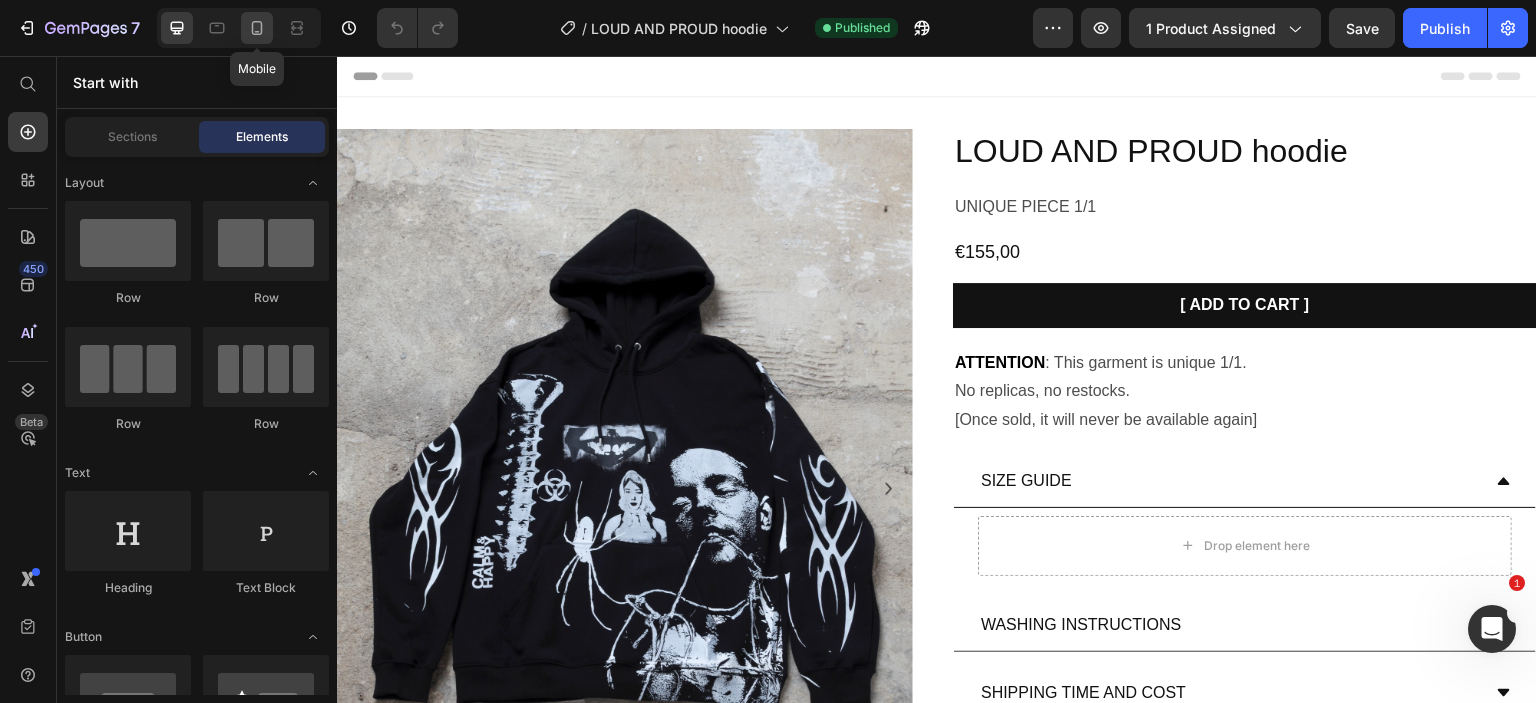 click 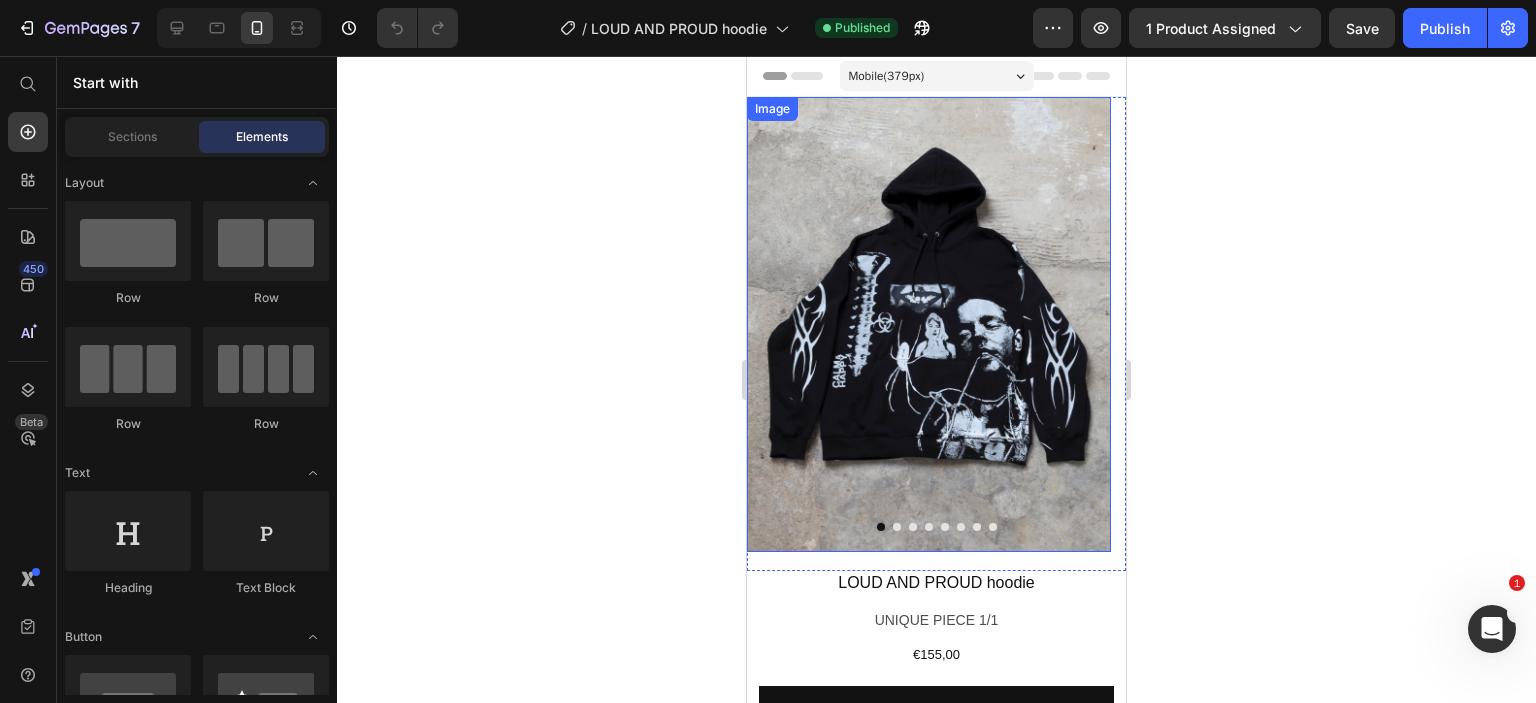 click at bounding box center (929, 324) 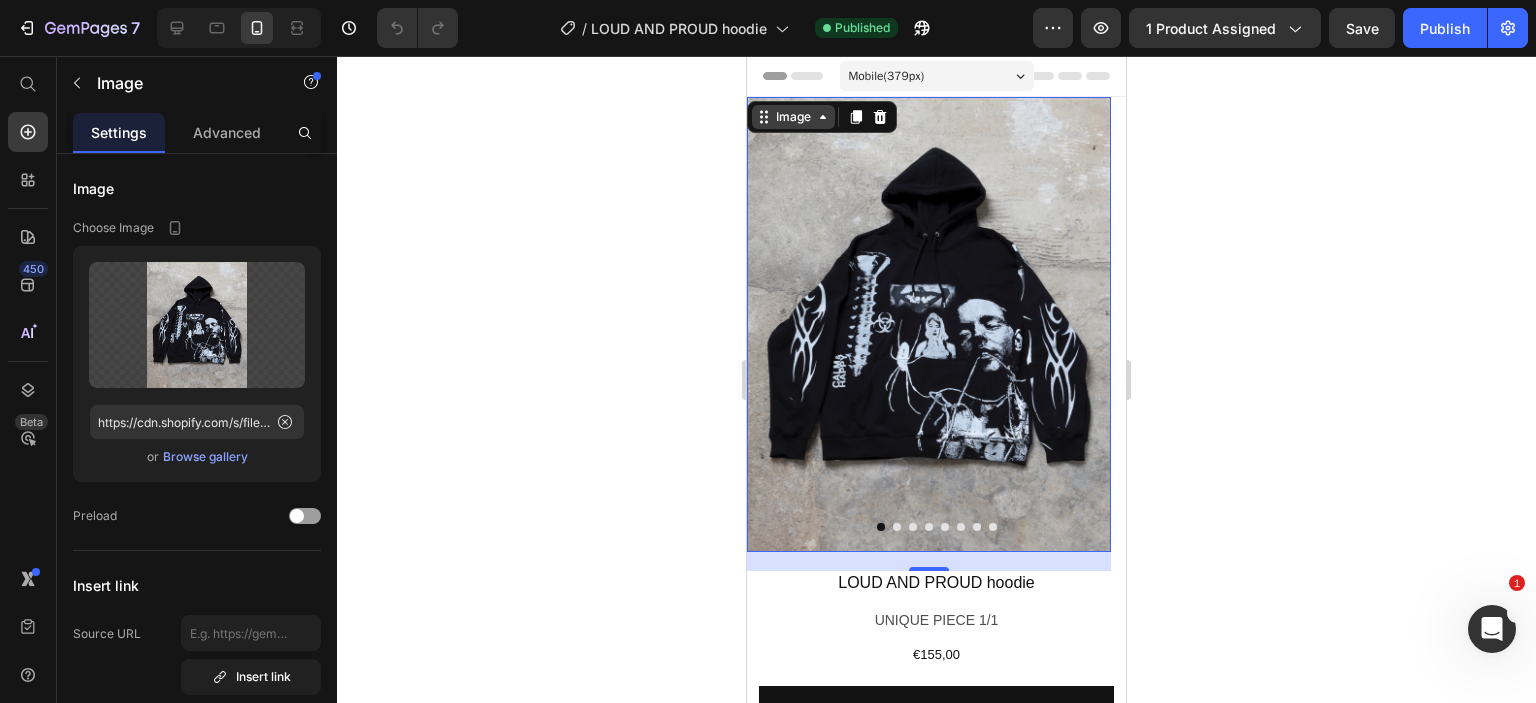 click on "Image" at bounding box center (793, 117) 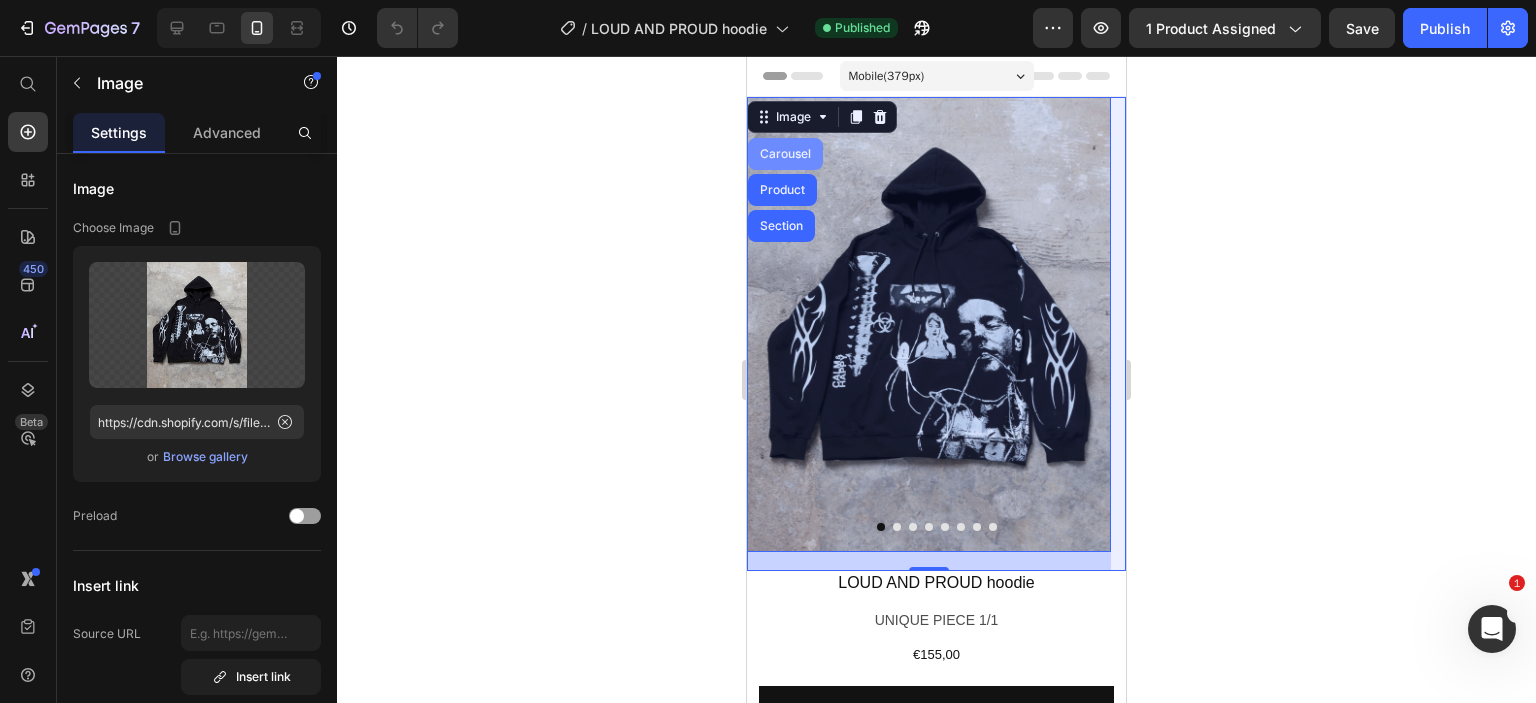 click on "Carousel" at bounding box center [785, 154] 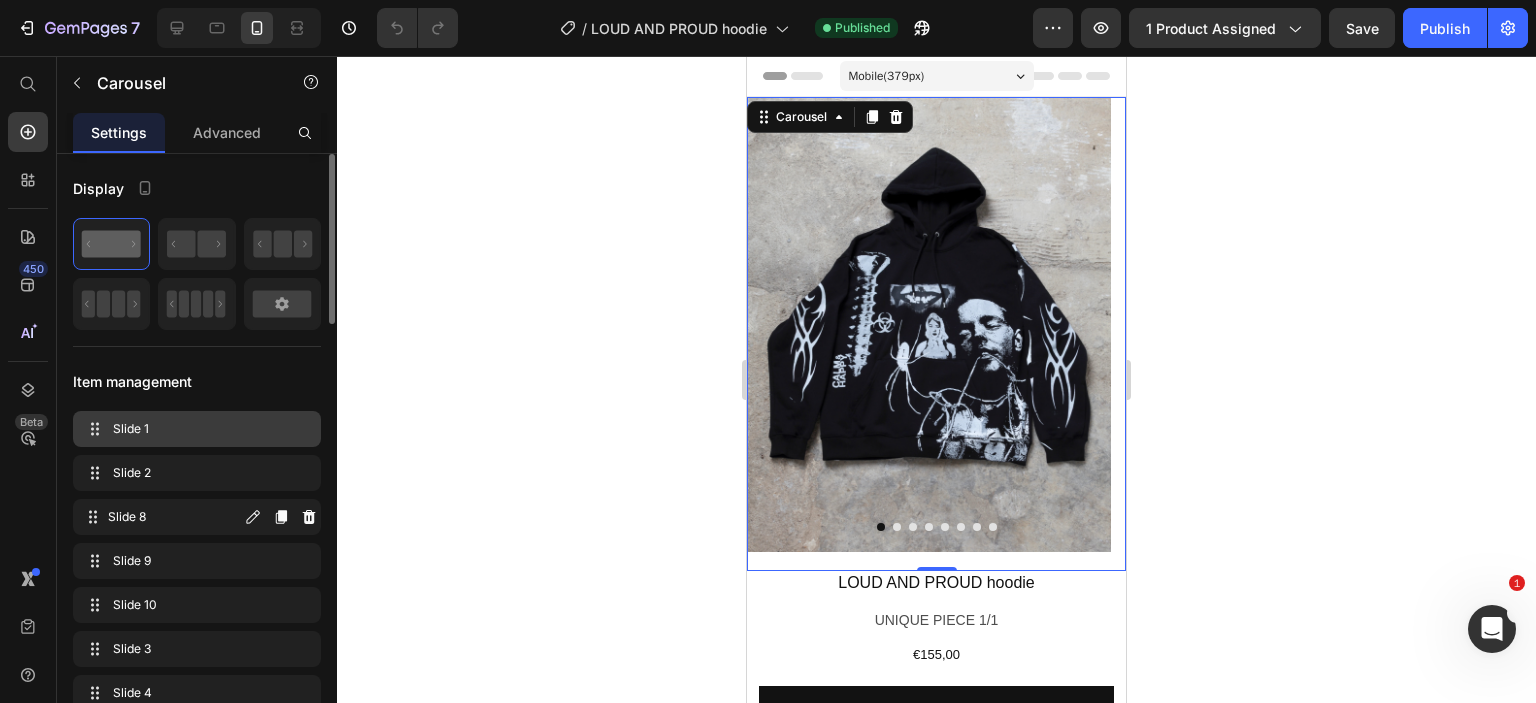 type 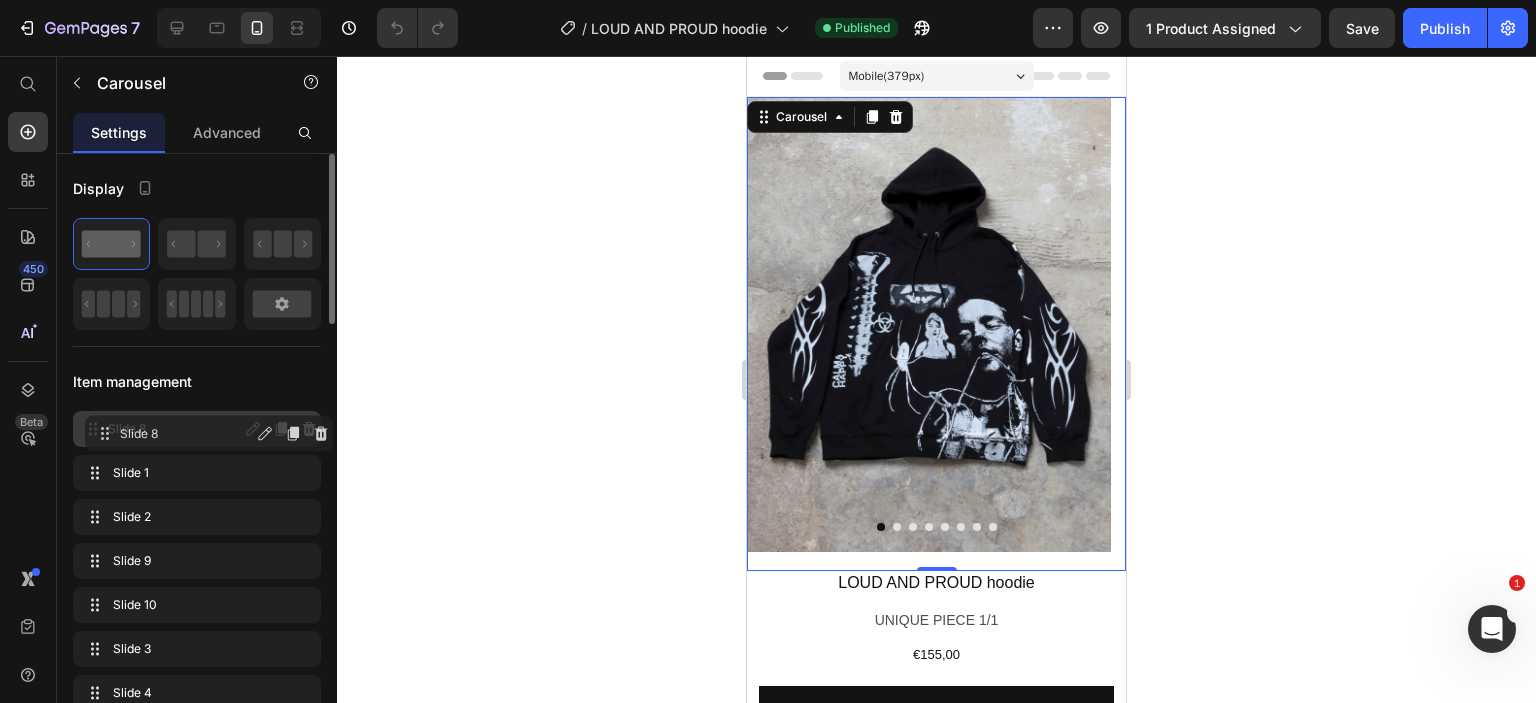drag, startPoint x: 92, startPoint y: 515, endPoint x: 104, endPoint y: 432, distance: 83.86298 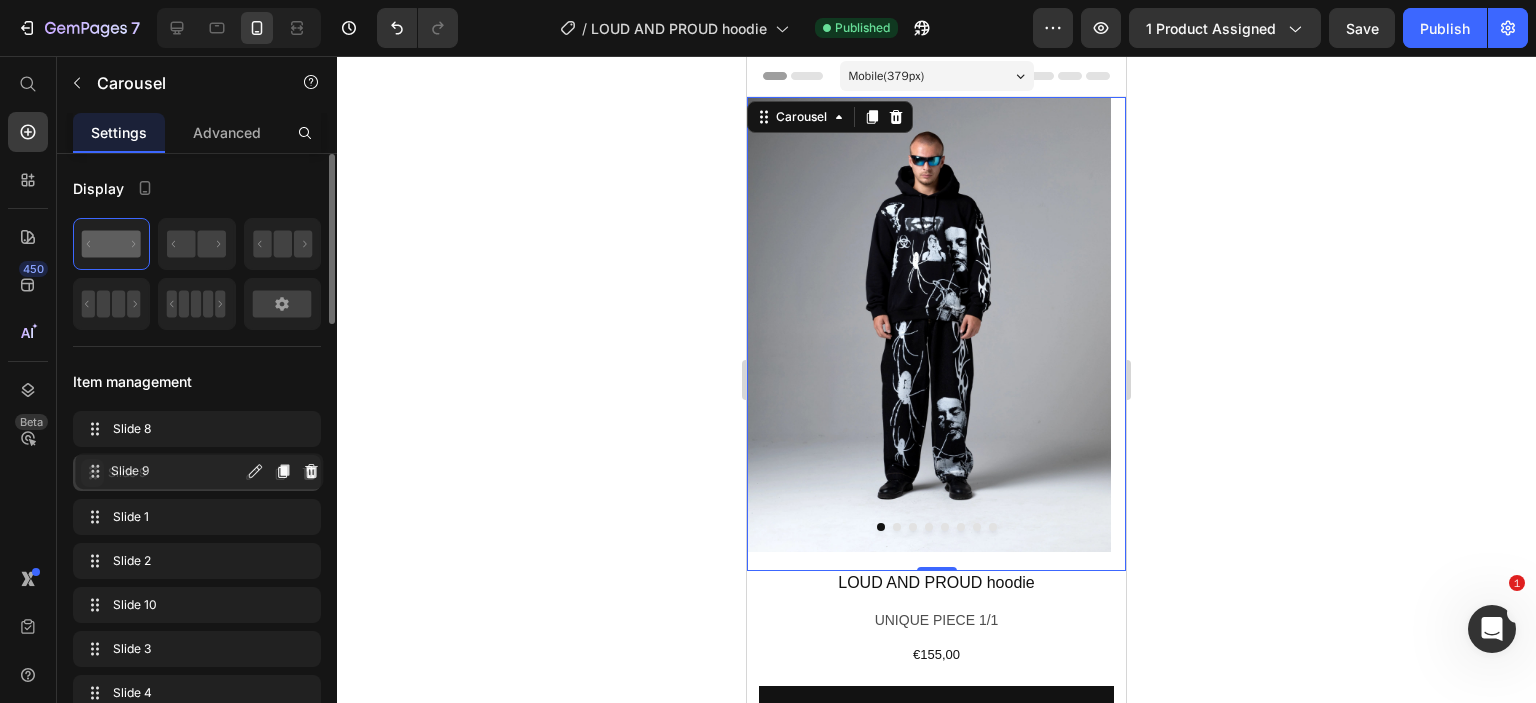 drag, startPoint x: 104, startPoint y: 432, endPoint x: 97, endPoint y: 468, distance: 36.67424 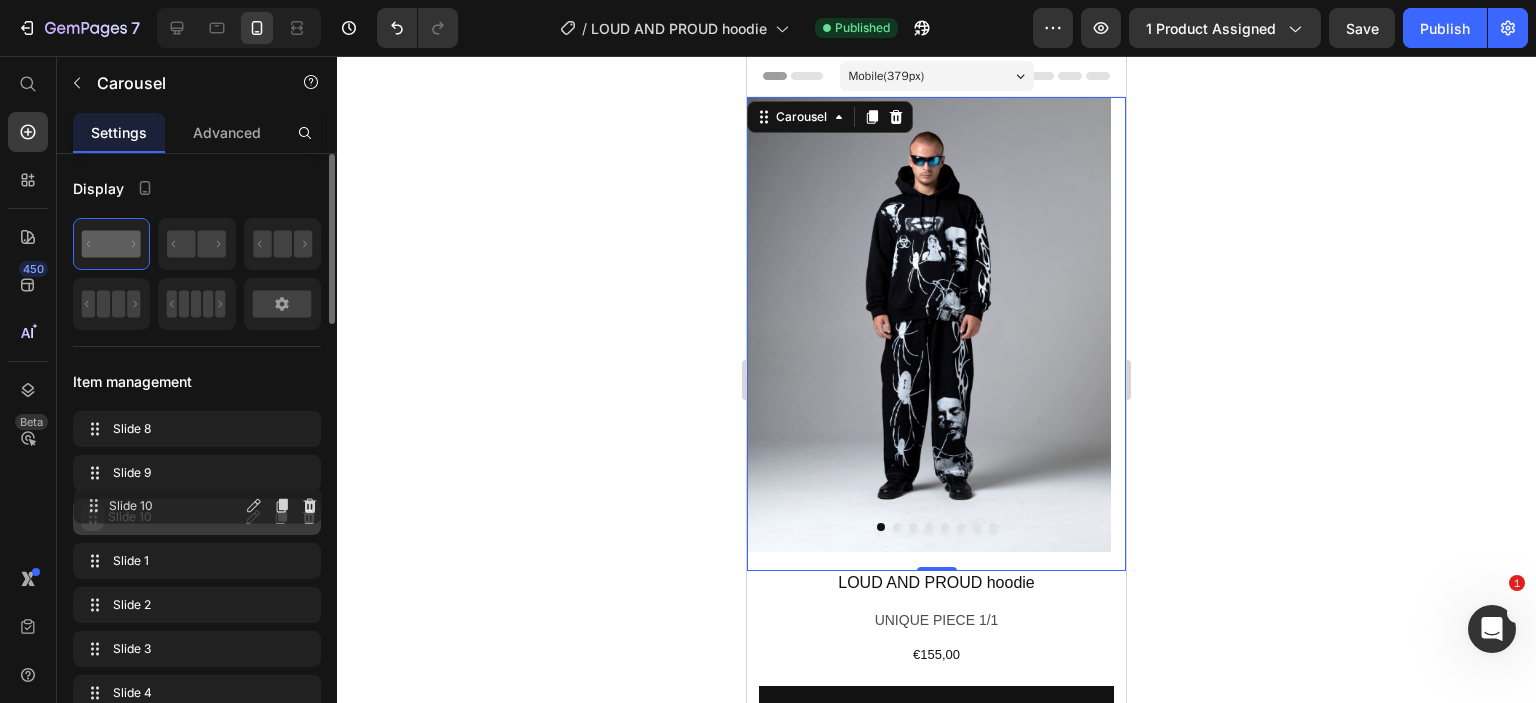 drag, startPoint x: 93, startPoint y: 601, endPoint x: 94, endPoint y: 503, distance: 98.005104 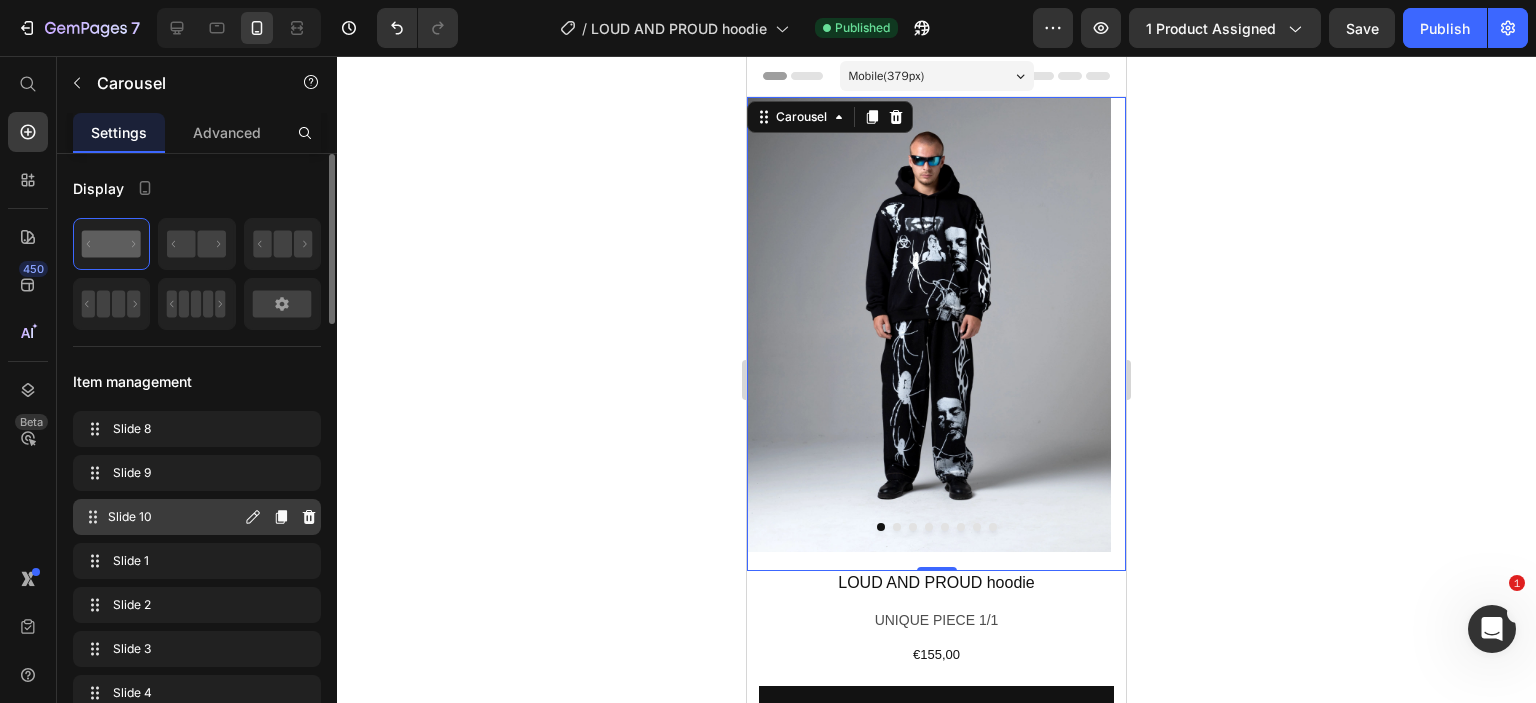 click on "Slide 10" at bounding box center (174, 517) 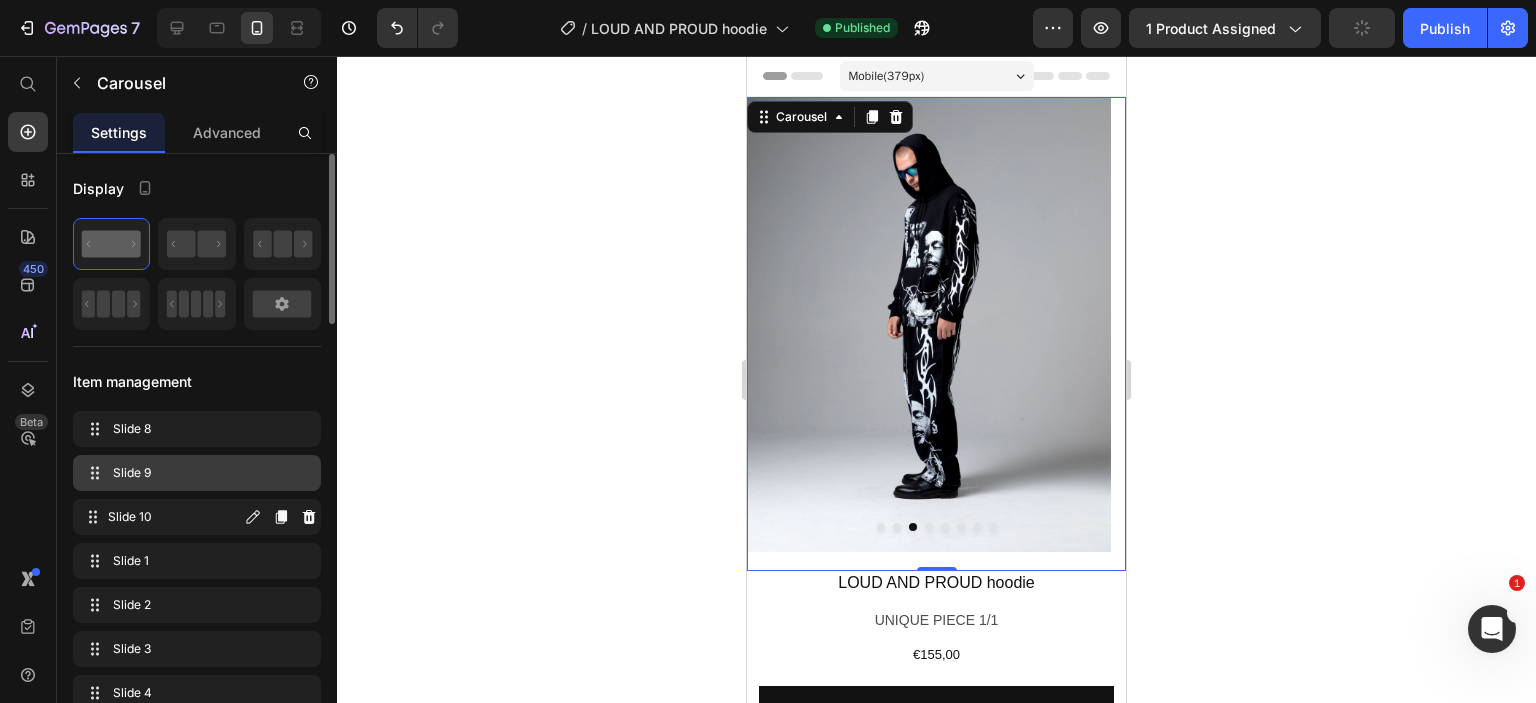 click on "Slide 9" at bounding box center [193, 473] 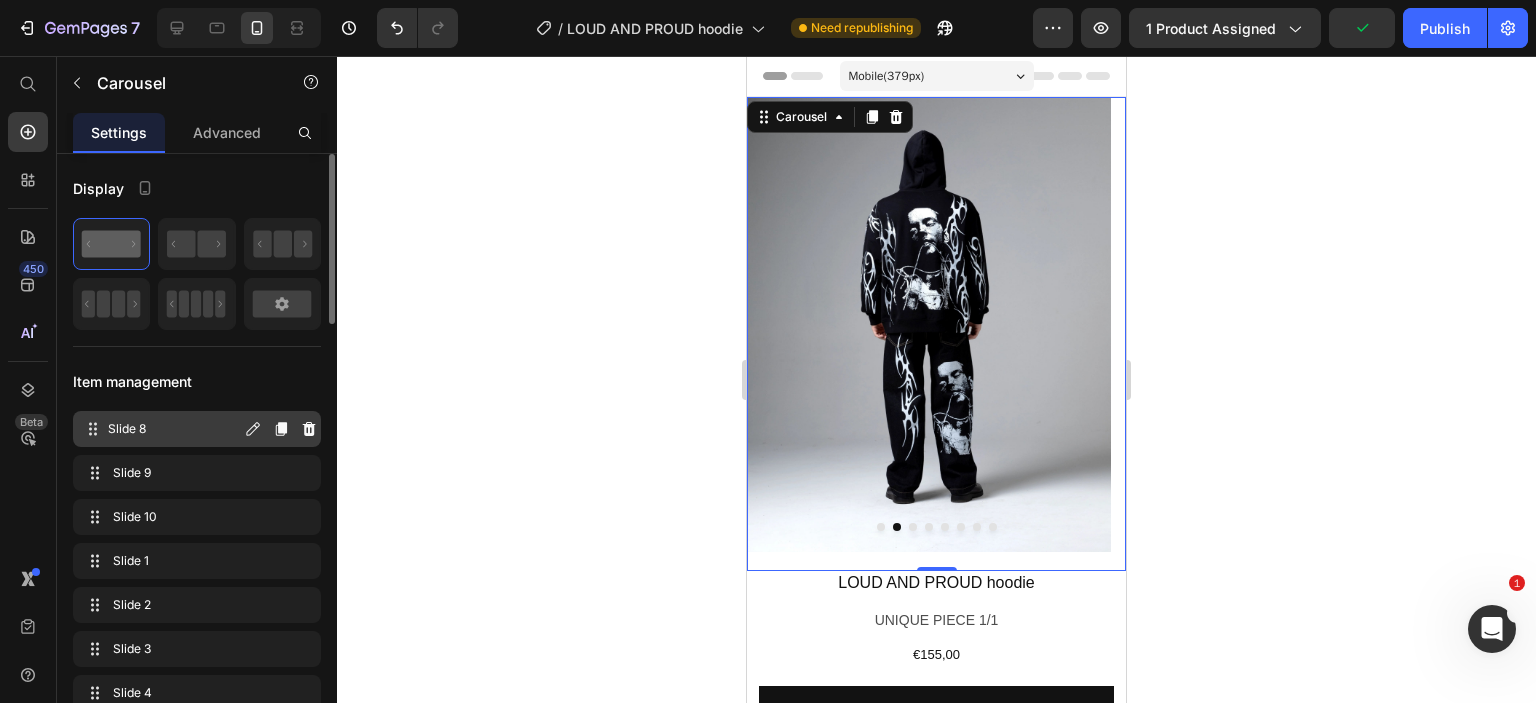 click on "Slide 8" at bounding box center [174, 429] 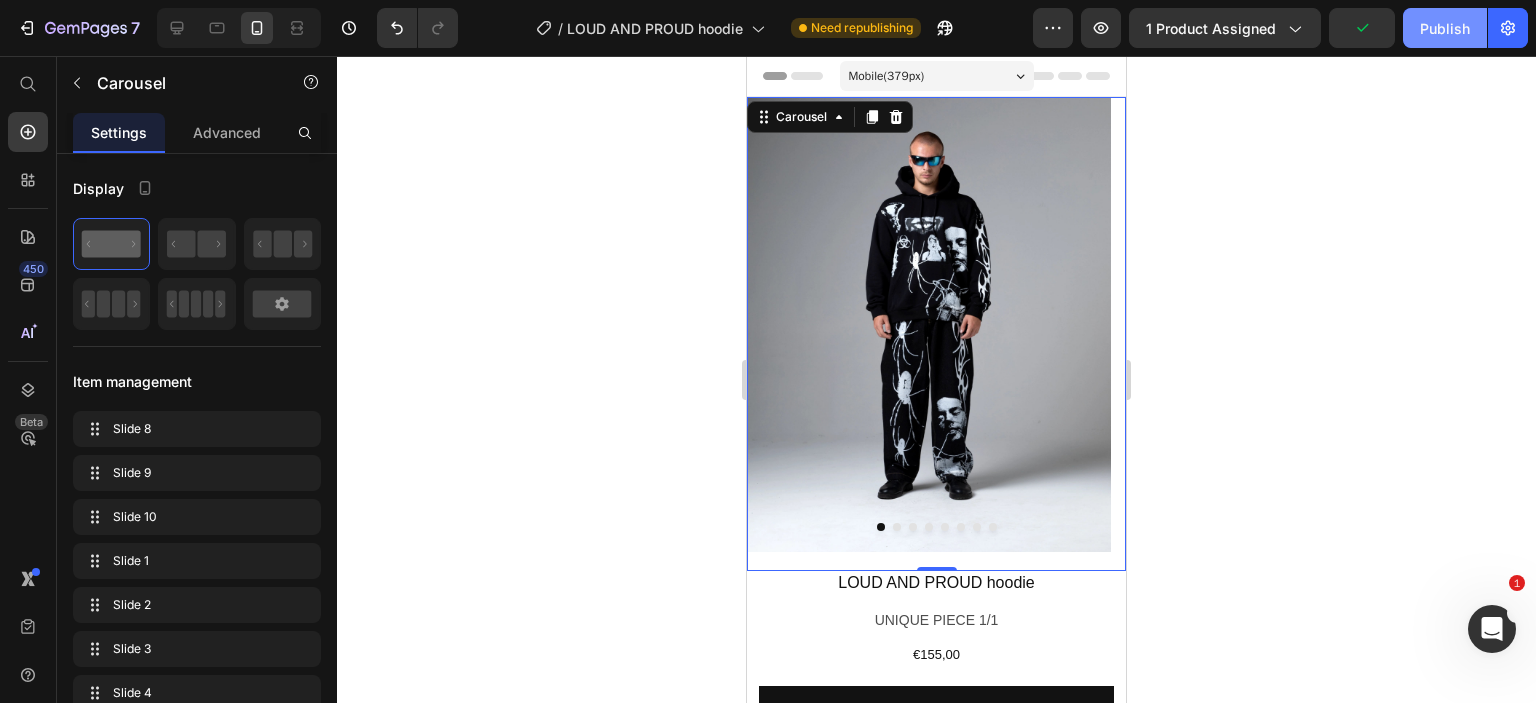 click on "Publish" at bounding box center (1445, 28) 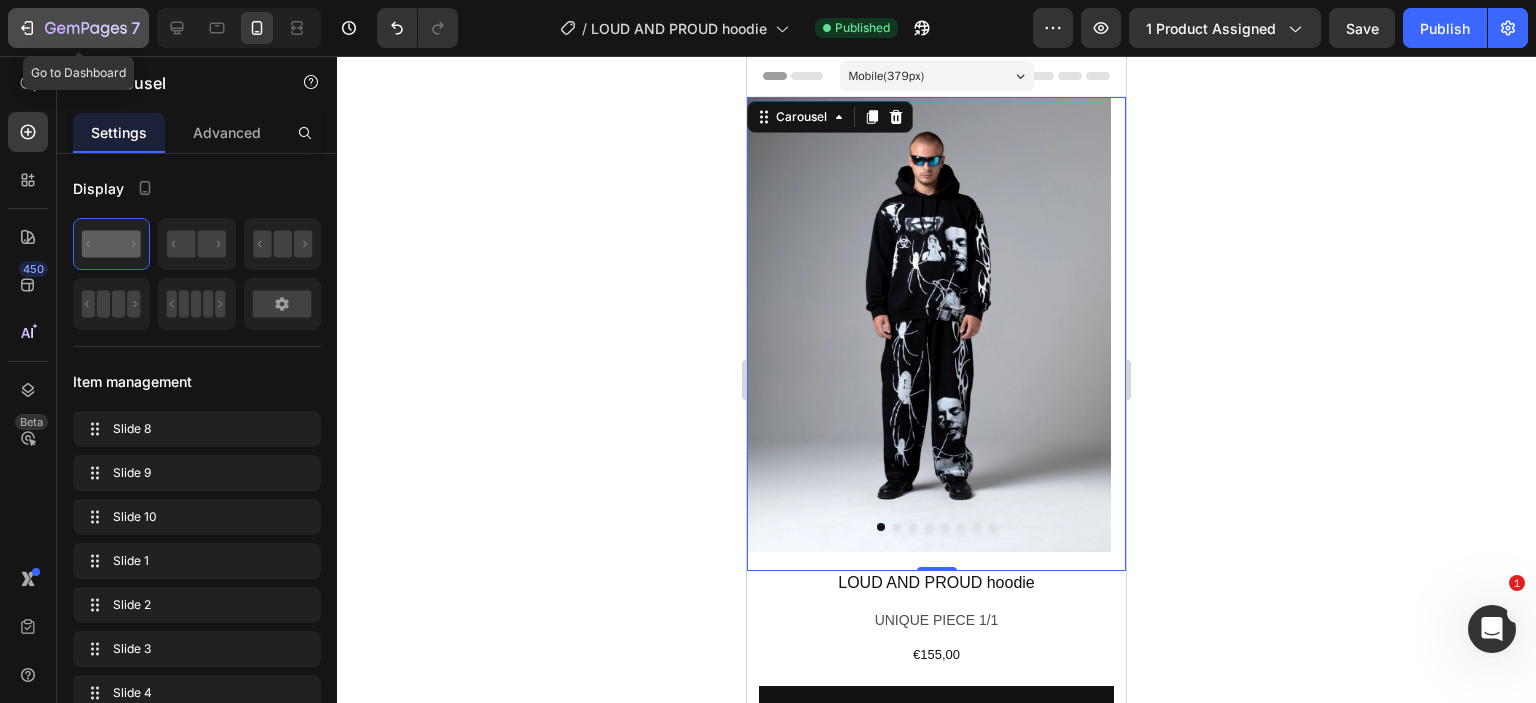 click on "7" 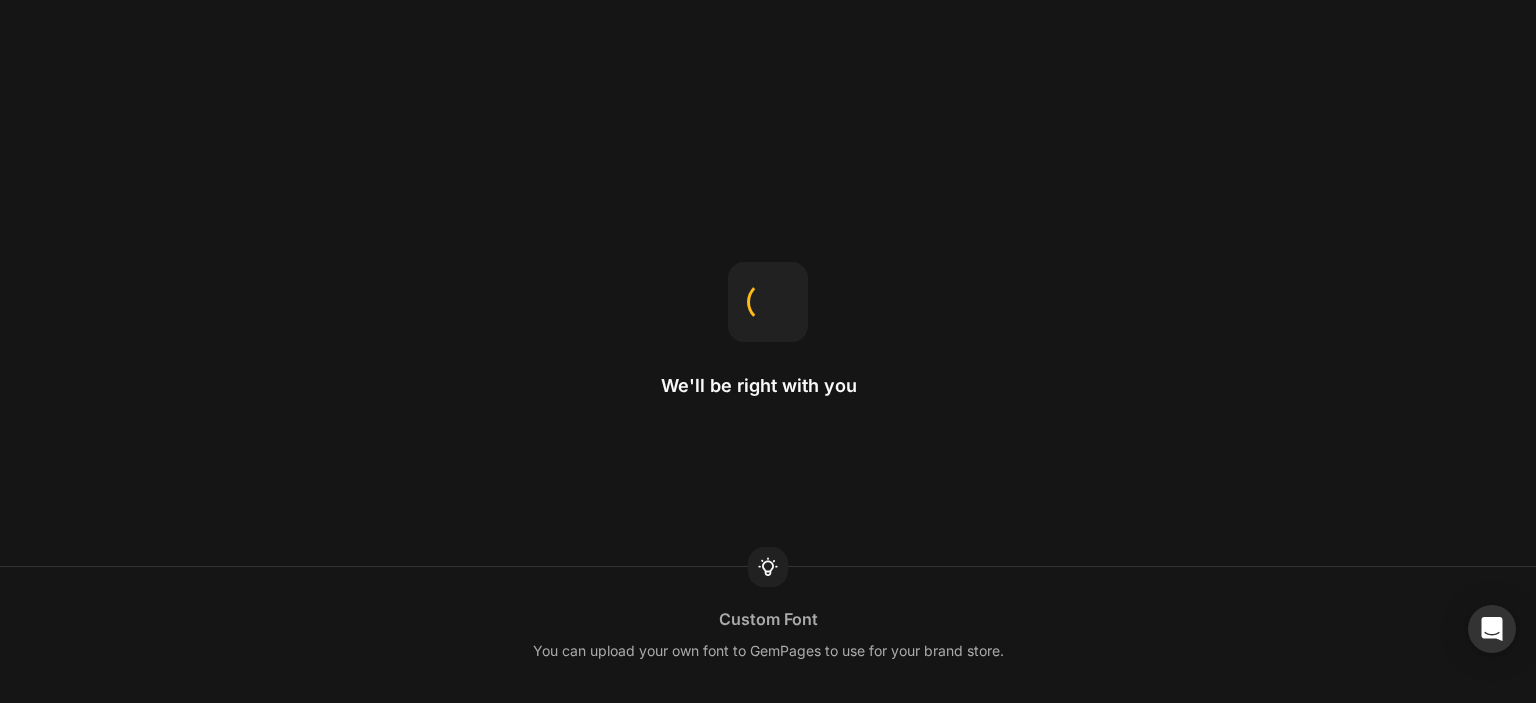 scroll, scrollTop: 0, scrollLeft: 0, axis: both 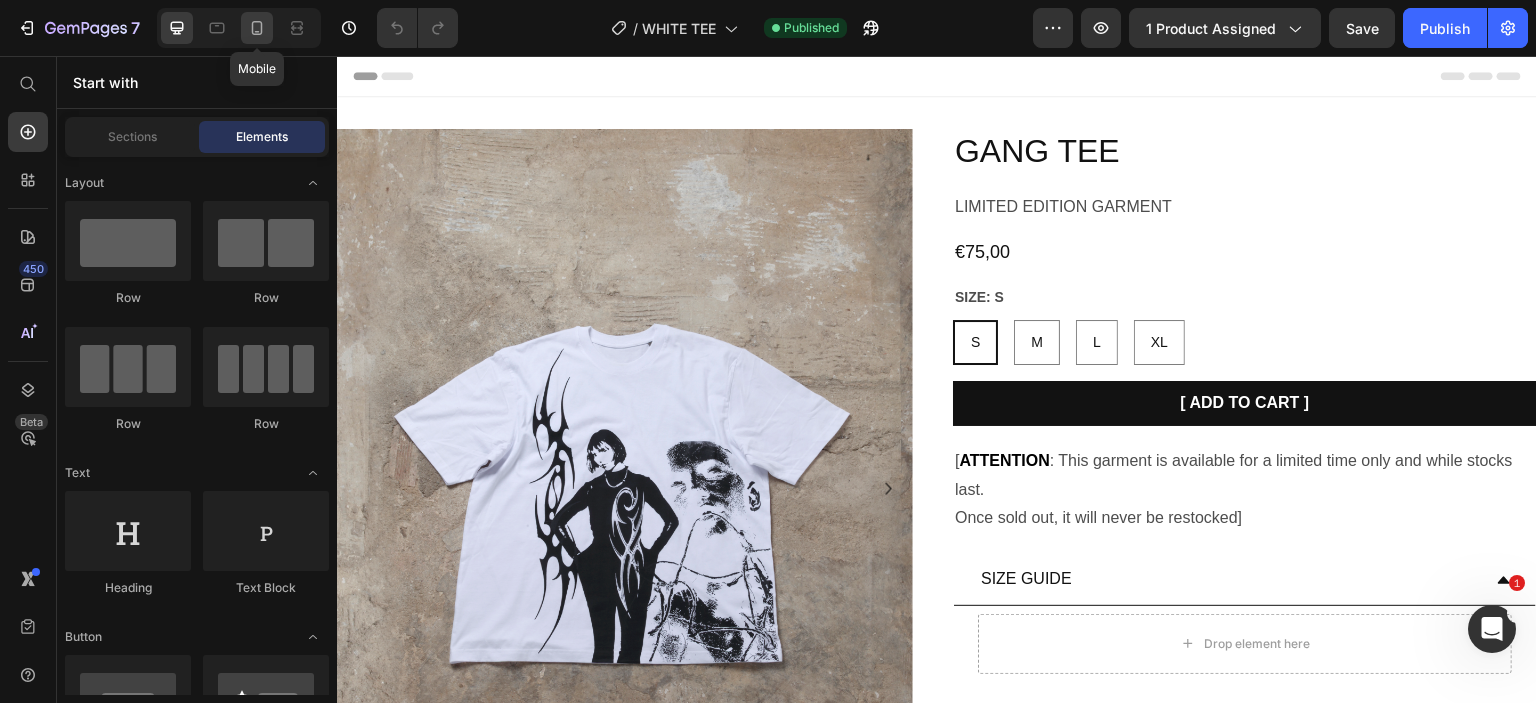 click 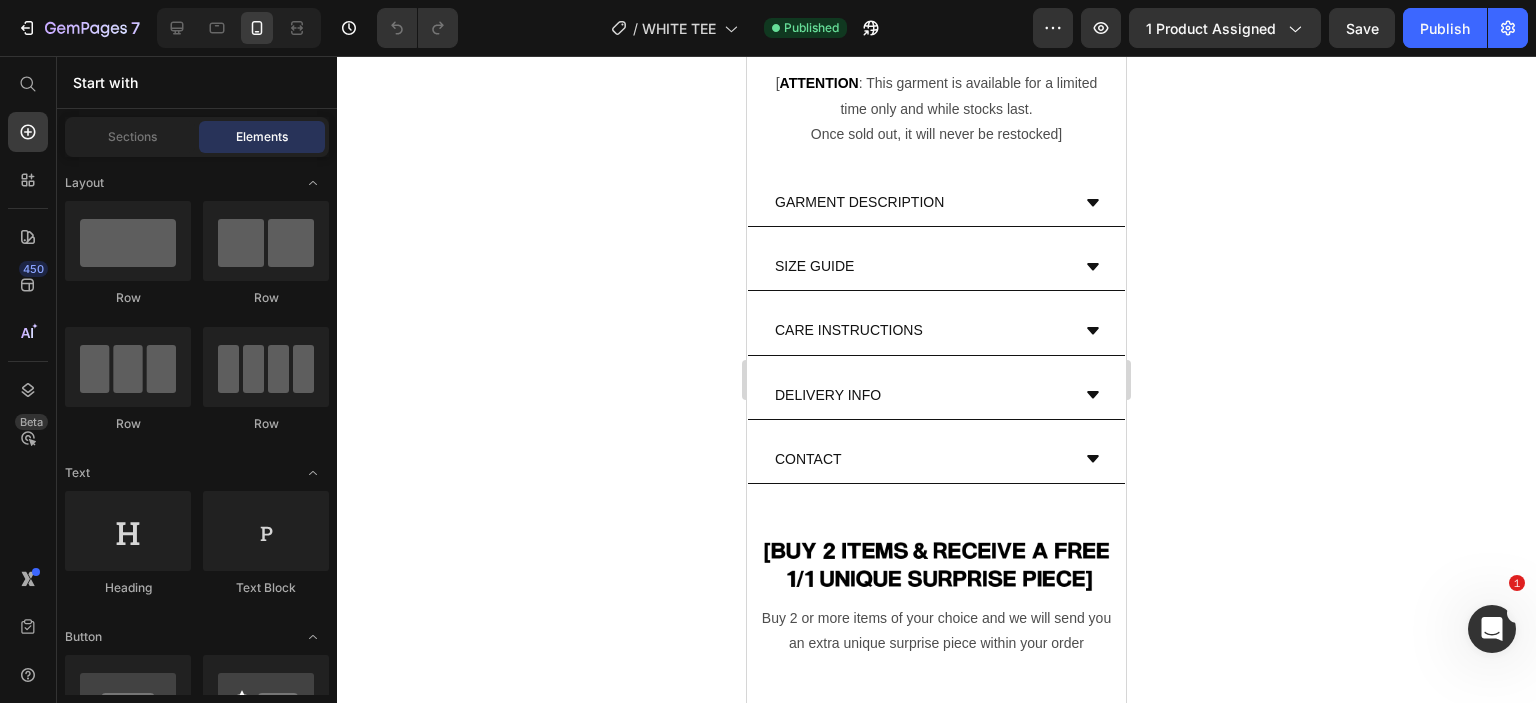 scroll, scrollTop: 0, scrollLeft: 0, axis: both 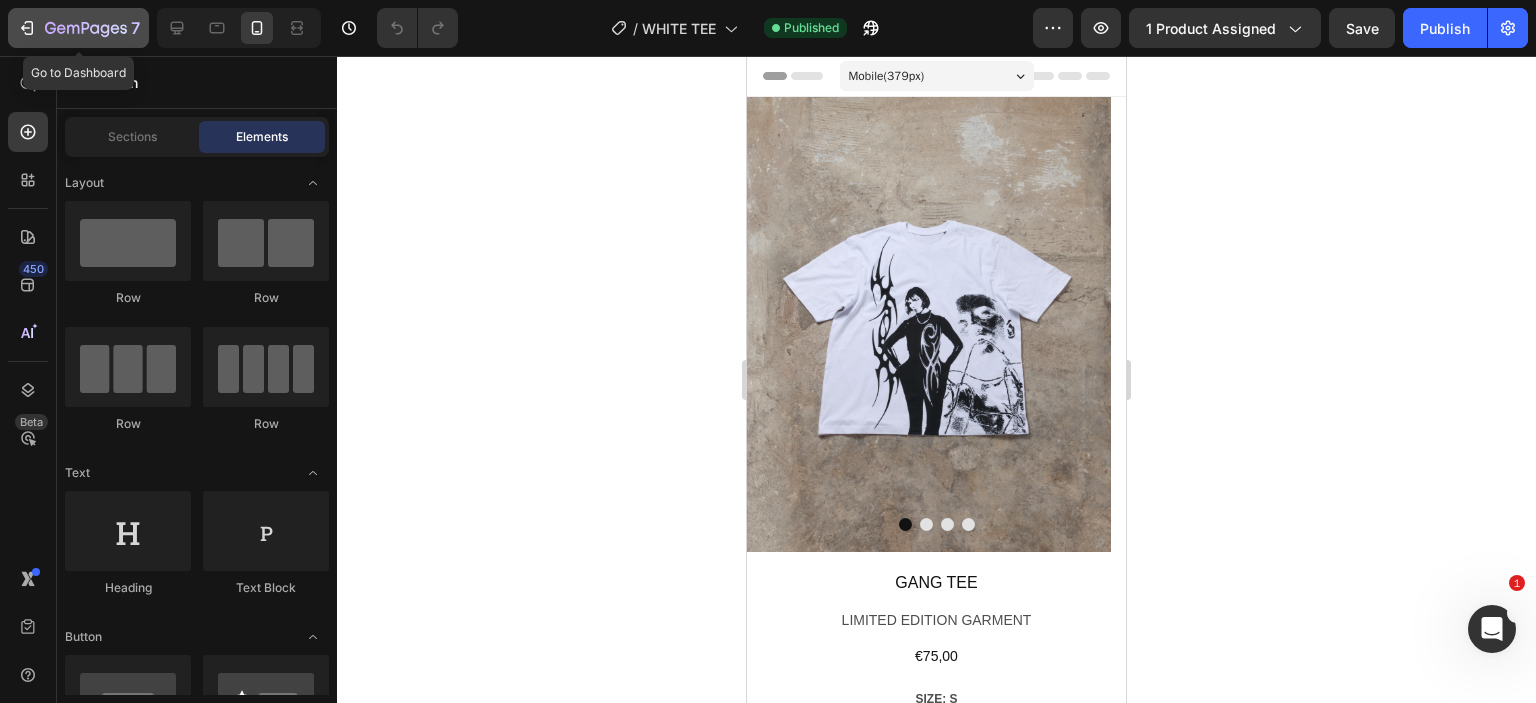 click 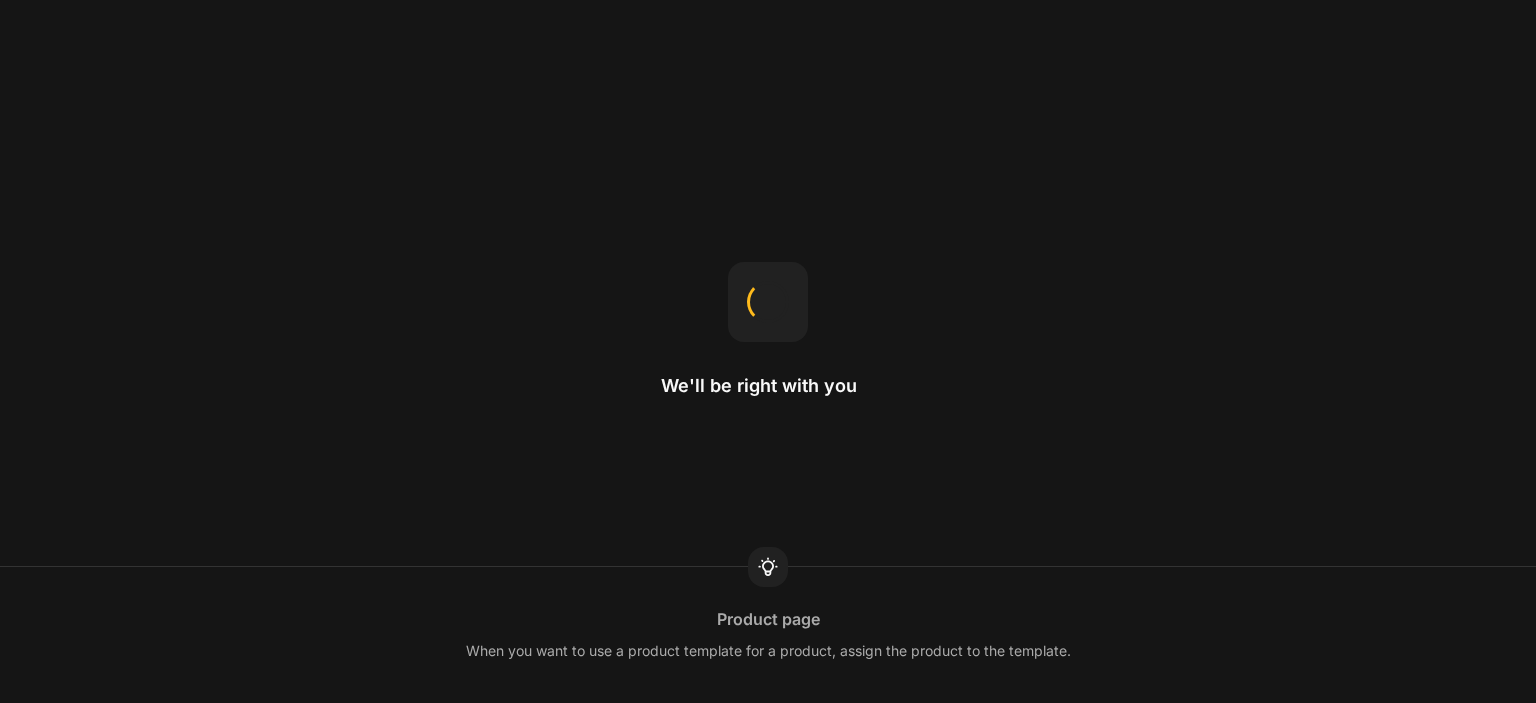 scroll, scrollTop: 0, scrollLeft: 0, axis: both 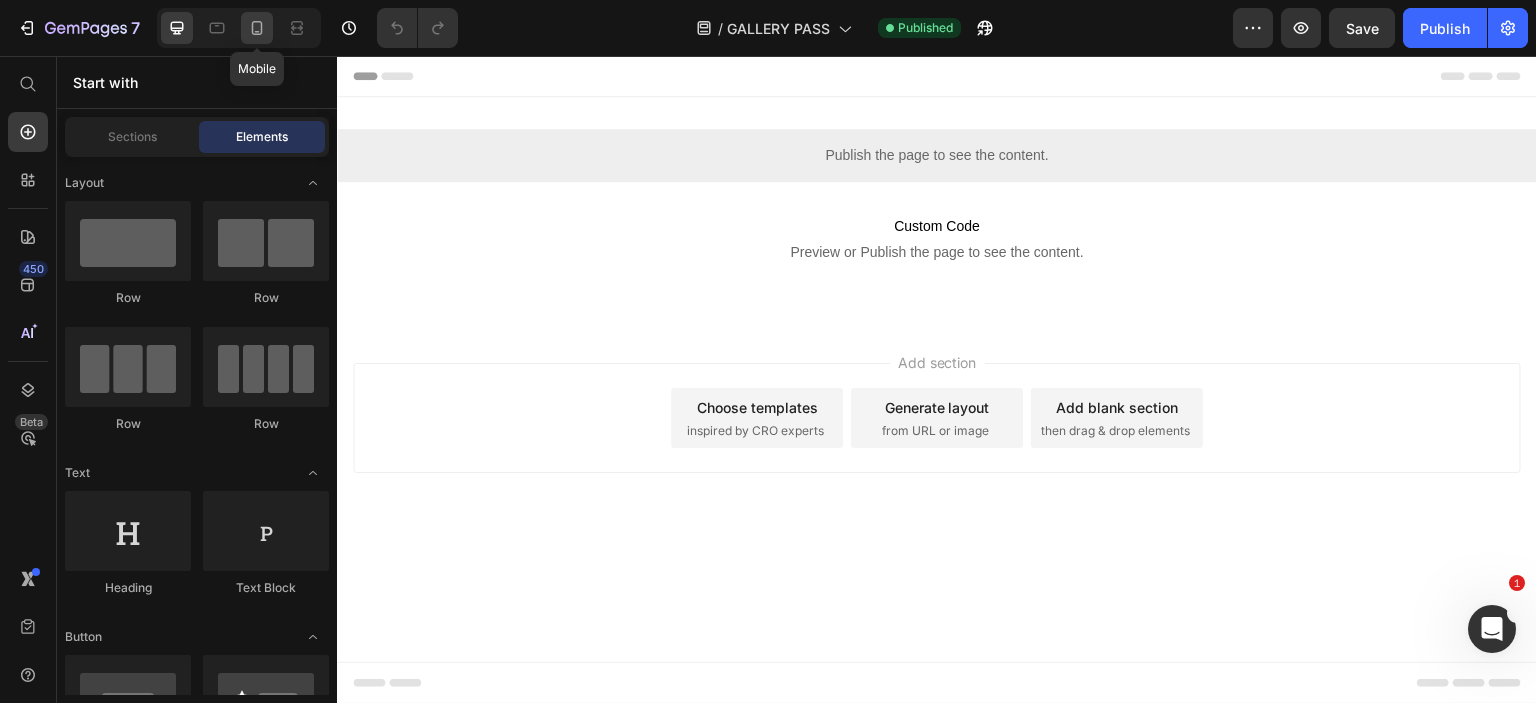 click 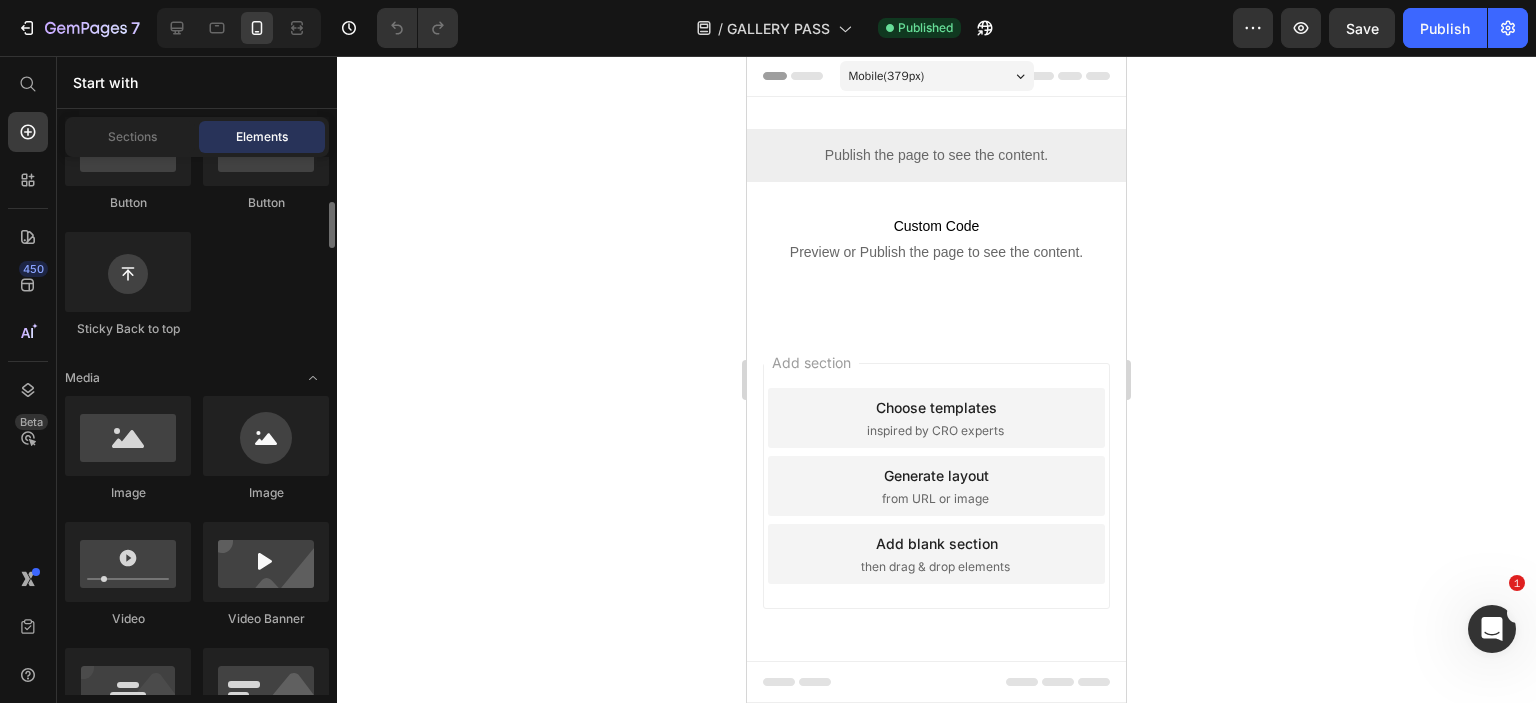 scroll, scrollTop: 550, scrollLeft: 0, axis: vertical 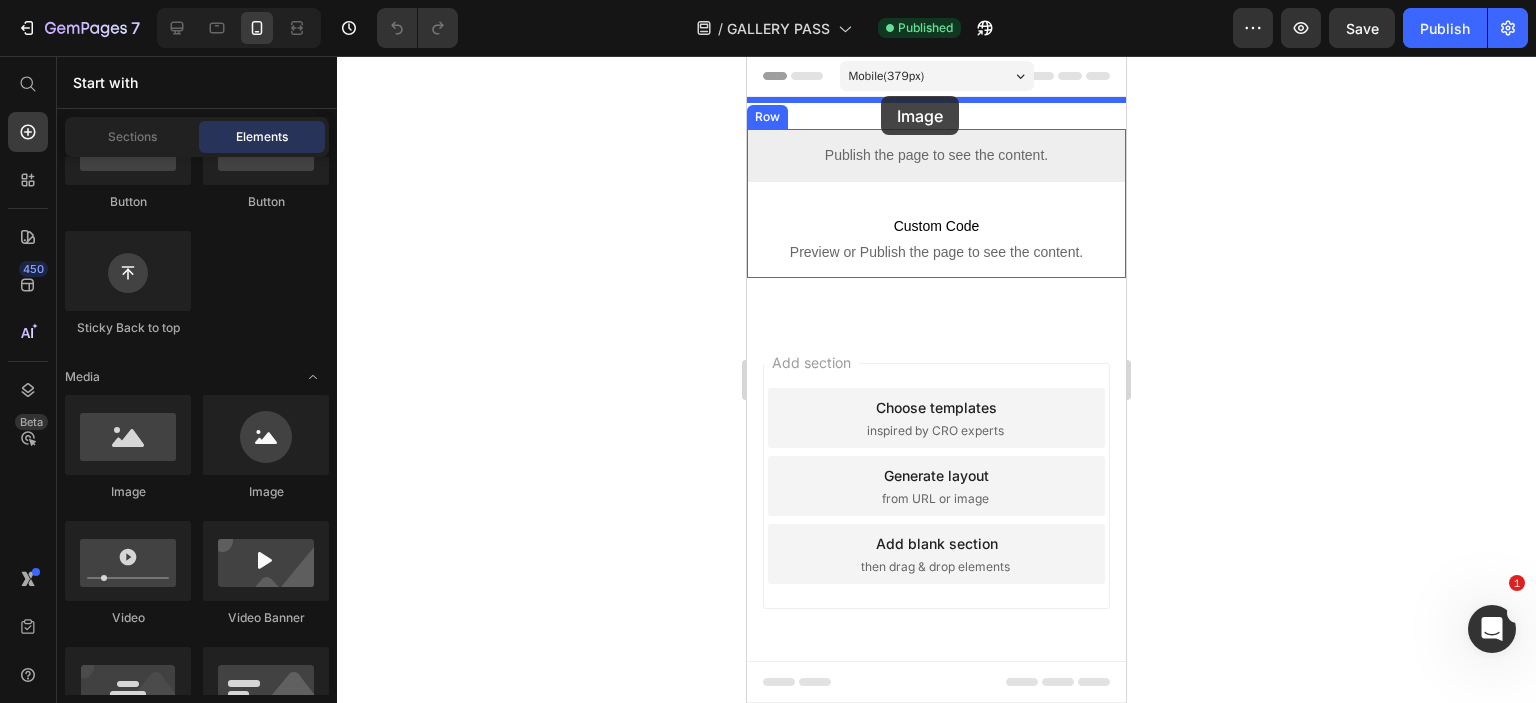 drag, startPoint x: 911, startPoint y: 483, endPoint x: 881, endPoint y: 96, distance: 388.16104 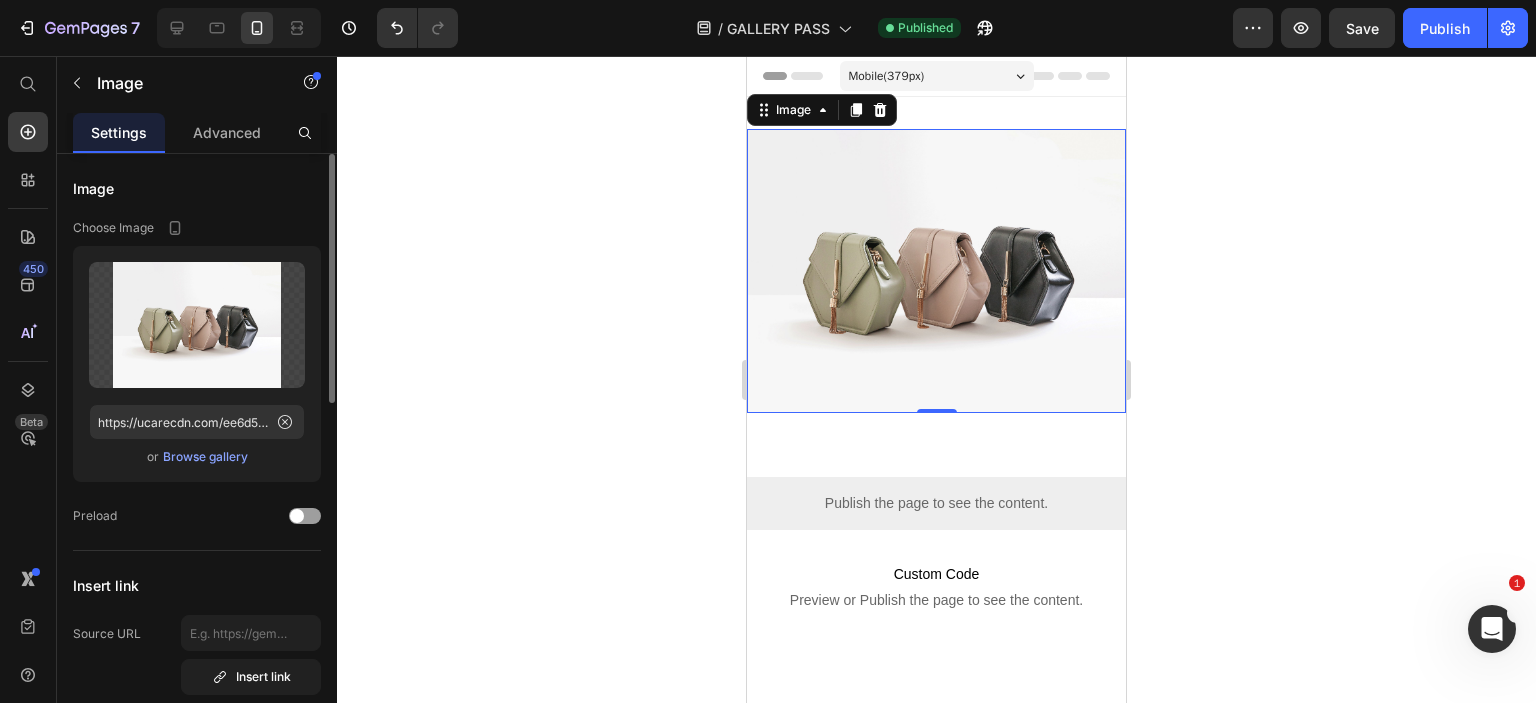 click on "Browse gallery" at bounding box center (205, 457) 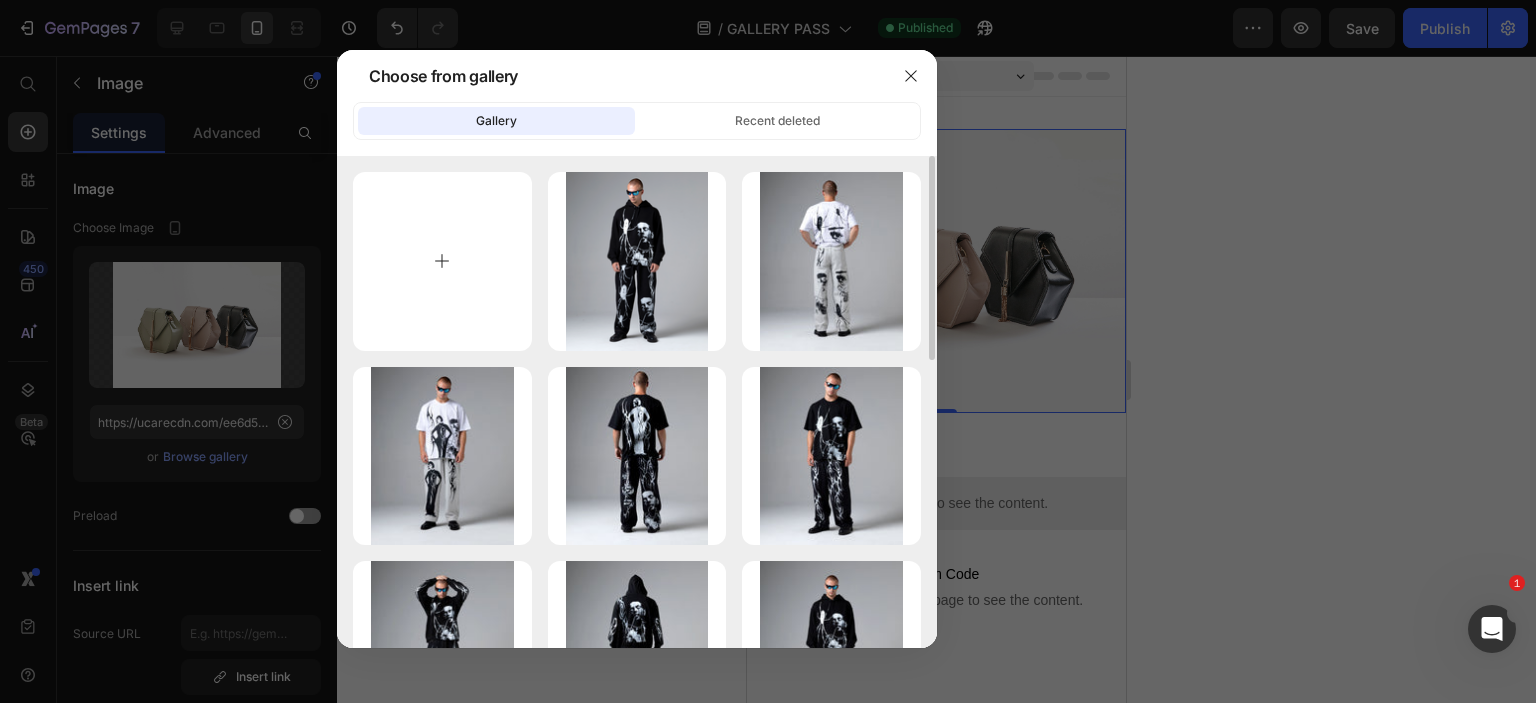 click at bounding box center [442, 261] 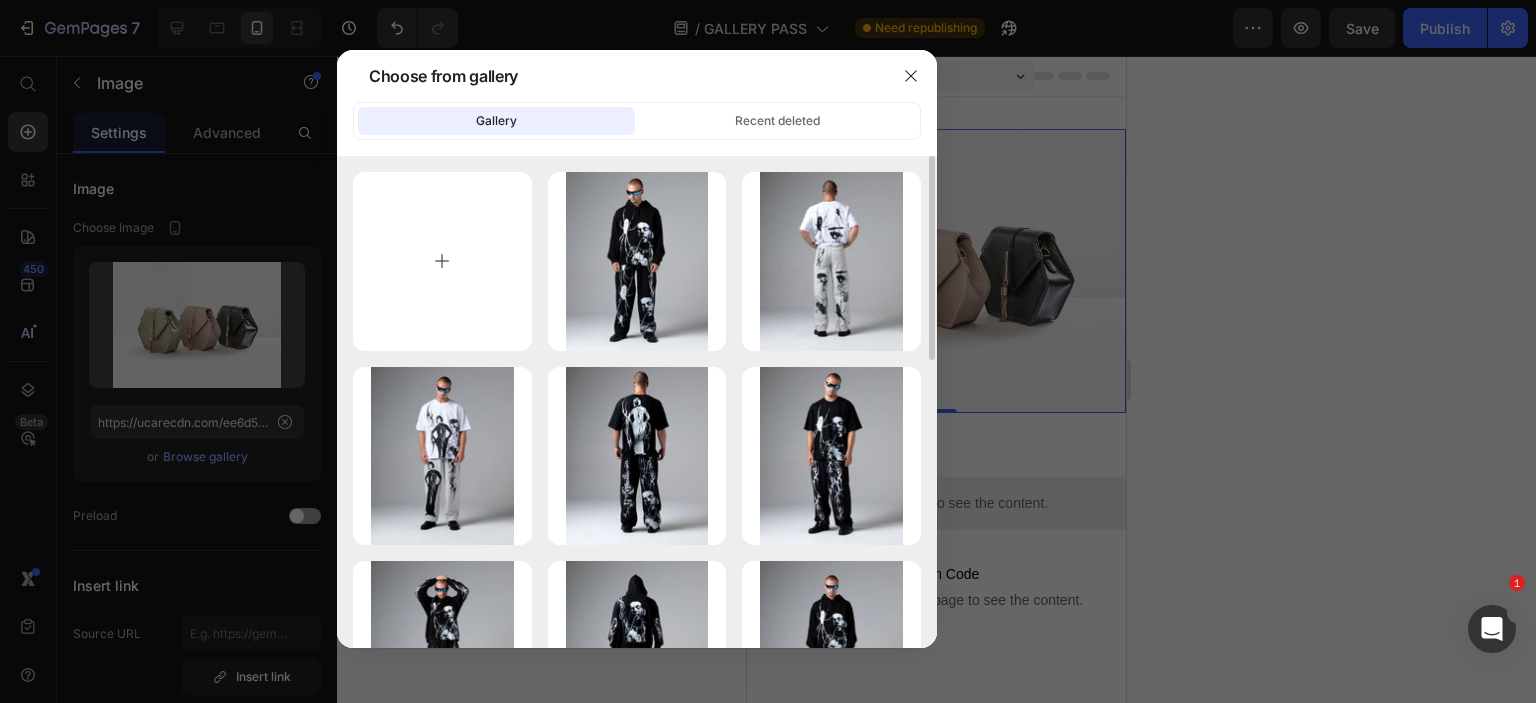type on "C:\fakepath\aaa.png" 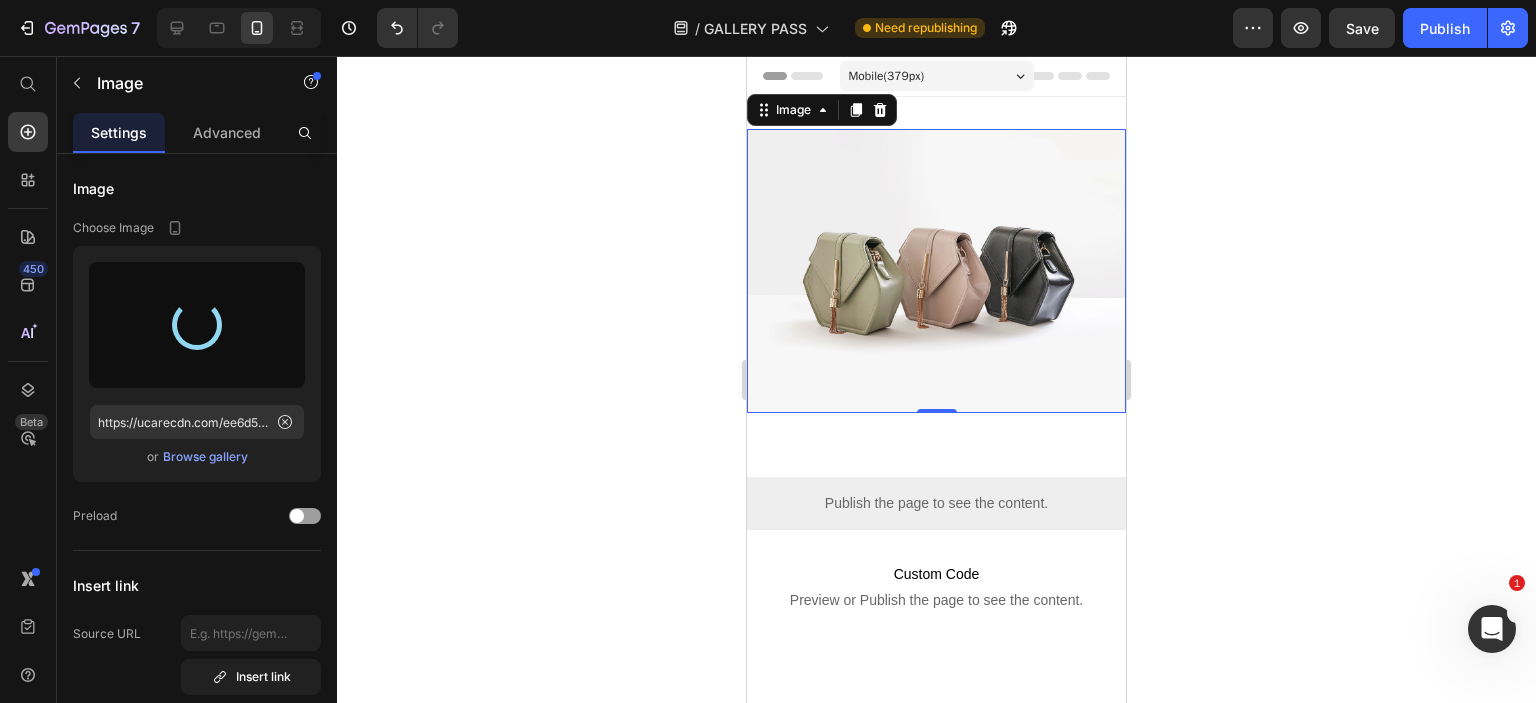 type on "https://cdn.shopify.com/s/files/1/0726/2853/5635/files/gempages_561664639159501666-0ee42060-5602-4689-86cc-d6e81eb10c8d.png" 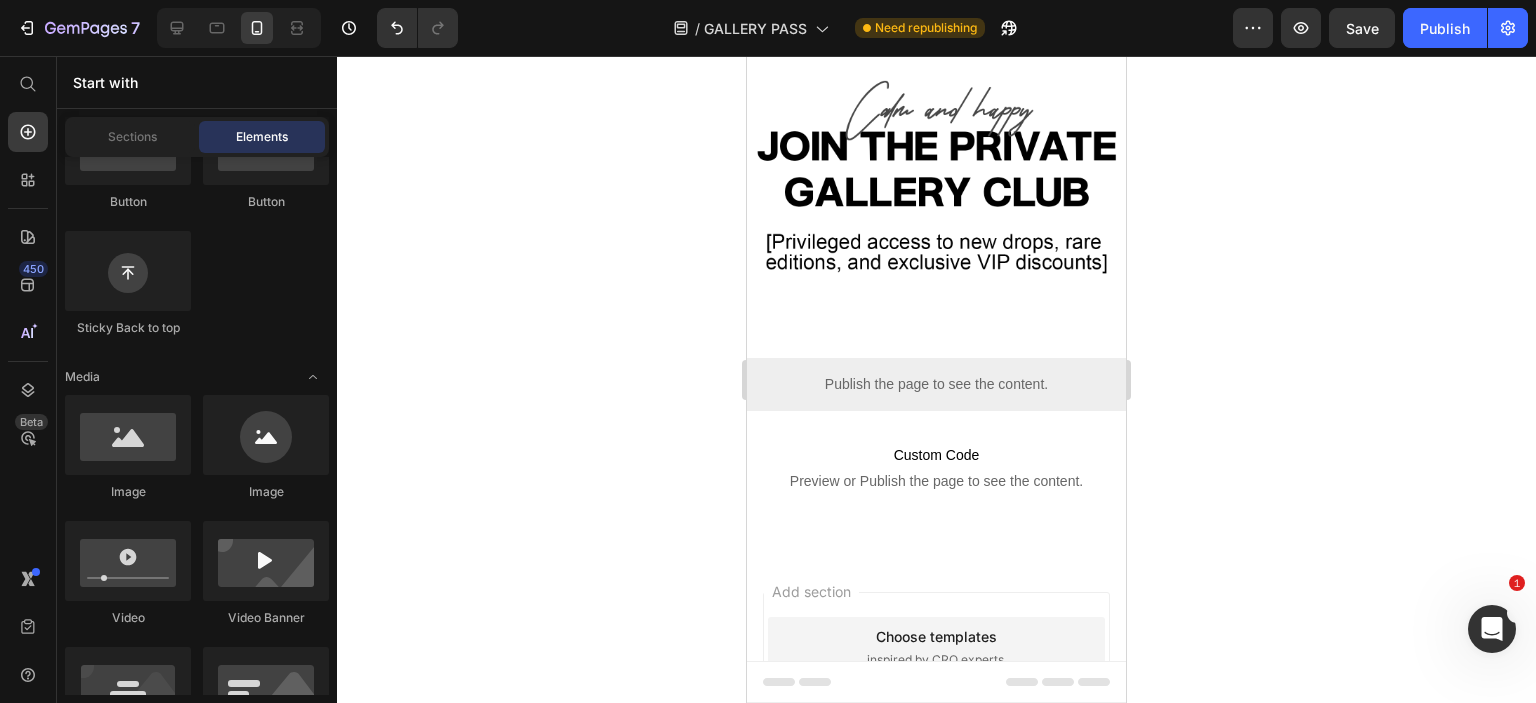 scroll, scrollTop: 0, scrollLeft: 0, axis: both 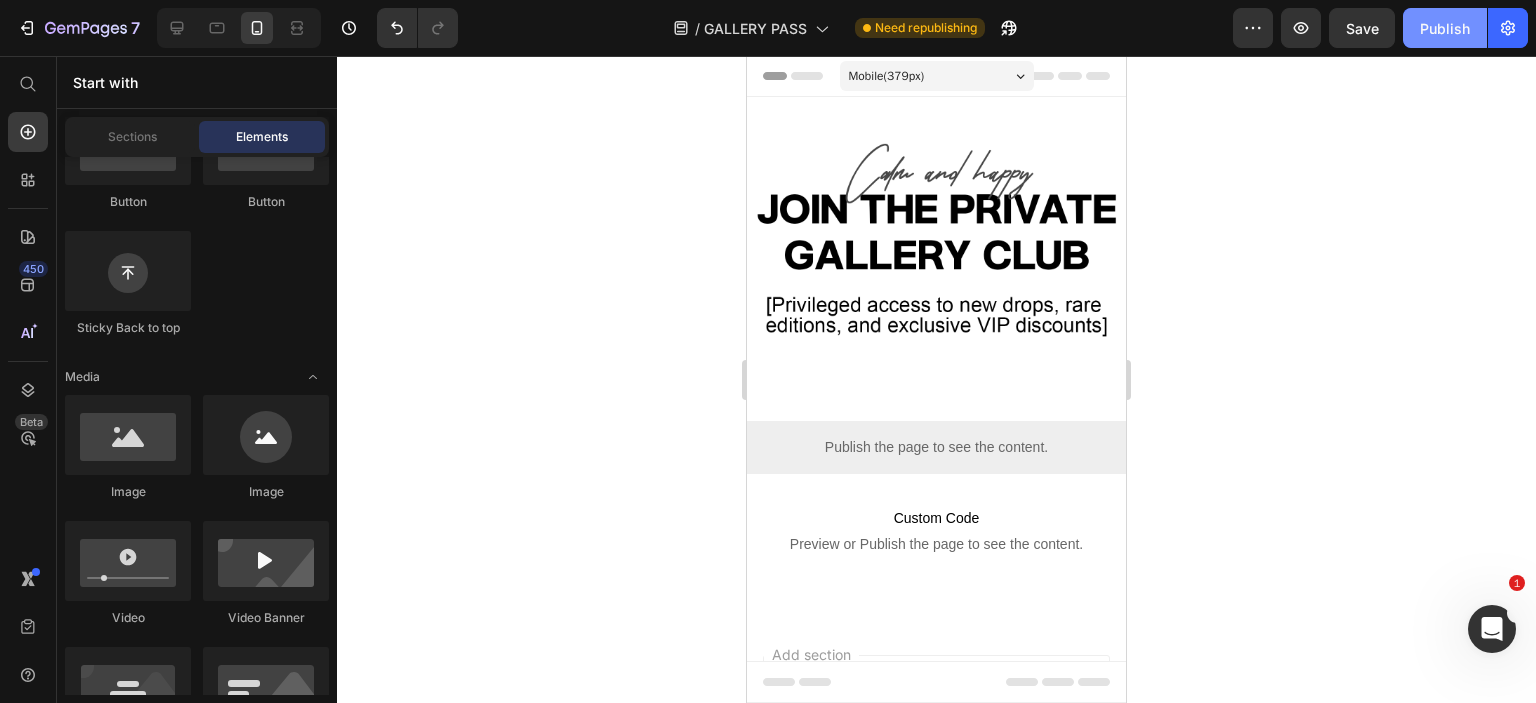 click on "Publish" at bounding box center [1445, 28] 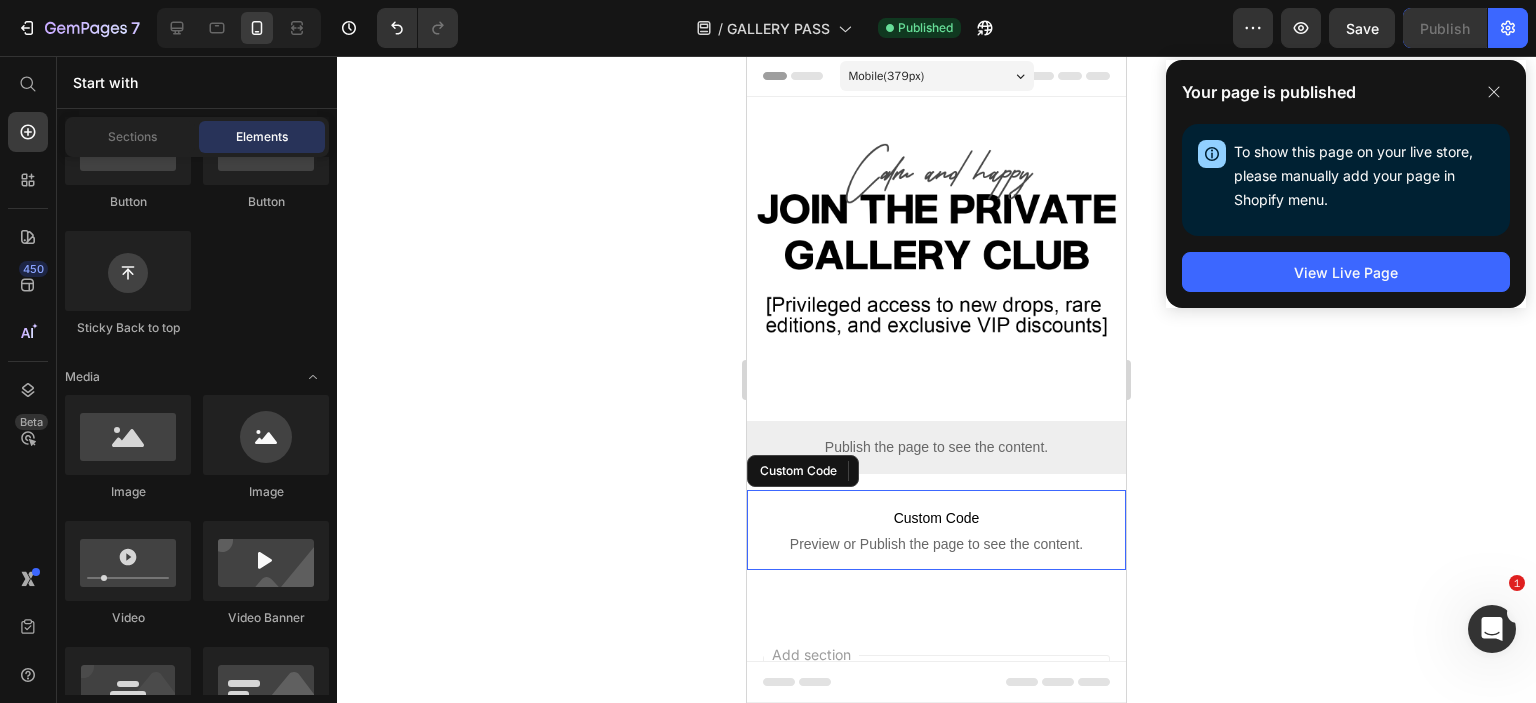 click on "Custom Code
Preview or Publish the page to see the content." at bounding box center (936, 530) 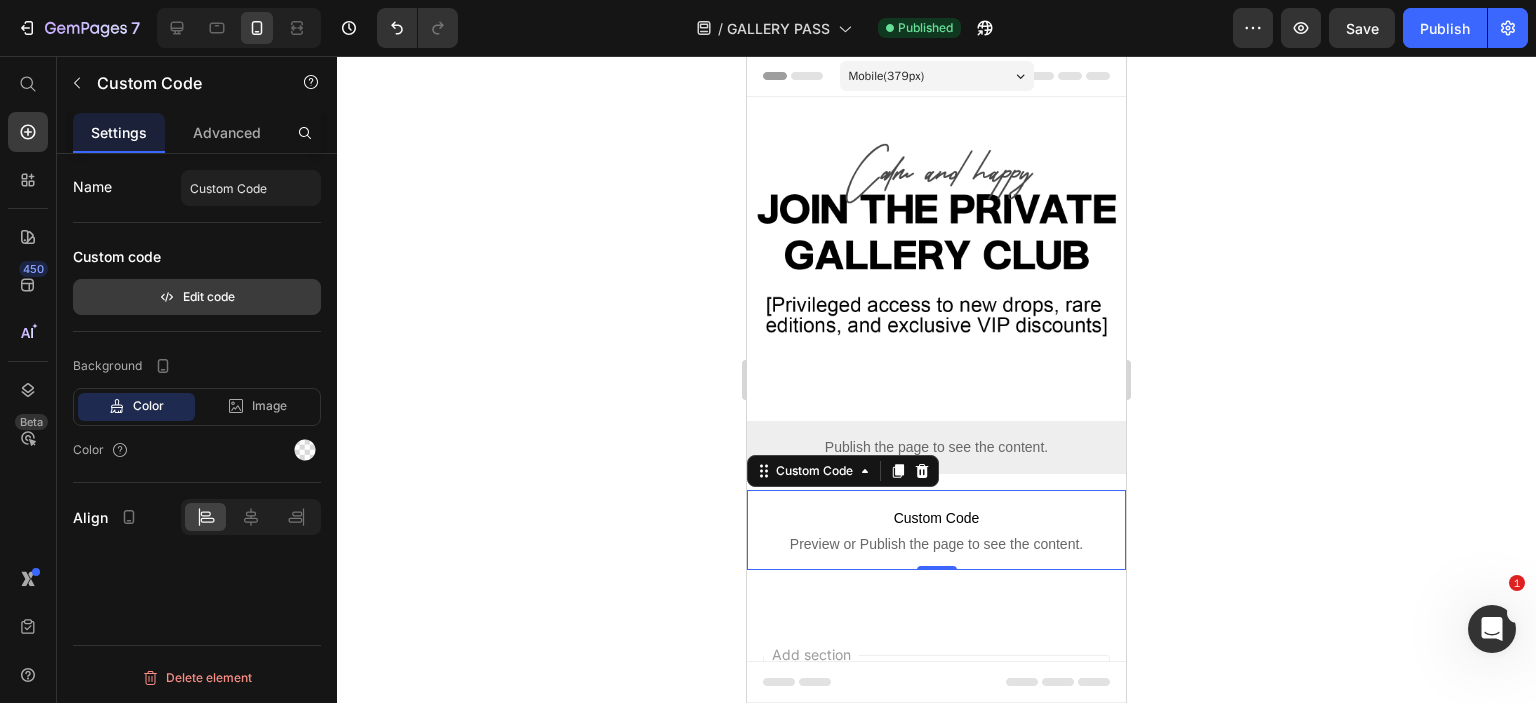 click on "Edit code" at bounding box center (197, 297) 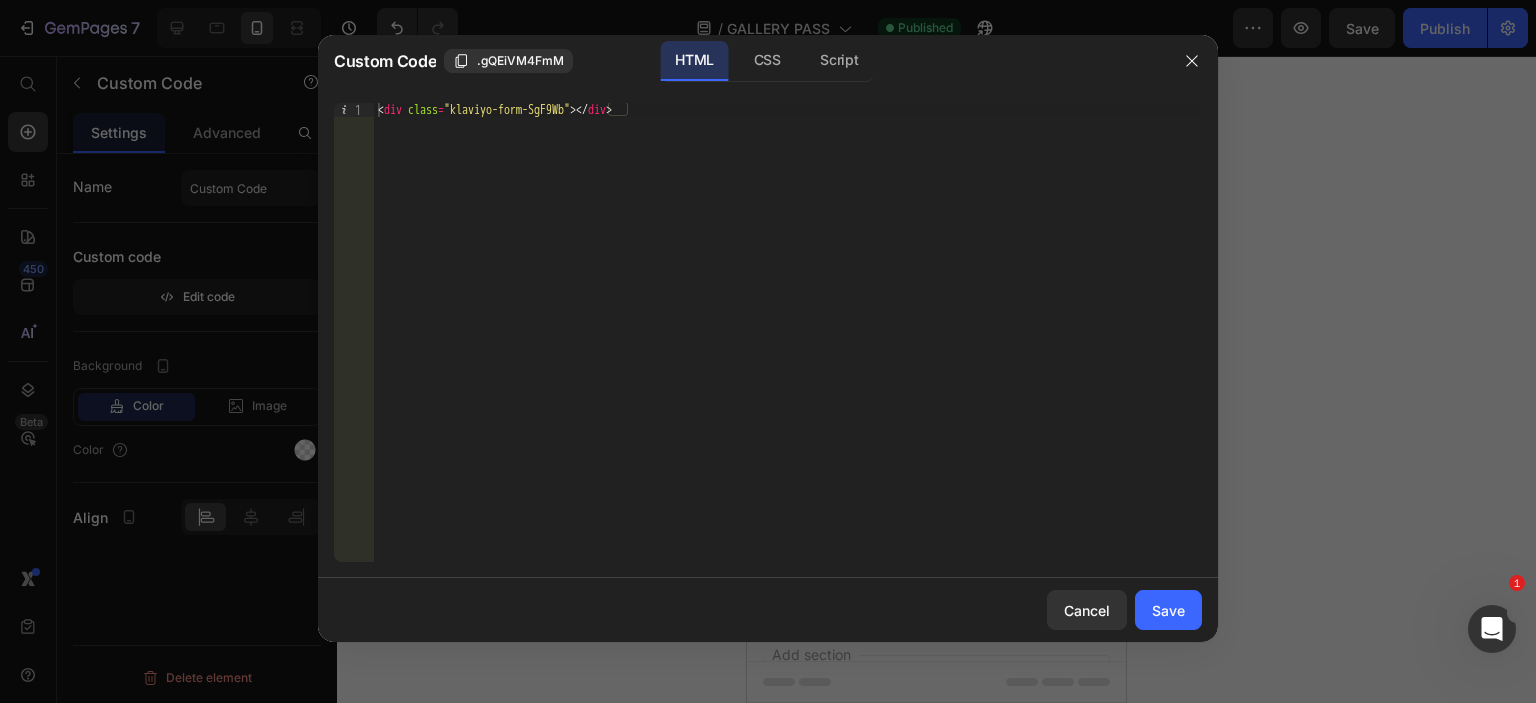 type on "<div class="klaviyo-form-SgF9Wb"></div>" 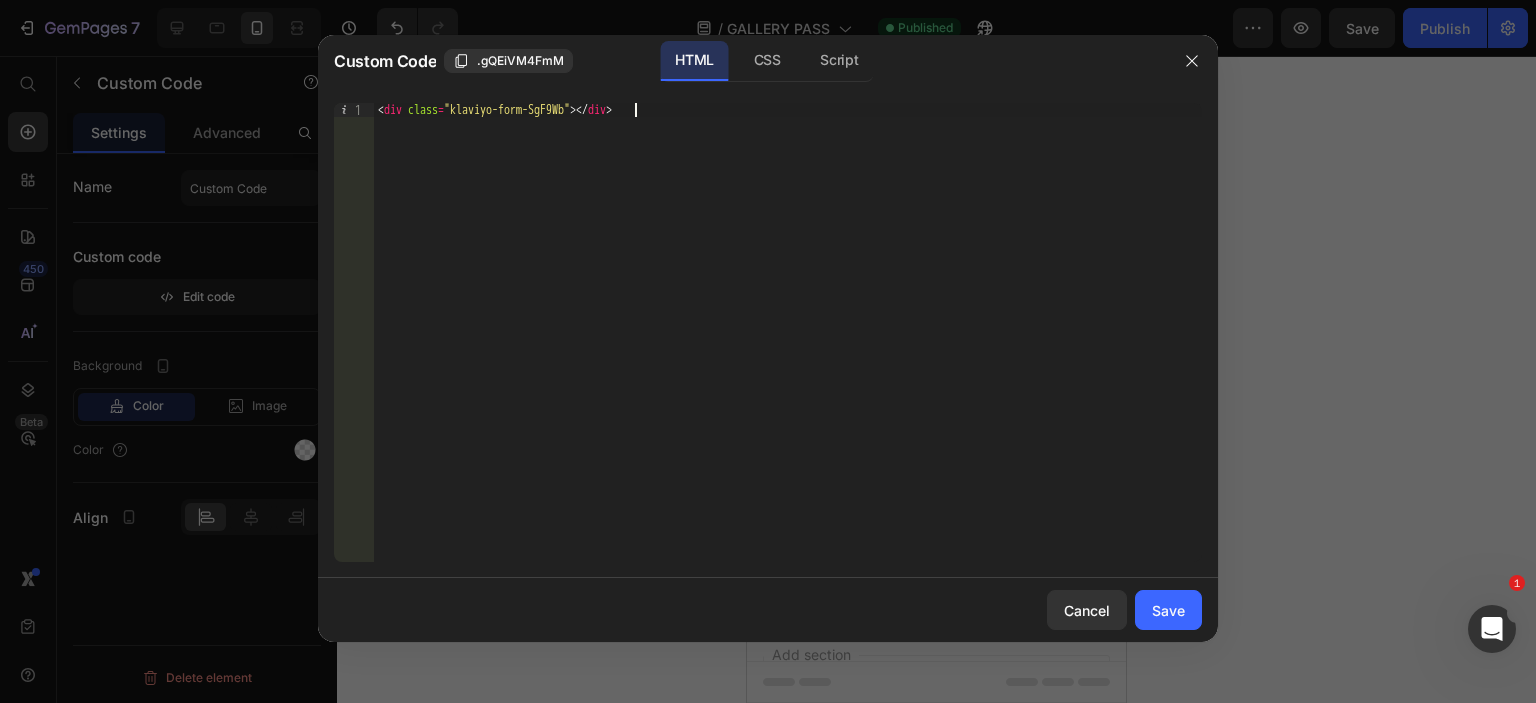 drag, startPoint x: 664, startPoint y: 107, endPoint x: 376, endPoint y: 122, distance: 288.39035 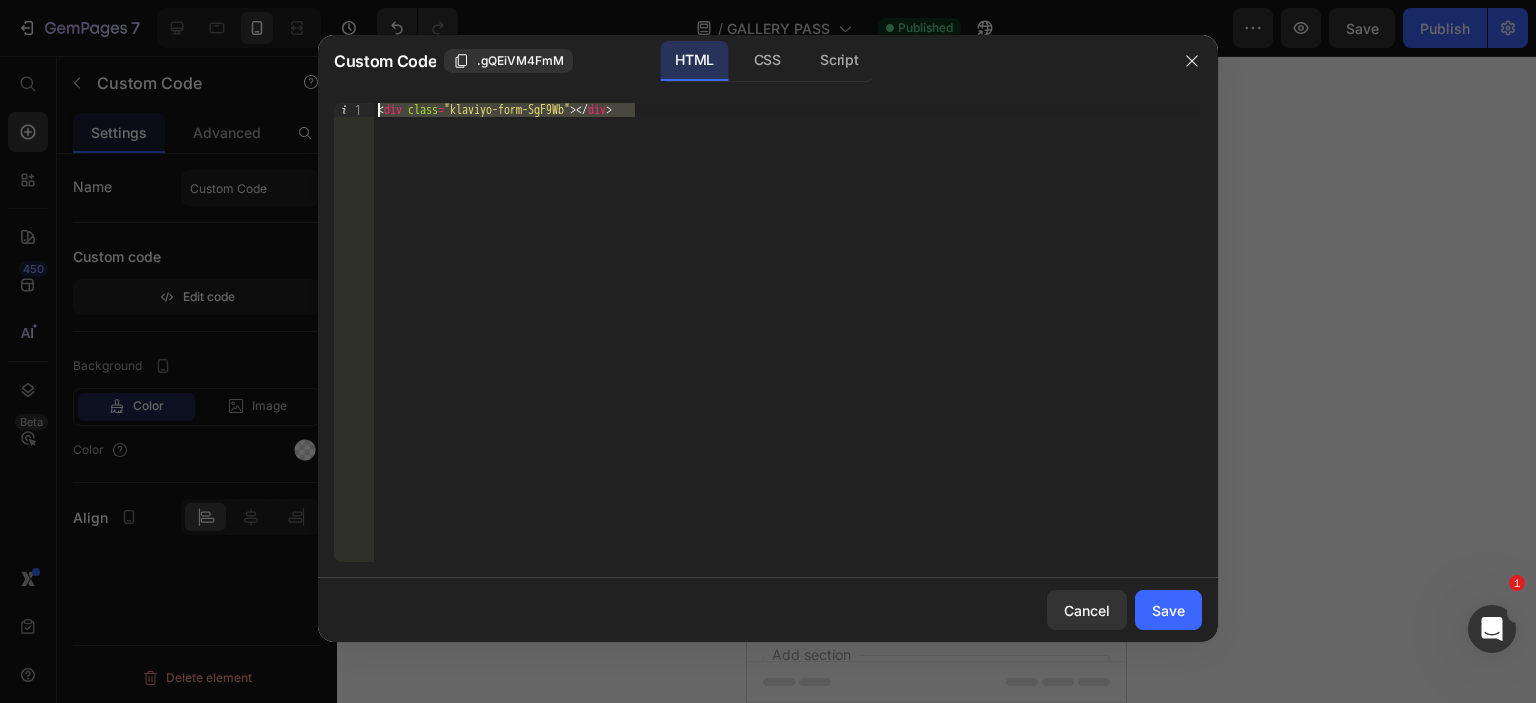 drag, startPoint x: 447, startPoint y: 158, endPoint x: 354, endPoint y: 92, distance: 114.03947 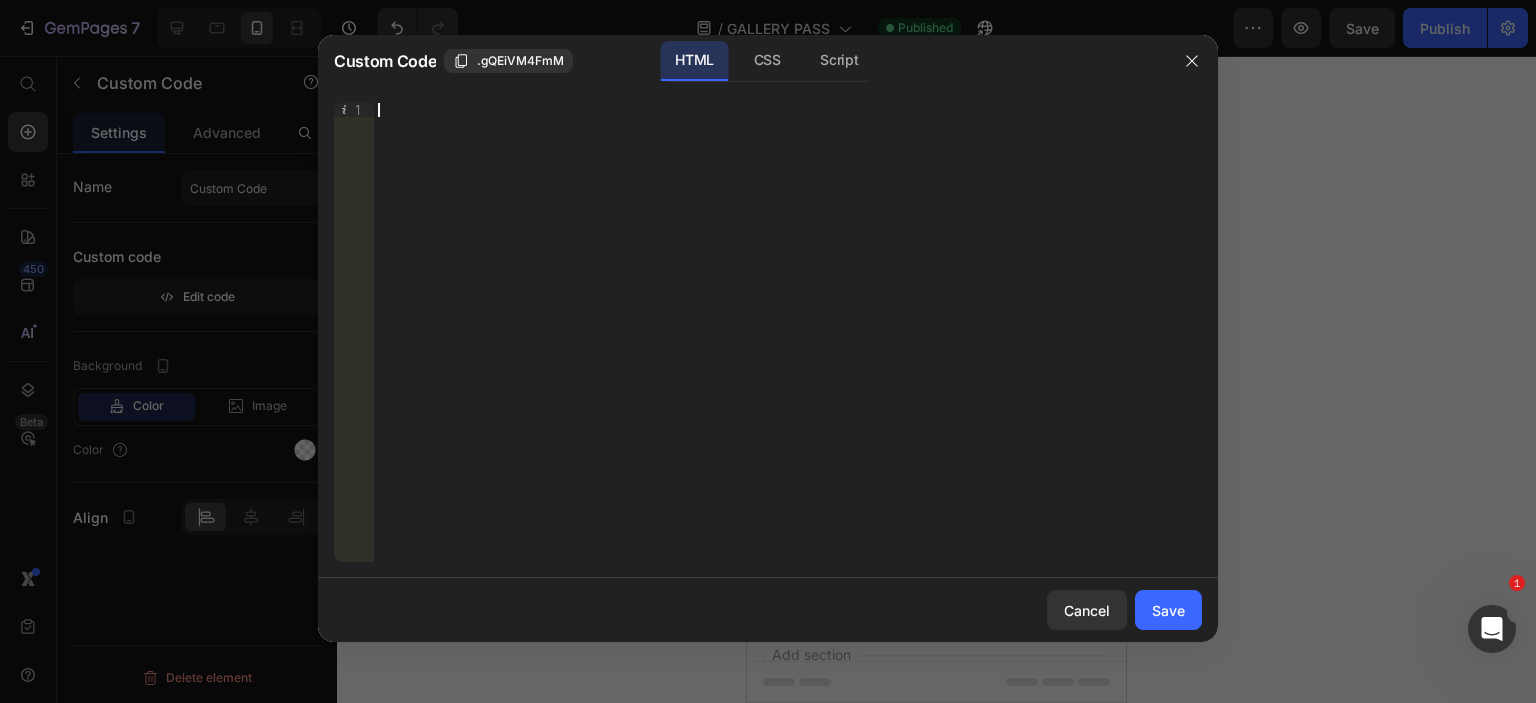 paste on "<div class="klaviyo-form-SgF9Wb"></div>" 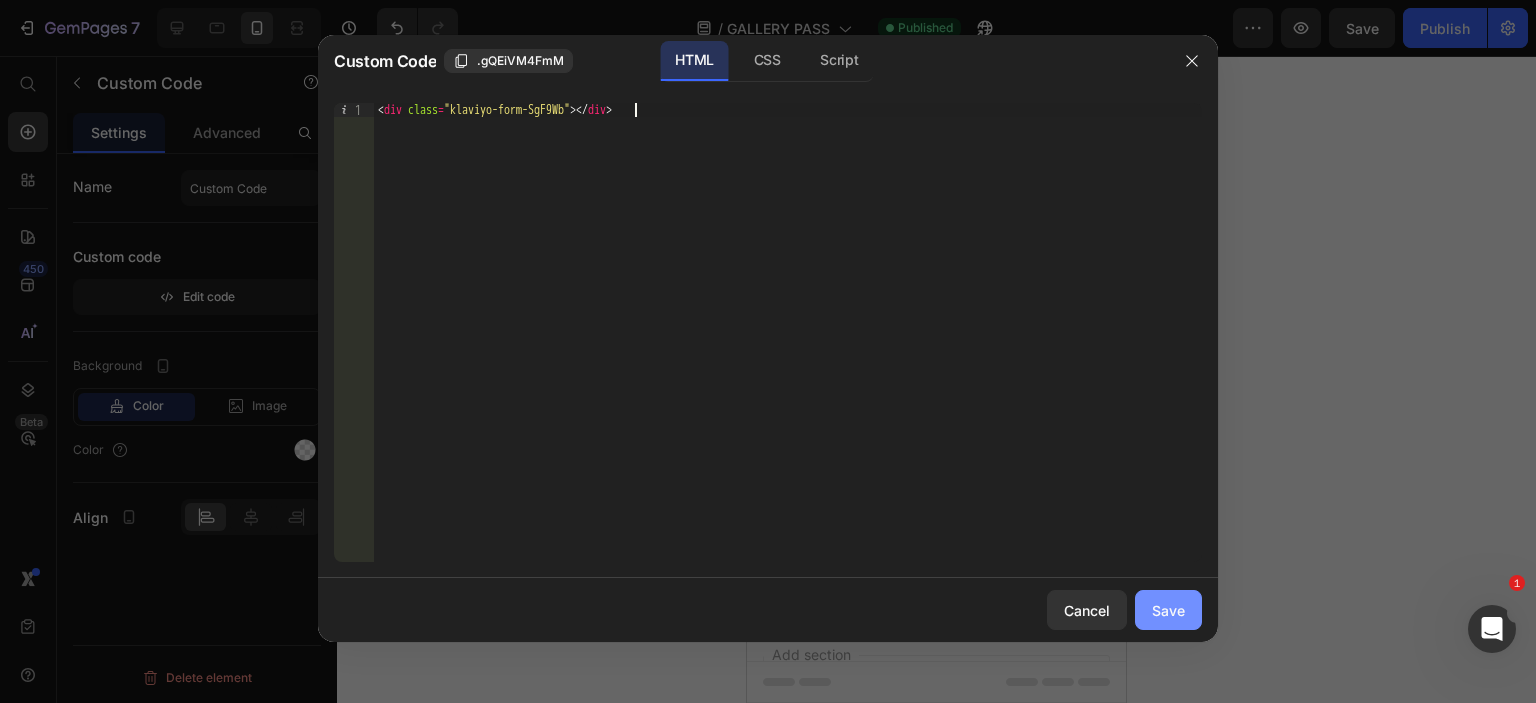 click on "Save" at bounding box center [1168, 610] 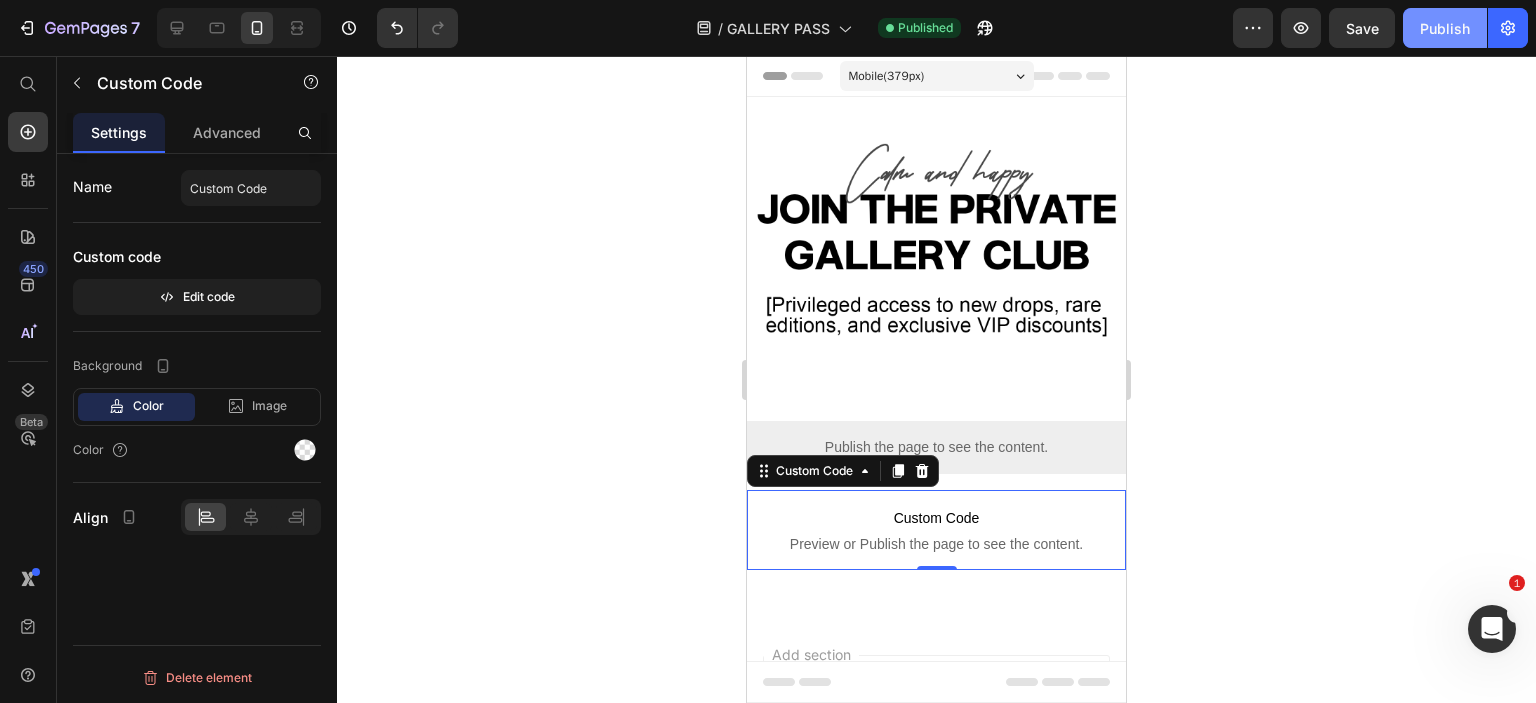 click on "Publish" 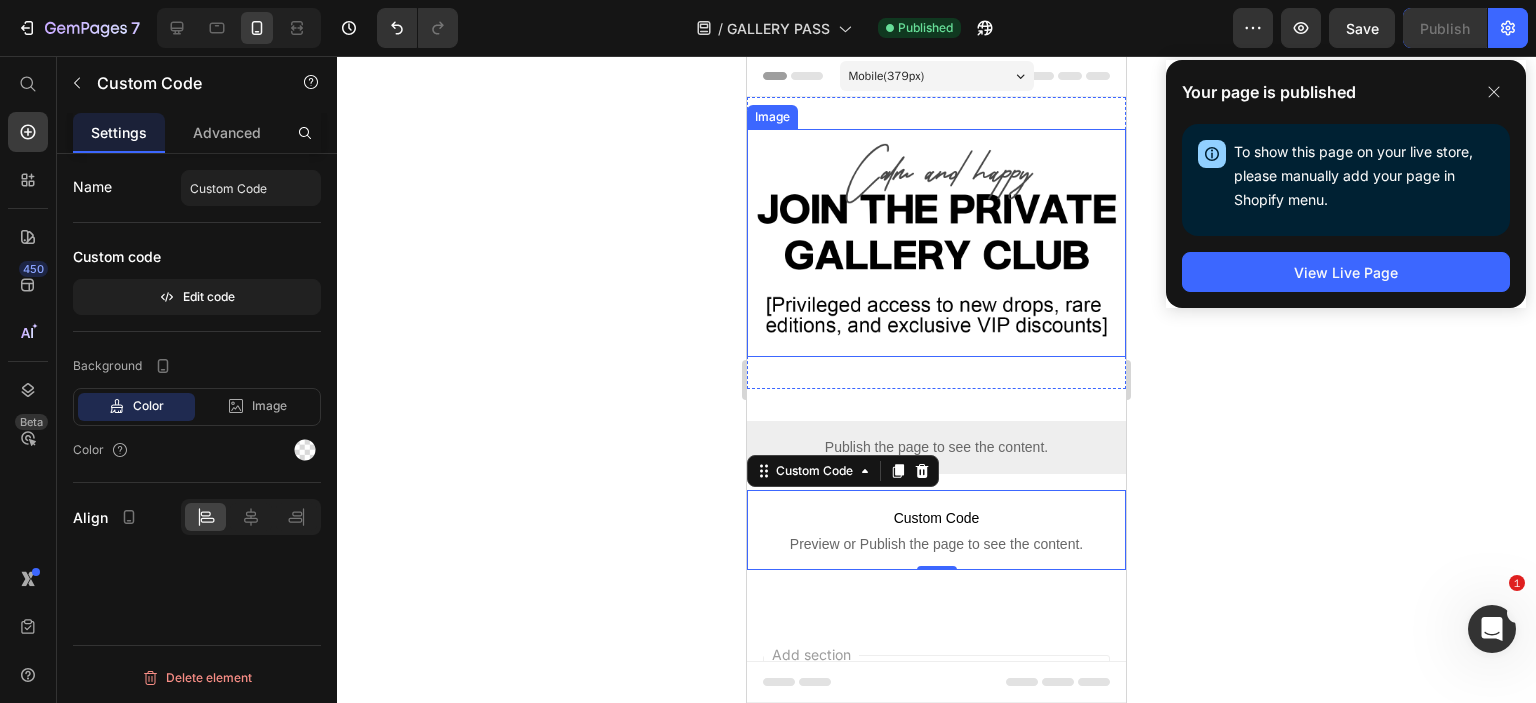 click at bounding box center (936, 243) 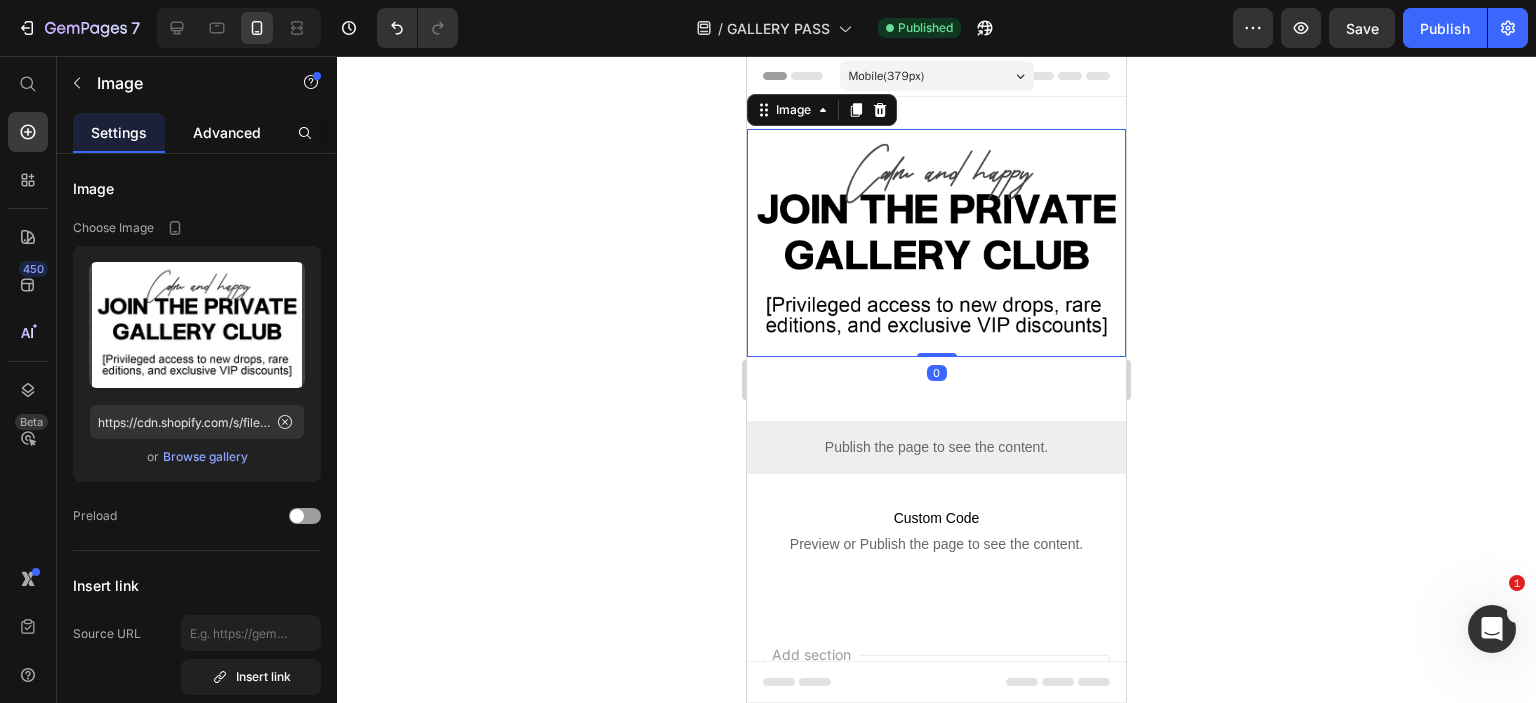 click on "Advanced" 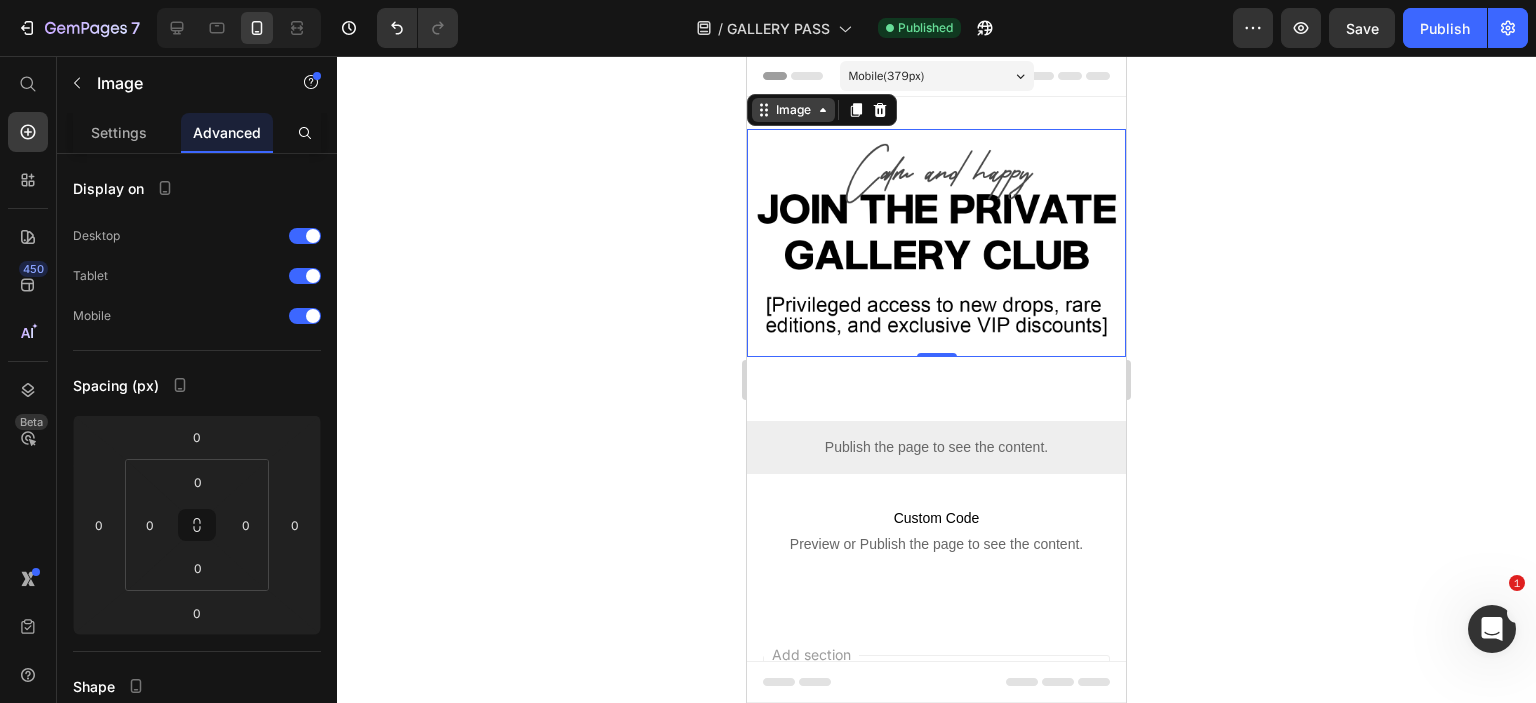 click on "Image" at bounding box center [793, 110] 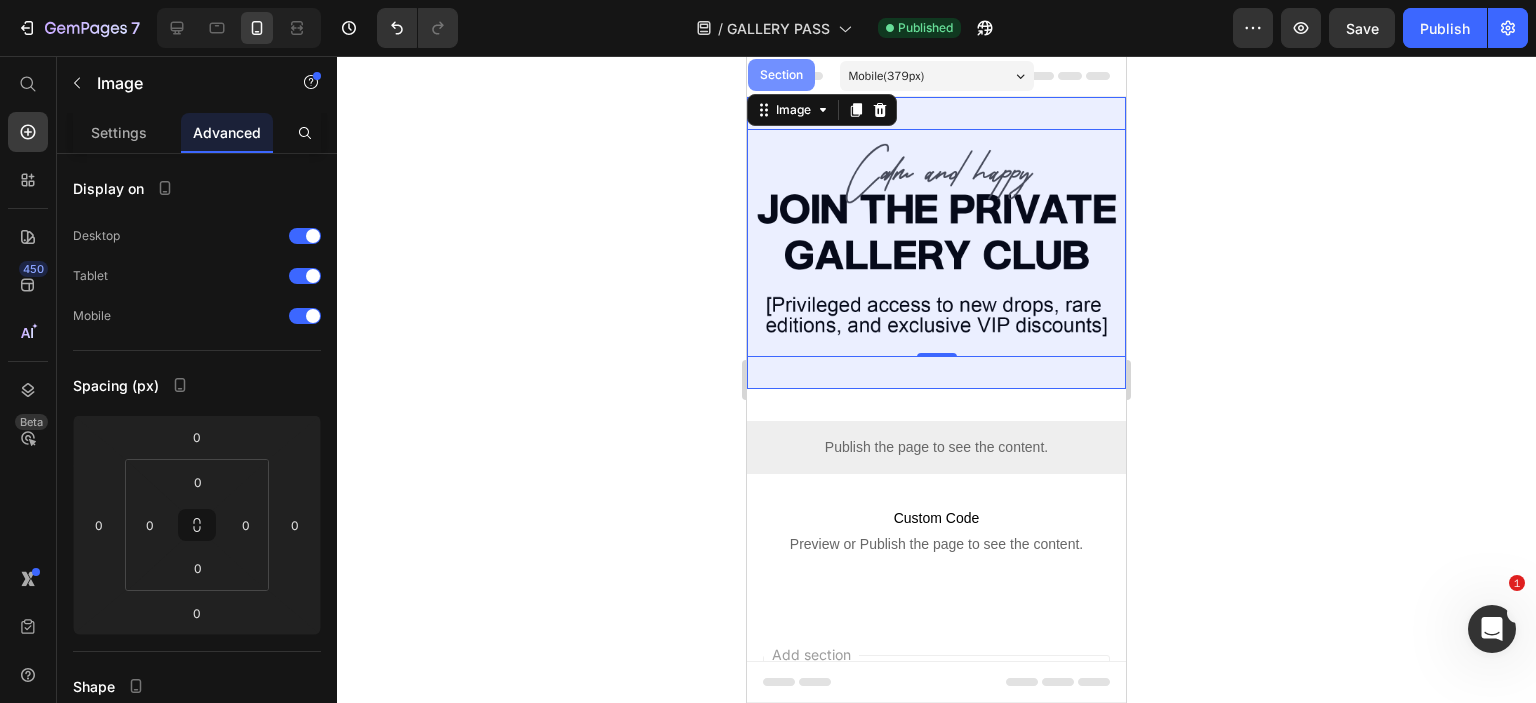 click on "Section" at bounding box center [781, 75] 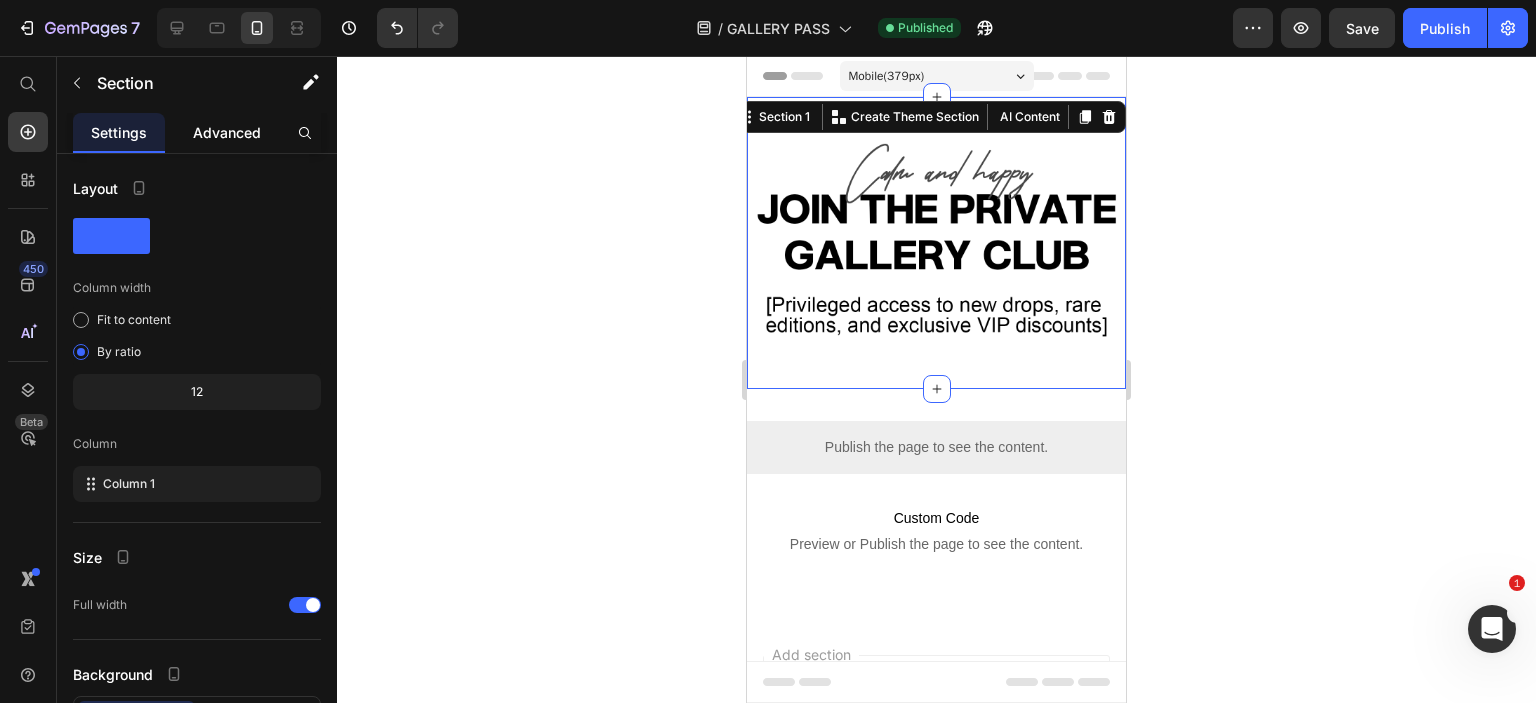 click on "Advanced" at bounding box center [227, 132] 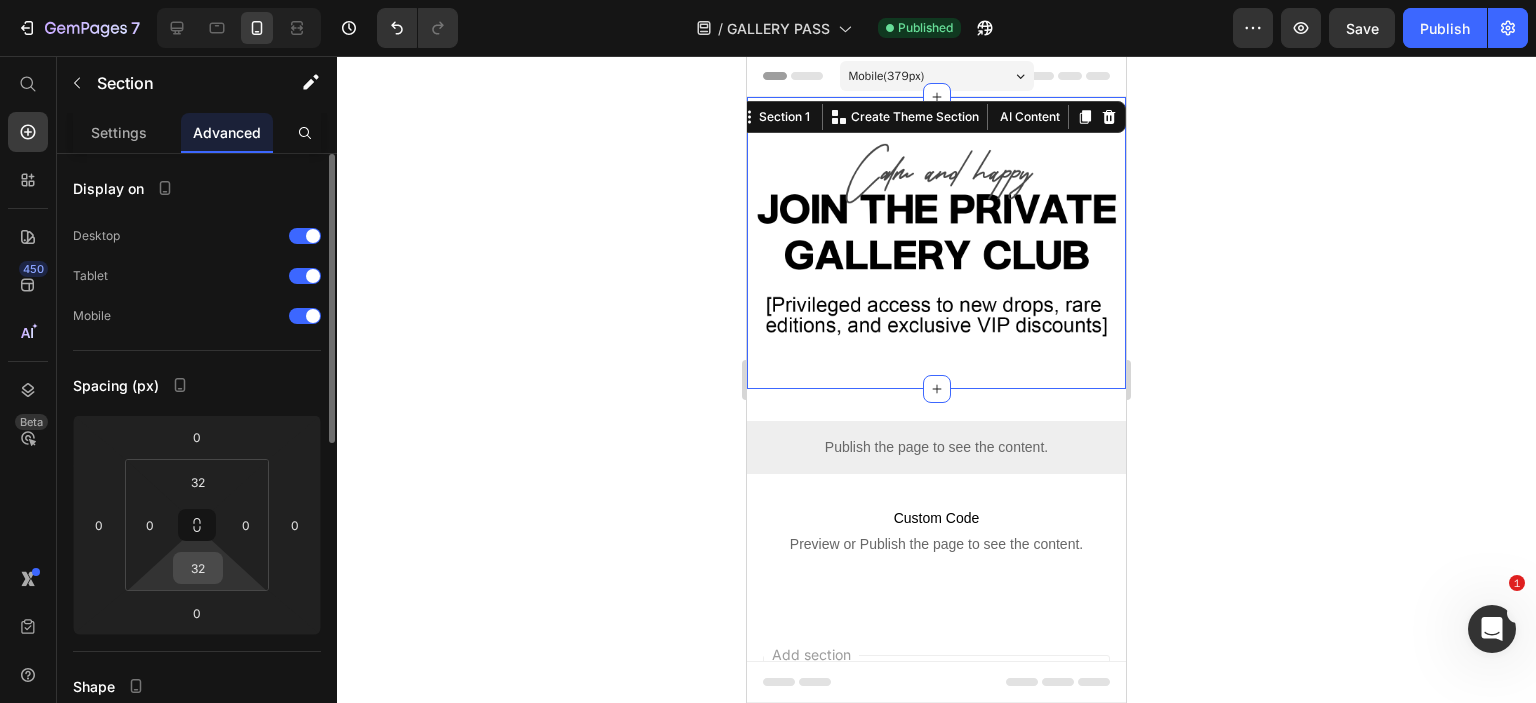 click on "32" at bounding box center (198, 568) 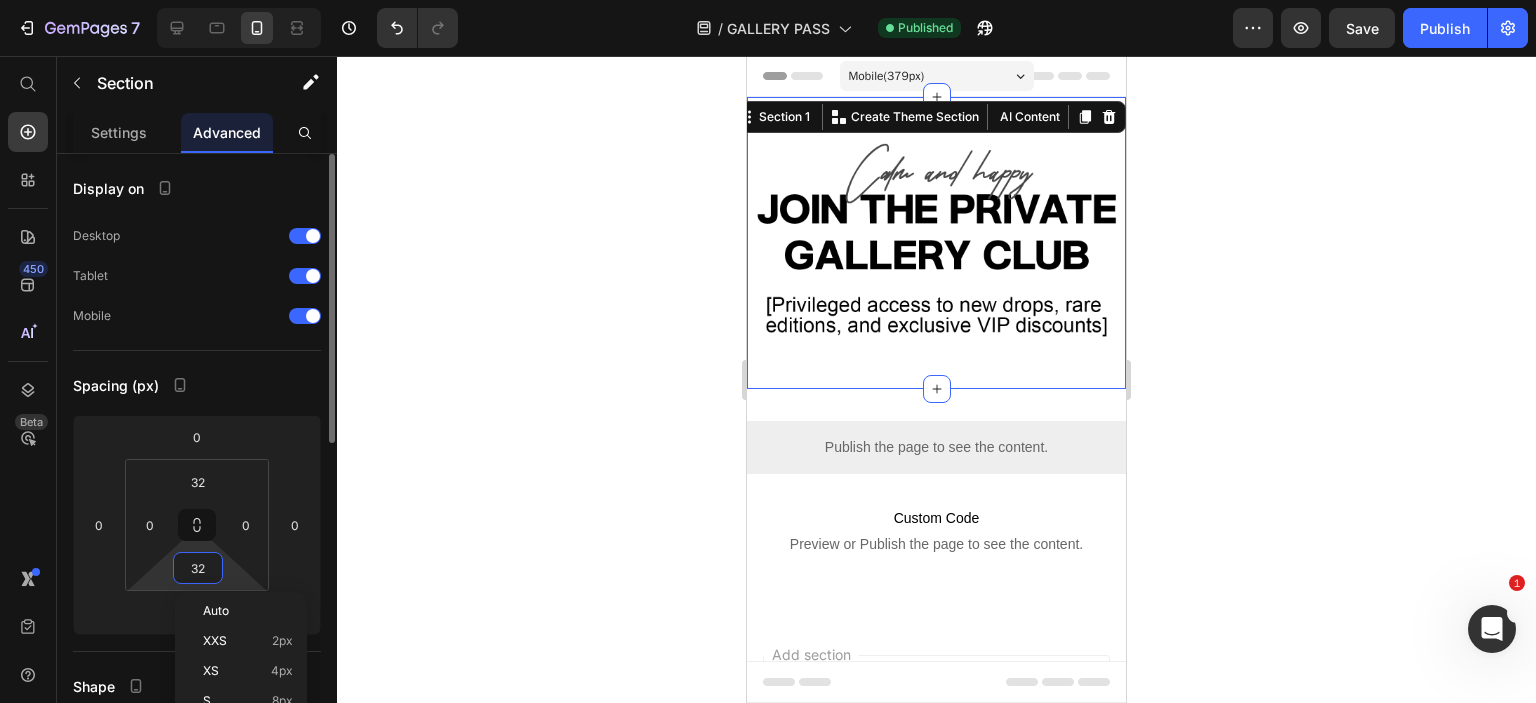 type on "0" 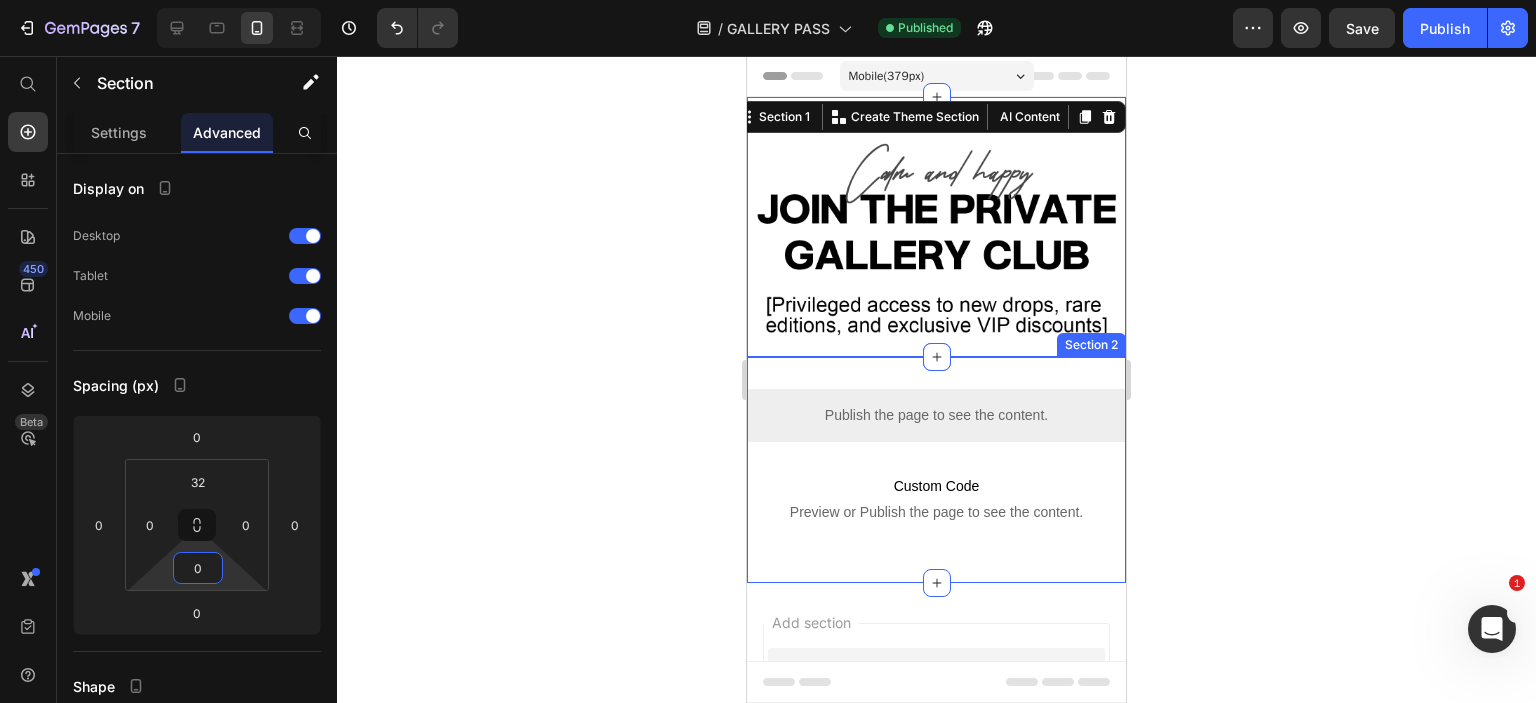 click on "Publish the page to see the content.
Custom Code
Custom Code
Preview or Publish the page to see the content. Custom Code Row Section 2" at bounding box center (936, 470) 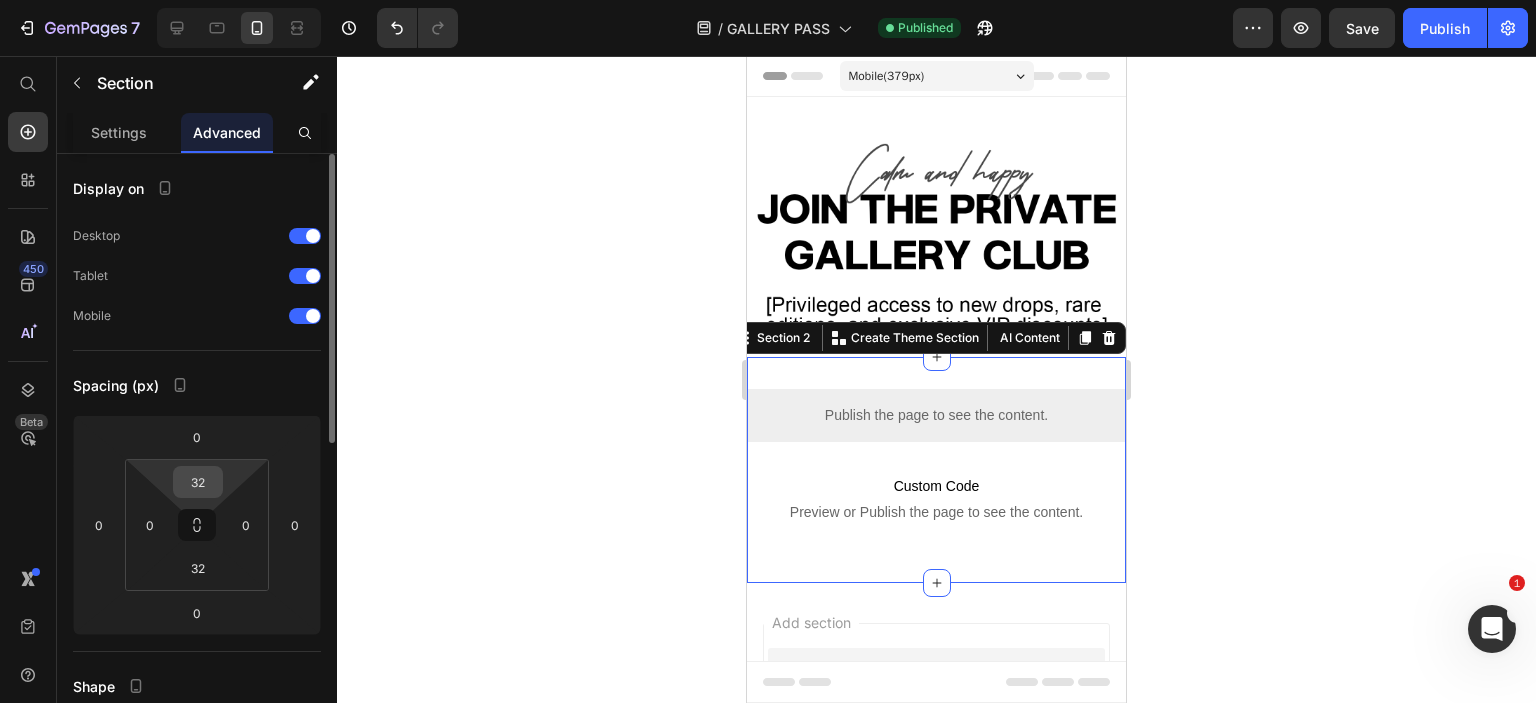 click on "32" at bounding box center (198, 482) 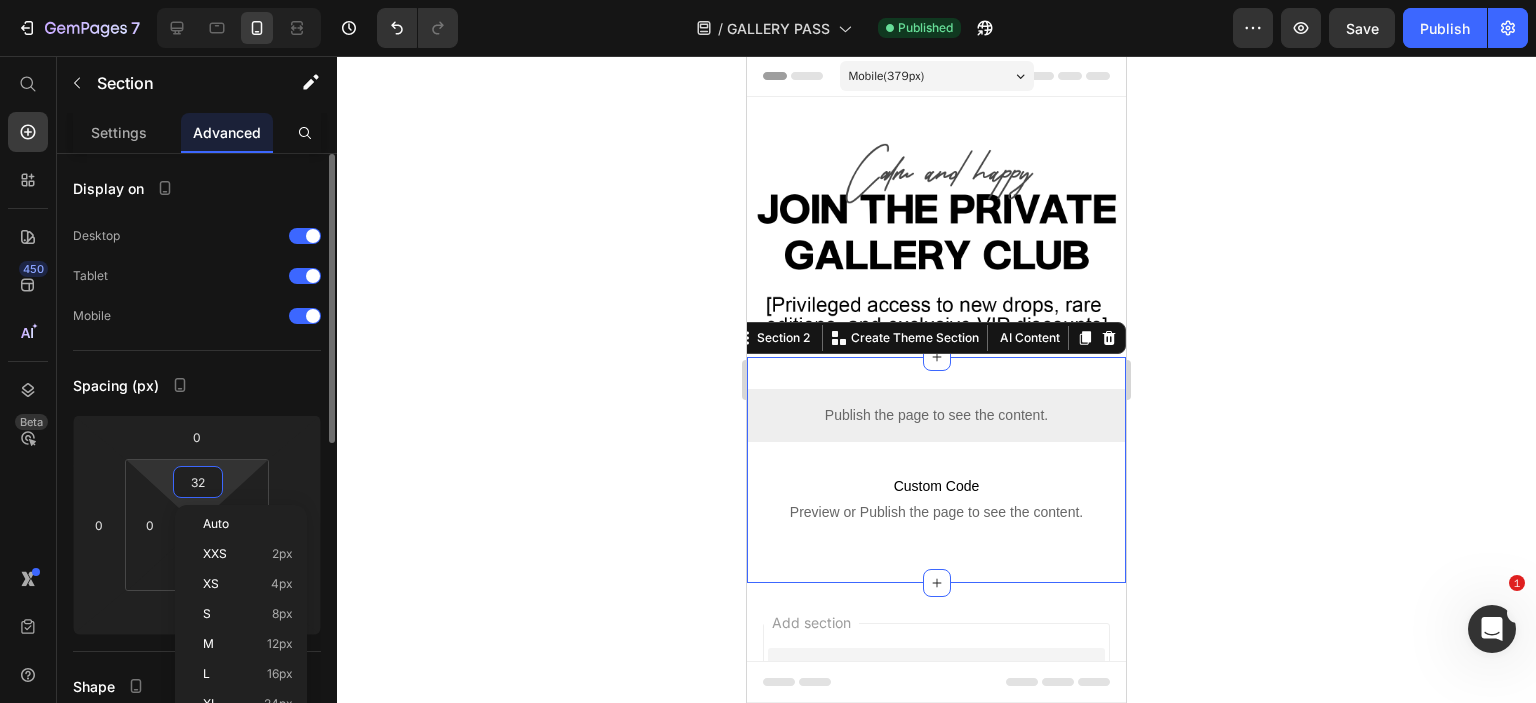 type on "0" 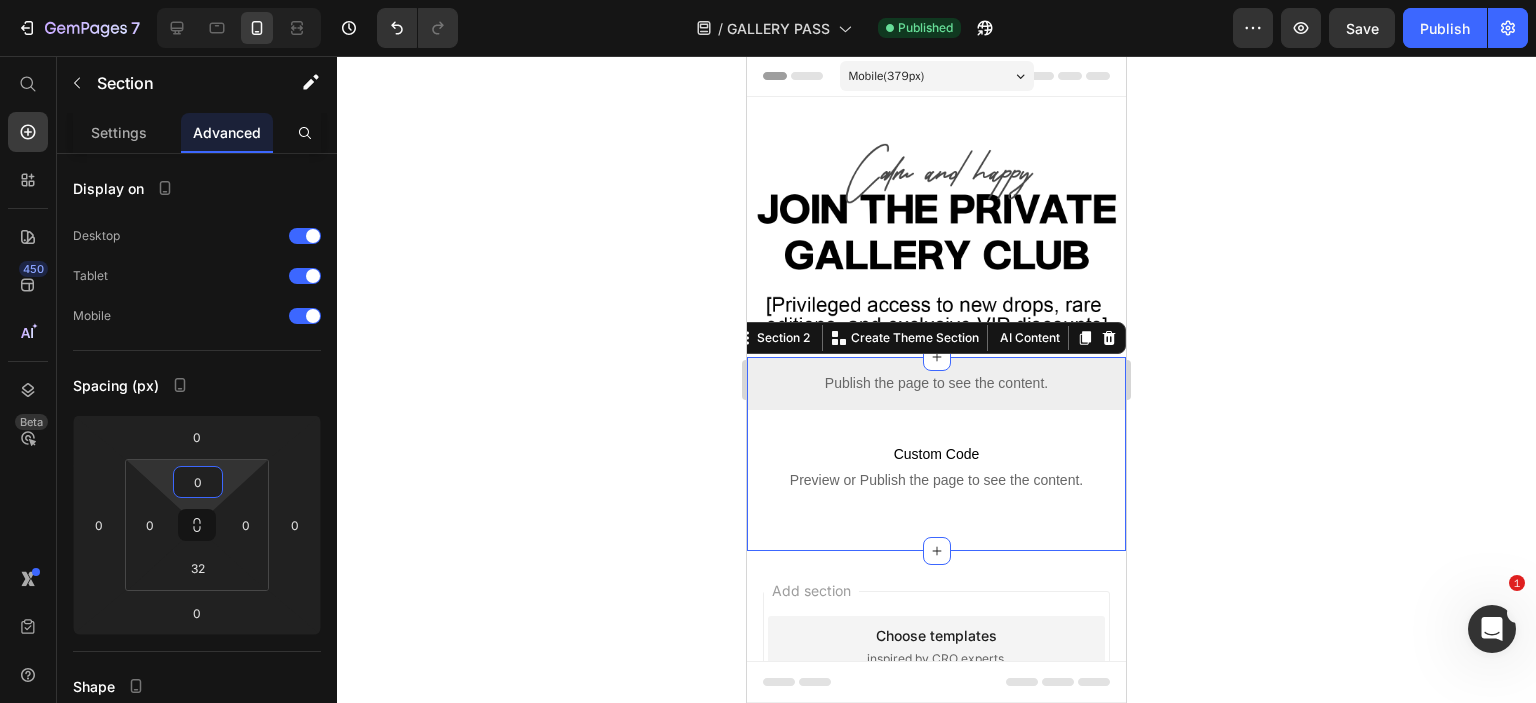 click 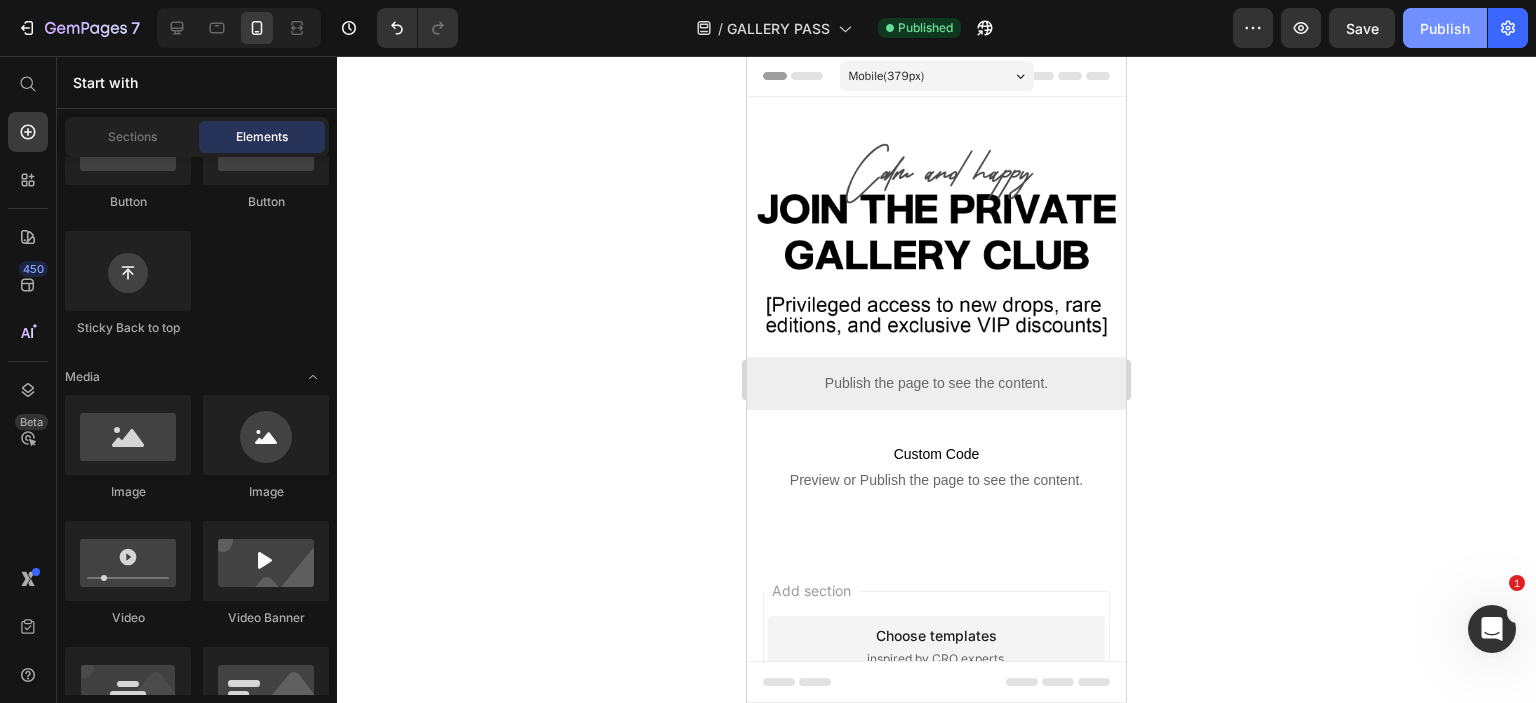 click on "Publish" 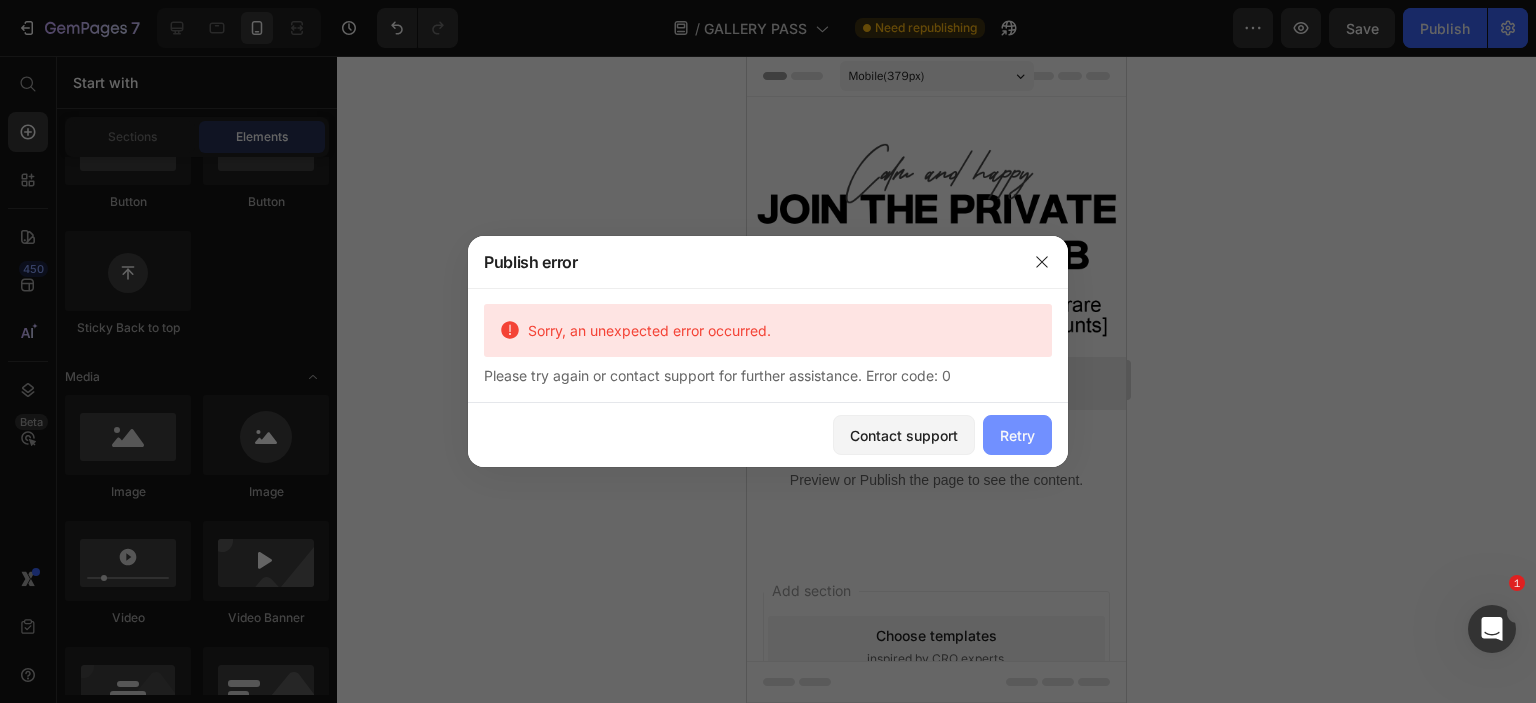 click on "Retry" at bounding box center [1017, 435] 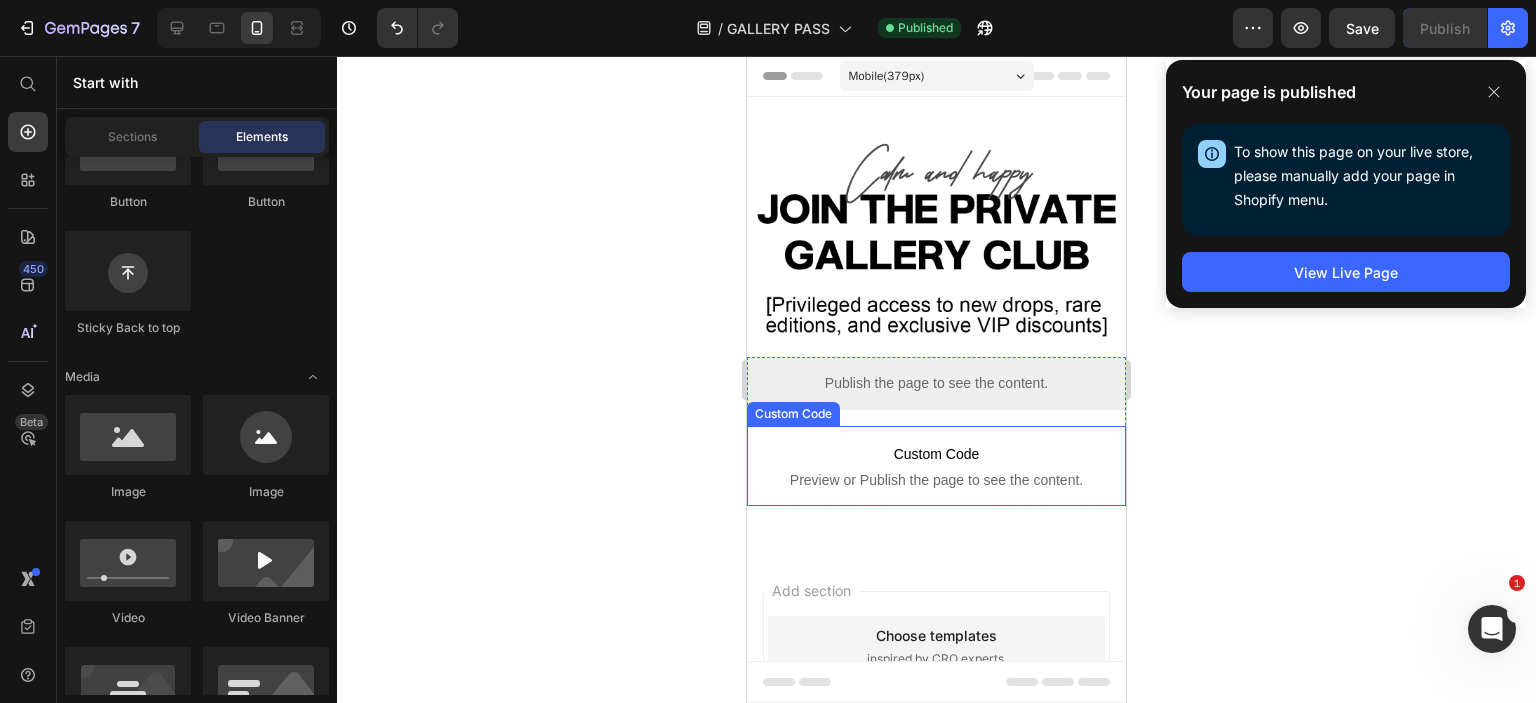 click on "Custom Code" at bounding box center (936, 454) 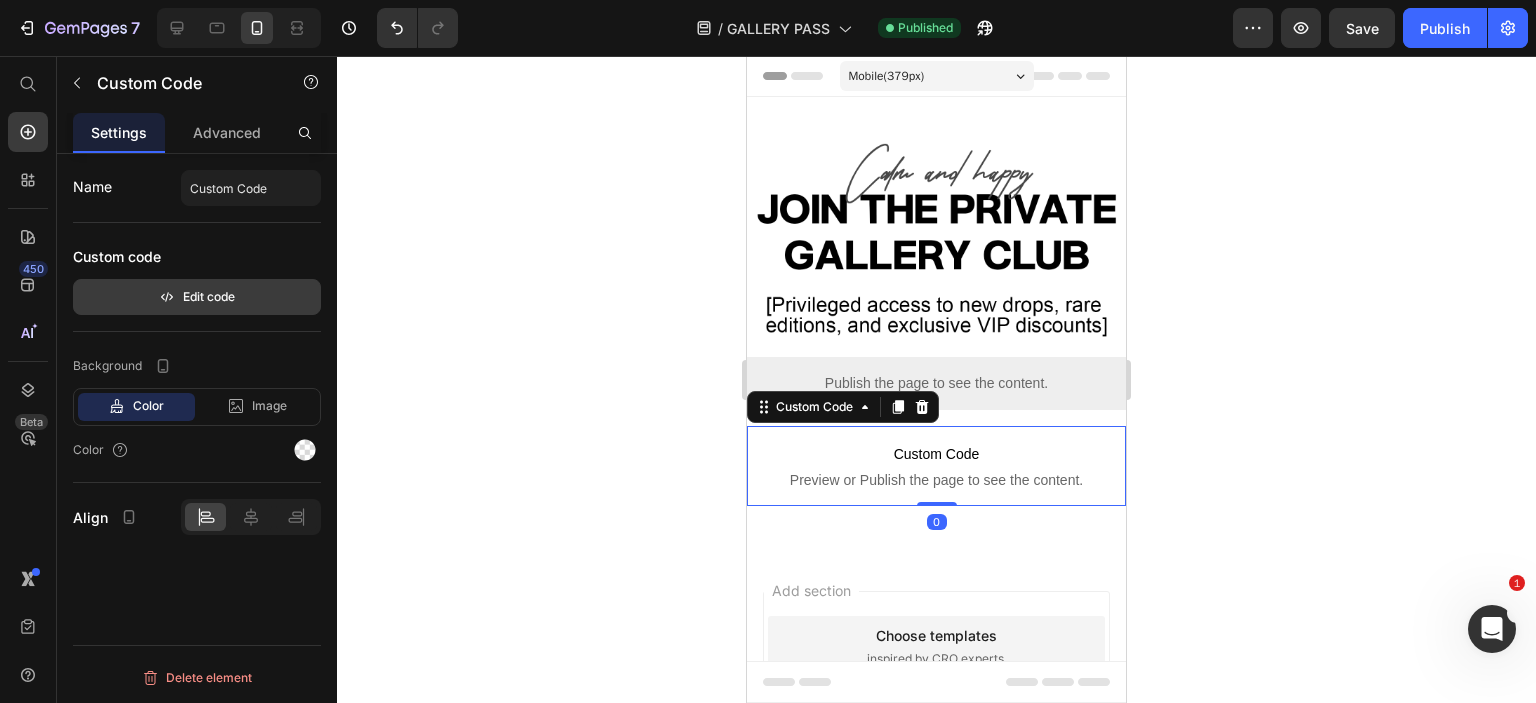 click on "Edit code" at bounding box center [197, 297] 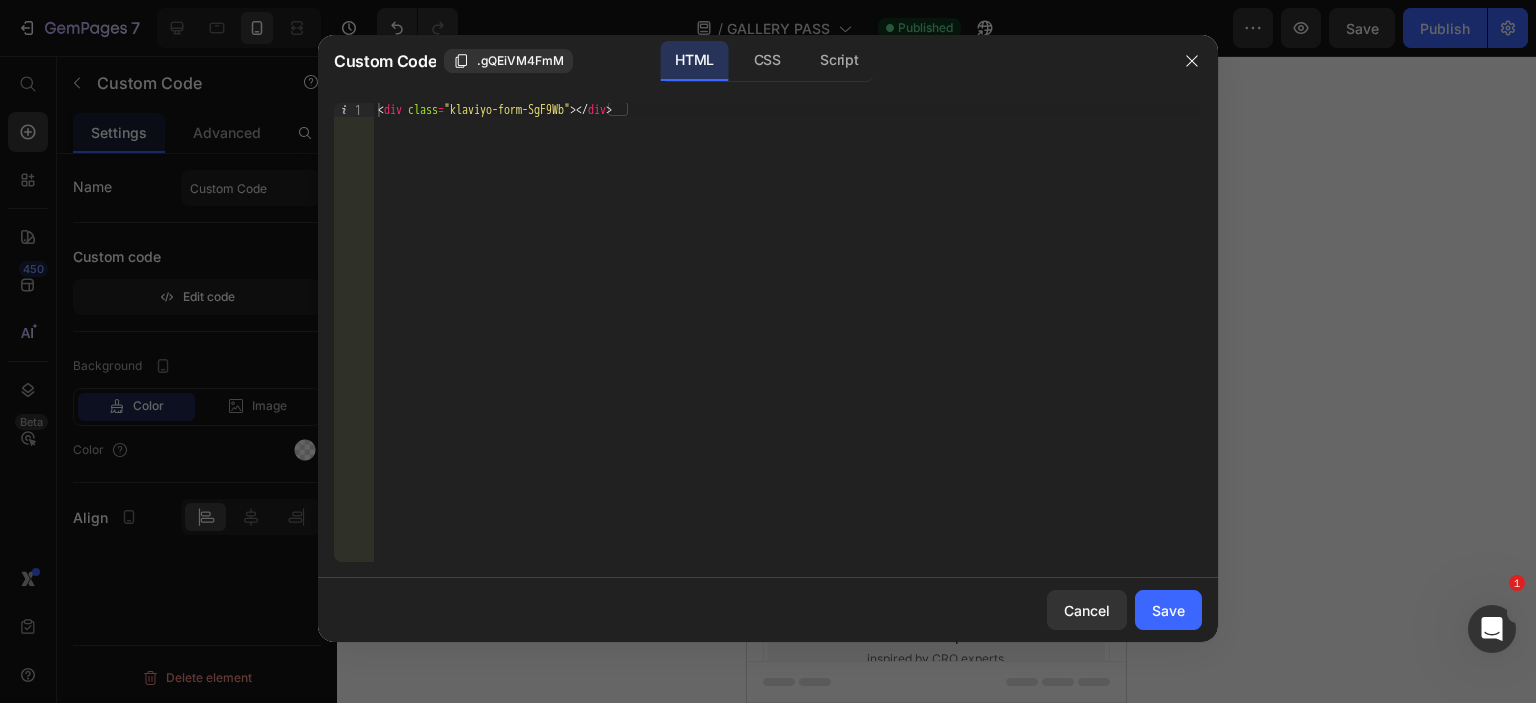 click on "< div   class = "klaviyo-form-SgF9Wb" > </ div >" at bounding box center [788, 346] 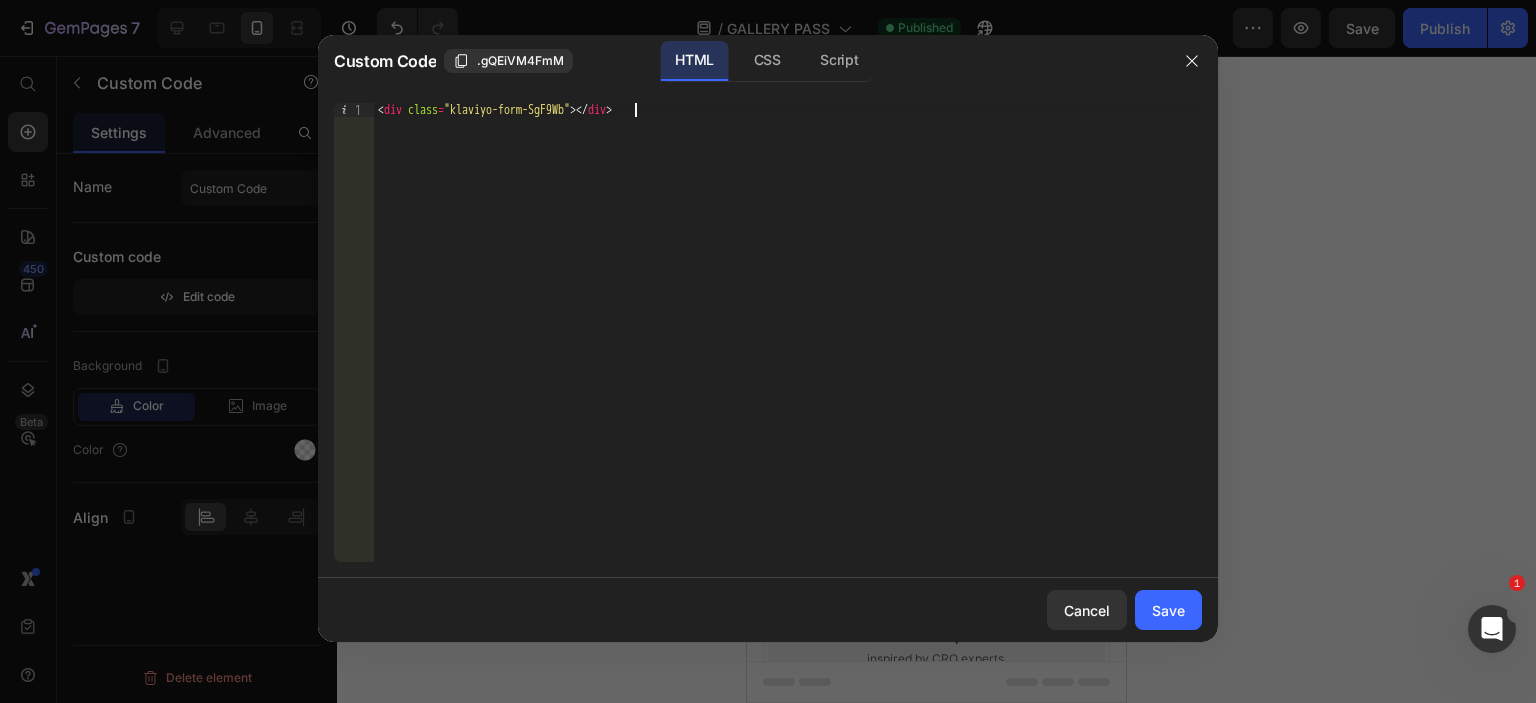 click on "< div   class = "klaviyo-form-SgF9Wb" > </ div >" at bounding box center [788, 346] 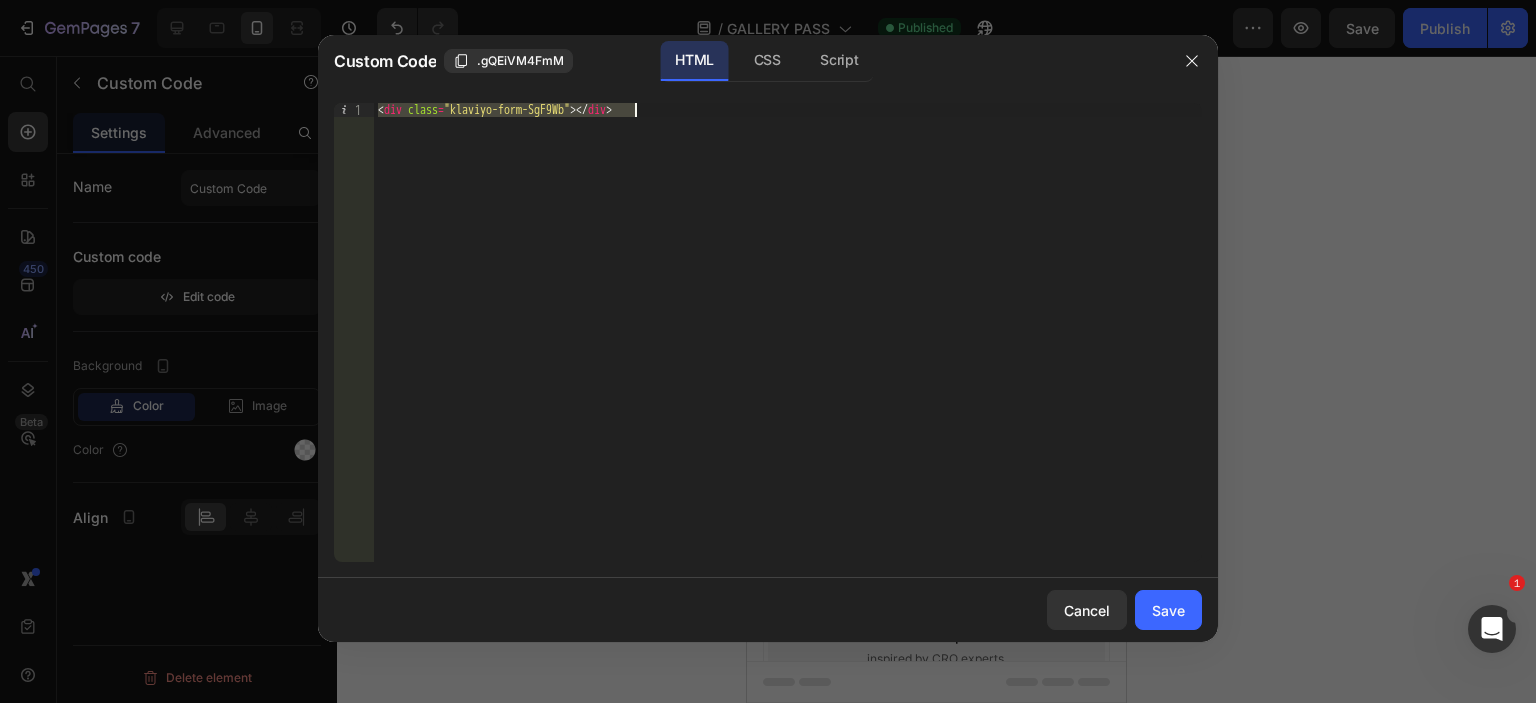 click on "< div   class = "klaviyo-form-SgF9Wb" > </ div >" at bounding box center [788, 346] 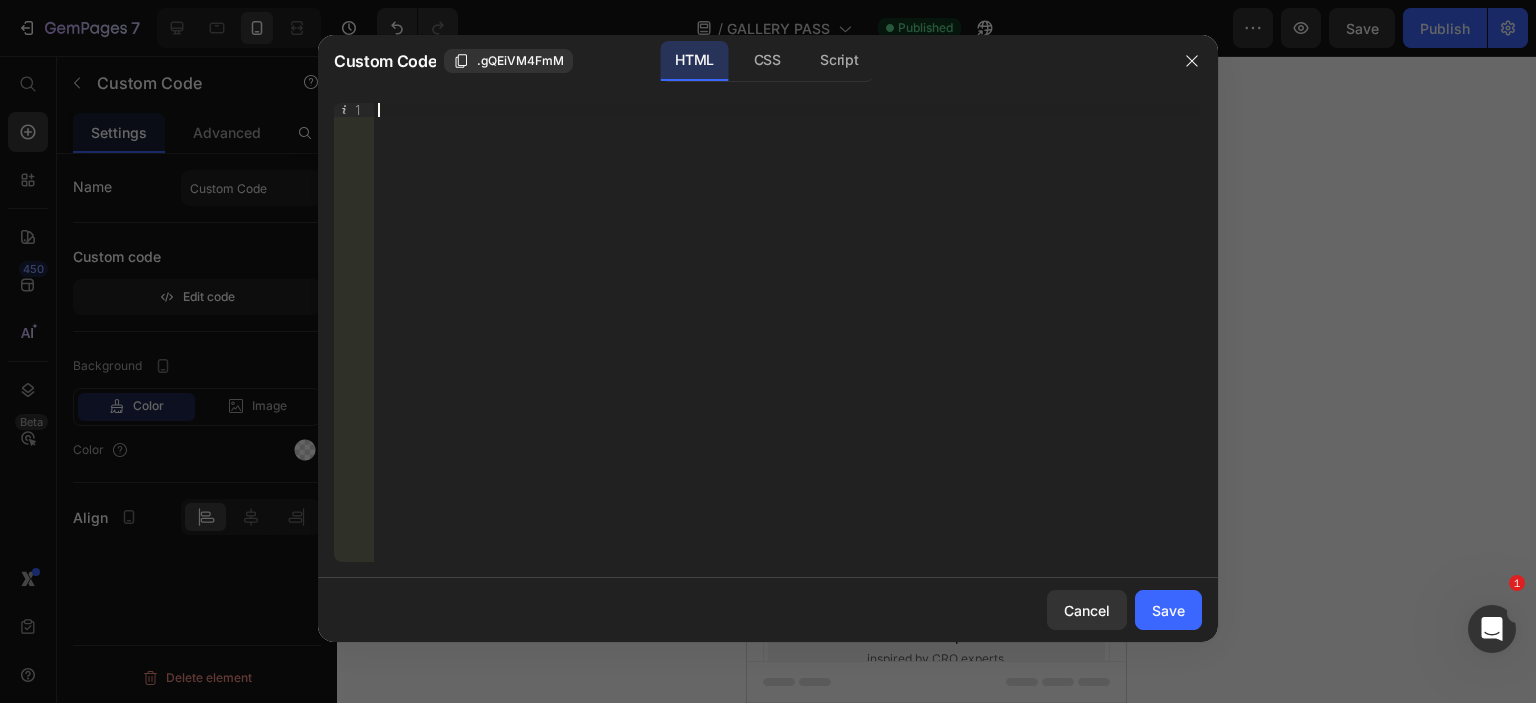 paste on "<div class="klaviyo-form-SgF9Wb"></div>" 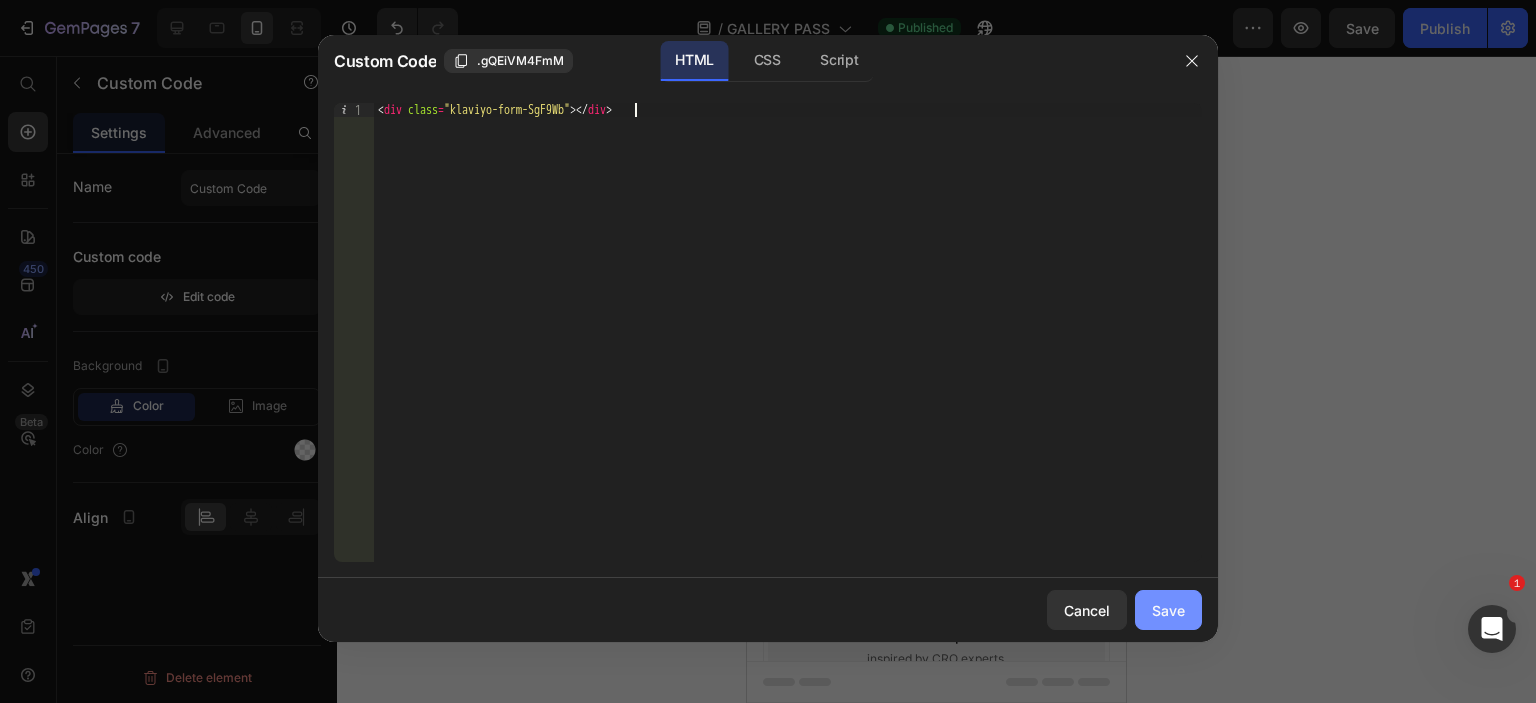 click on "Save" at bounding box center [1168, 610] 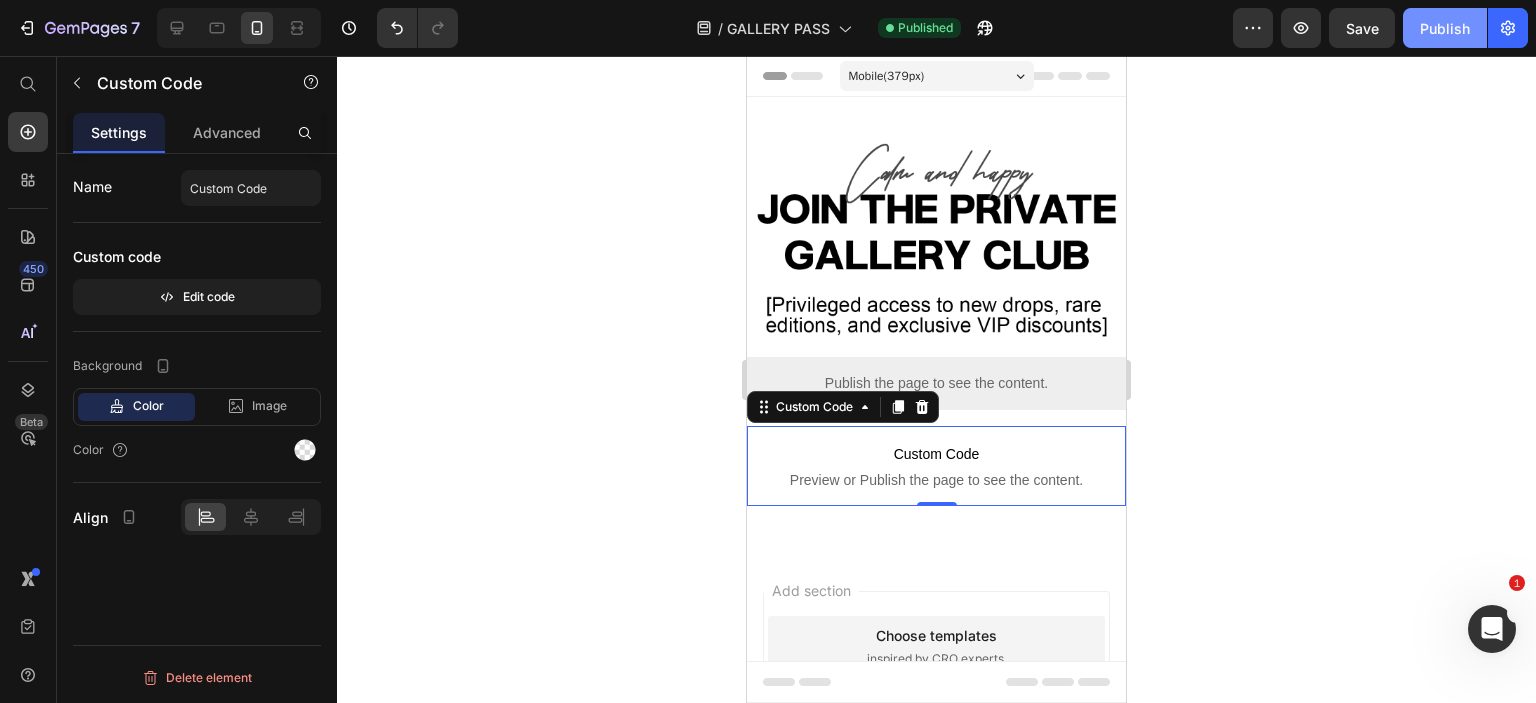 click on "Publish" at bounding box center [1445, 28] 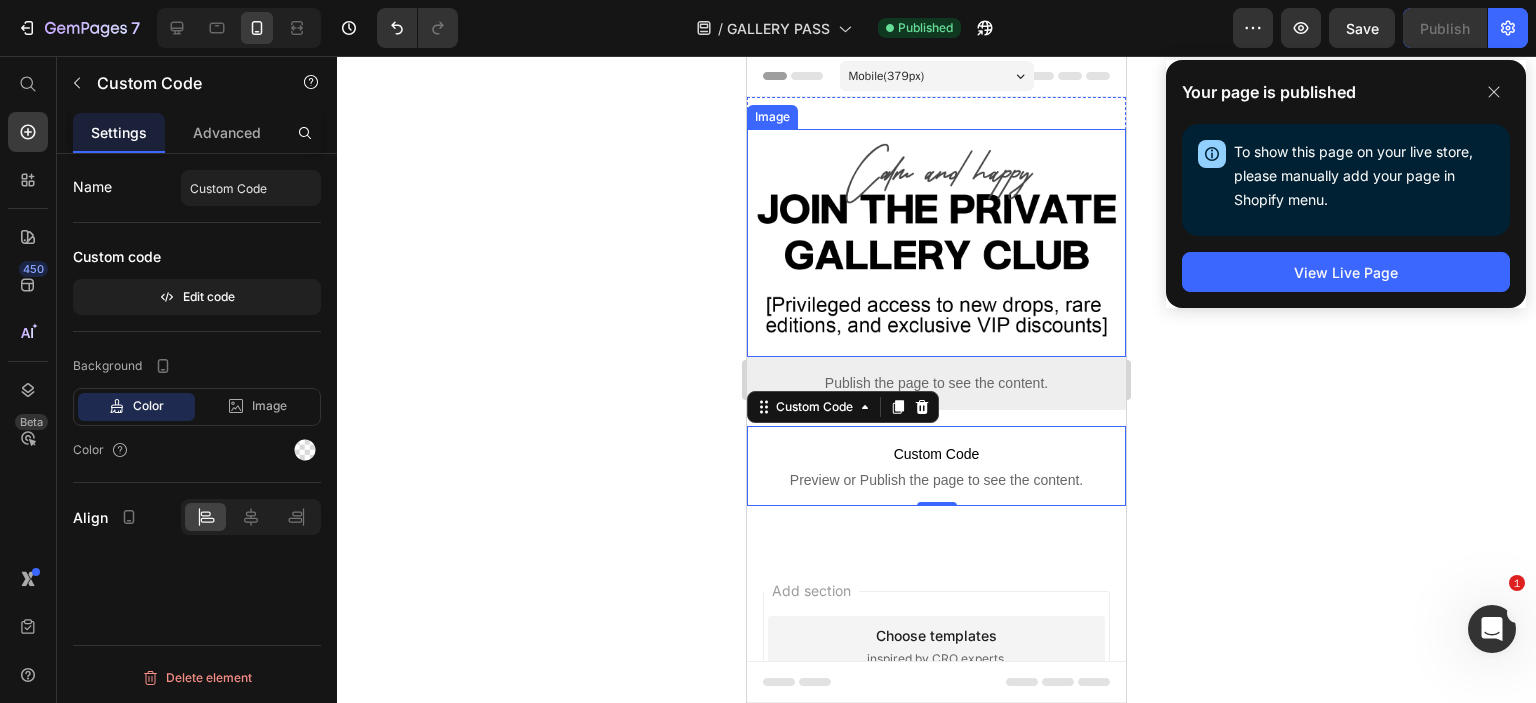 click at bounding box center [936, 243] 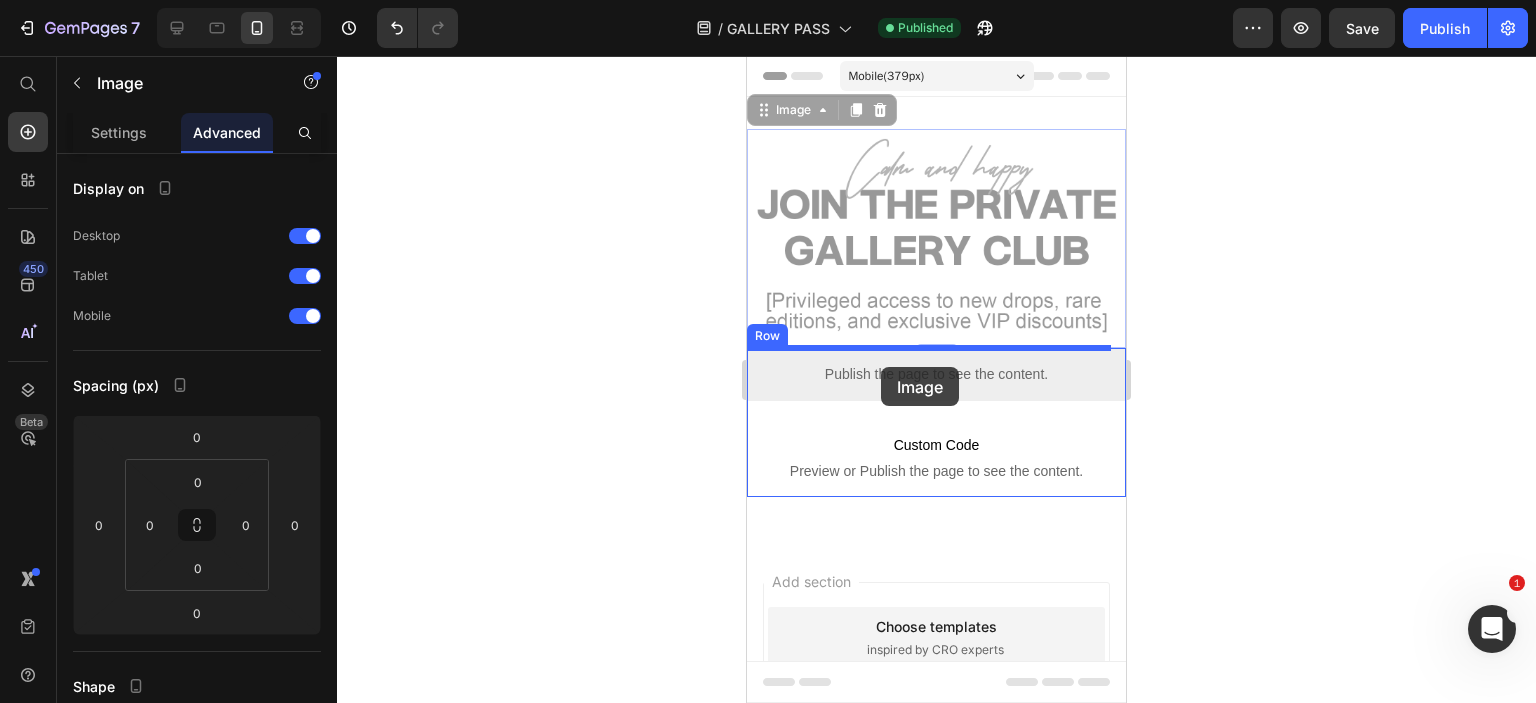 drag, startPoint x: 797, startPoint y: 105, endPoint x: 881, endPoint y: 367, distance: 275.13632 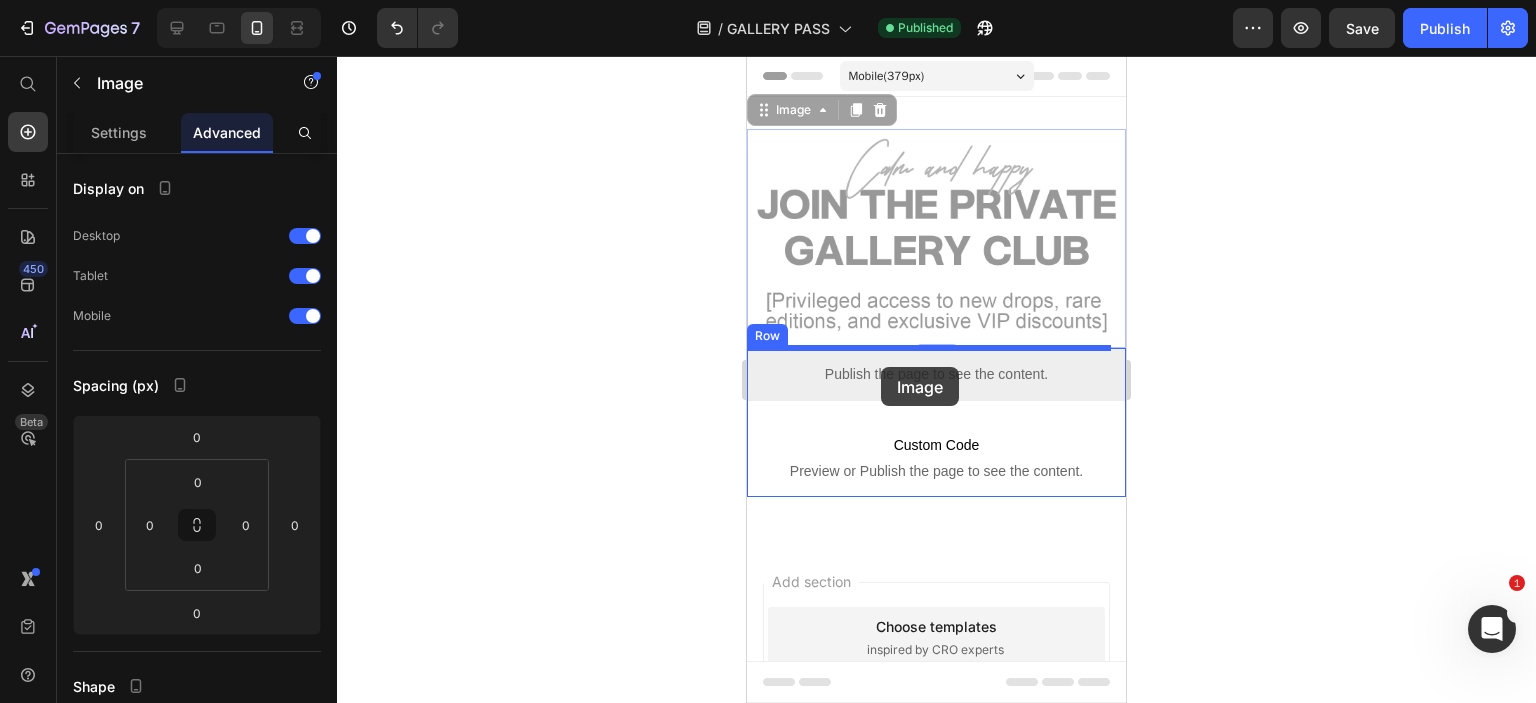 type on "16" 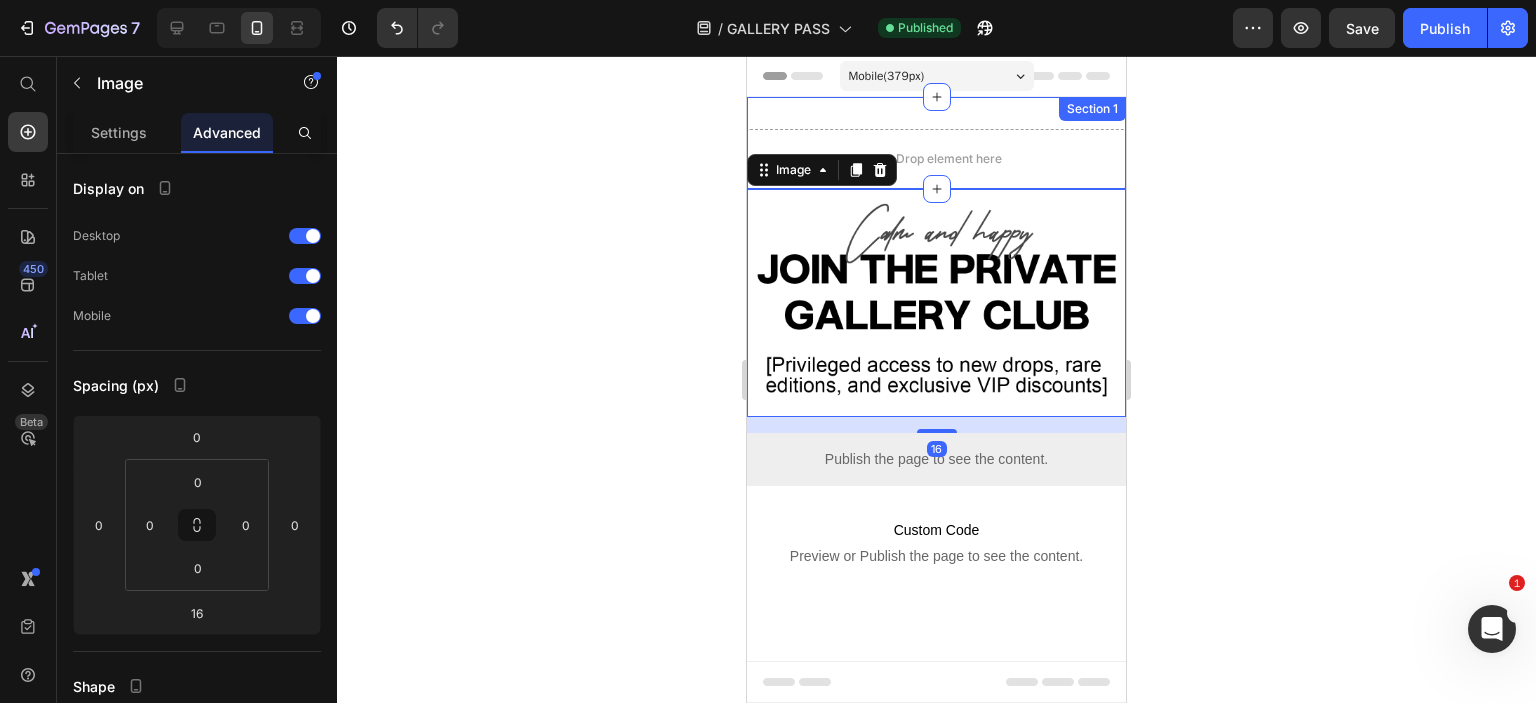click on "Drop element here Section 1" at bounding box center (936, 143) 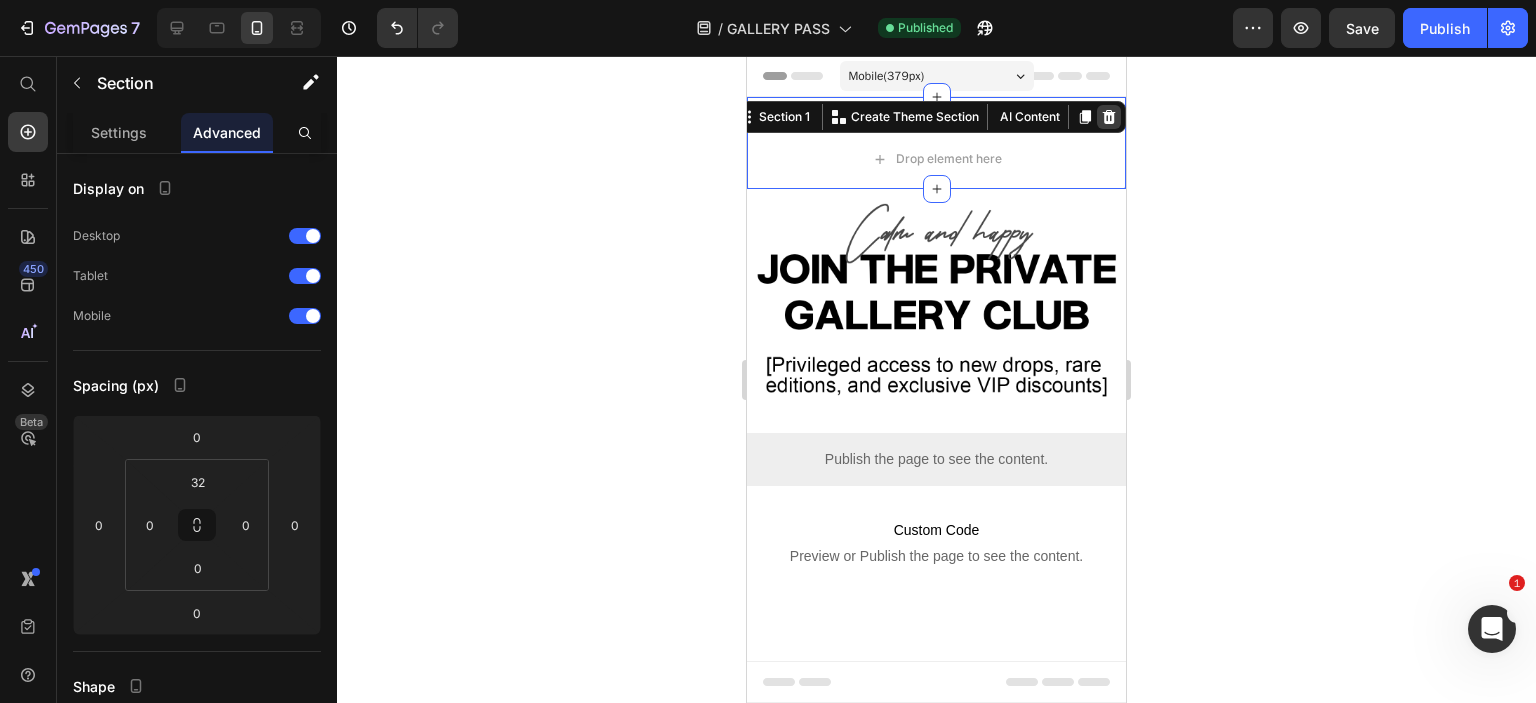 click 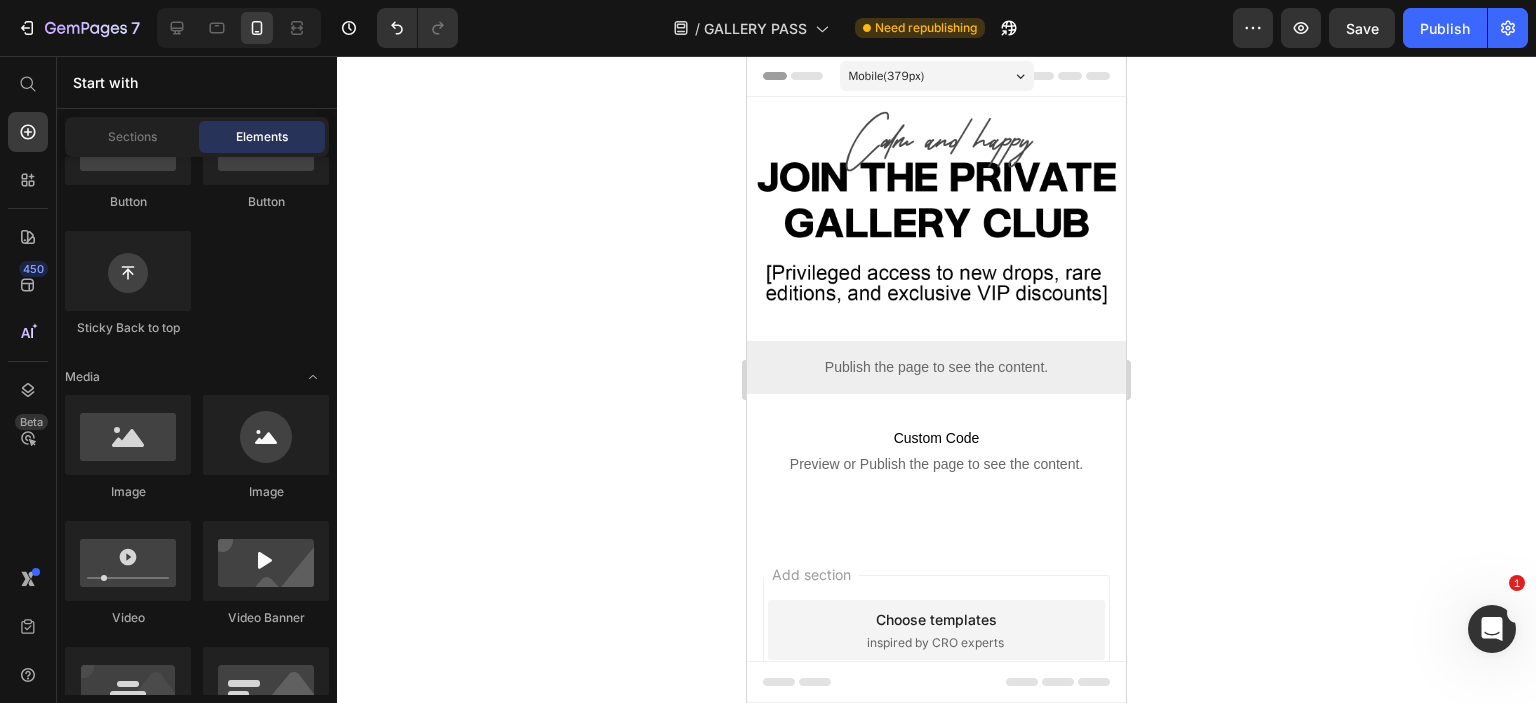 click at bounding box center (936, 211) 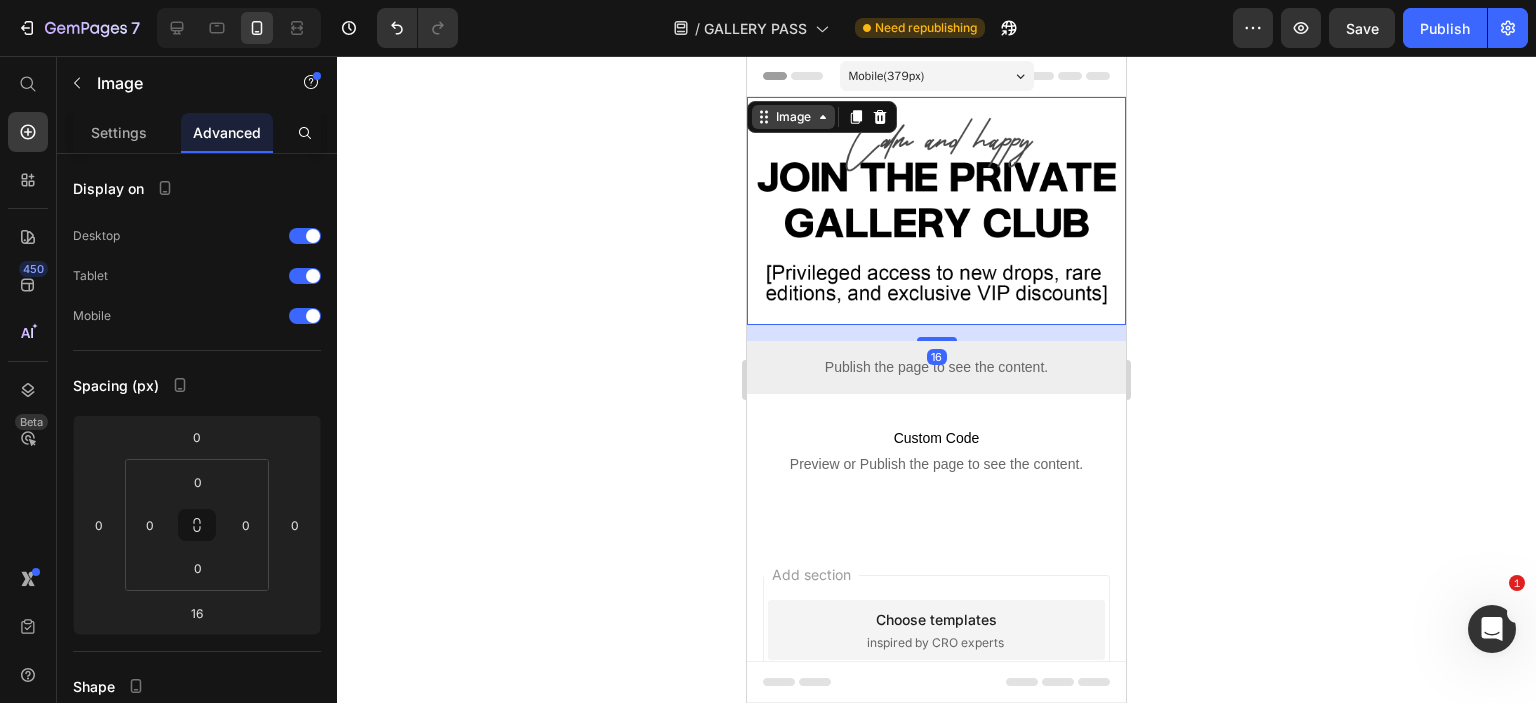 click 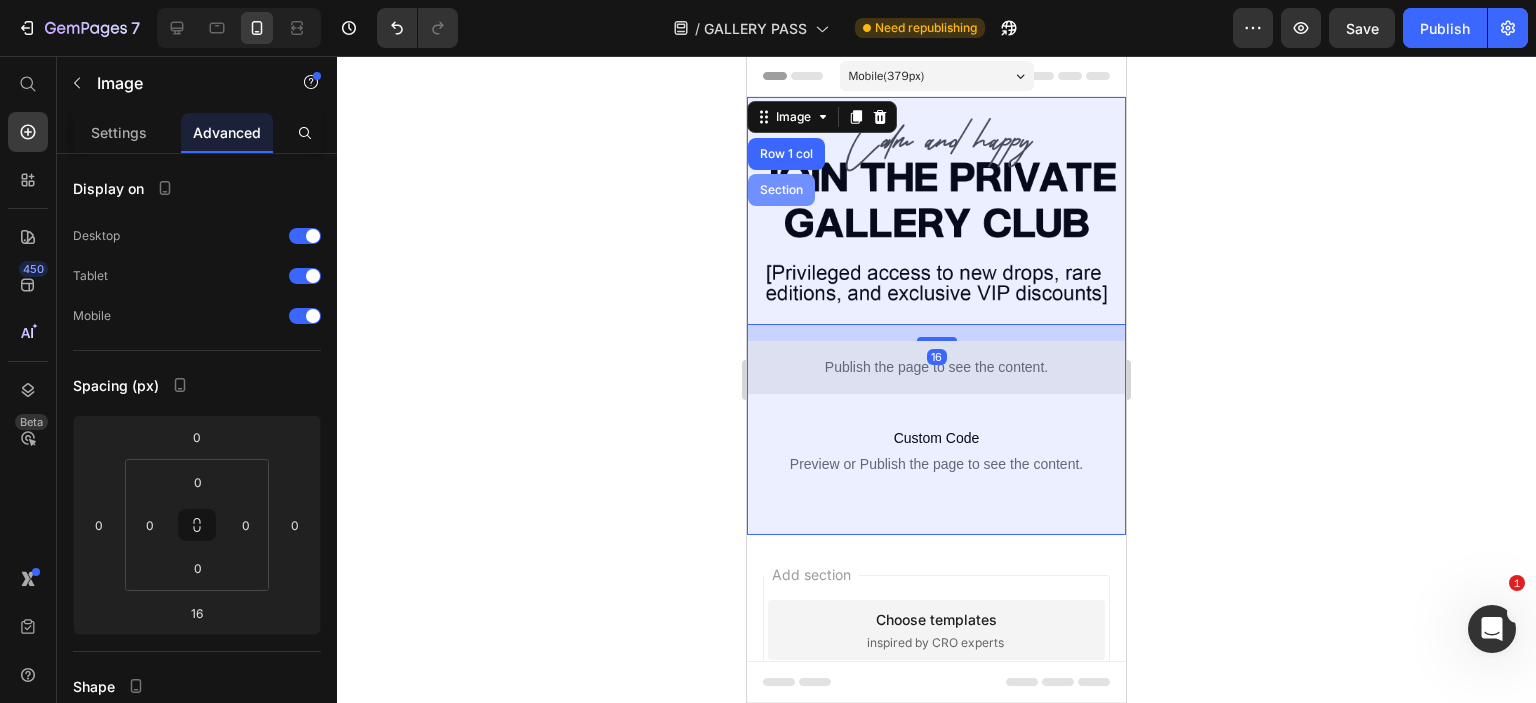 click on "Section" at bounding box center (781, 190) 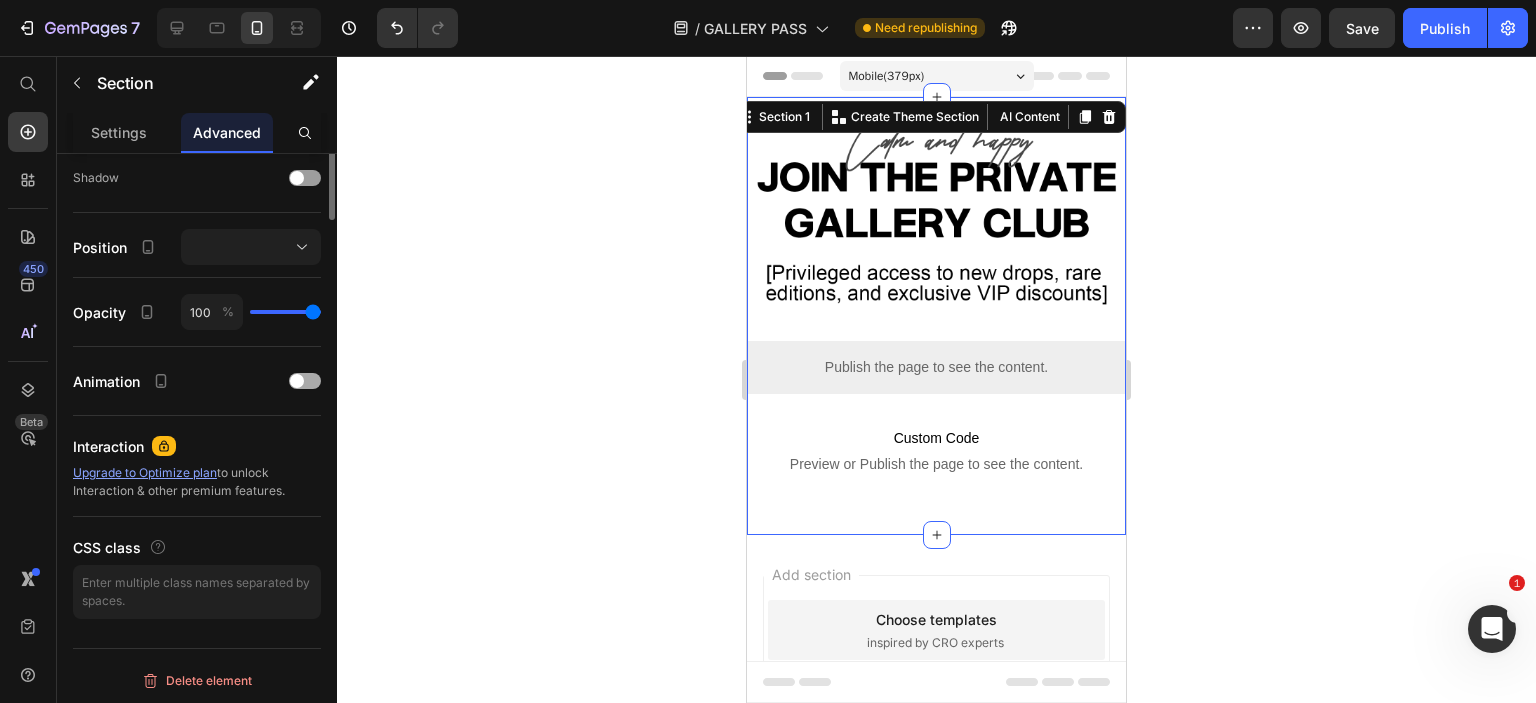 scroll, scrollTop: 0, scrollLeft: 0, axis: both 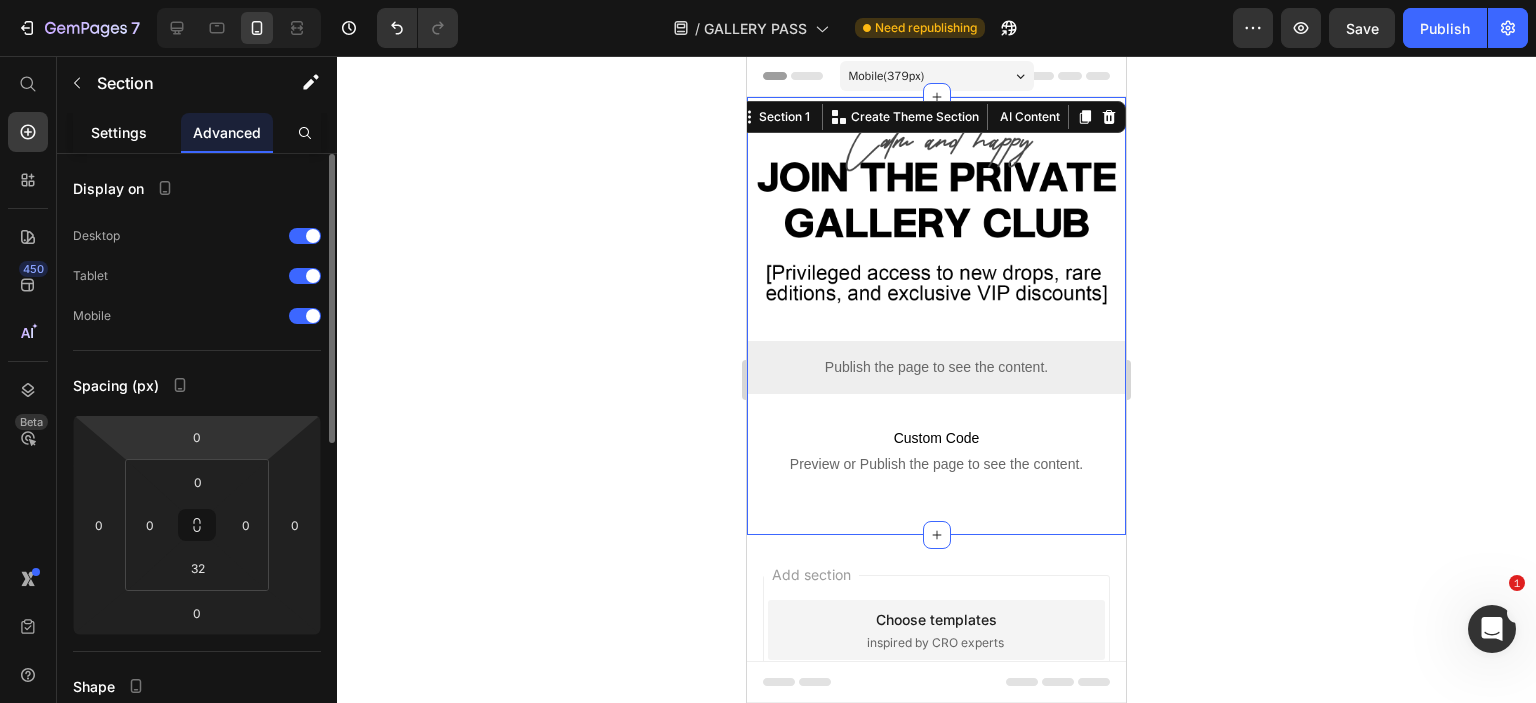click on "Settings" at bounding box center [119, 132] 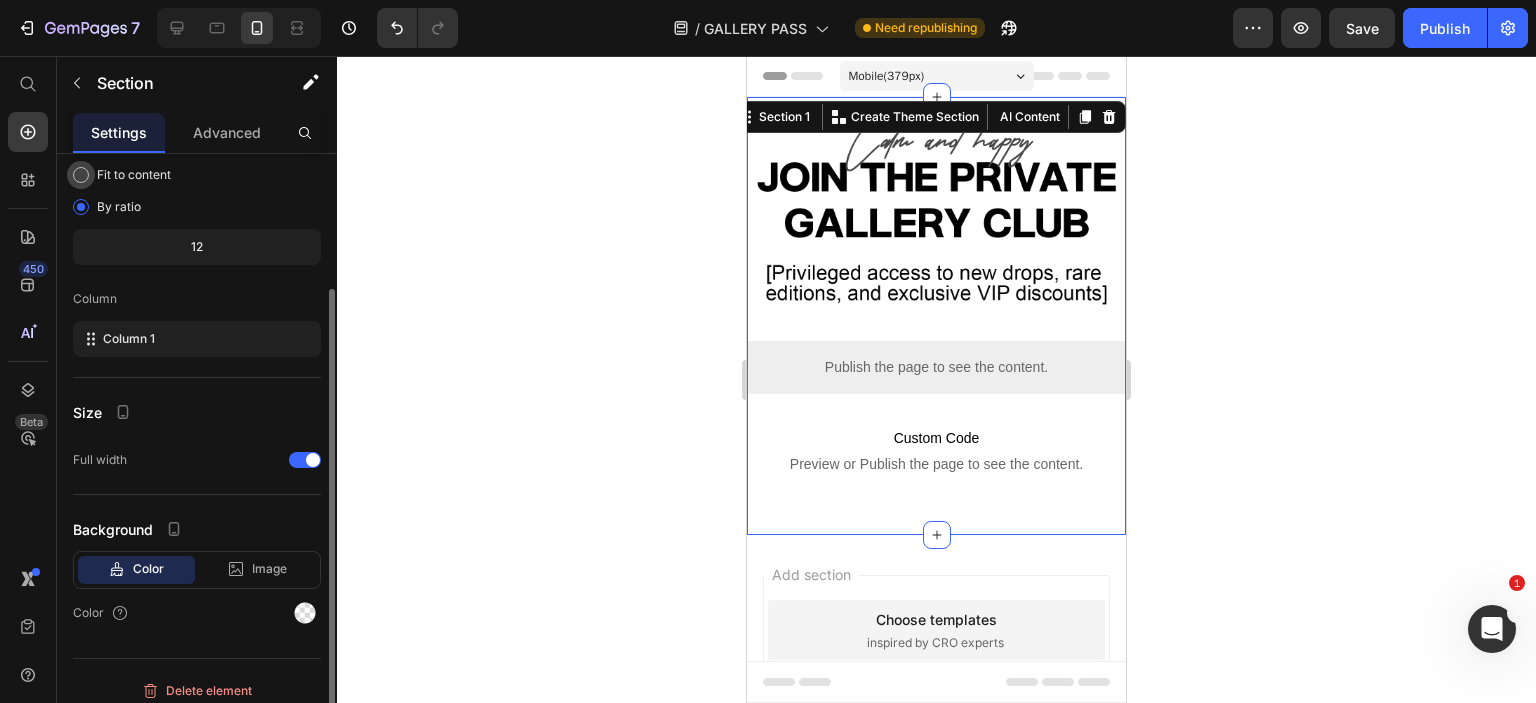 scroll, scrollTop: 156, scrollLeft: 0, axis: vertical 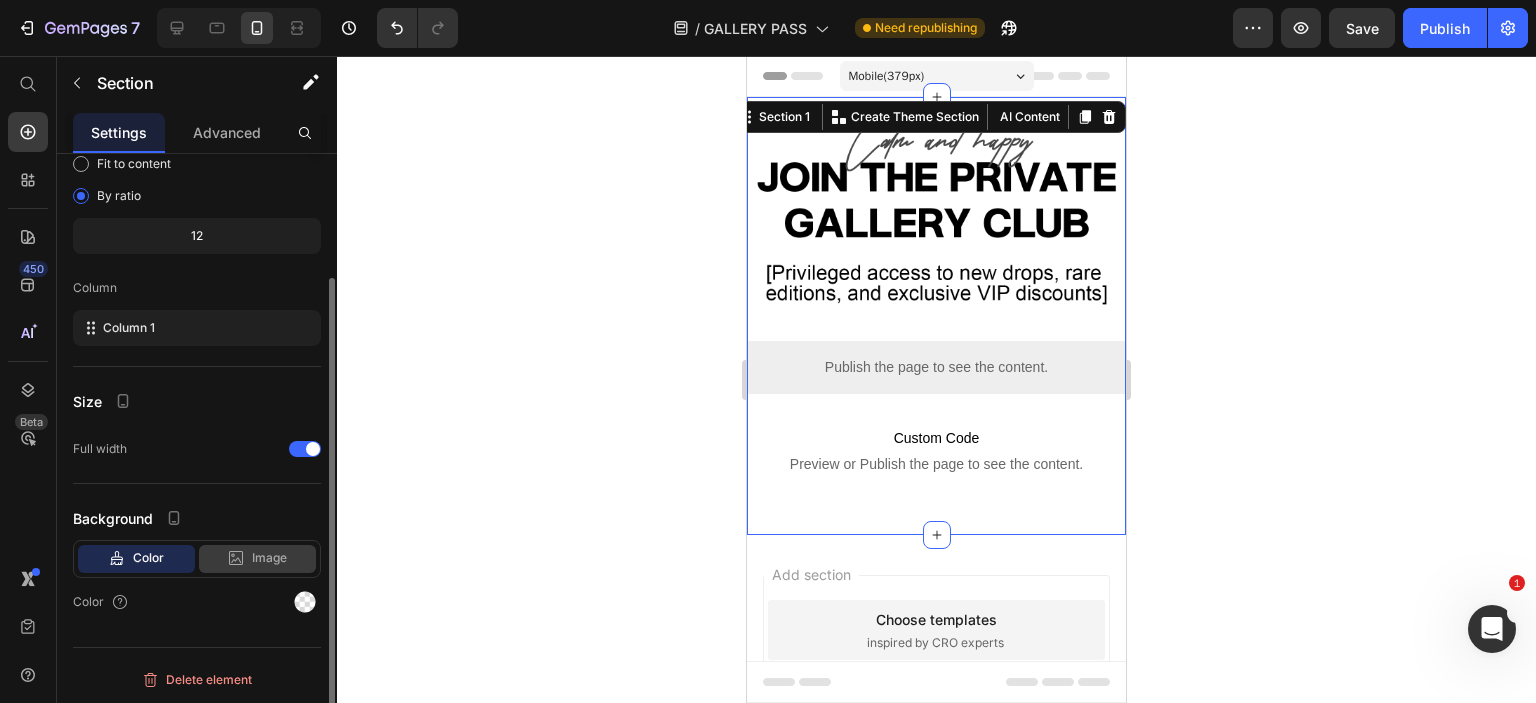 click on "Image" 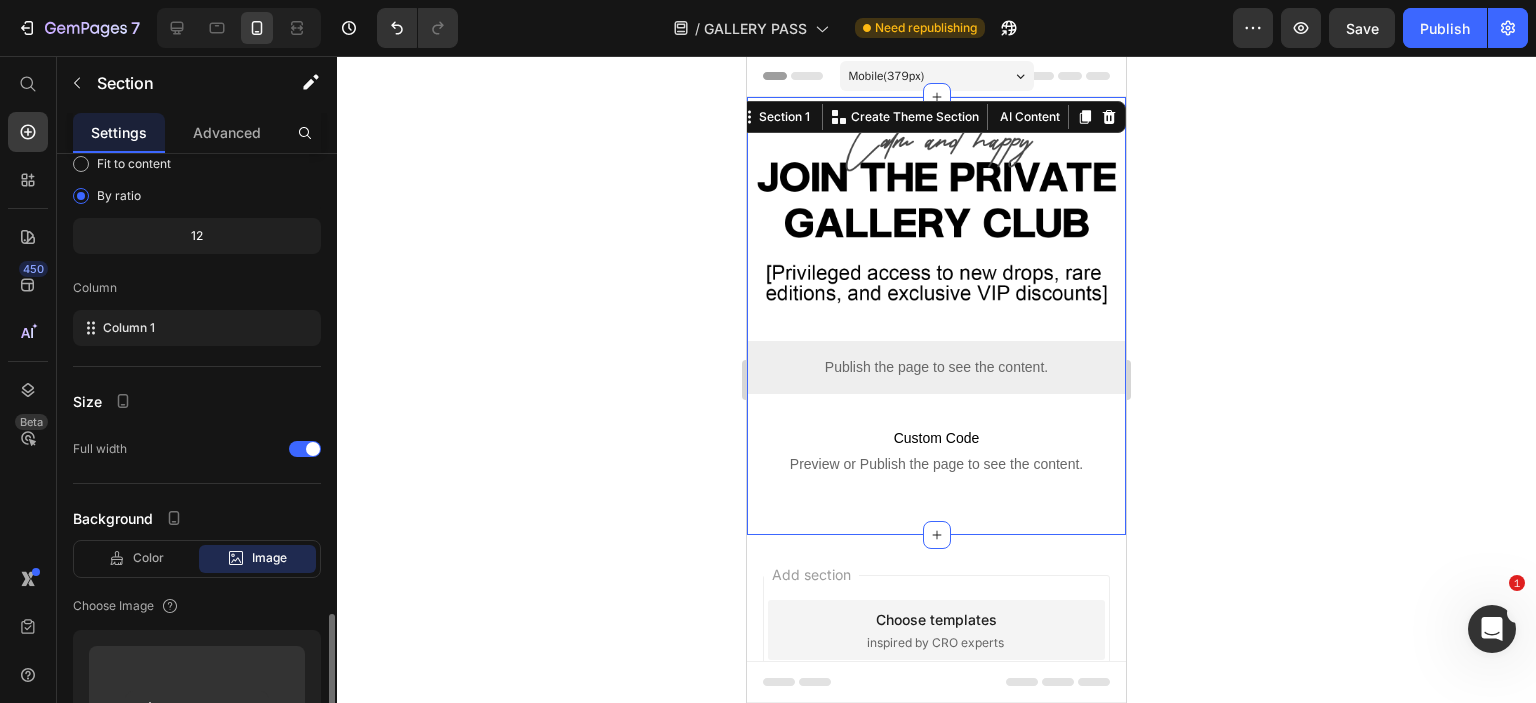 scroll, scrollTop: 432, scrollLeft: 0, axis: vertical 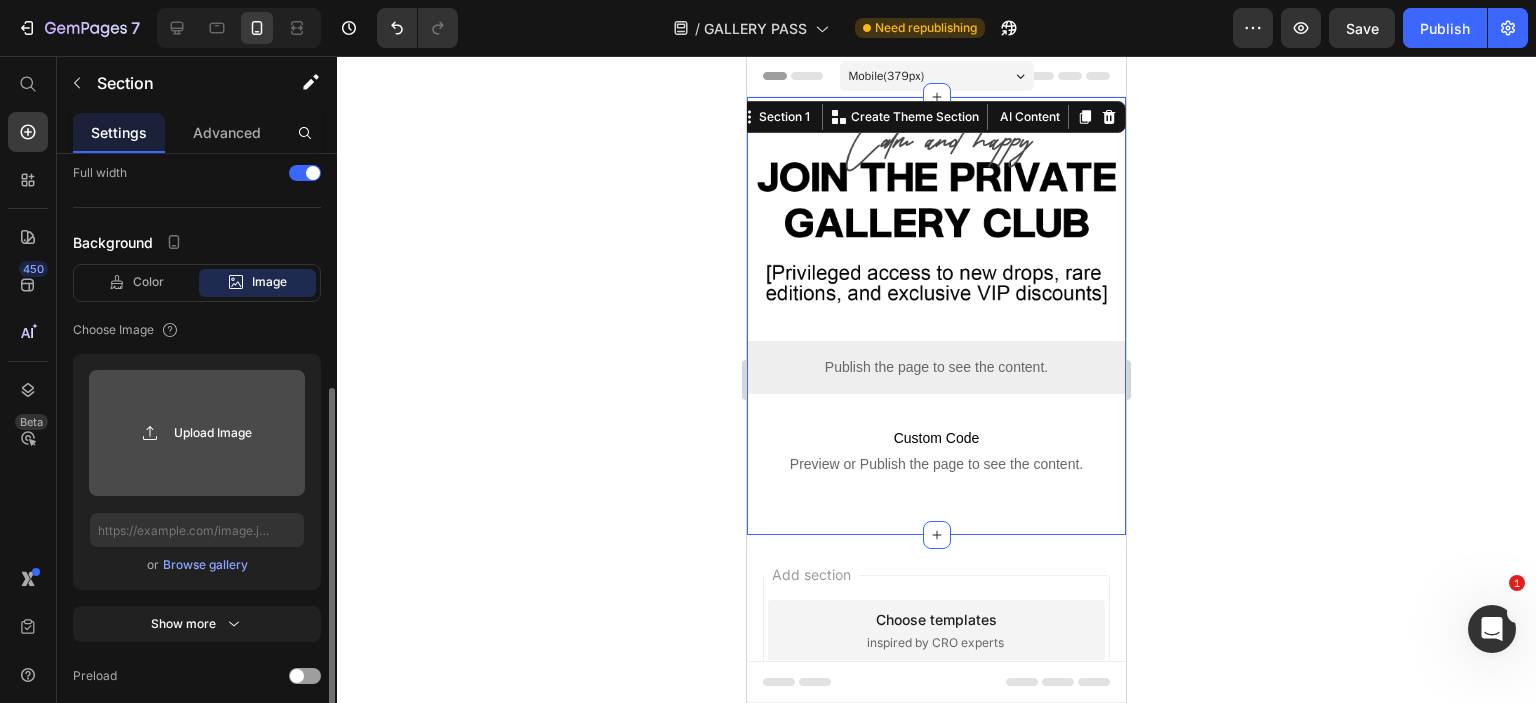 click 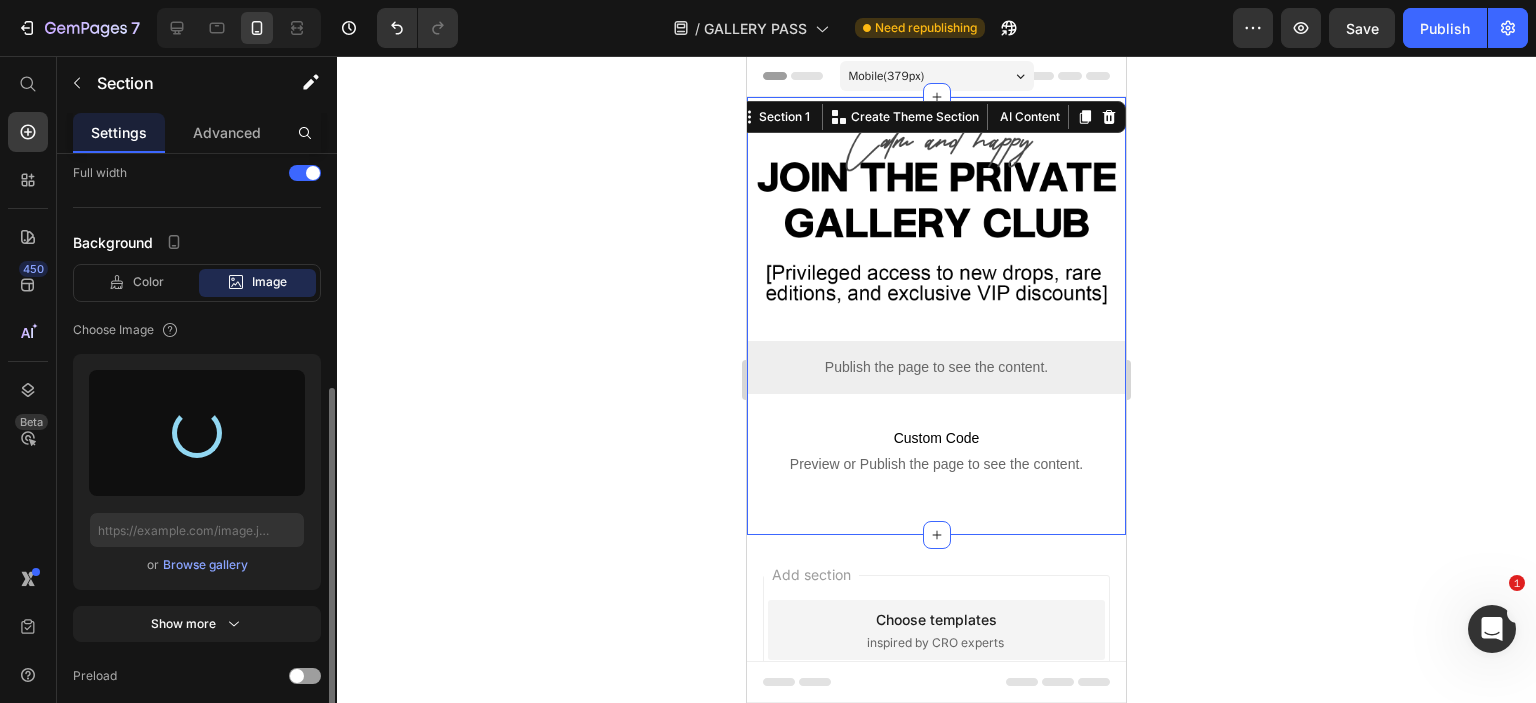 type on "https://cdn.shopify.com/s/files/1/0726/2853/5635/files/gempages_561664639159501666-51e5e274-b551-45ab-885f-5491a3482a9c.png" 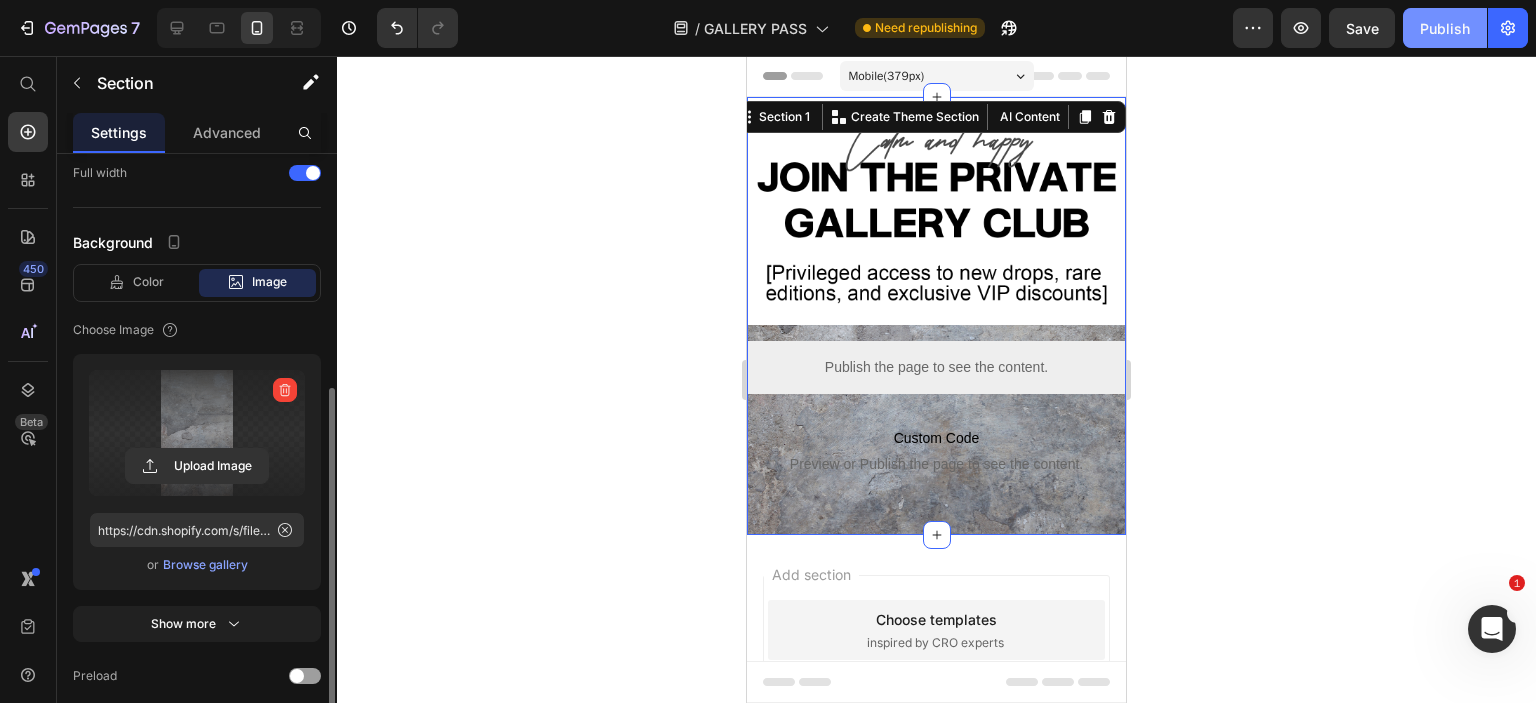 click on "Publish" at bounding box center (1445, 28) 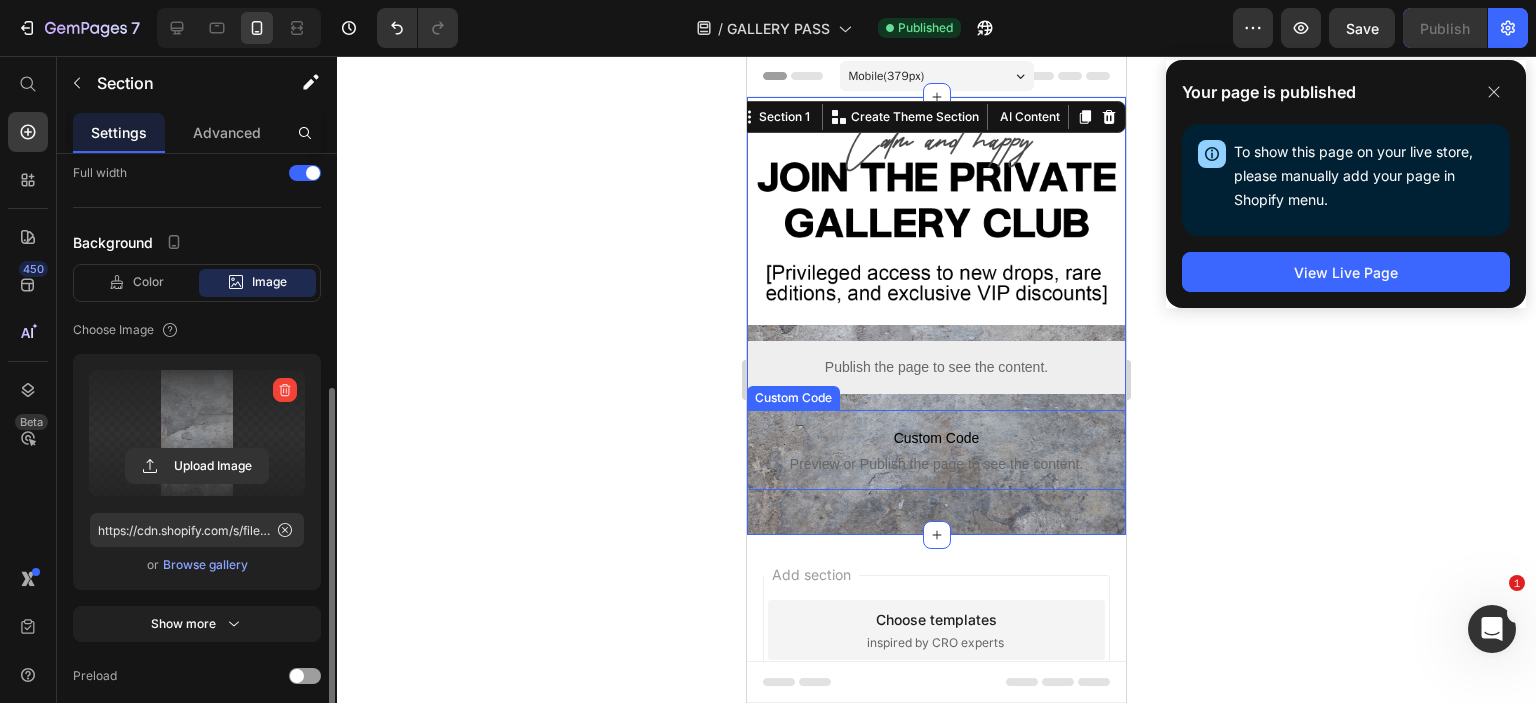 click on "Custom Code" at bounding box center [936, 438] 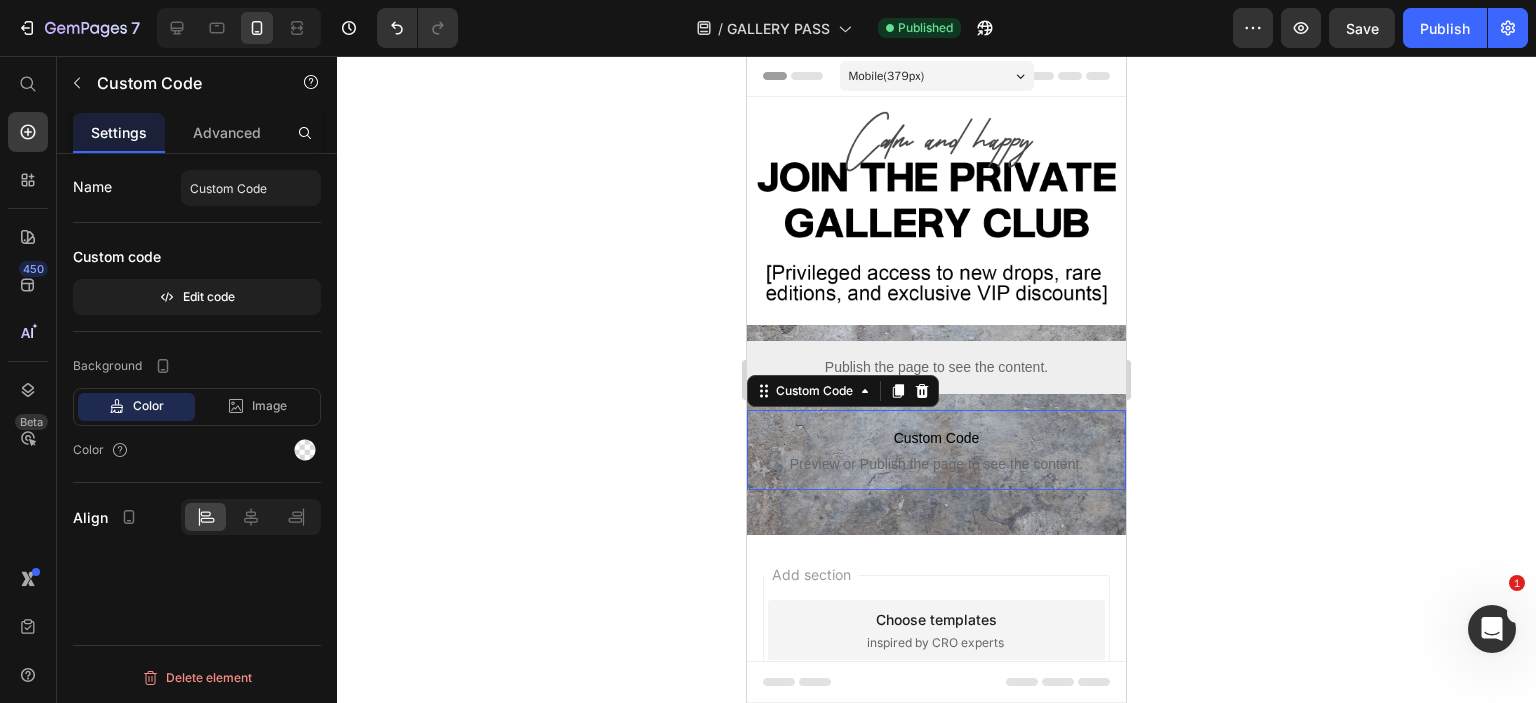scroll, scrollTop: 0, scrollLeft: 0, axis: both 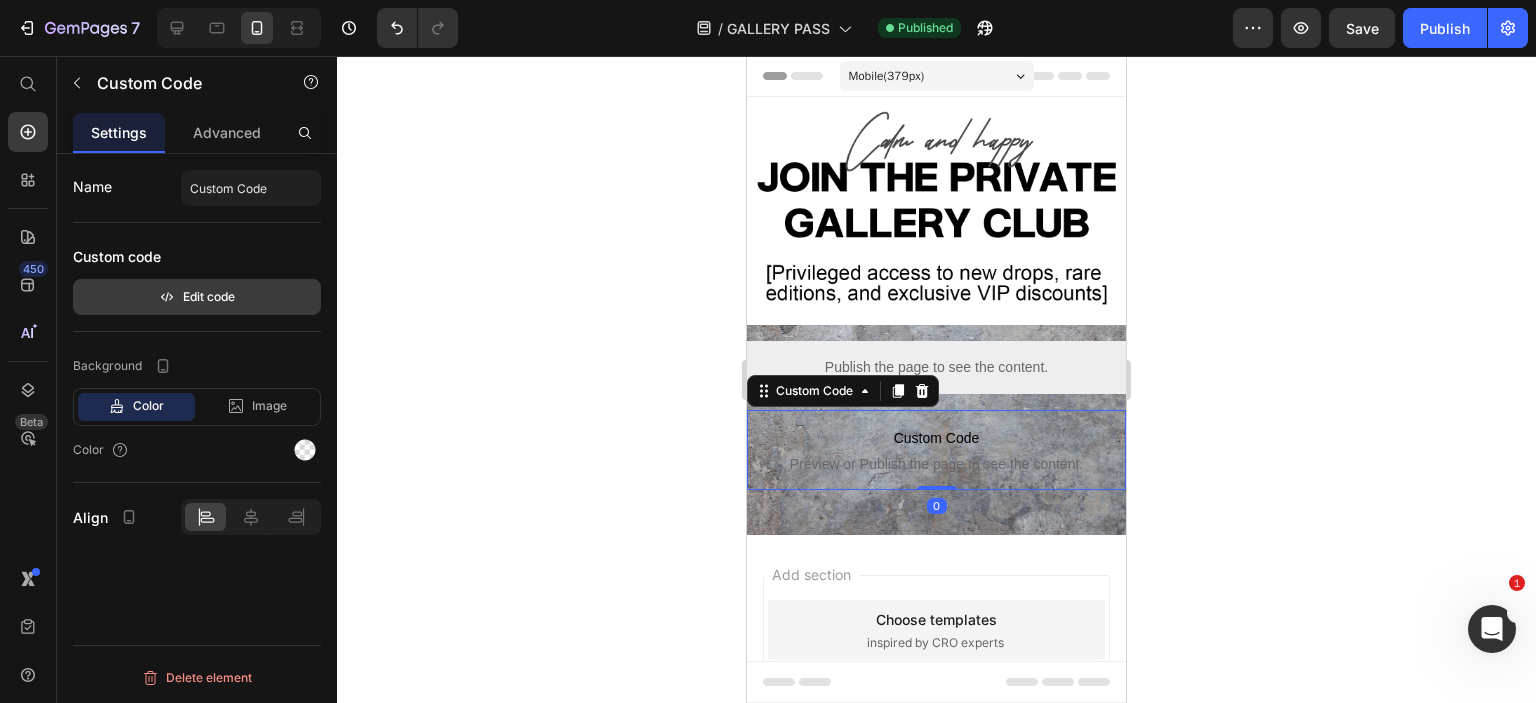 click on "Edit code" at bounding box center [197, 297] 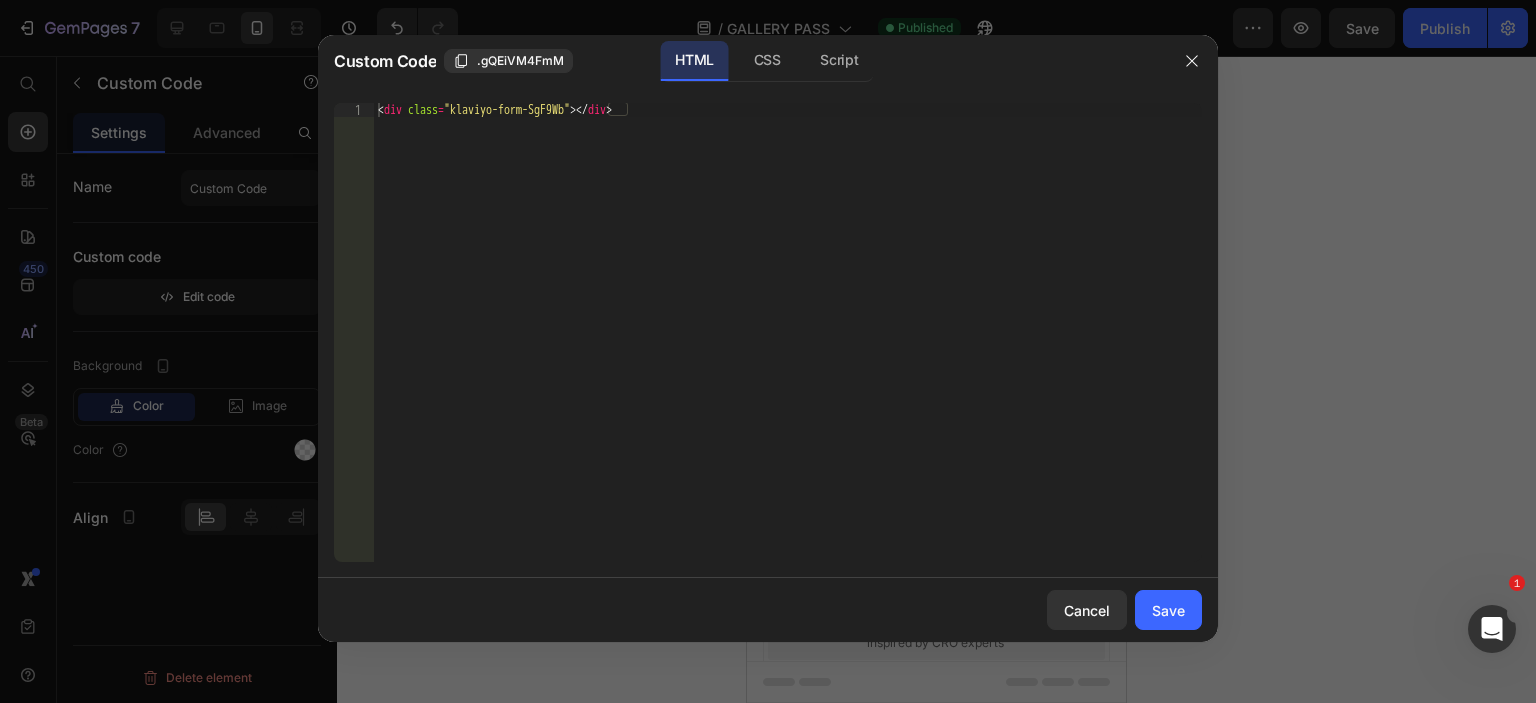type on "<div class="klaviyo-form-SgF9Wb"></div>" 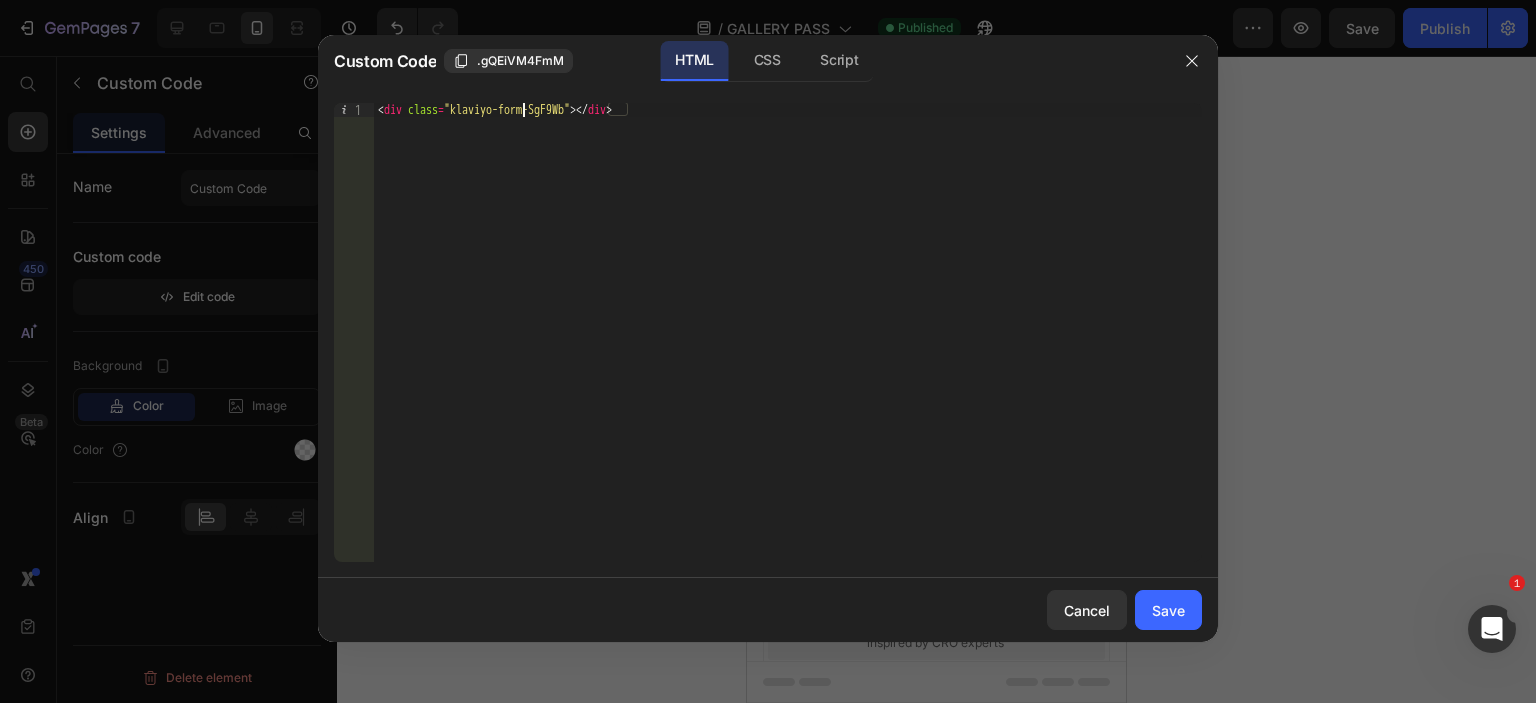 click on "< div   class = "klaviyo-form-SgF9Wb" > </ div >" at bounding box center (788, 346) 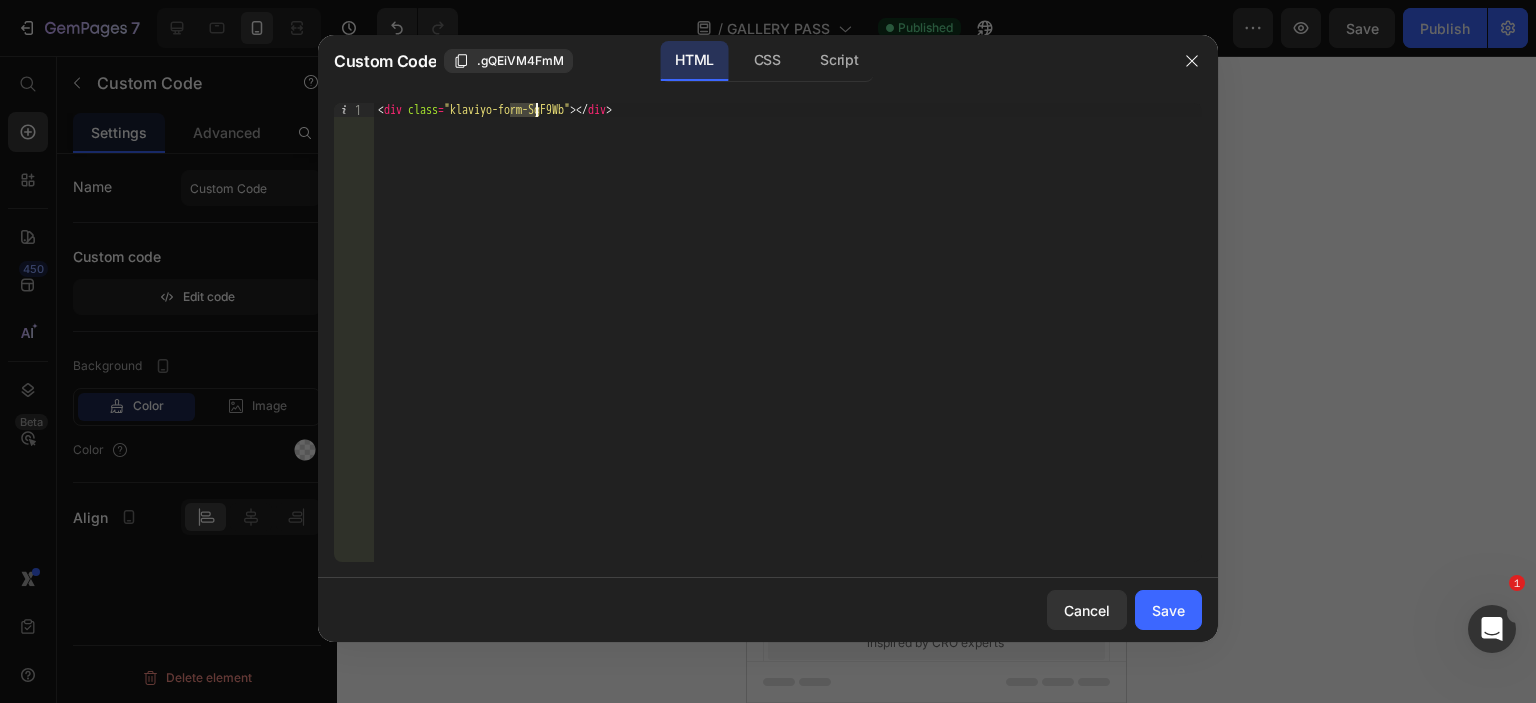 click on "< div   class = "klaviyo-form-SgF9Wb" > </ div >" at bounding box center (788, 346) 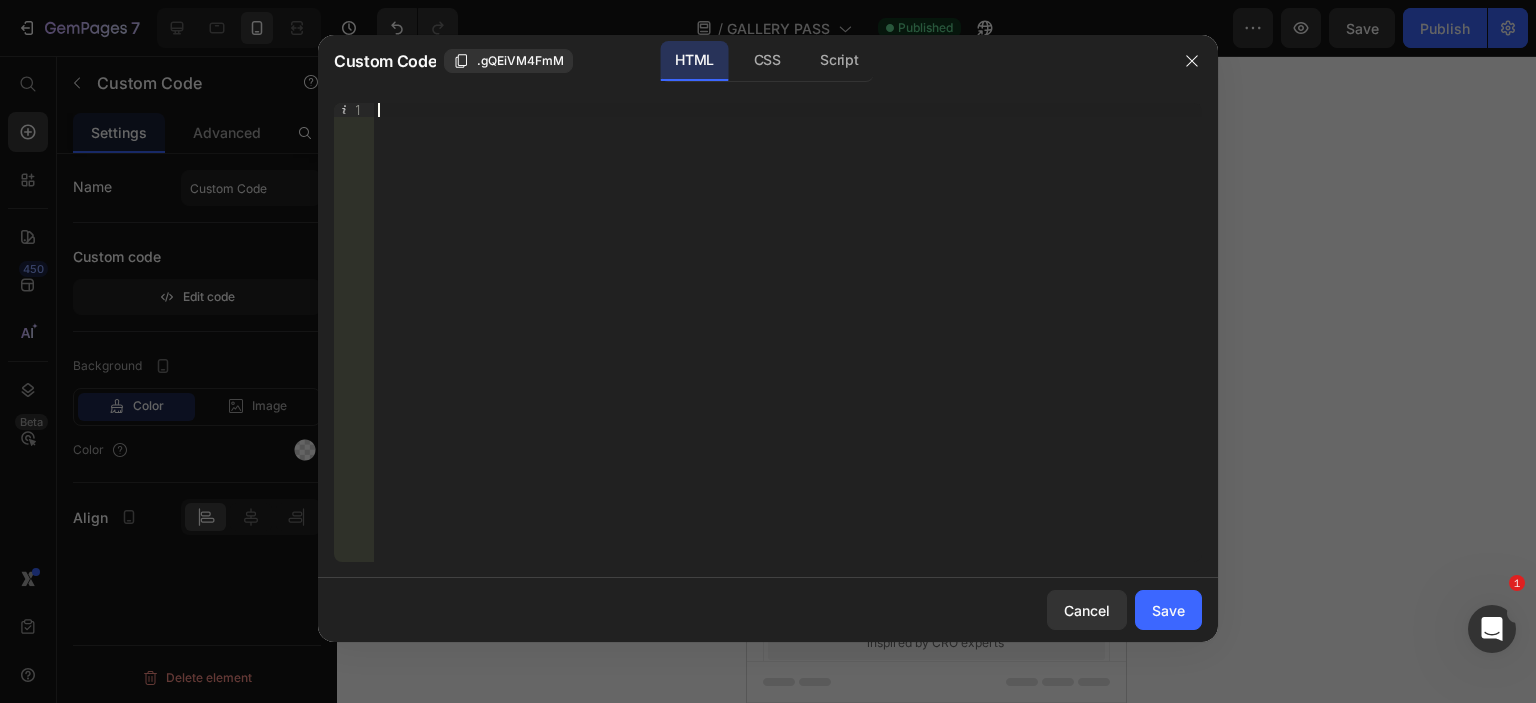 paste on "<div class="klaviyo-form-SgF9Wb"></div>" 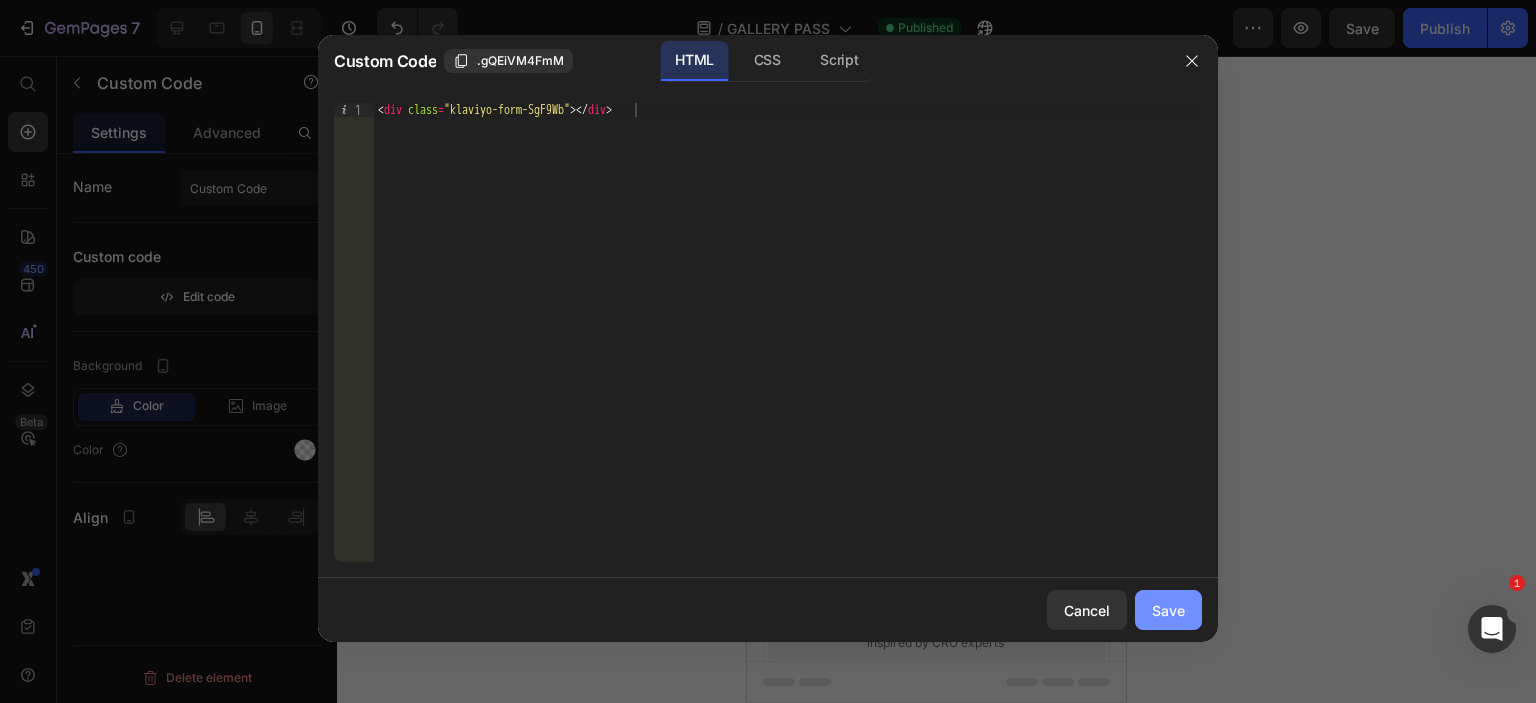 click on "Save" at bounding box center (1168, 610) 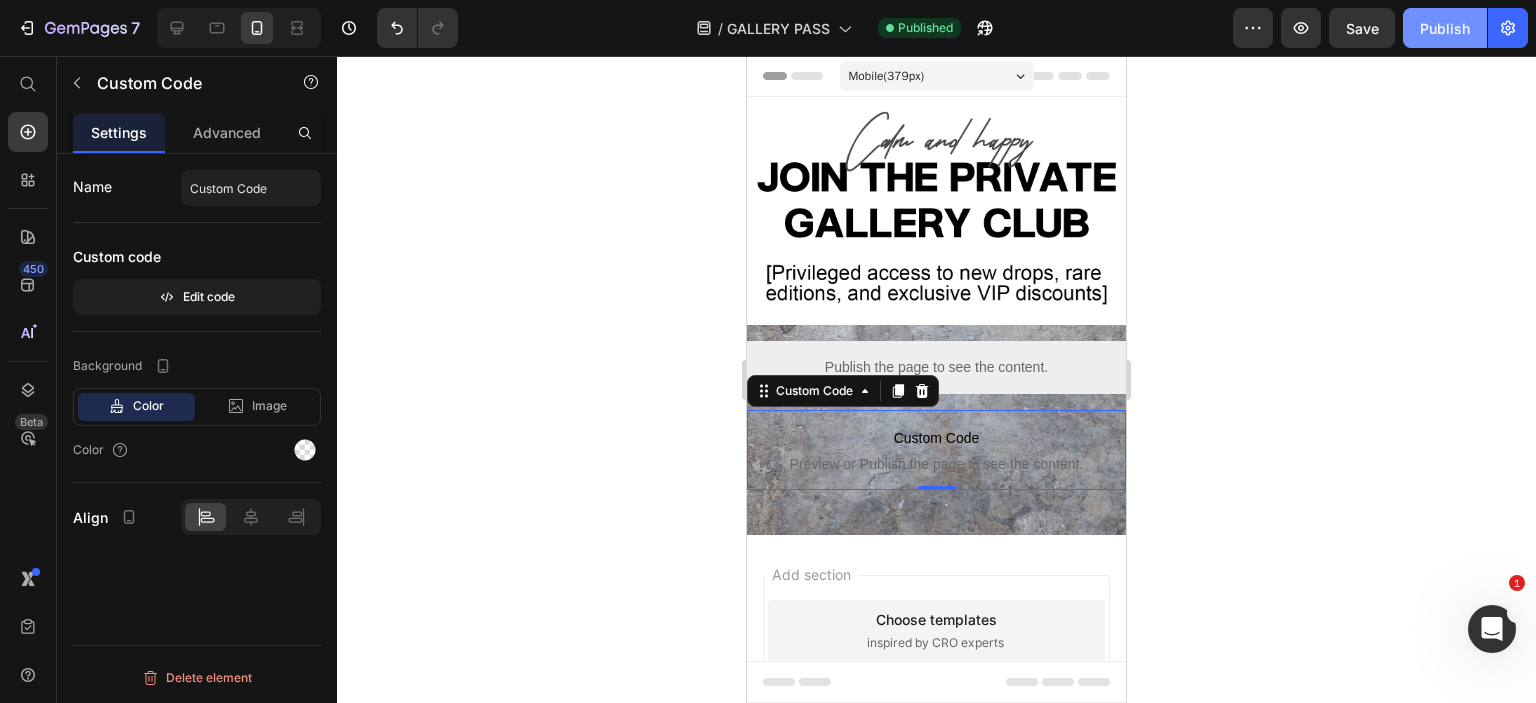 click on "Publish" at bounding box center [1445, 28] 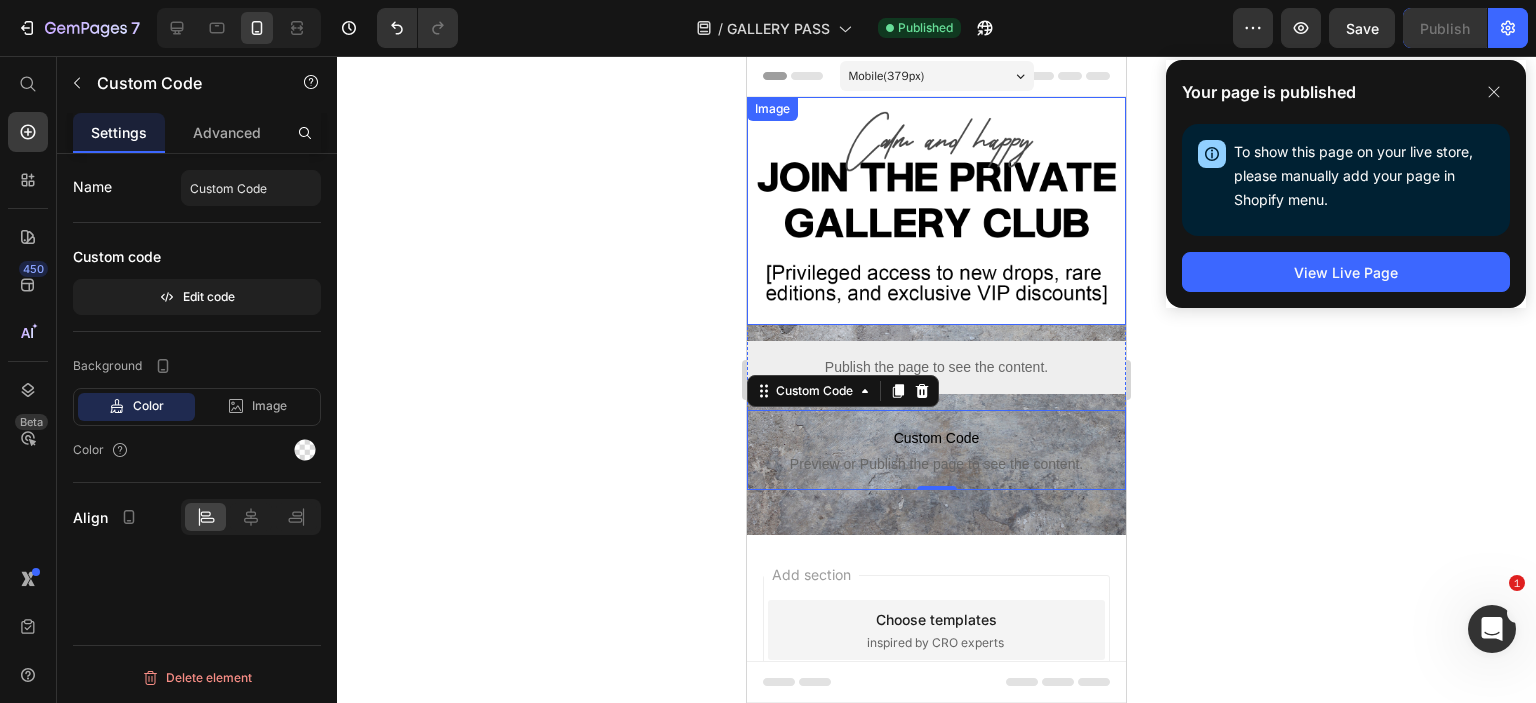 click at bounding box center (936, 211) 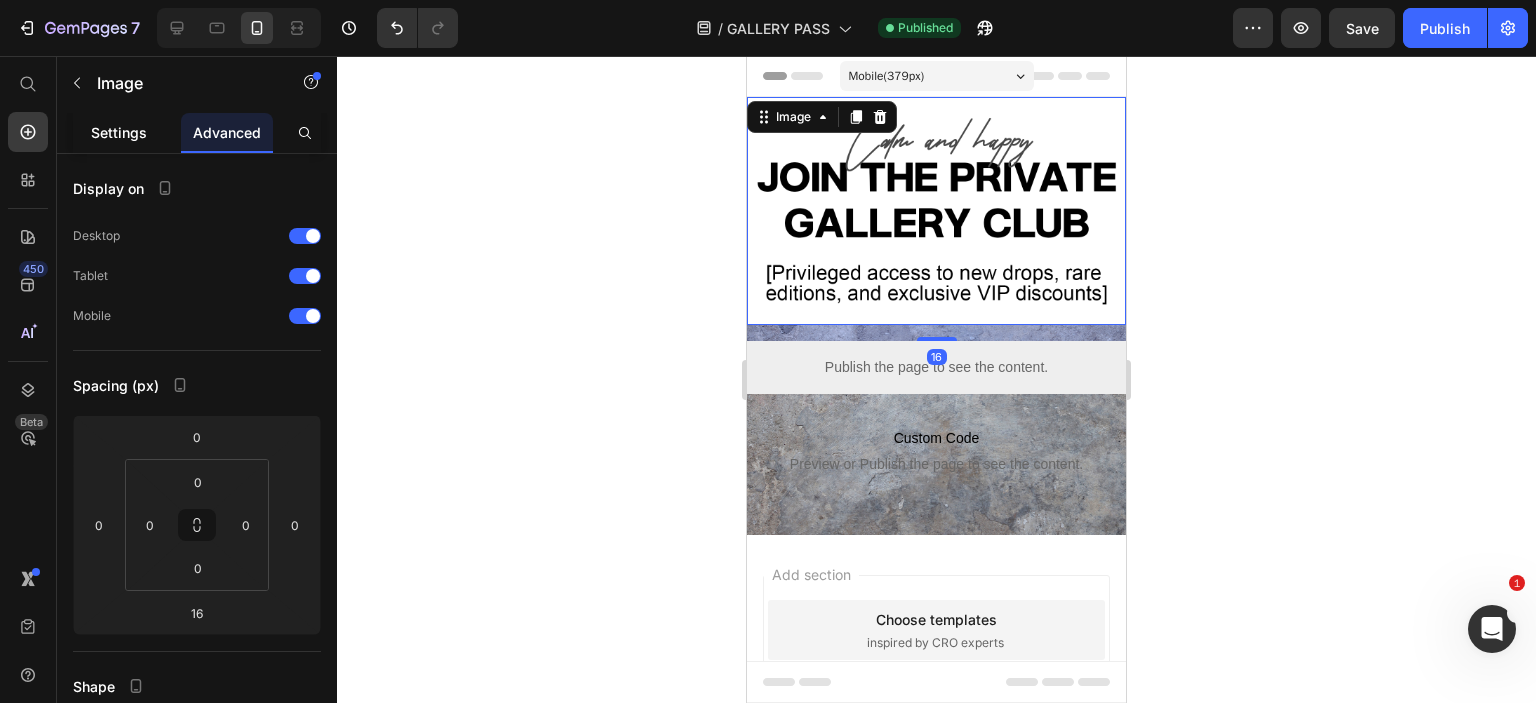 click on "Settings" at bounding box center (119, 132) 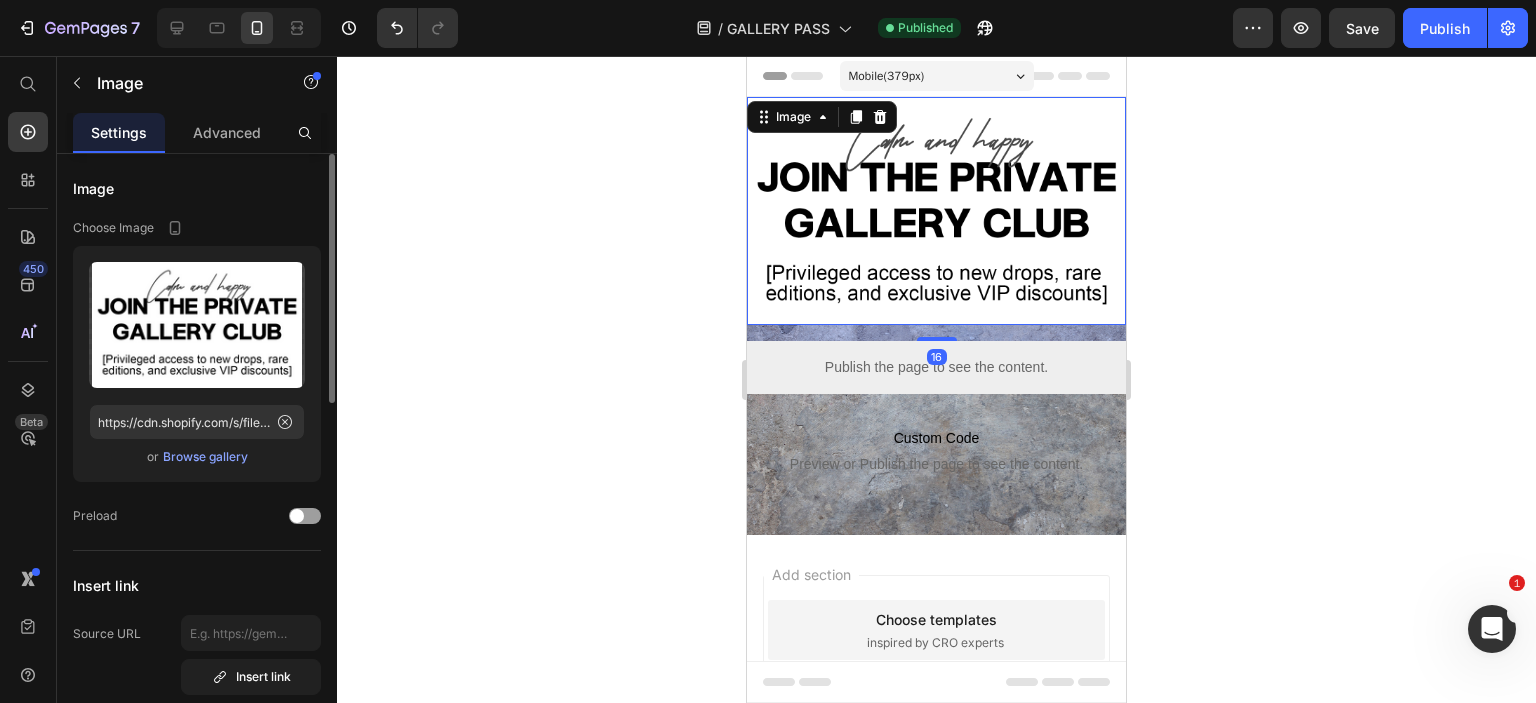 click on "Browse gallery" at bounding box center [205, 457] 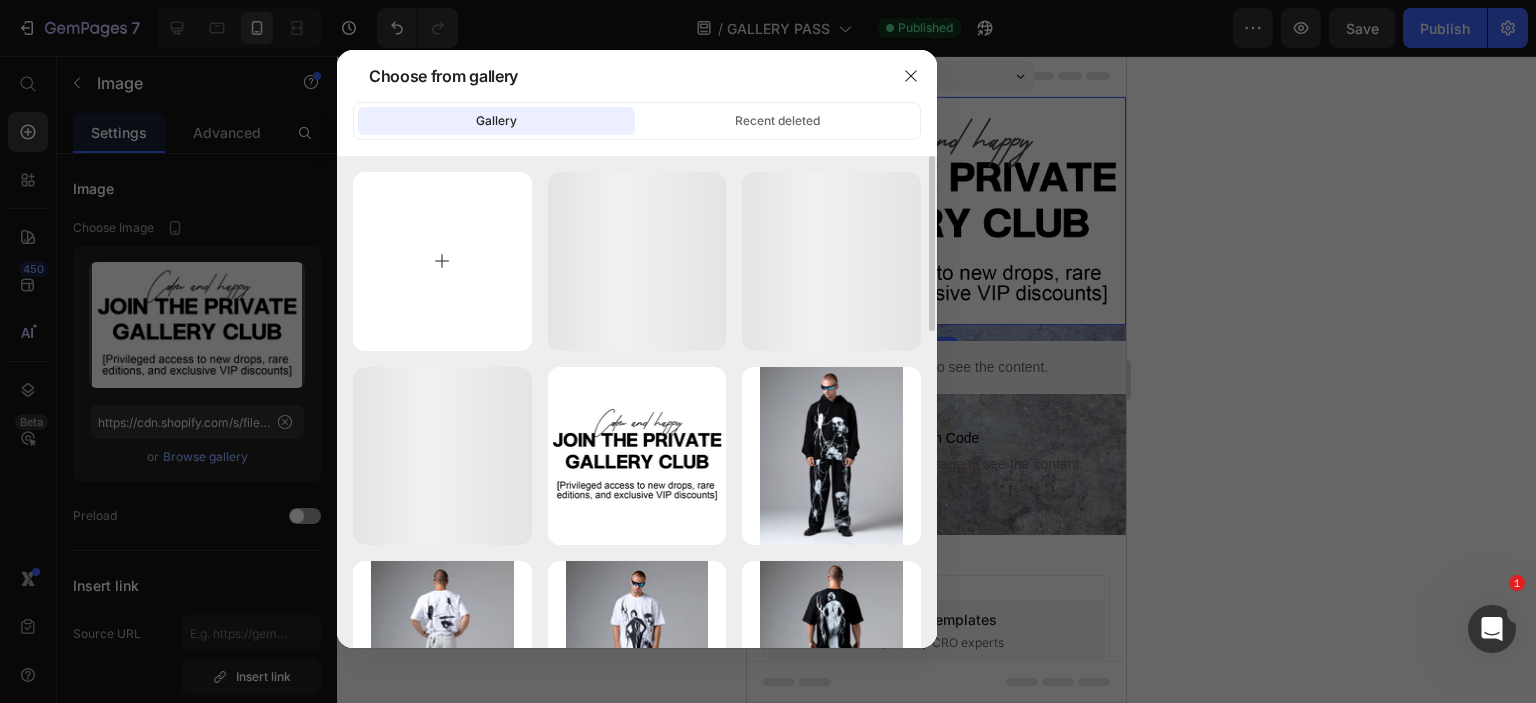 click at bounding box center [442, 261] 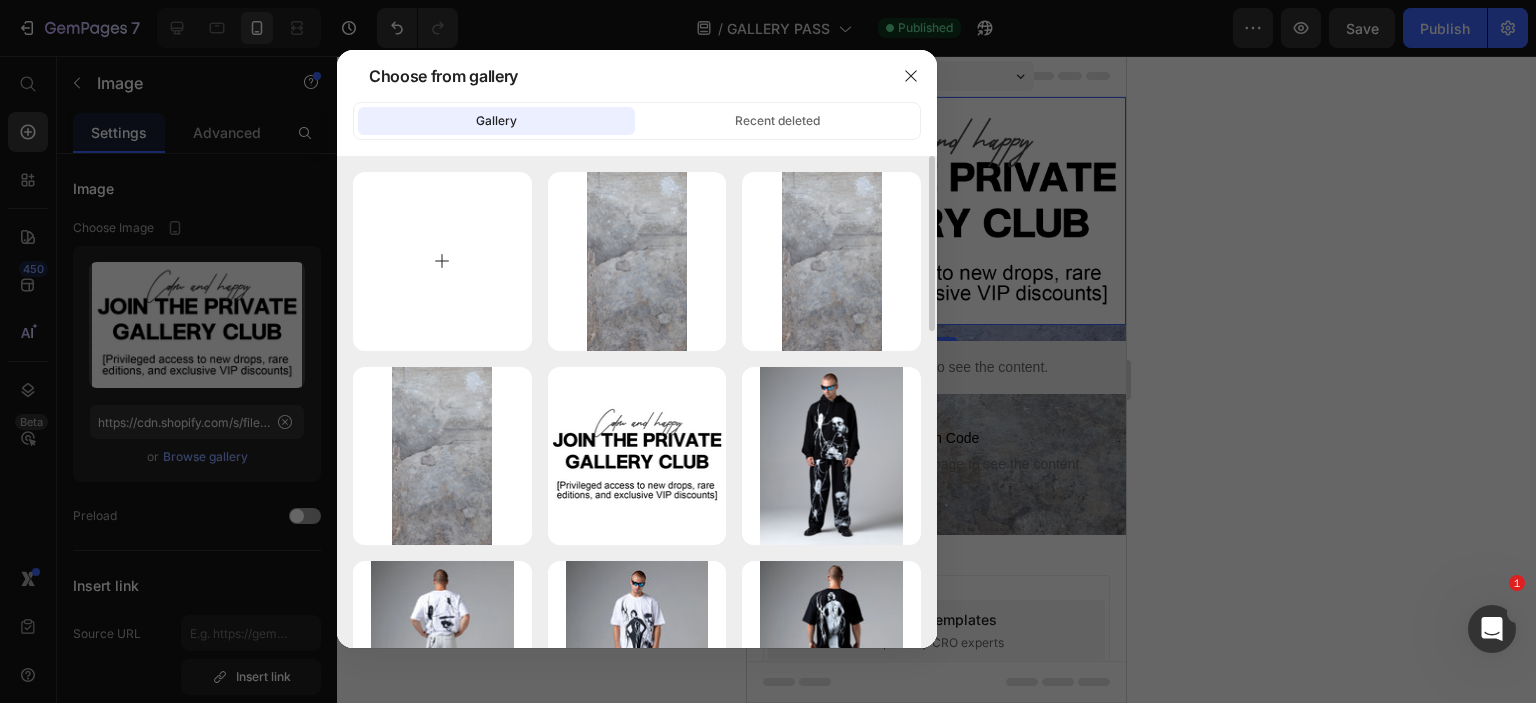 type on "C:\fakepath\mx.png" 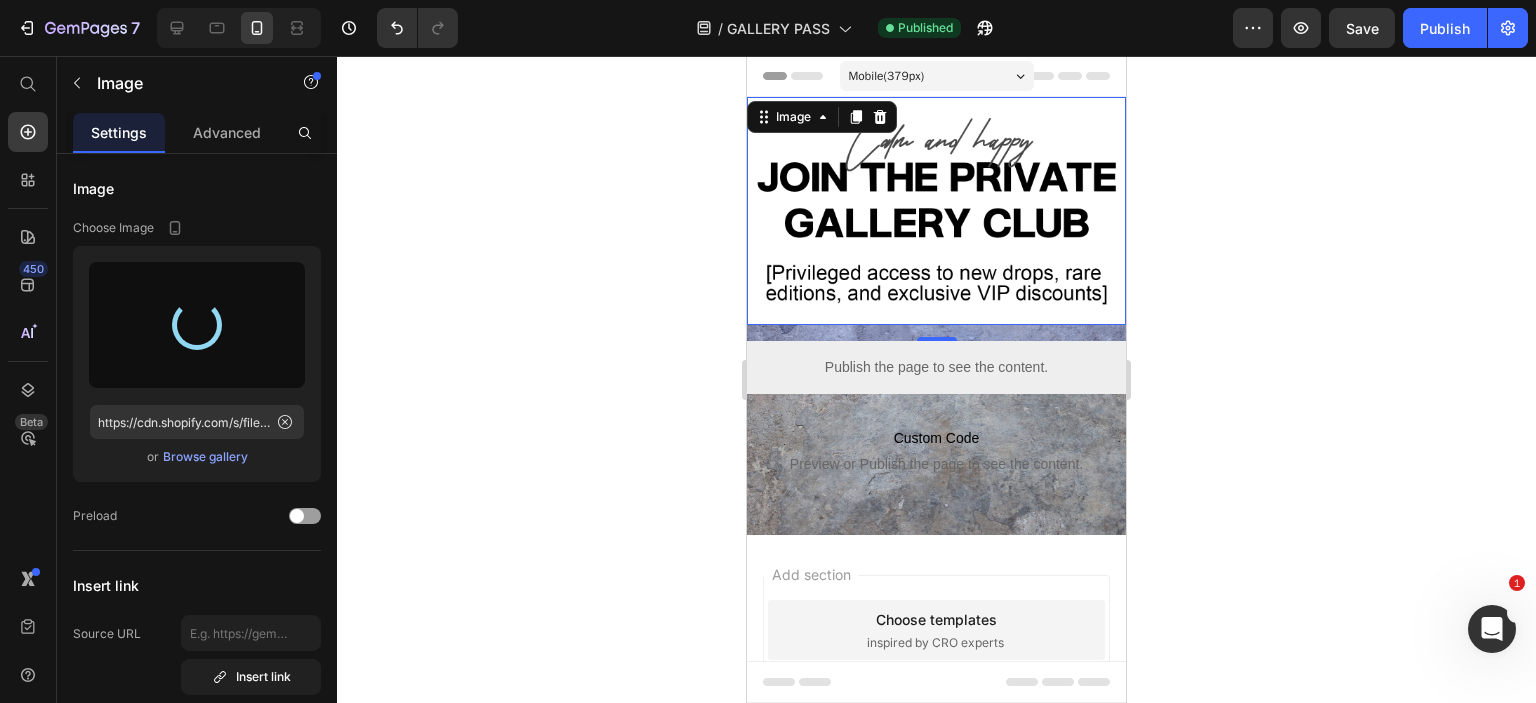 type on "https://cdn.shopify.com/s/files/1/0726/2853/5635/files/gempages_561664639159501666-53f33018-9664-4fb7-8e73-0ff53501f557.png" 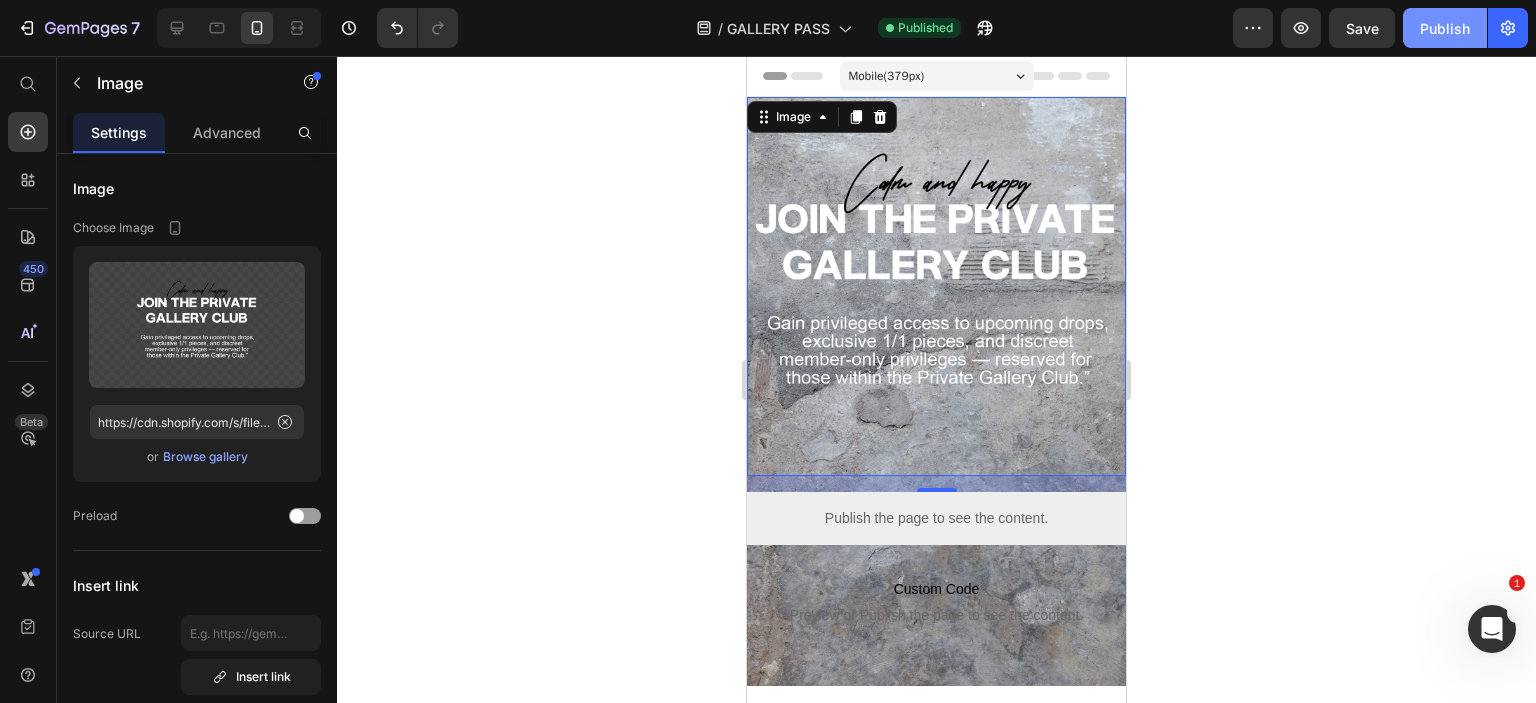 click on "Publish" 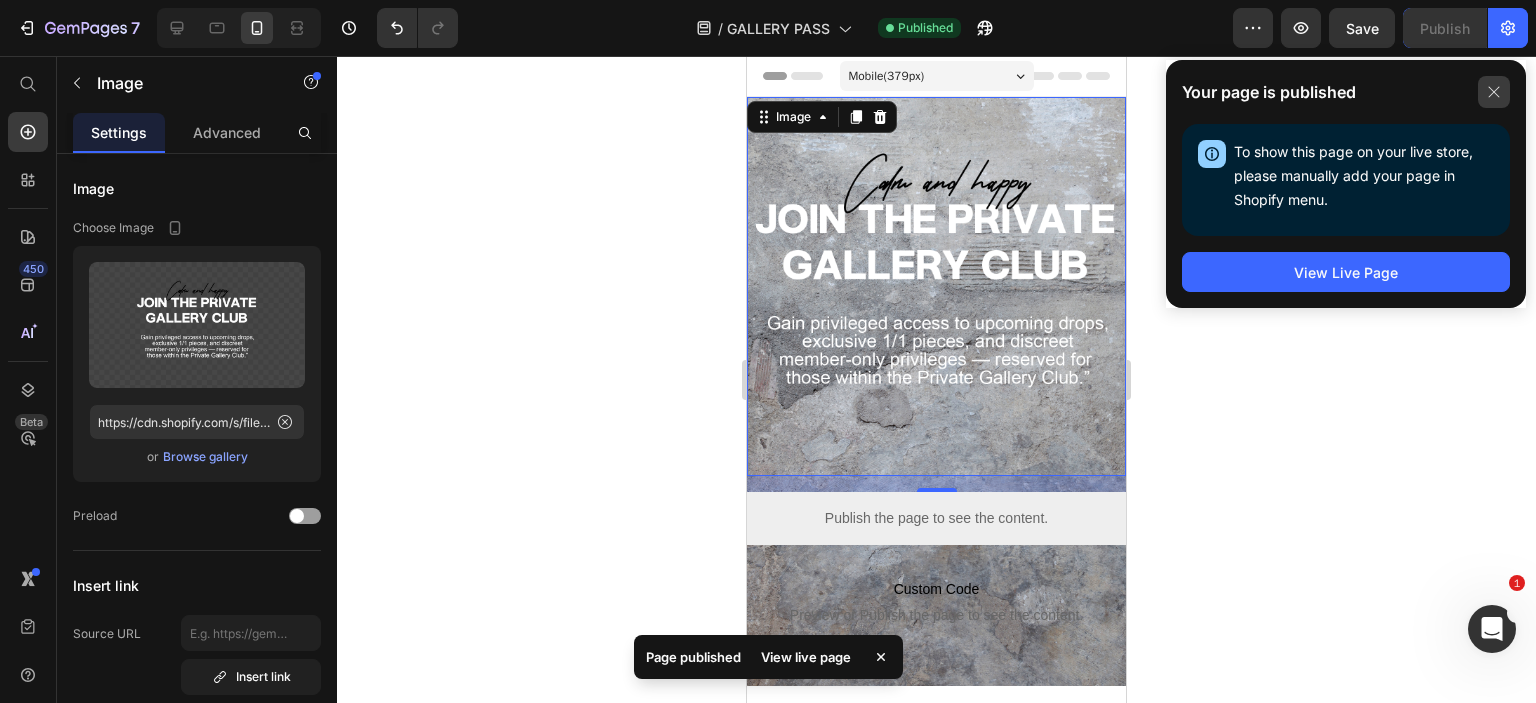 click 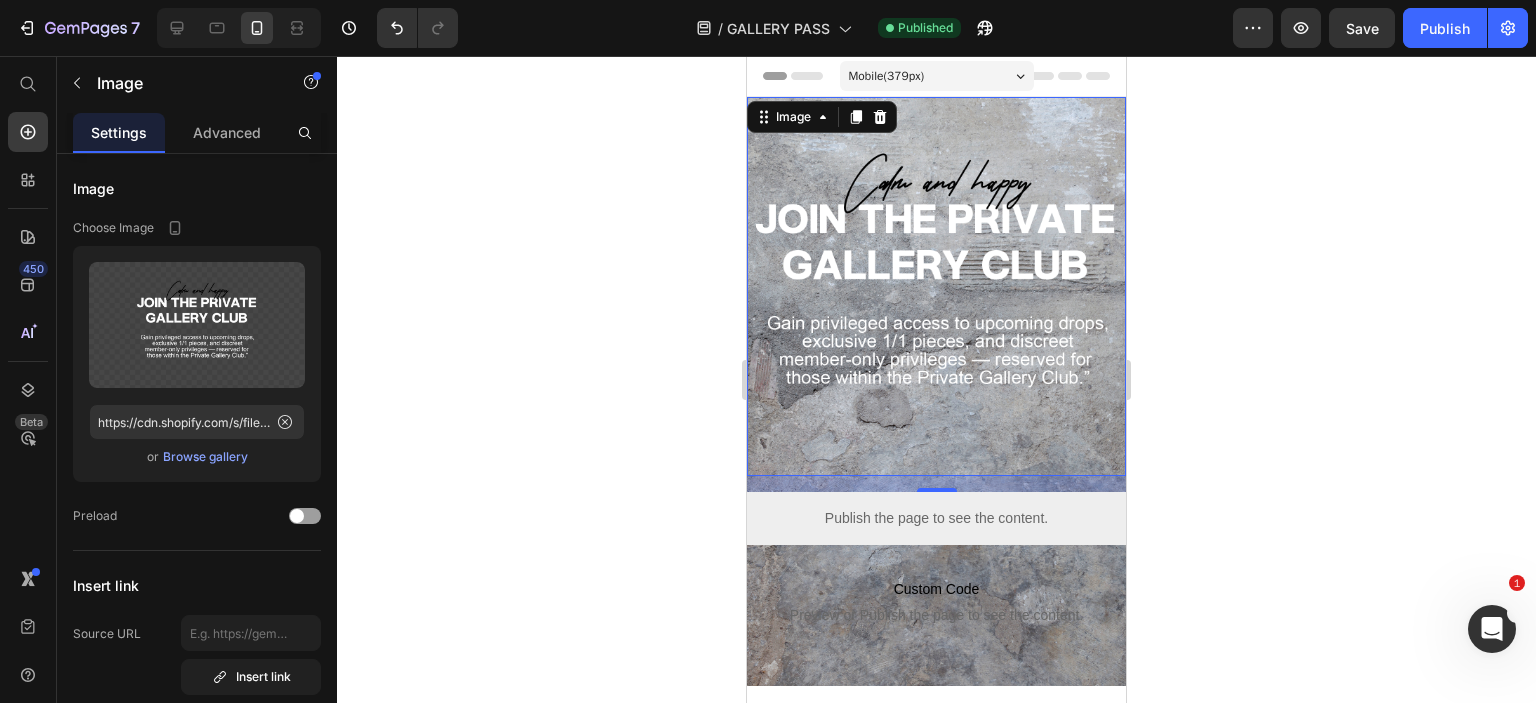 click on "Header" at bounding box center (804, 76) 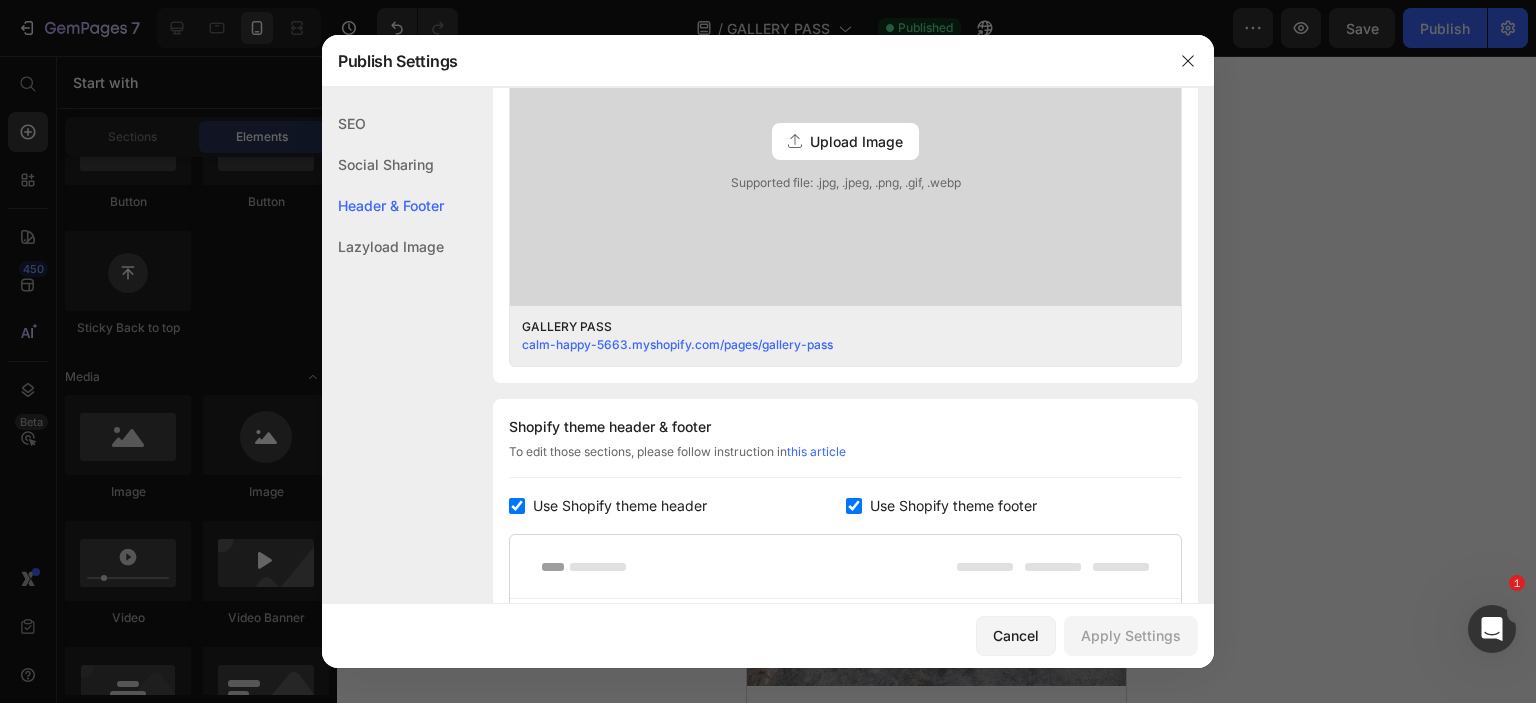 scroll, scrollTop: 936, scrollLeft: 0, axis: vertical 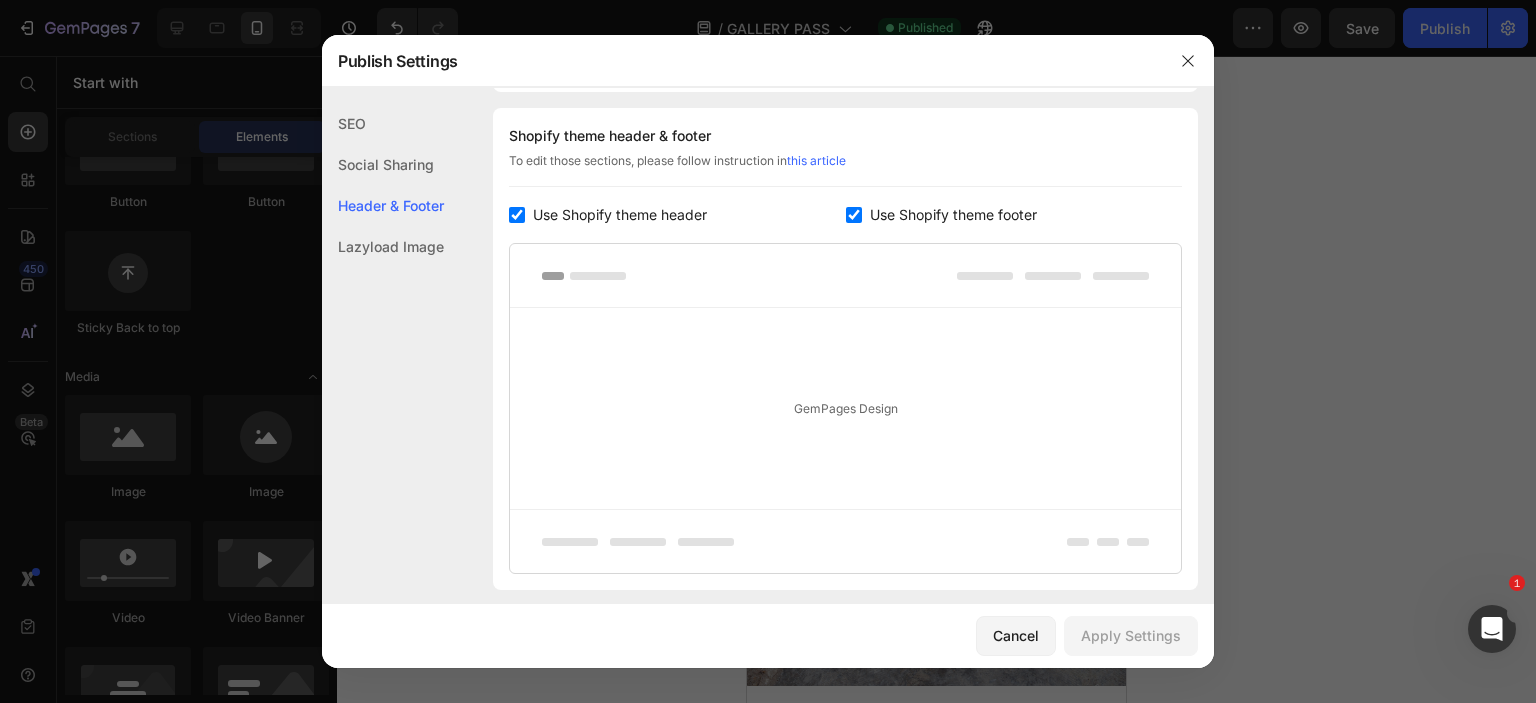 click at bounding box center (854, 215) 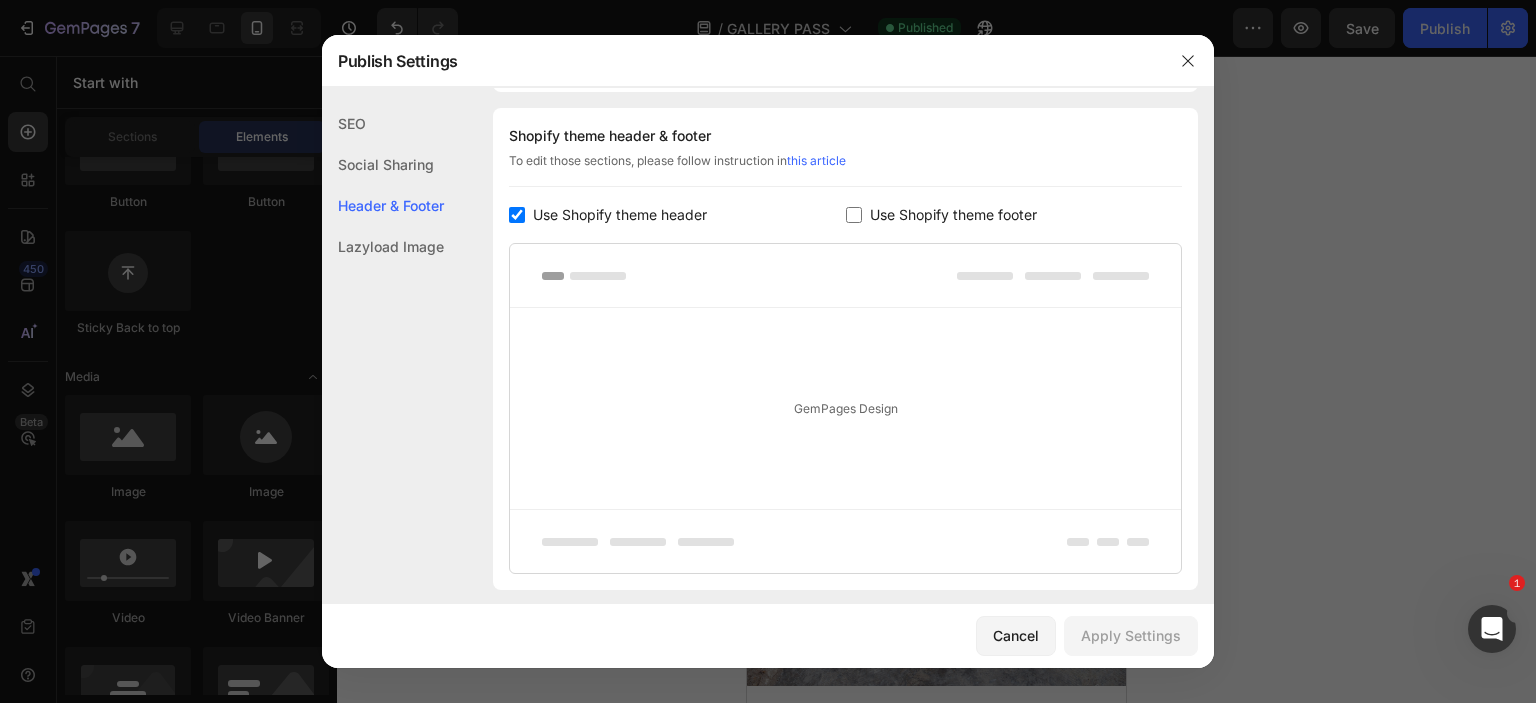checkbox on "false" 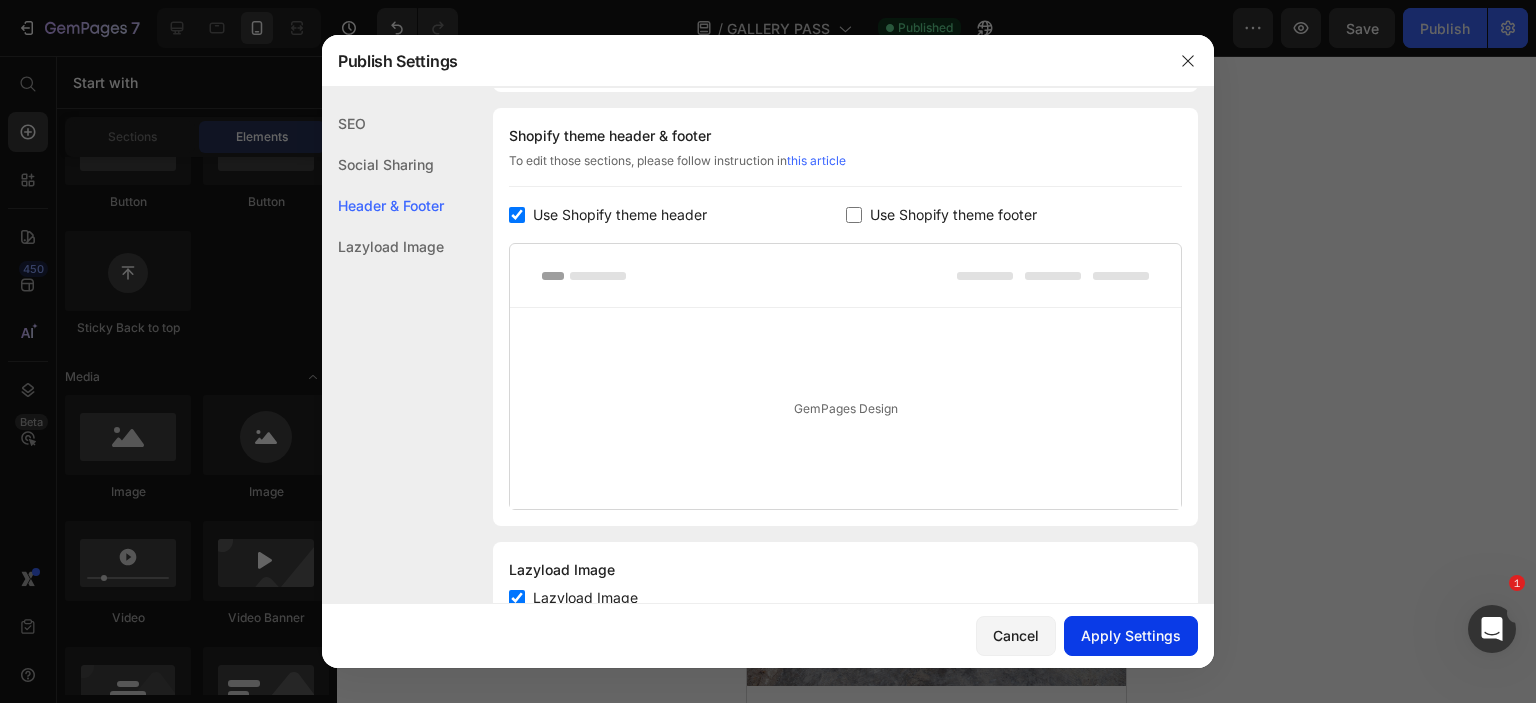 click on "Apply Settings" 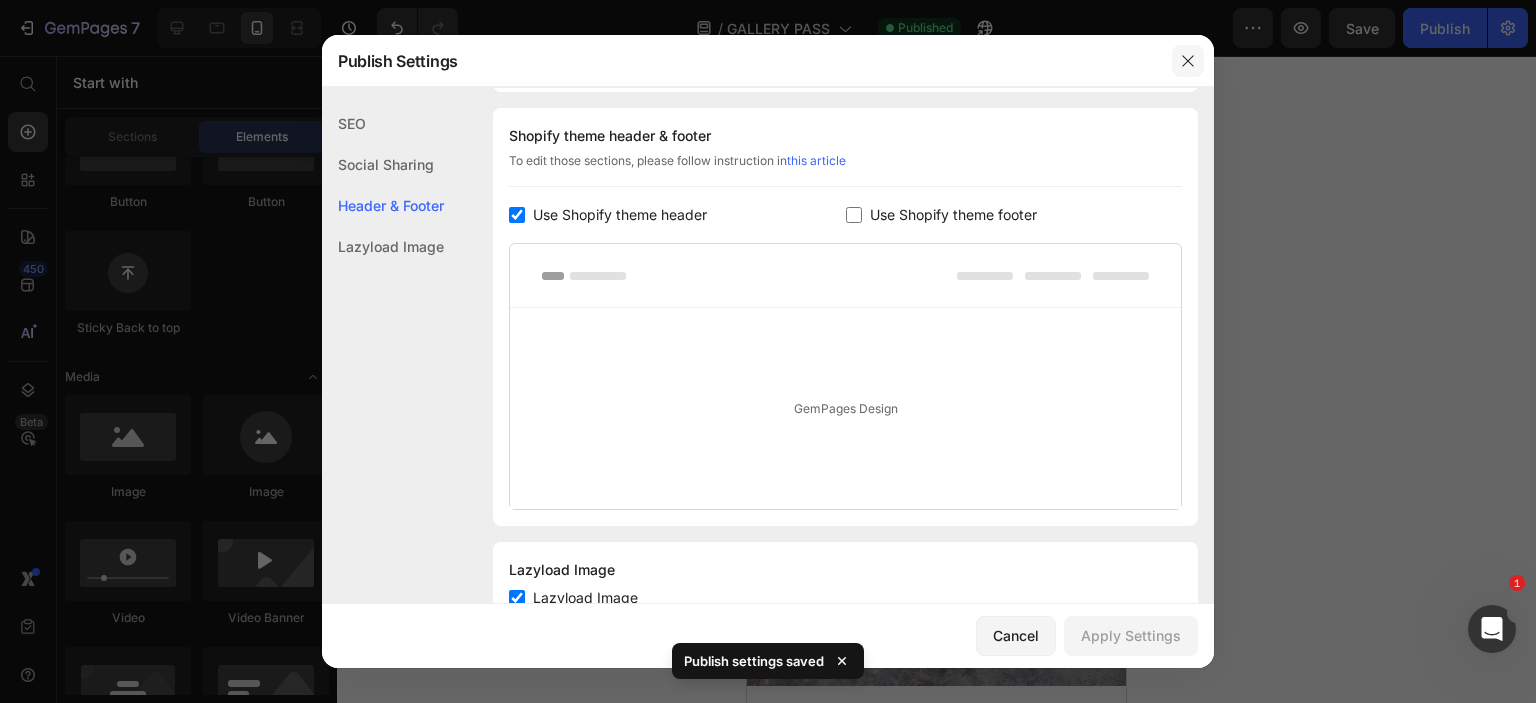 click at bounding box center [1188, 61] 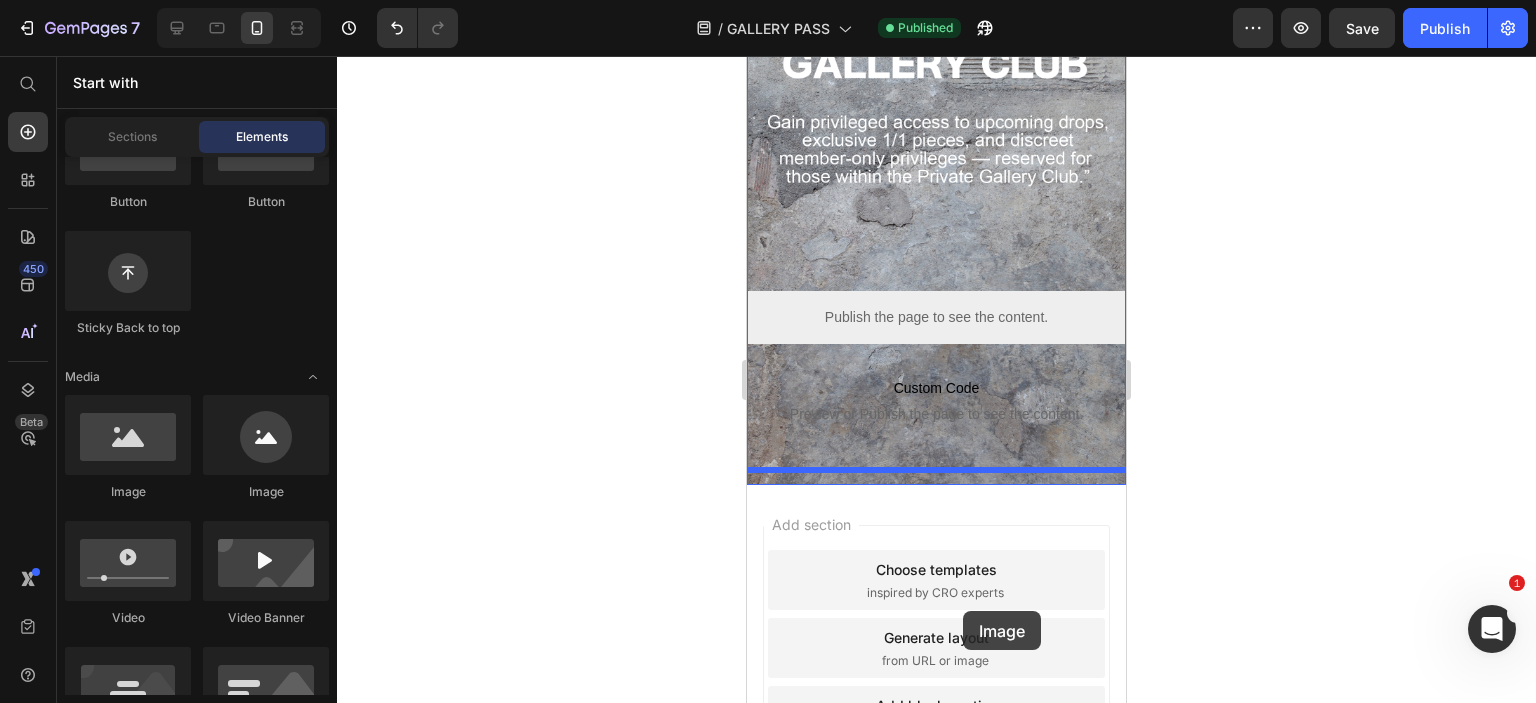 scroll, scrollTop: 209, scrollLeft: 0, axis: vertical 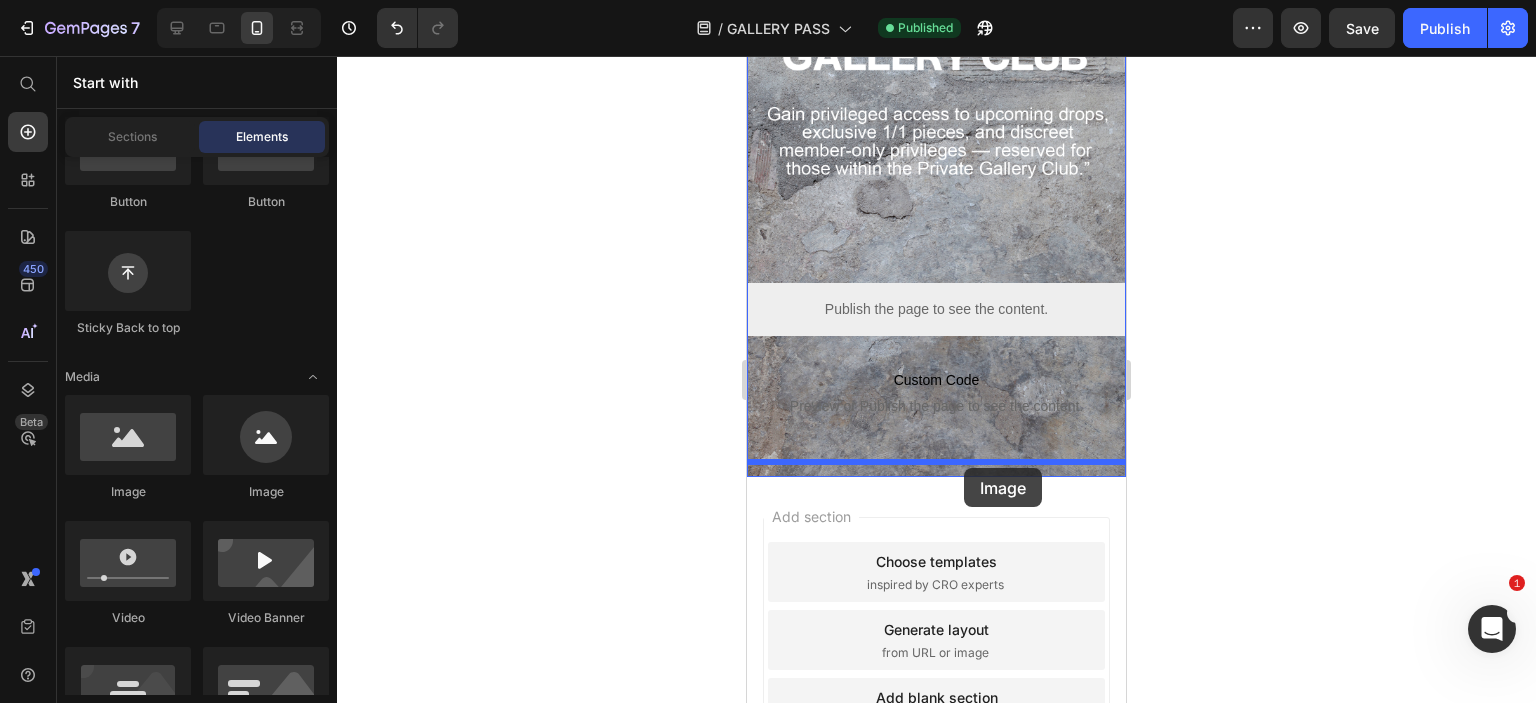 drag, startPoint x: 925, startPoint y: 538, endPoint x: 964, endPoint y: 468, distance: 80.13114 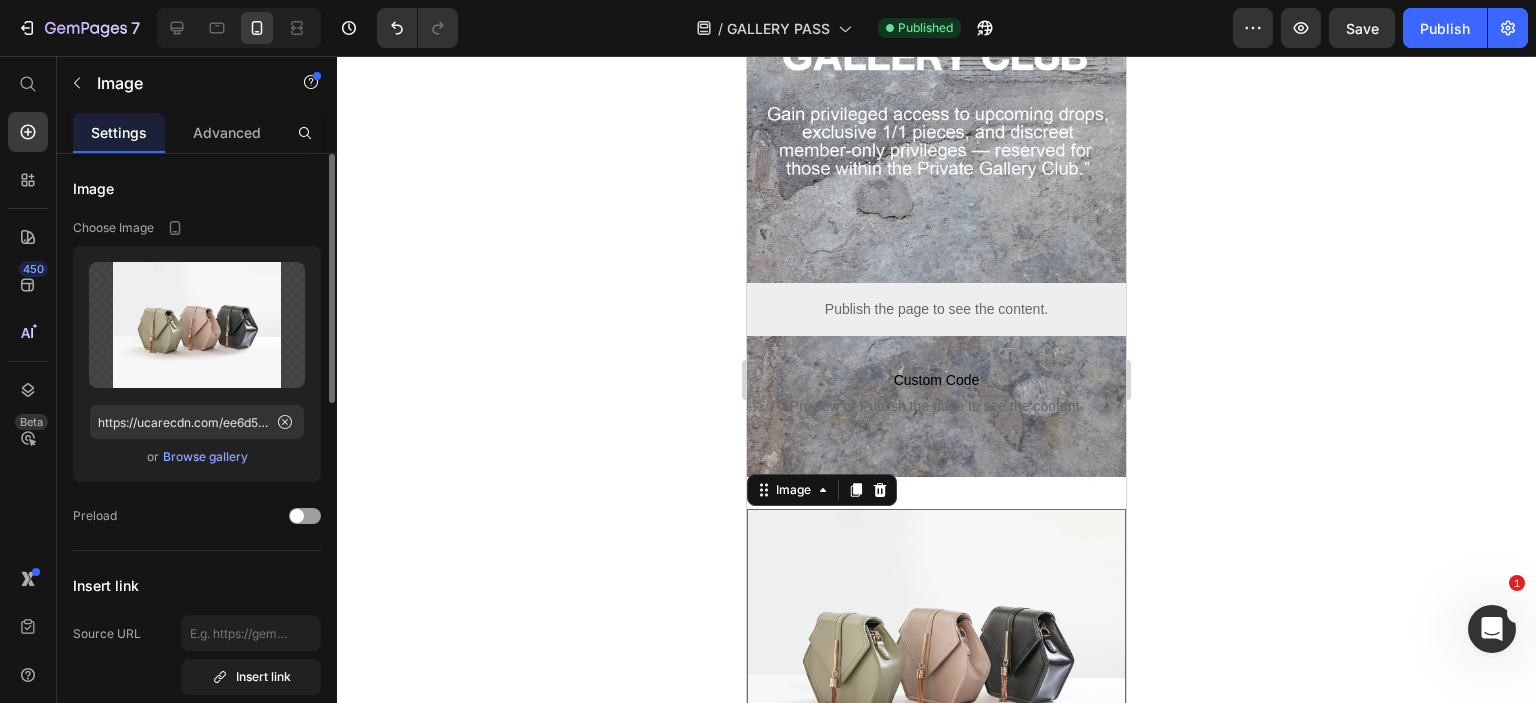 click on "Upload Image https://ucarecdn.com/ee6d5074-1640-4cc7-8933-47c8589c3dee/-/format/auto/  or   Browse gallery" at bounding box center (197, 364) 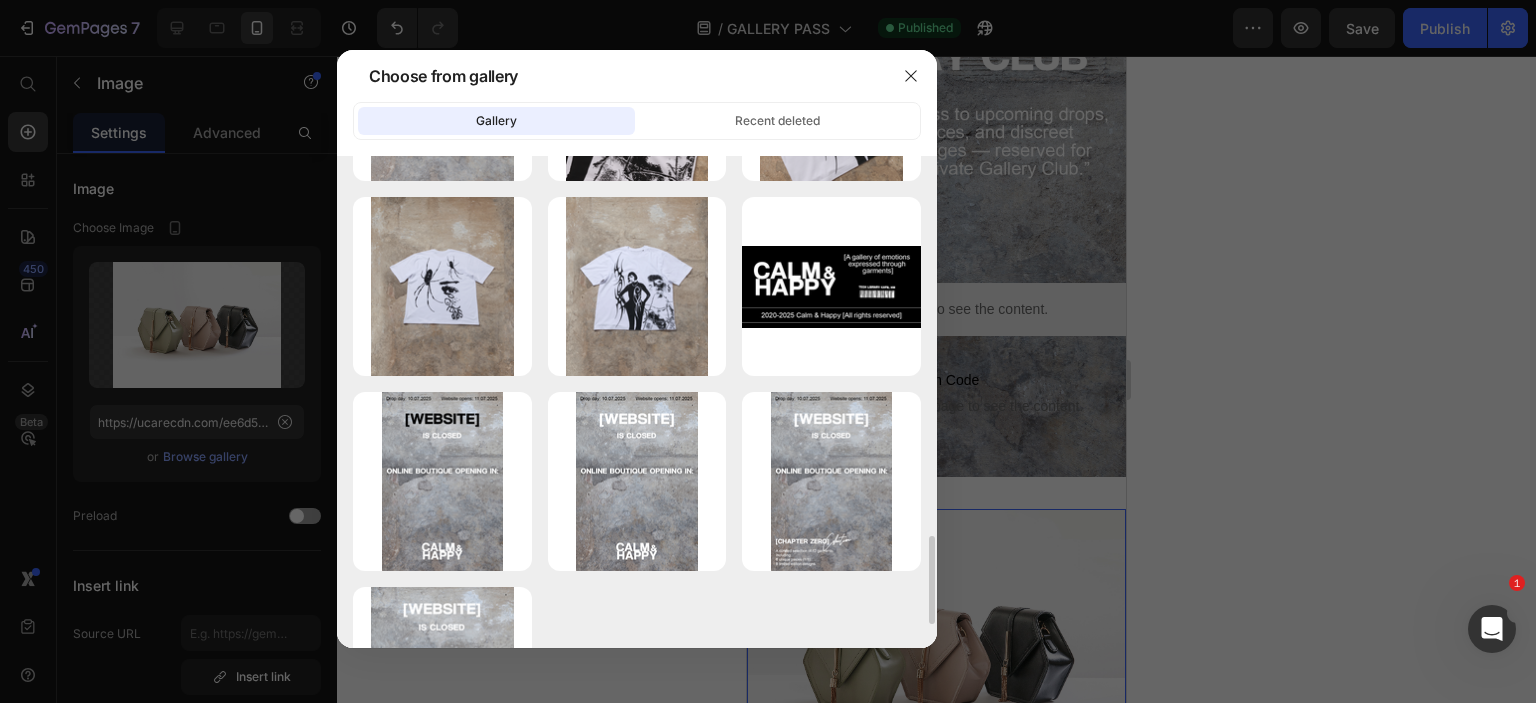 scroll, scrollTop: 2116, scrollLeft: 0, axis: vertical 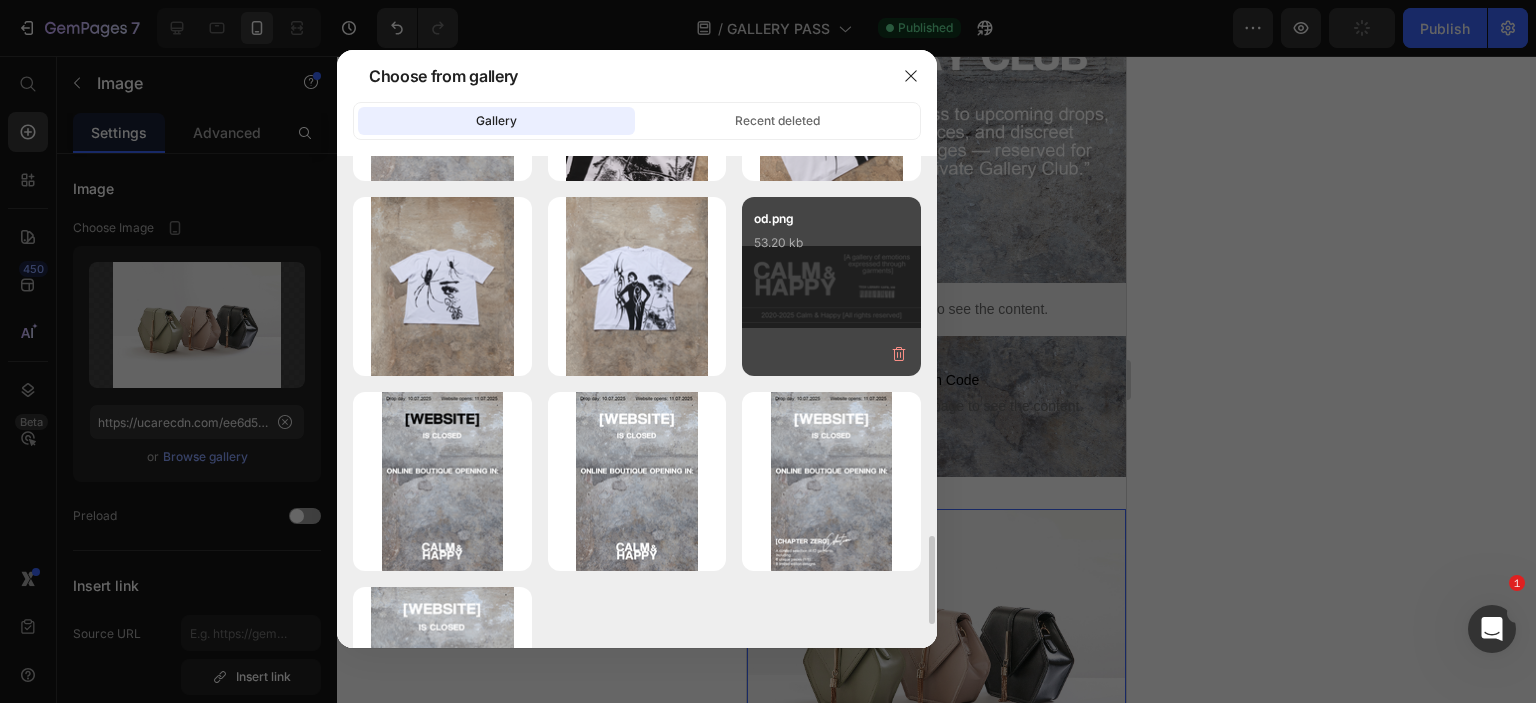 click on "od.png 53.20 kb" at bounding box center (831, 249) 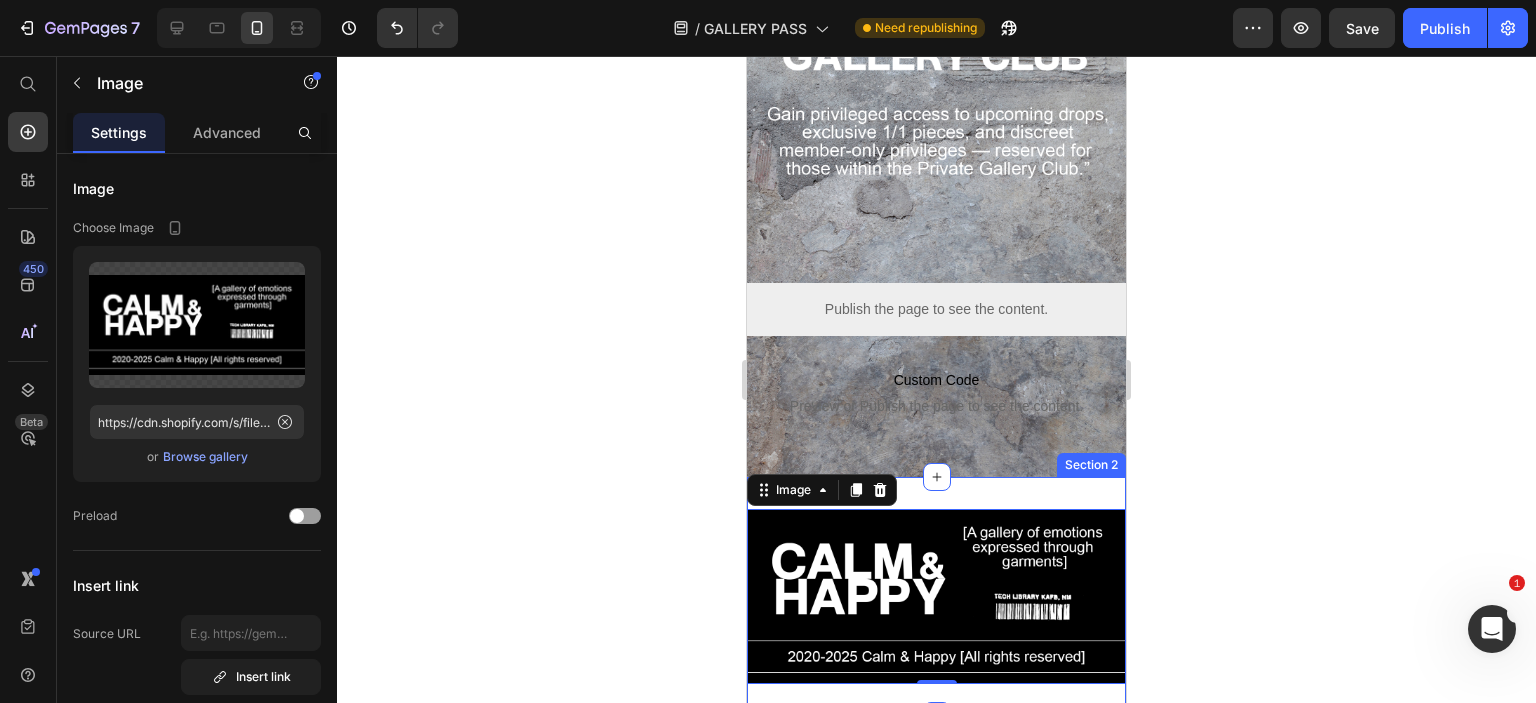 click on "Image   0 Section 2" at bounding box center [936, 596] 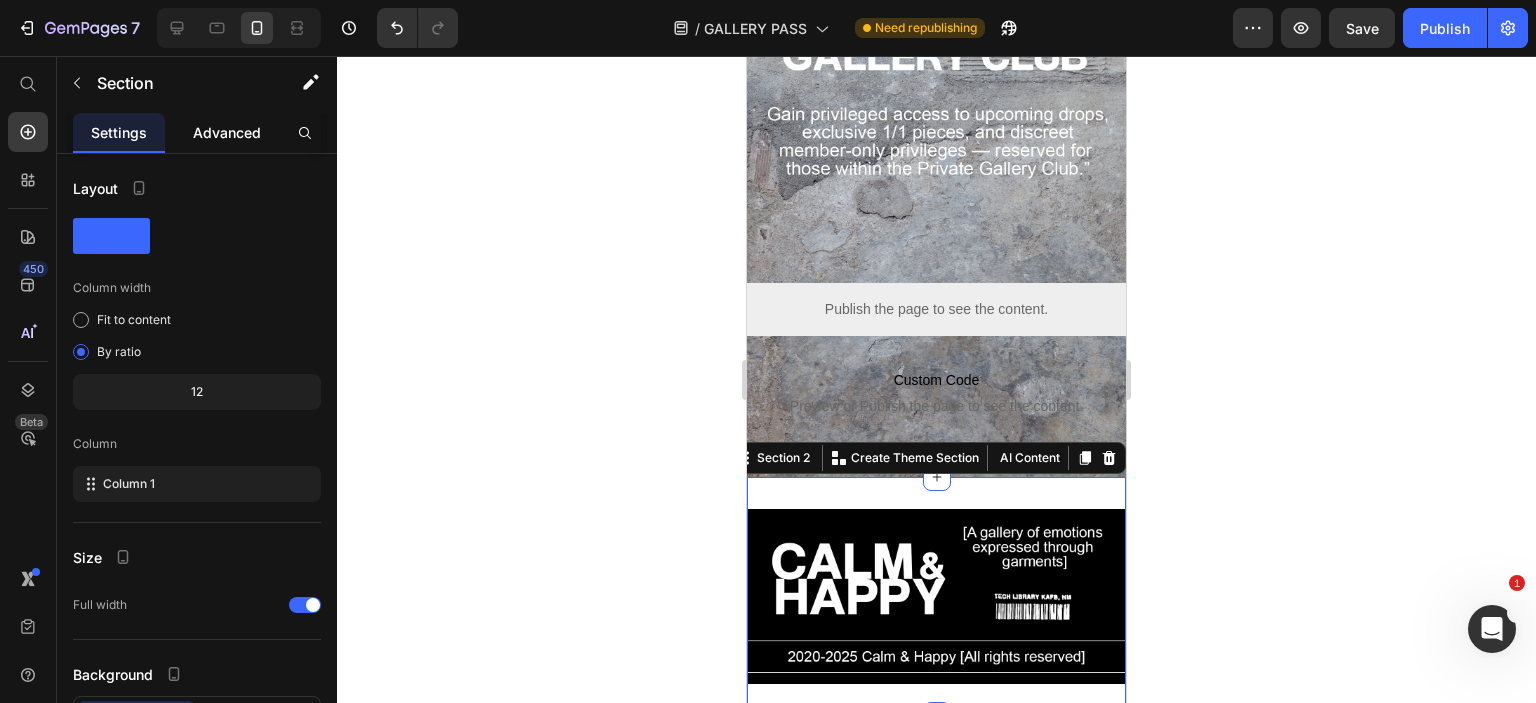 click on "Advanced" at bounding box center [227, 132] 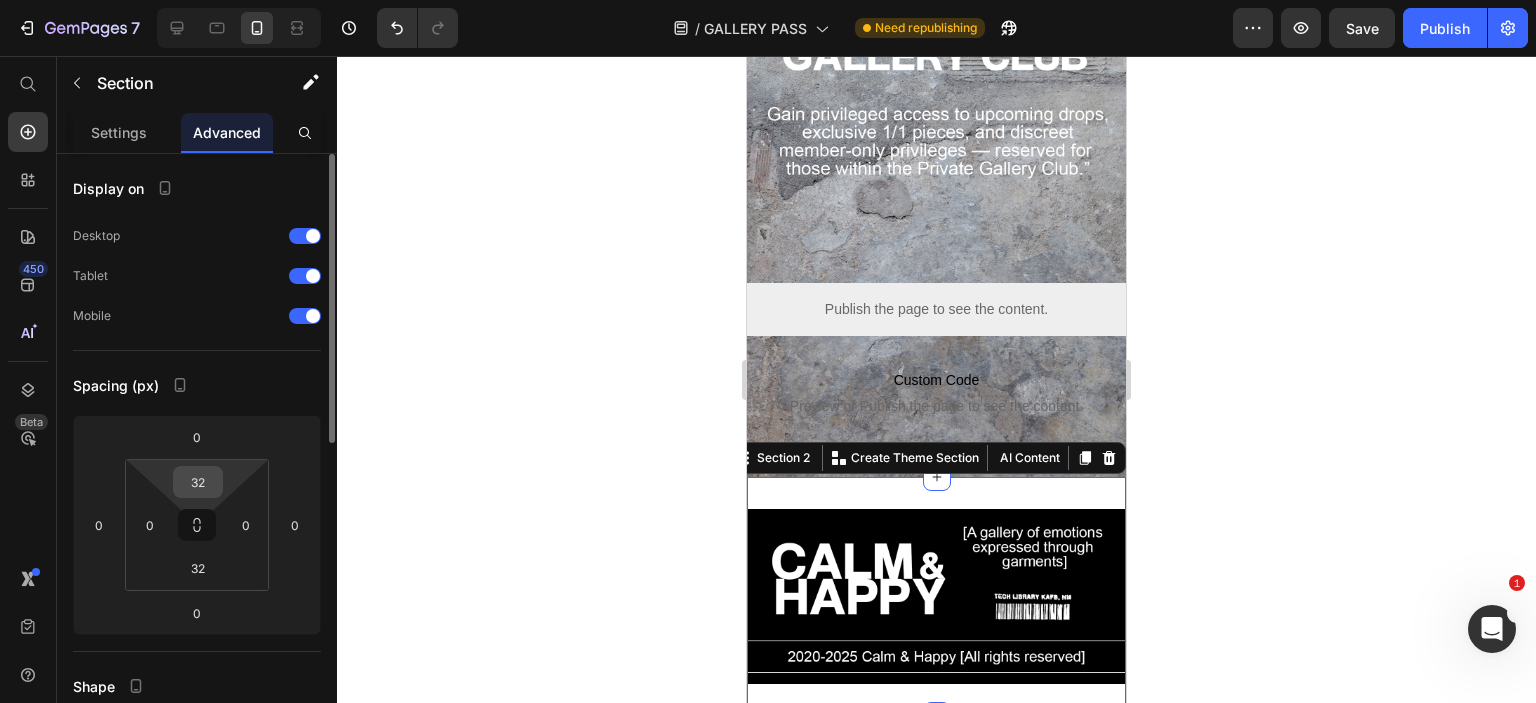click on "32" at bounding box center [198, 482] 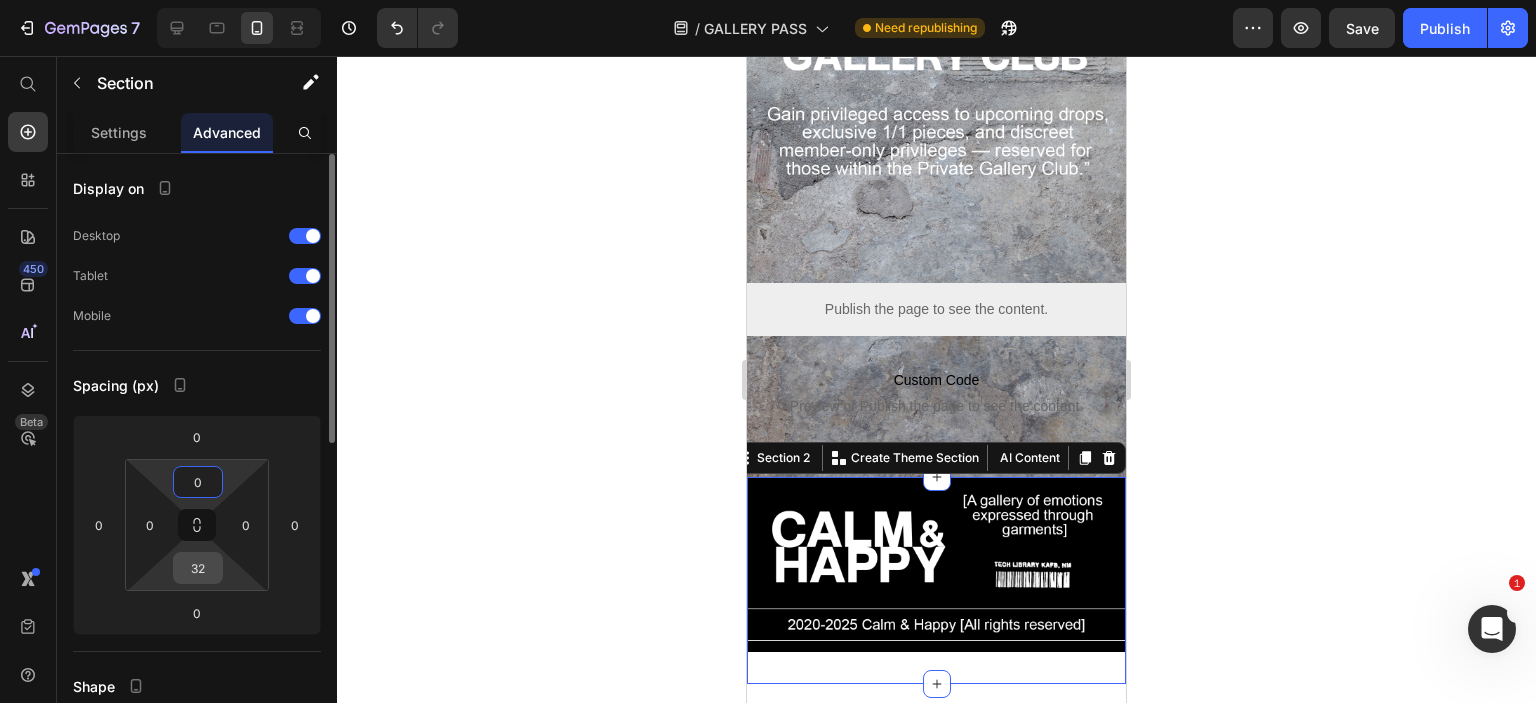 type on "0" 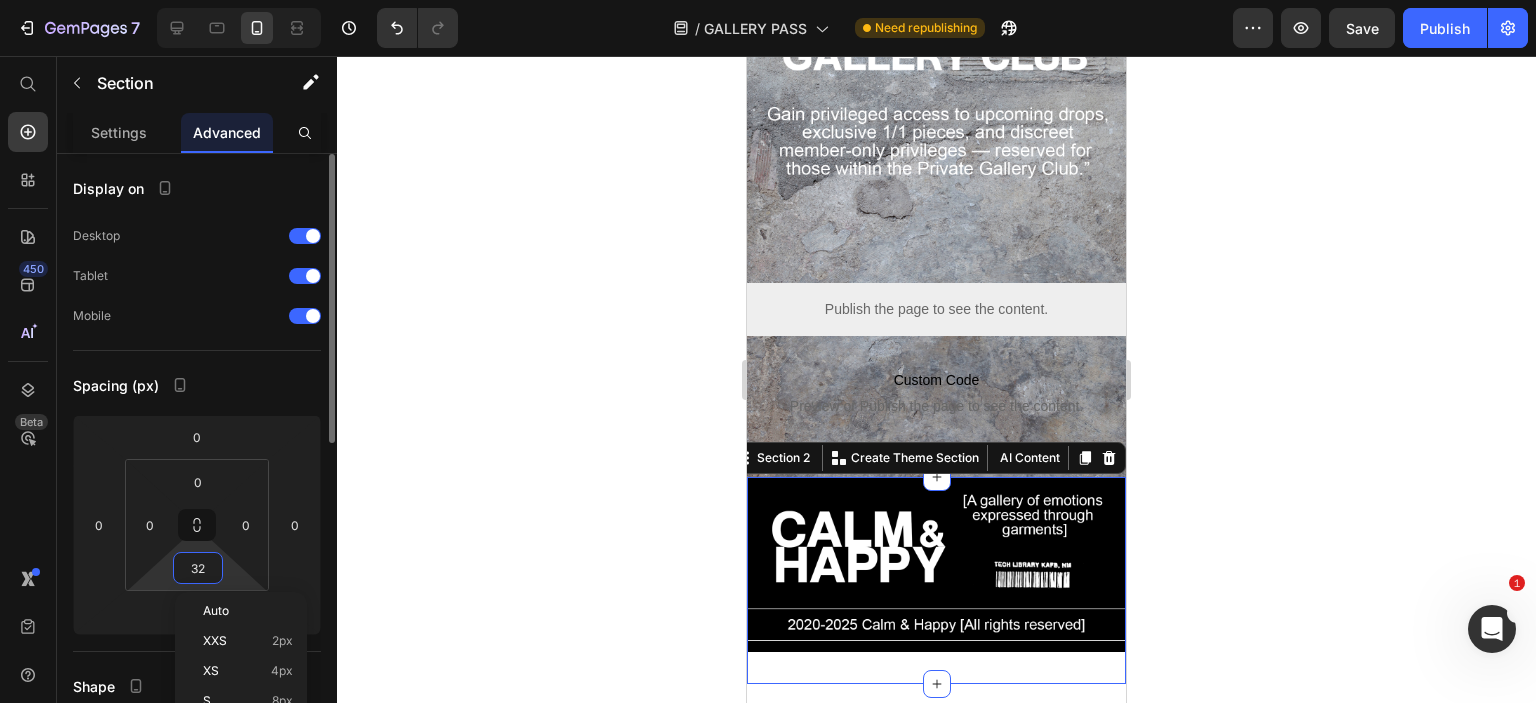 type on "0" 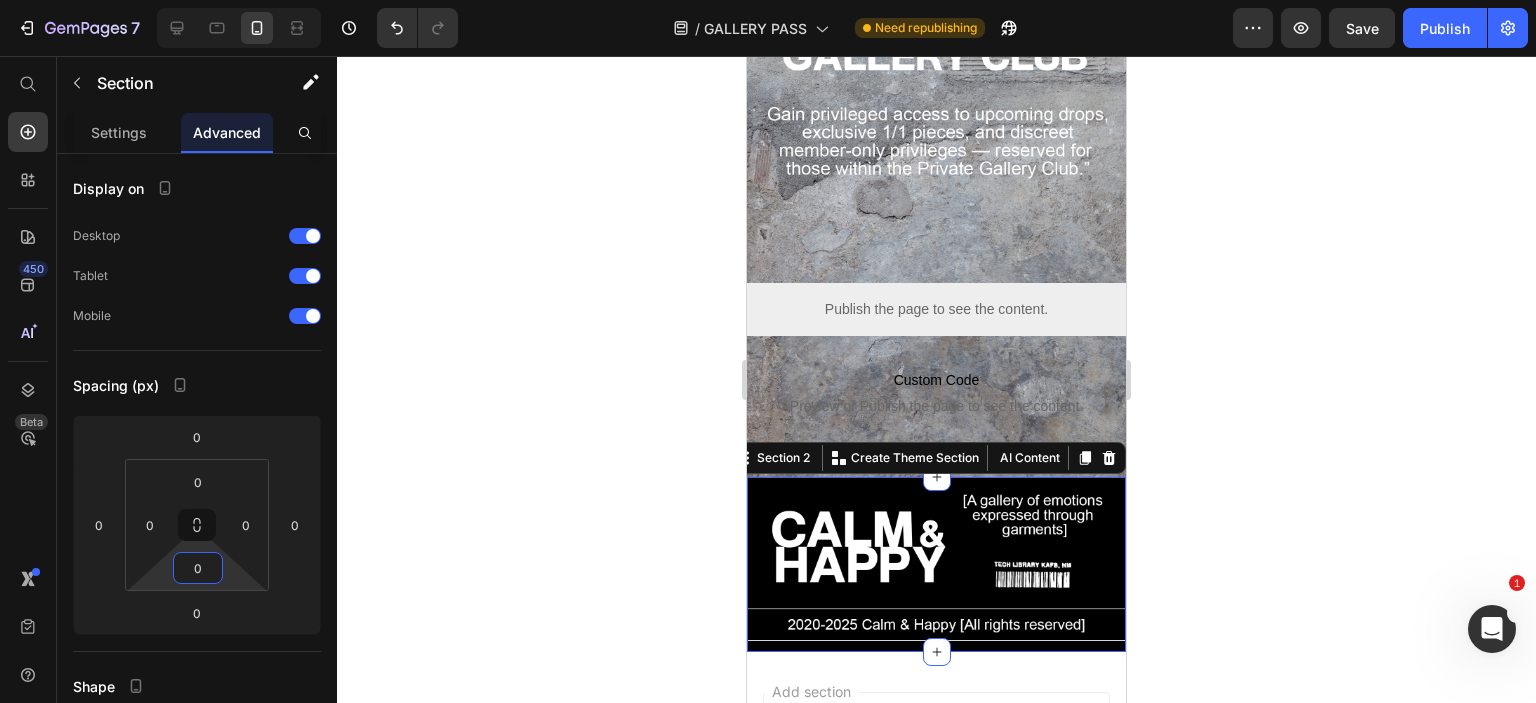 click 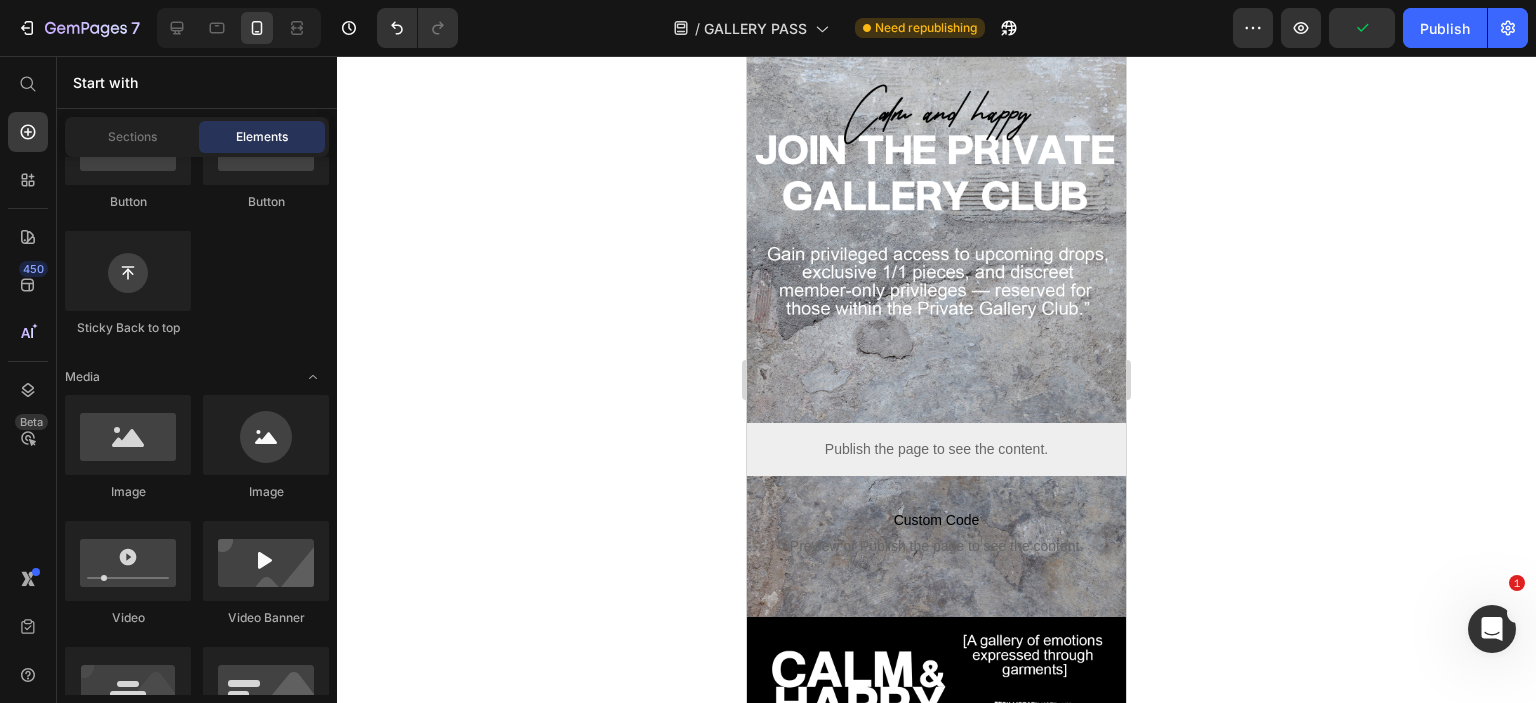 scroll, scrollTop: 0, scrollLeft: 0, axis: both 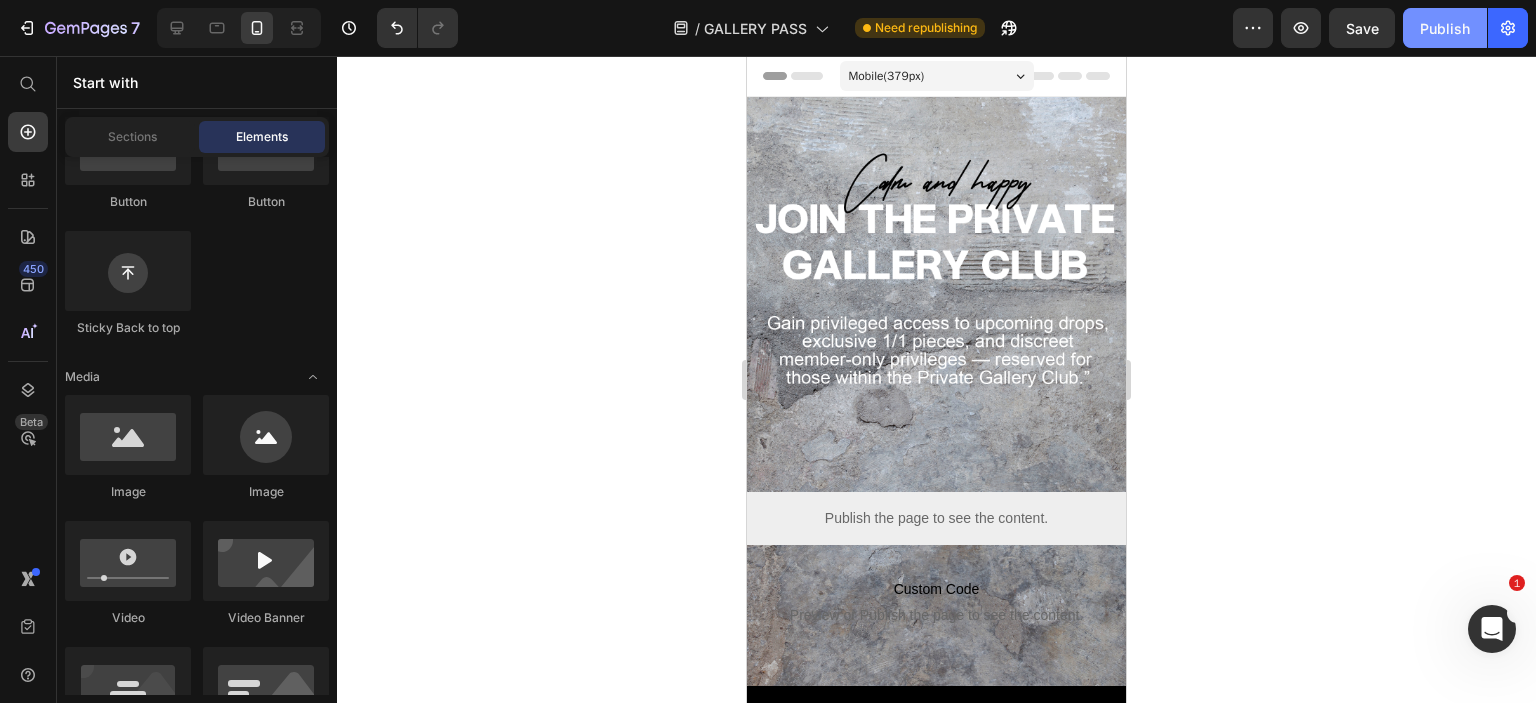 click on "Publish" at bounding box center (1445, 28) 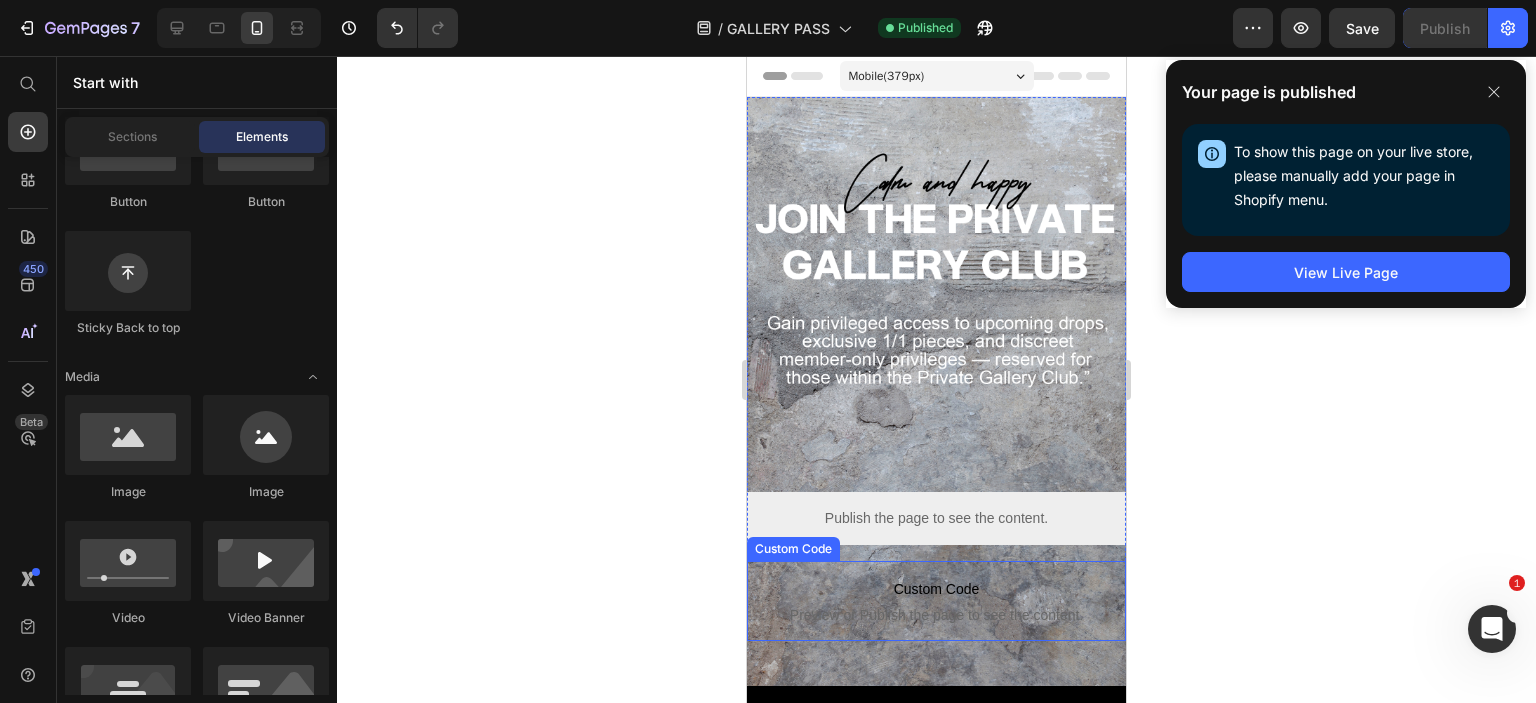 click on "Custom Code
Preview or Publish the page to see the content." at bounding box center (936, 601) 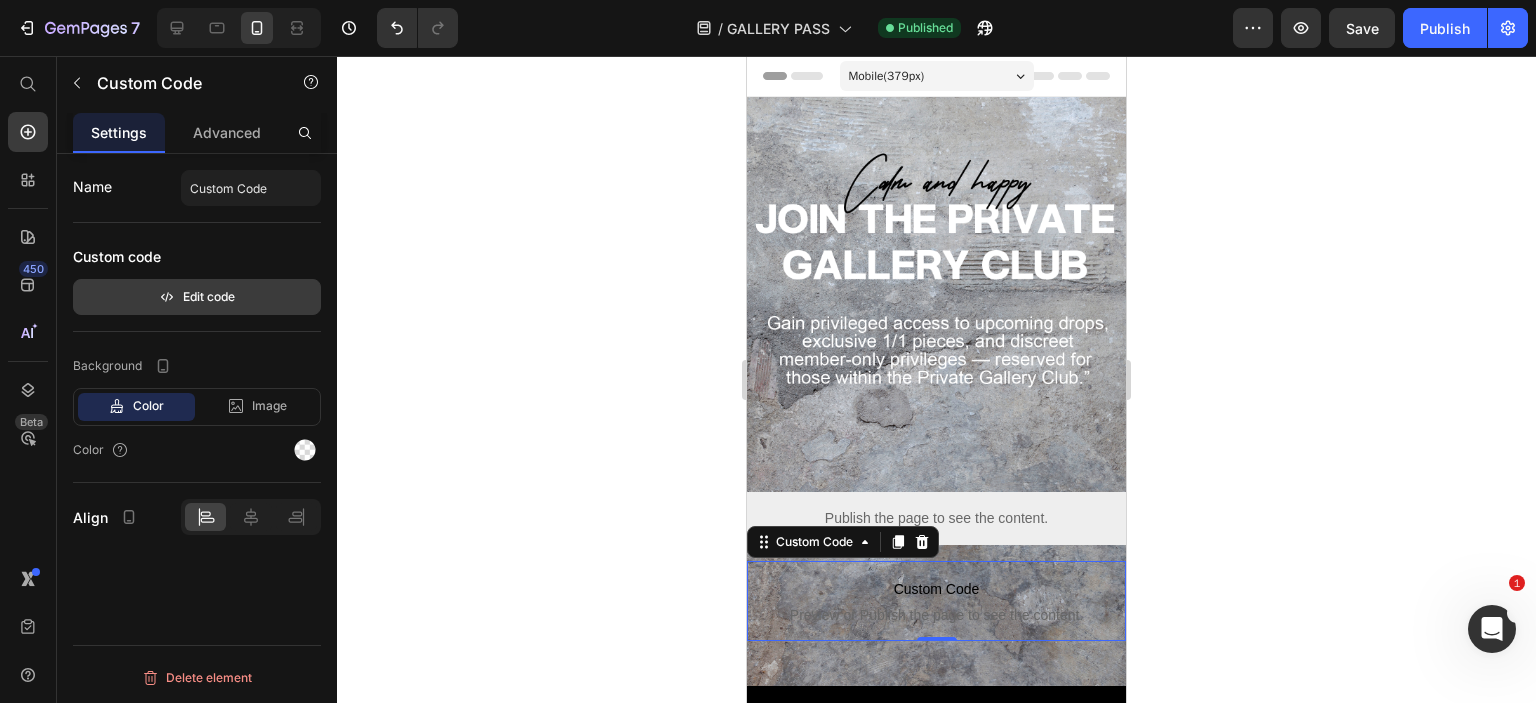 click on "Edit code" at bounding box center [197, 297] 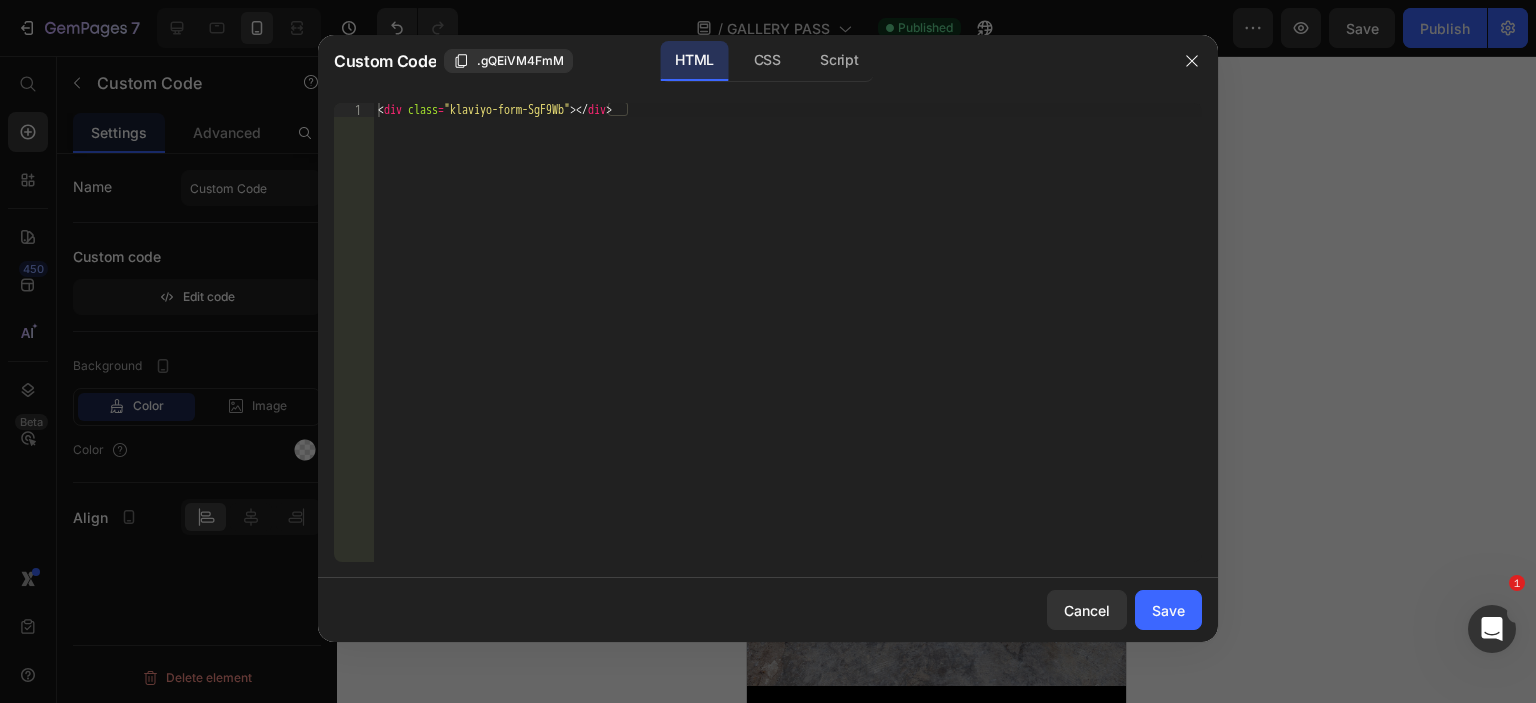 type on "<div class="klaviyo-form-SgF9Wb"></div>" 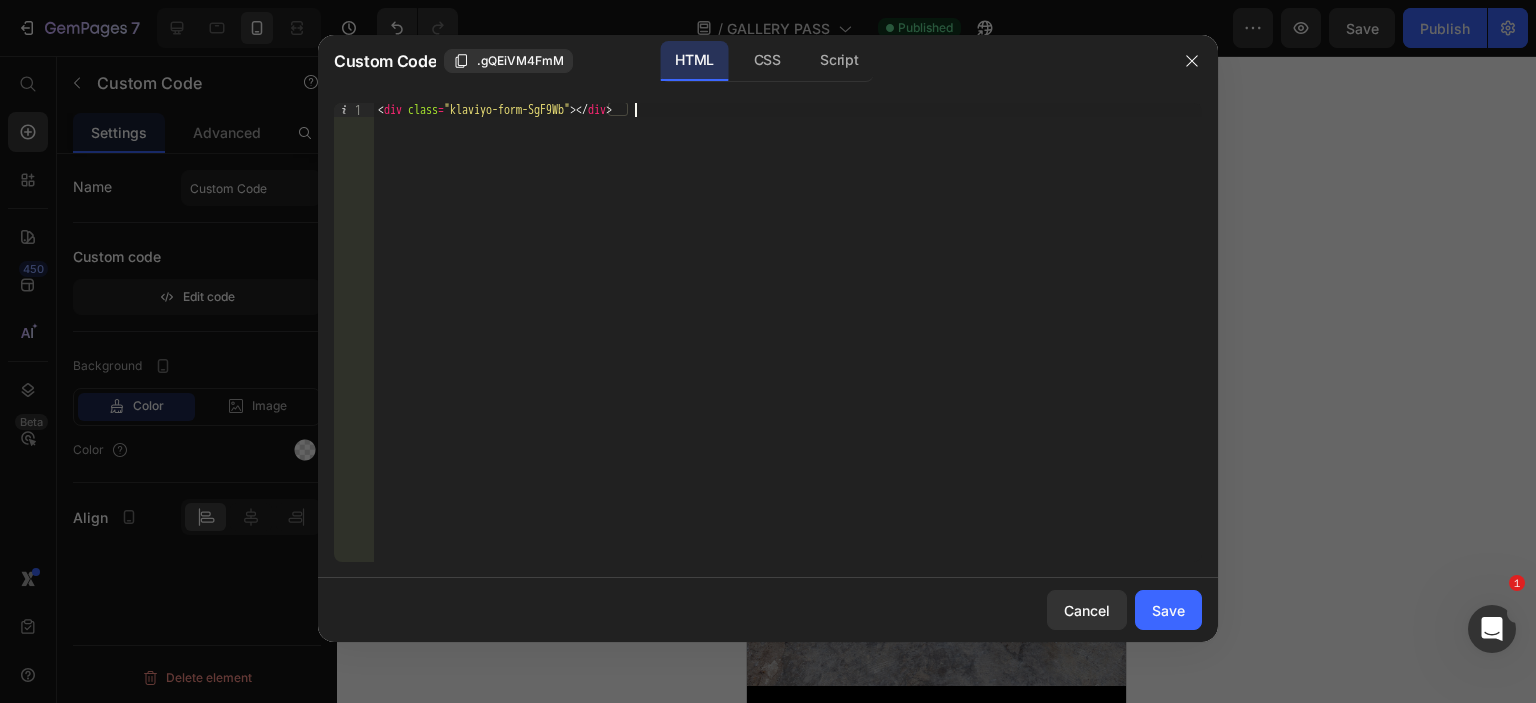 click on "< div   class = "klaviyo-form-SgF9Wb" > </ div >" at bounding box center [788, 346] 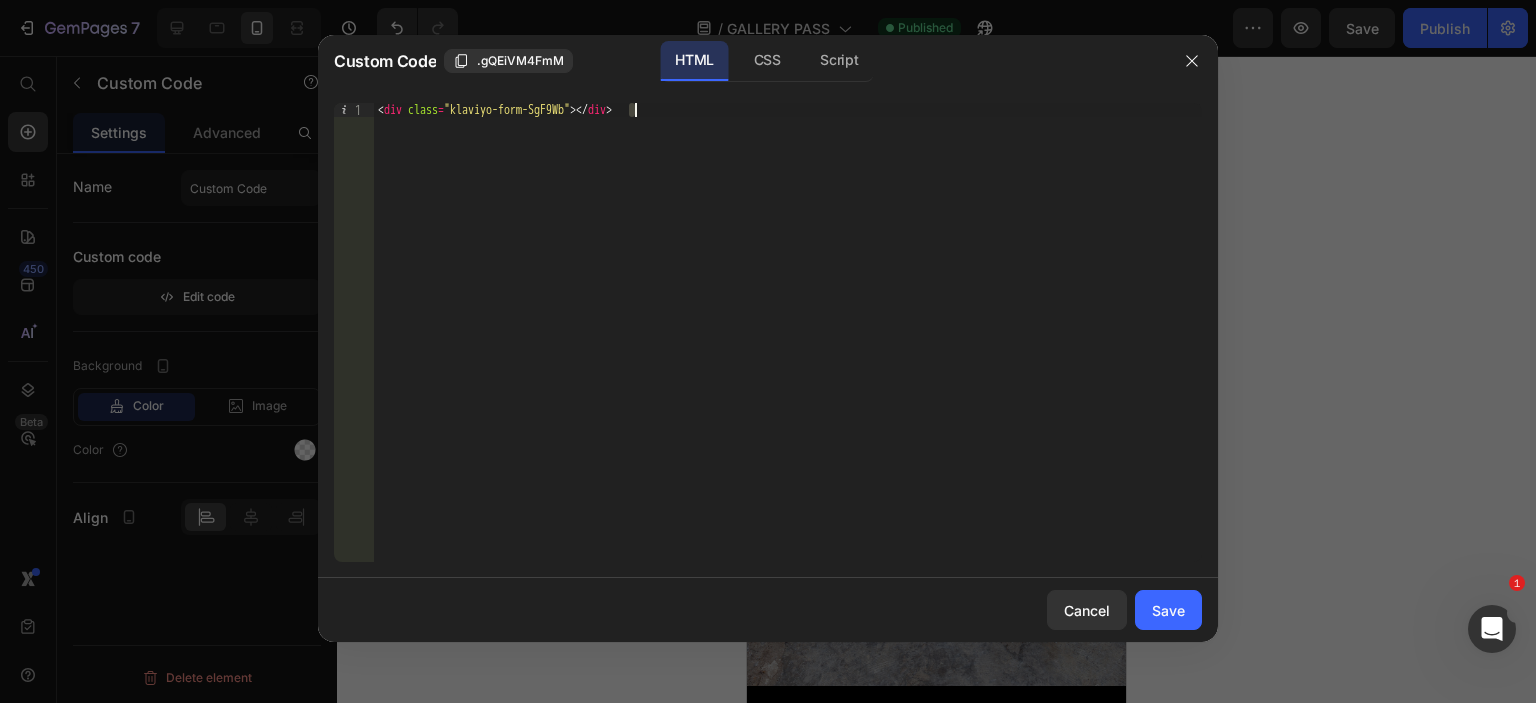 click on "< div   class = "klaviyo-form-SgF9Wb" > </ div >" at bounding box center [788, 346] 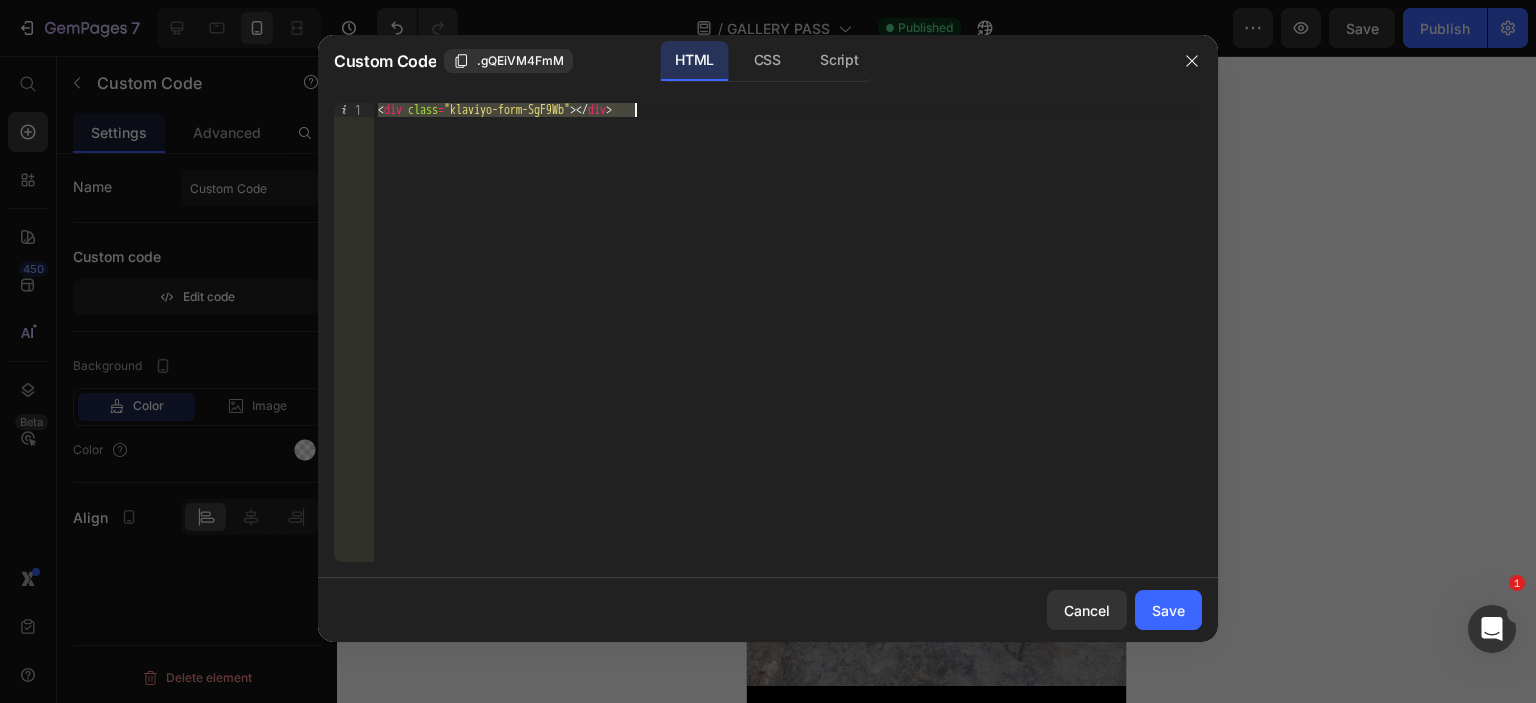 click on "< div   class = "klaviyo-form-SgF9Wb" > </ div >" at bounding box center [788, 346] 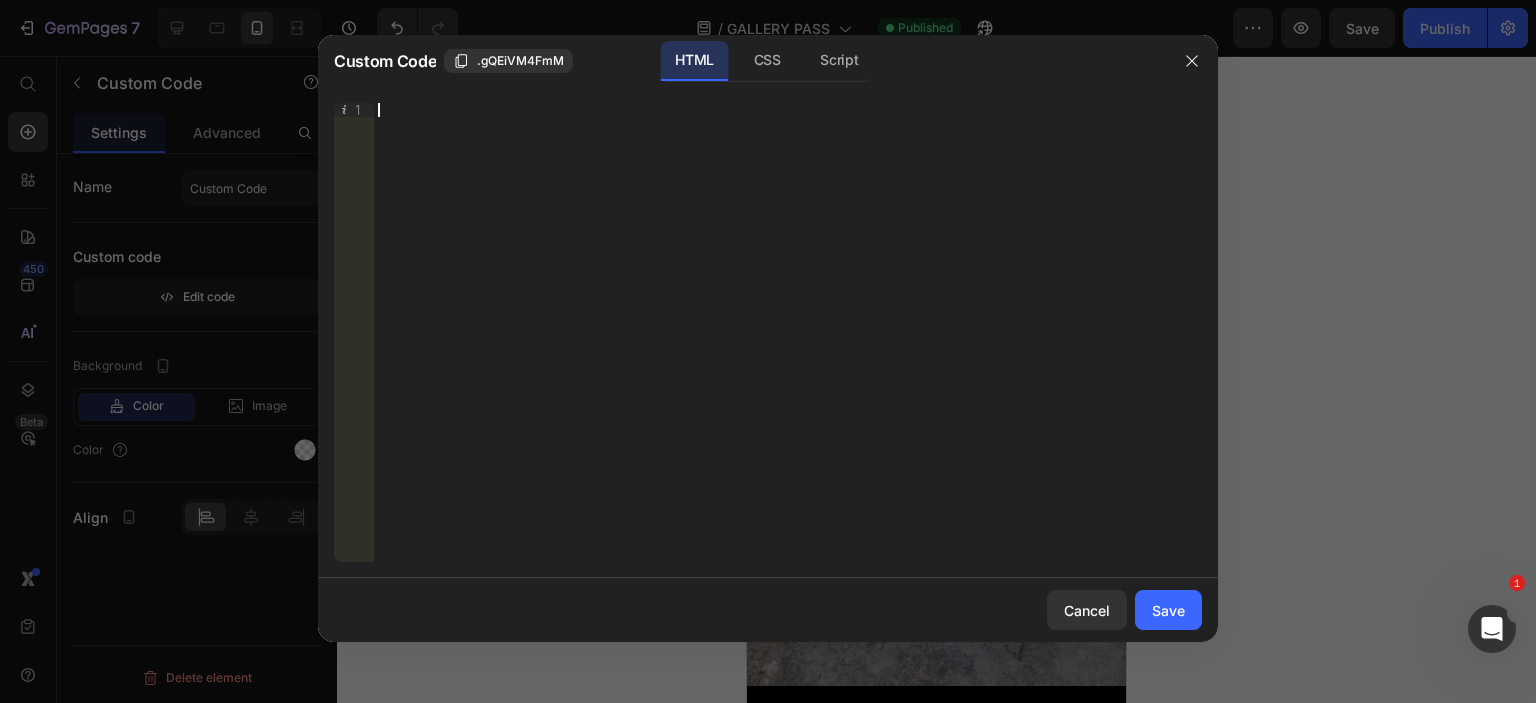 paste on "<div class="klaviyo-form-SgF9Wb"></div>" 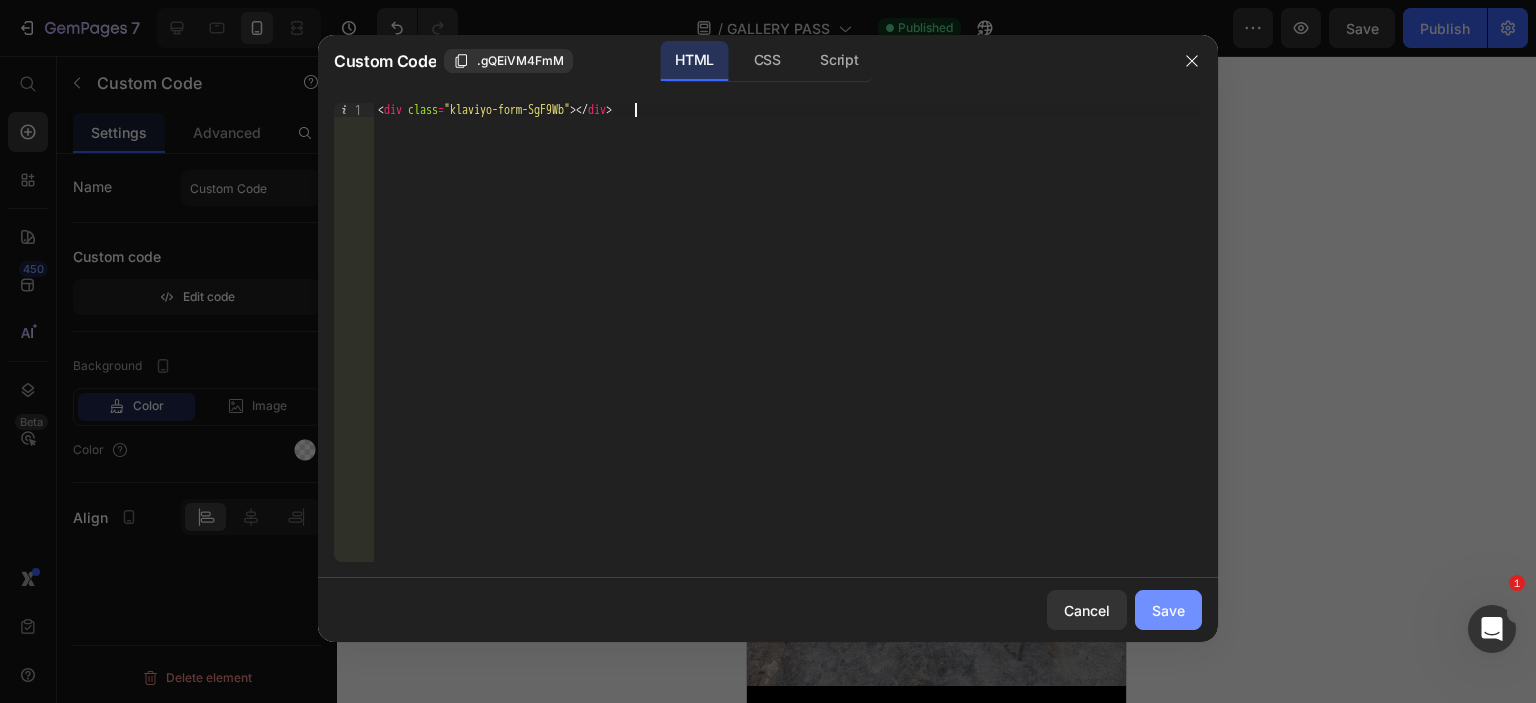 click on "Save" 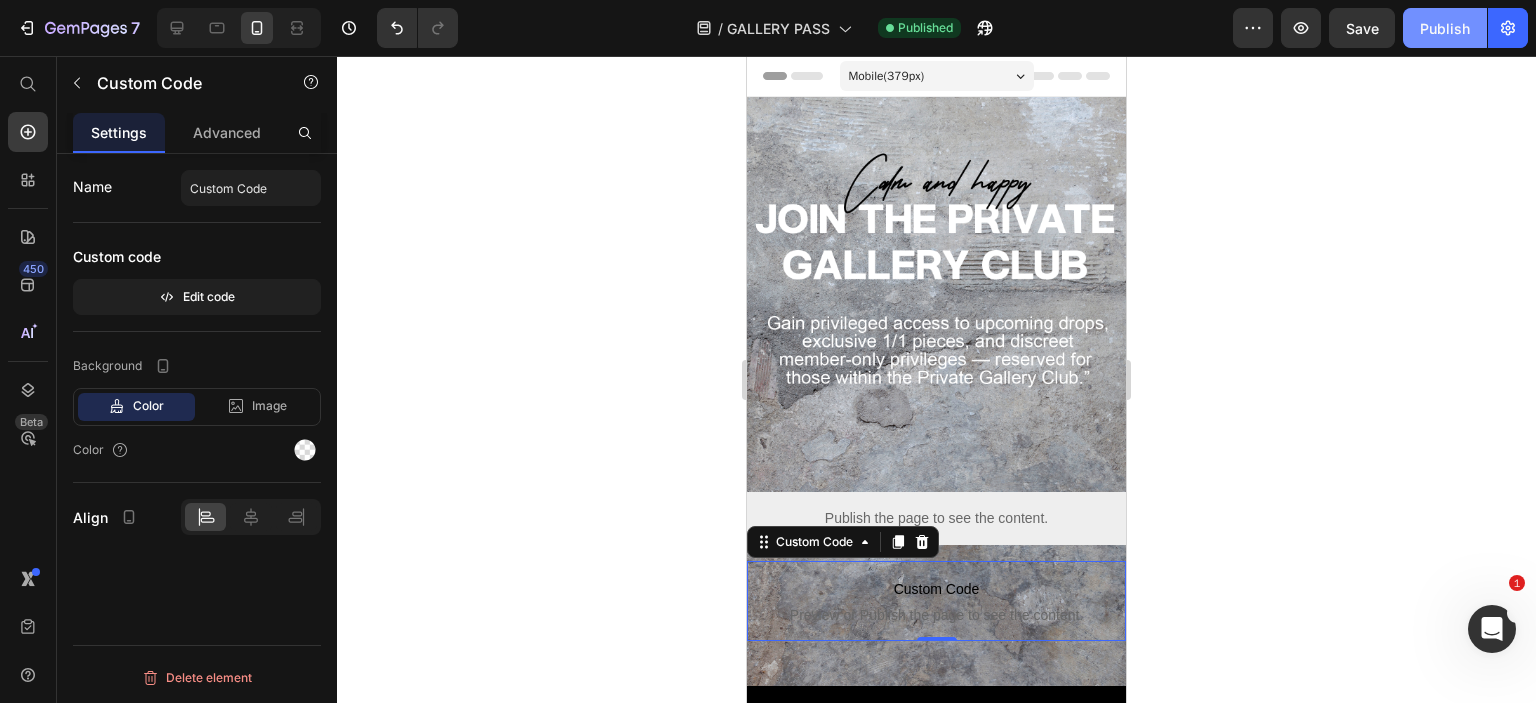 click on "Publish" at bounding box center (1445, 28) 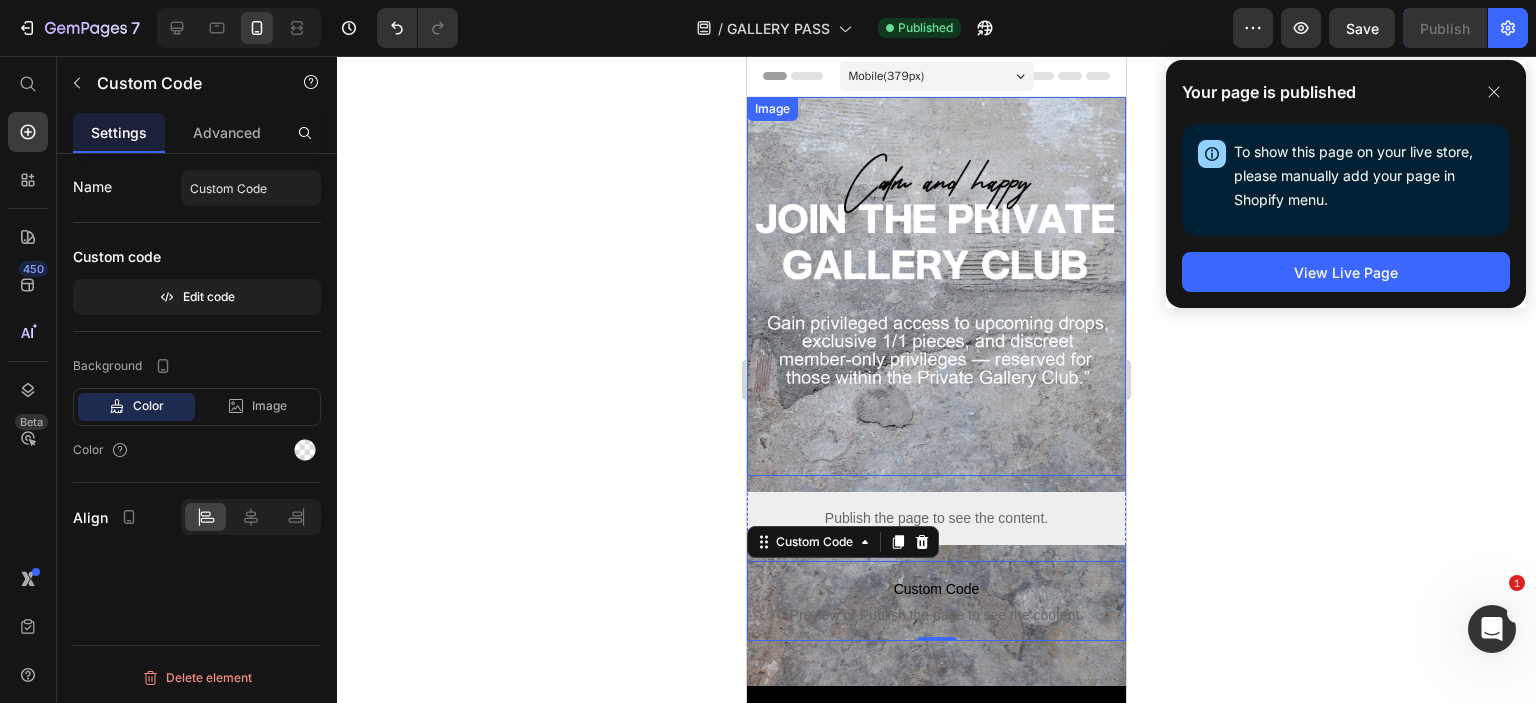 click at bounding box center [936, 286] 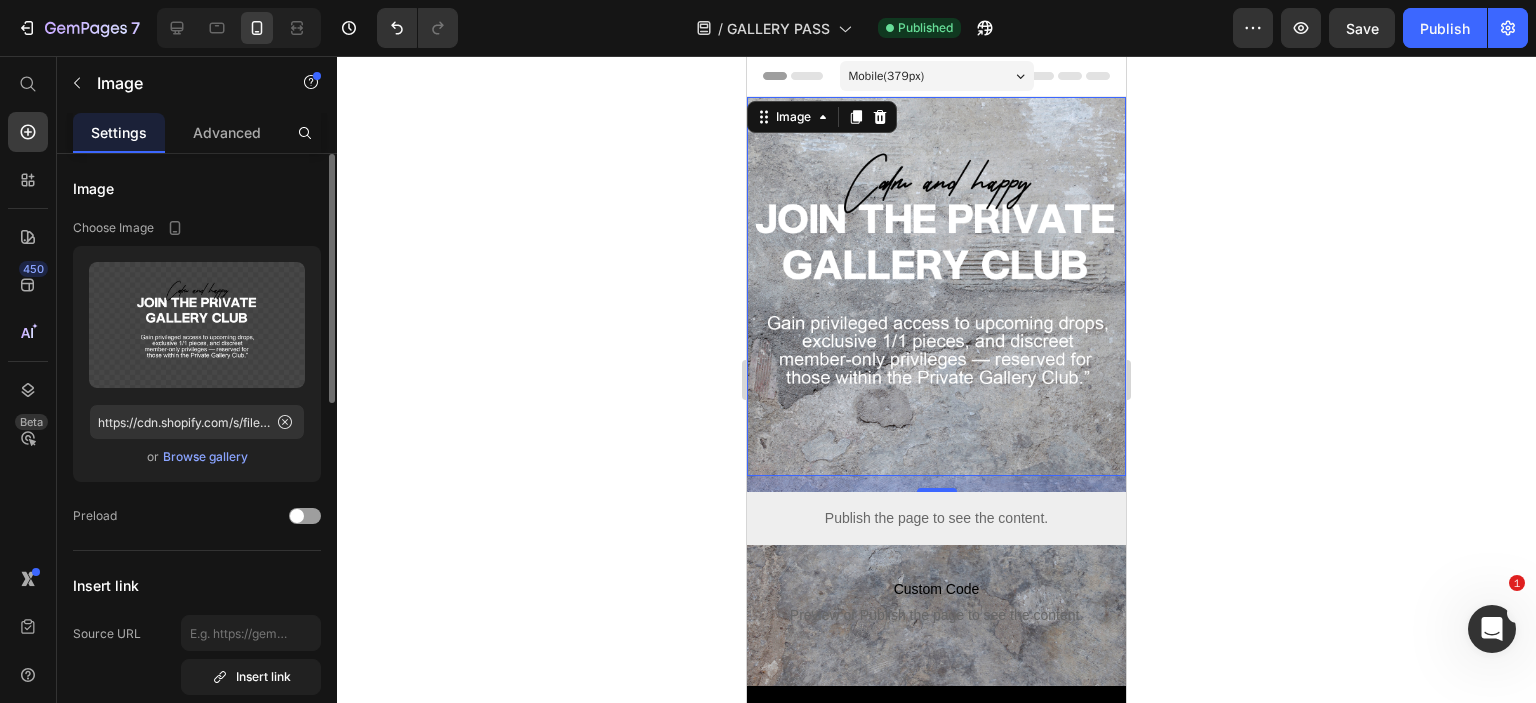 click on "Browse gallery" at bounding box center (205, 457) 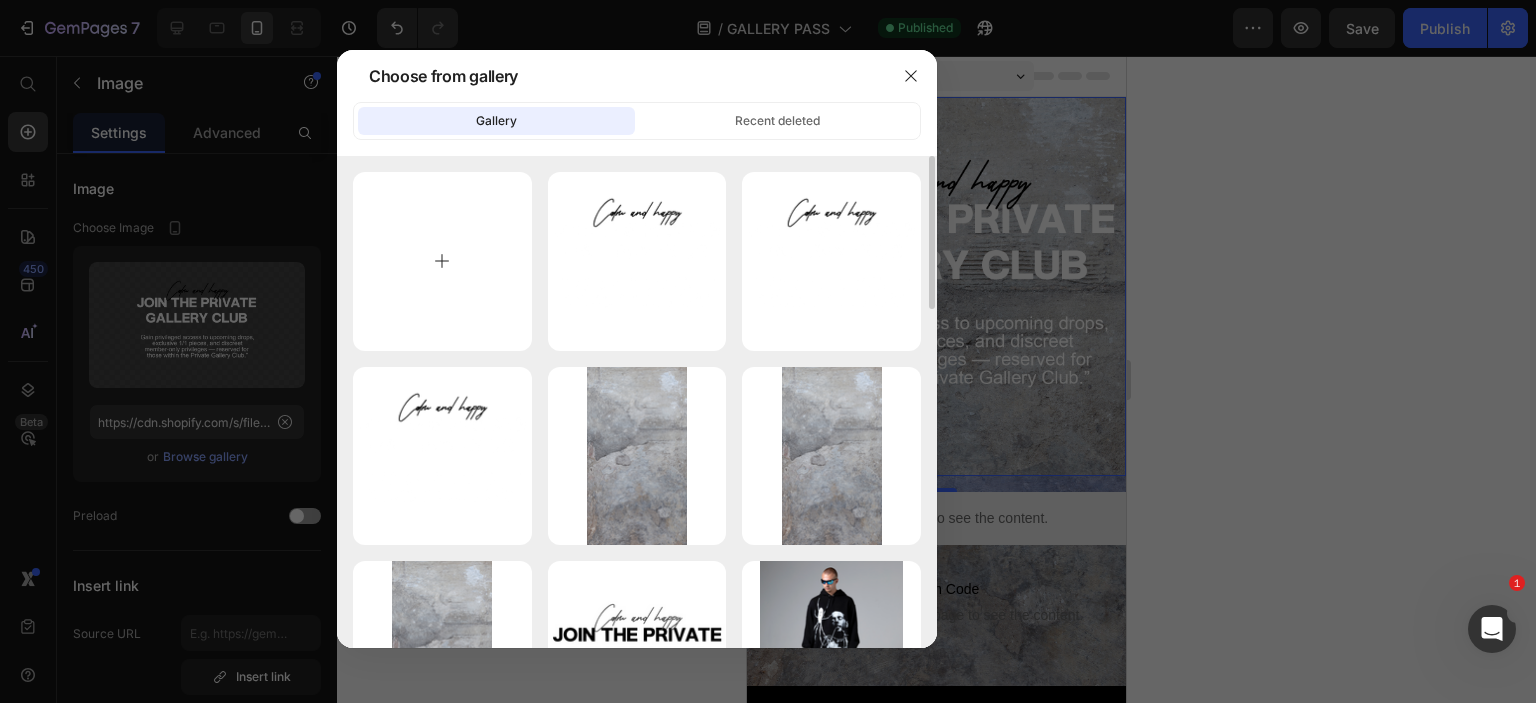 click at bounding box center (442, 261) 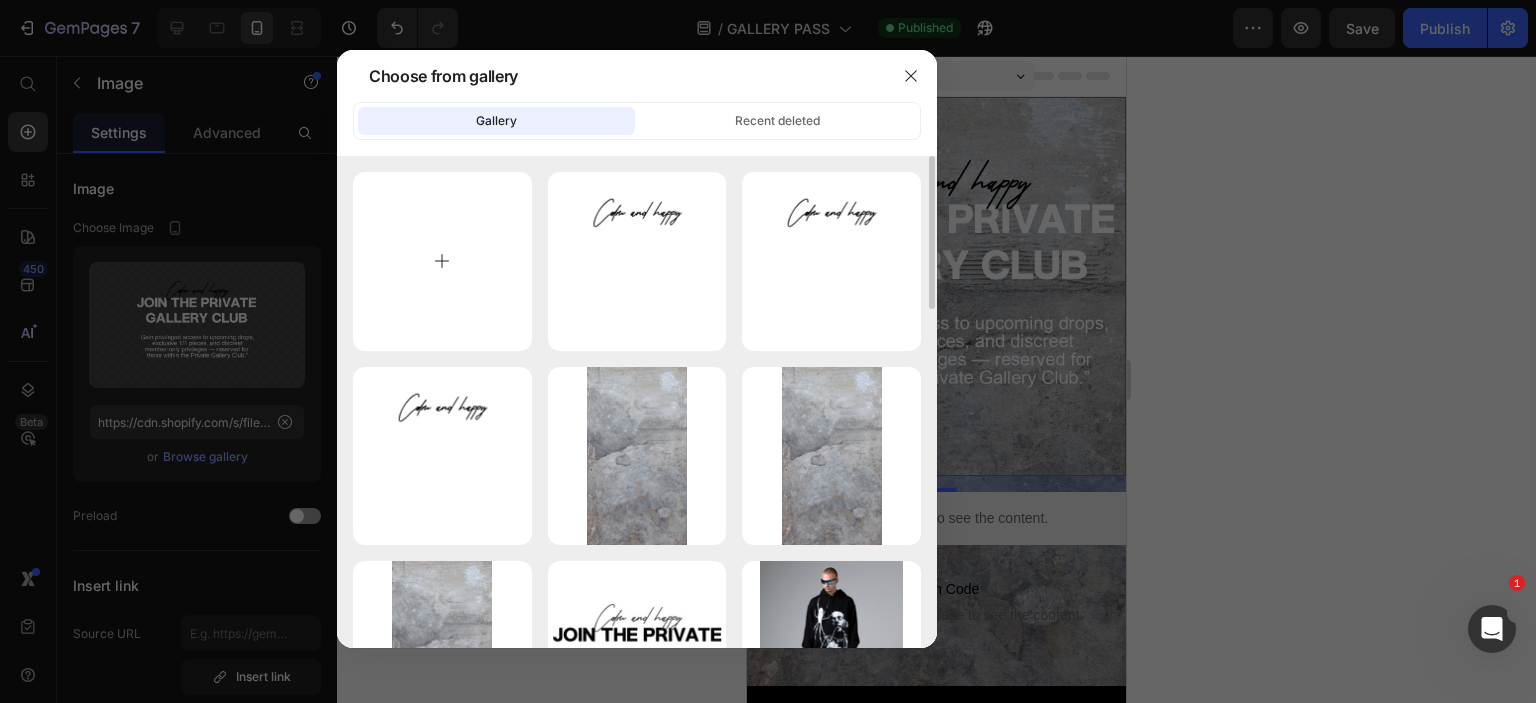 type on "C:\fakepath\sz.png" 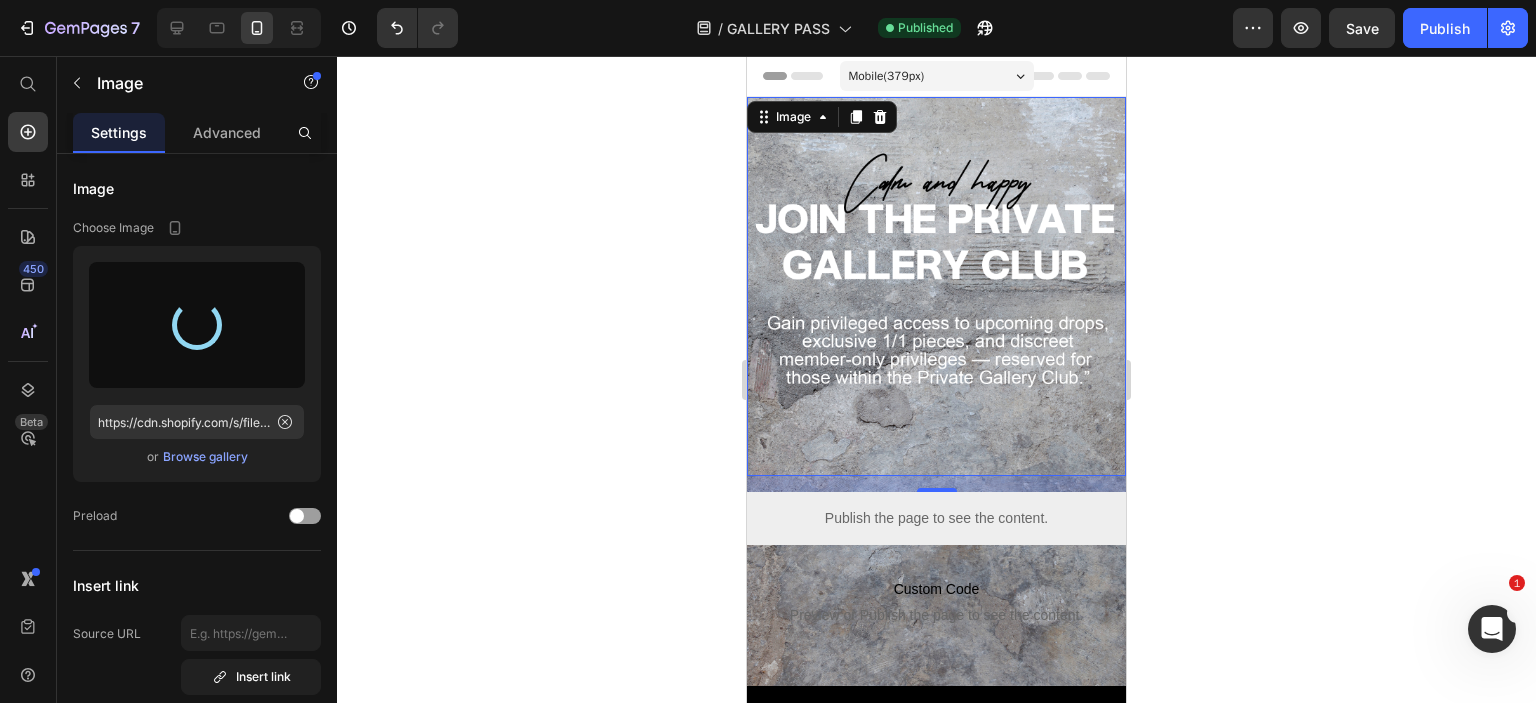 type on "https://cdn.shopify.com/s/files/1/0726/2853/5635/files/gempages_561664639159501666-544e2a5b-814e-43d8-9b4b-87349819307a.png" 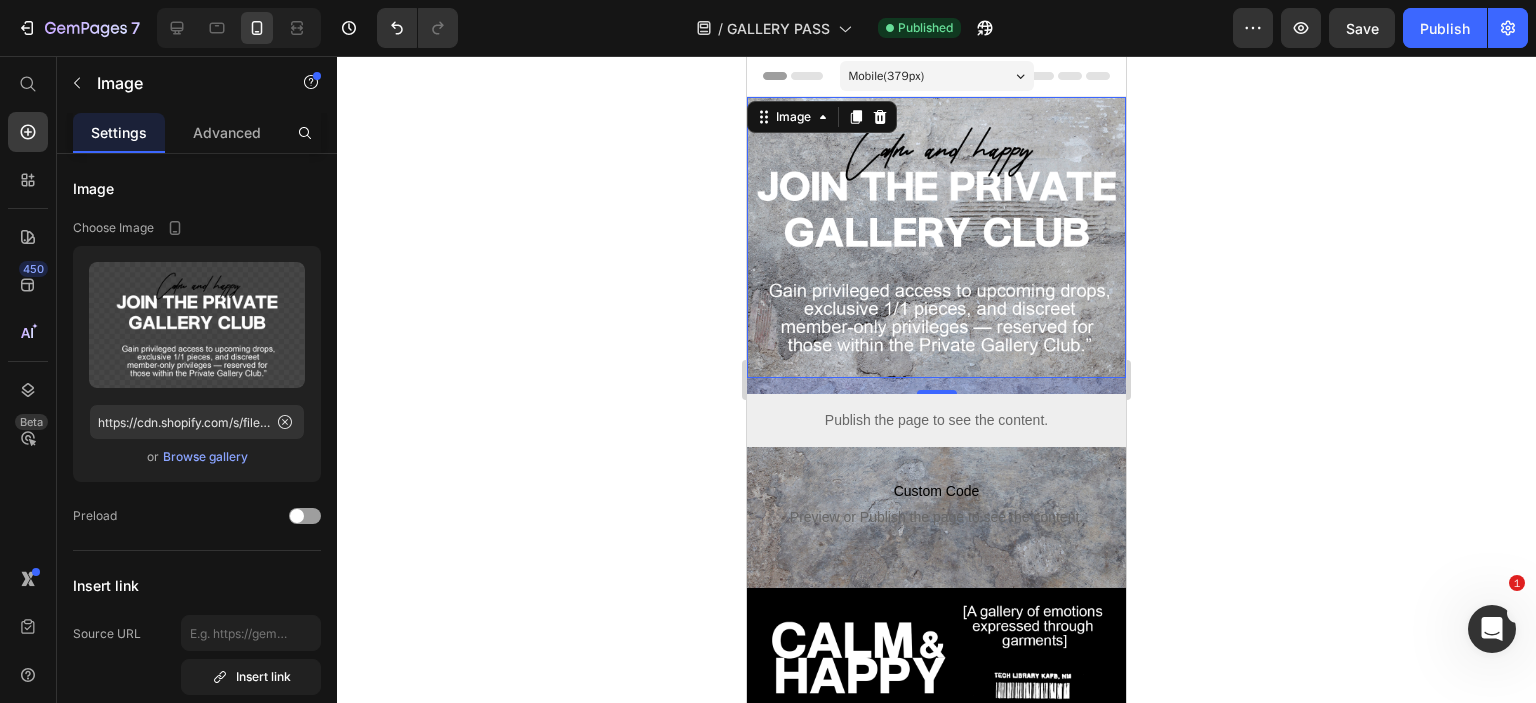 click 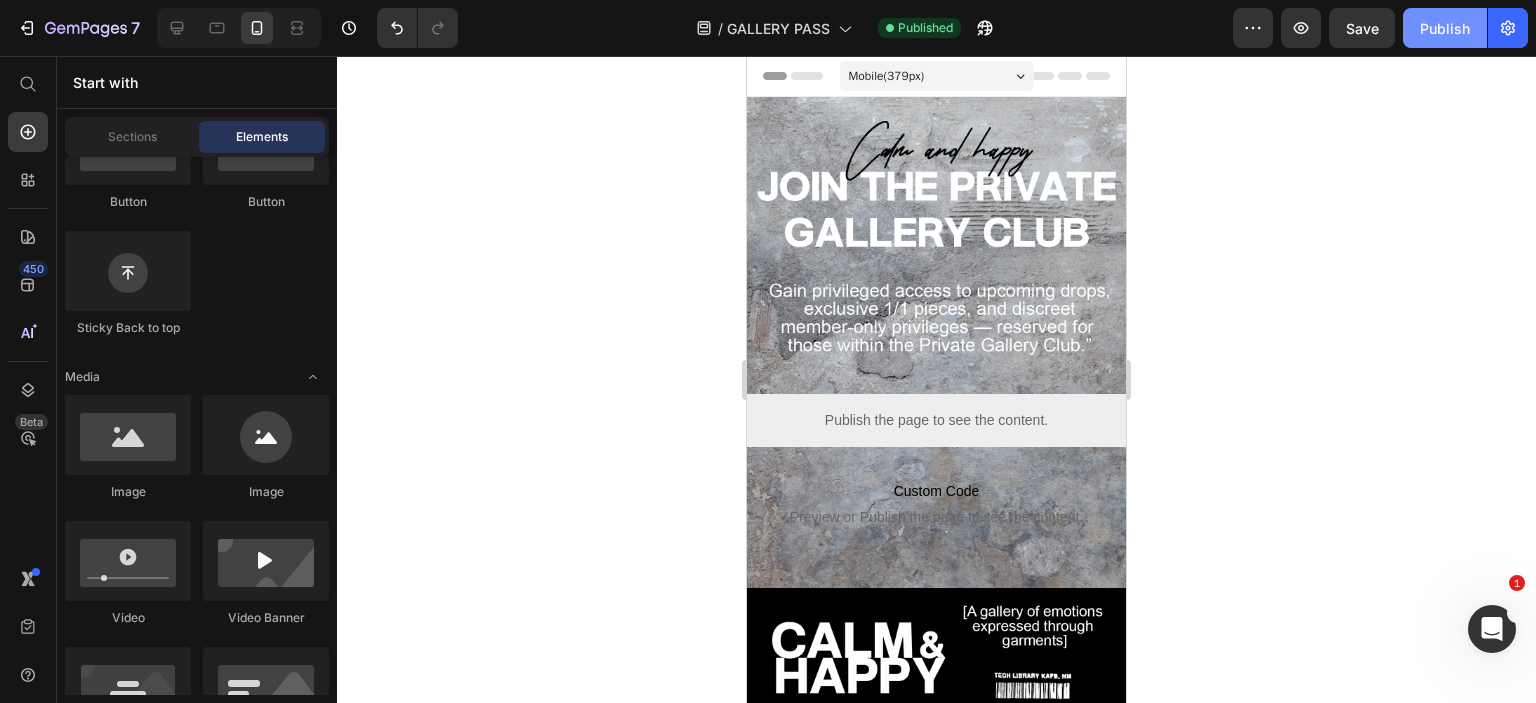 click on "Publish" at bounding box center [1445, 28] 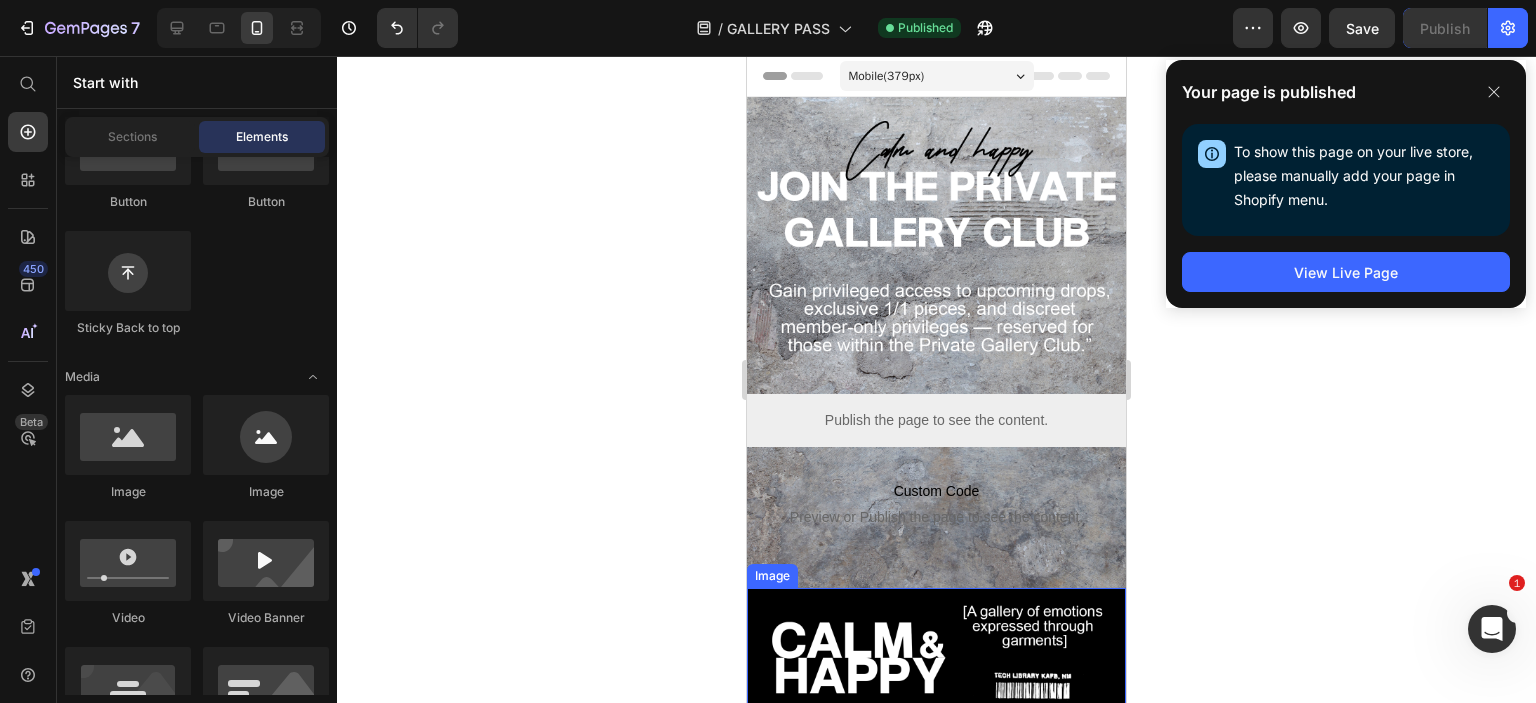 click at bounding box center (936, 675) 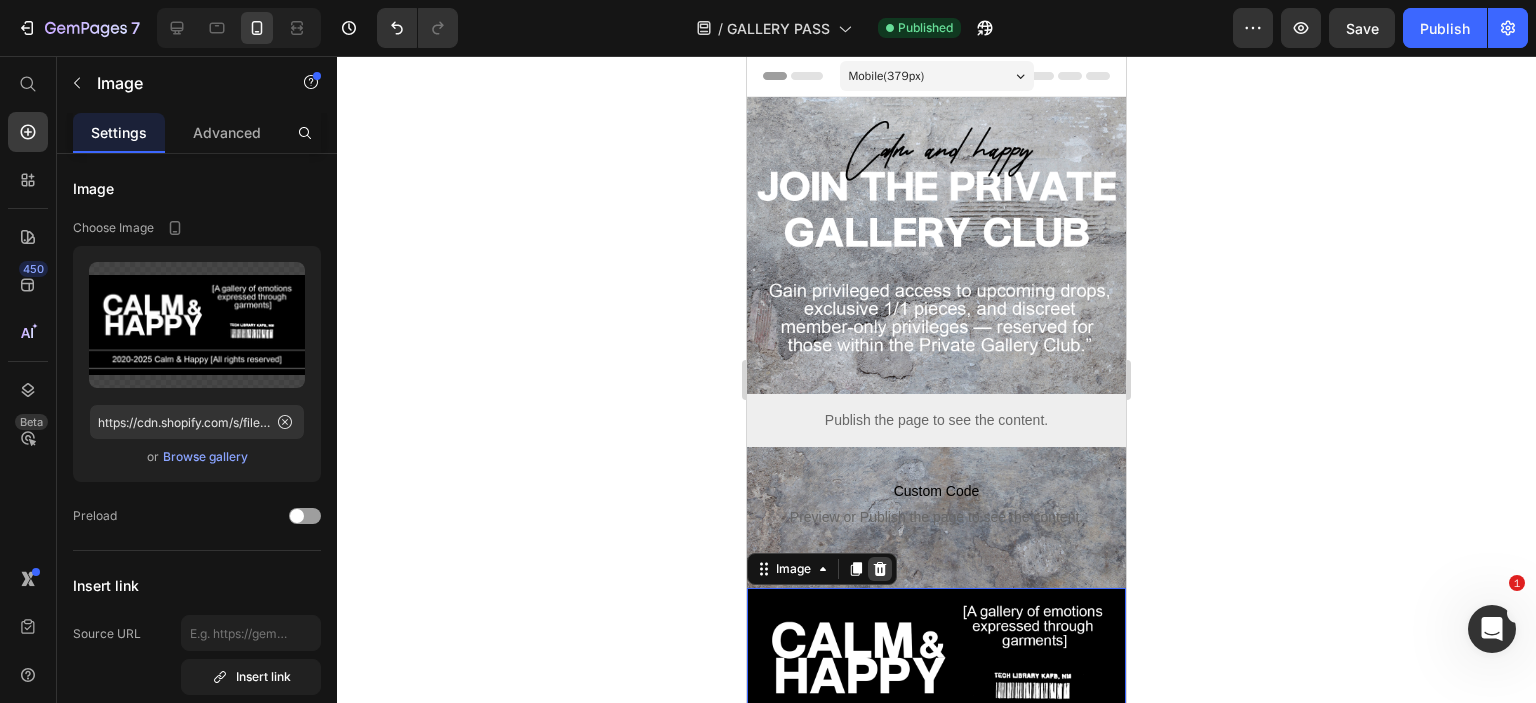 click 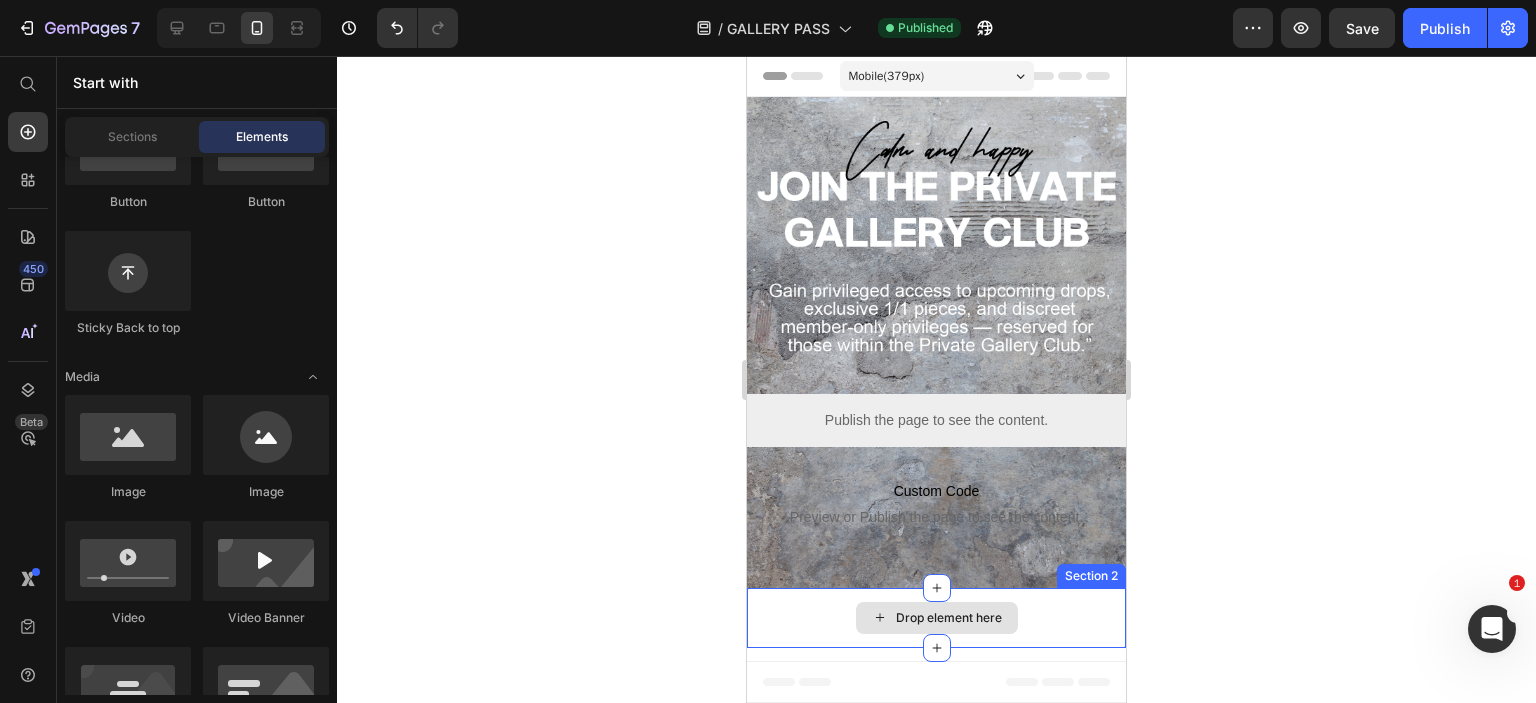 click on "Drop element here" at bounding box center (936, 618) 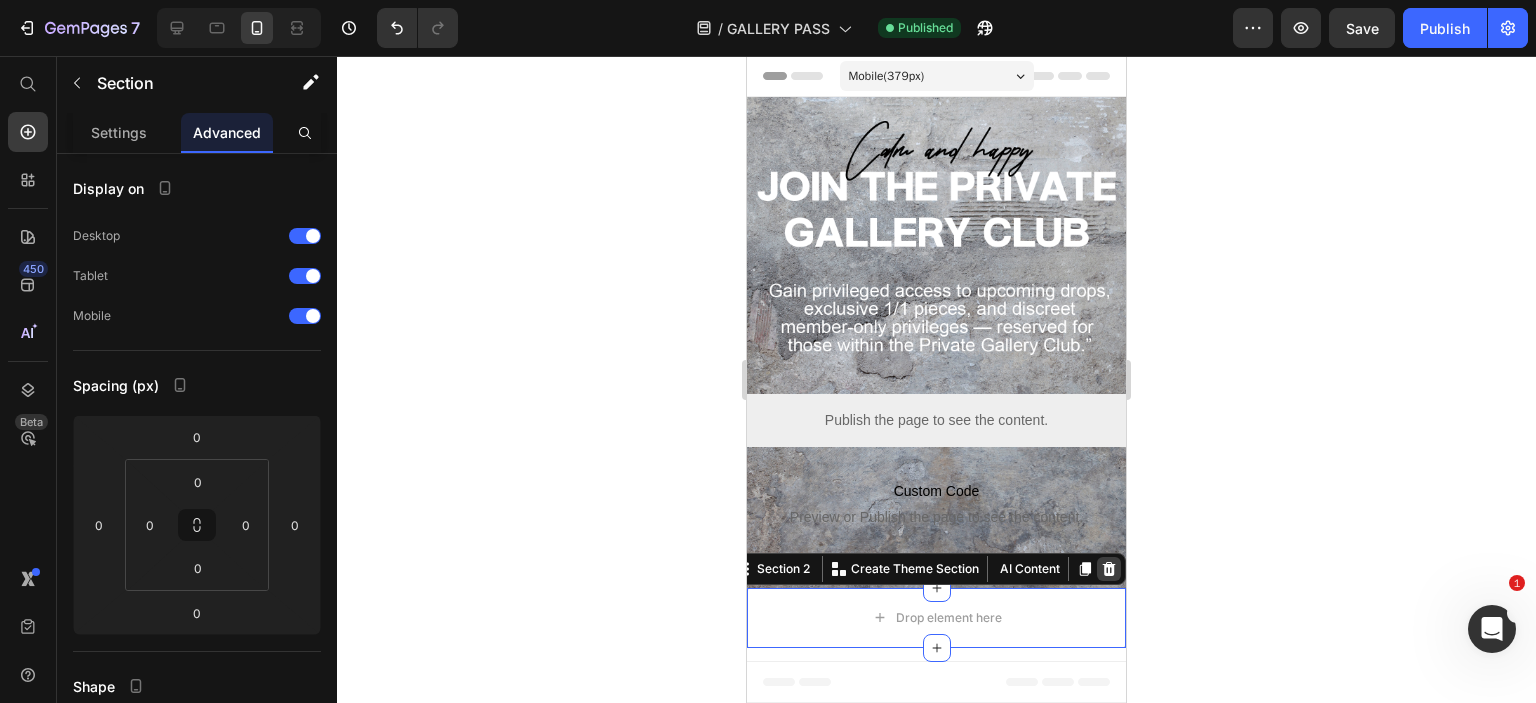 click 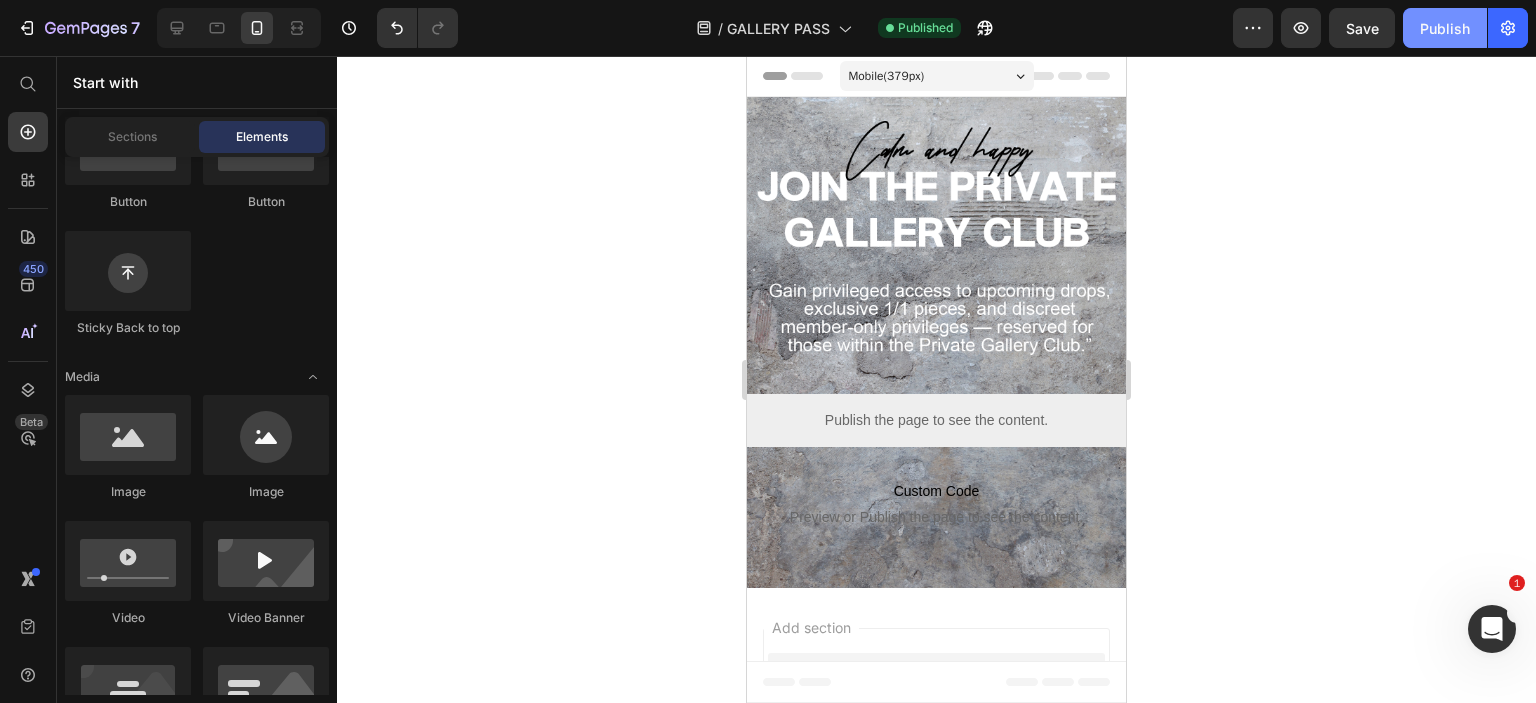 click on "Publish" at bounding box center [1445, 28] 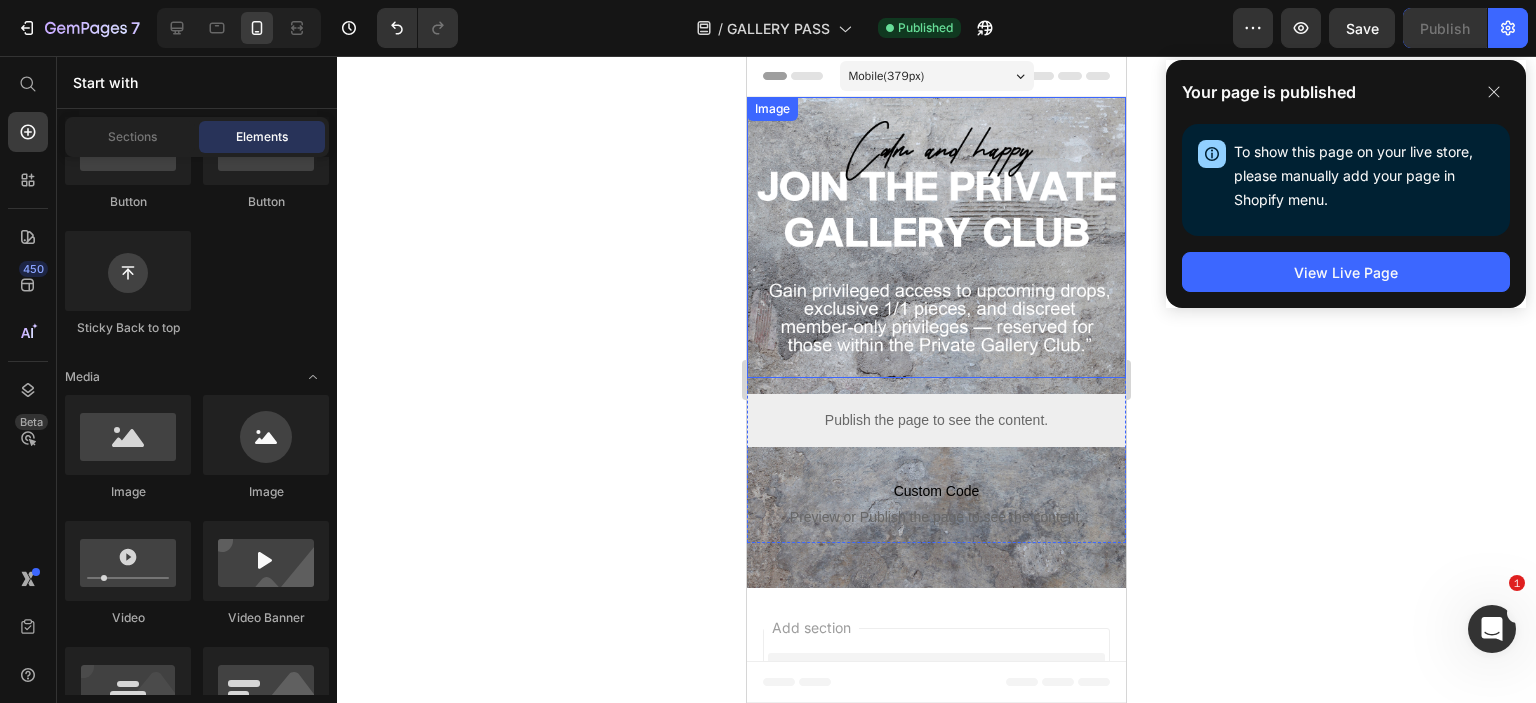 click at bounding box center [936, 237] 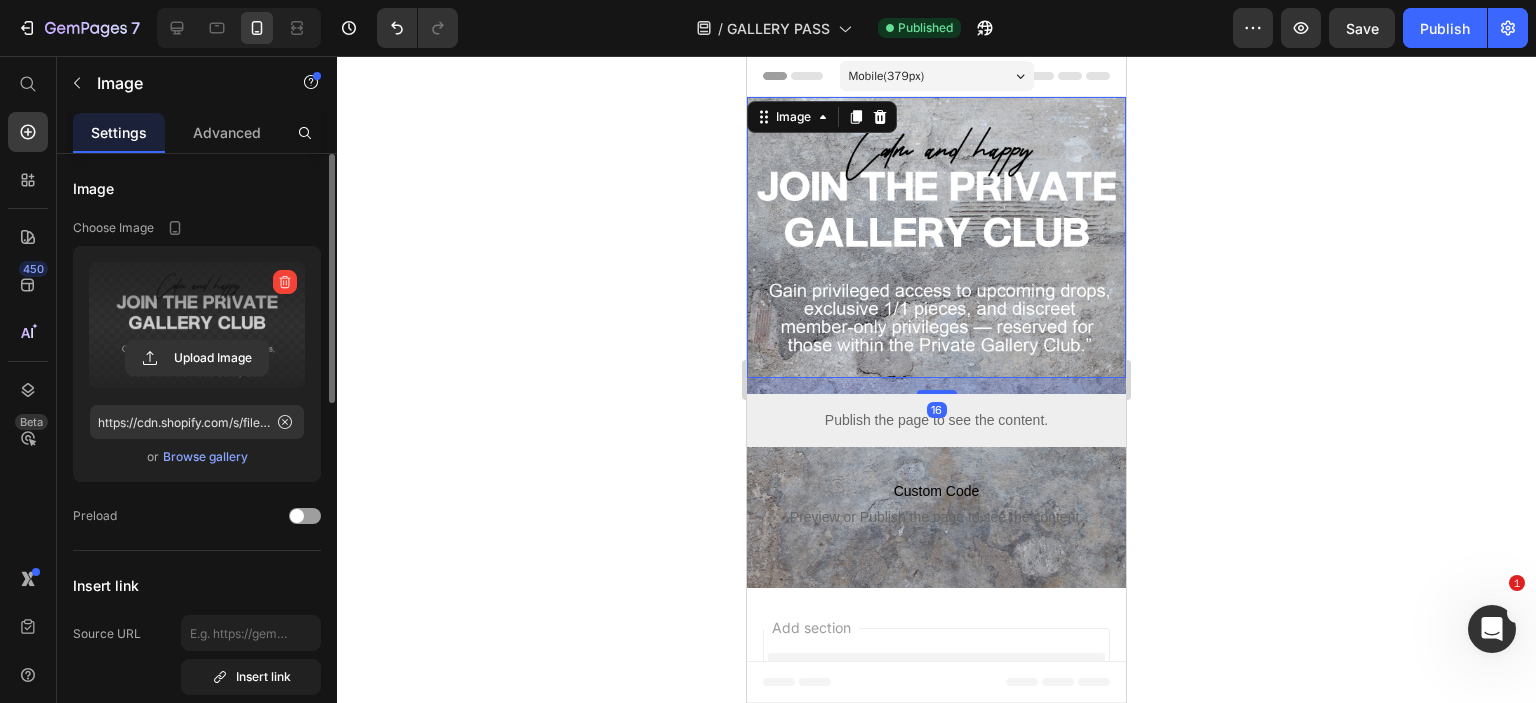 click at bounding box center (197, 325) 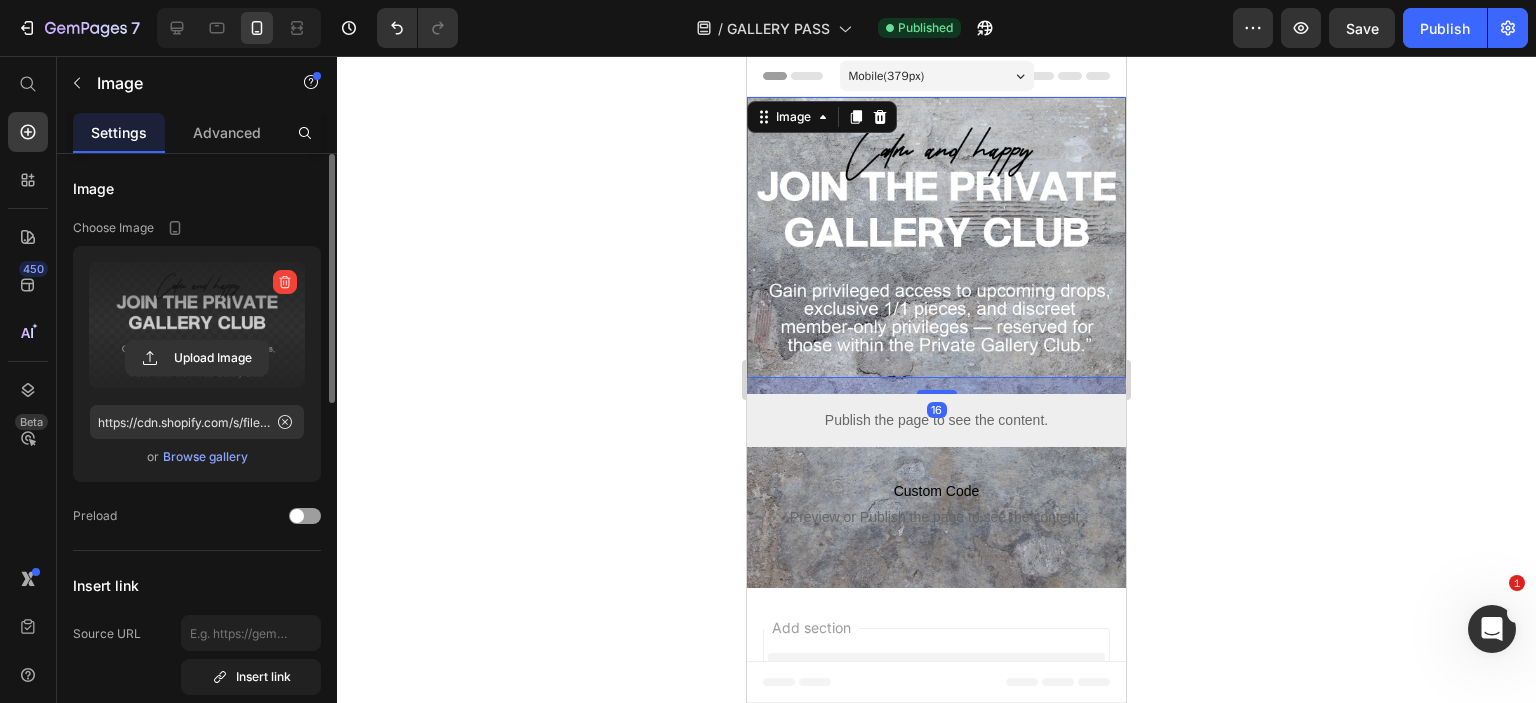 click 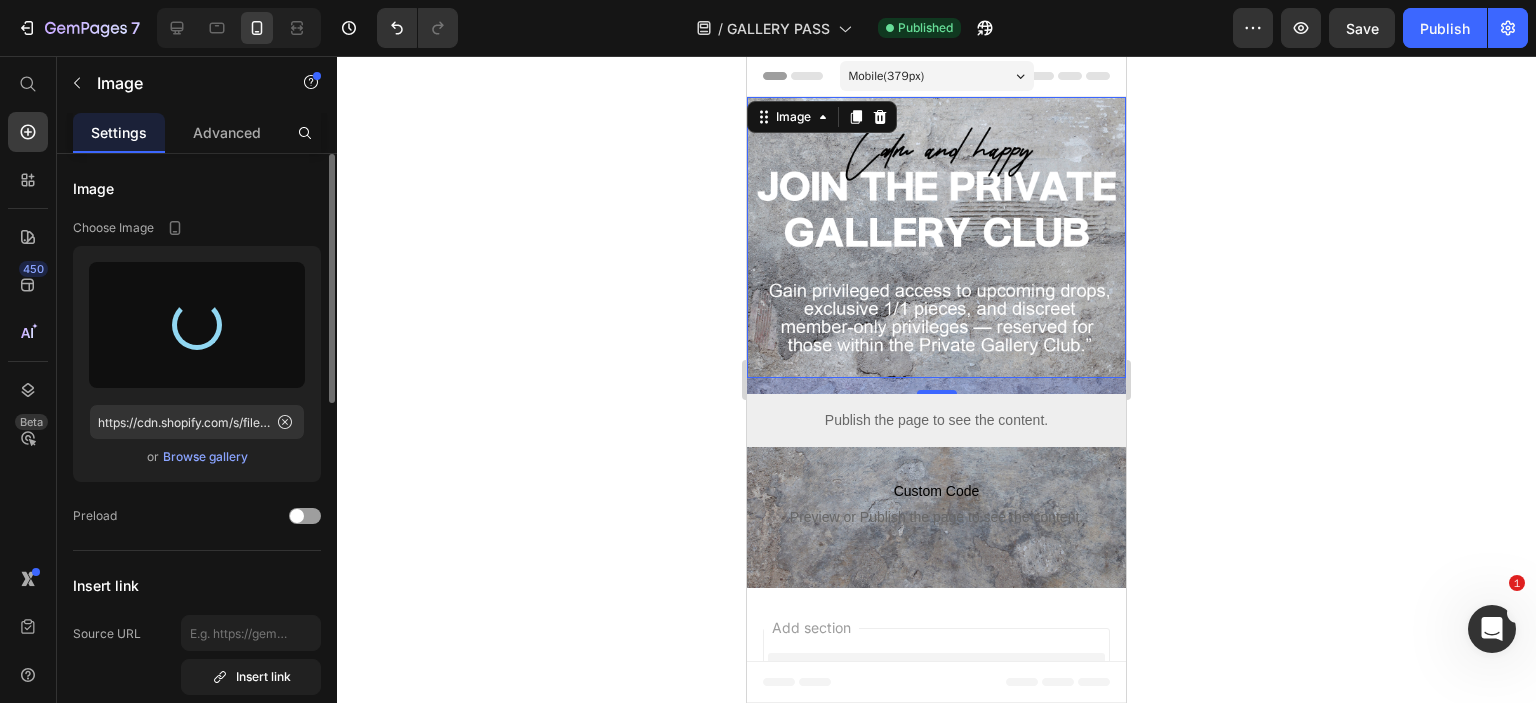 type on "https://cdn.shopify.com/s/files/1/0726/2853/5635/files/gempages_561664639159501666-abe73fea-fcfd-49e7-9195-252f051cb95d.png" 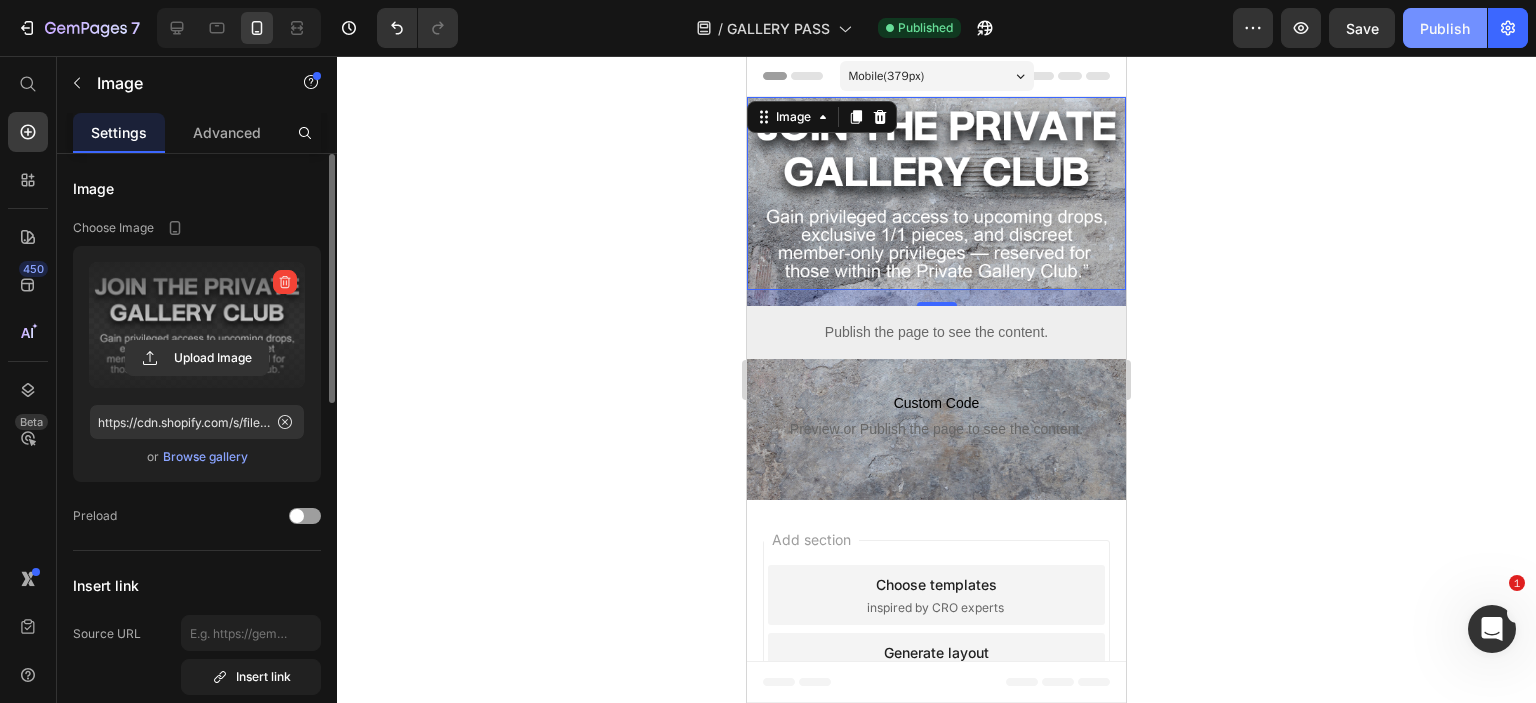 click on "Publish" at bounding box center [1445, 28] 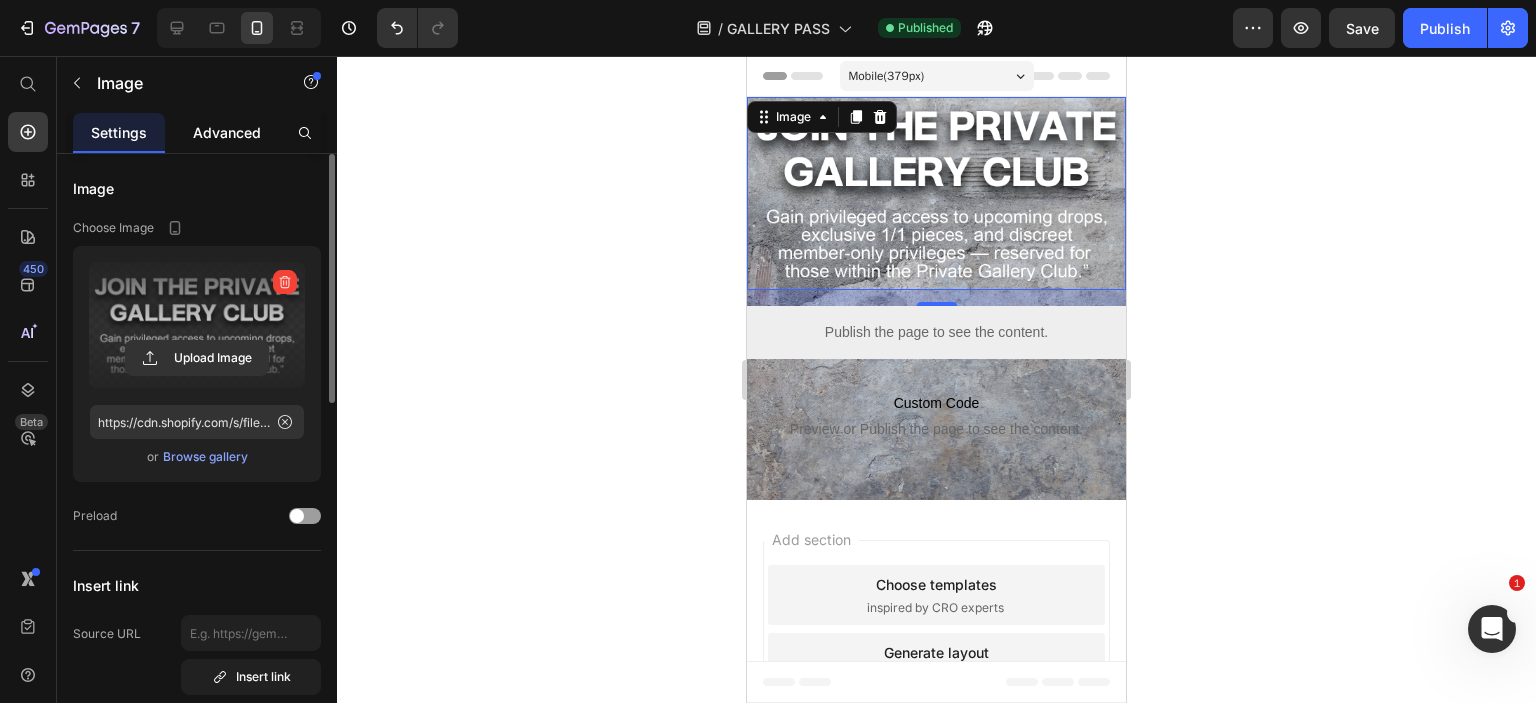 click on "Advanced" at bounding box center [227, 132] 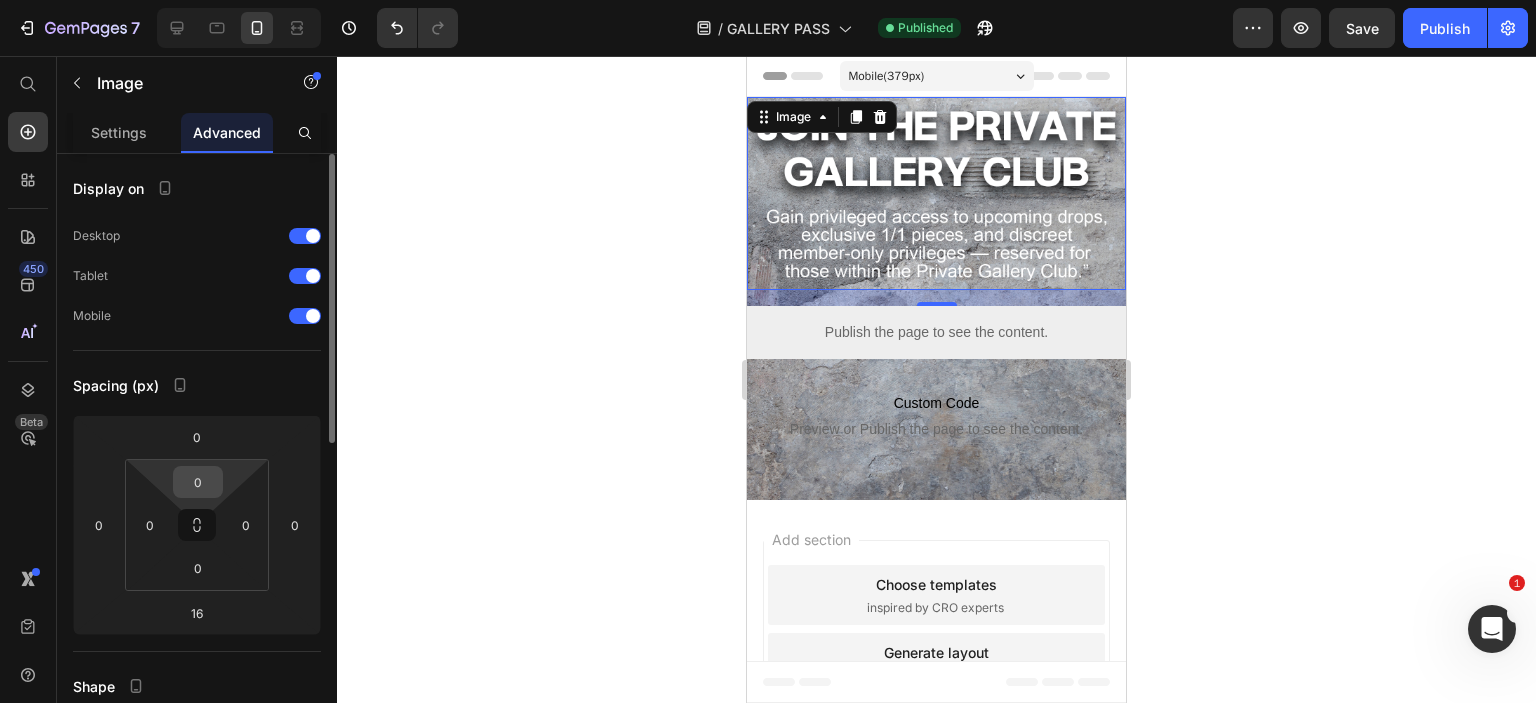 click on "0" at bounding box center (198, 482) 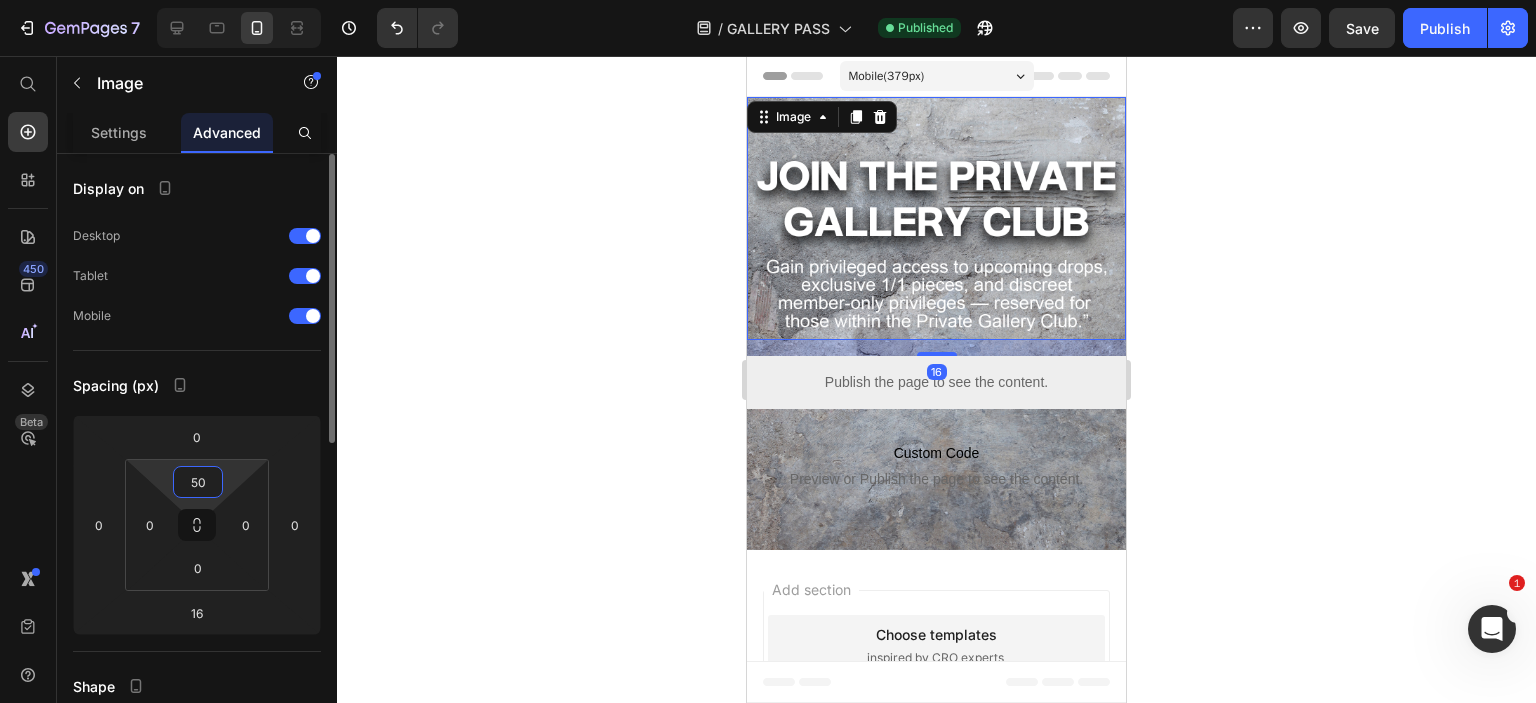 type on "5" 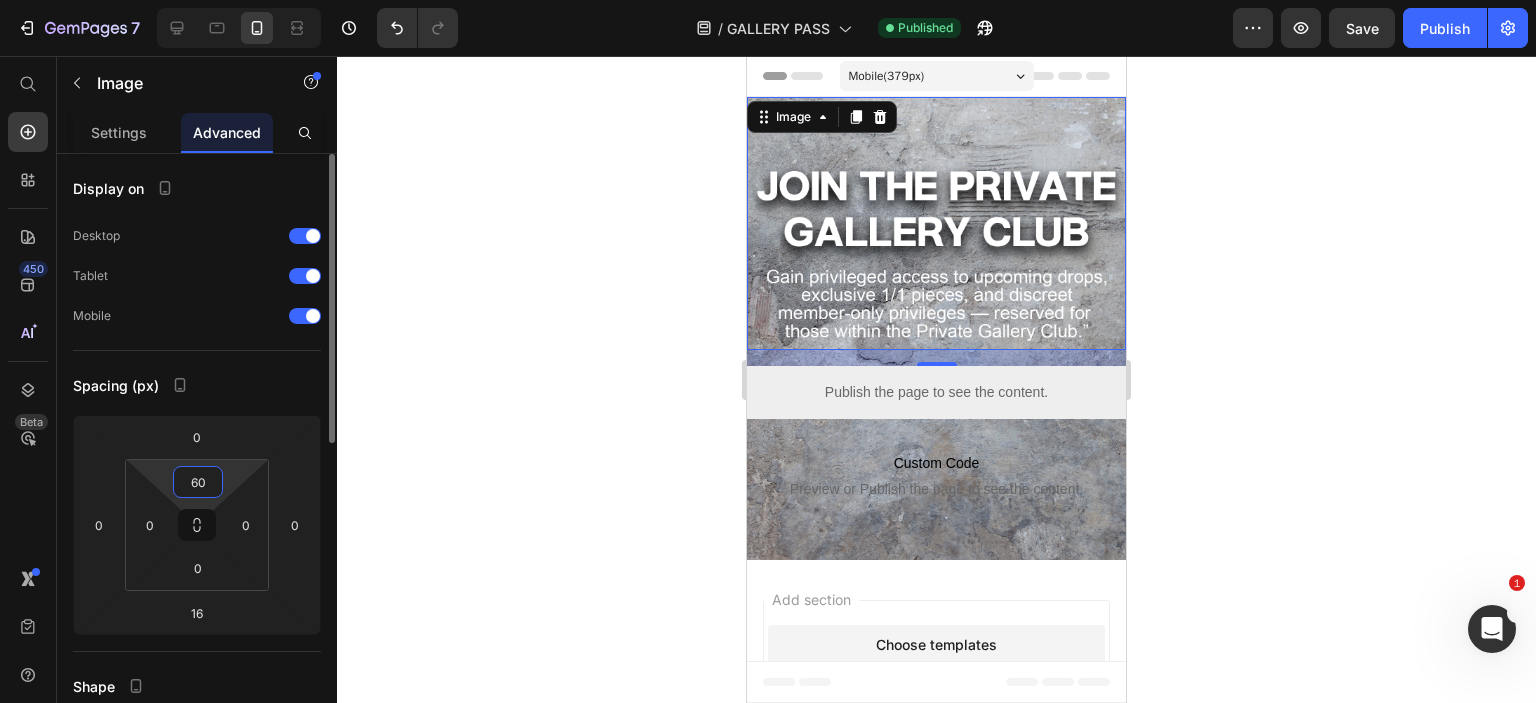 drag, startPoint x: 203, startPoint y: 480, endPoint x: 168, endPoint y: 486, distance: 35.510563 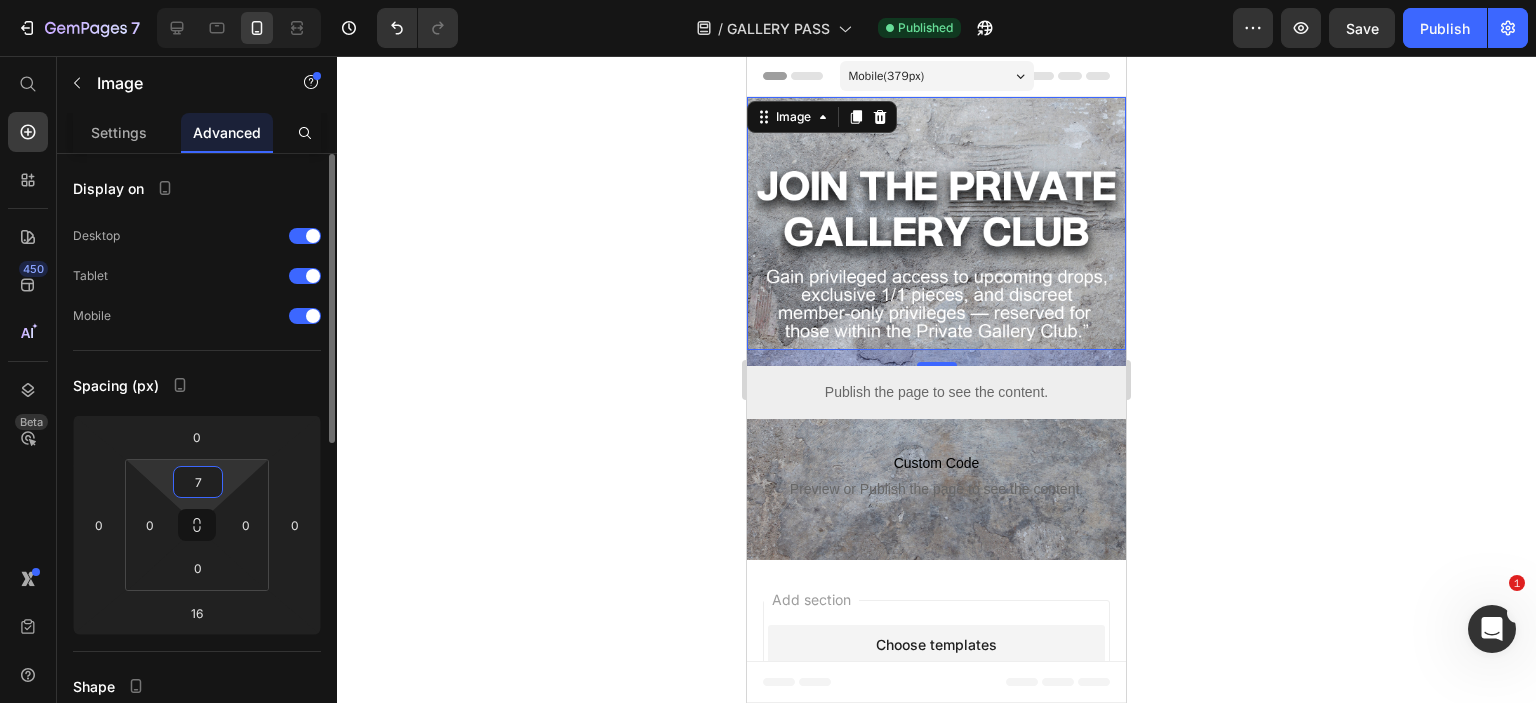 type on "70" 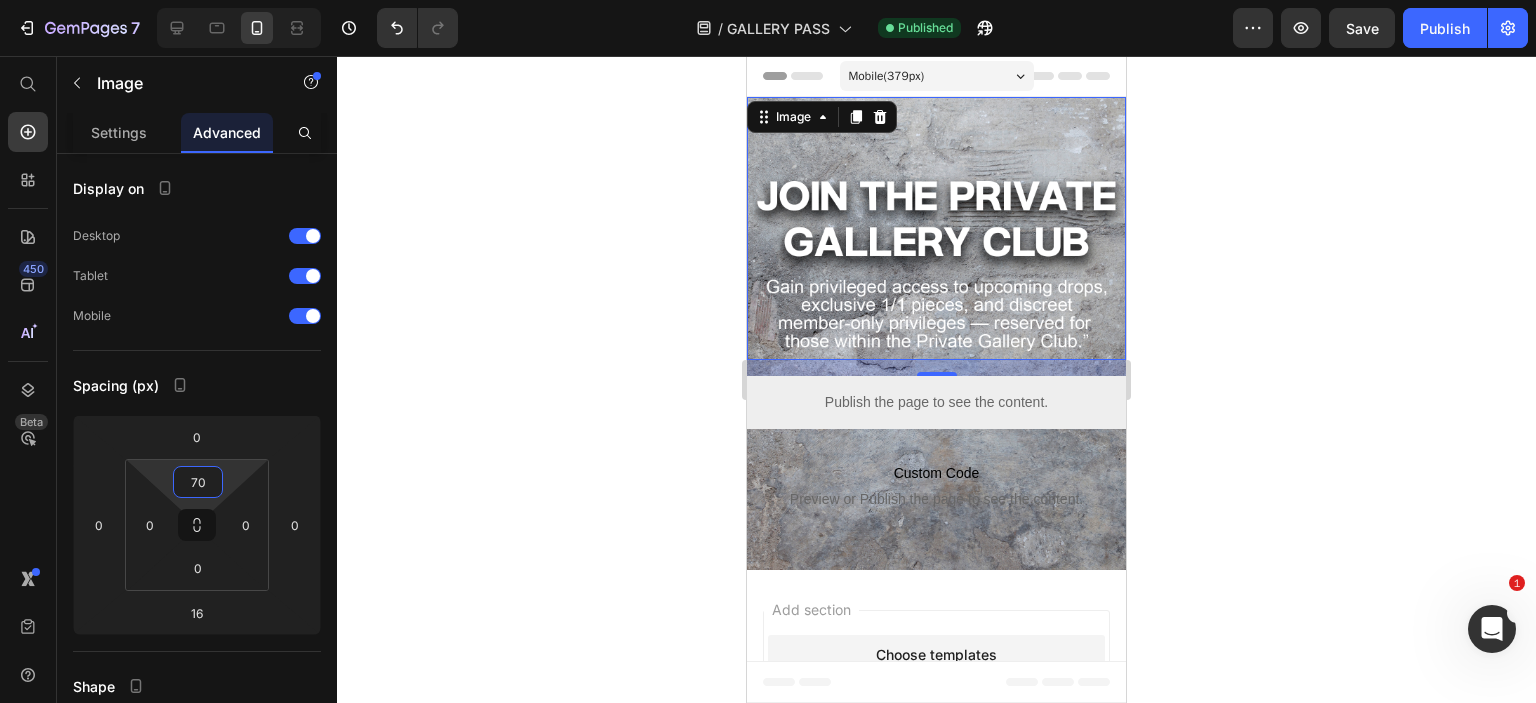 click 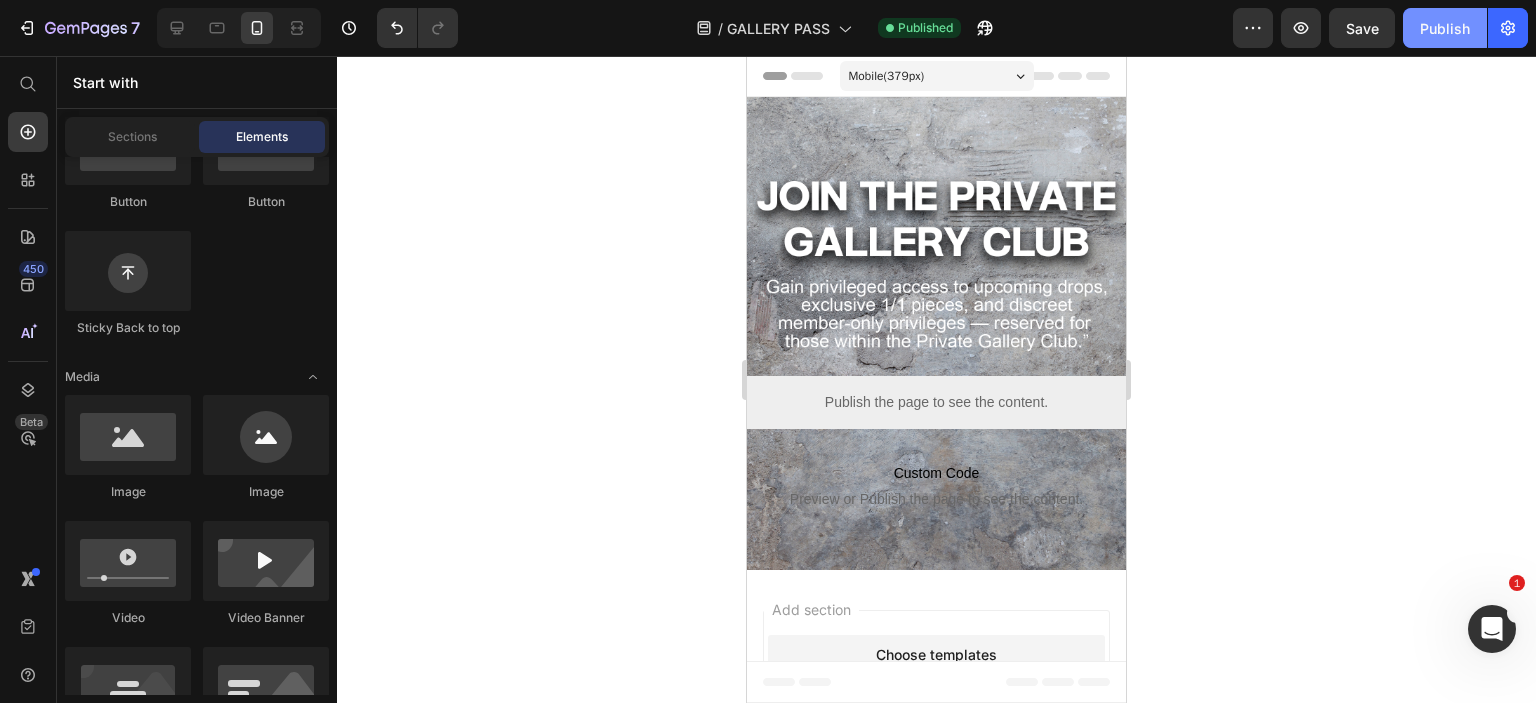 click on "Publish" 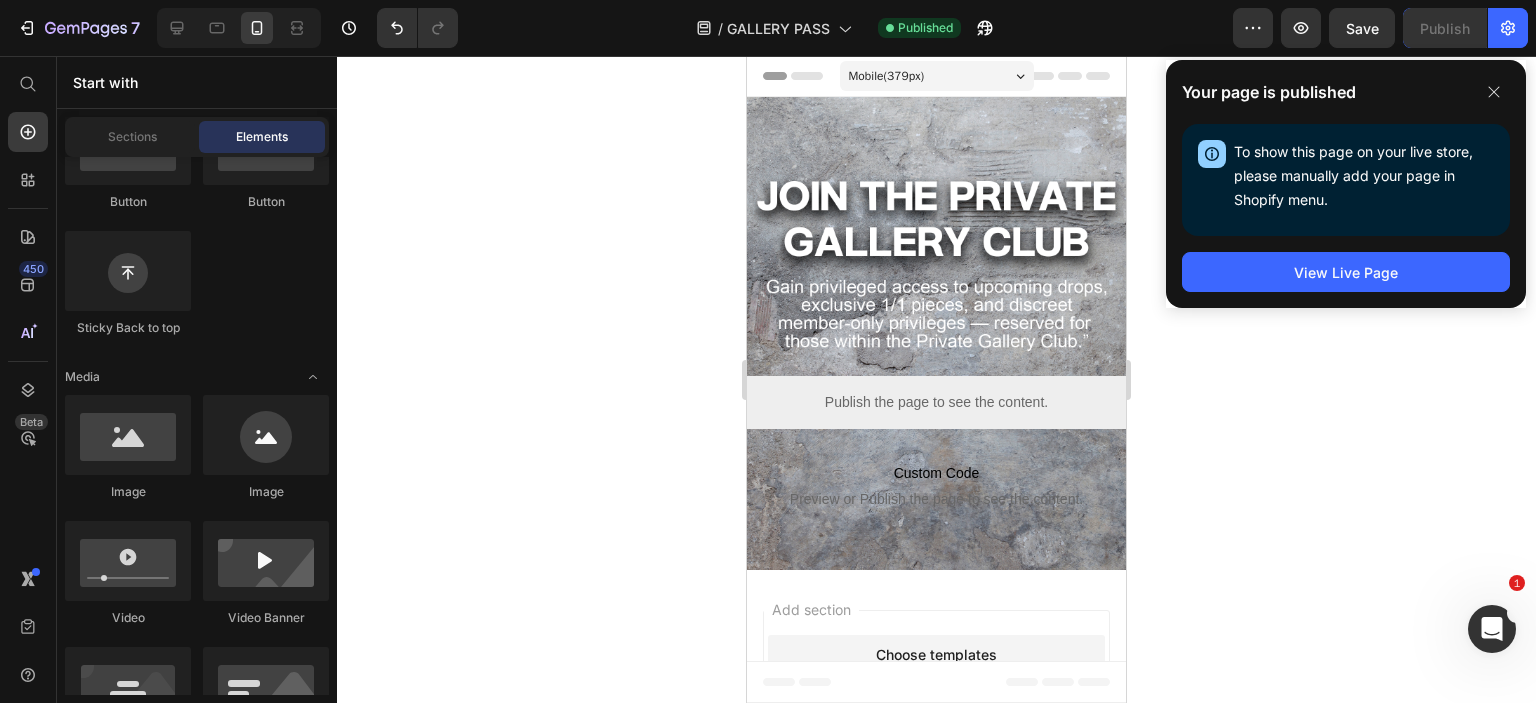 click on "Header" at bounding box center (804, 76) 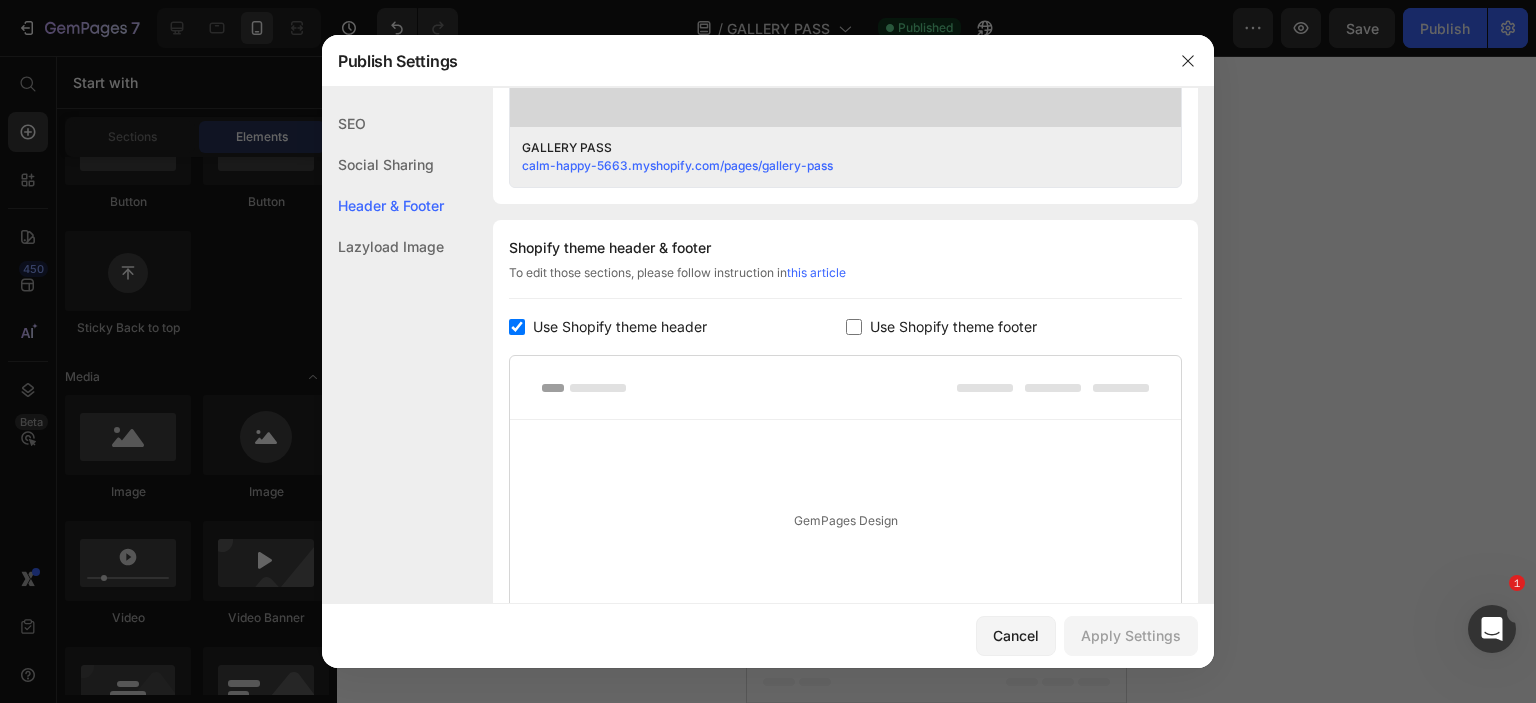 scroll, scrollTop: 936, scrollLeft: 0, axis: vertical 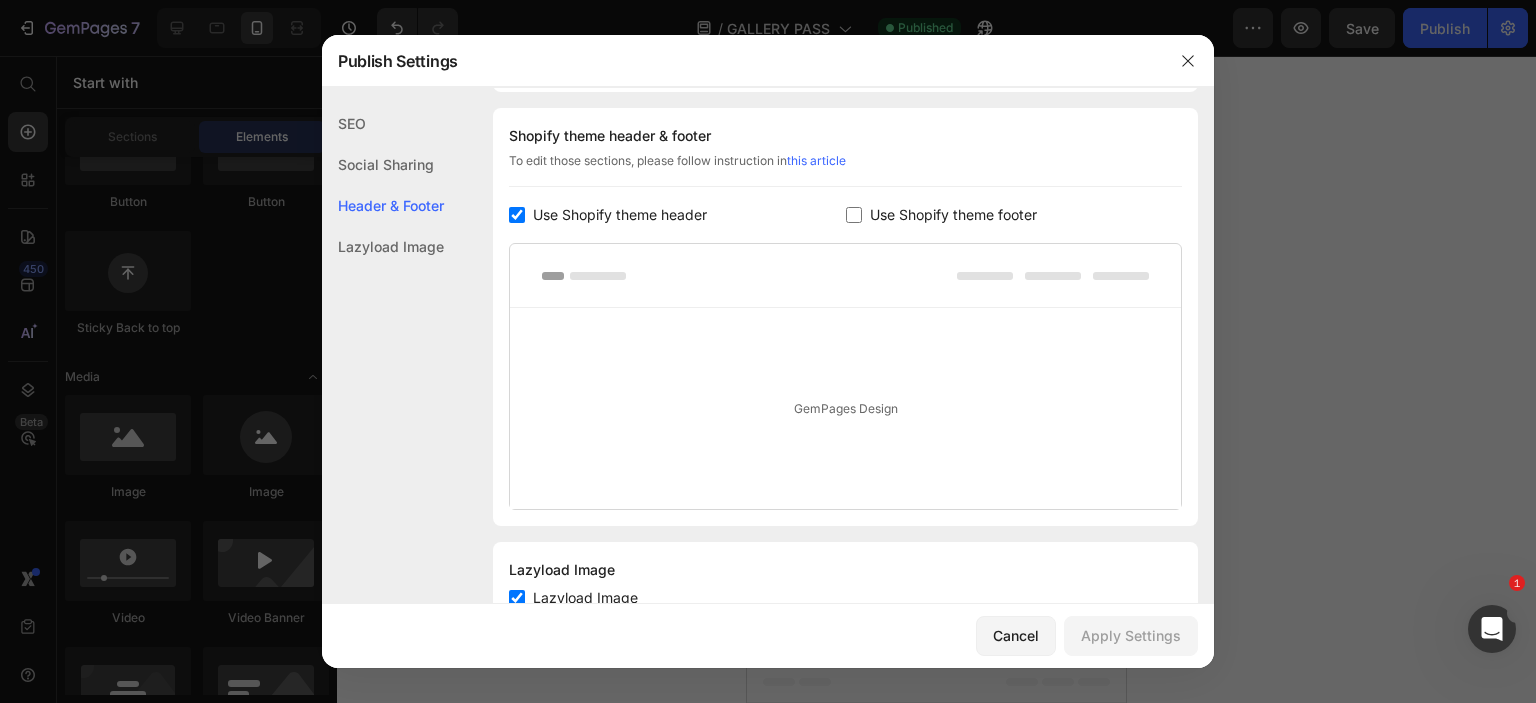 click on "Shopify theme header & footer  To edit those sections, please follow instruction in  this article Use Shopify theme header Use Shopify theme footer GemPages Design" 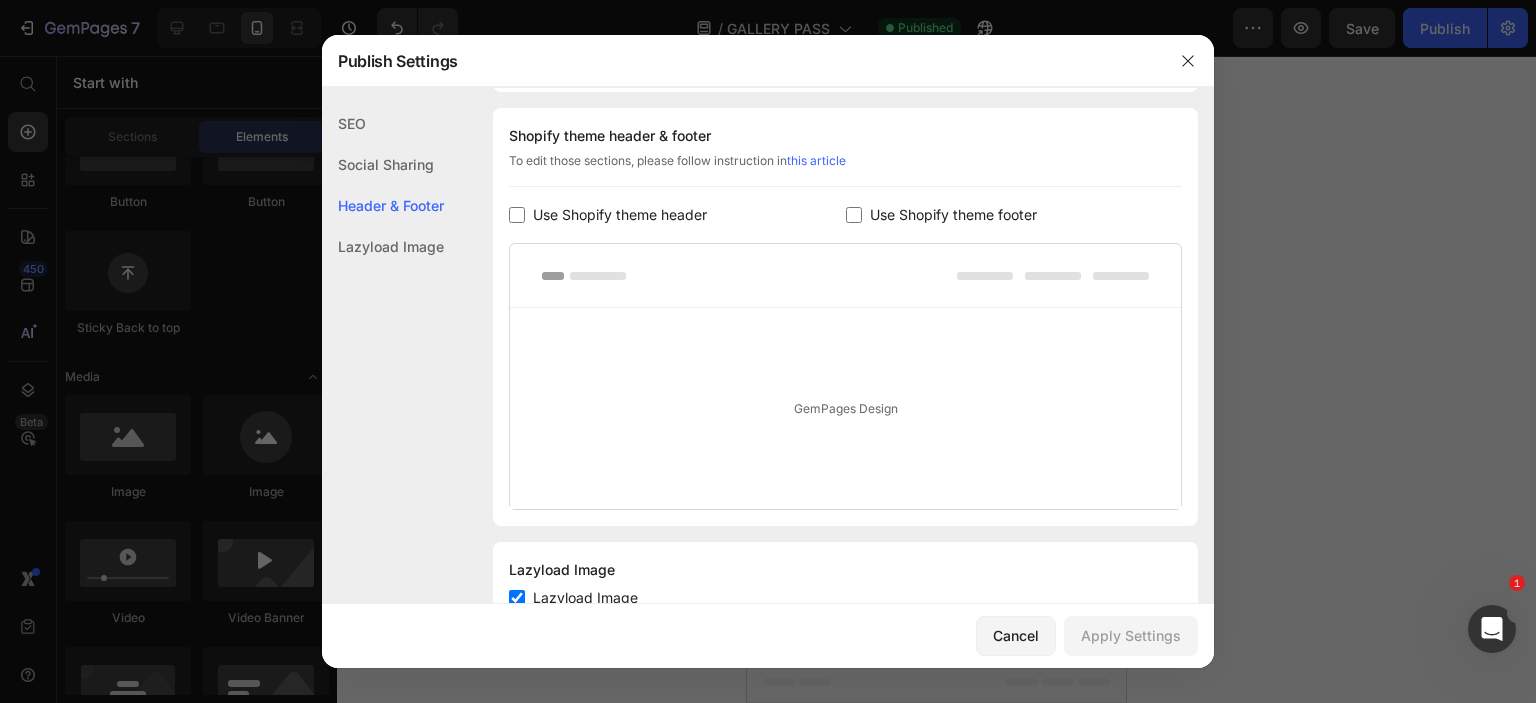 checkbox on "false" 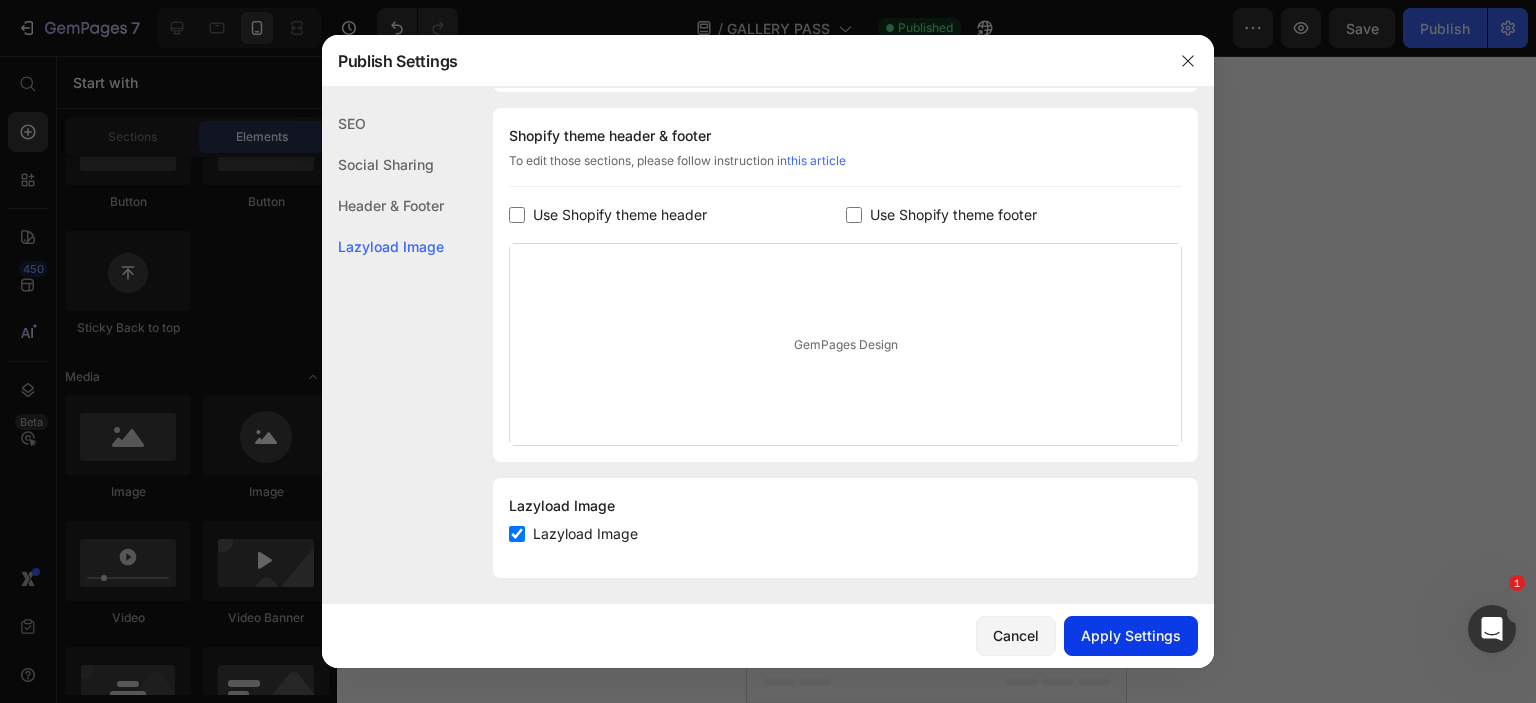 click on "Apply Settings" at bounding box center [1131, 635] 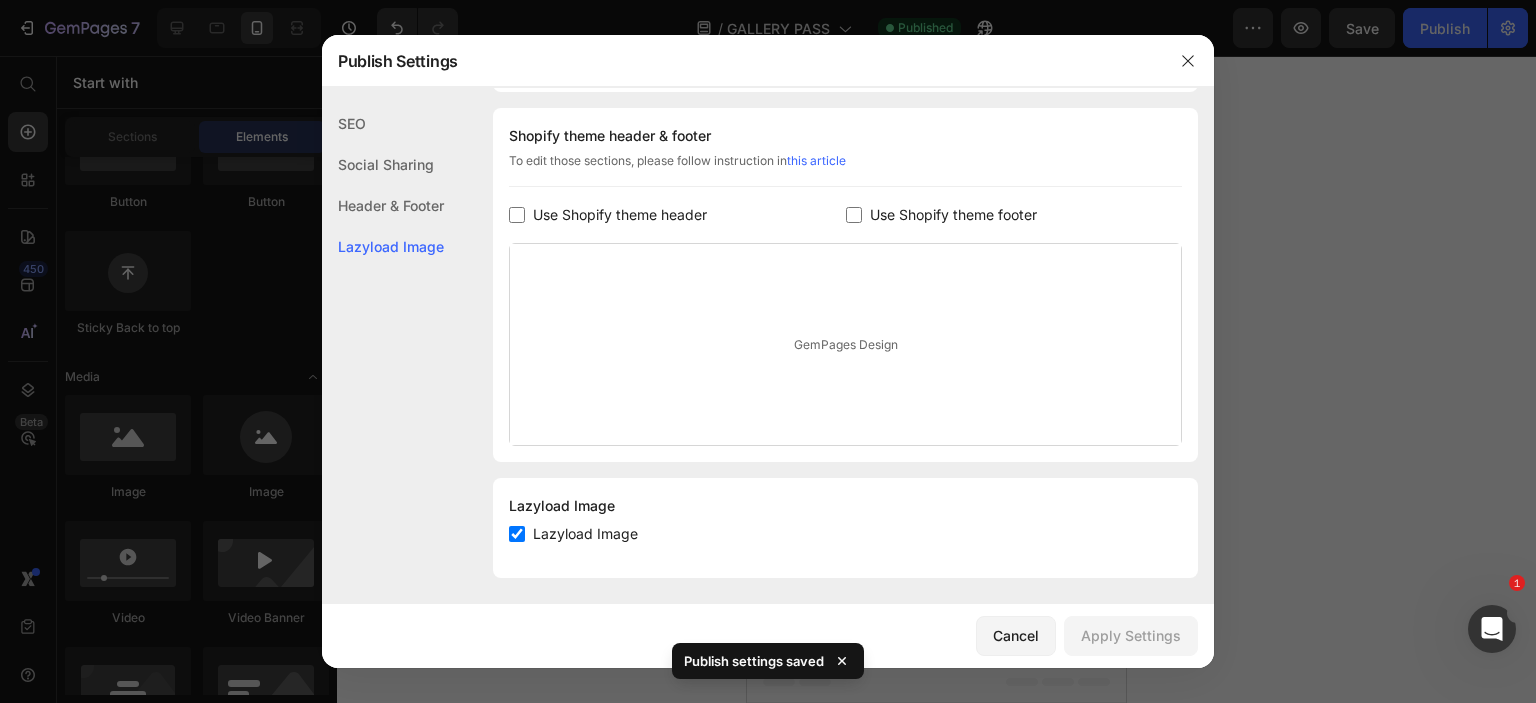 click at bounding box center [768, 351] 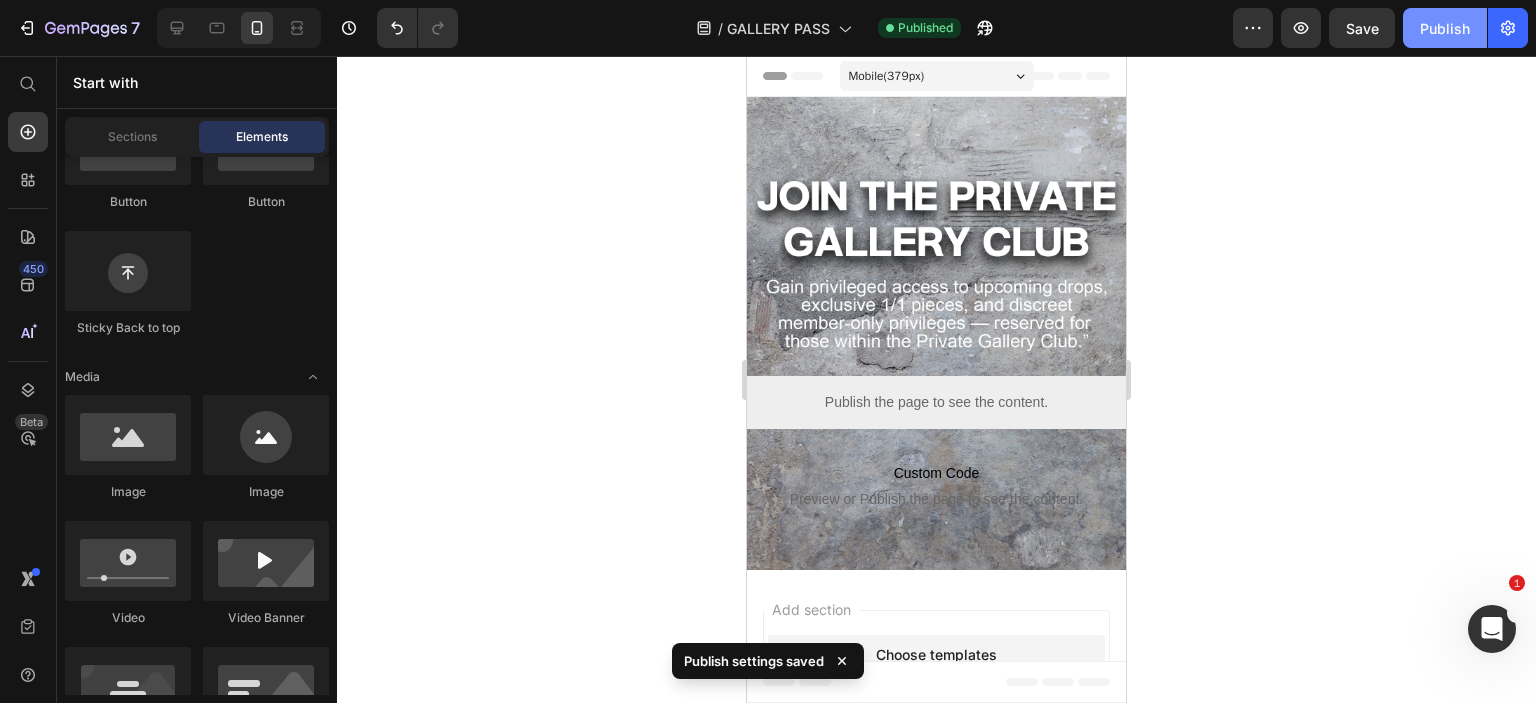 click on "Publish" at bounding box center [1445, 28] 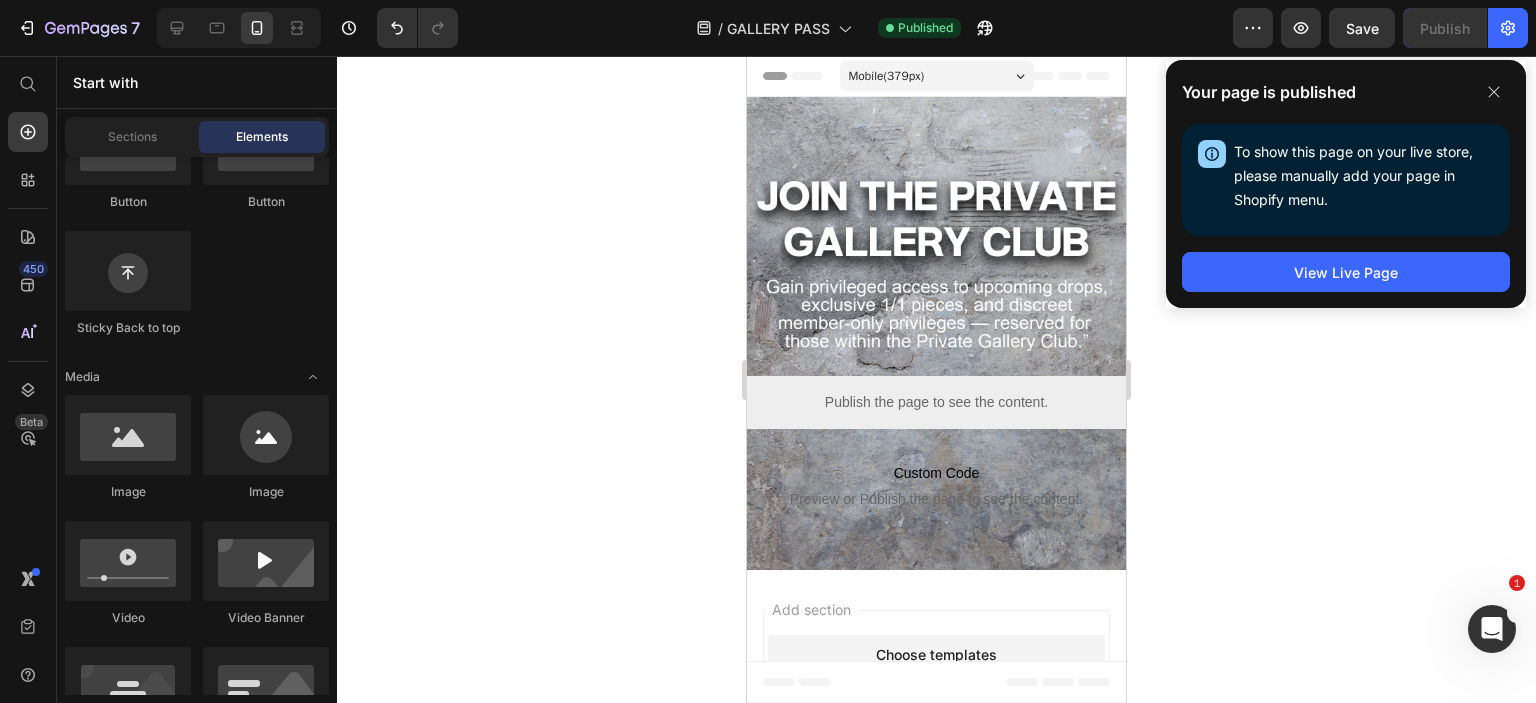 click at bounding box center (936, 228) 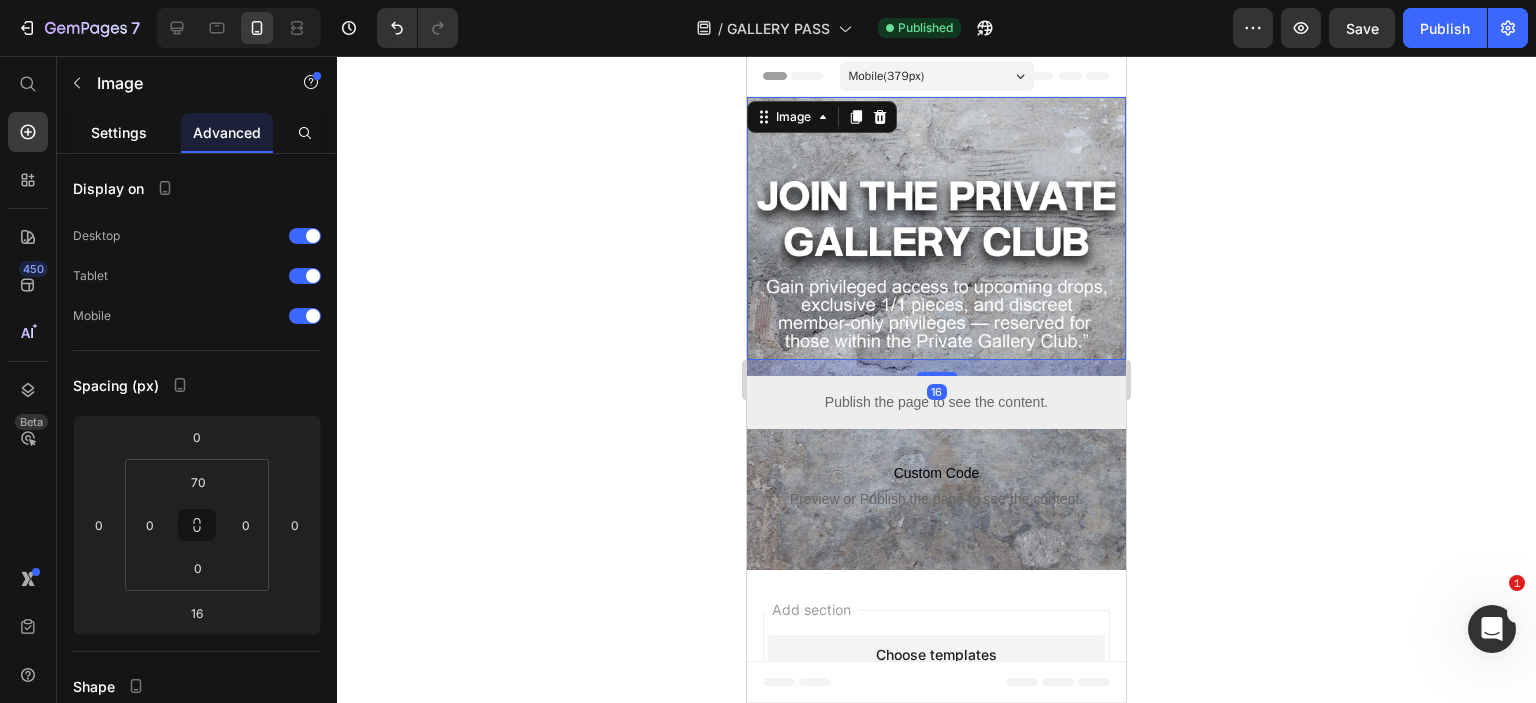 click on "Settings" at bounding box center [119, 132] 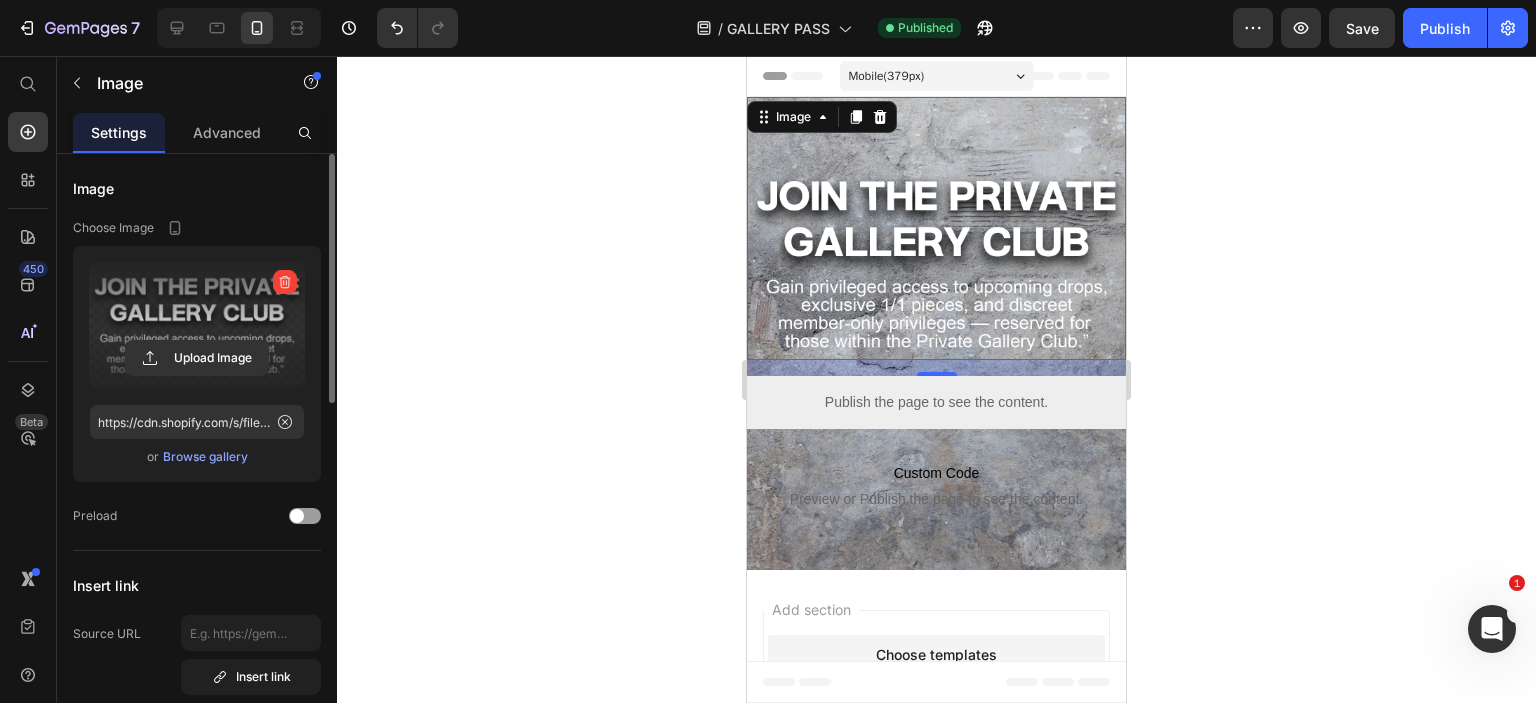 click at bounding box center [197, 325] 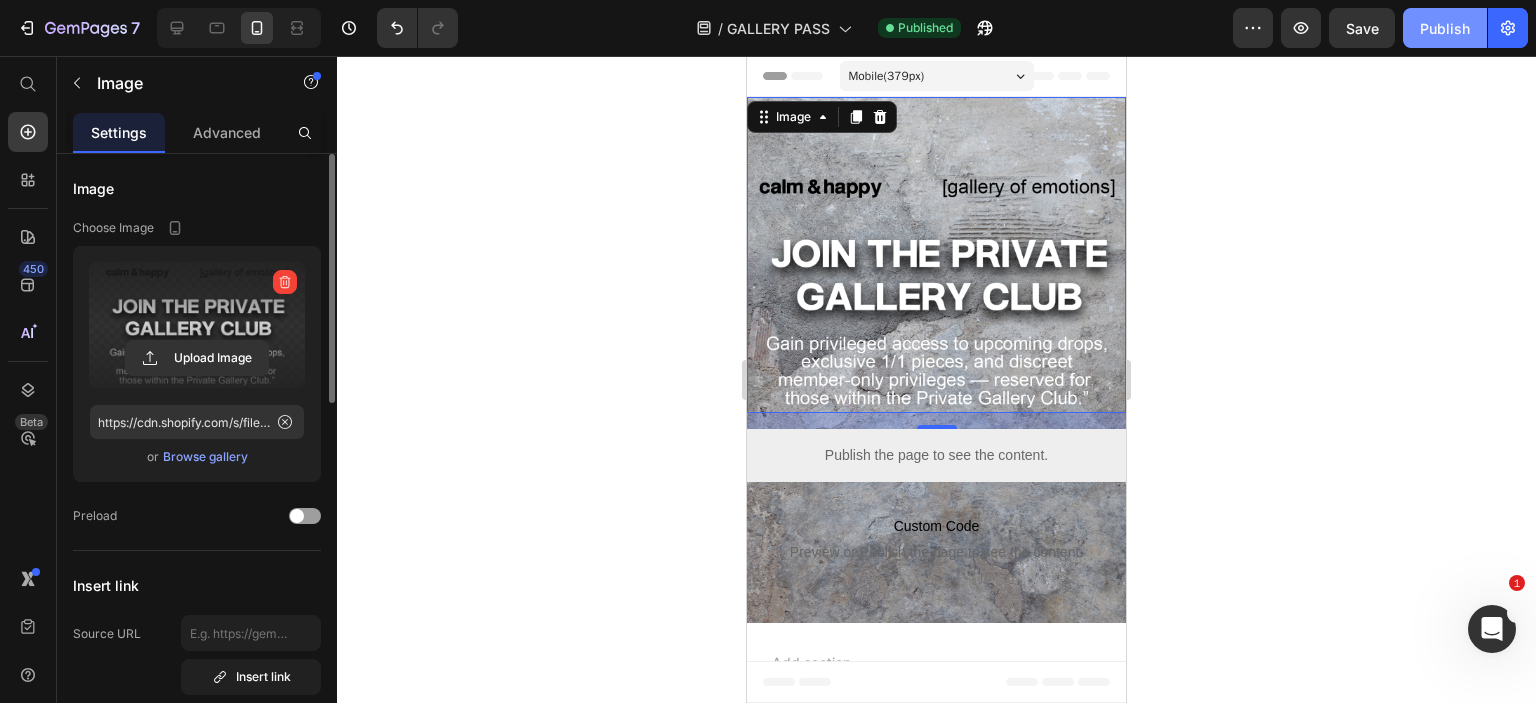 click on "Publish" at bounding box center (1445, 28) 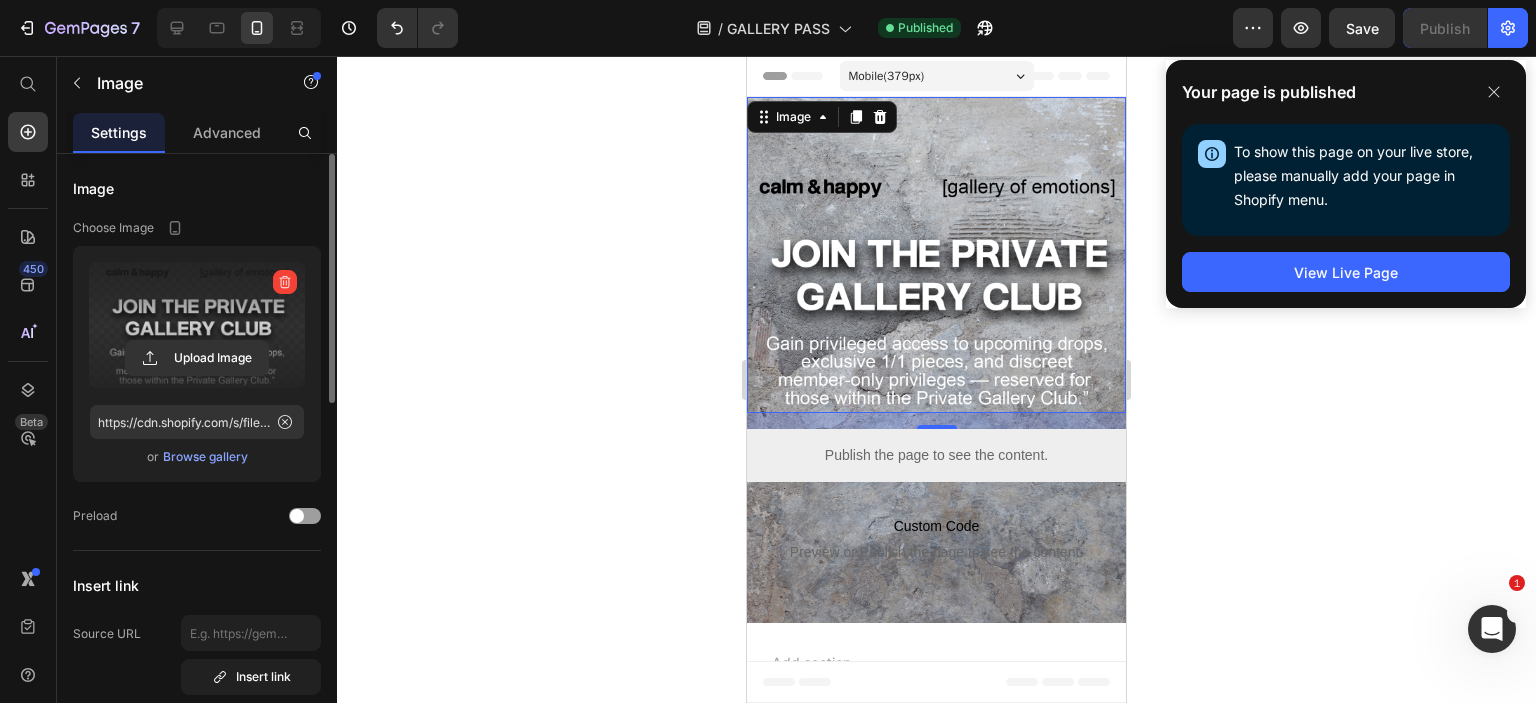 click at bounding box center [936, 255] 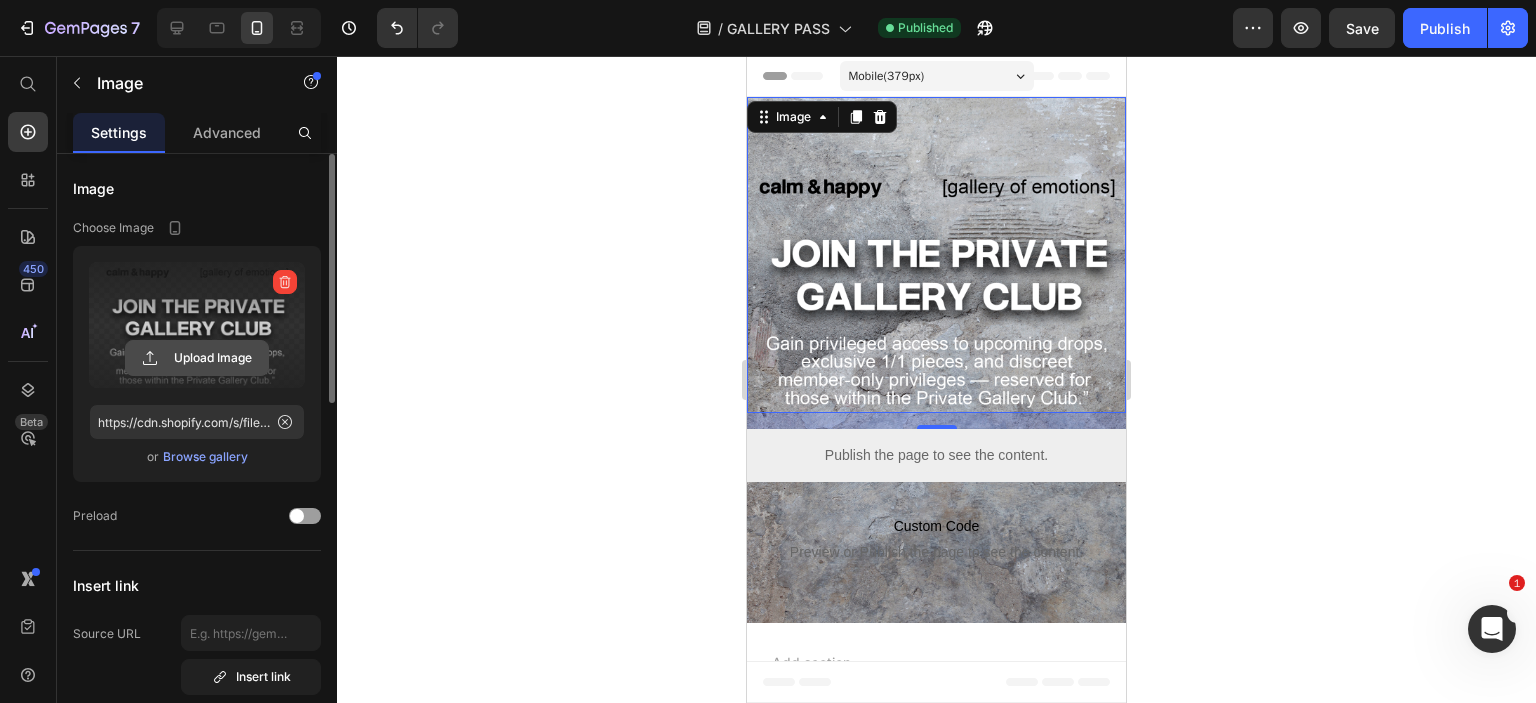 click 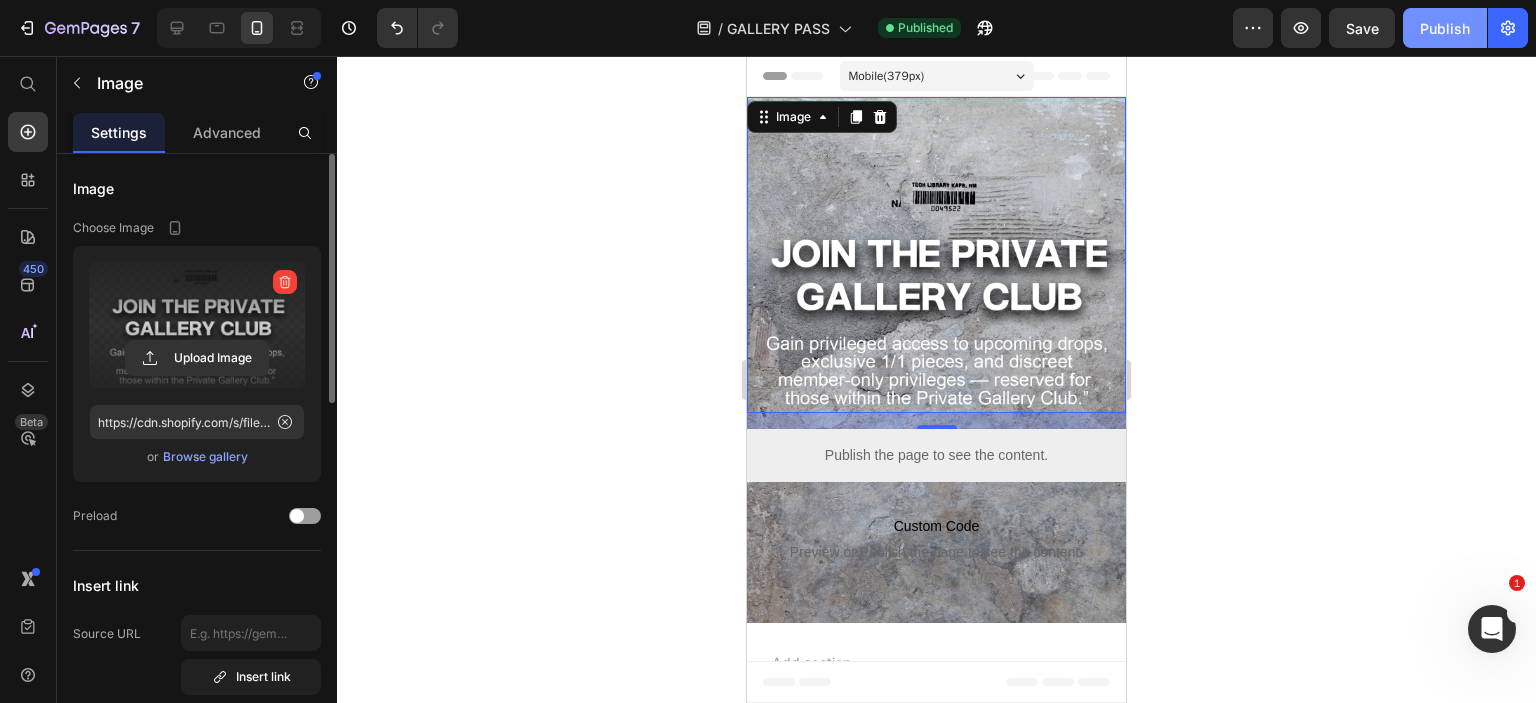click on "Publish" at bounding box center (1445, 28) 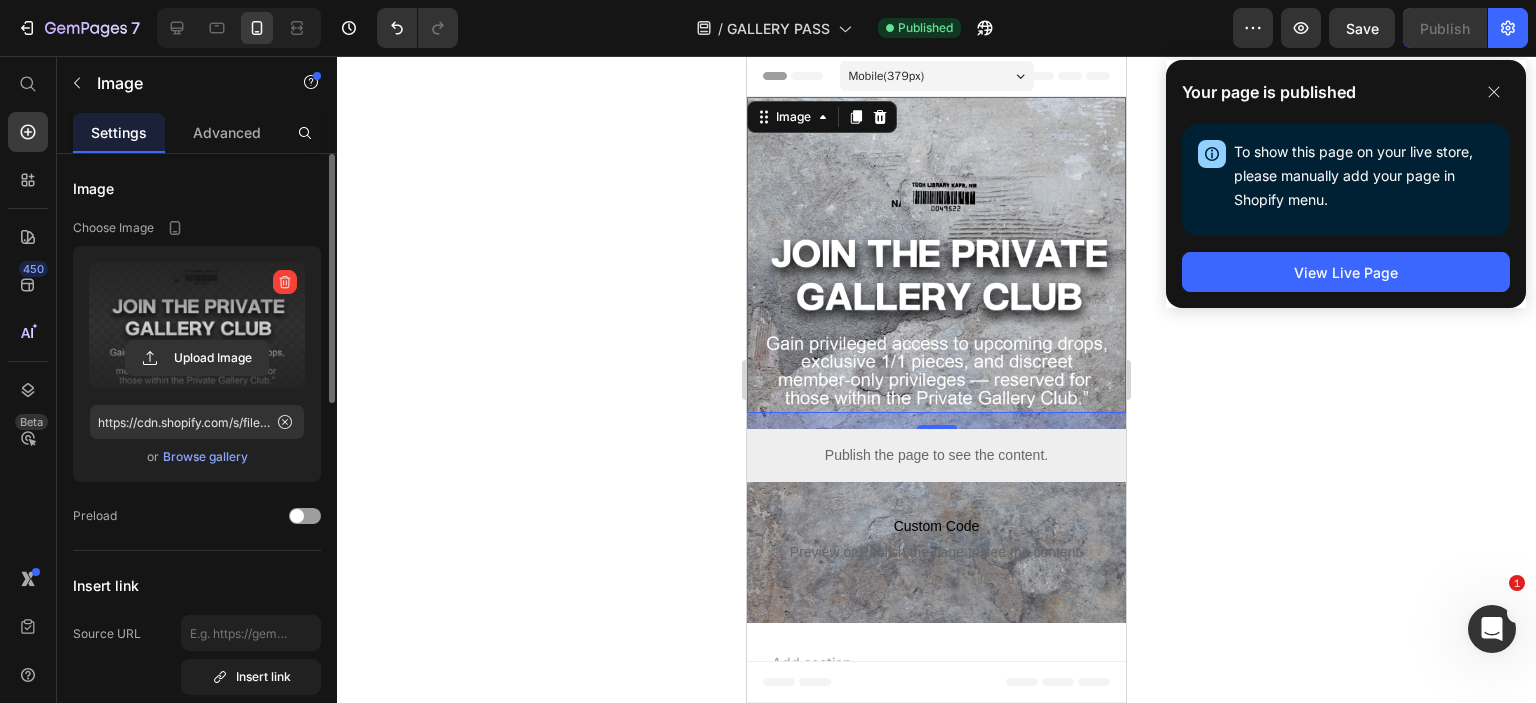click at bounding box center [936, 255] 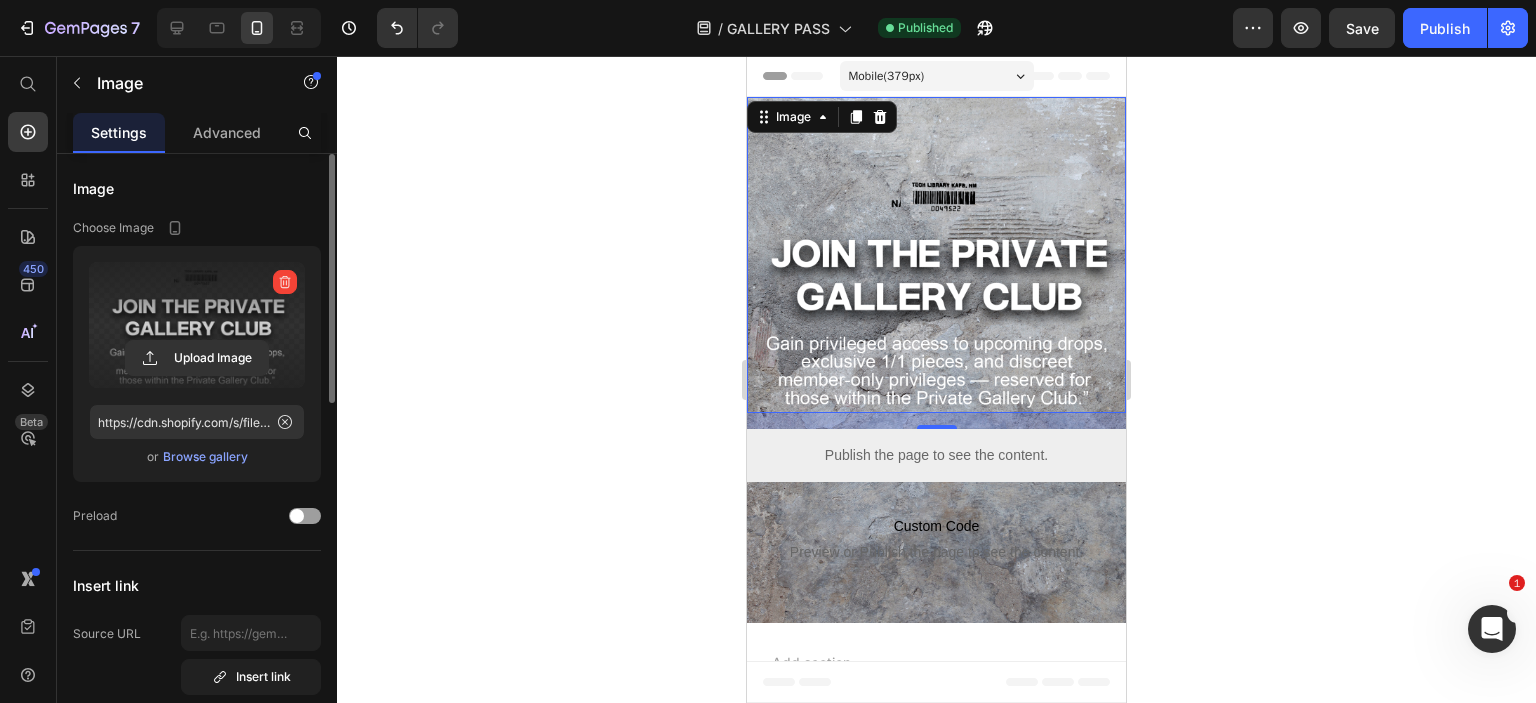 click at bounding box center (197, 325) 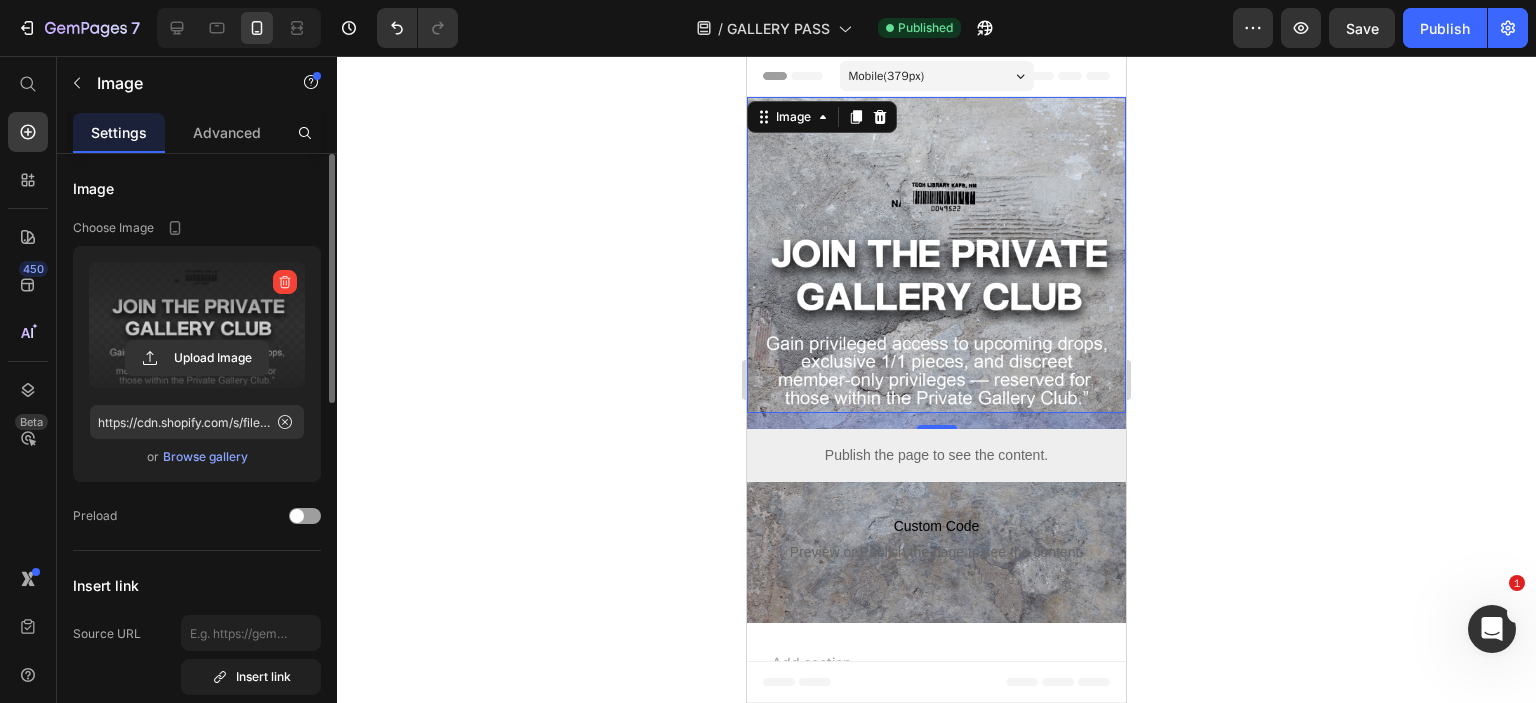 click 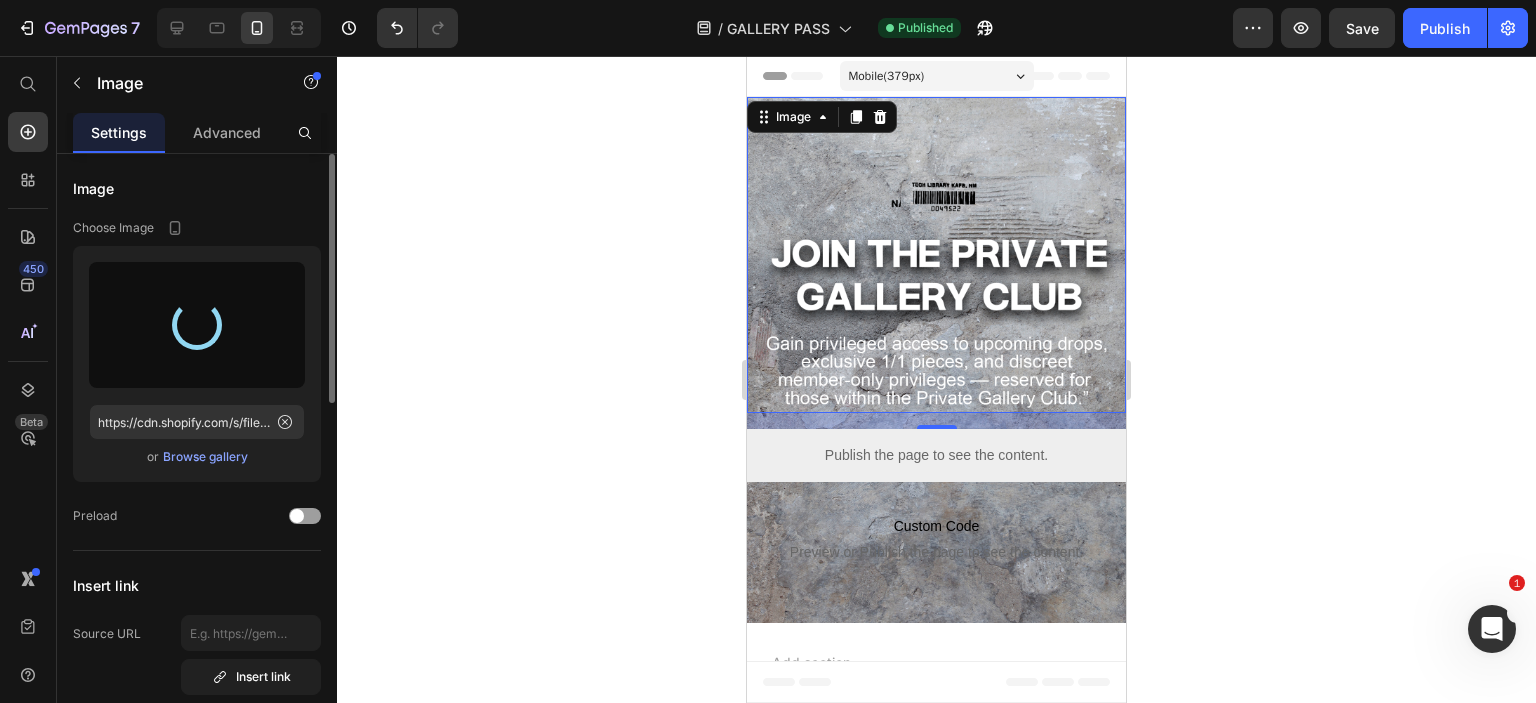 type on "https://cdn.shopify.com/s/files/1/0726/2853/5635/files/gempages_561664639159501666-4210ebf0-dc8c-4a60-bc20-3e13e14f767a.png" 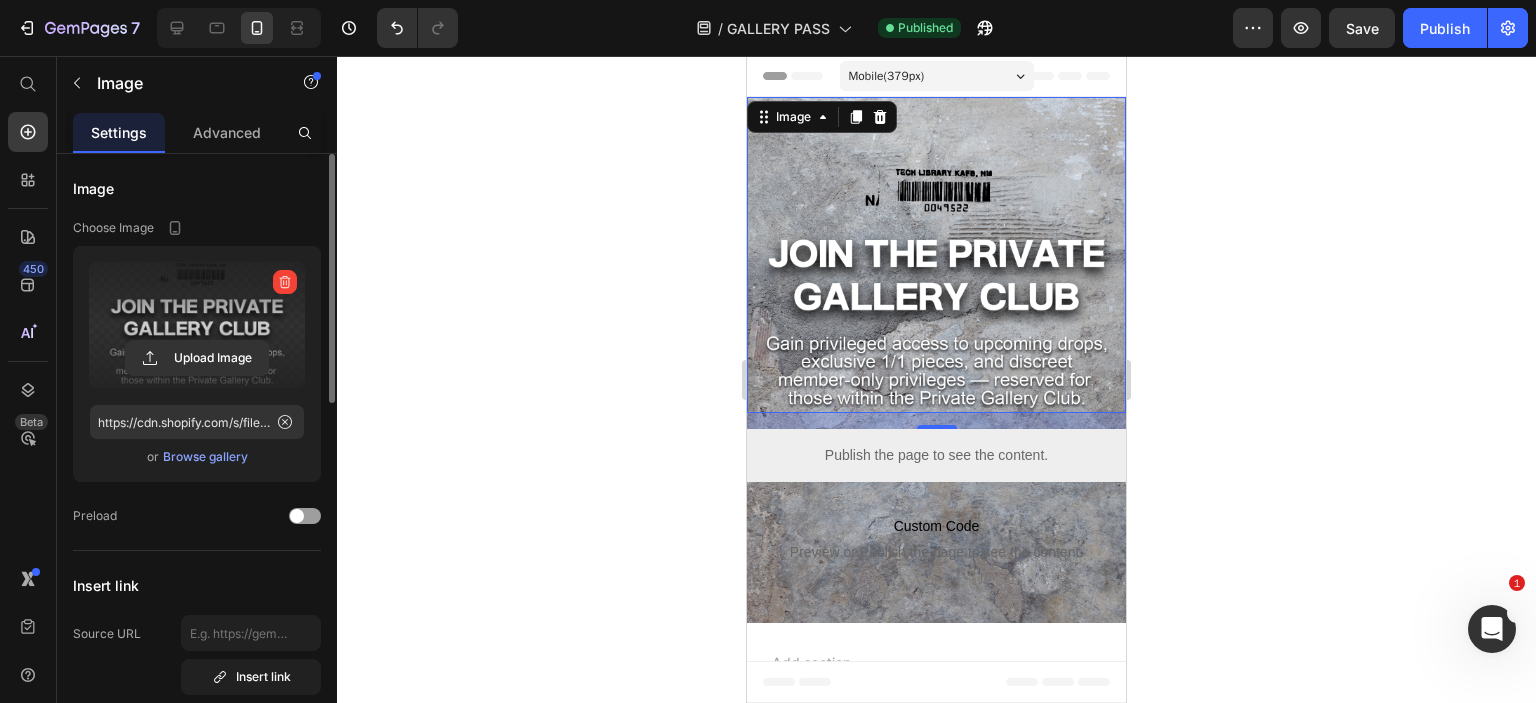 click 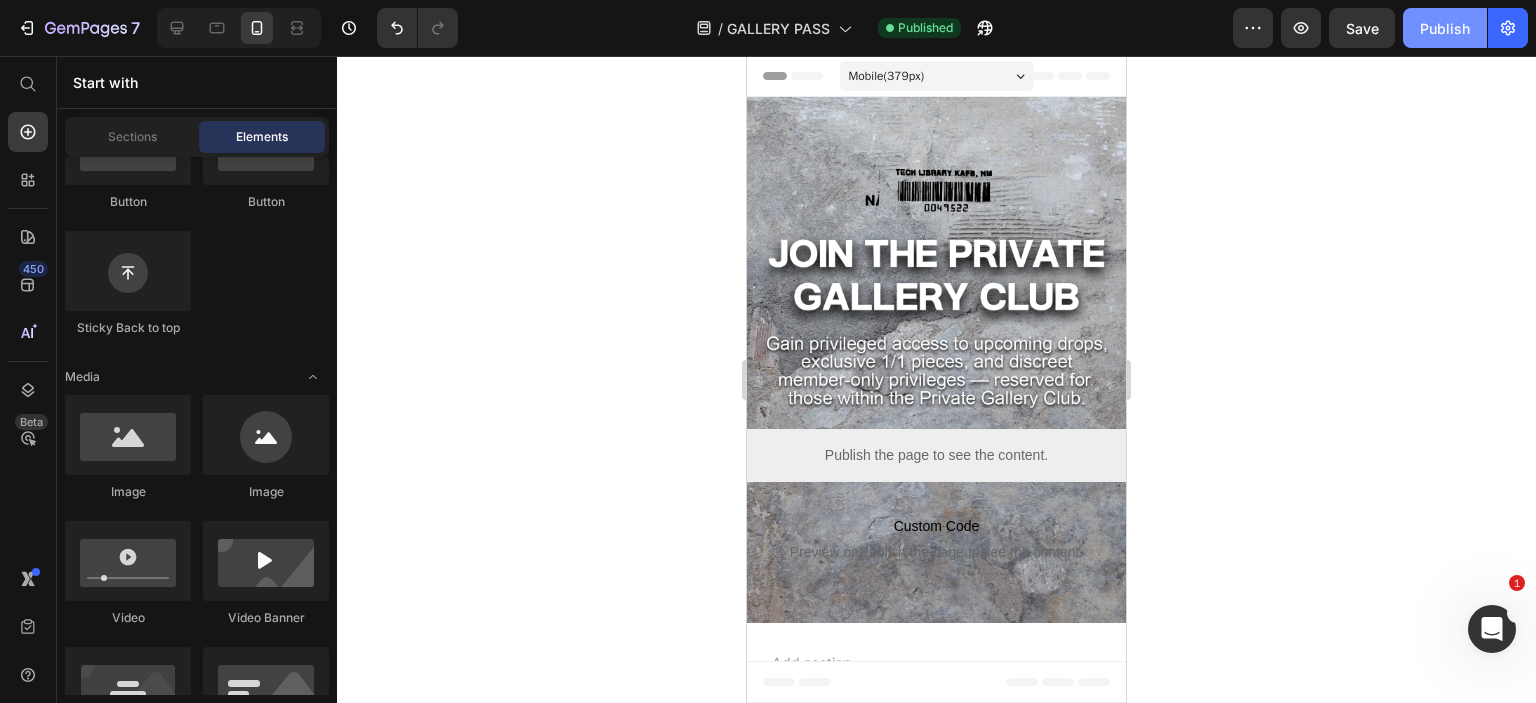 click on "Publish" at bounding box center [1445, 28] 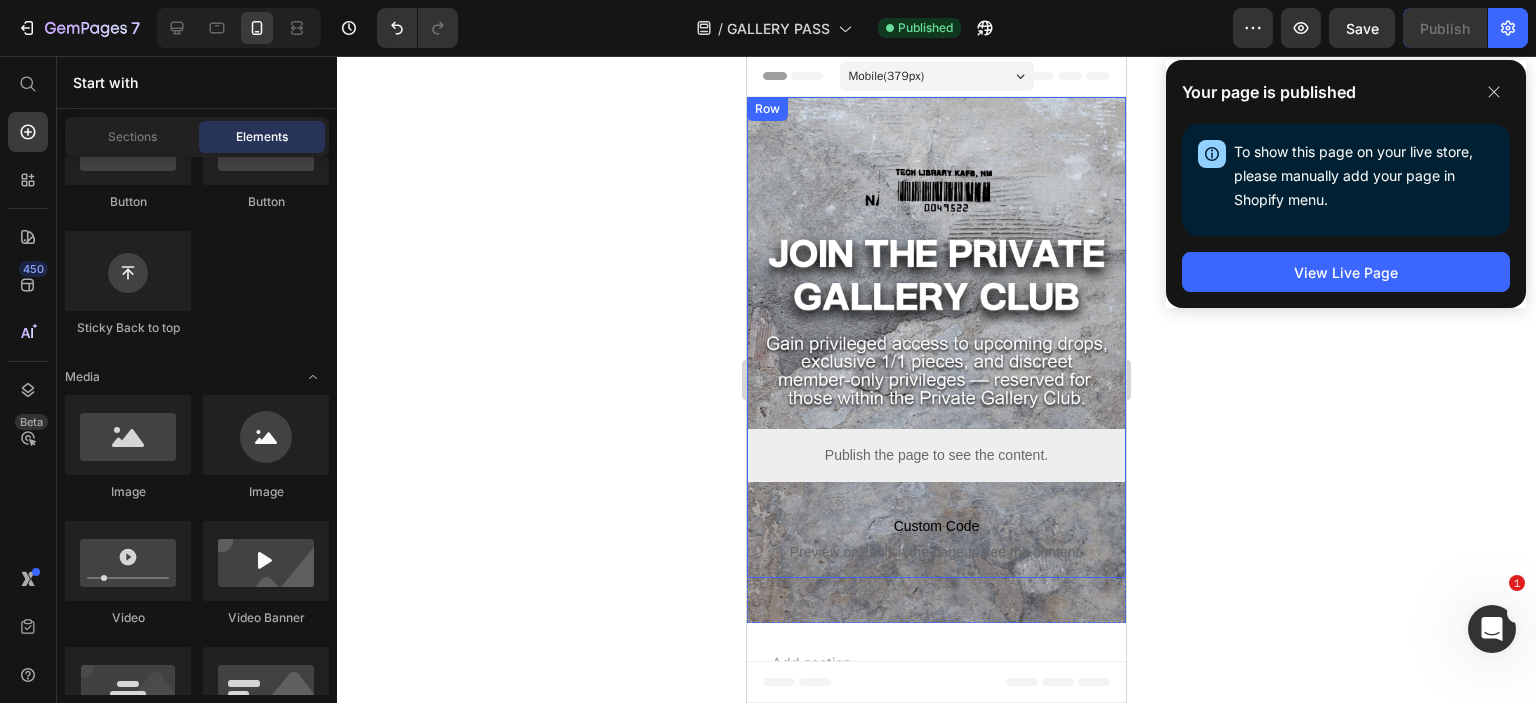 click at bounding box center [936, 255] 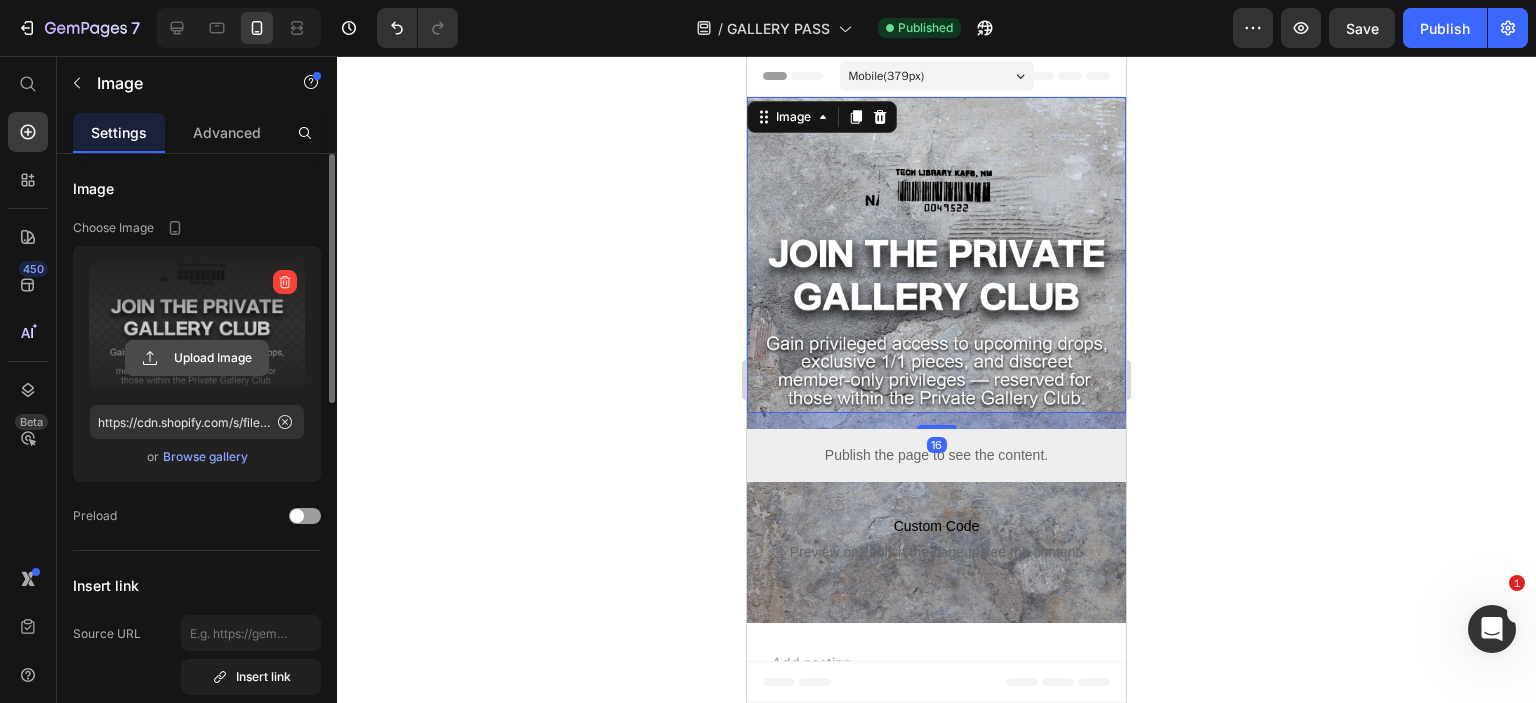click 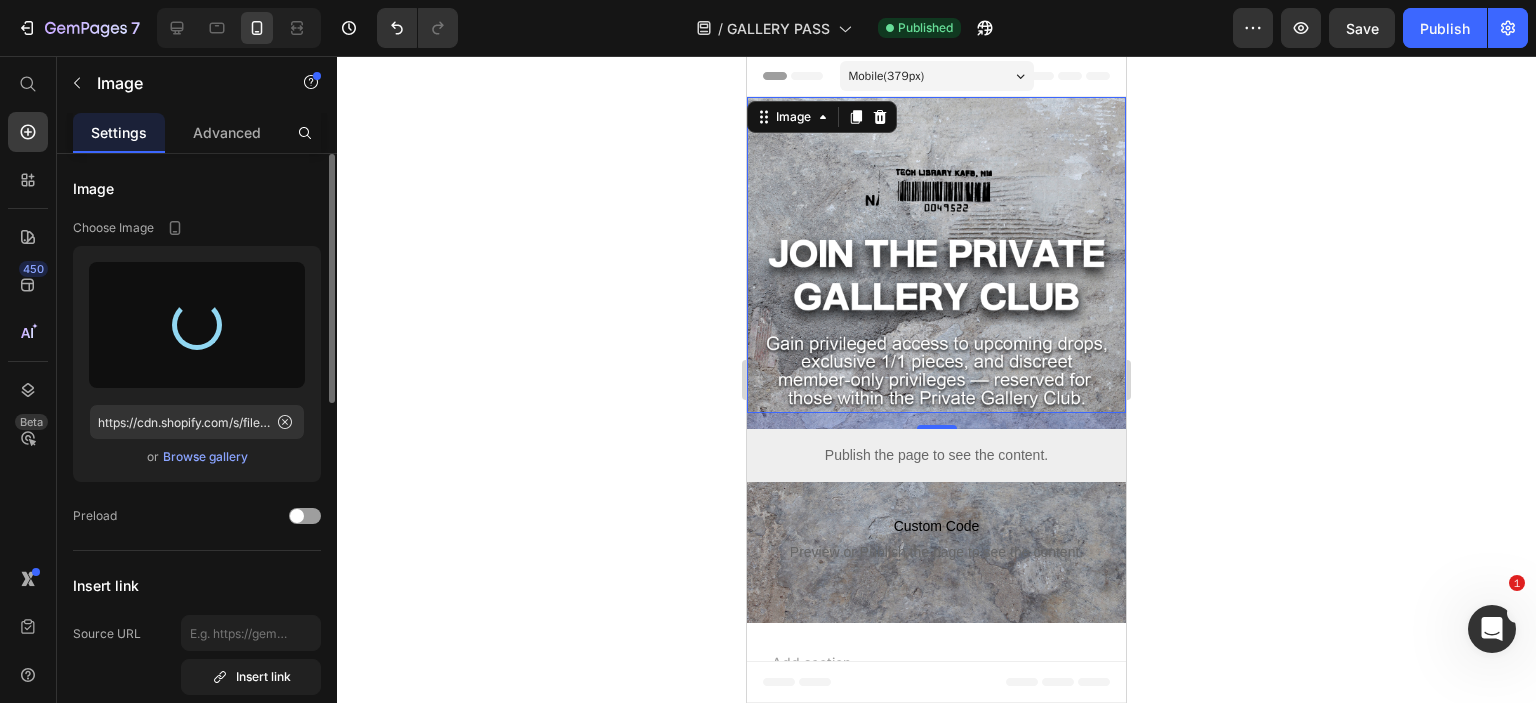type on "https://cdn.shopify.com/s/files/1/0726/2853/5635/files/gempages_561664639159501666-899c37c0-6ed3-4874-82d2-b771ced46f07.png" 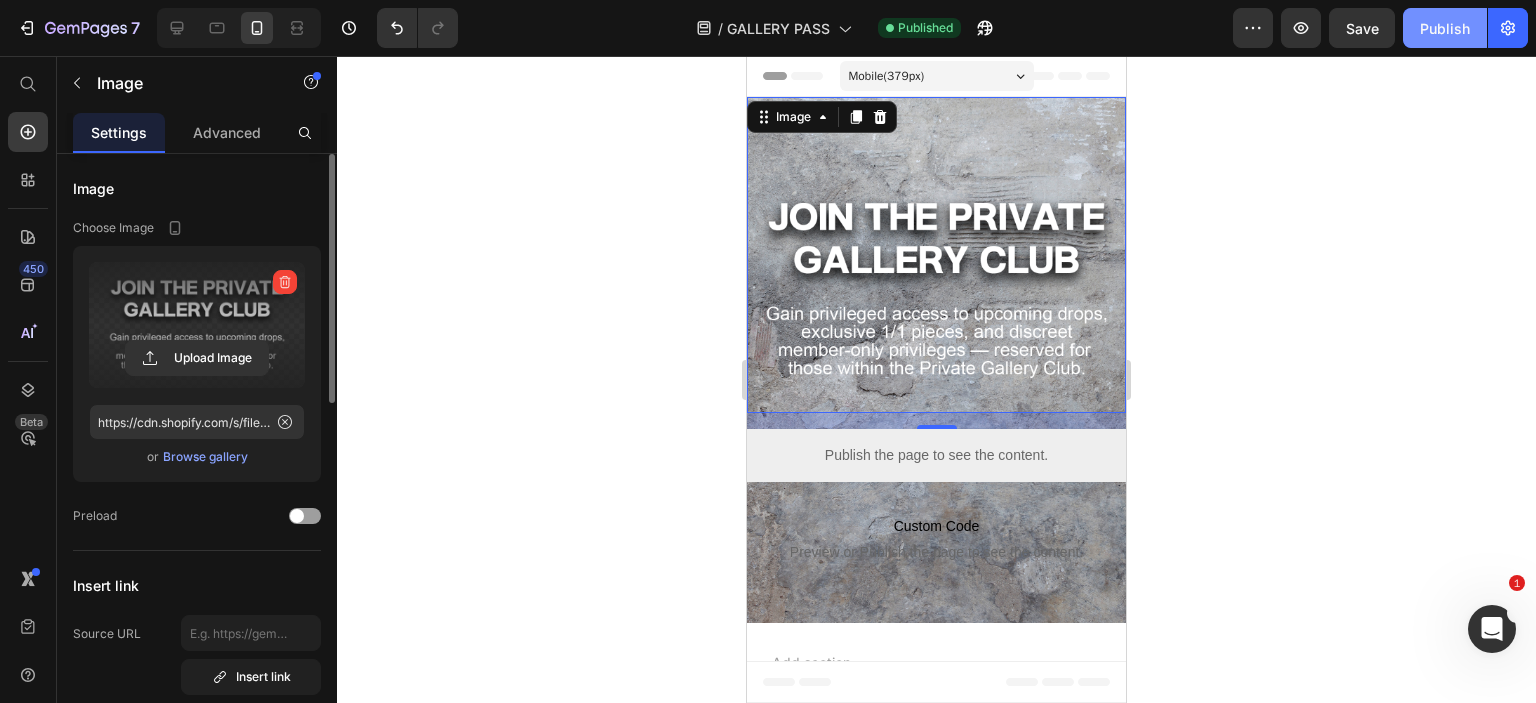 click on "Publish" at bounding box center (1445, 28) 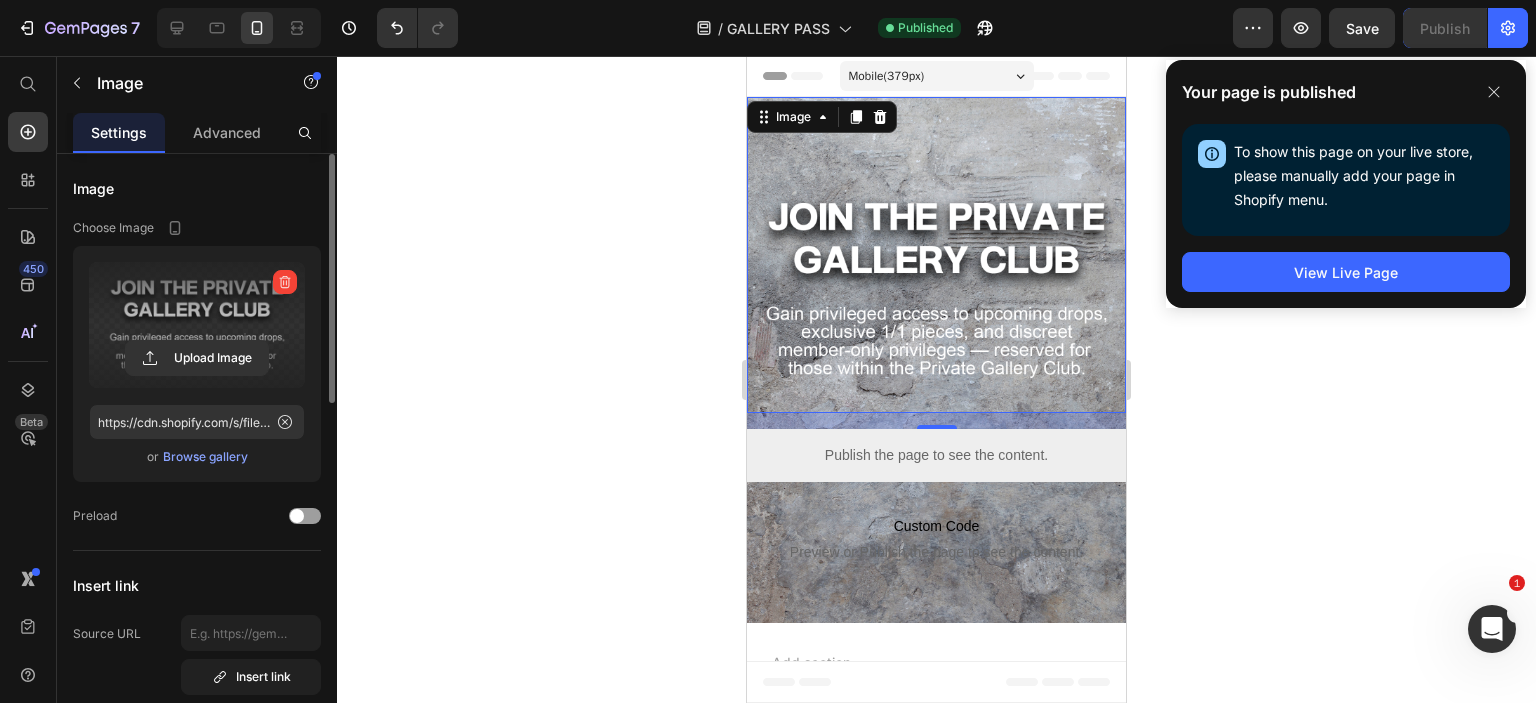 click 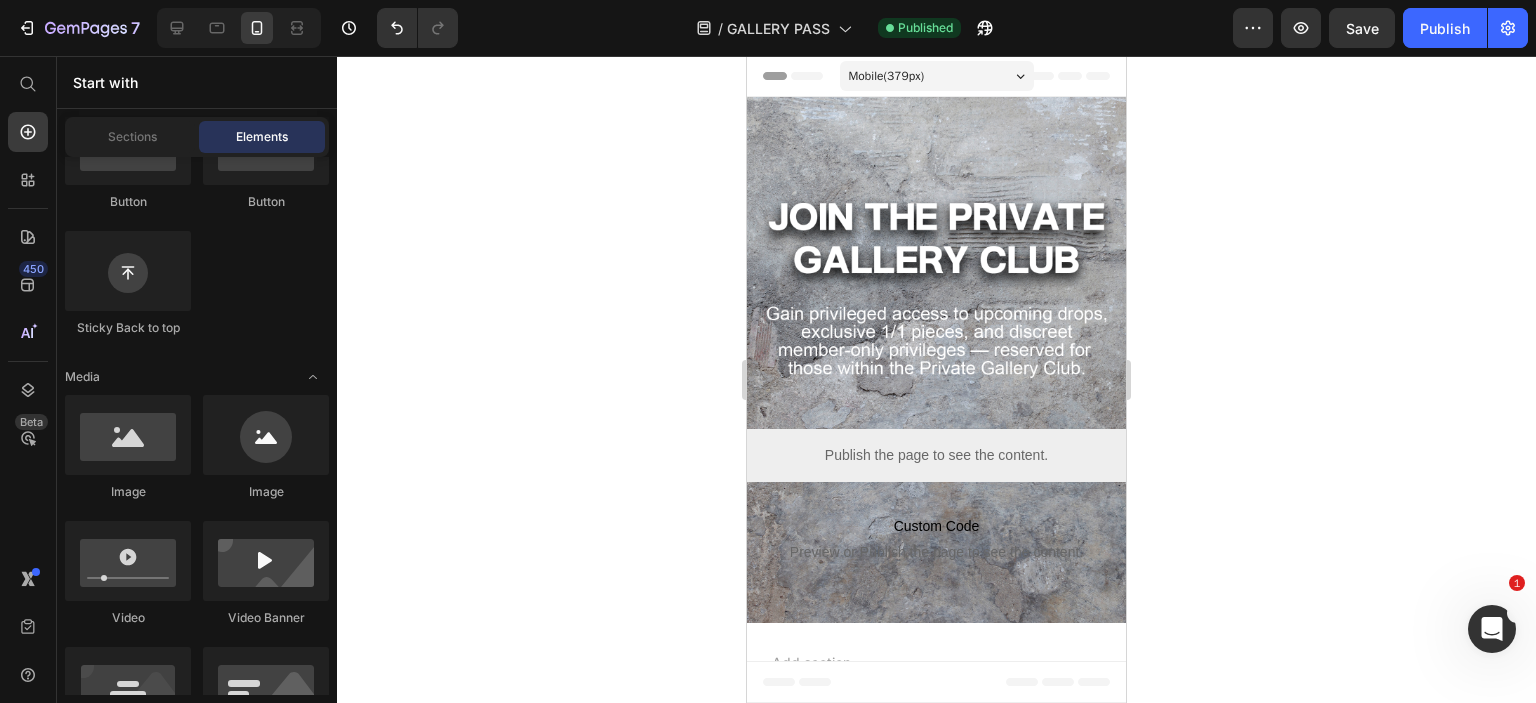 click 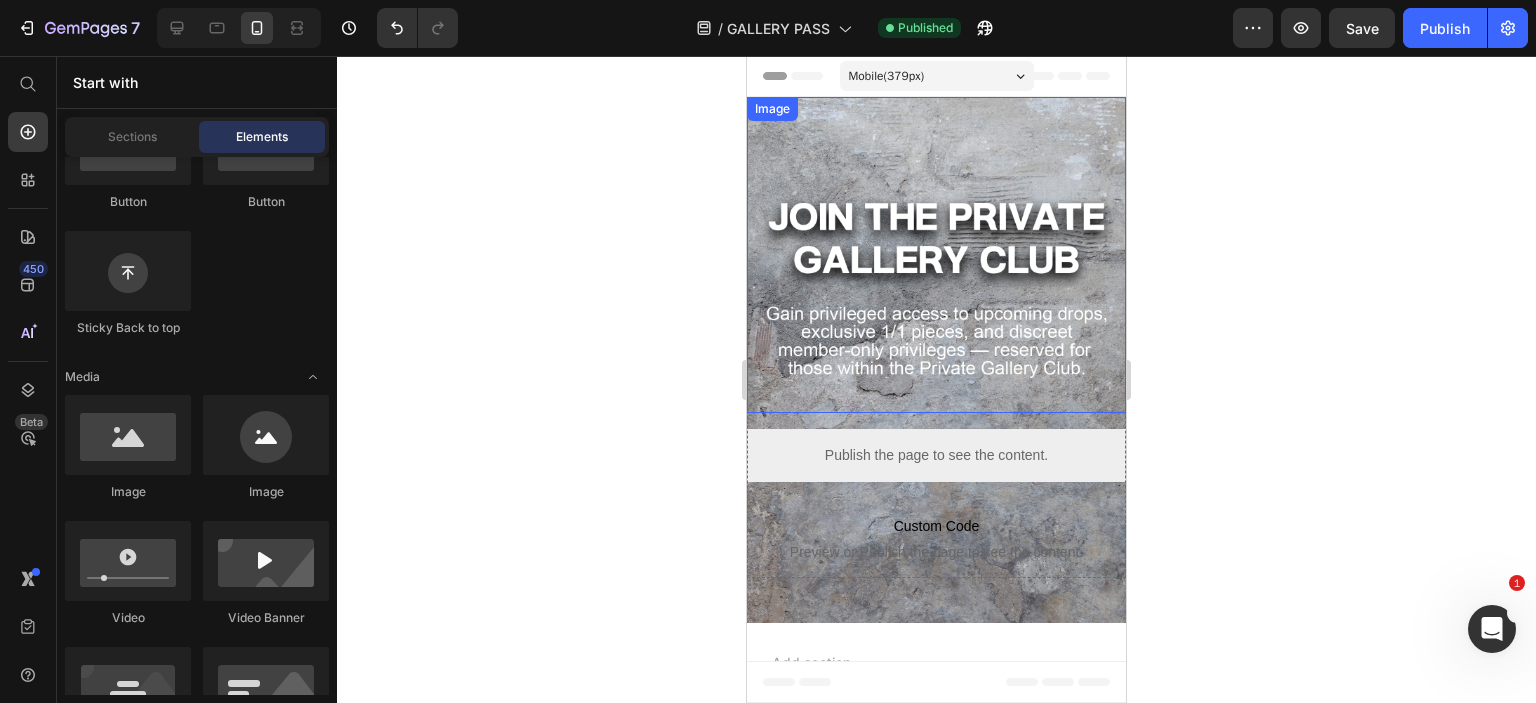 click at bounding box center (936, 255) 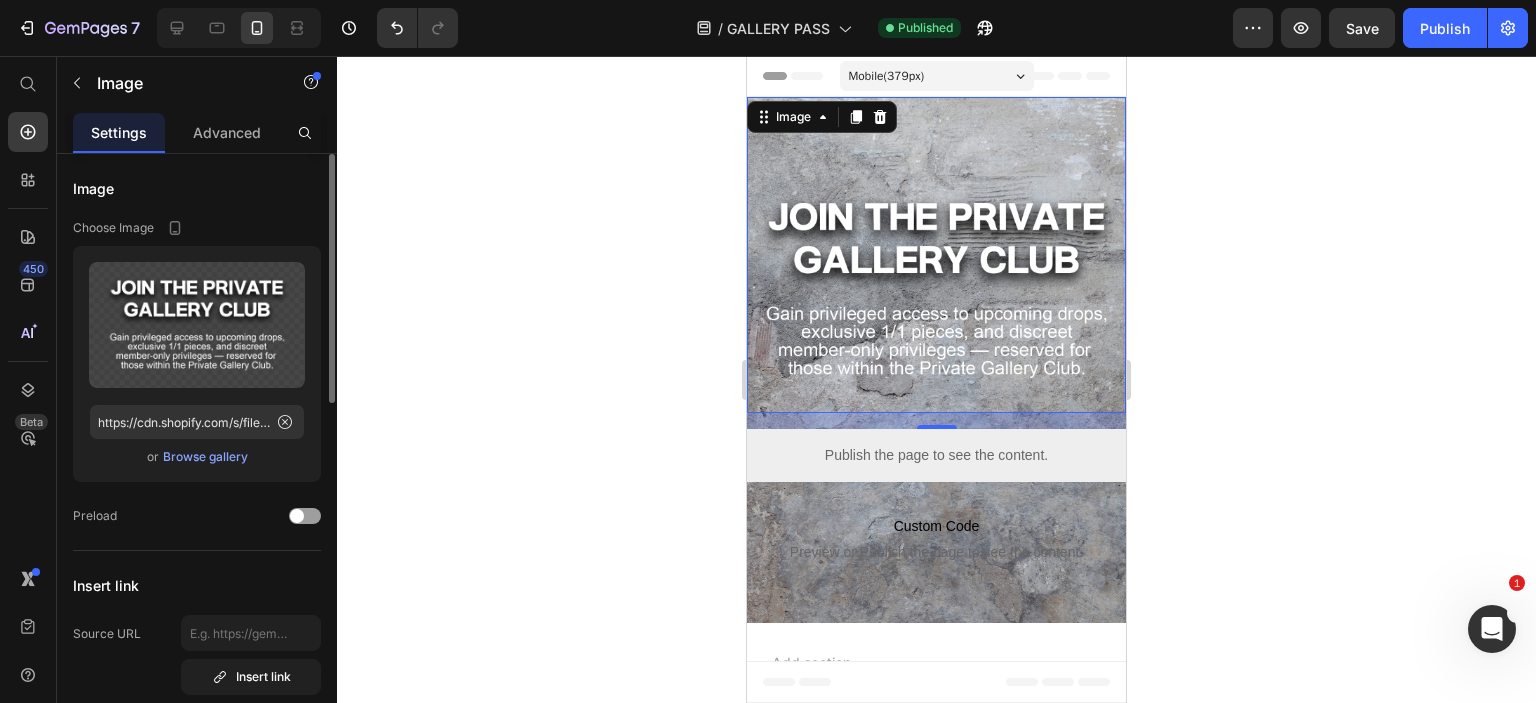 click at bounding box center [936, 255] 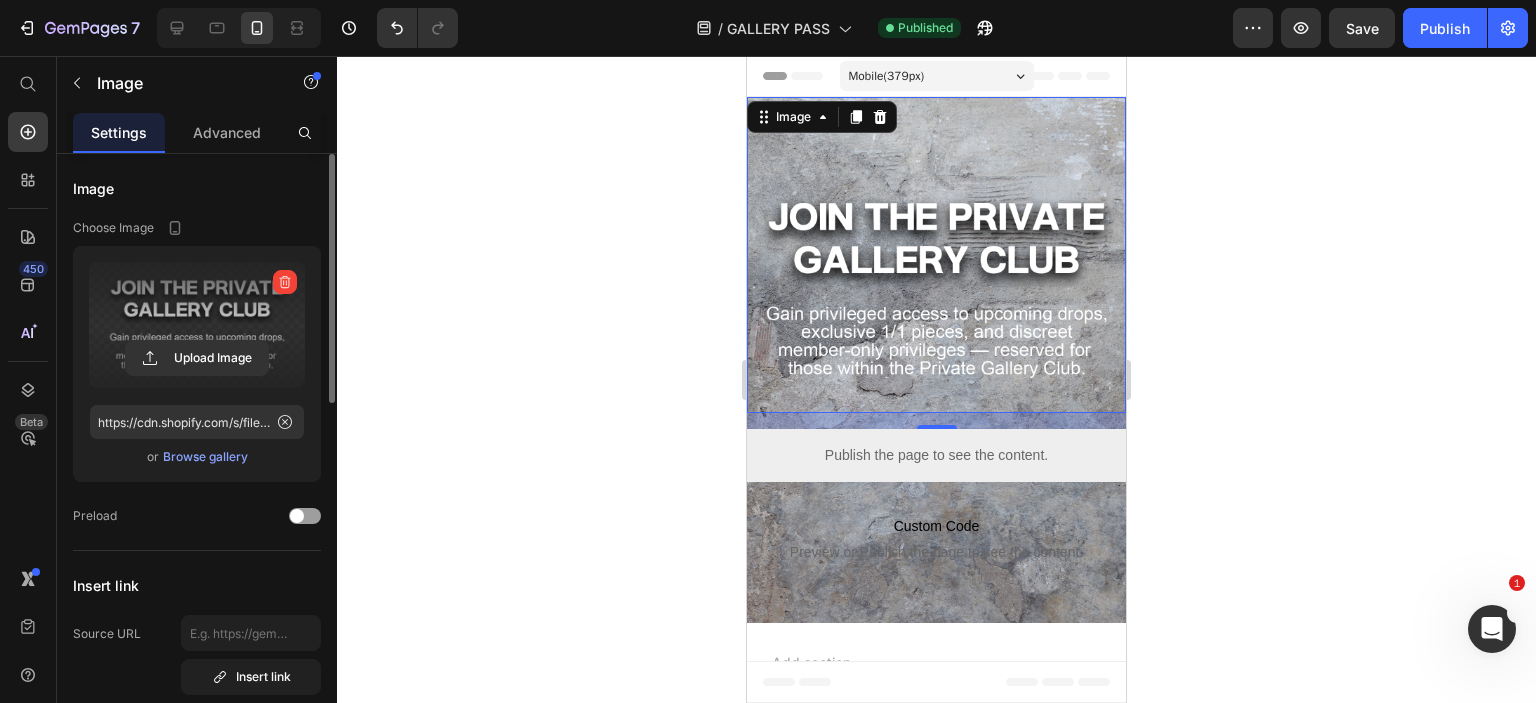 click at bounding box center [197, 325] 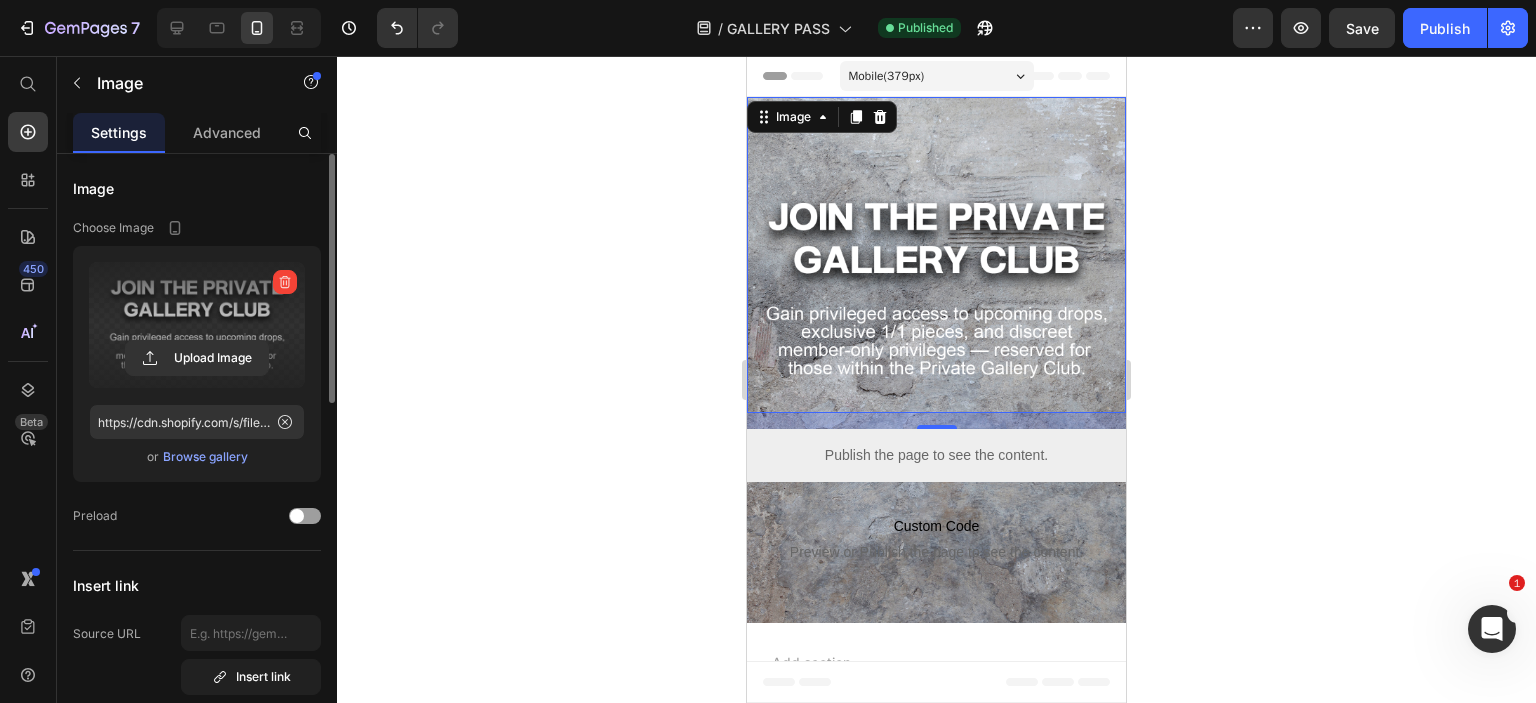 click 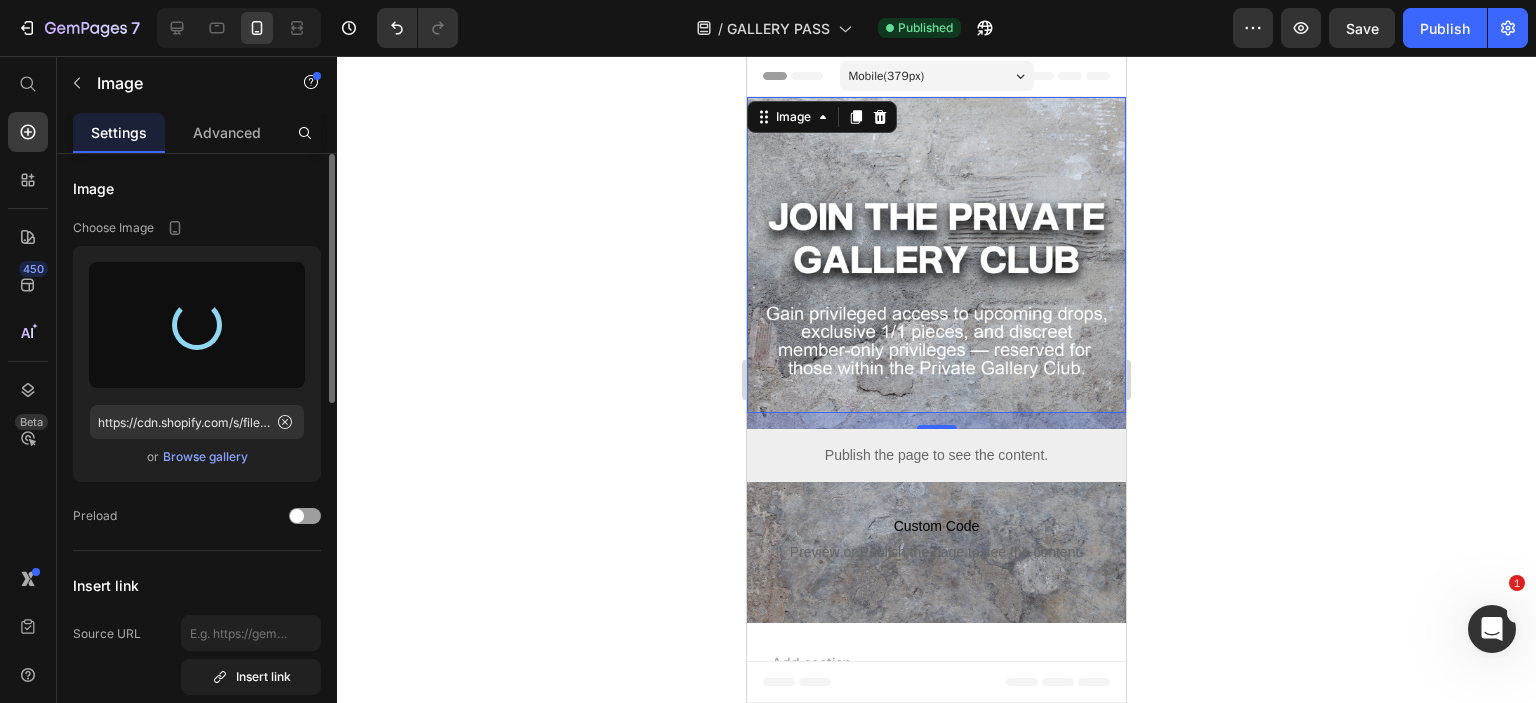 type on "https://cdn.shopify.com/s/files/1/0726/2853/5635/files/gempages_561664639159501666-2ef8cf6f-87bb-4742-8d7d-85c890f3acb5.png" 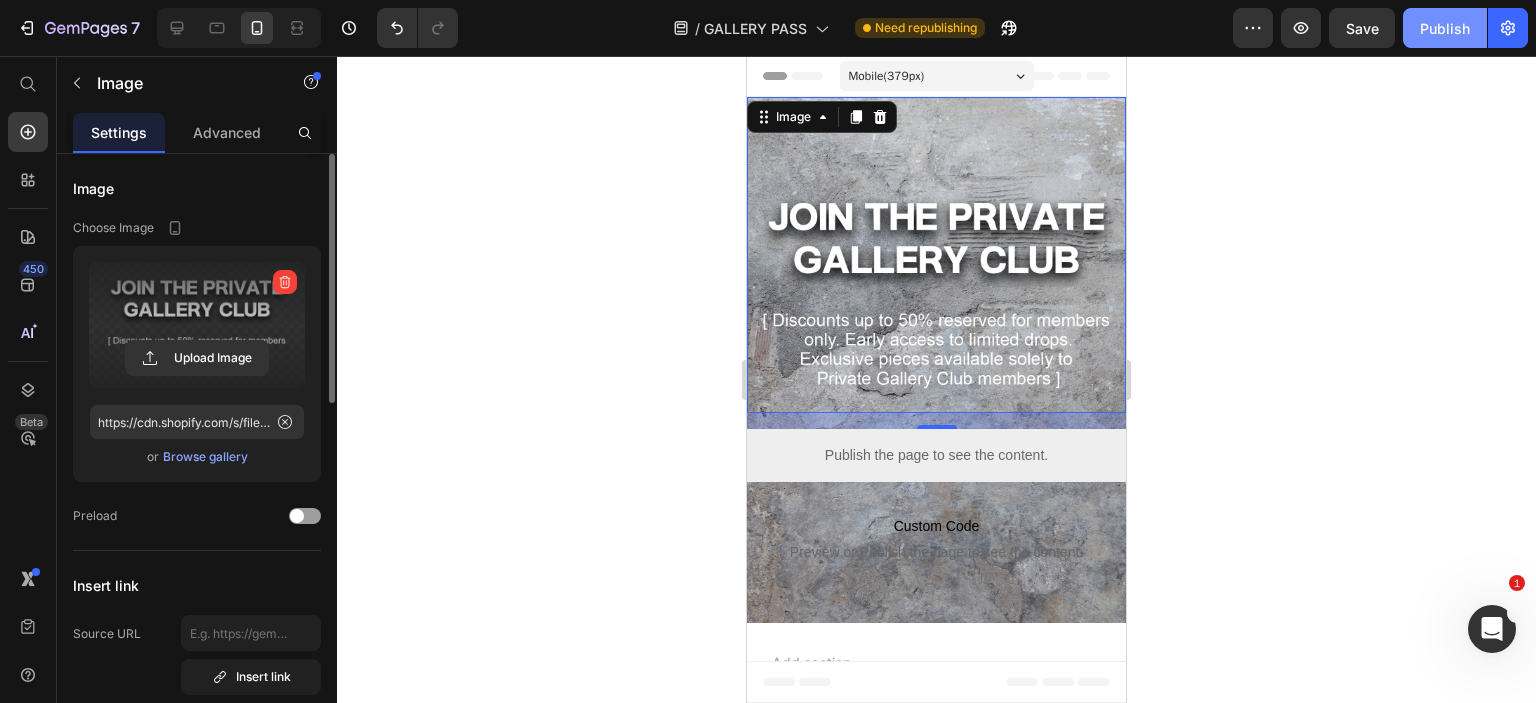 click on "Publish" at bounding box center (1445, 28) 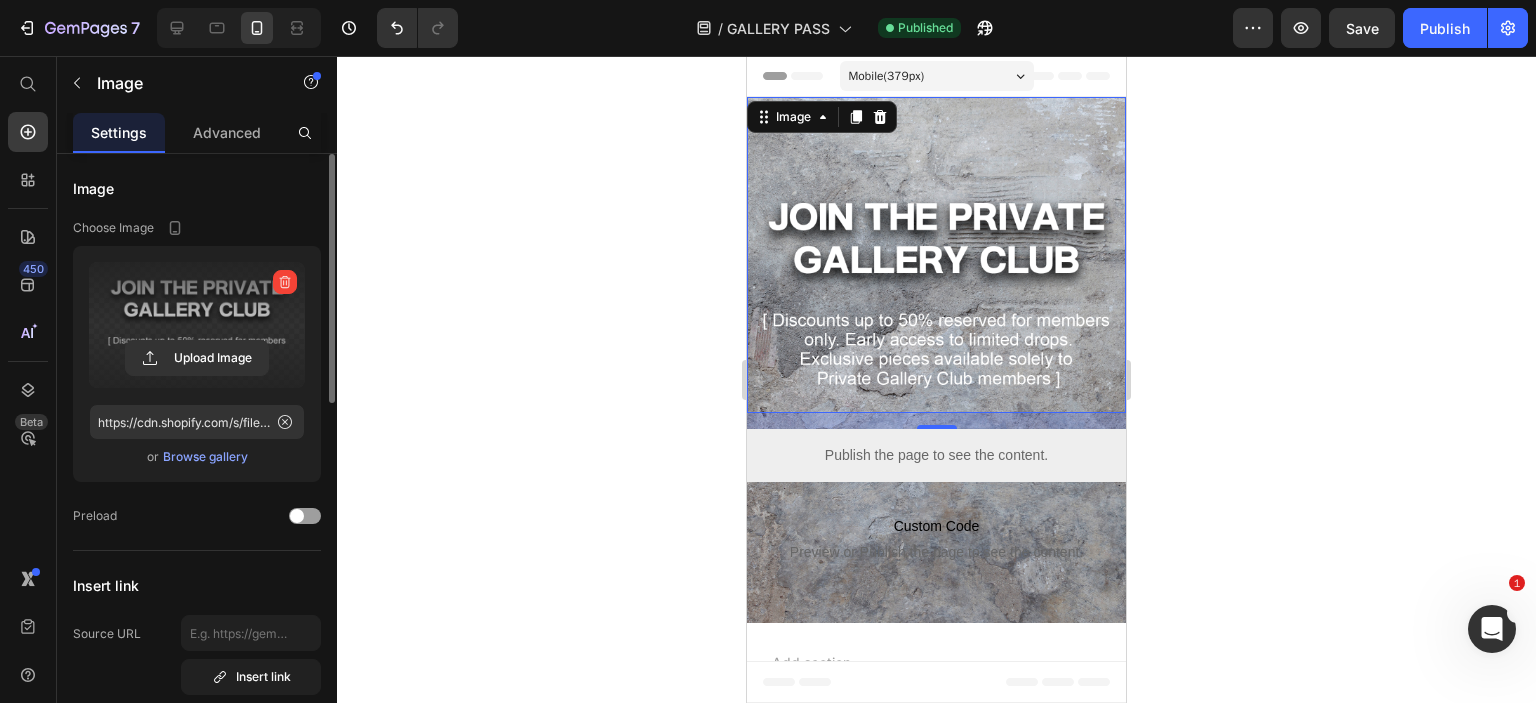 click 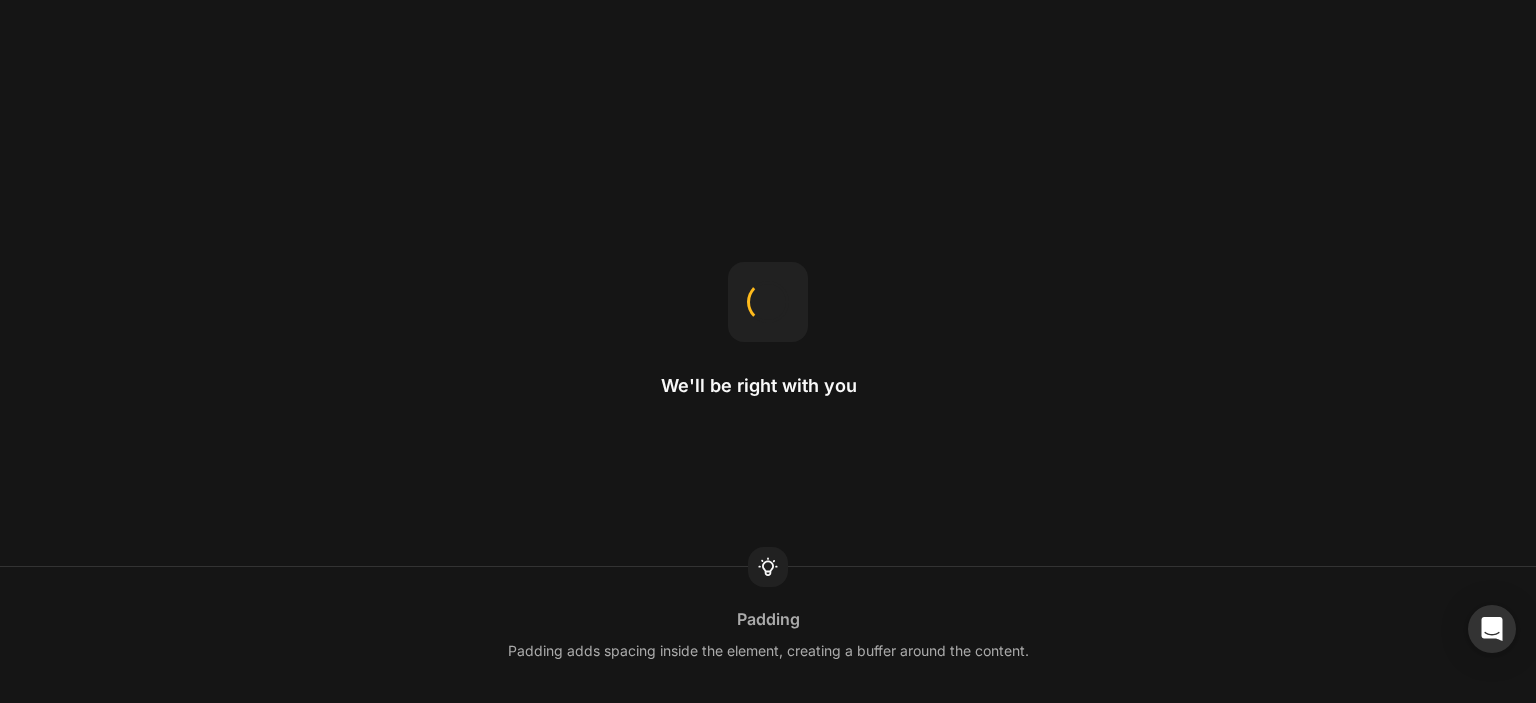 scroll, scrollTop: 0, scrollLeft: 0, axis: both 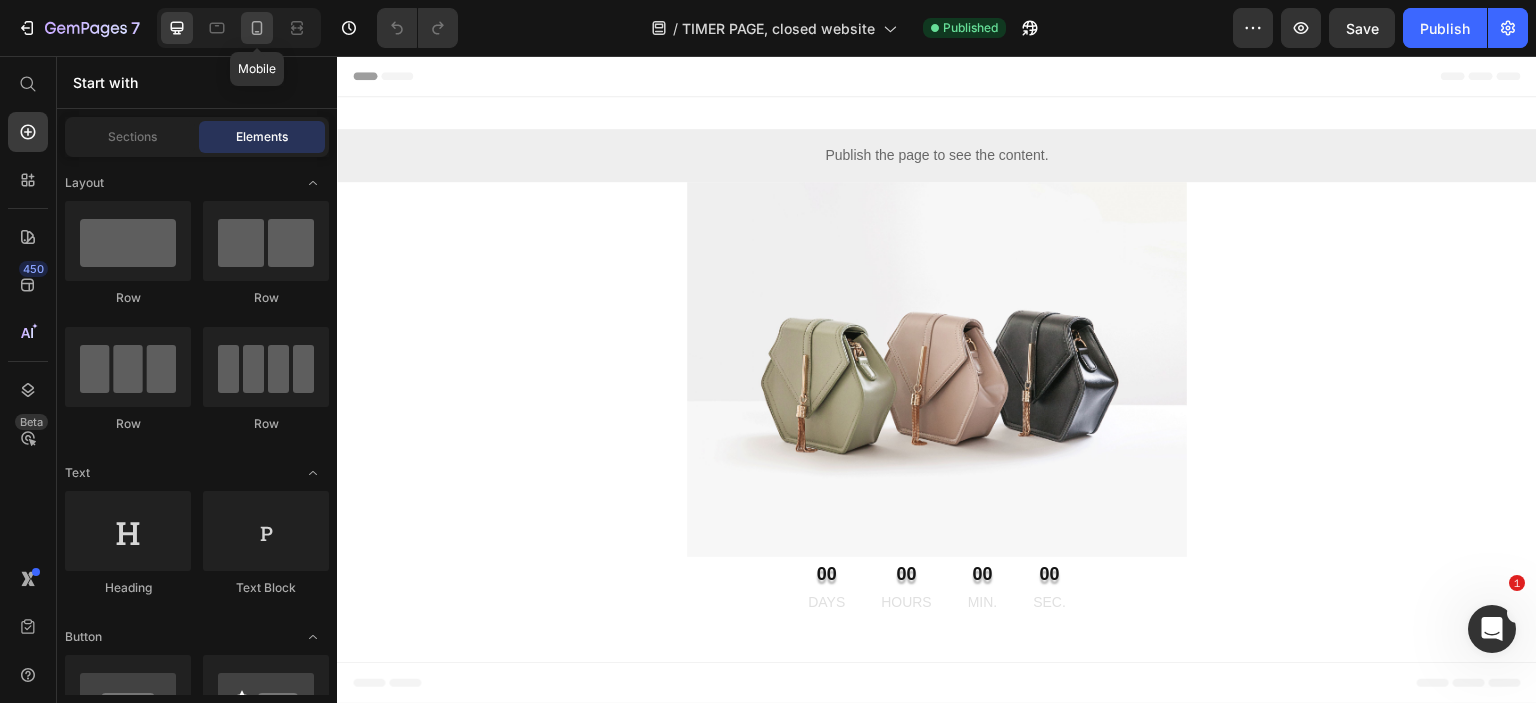 click 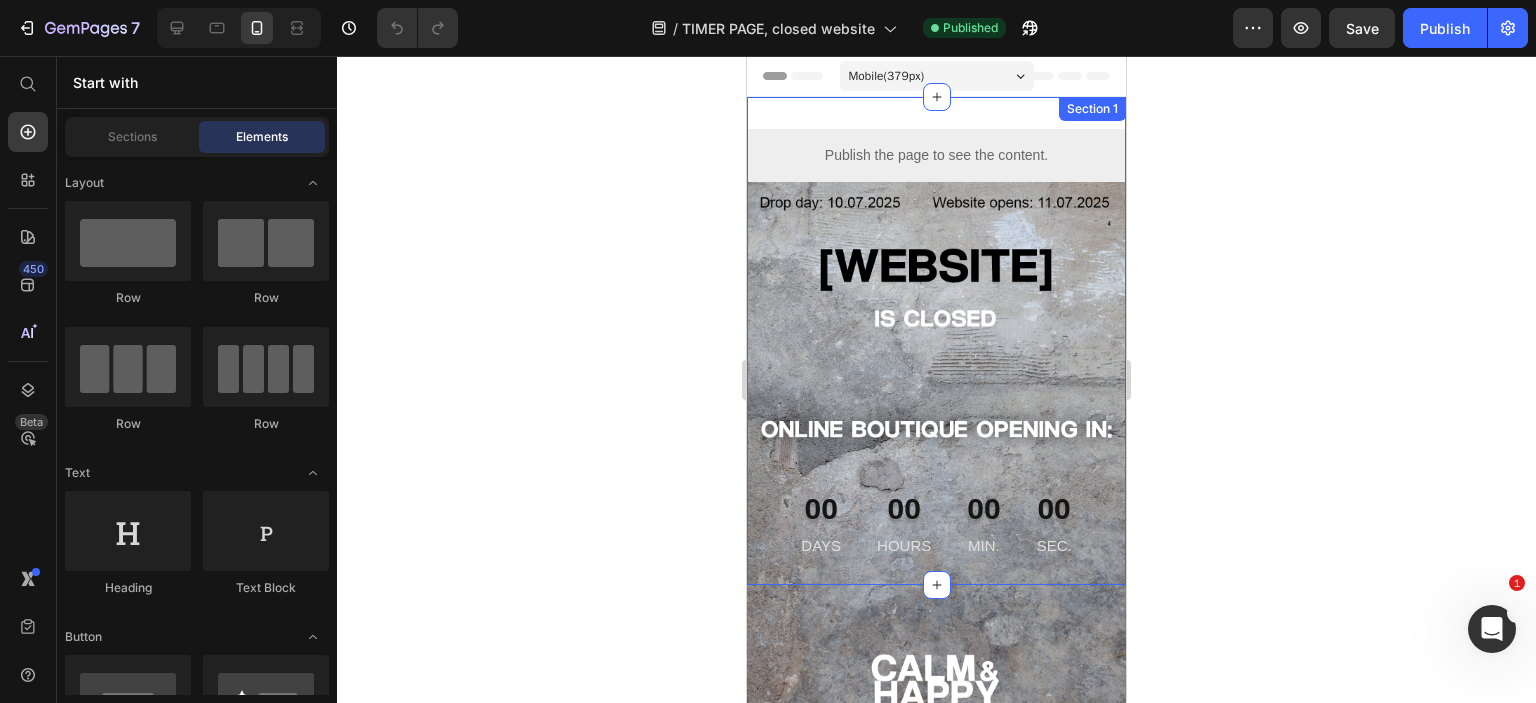 click on "Custom Code Image [DAYS] DAYS [HOURS] HOURS [MINUTES] MIN. [SECONDS] SEC. Countdown Timer Section 1" at bounding box center (936, 341) 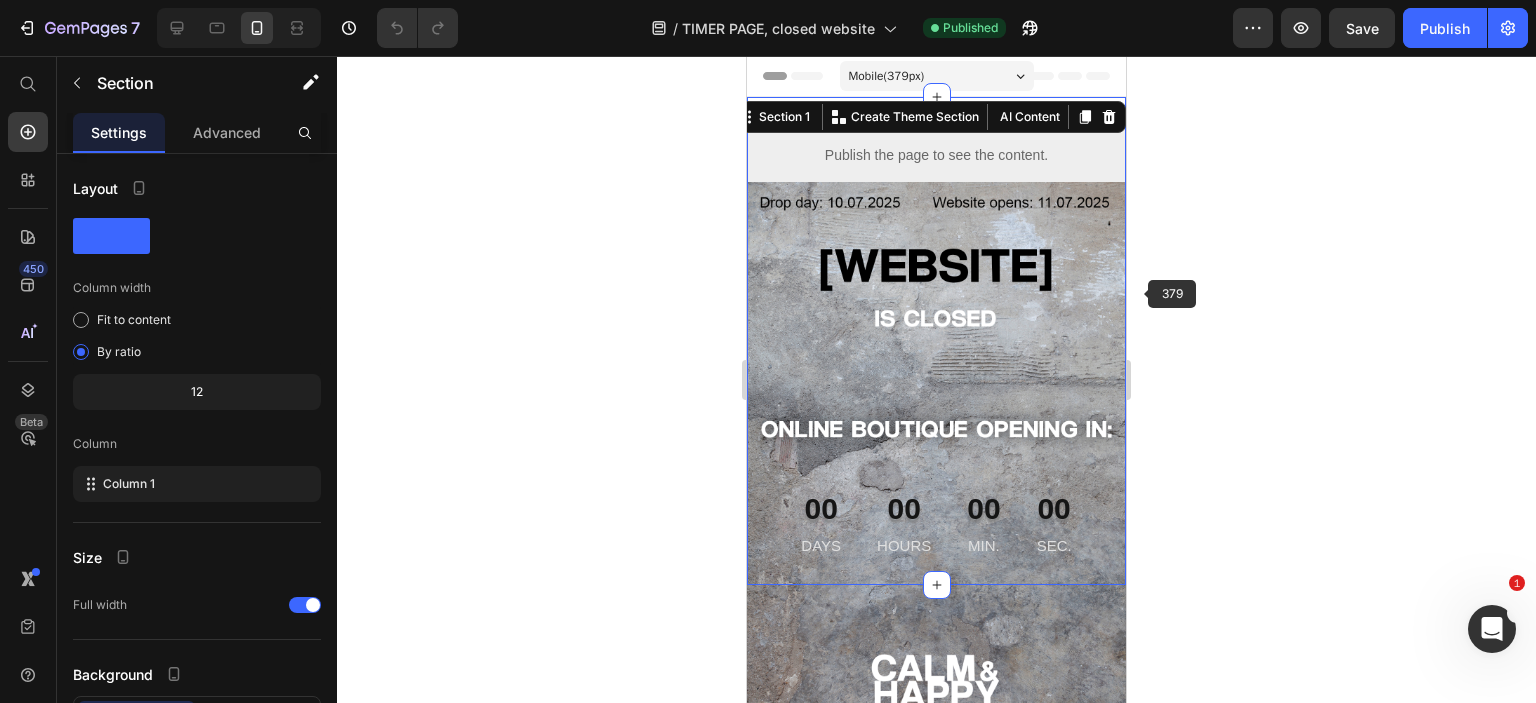 click 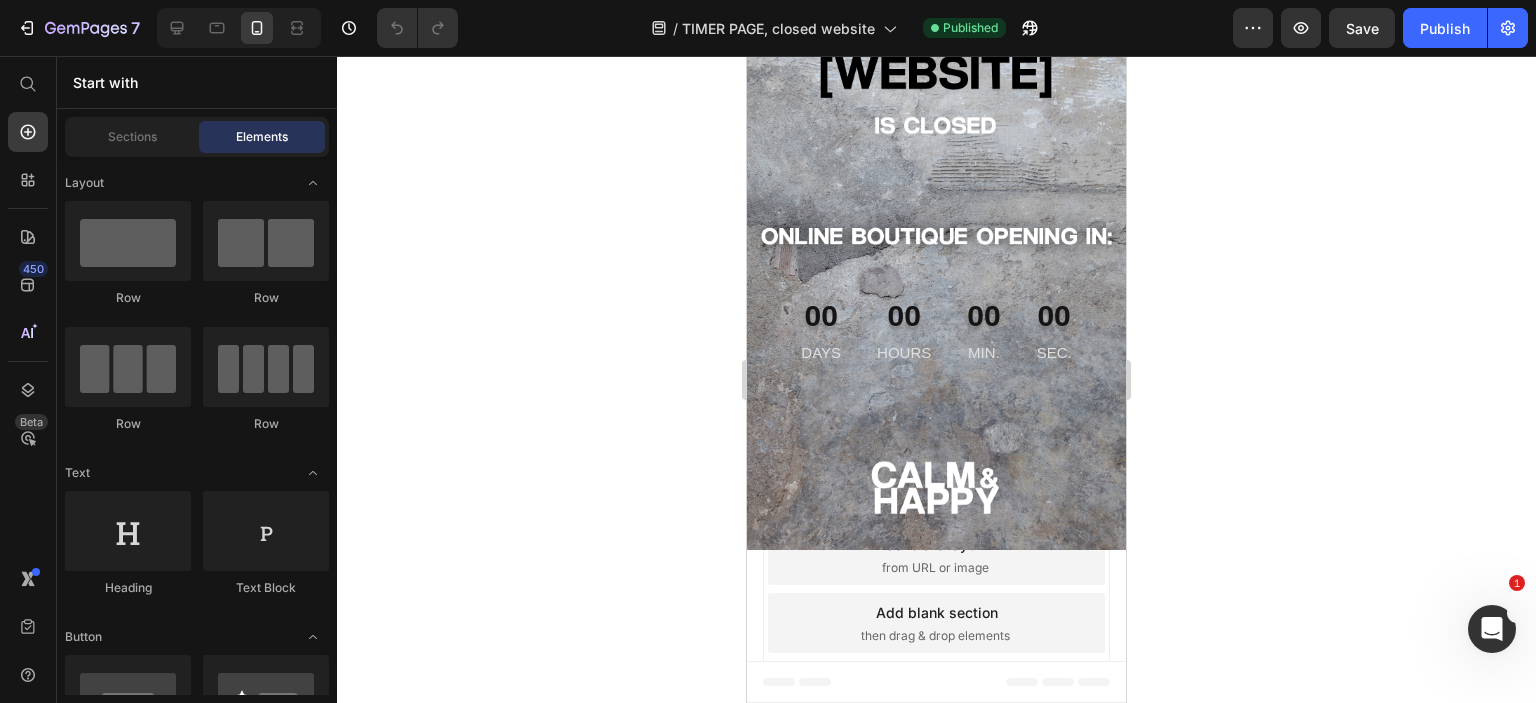scroll, scrollTop: 0, scrollLeft: 0, axis: both 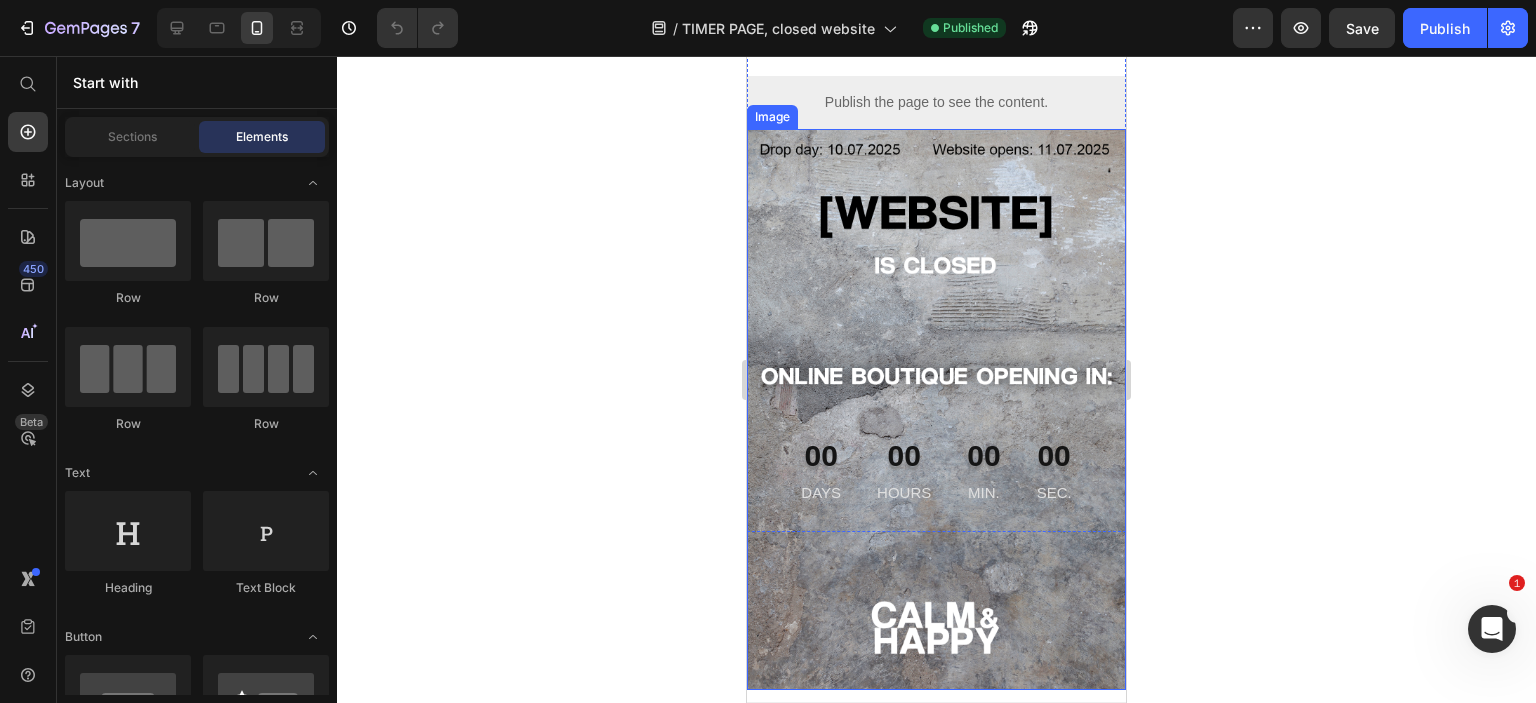 click at bounding box center [936, 409] 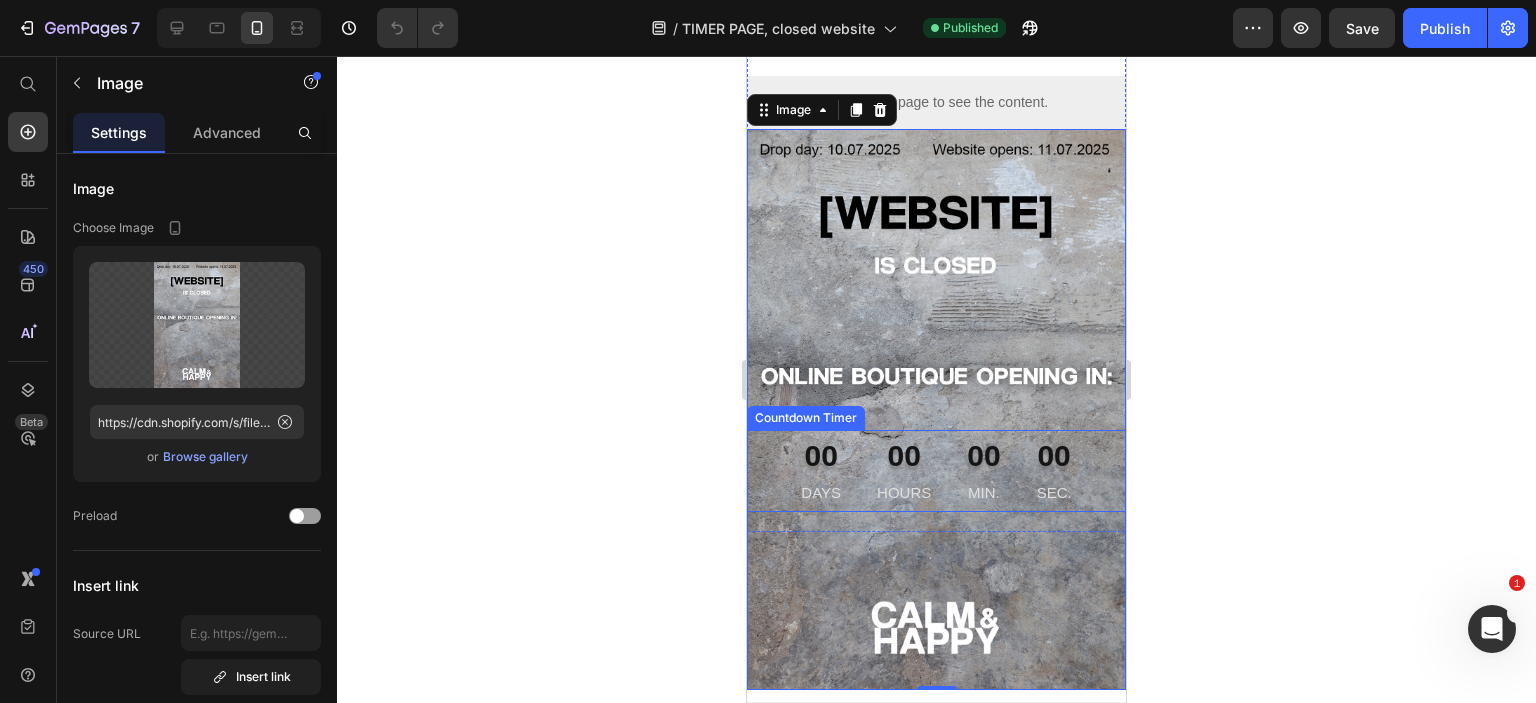 click on "00" at bounding box center [983, 455] 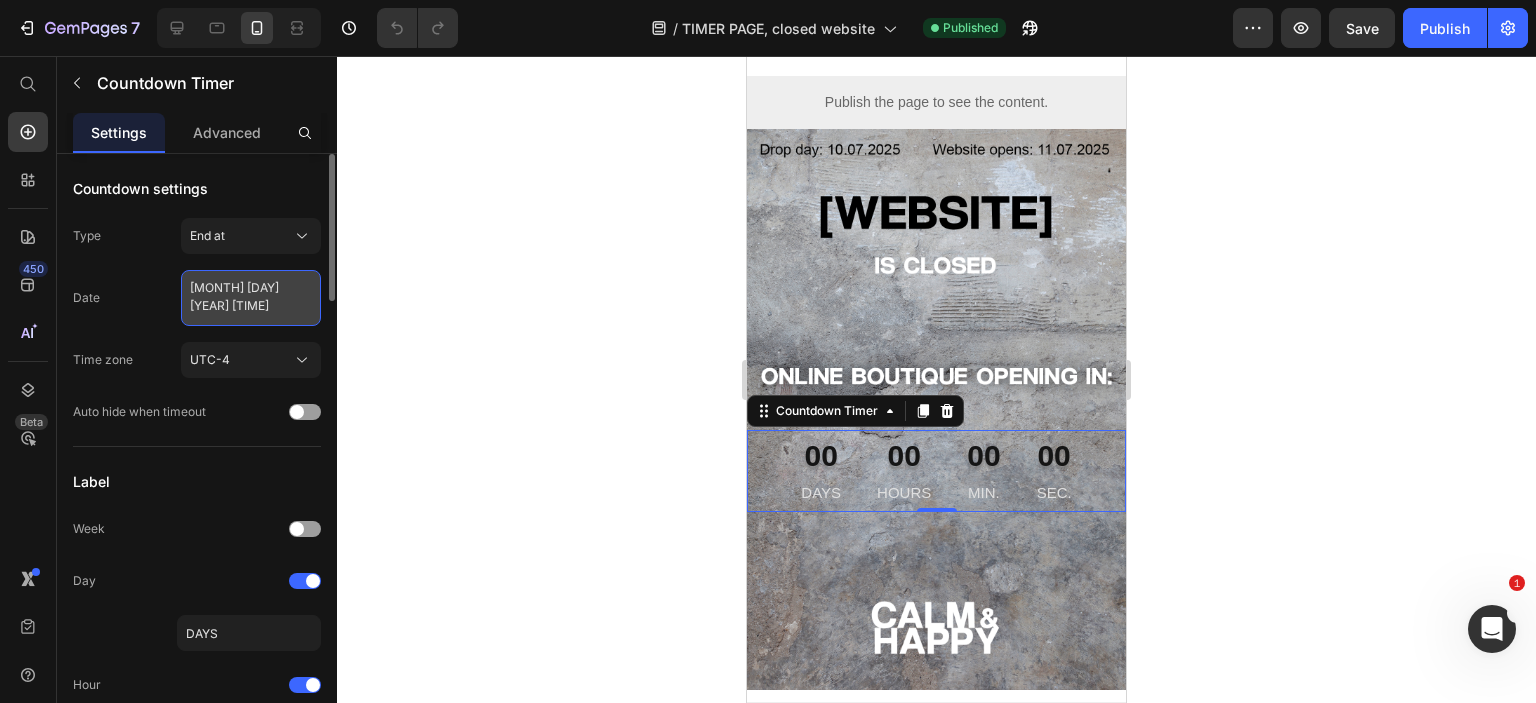 click on "[MONTH] [DAY] [YEAR] [TIME]" at bounding box center [251, 298] 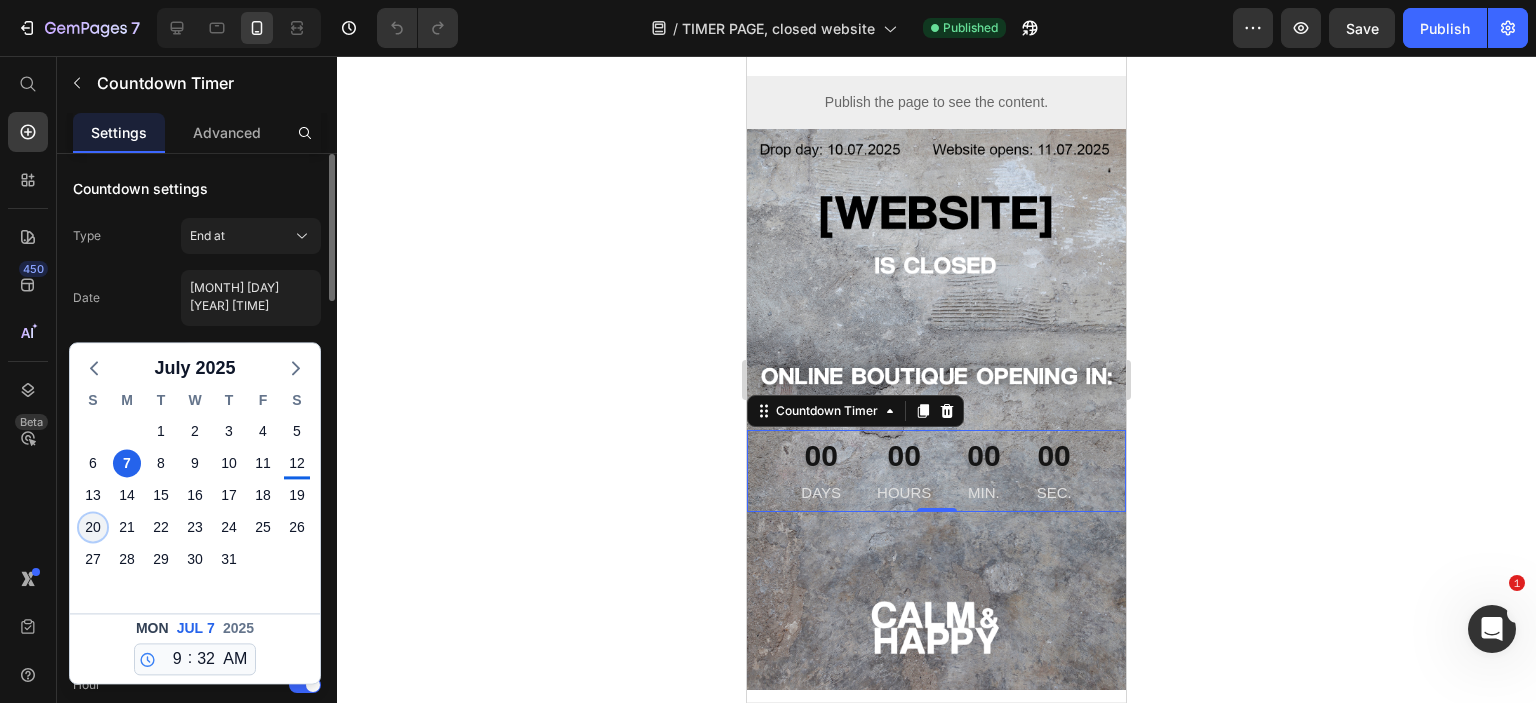 click on "20" 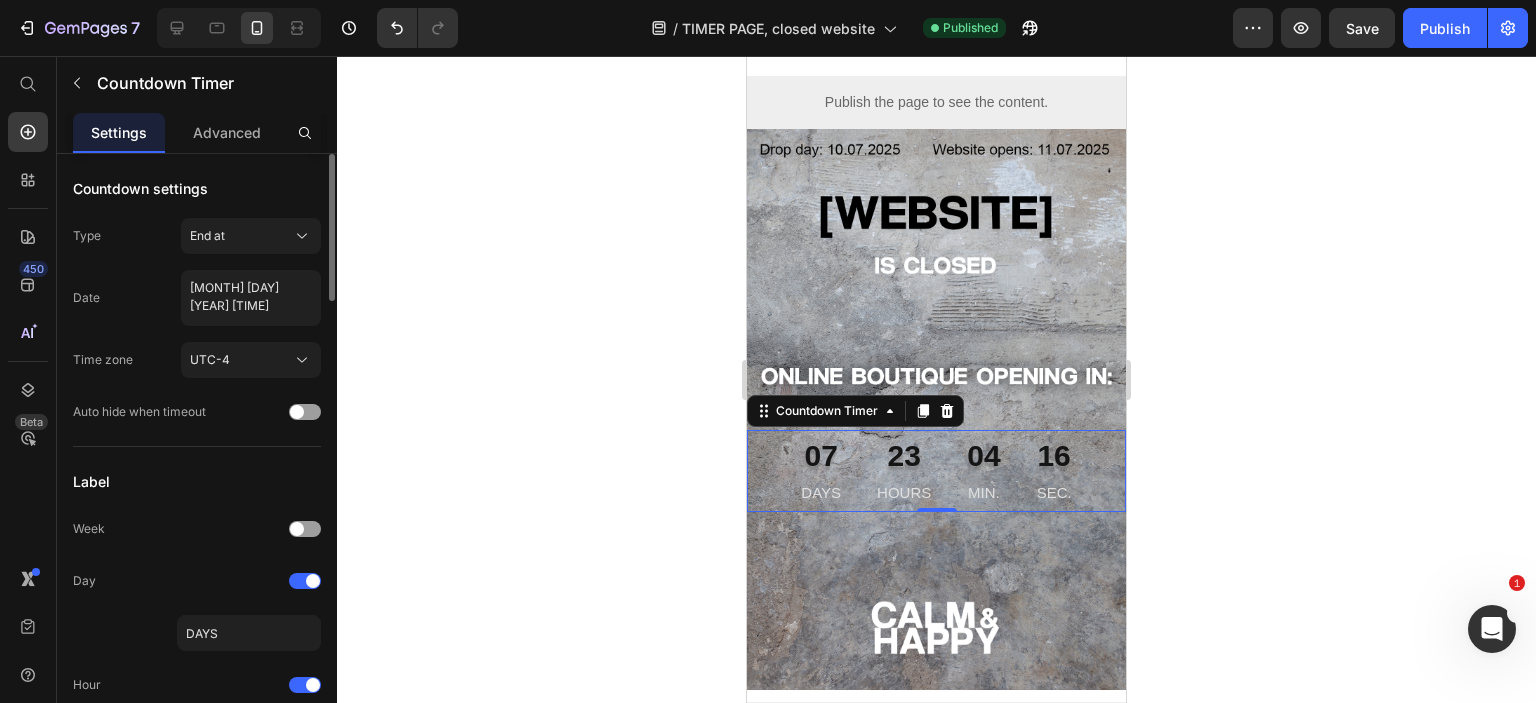 click 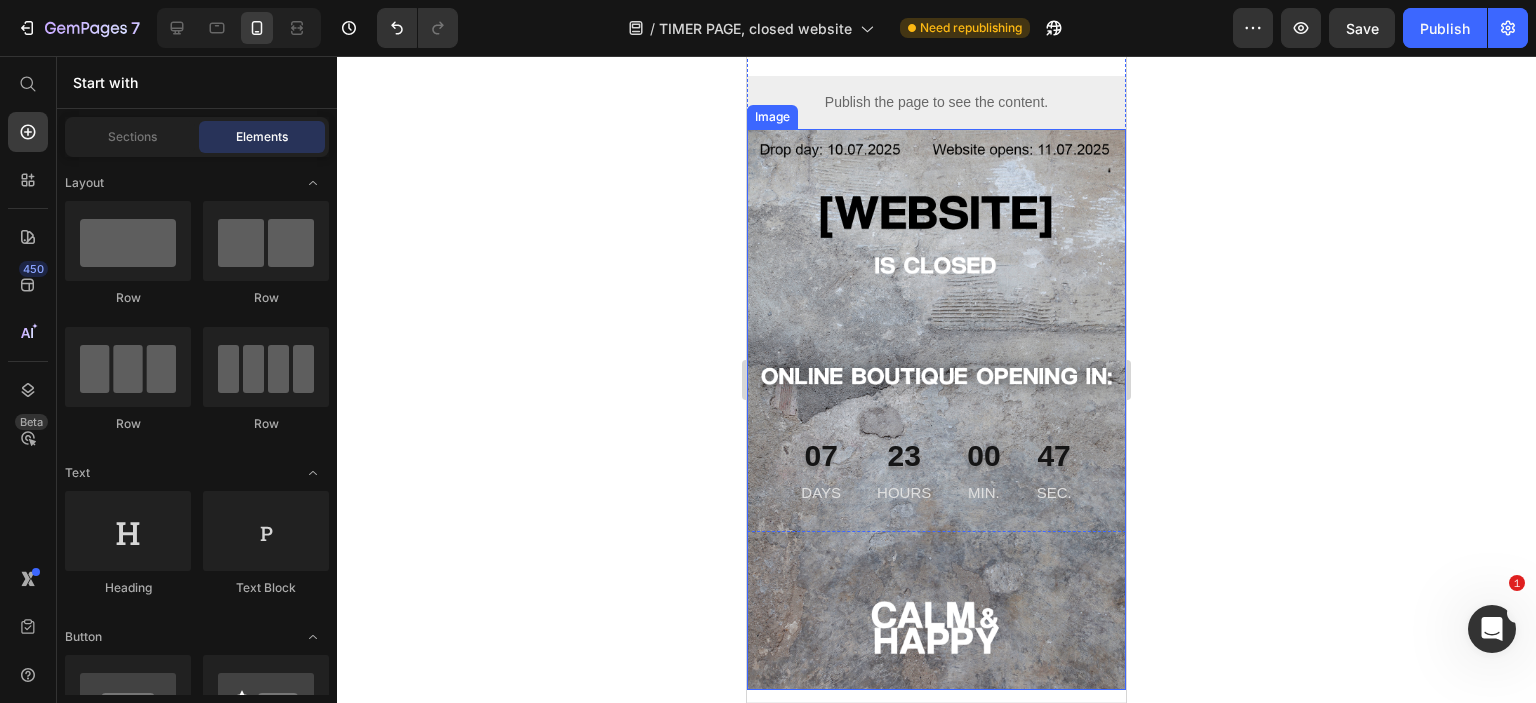 click at bounding box center (936, 409) 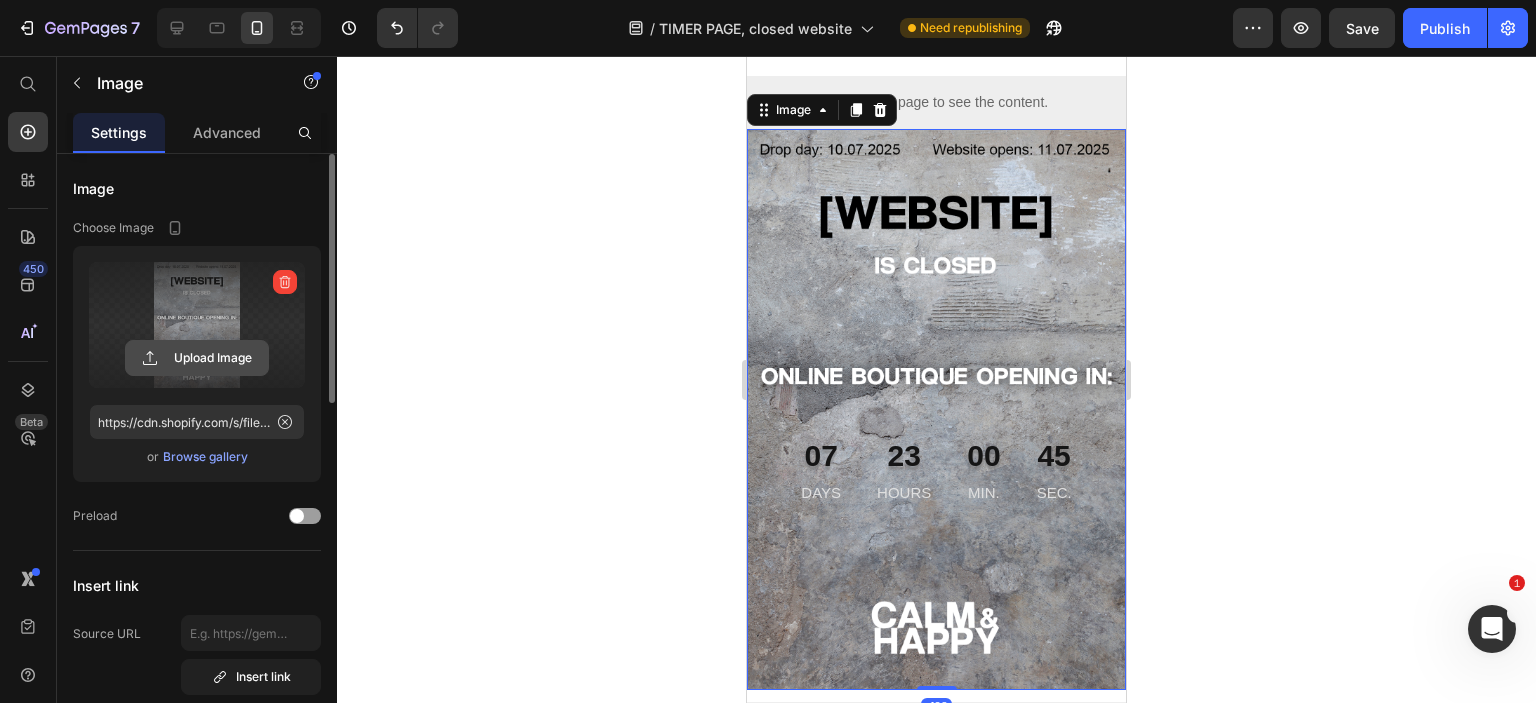 click 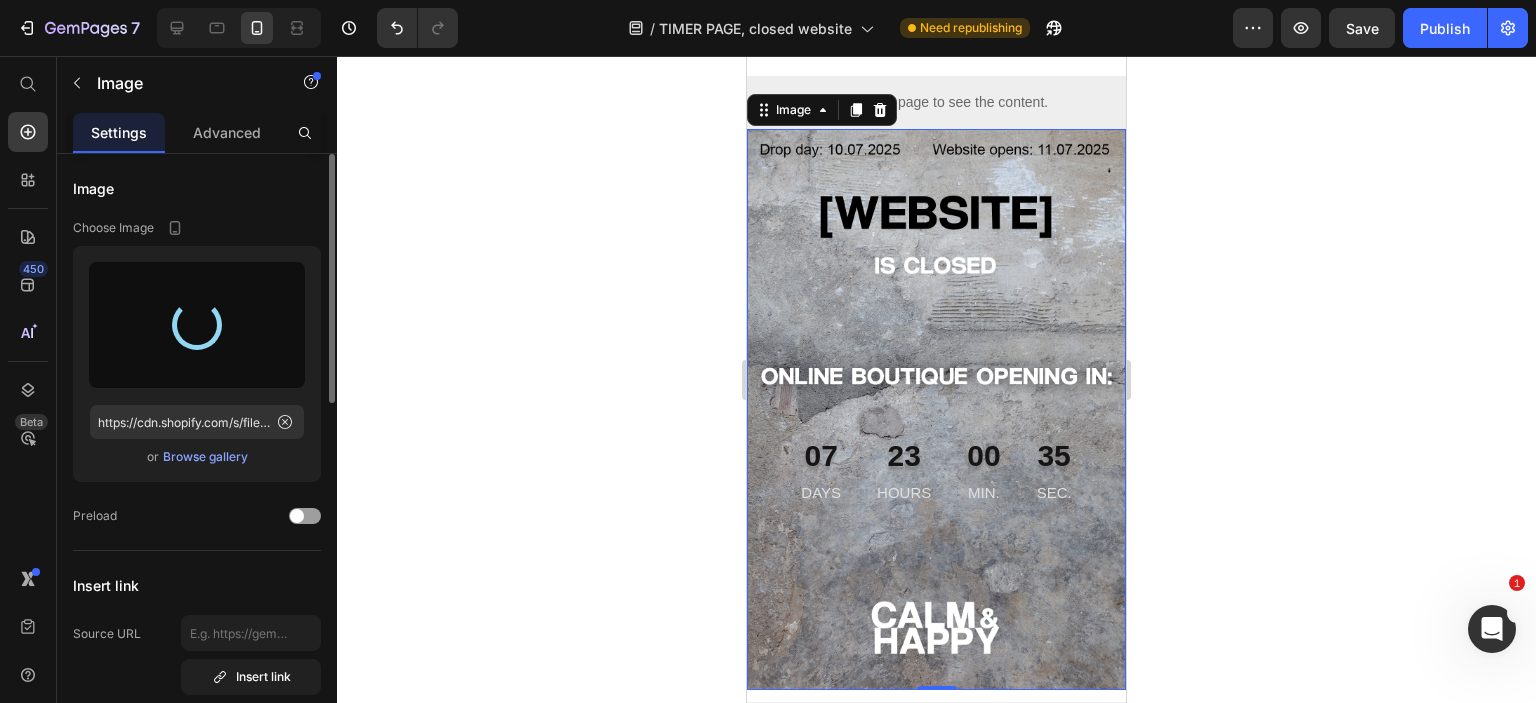 type on "https://cdn.shopify.com/s/files/1/0726/2853/5635/files/gempages_561664639159501666-30046880-d9fc-42e4-a4e4-e9a8e71a55b2.png" 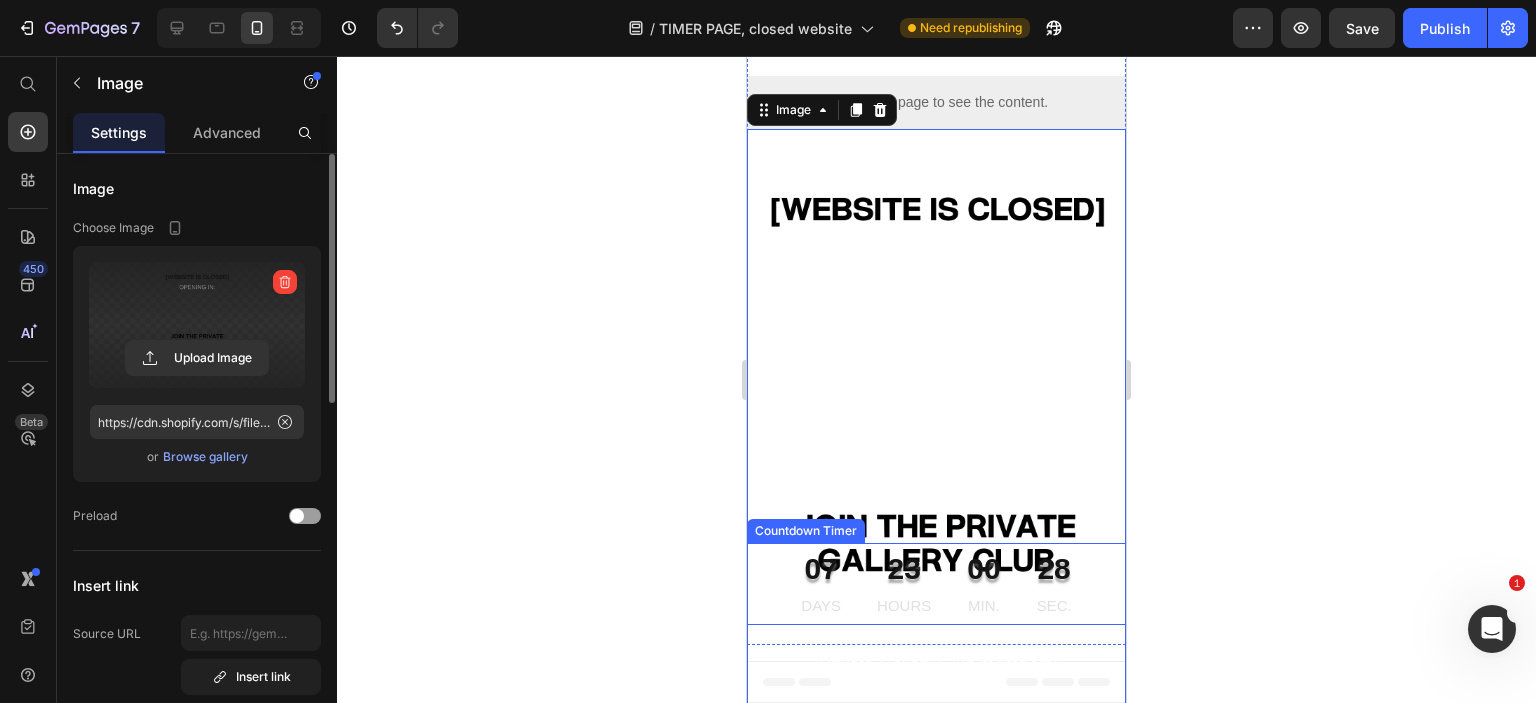 click on "[DAYS] DAYS [HOURS] HOURS [MINUTES] MIN. [SECONDS] SEC." at bounding box center [936, 584] 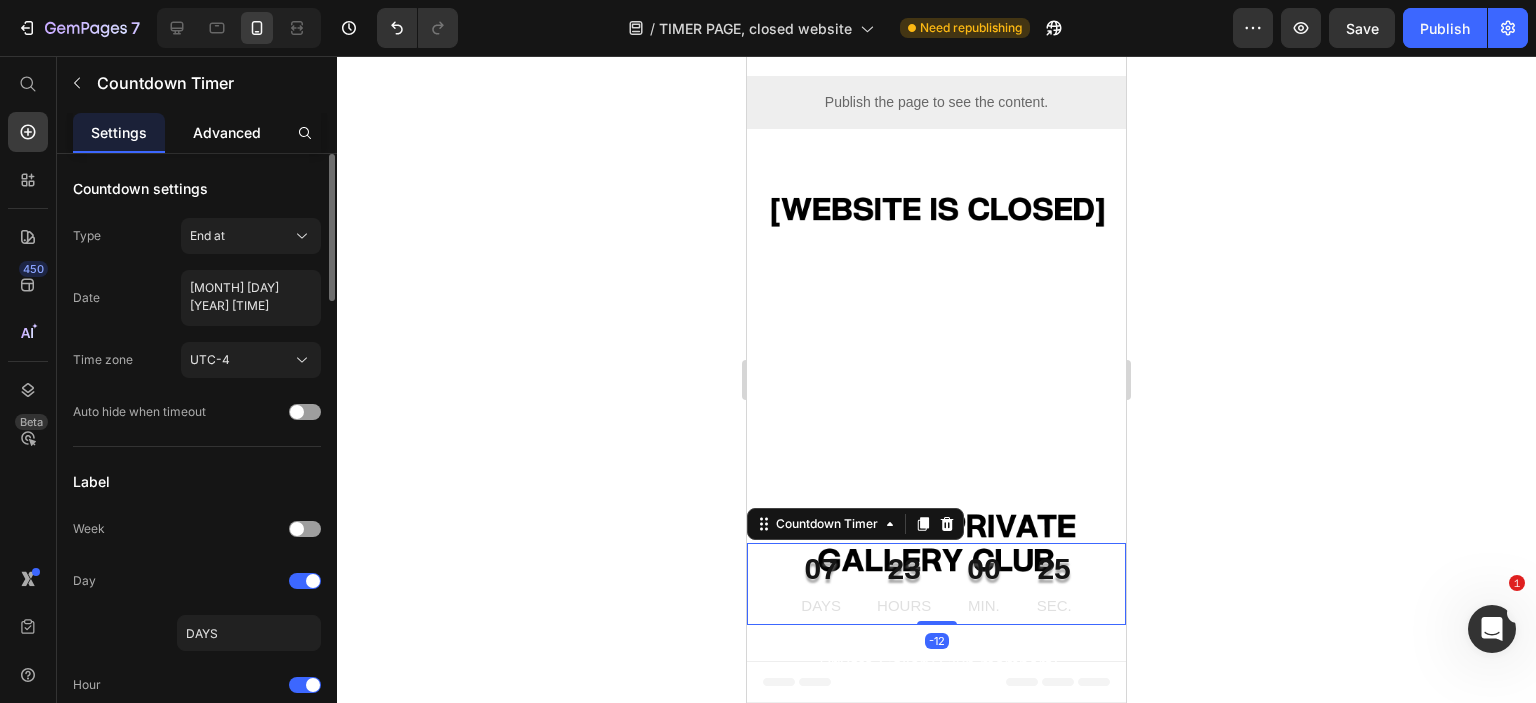 click on "Advanced" at bounding box center (227, 132) 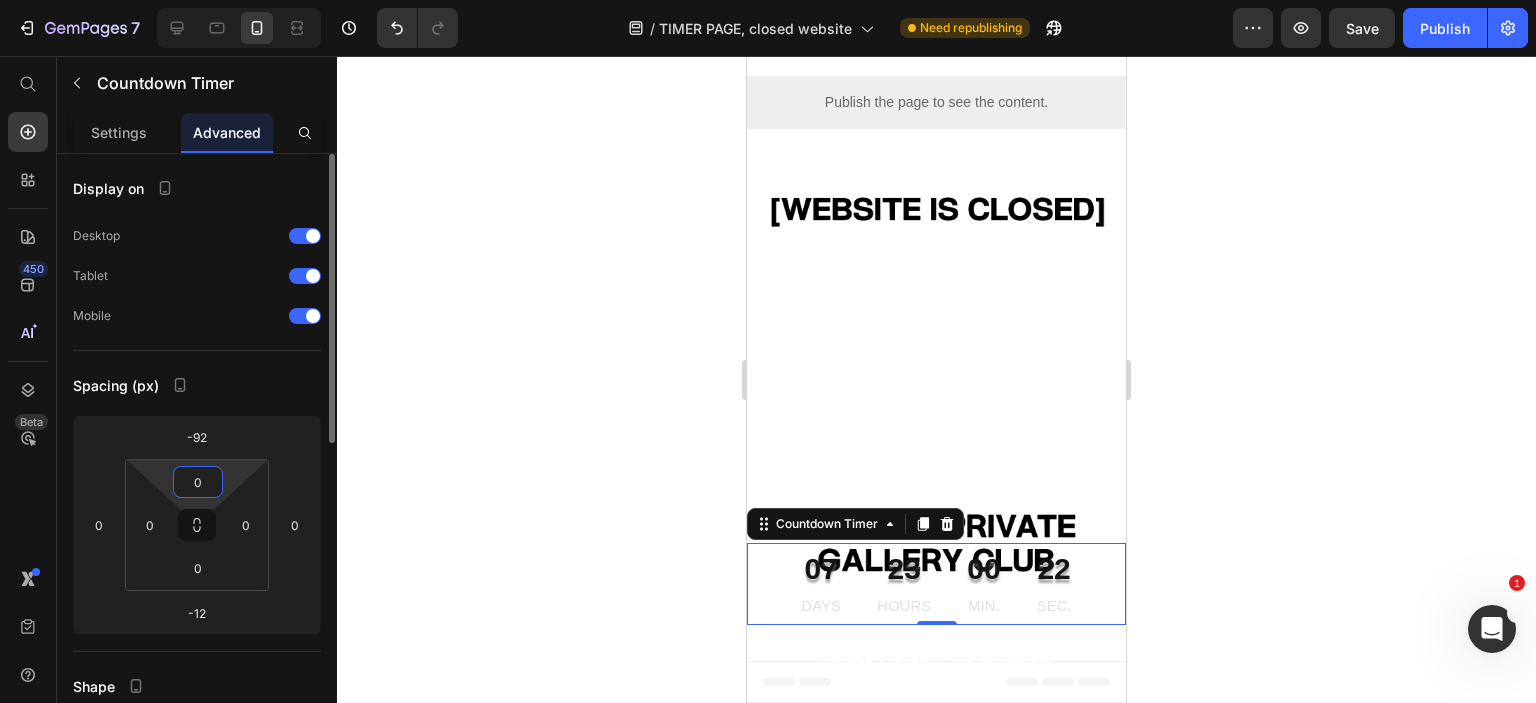 click on "0" at bounding box center (198, 482) 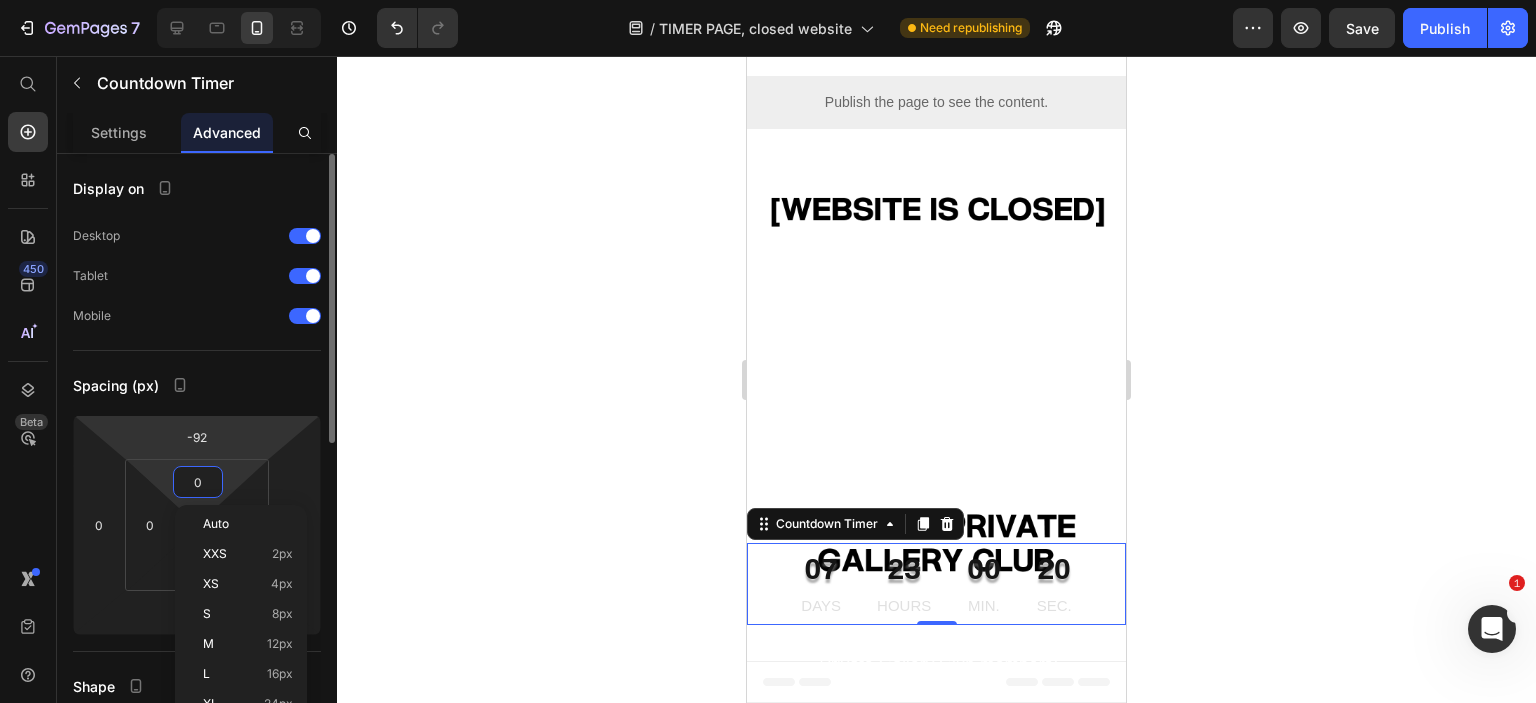 click on "7  Version history  /  TIMER PAGE, closed website Need republishing Preview  Save   Publish  450 Beta Start with Sections Elements Hero Section Product Detail Brands Trusted Badges Guarantee Product Breakdown How to use Testimonials Compare Bundle FAQs Social Proof Brand Story Product List Collection Blog List Contact Sticky Add to Cart Custom Footer Browse Library 450 Layout
Row
Row
Row
Row Text
Heading
Text Block Button
Button
Button
Sticky Back to top Media" at bounding box center [768, 0] 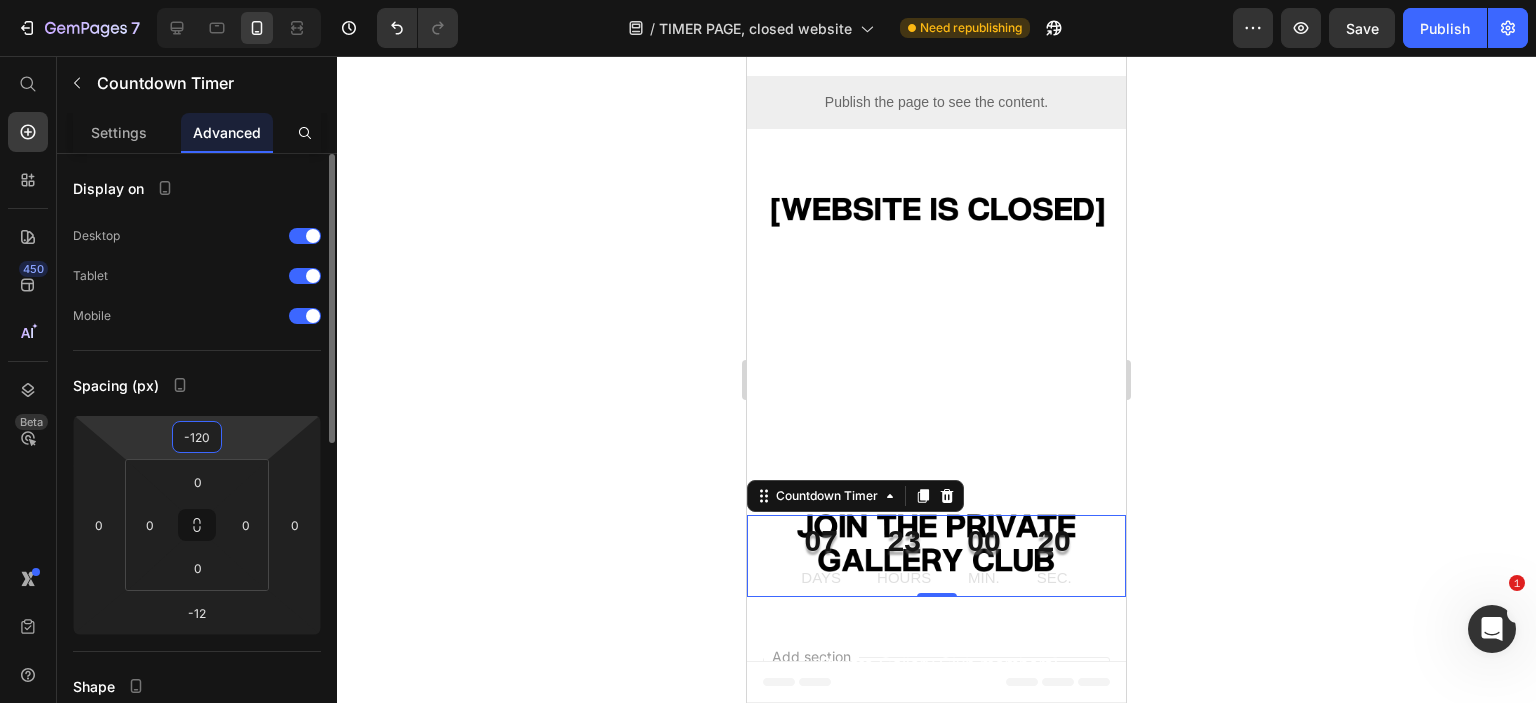 click on "7  Version history  /  TIMER PAGE, closed website Need republishing Preview  Save   Publish  450 Beta Start with Sections Elements Hero Section Product Detail Brands Trusted Badges Guarantee Product Breakdown How to use Testimonials Compare Bundle FAQs Social Proof Brand Story Product List Collection Blog List Contact Sticky Add to Cart Custom Footer Browse Library 450 Layout
Row
Row
Row
Row Text
Heading
Text Block Button
Button
Button
Sticky Back to top Media" at bounding box center (768, 0) 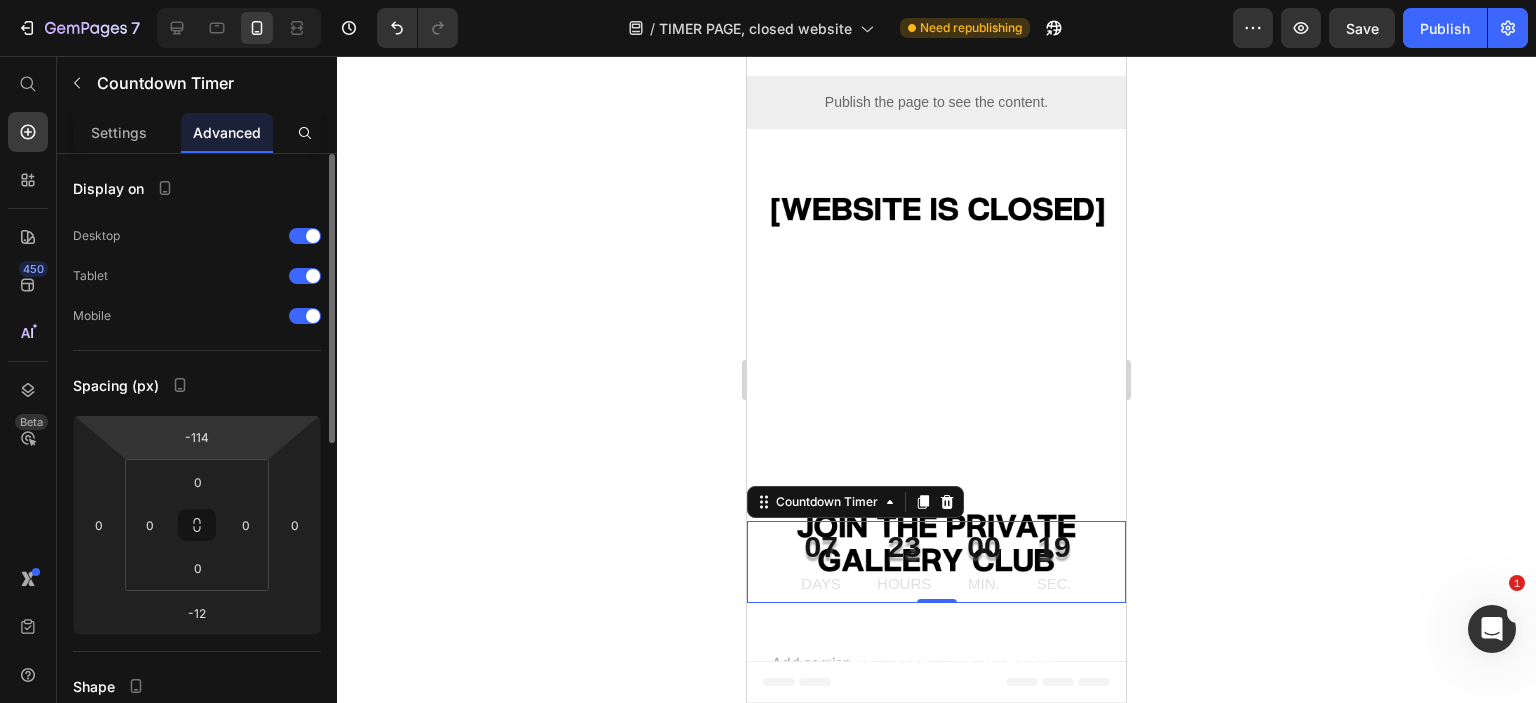 click on "7  Version history  /  TIMER PAGE, closed website Need republishing Preview  Save   Publish  450 Beta Start with Sections Elements Hero Section Product Detail Brands Trusted Badges Guarantee Product Breakdown How to use Testimonials Compare Bundle FAQs Social Proof Brand Story Product List Collection Blog List Contact Sticky Add to Cart Custom Footer Browse Library 450 Layout
Row
Row
Row
Row Text
Heading
Text Block Button
Button
Button
Sticky Back to top Media" at bounding box center (768, 0) 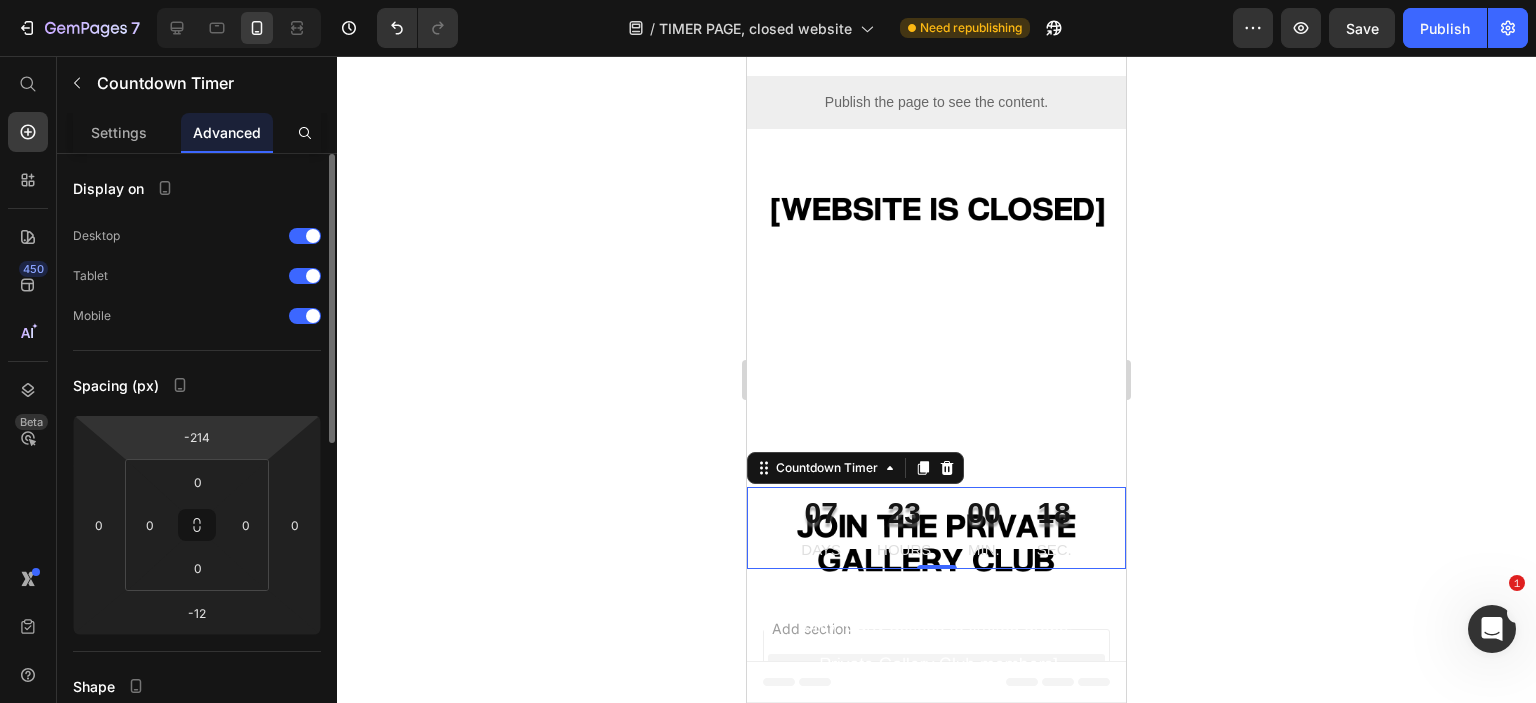 drag, startPoint x: 256, startPoint y: 464, endPoint x: 253, endPoint y: 444, distance: 20.22375 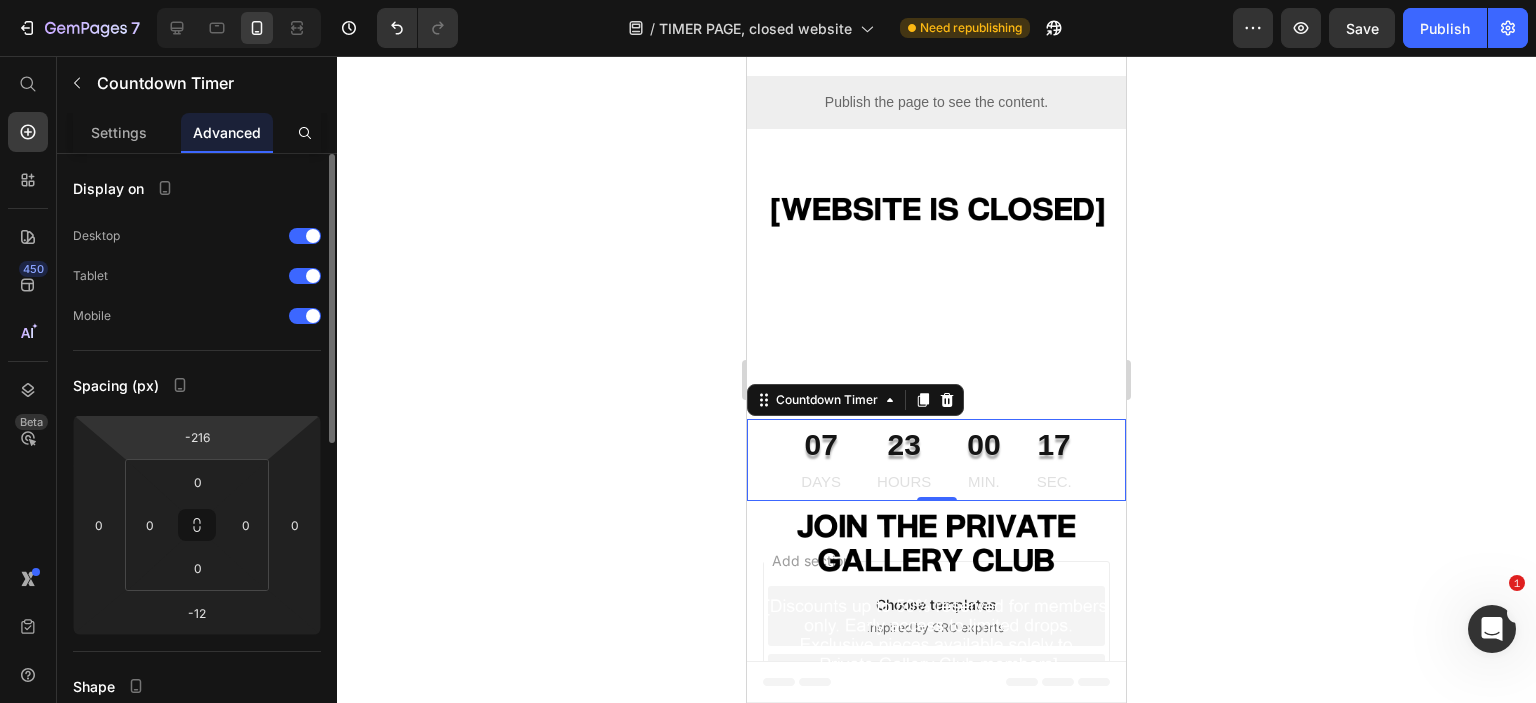 drag, startPoint x: 252, startPoint y: 431, endPoint x: 254, endPoint y: 446, distance: 15.132746 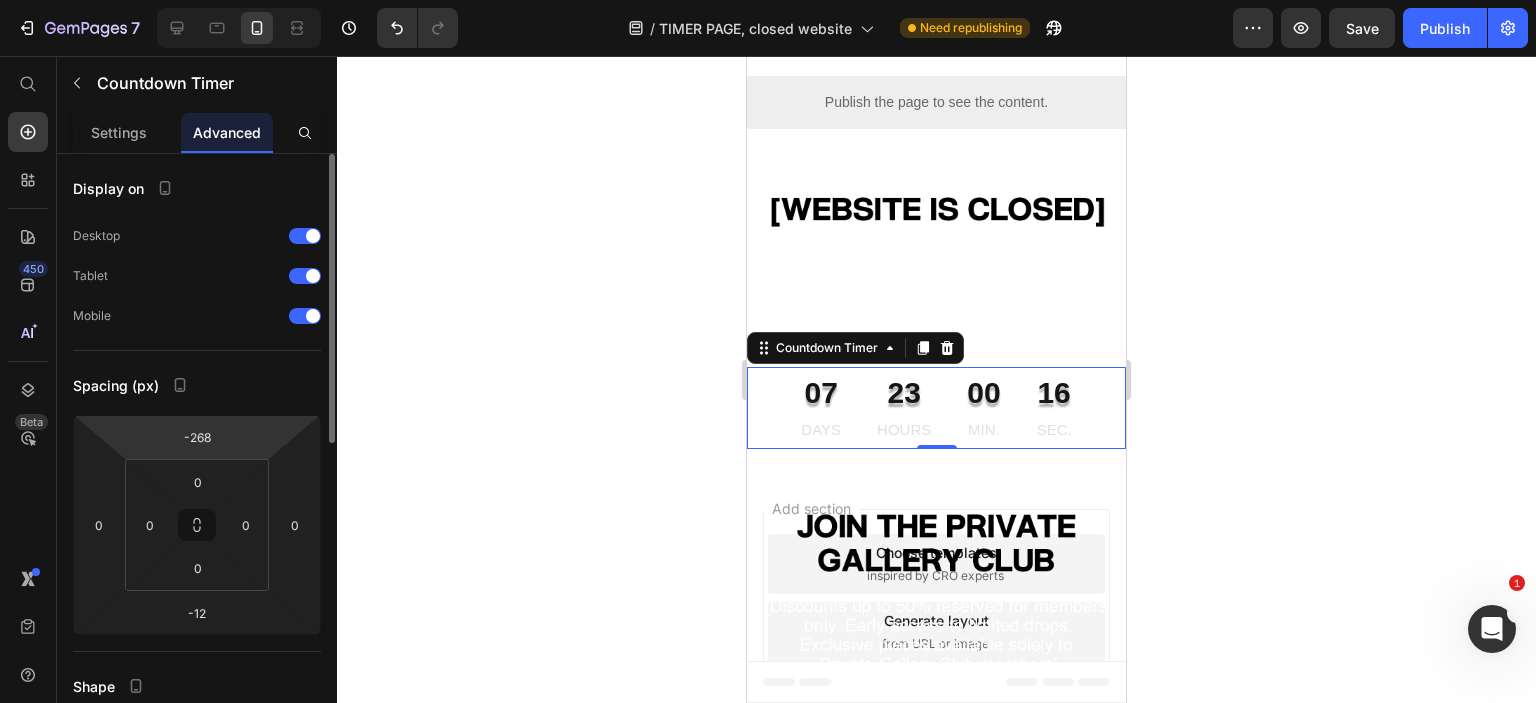 drag, startPoint x: 254, startPoint y: 434, endPoint x: 254, endPoint y: 449, distance: 15 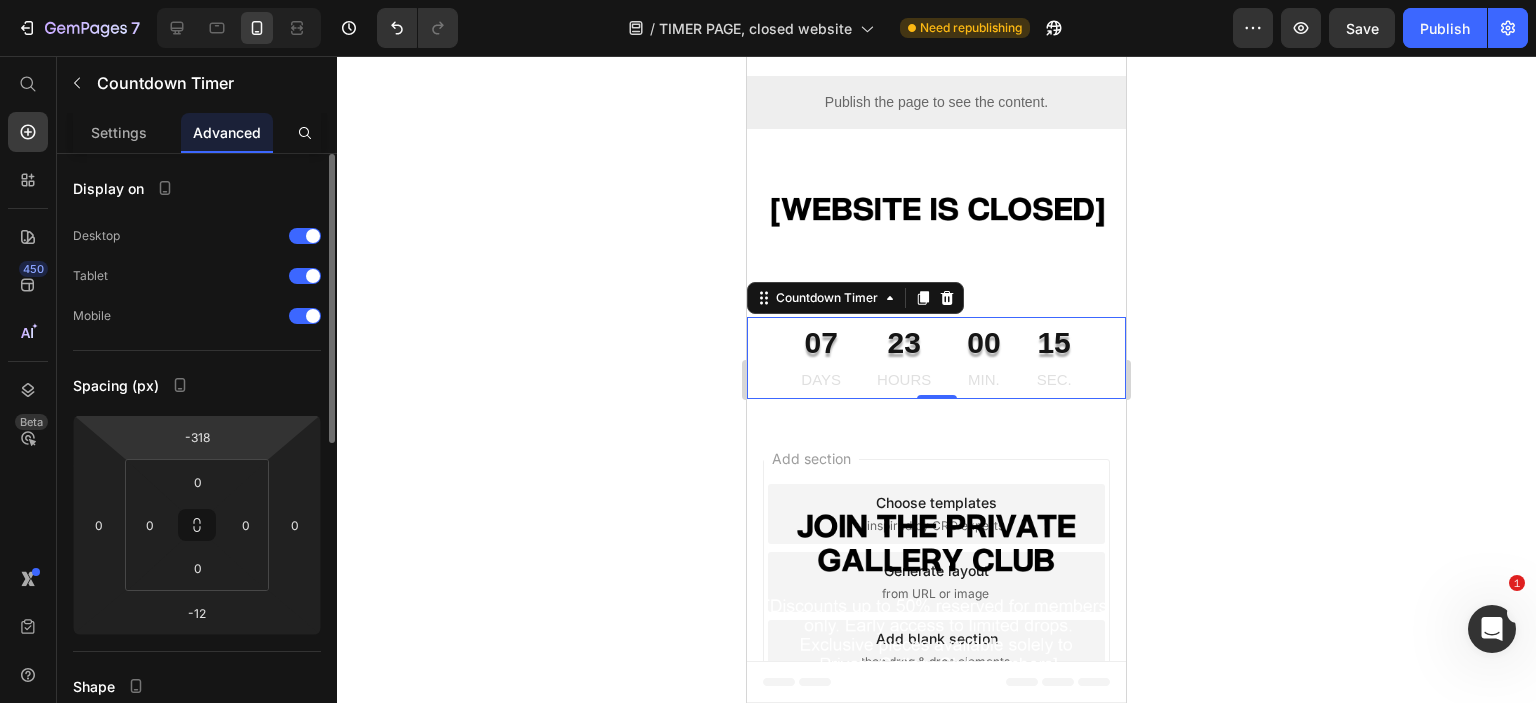 click on "7  Version history  /  TIMER PAGE, closed website Need republishing Preview  Save   Publish  450 Beta Start with Sections Elements Hero Section Product Detail Brands Trusted Badges Guarantee Product Breakdown How to use Testimonials Compare Bundle FAQs Social Proof Brand Story Product List Collection Blog List Contact Sticky Add to Cart Custom Footer Browse Library 450 Layout
Row
Row
Row
Row Text
Heading
Text Block Button
Button
Button
Sticky Back to top Media" at bounding box center (768, 0) 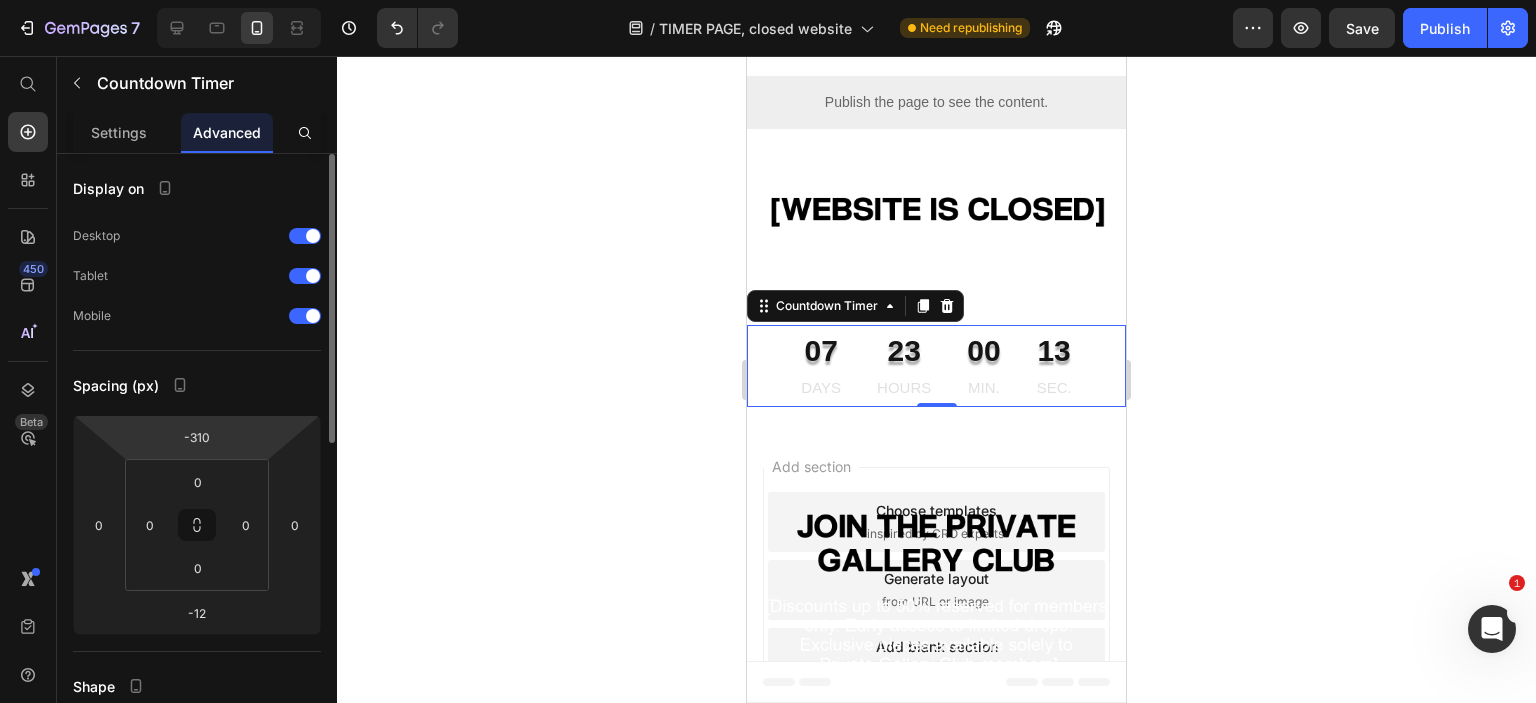 click on "7  Version history  /  TIMER PAGE, closed website Need republishing Preview  Save   Publish  450 Beta Start with Sections Elements Hero Section Product Detail Brands Trusted Badges Guarantee Product Breakdown How to use Testimonials Compare Bundle FAQs Social Proof Brand Story Product List Collection Blog List Contact Sticky Add to Cart Custom Footer Browse Library 450 Layout
Row
Row
Row
Row Text
Heading
Text Block Button
Button
Button
Sticky Back to top Media" at bounding box center [768, 0] 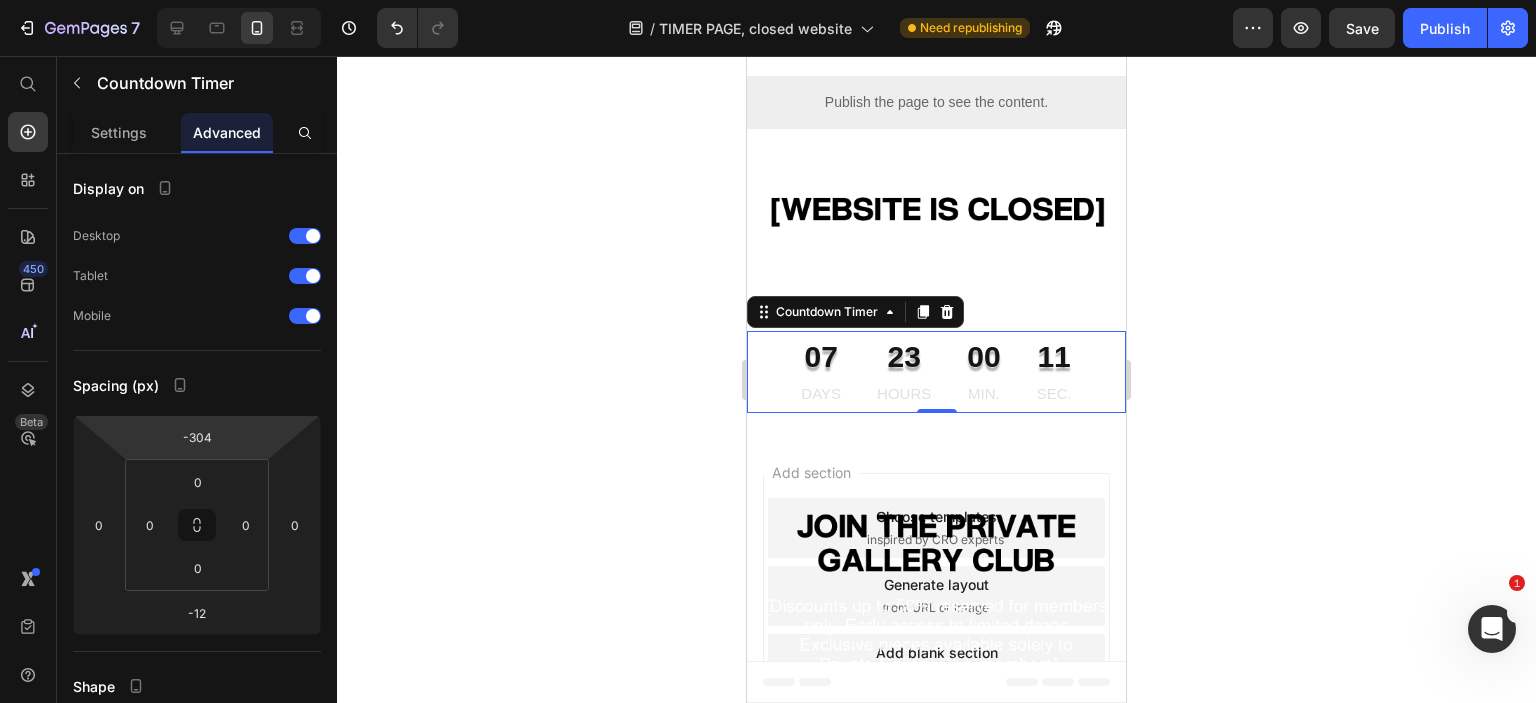 click 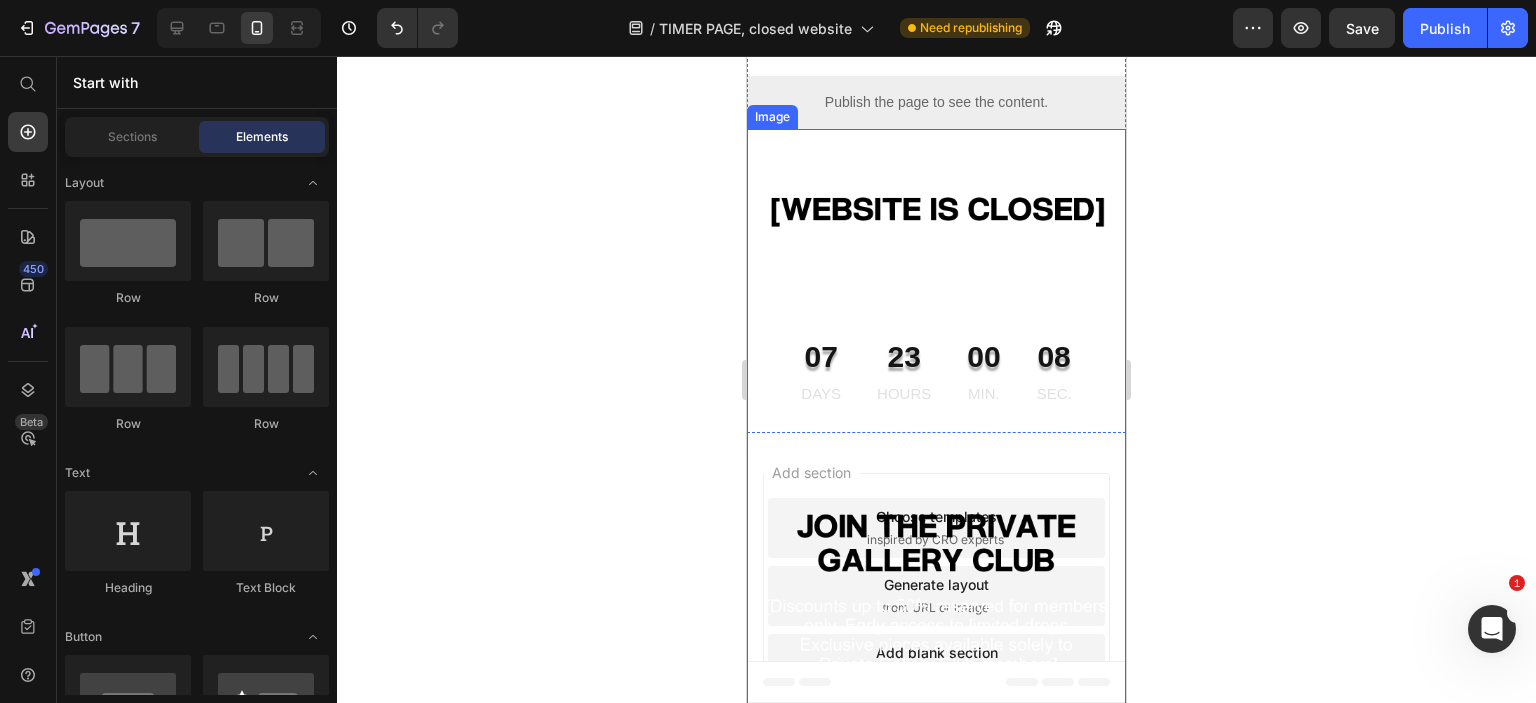 click at bounding box center (936, 466) 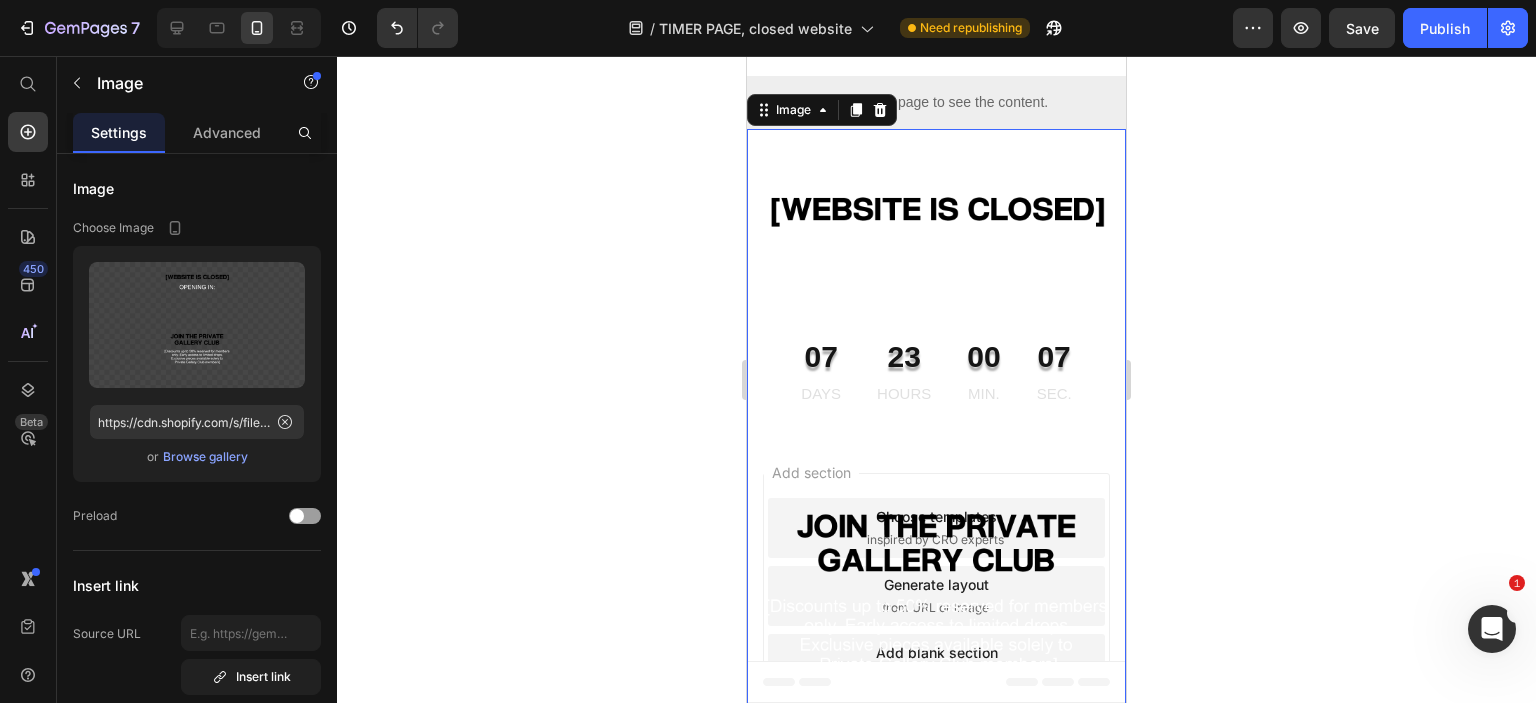 click on "Image" at bounding box center (822, 110) 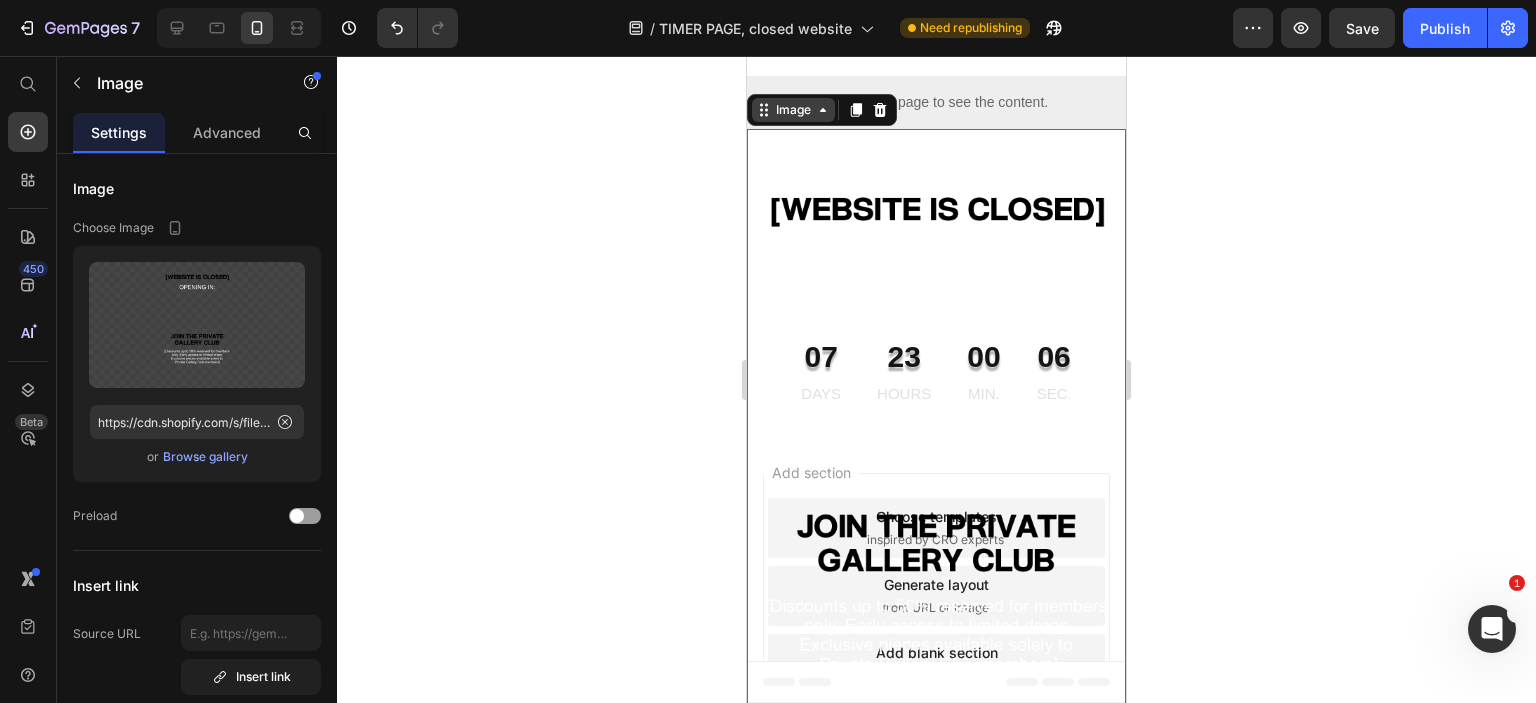click on "Image" at bounding box center (793, 110) 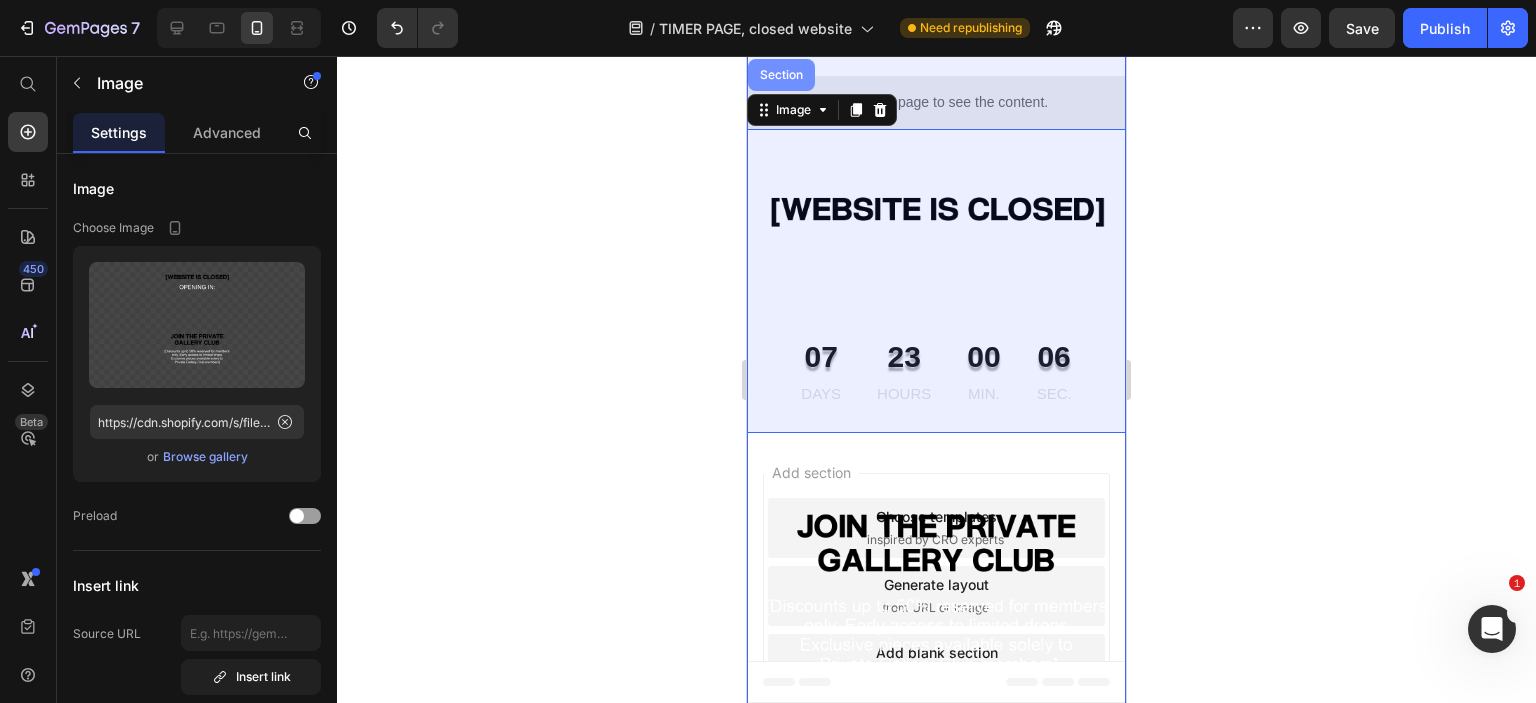 click on "Section" at bounding box center (781, 75) 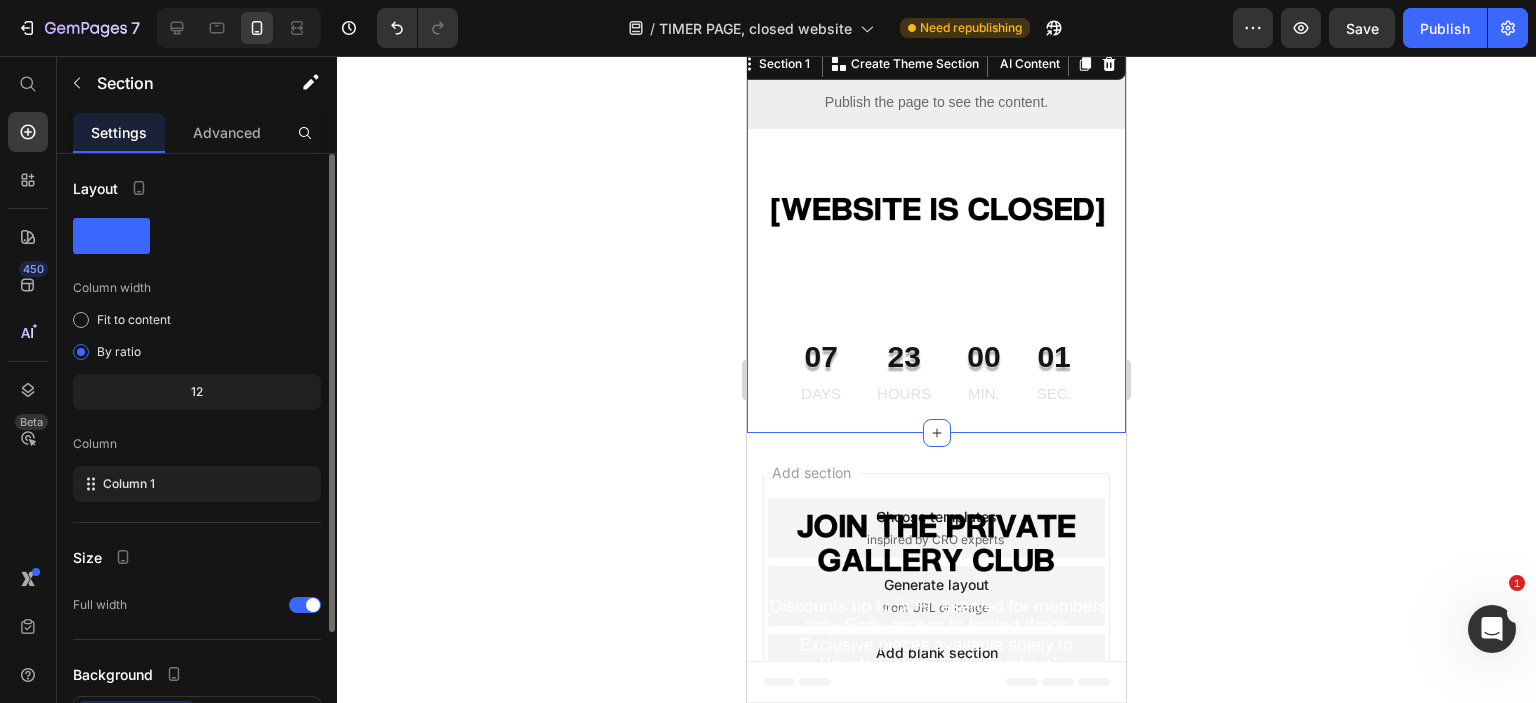 scroll, scrollTop: 156, scrollLeft: 0, axis: vertical 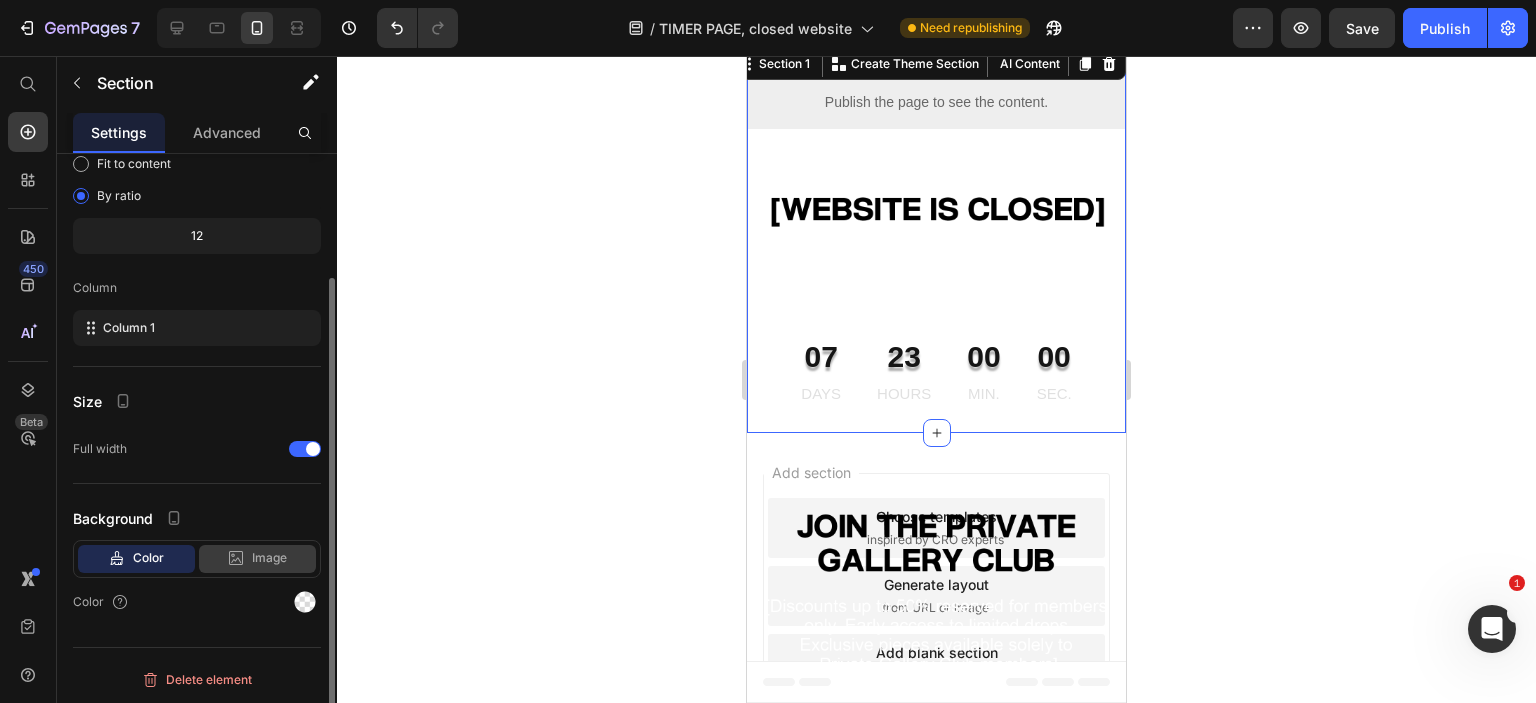 click on "Image" at bounding box center (269, 558) 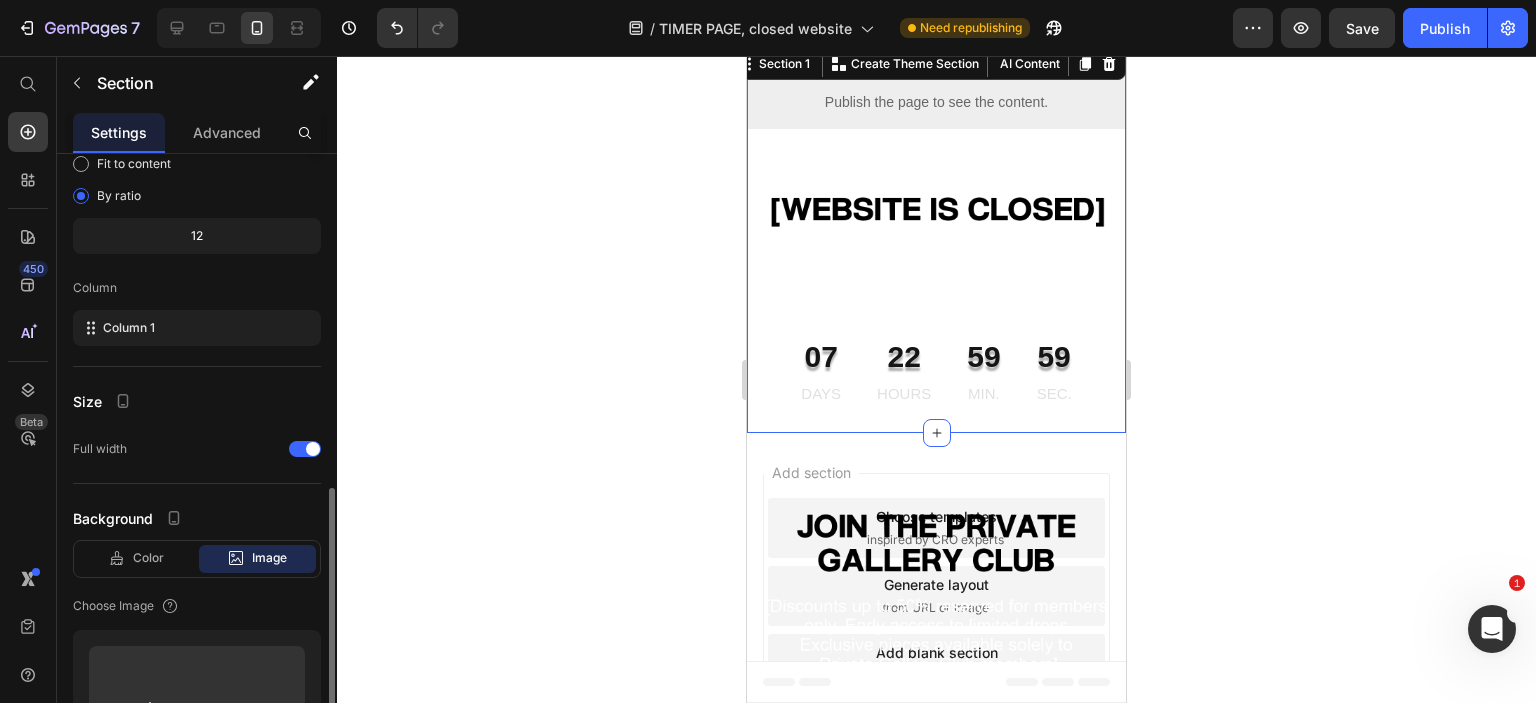 scroll, scrollTop: 318, scrollLeft: 0, axis: vertical 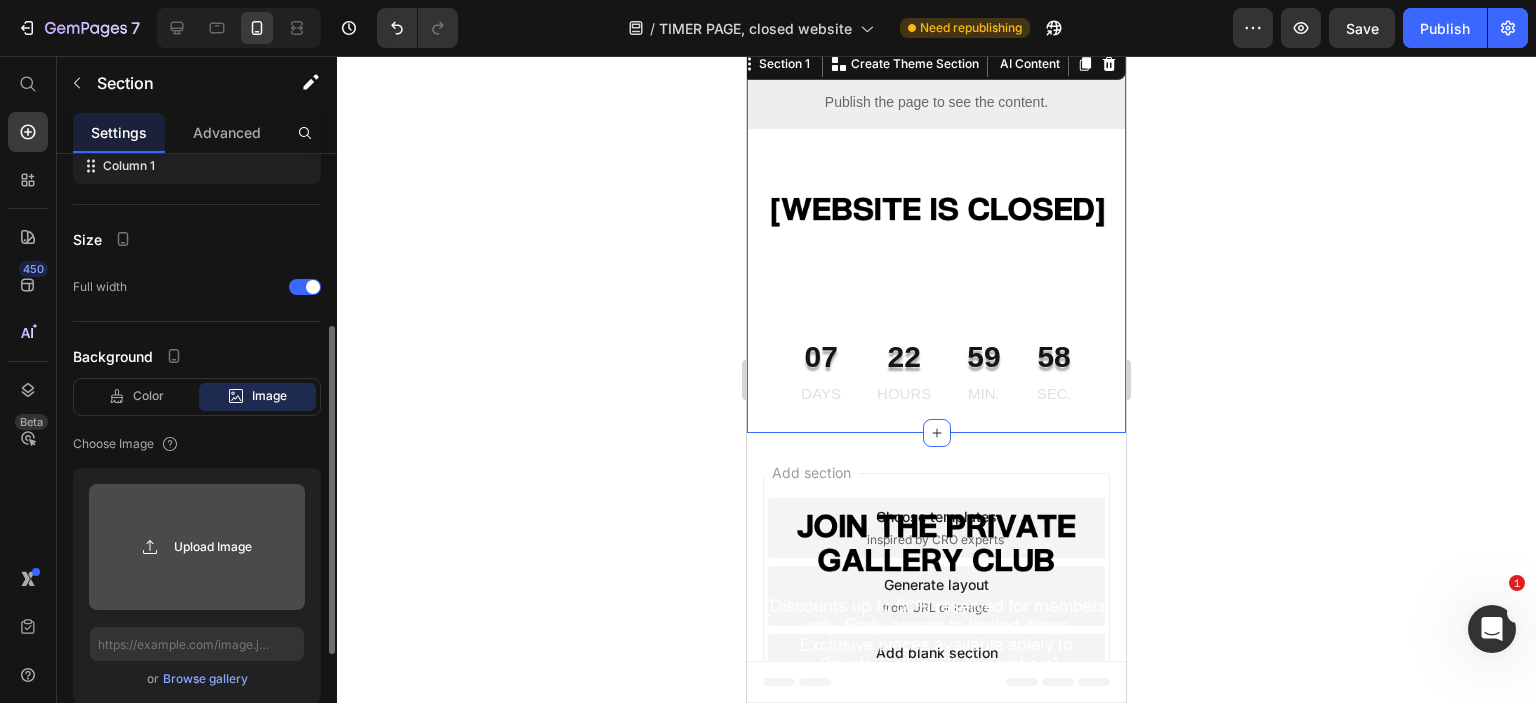 click 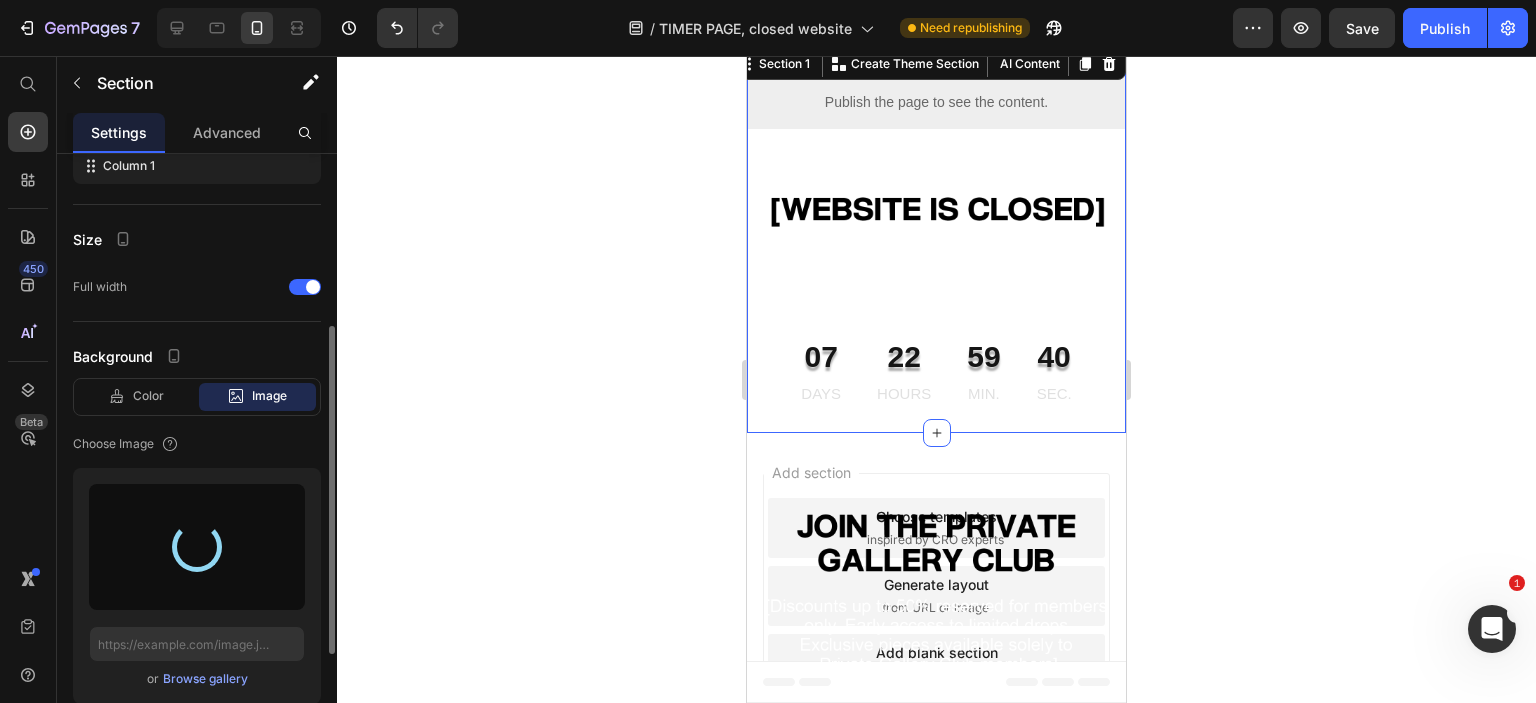 type on "https://cdn.shopify.com/s/files/1/0726/2853/5635/files/gempages_561664639159501666-51e5e274-b551-45ab-885f-5491a3482a9c.png" 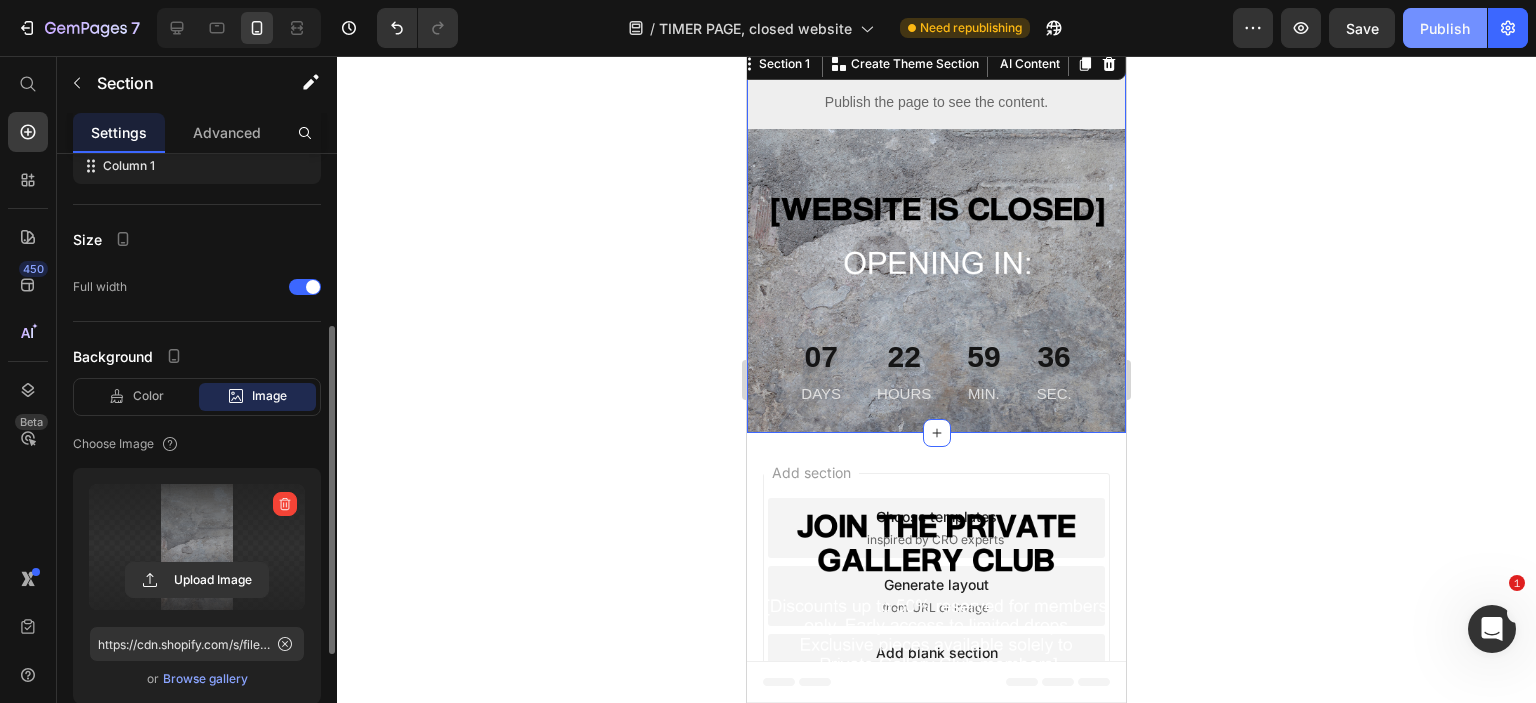 click on "Publish" at bounding box center [1445, 28] 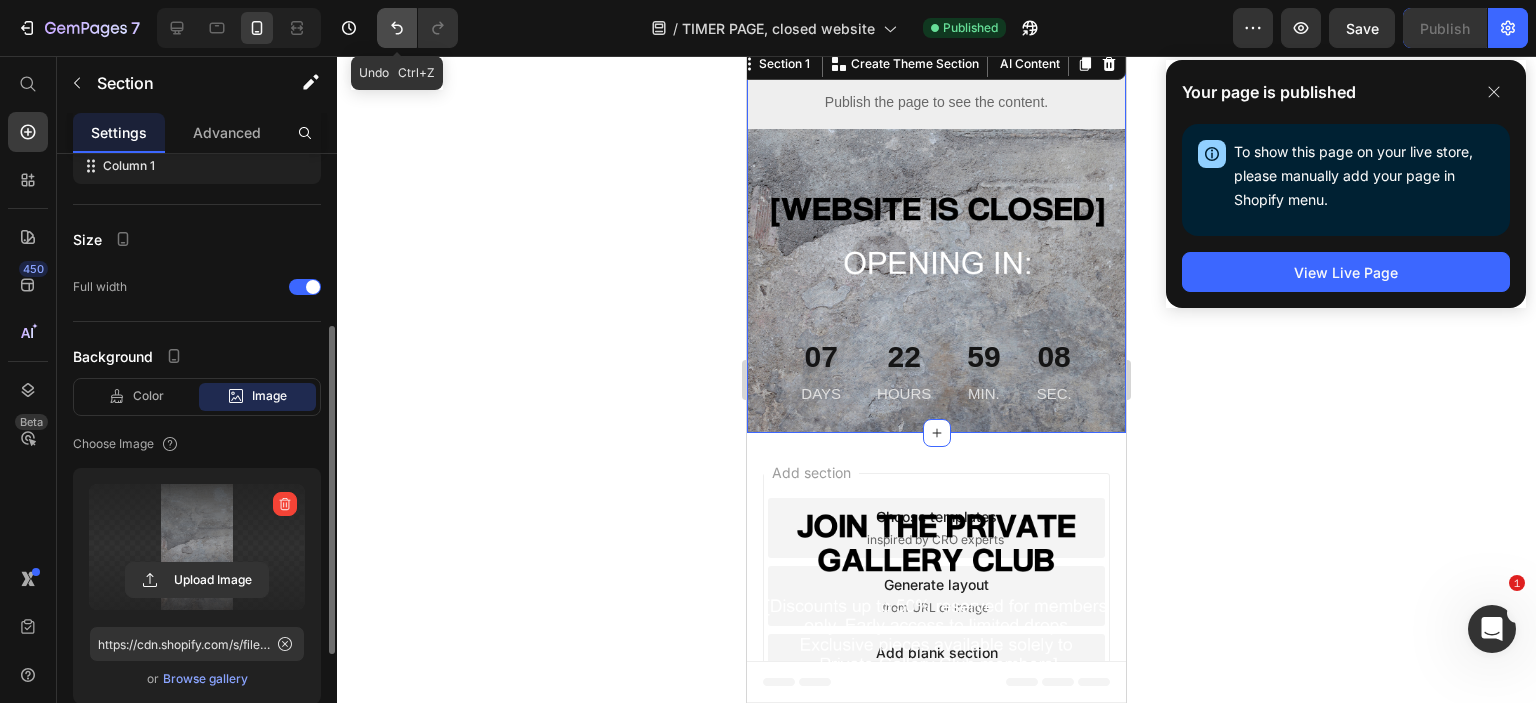 click 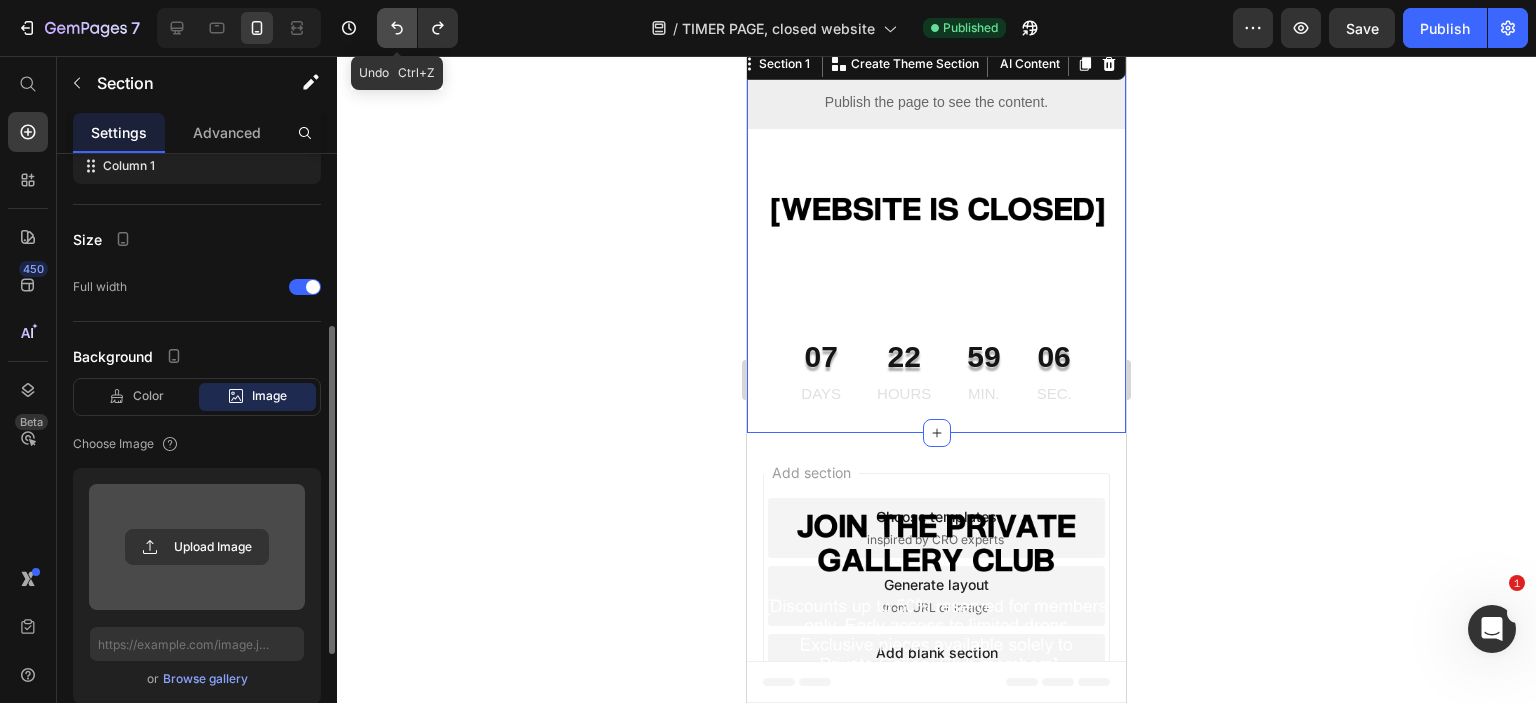 click 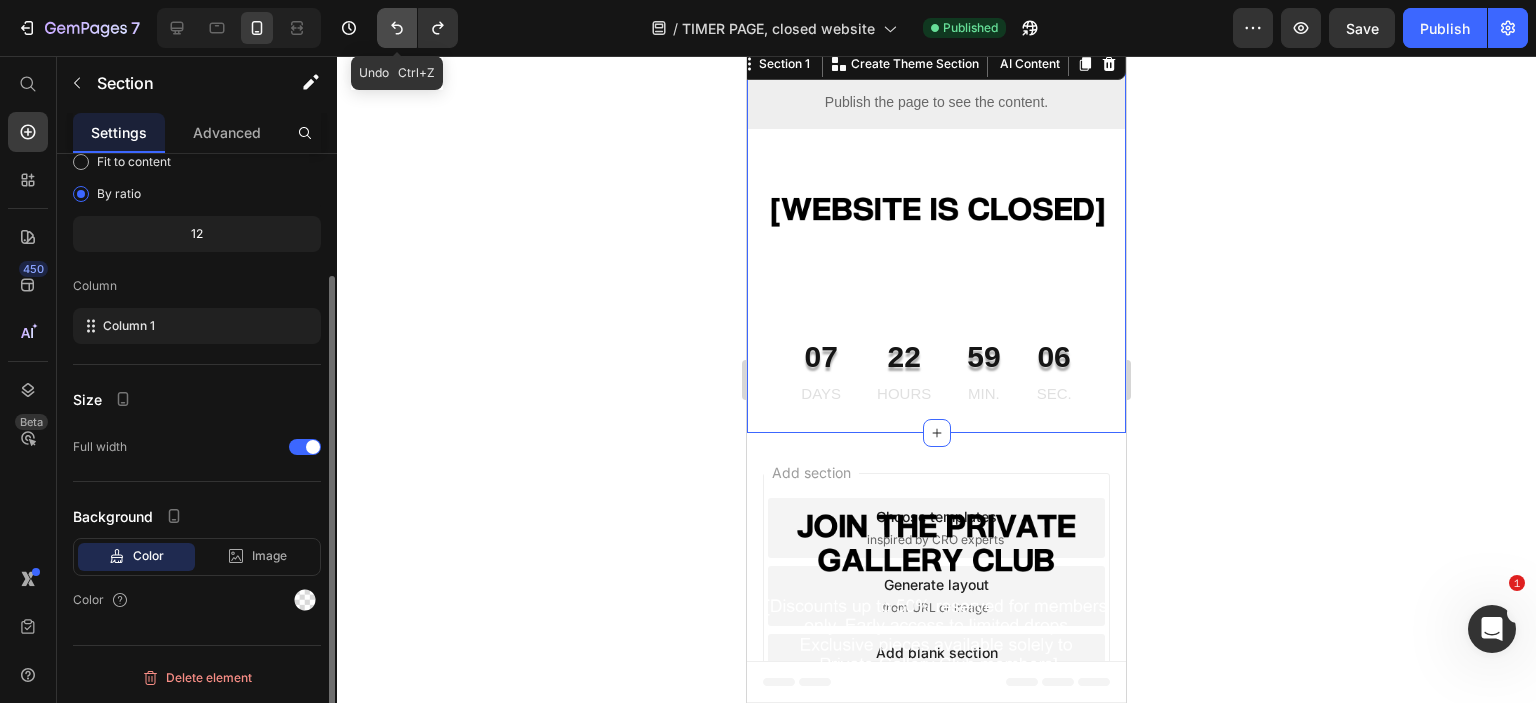 scroll, scrollTop: 156, scrollLeft: 0, axis: vertical 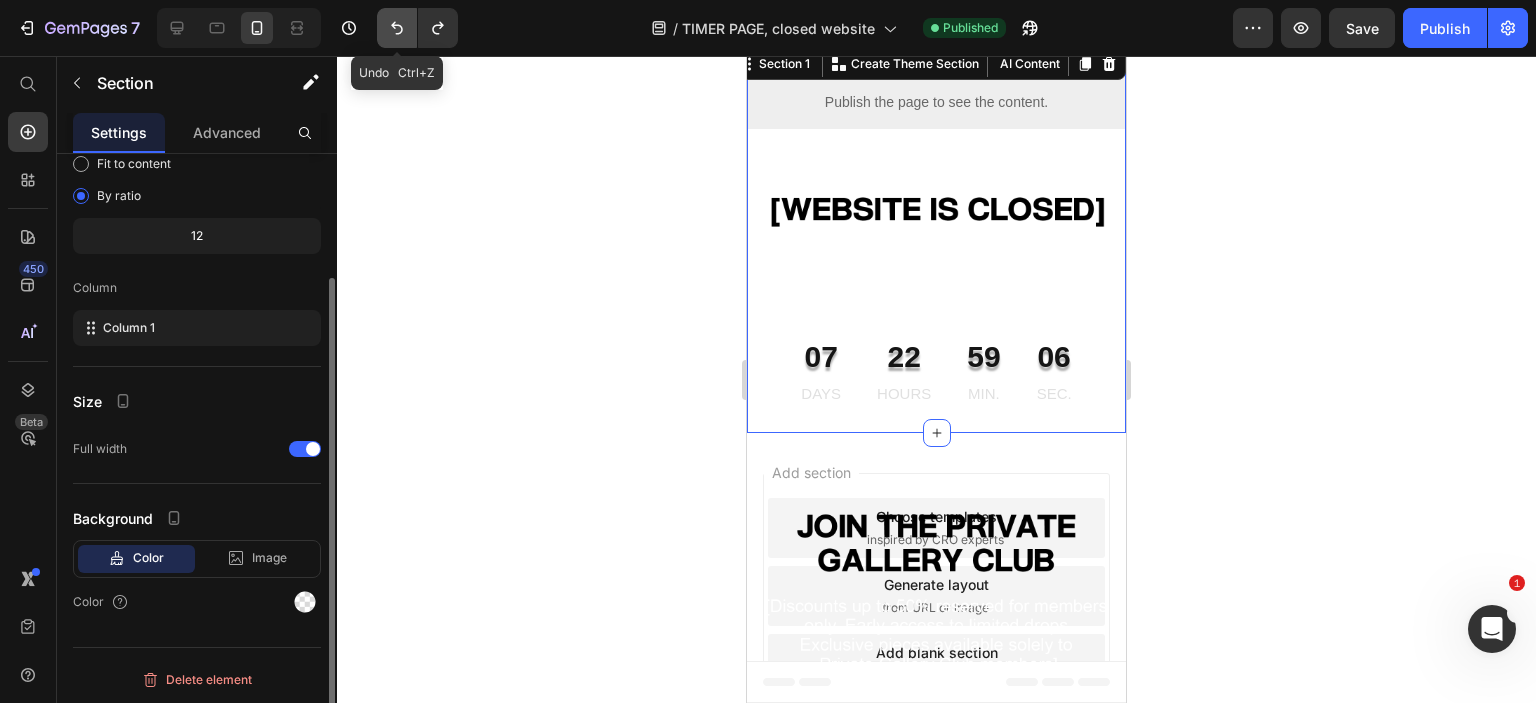 click 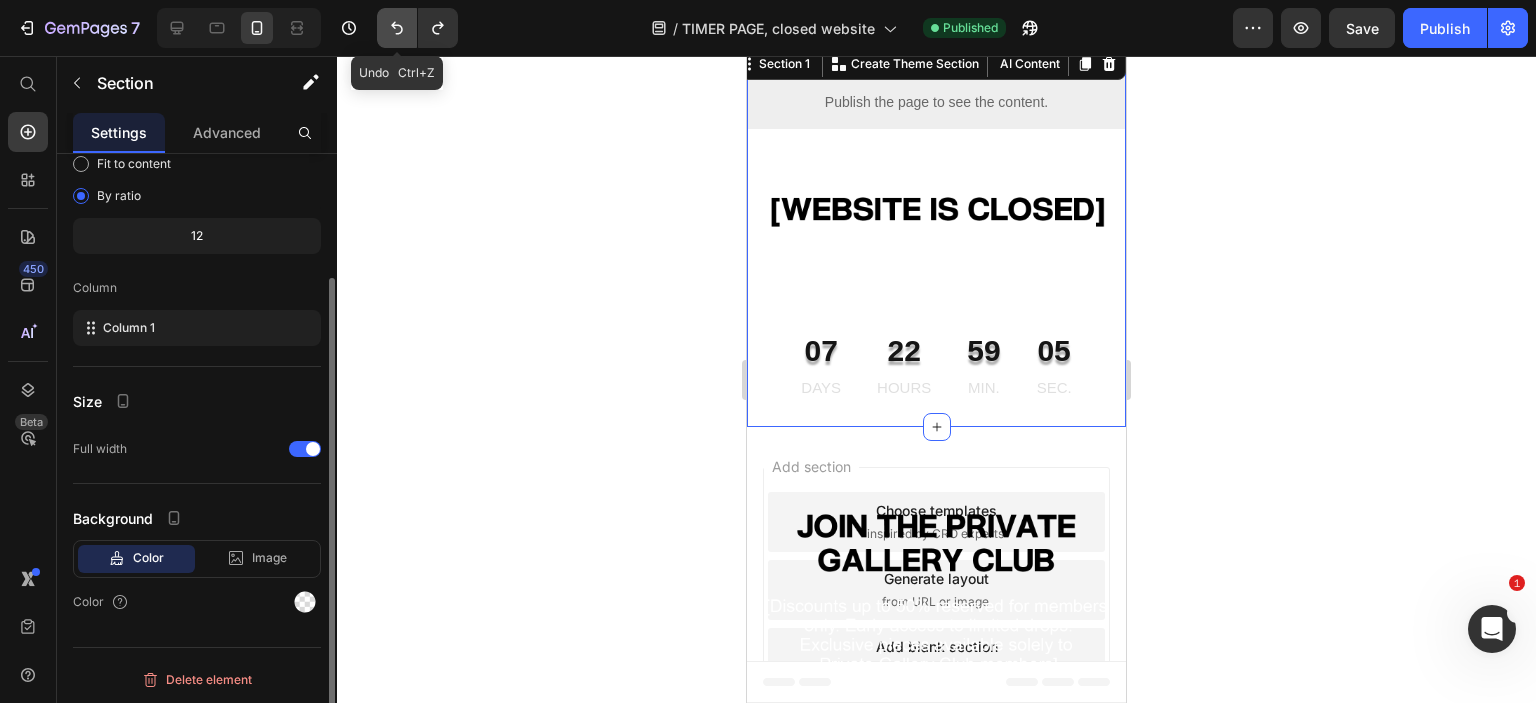 click 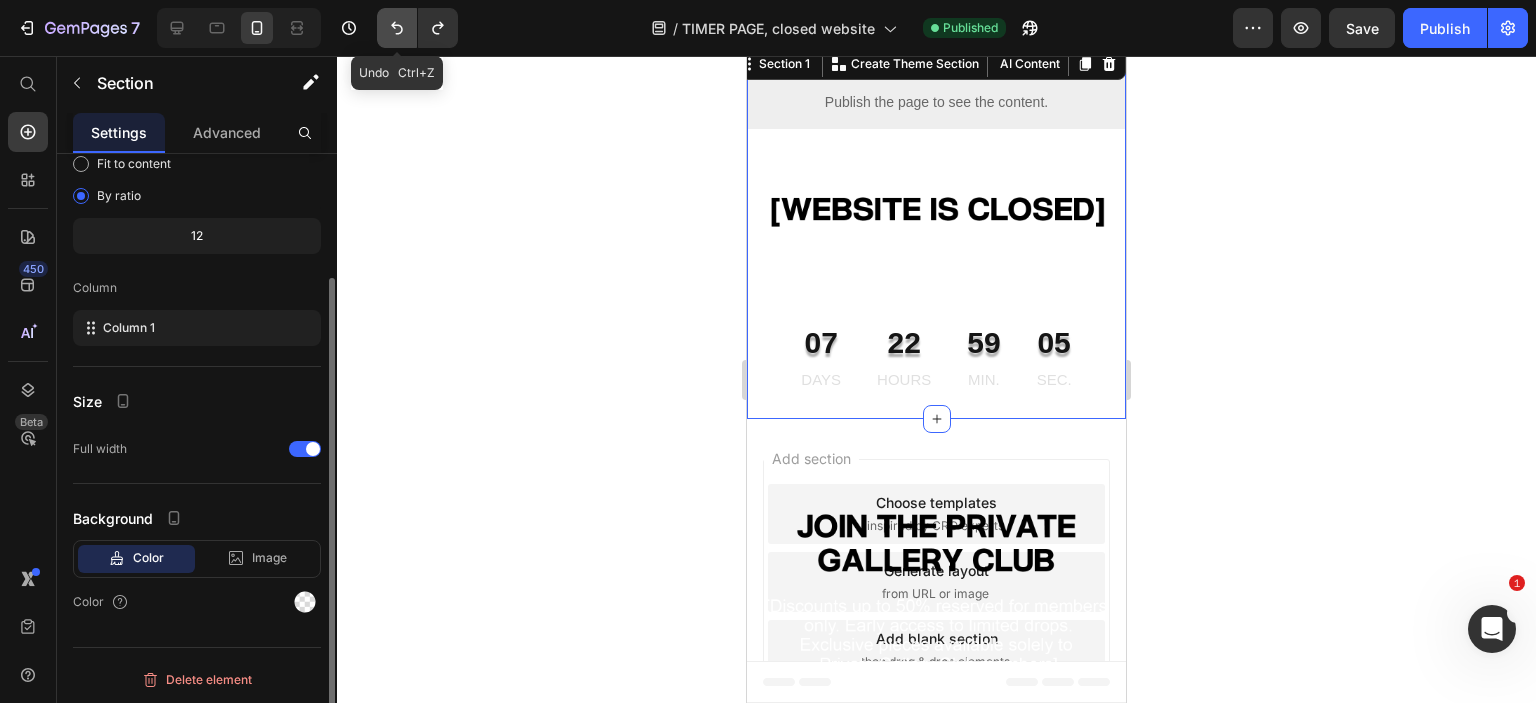 click 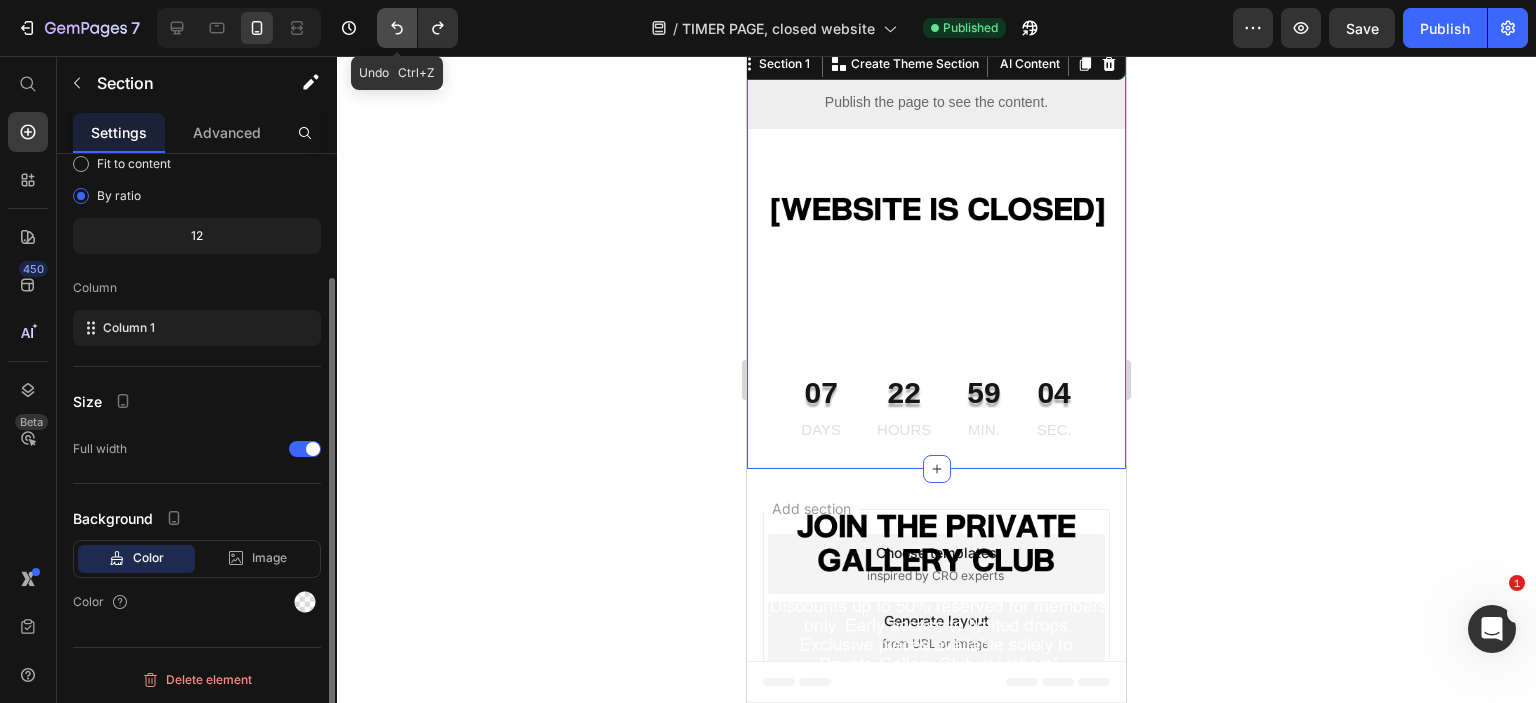 click 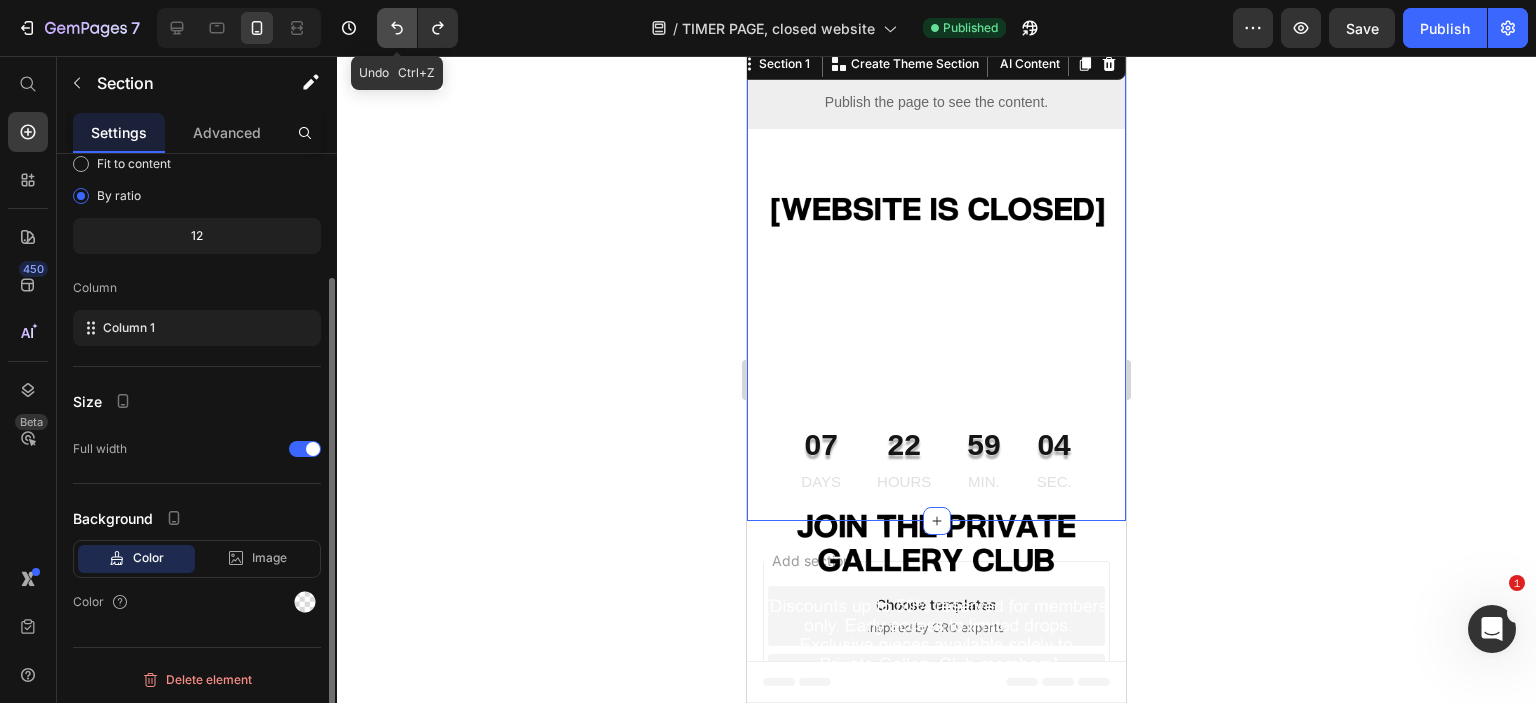 click 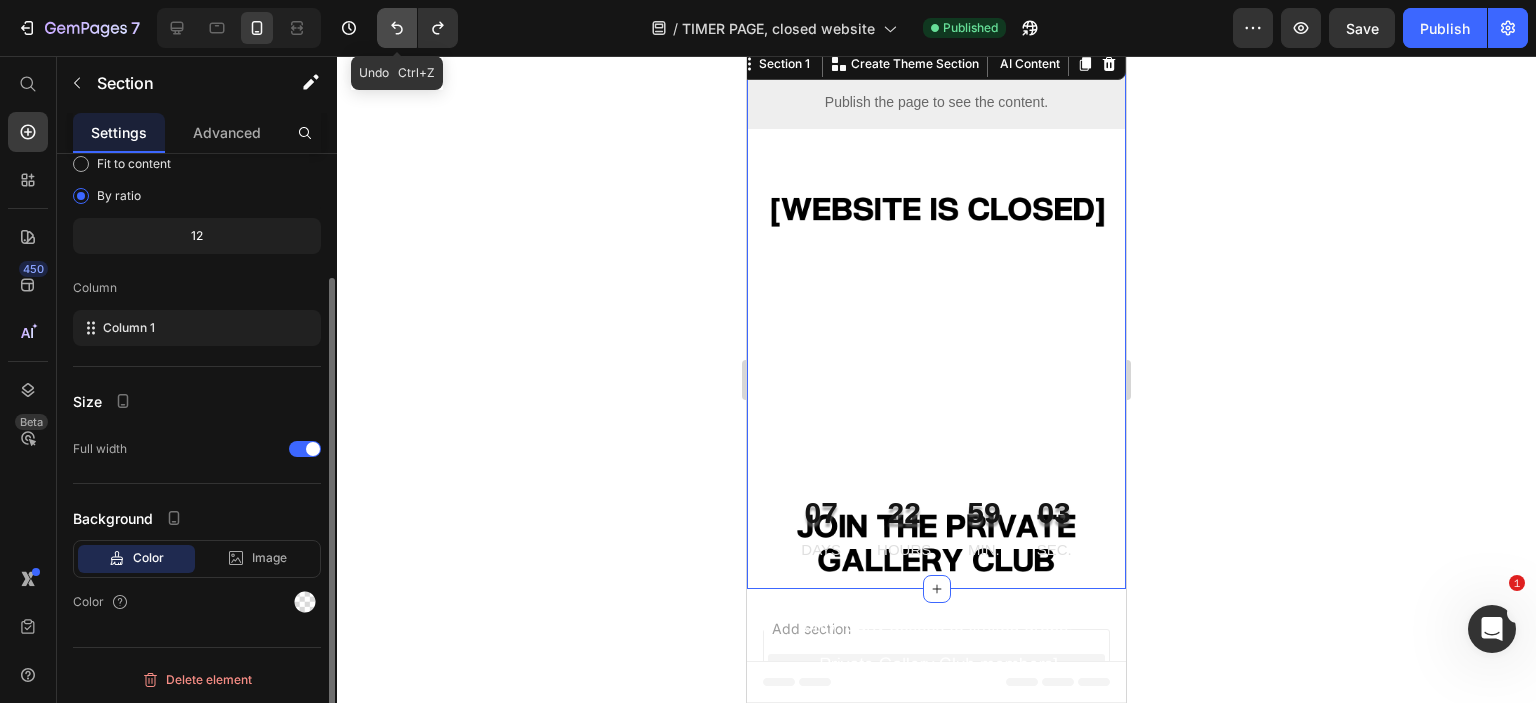 click 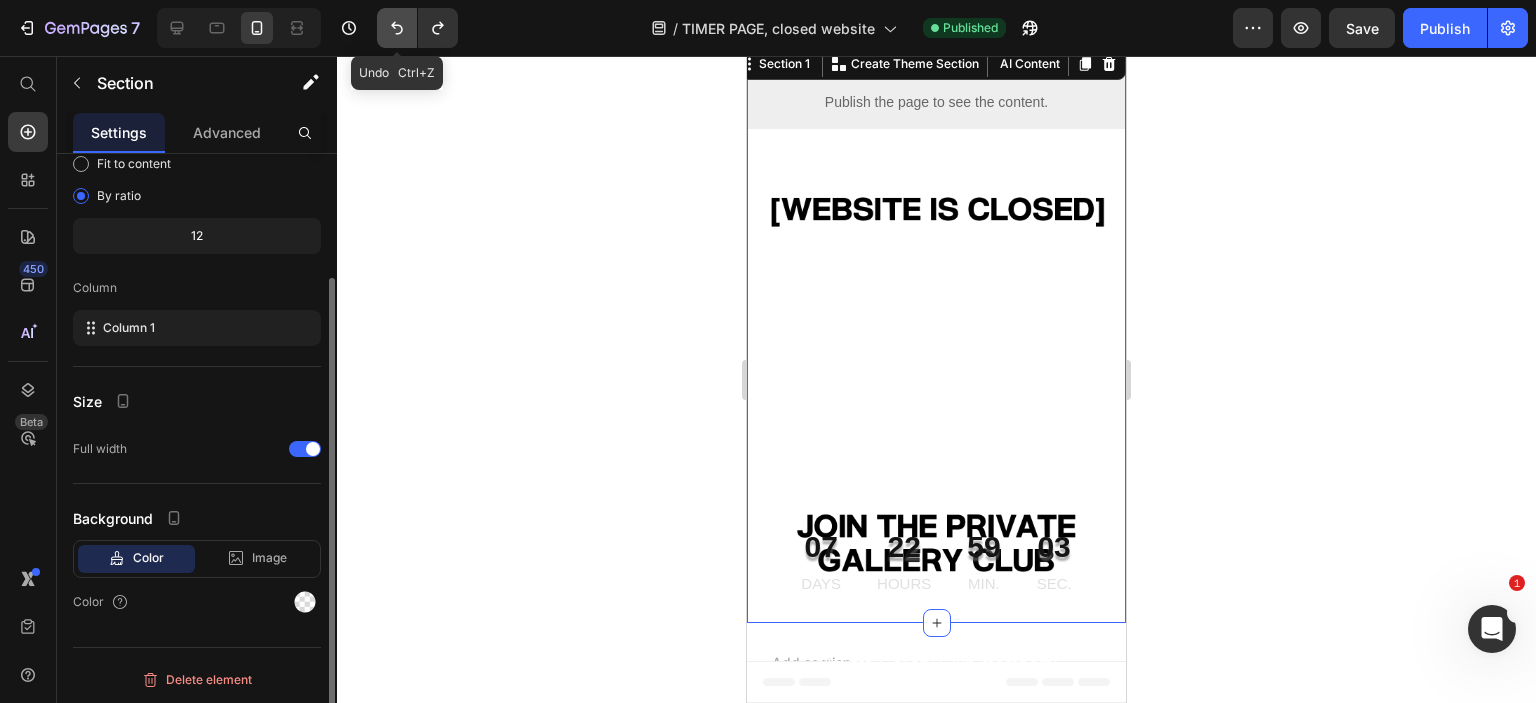 click 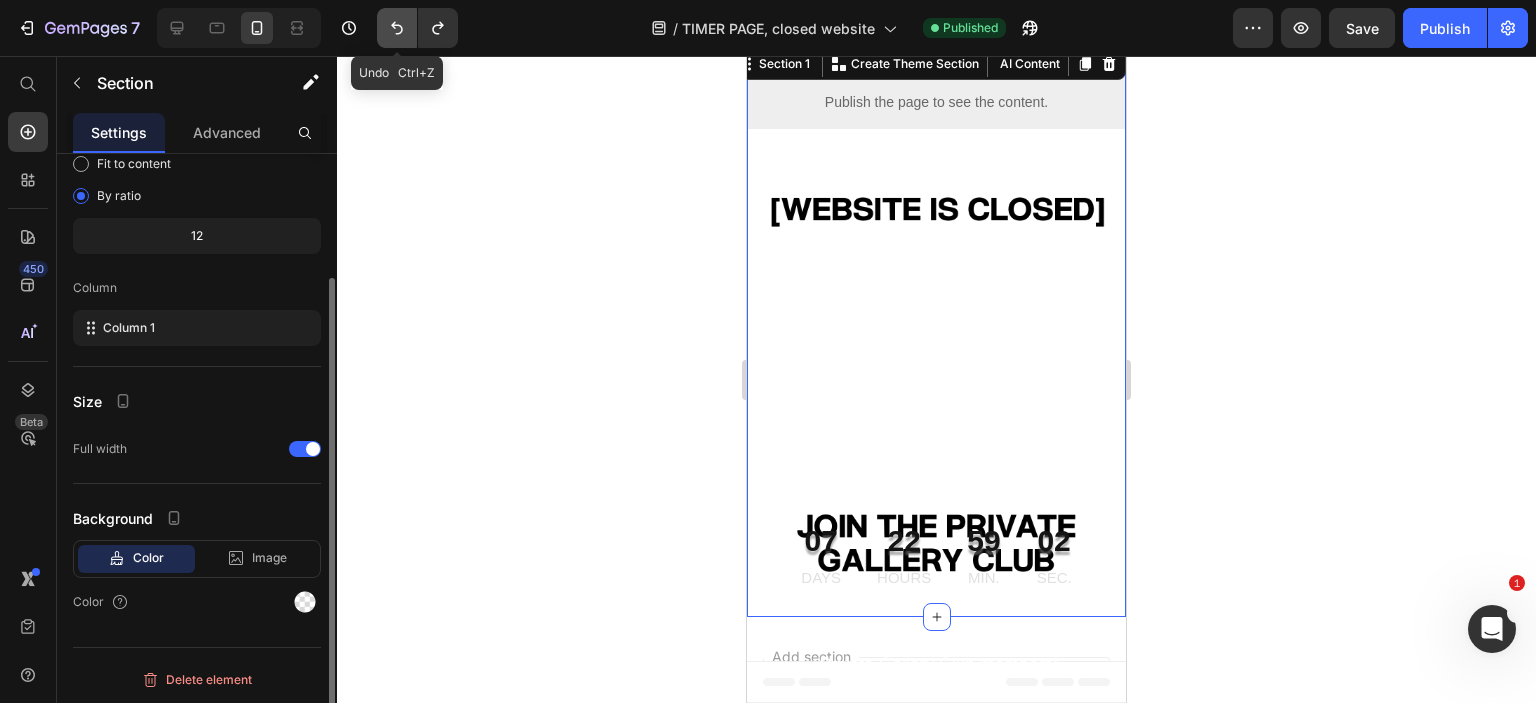 click 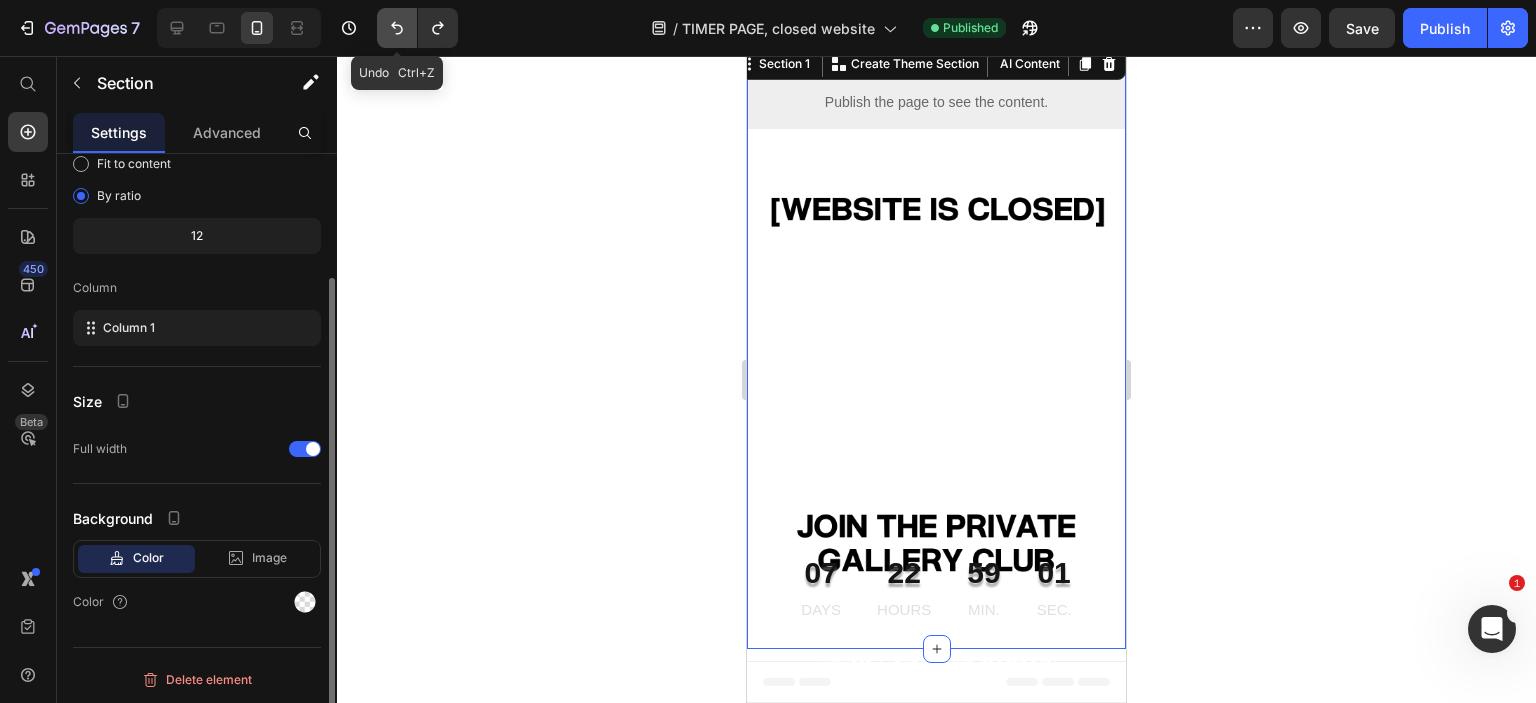 click 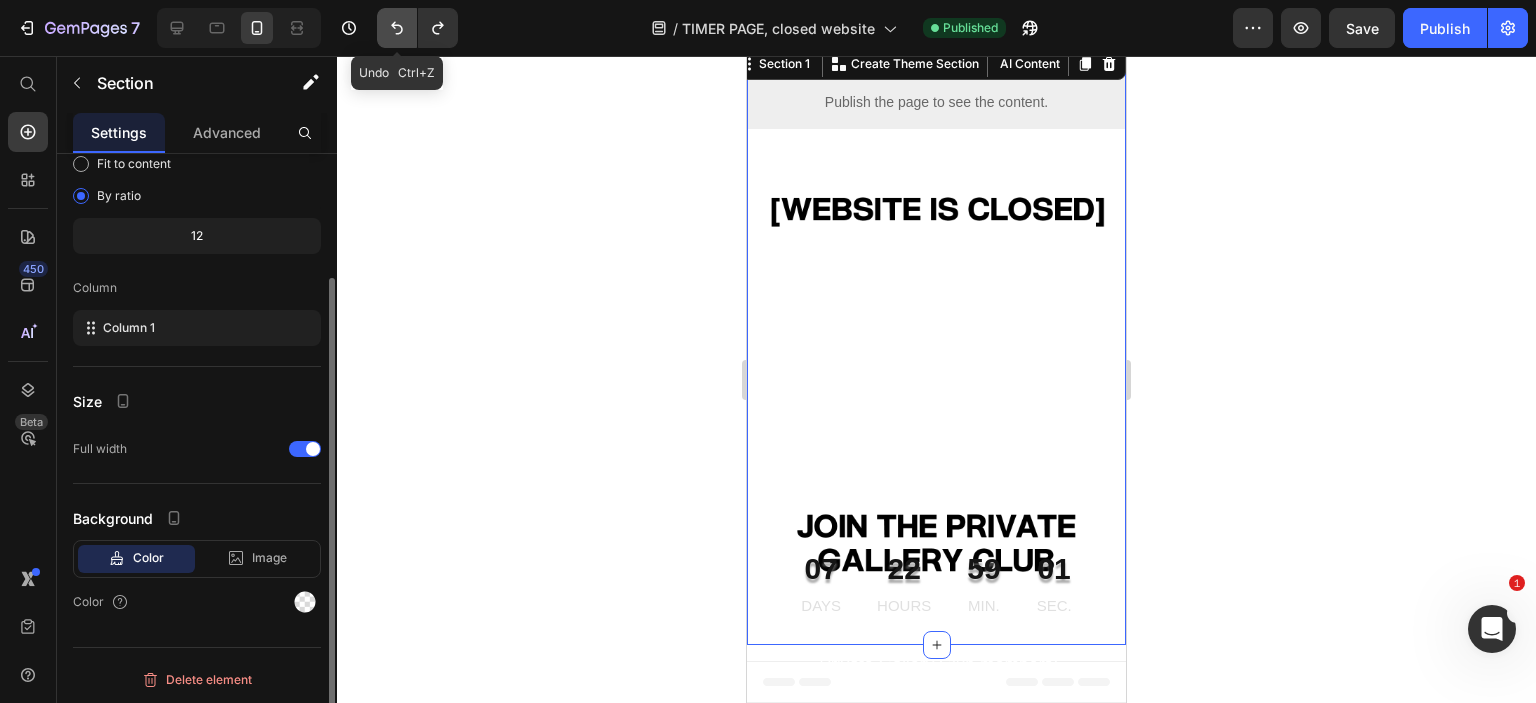 click 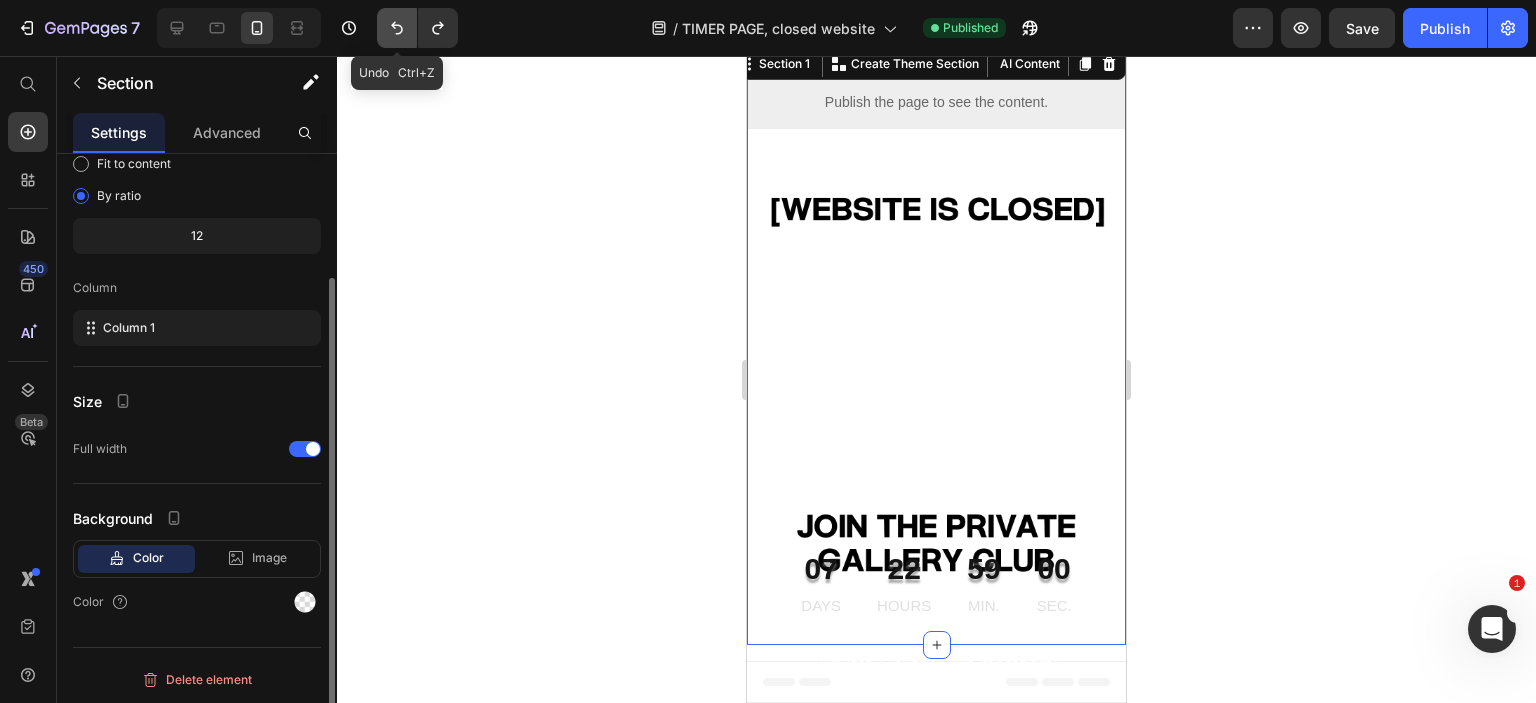 click 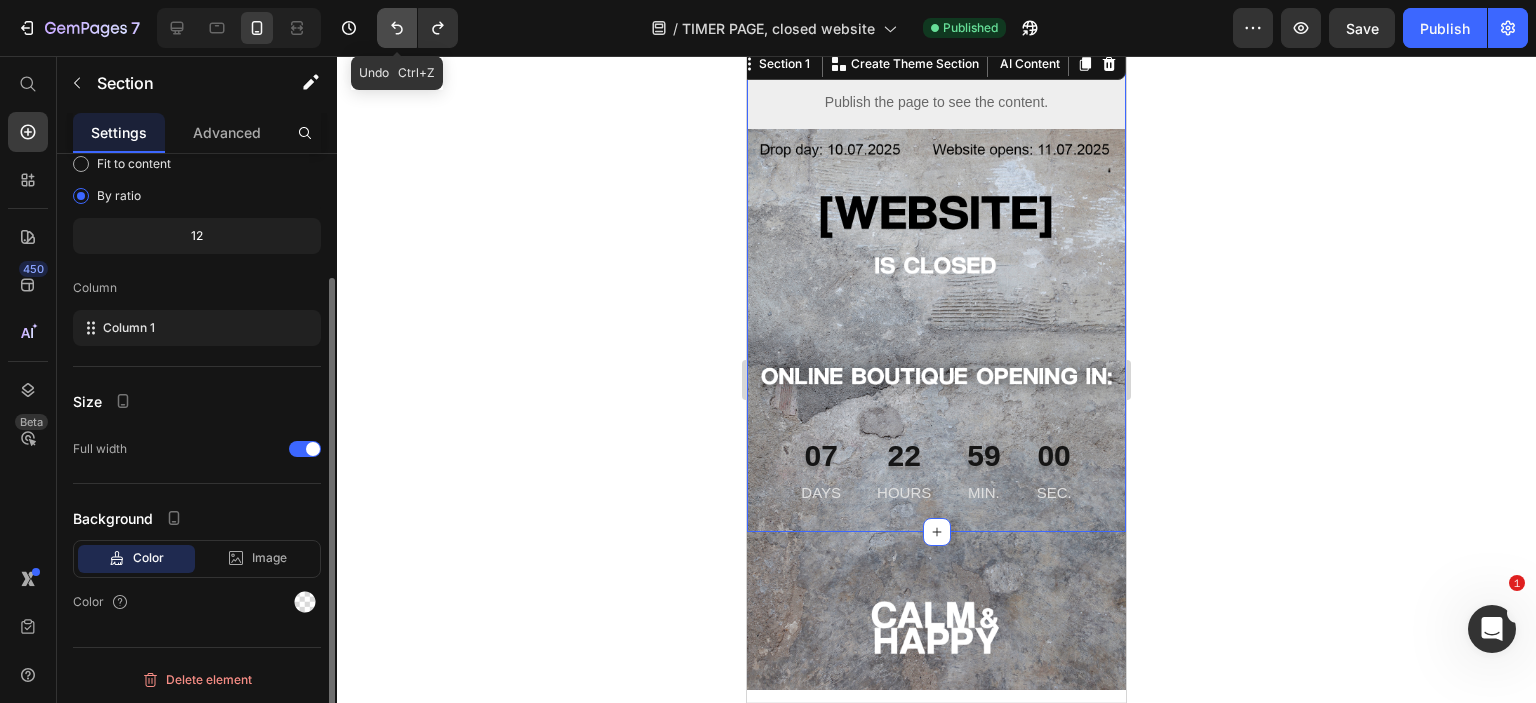 click 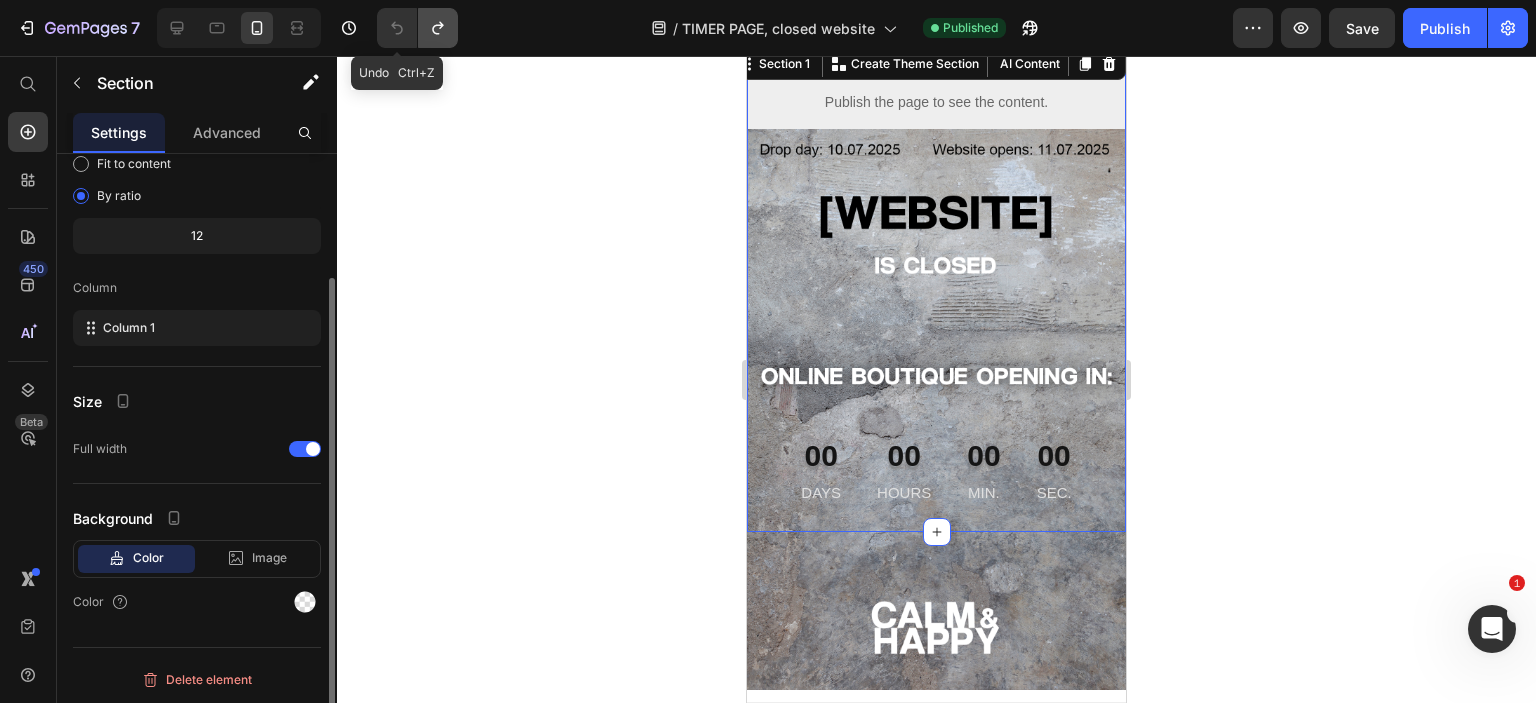 click 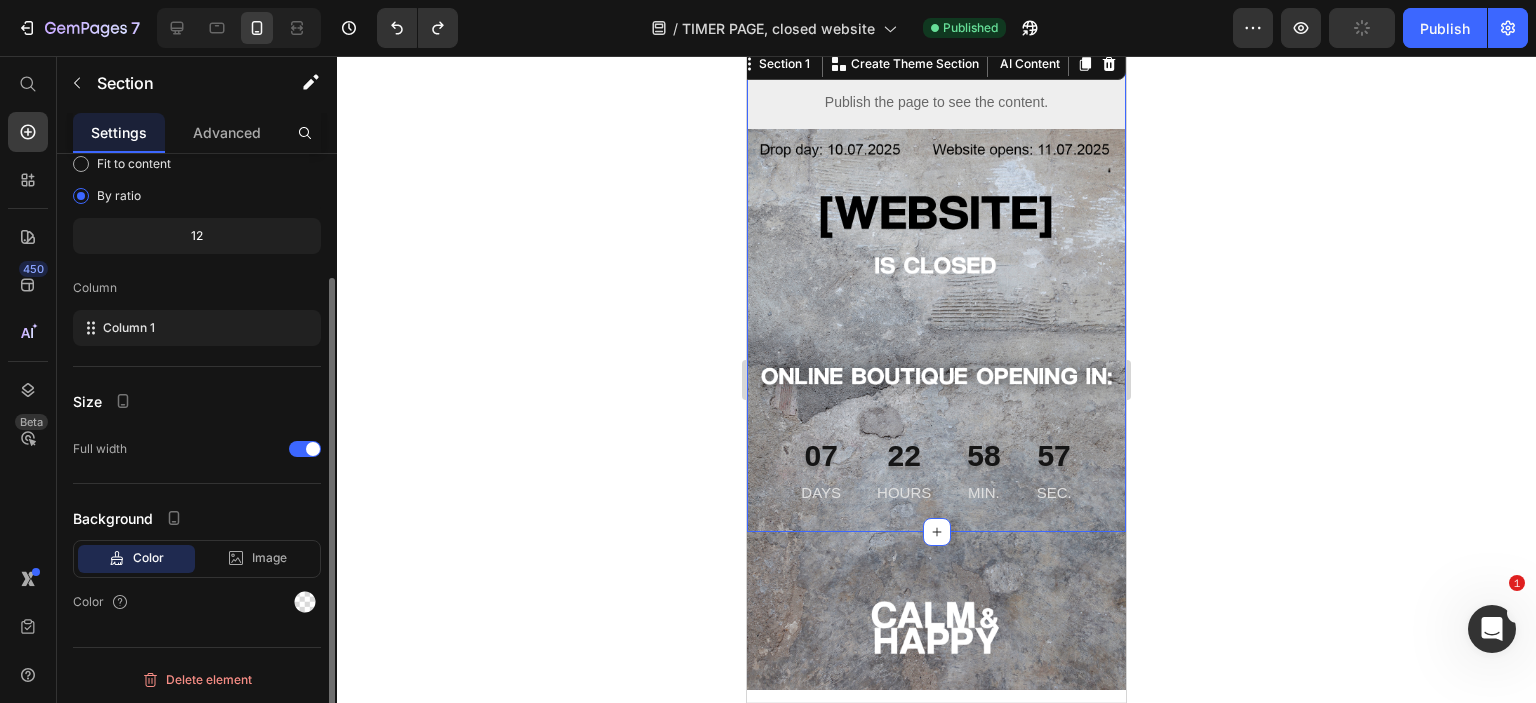 click 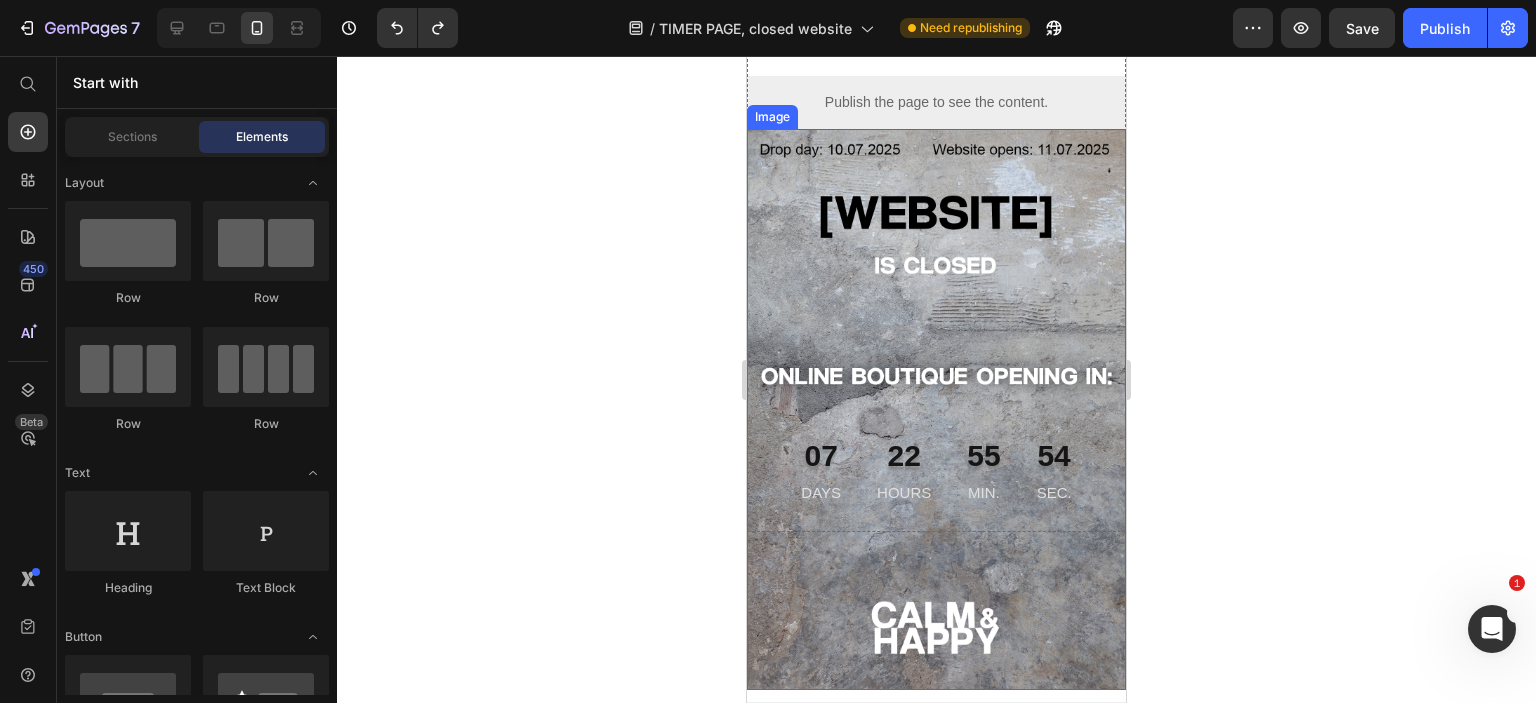 click at bounding box center [936, 409] 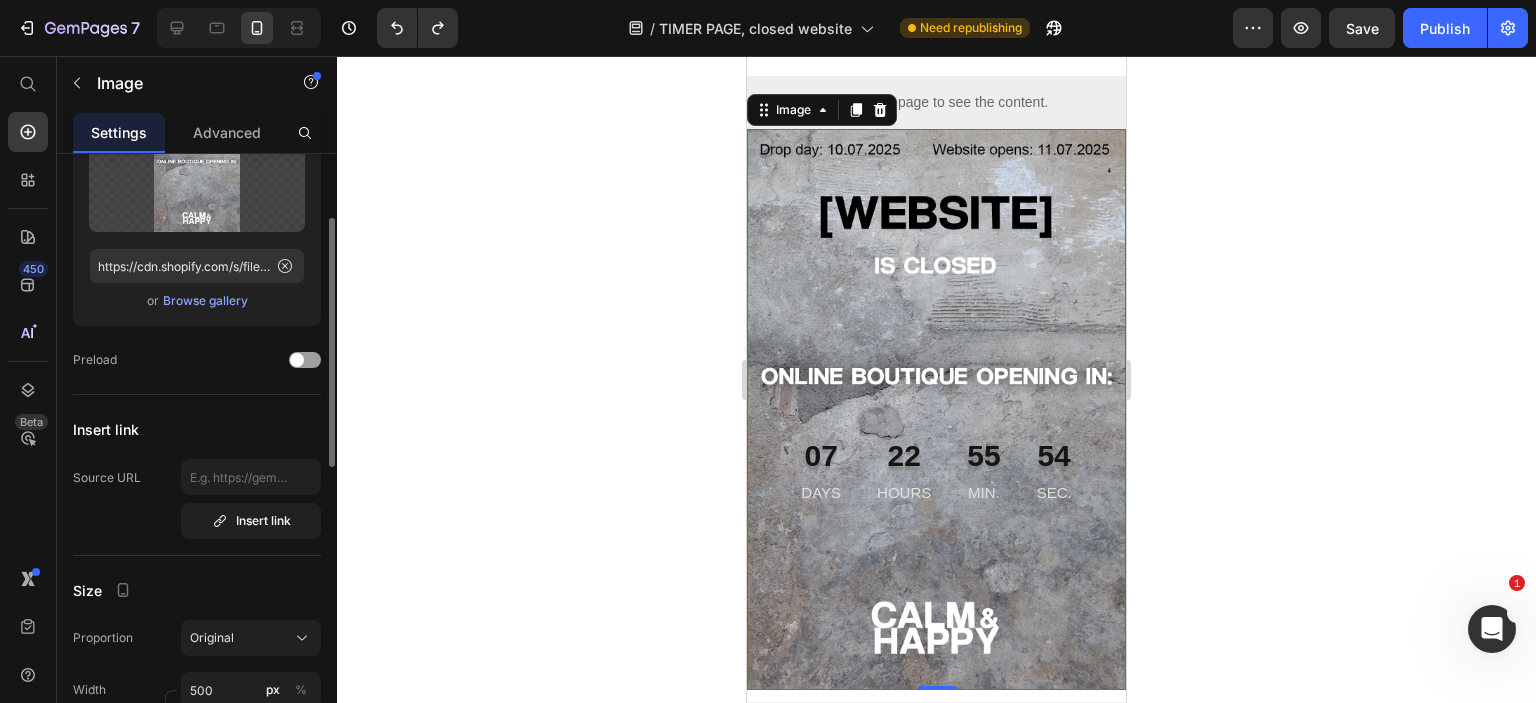 scroll, scrollTop: 0, scrollLeft: 0, axis: both 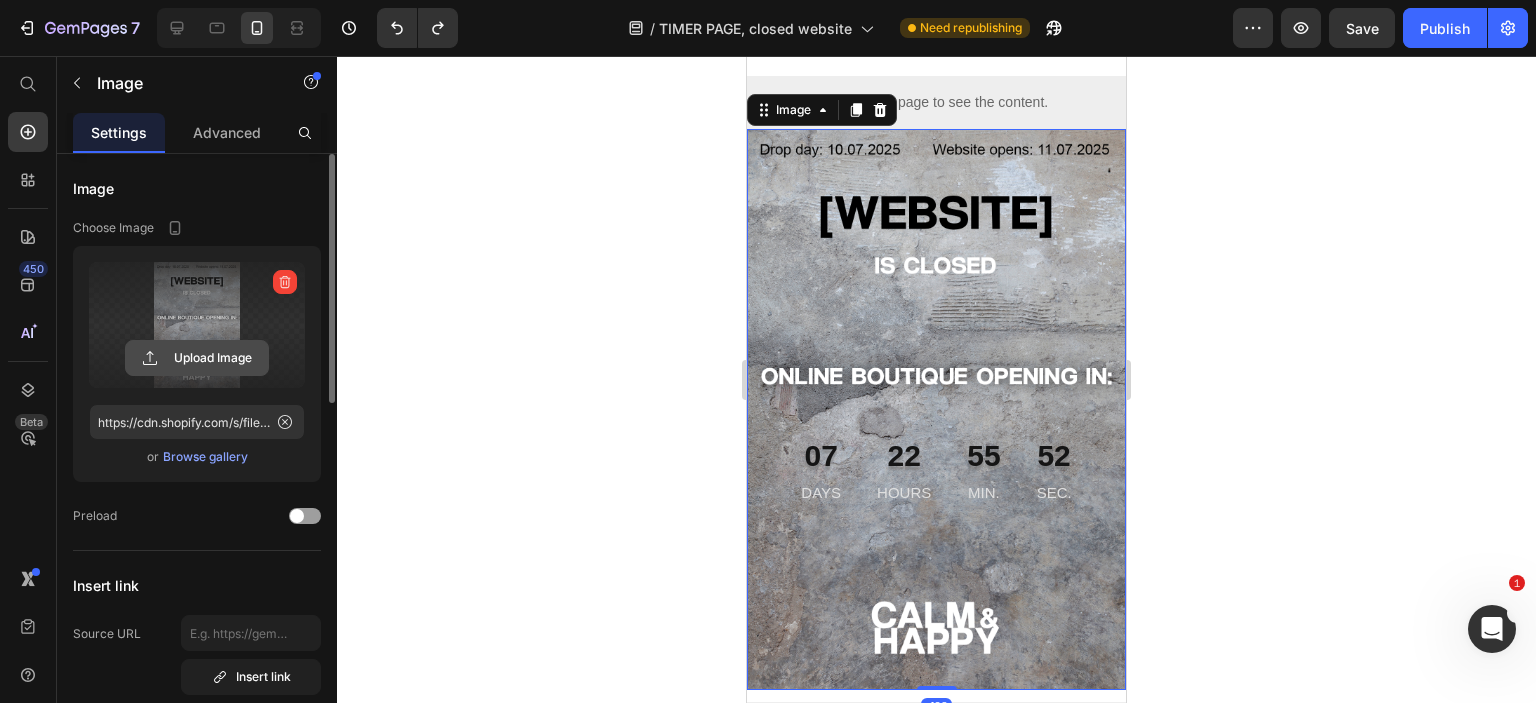 click 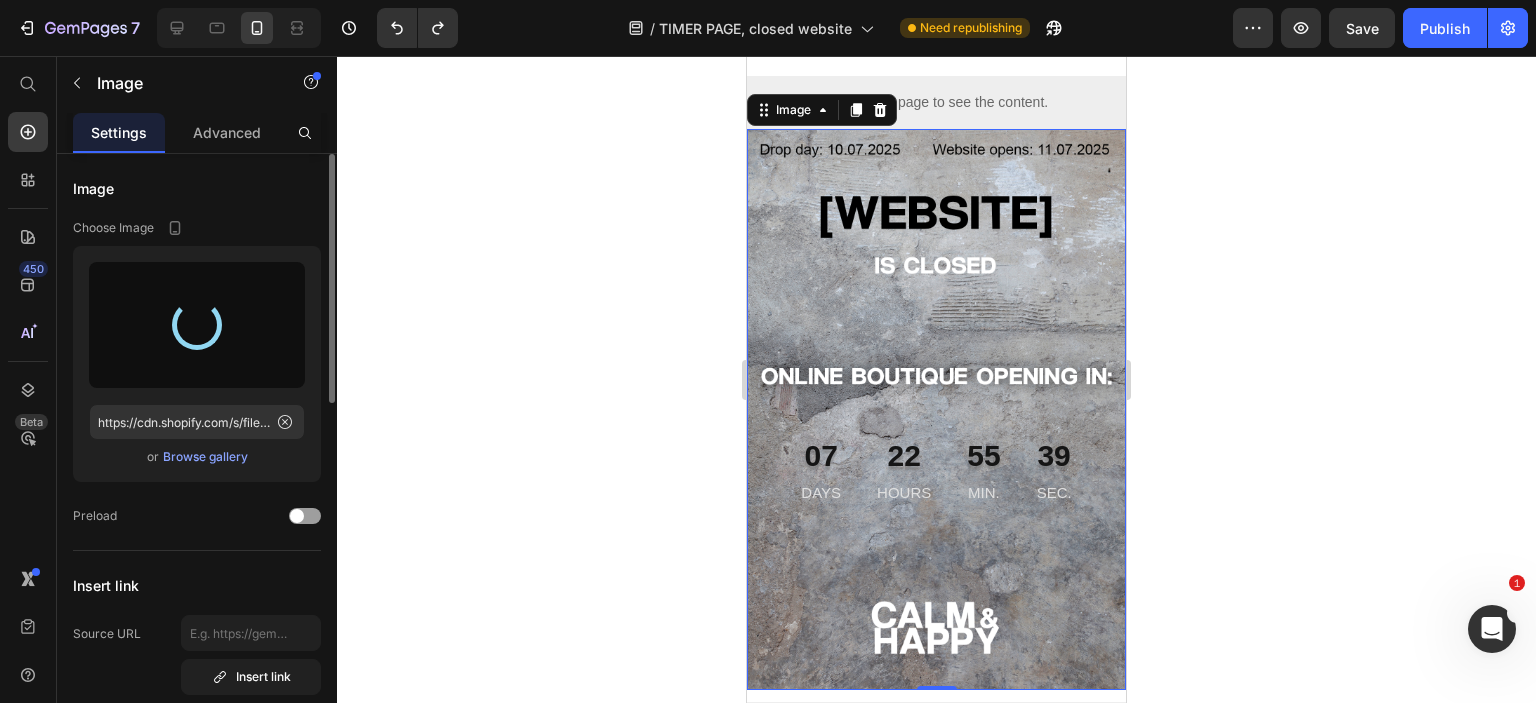 type on "https://cdn.shopify.com/s/files/1/0726/2853/5635/files/gempages_561664639159501666-1458a36e-4cc6-4a30-b591-87c1806ef960.png" 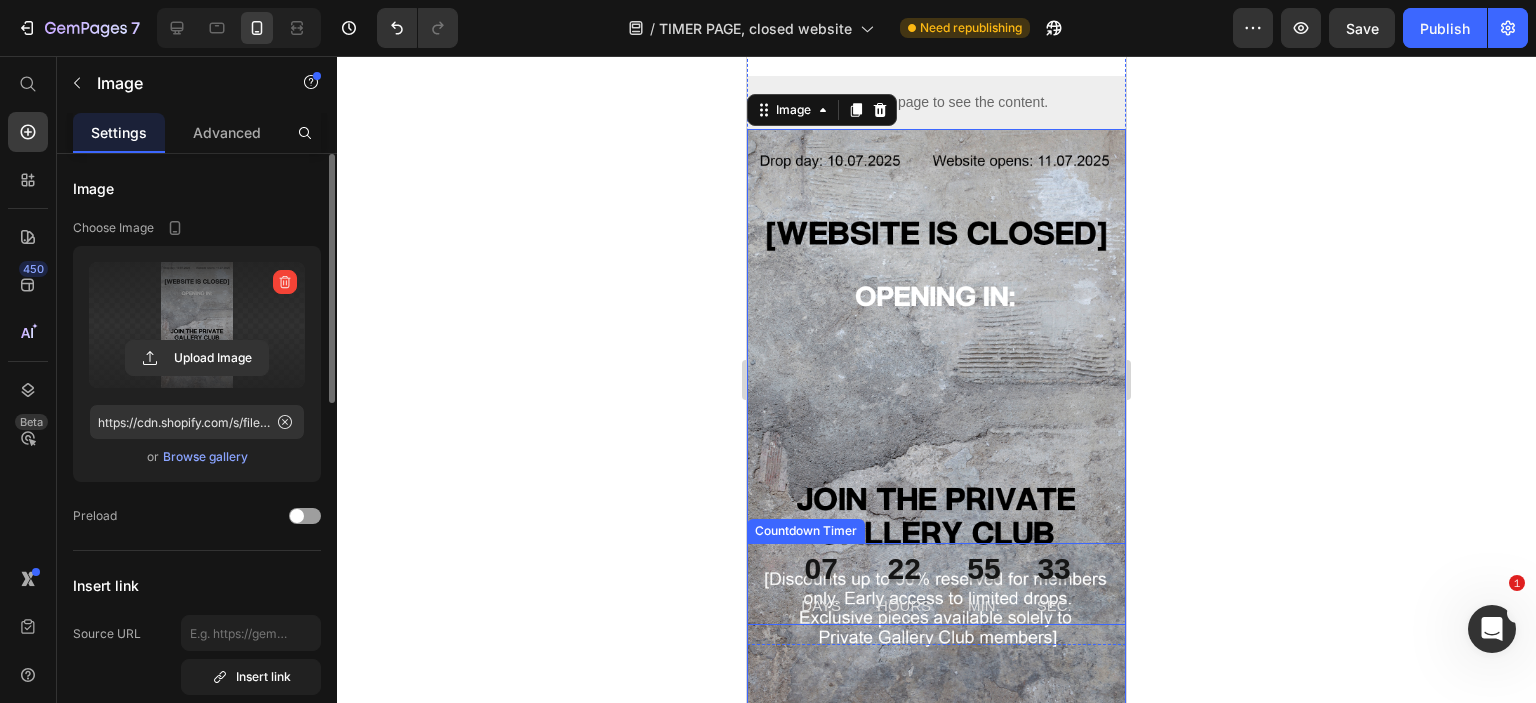 click on "[DAYS] DAYS [HOURS] HOURS [MINUTES] MIN. [SECONDS] SEC." at bounding box center (936, 584) 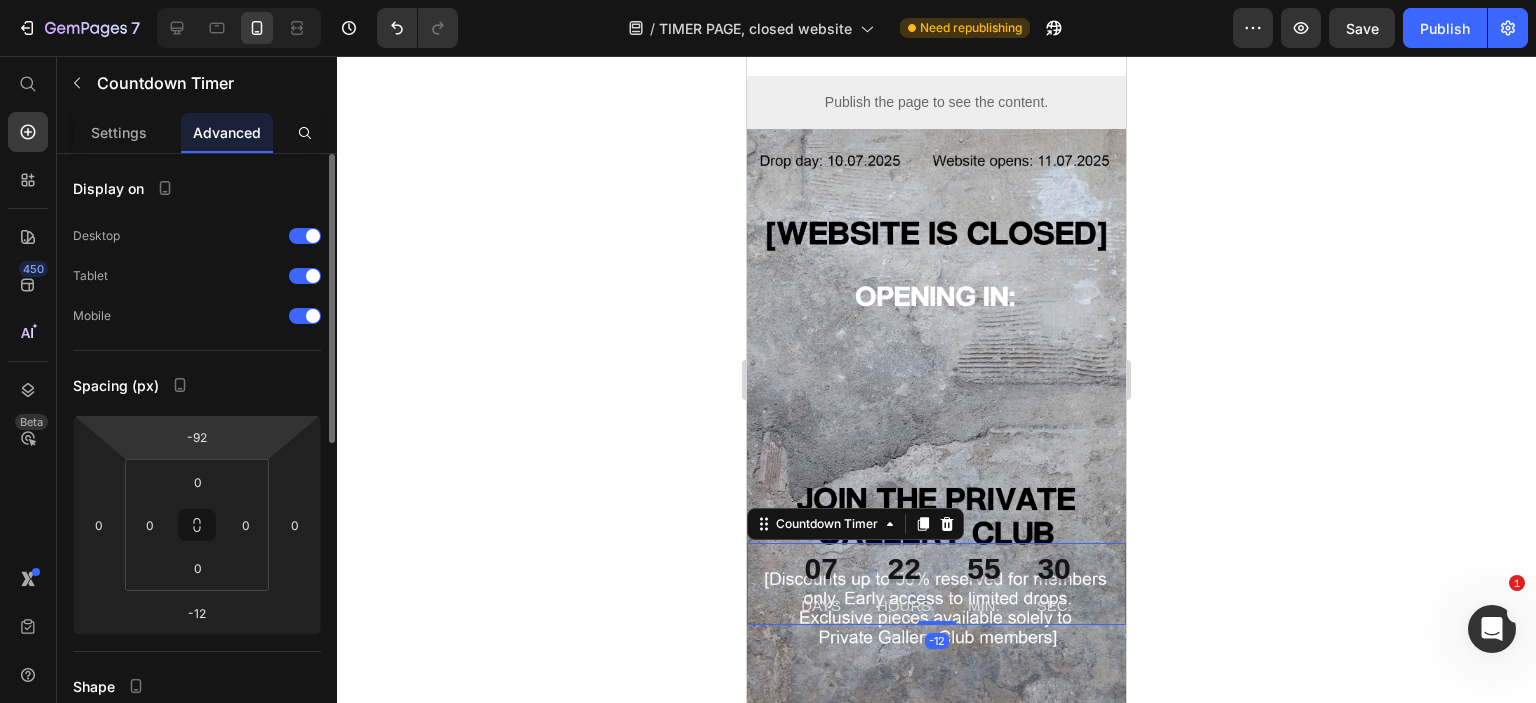 click on "7  Version history  /  TIMER PAGE, closed website Need republishing Preview  Save   Publish  450 Beta Start with Sections Elements Hero Section Product Detail Brands Trusted Badges Guarantee Product Breakdown How to use Testimonials Compare Bundle FAQs Social Proof Brand Story Product List Collection Blog List Contact Sticky Add to Cart Custom Footer Browse Library 450 Layout
Row
Row
Row
Row Text
Heading
Text Block Button
Button
Button
Sticky Back to top Media" at bounding box center [768, 0] 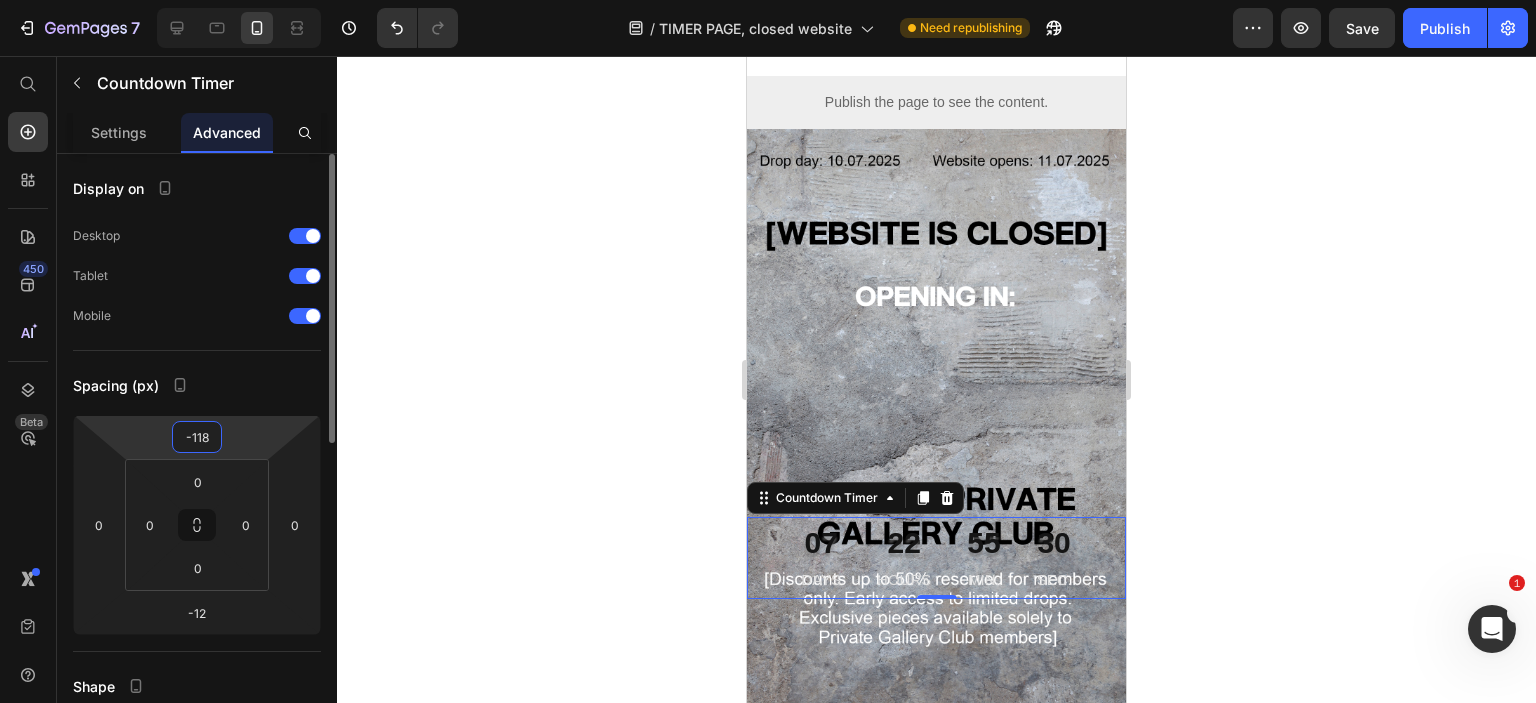 click on "7  Version history  /  TIMER PAGE, closed website Need republishing Preview  Save   Publish  450 Beta Start with Sections Elements Hero Section Product Detail Brands Trusted Badges Guarantee Product Breakdown How to use Testimonials Compare Bundle FAQs Social Proof Brand Story Product List Collection Blog List Contact Sticky Add to Cart Custom Footer Browse Library 450 Layout
Row
Row
Row
Row Text
Heading
Text Block Button
Button
Button
Sticky Back to top Media" at bounding box center [768, 0] 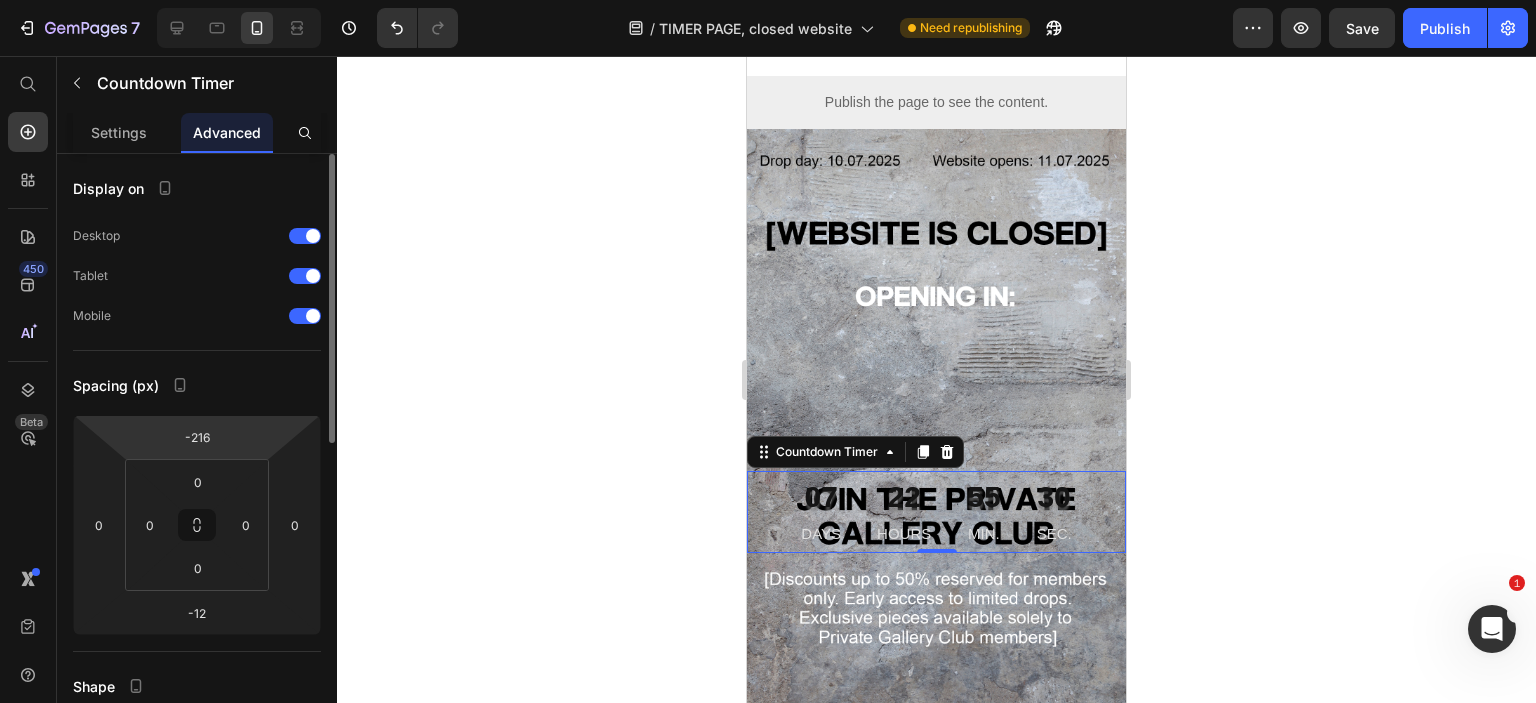 click on "7  Version history  /  TIMER PAGE, closed website Need republishing Preview  Save   Publish  450 Beta Start with Sections Elements Hero Section Product Detail Brands Trusted Badges Guarantee Product Breakdown How to use Testimonials Compare Bundle FAQs Social Proof Brand Story Product List Collection Blog List Contact Sticky Add to Cart Custom Footer Browse Library 450 Layout
Row
Row
Row
Row Text
Heading
Text Block Button
Button
Button
Sticky Back to top Media" at bounding box center [768, 0] 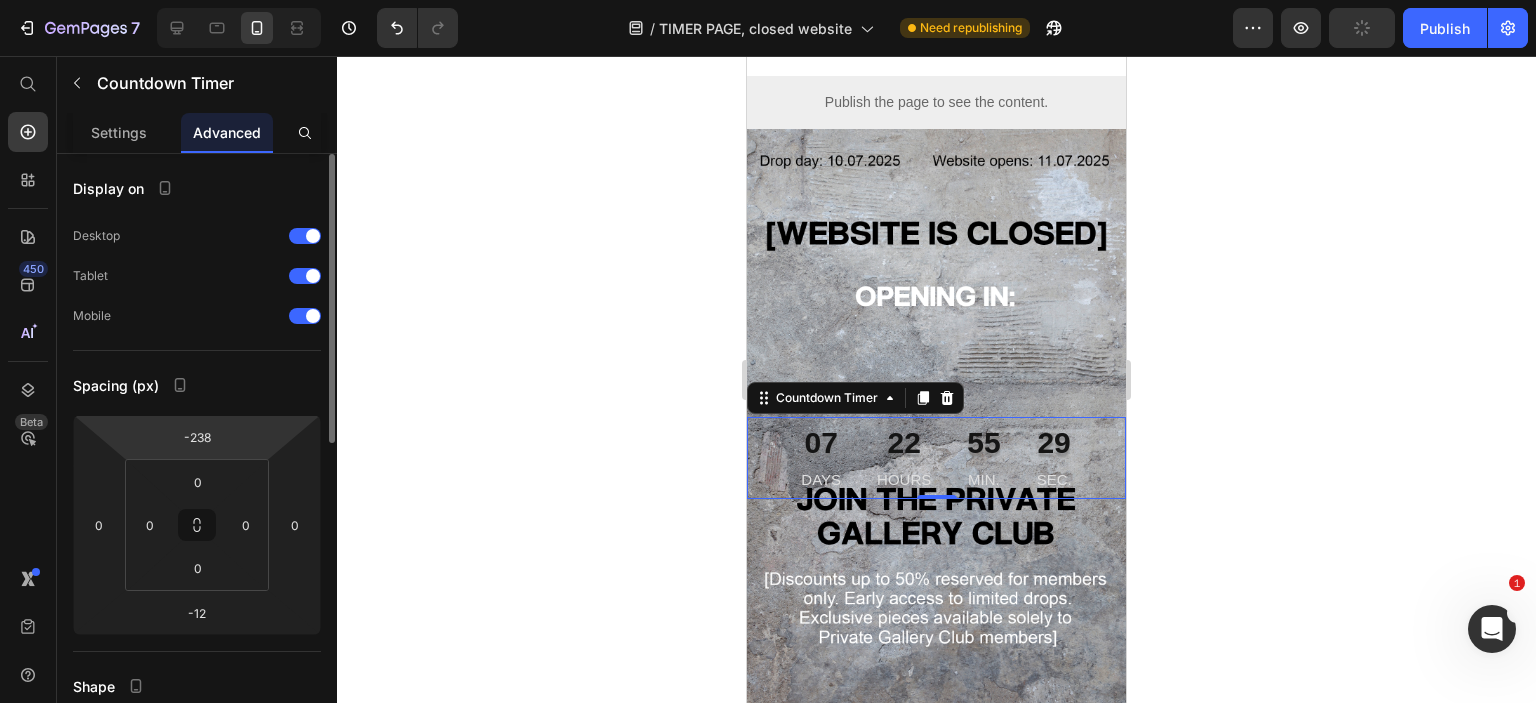 click on "7  Version history  /  TIMER PAGE, closed website Need republishing Preview  Publish  450 Beta Start with Sections Elements Hero Section Product Detail Brands Trusted Badges Guarantee Product Breakdown How to use Testimonials Compare Bundle FAQs Social Proof Brand Story Product List Collection Blog List Contact Sticky Add to Cart Custom Footer Browse Library 450 Layout
Row
Row
Row
Row Text
Heading
Text Block Button
Button
Button
Sticky Back to top Media
Image Image" at bounding box center [768, 0] 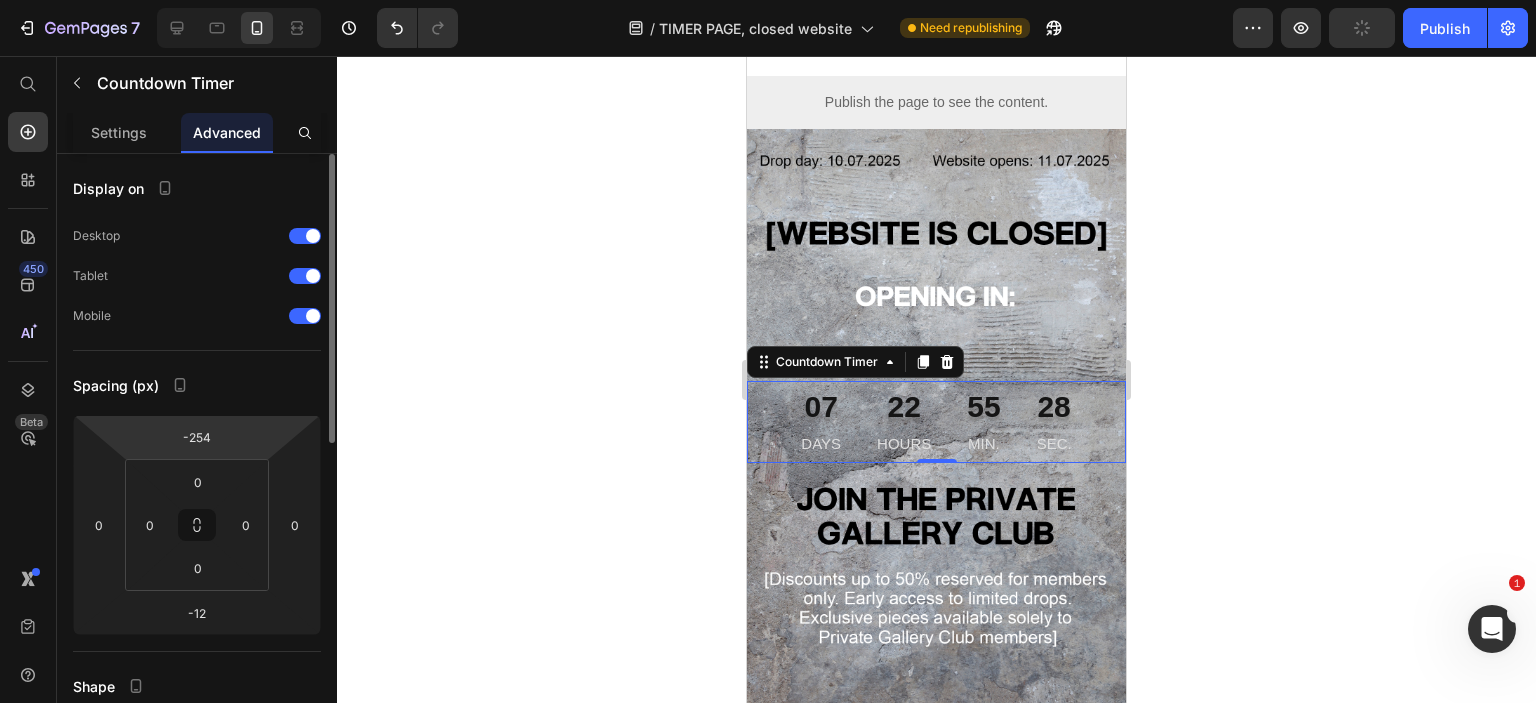 click on "7  Version history  /  TIMER PAGE, closed website Need republishing Preview  Publish  450 Beta Start with Sections Elements Hero Section Product Detail Brands Trusted Badges Guarantee Product Breakdown How to use Testimonials Compare Bundle FAQs Social Proof Brand Story Product List Collection Blog List Contact Sticky Add to Cart Custom Footer Browse Library 450 Layout
Row
Row
Row
Row Text
Heading
Text Block Button
Button
Button
Sticky Back to top Media
Image Image" at bounding box center [768, 0] 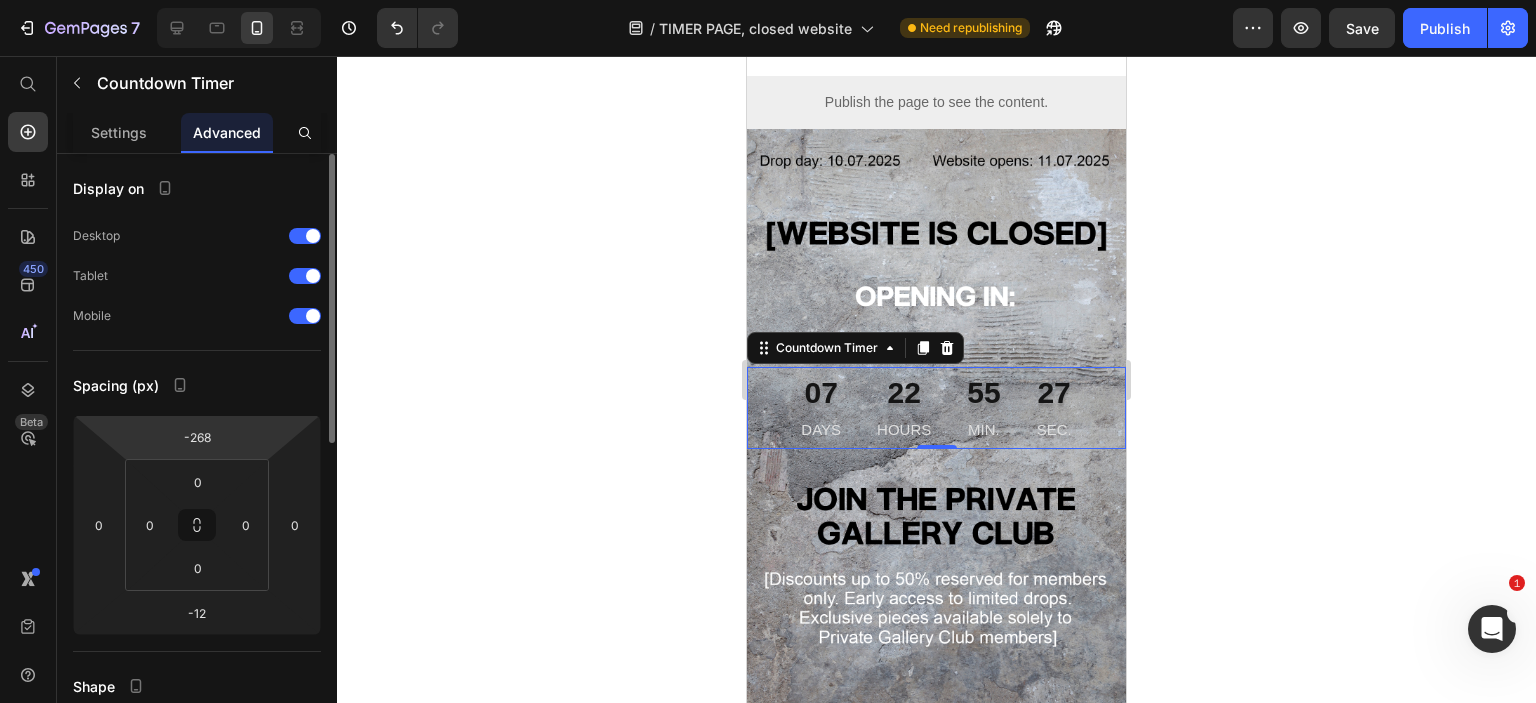 click on "7  Version history  /  TIMER PAGE, closed website Need republishing Preview  Save   Publish  450 Beta Start with Sections Elements Hero Section Product Detail Brands Trusted Badges Guarantee Product Breakdown How to use Testimonials Compare Bundle FAQs Social Proof Brand Story Product List Collection Blog List Contact Sticky Add to Cart Custom Footer Browse Library 450 Layout
Row
Row
Row
Row Text
Heading
Text Block Button
Button
Button
Sticky Back to top Media" at bounding box center (768, 0) 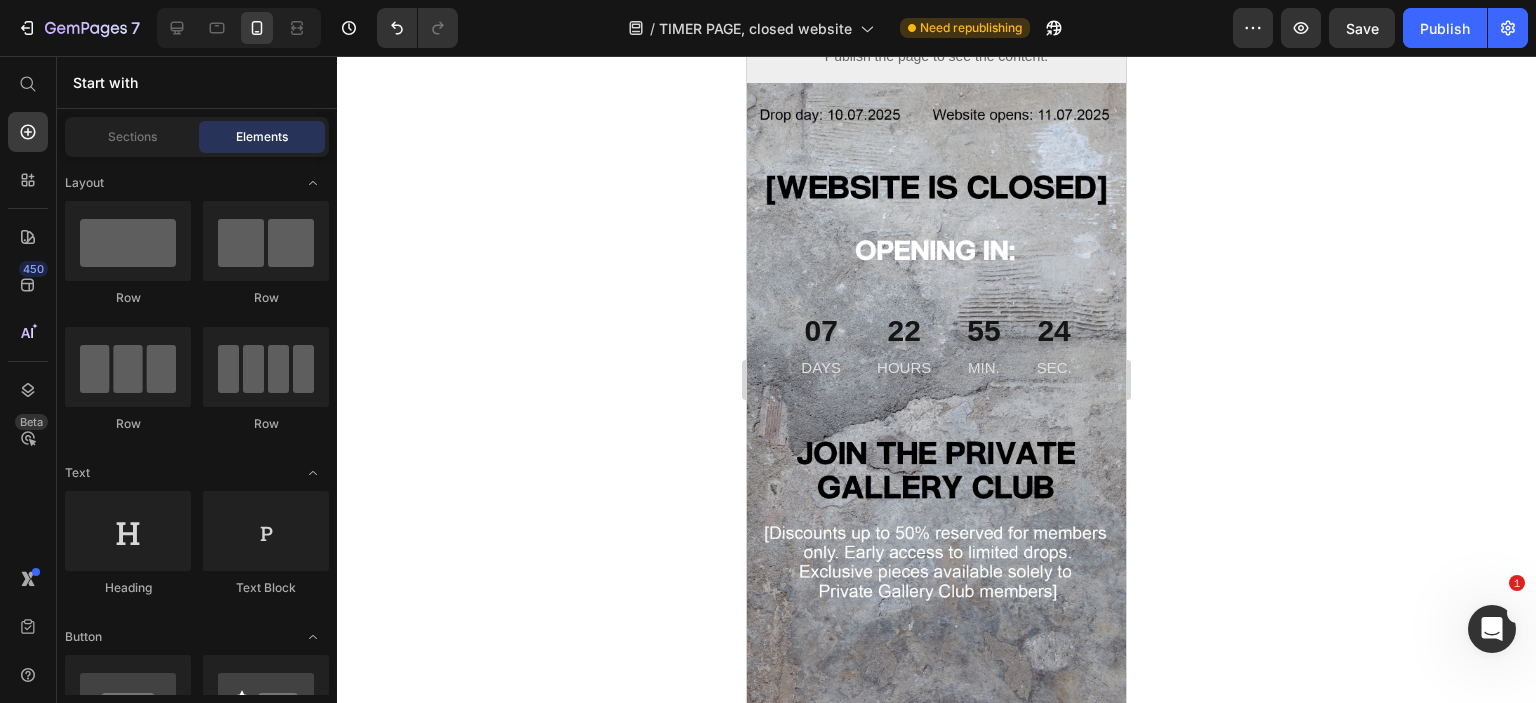 scroll, scrollTop: 125, scrollLeft: 0, axis: vertical 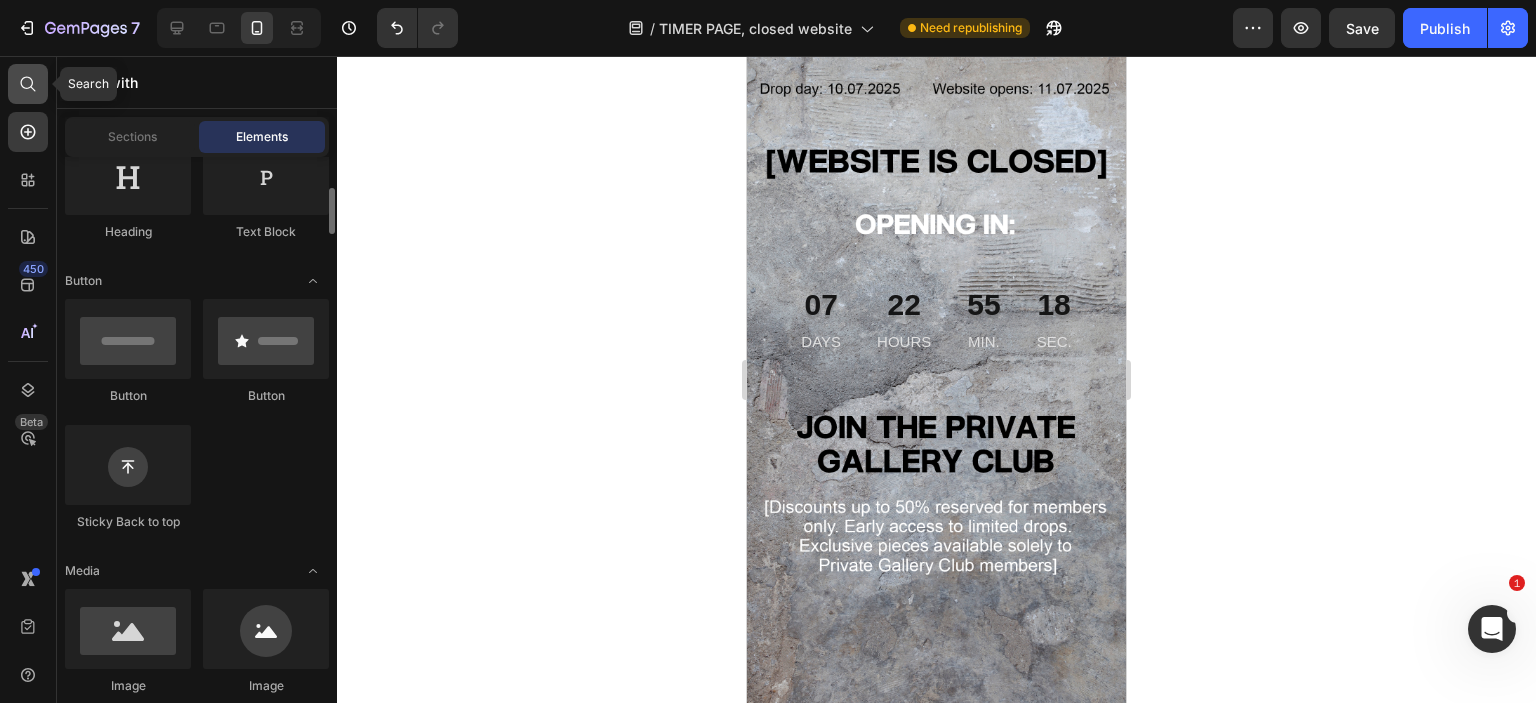 click 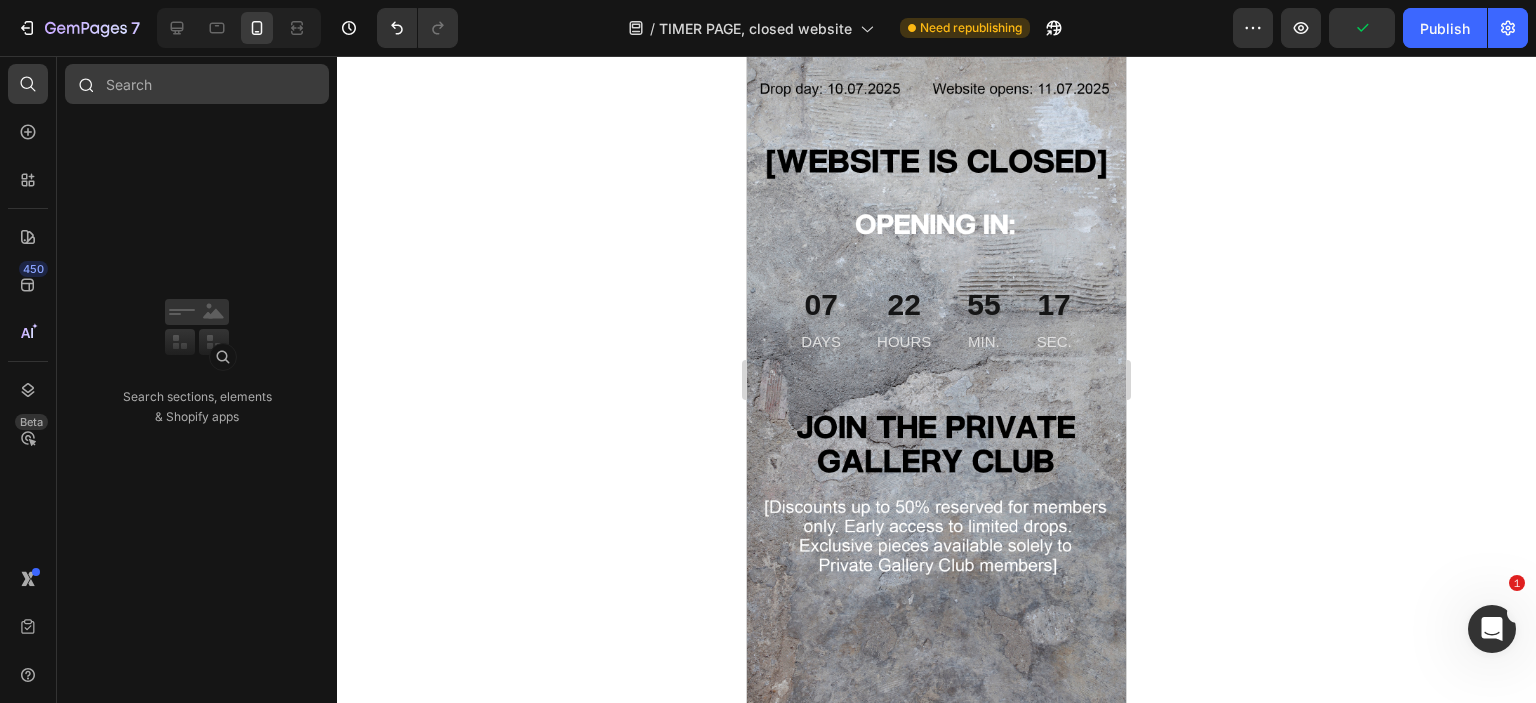 click at bounding box center [197, 84] 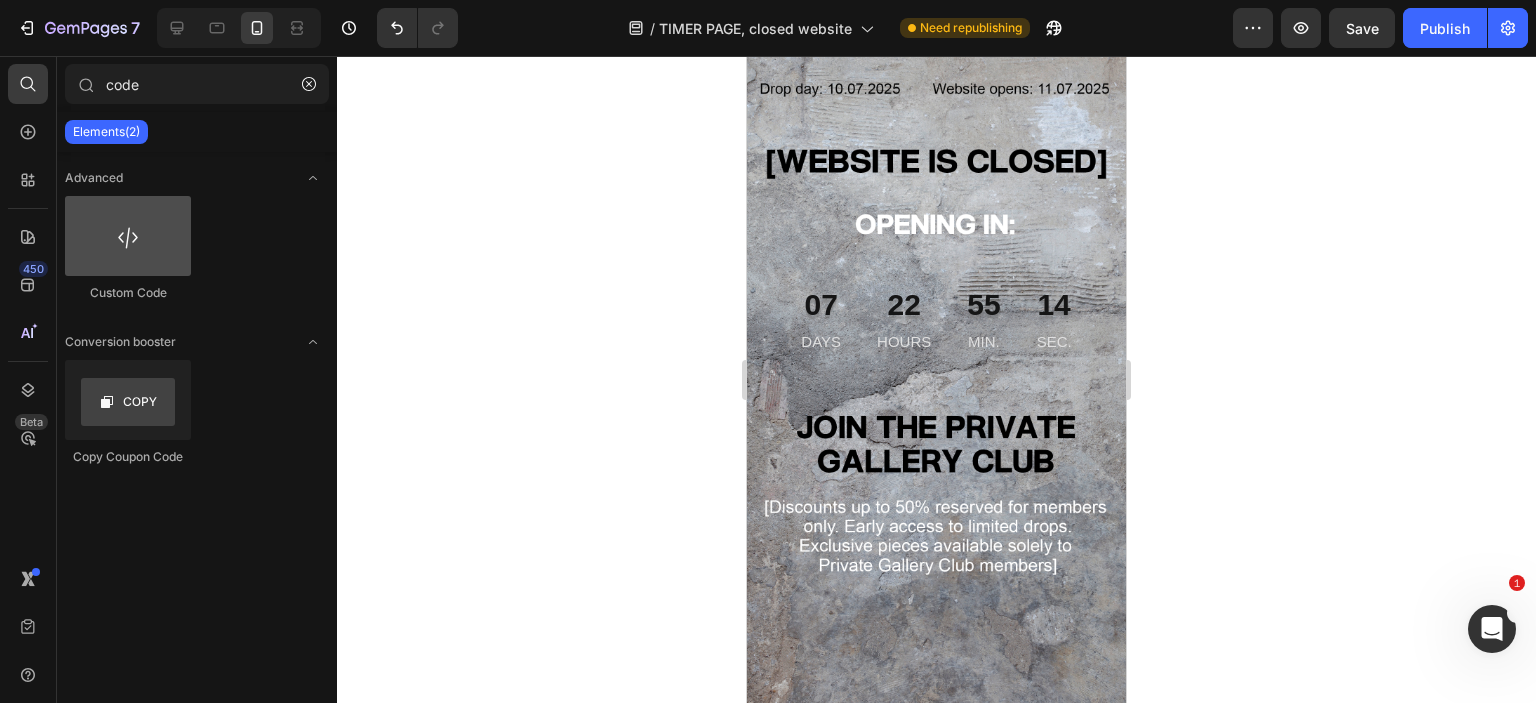 type on "code" 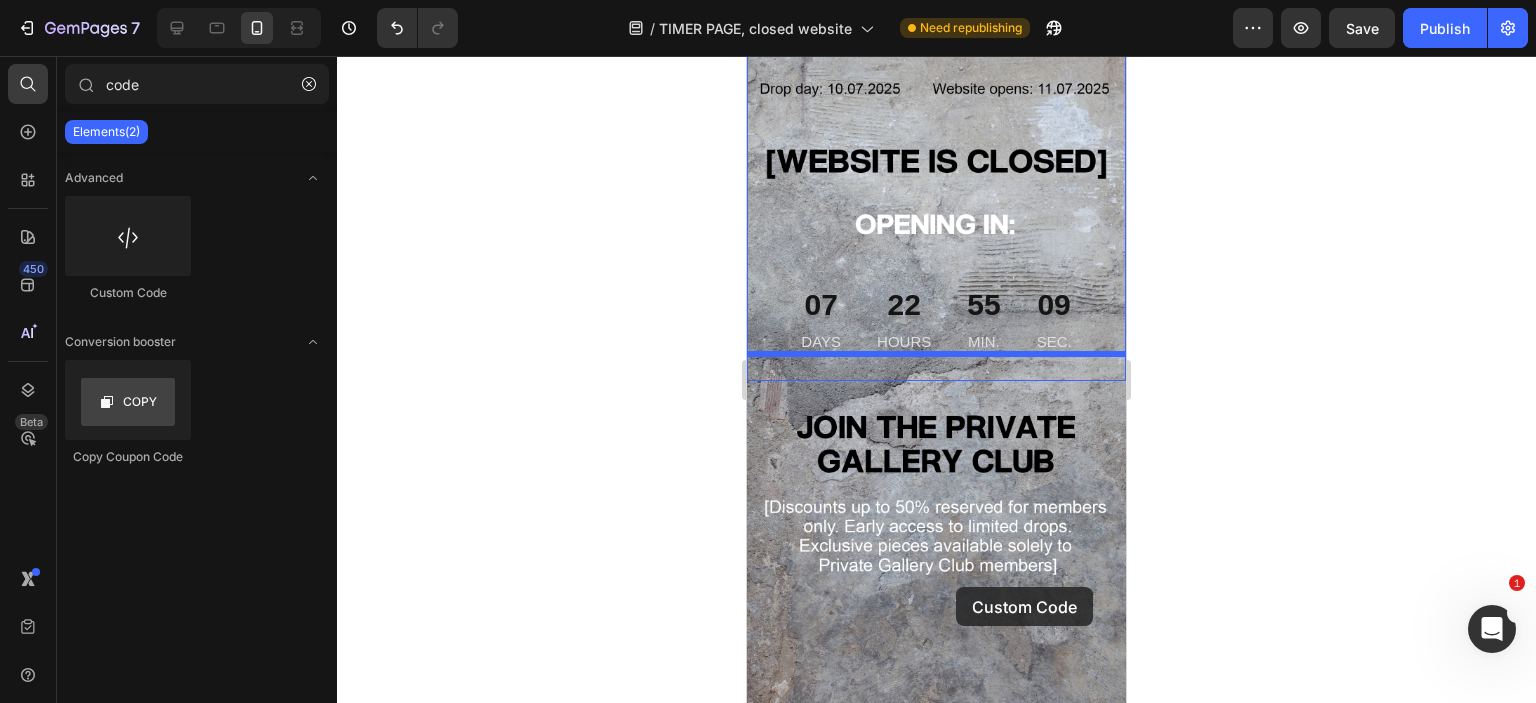 drag, startPoint x: 872, startPoint y: 304, endPoint x: 956, endPoint y: 587, distance: 295.2033 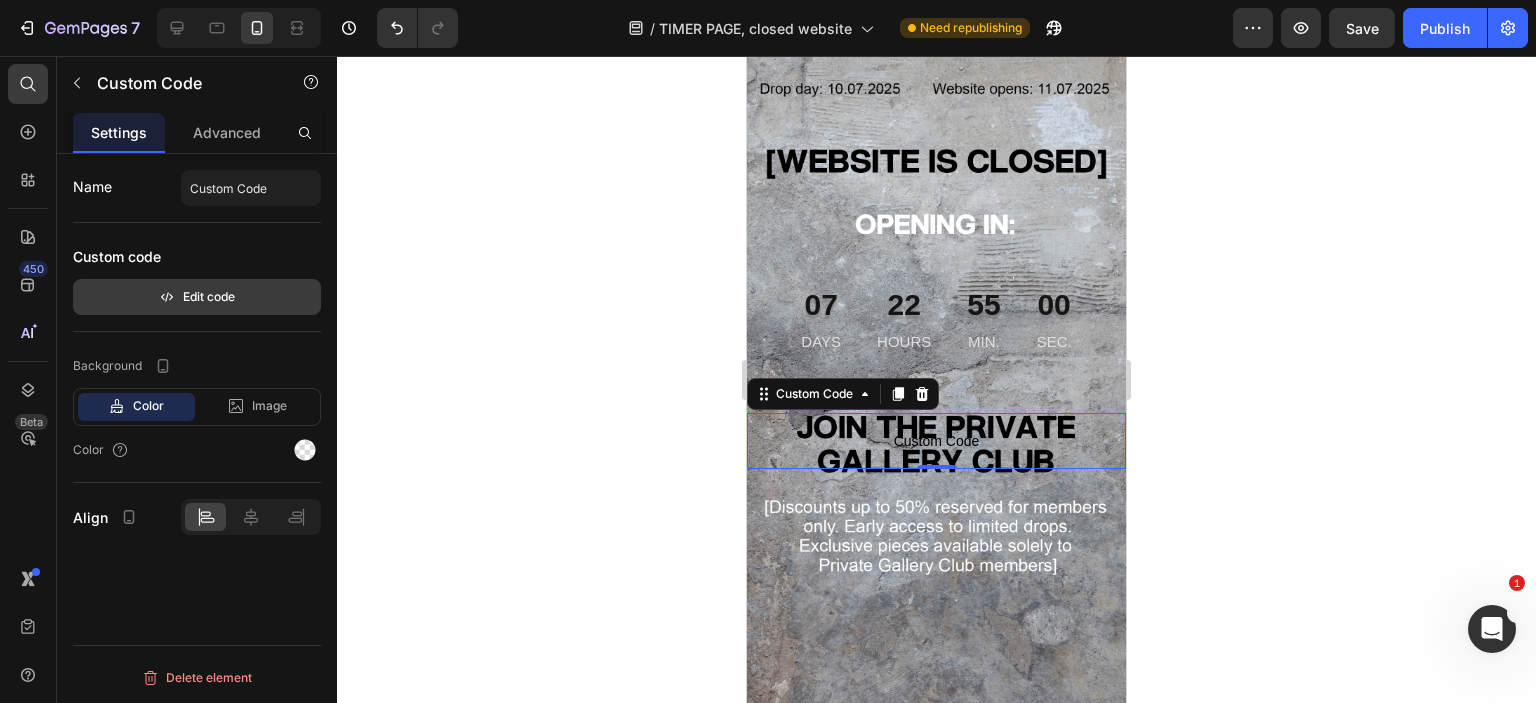 click on "Edit code" at bounding box center [197, 297] 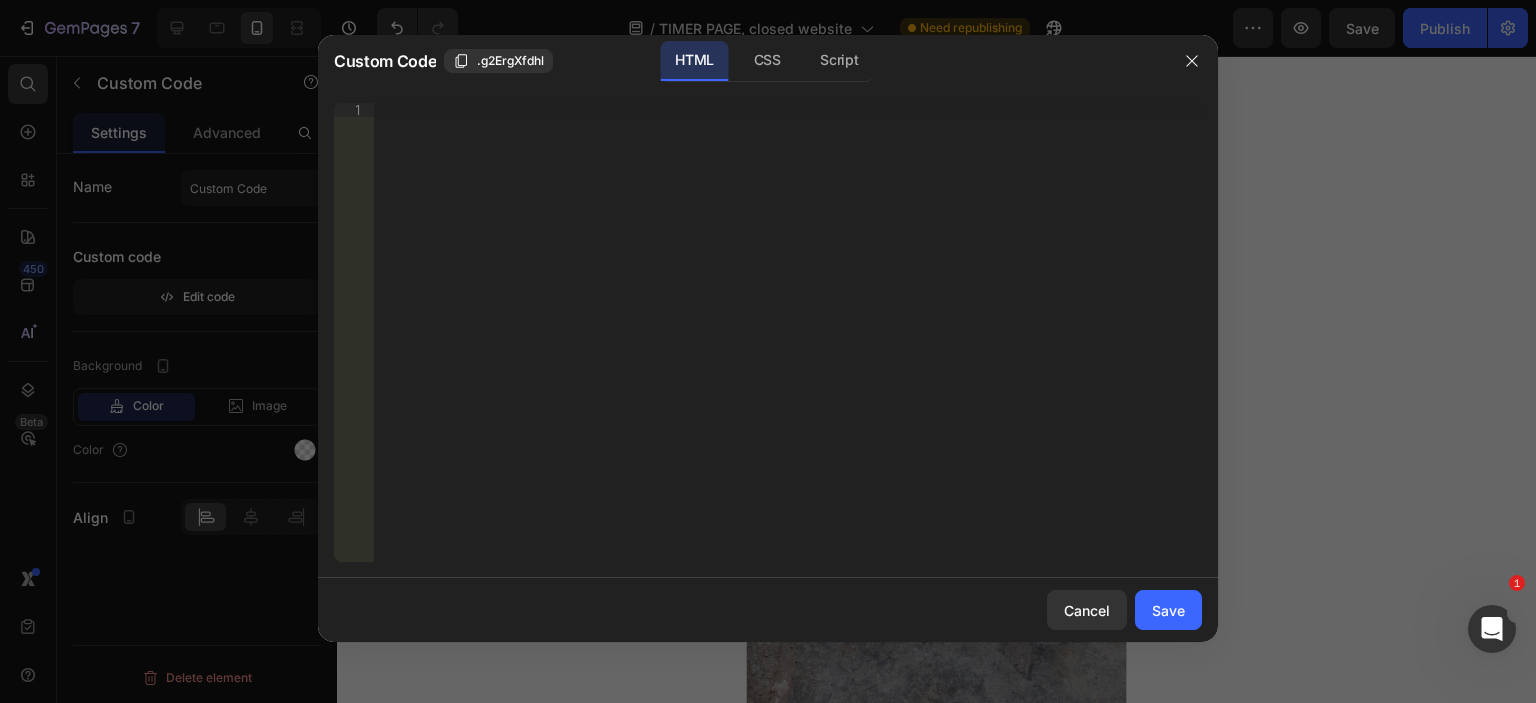 click on "Insert the 3rd-party installation code, HTML code, or Liquid code to display custom content." at bounding box center (788, 346) 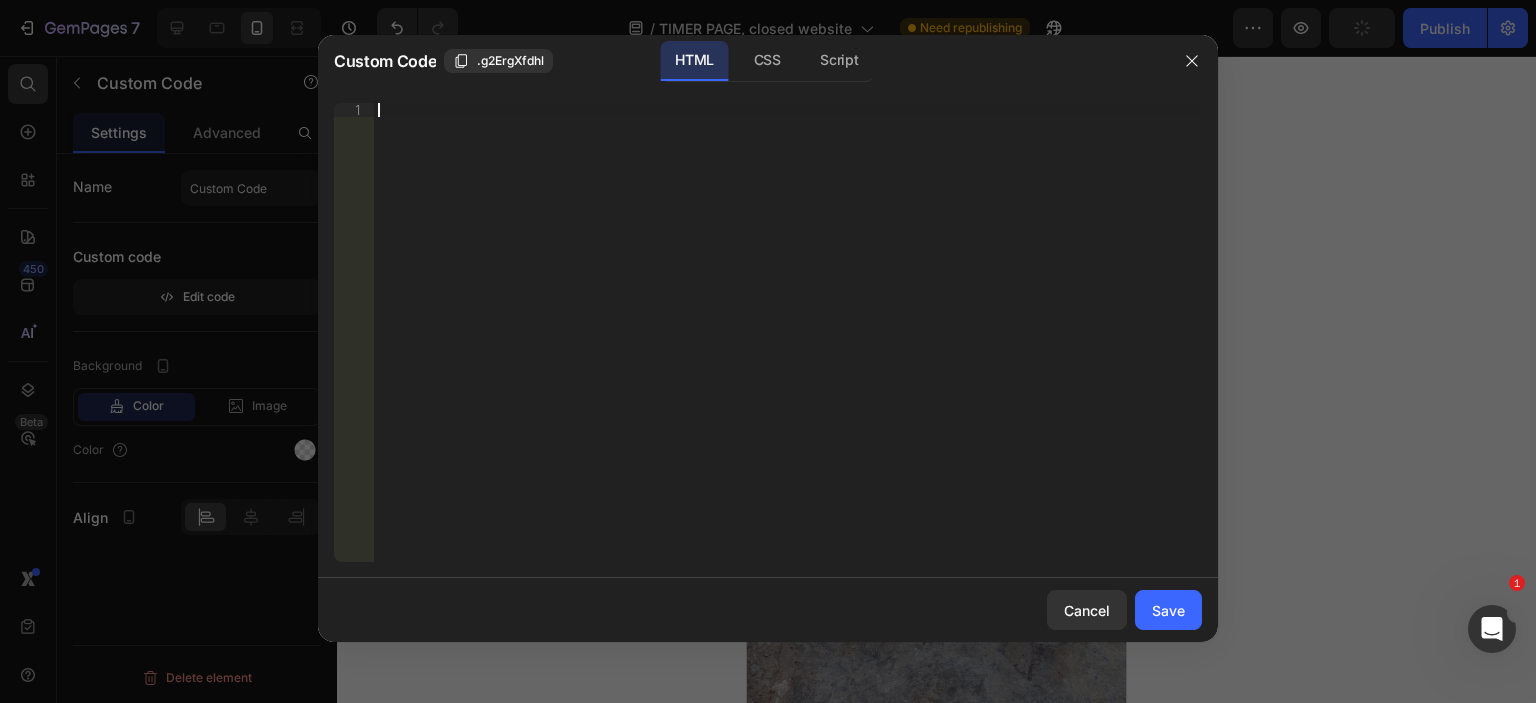paste on "<div class="klaviyo-form-SgF9Wb"></div>" 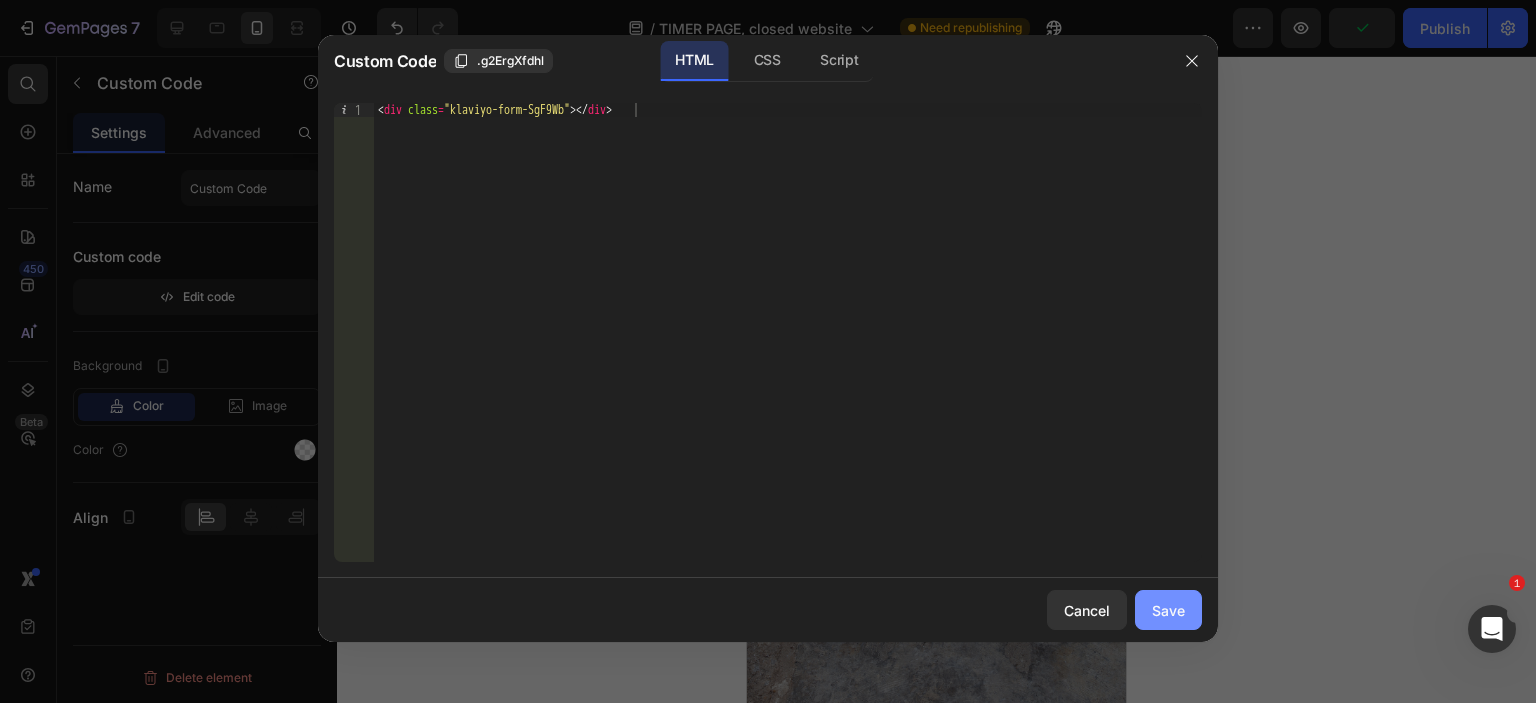 click on "Save" at bounding box center (1168, 610) 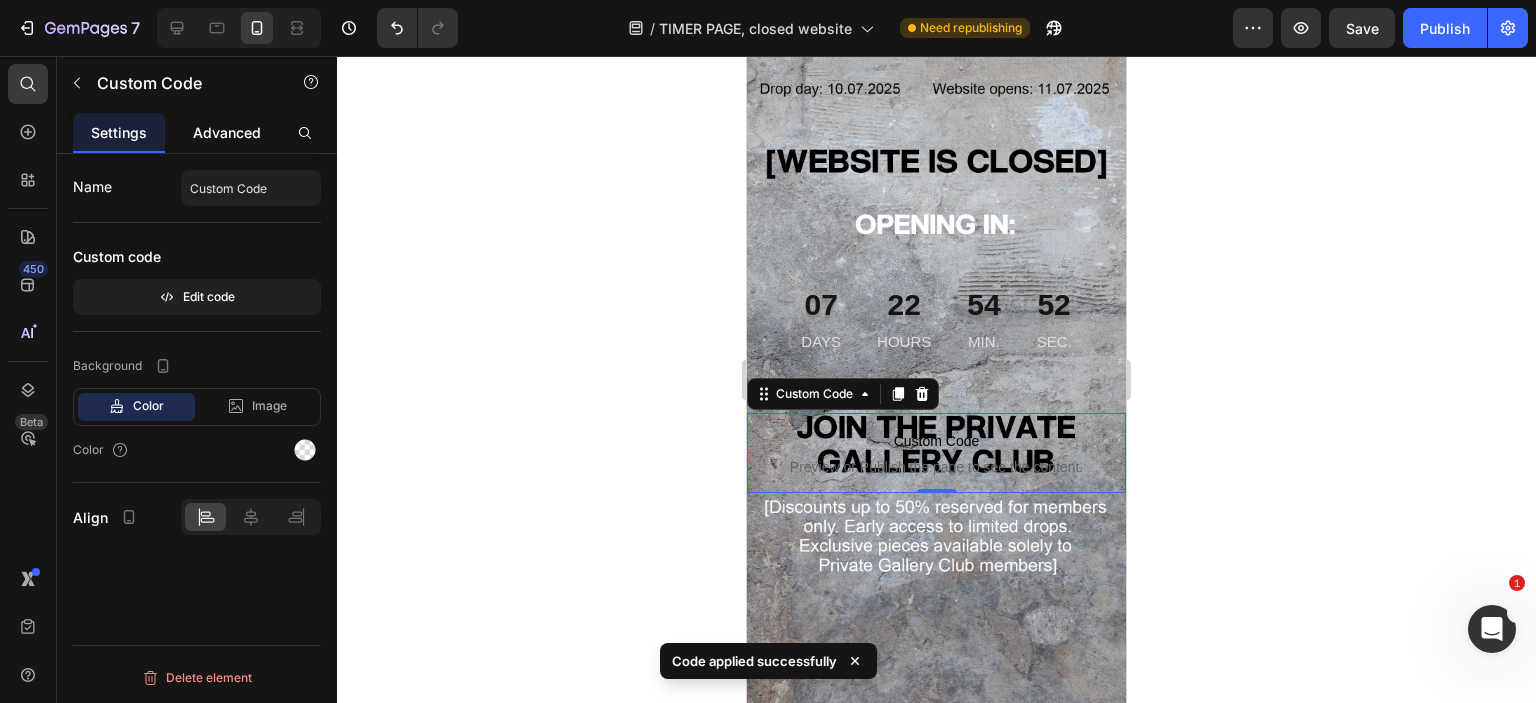 click on "Advanced" at bounding box center [227, 132] 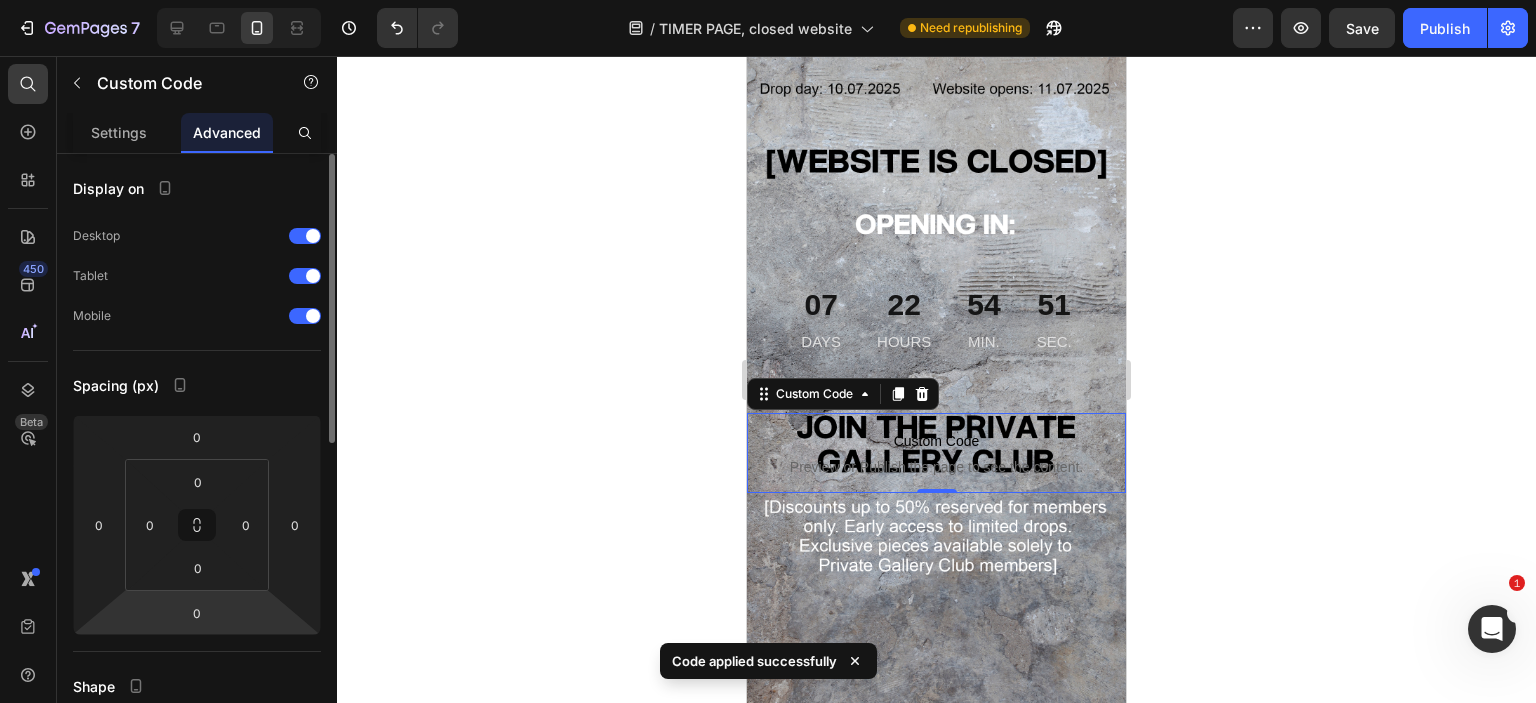 click on "7  Version history  /  TIMER PAGE, closed website Need republishing Preview  Save   Publish  450 Beta code Sections(0) Elements(2) Apps(0)  We couldn’t find any matches for “code” Suggestions: Check your search for any typos Try different keywords  Looking for templates? Have a look in  our libraries Advanced
Custom Code Conversion booster
Copy Coupon Code Custom Code Settings Advanced Display on Desktop Tablet Mobile Spacing (px) 0 0 0 0 0 0 0 0 Shape Border Corner Shadow Position Opacity 100 % Animation Interaction Upgrade to Optimize plan  to unlock Interaction & other premium features. CSS class  Delete element 333333 100 % 333333 100 % We recommend editing on a screen 1024px+ for efficient experience. You can zoom out the browser for more working space. Save Preview View live page View history Rename page
Clone to other page type Force Publish All Landing Home Product Collection Blog post Landing page XXS" at bounding box center (768, 0) 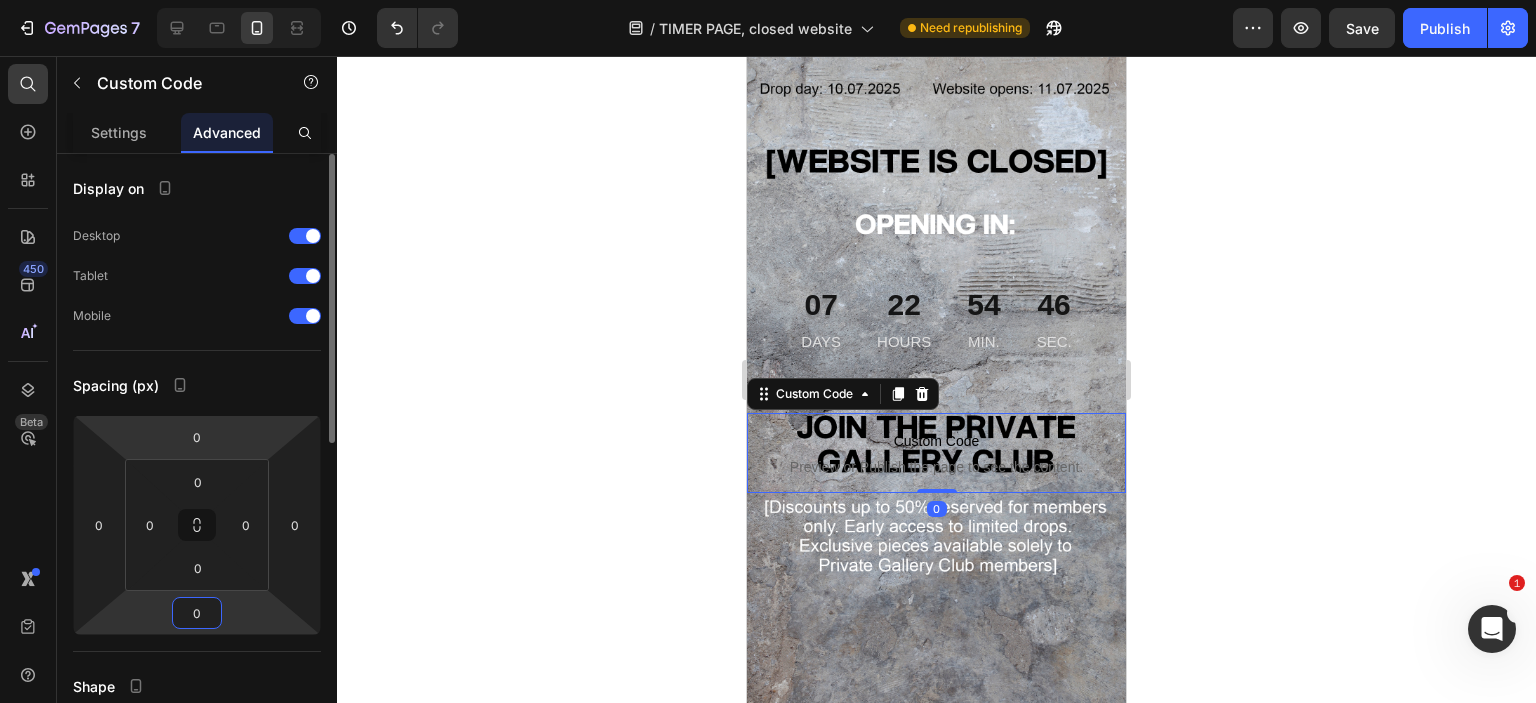 type on "0" 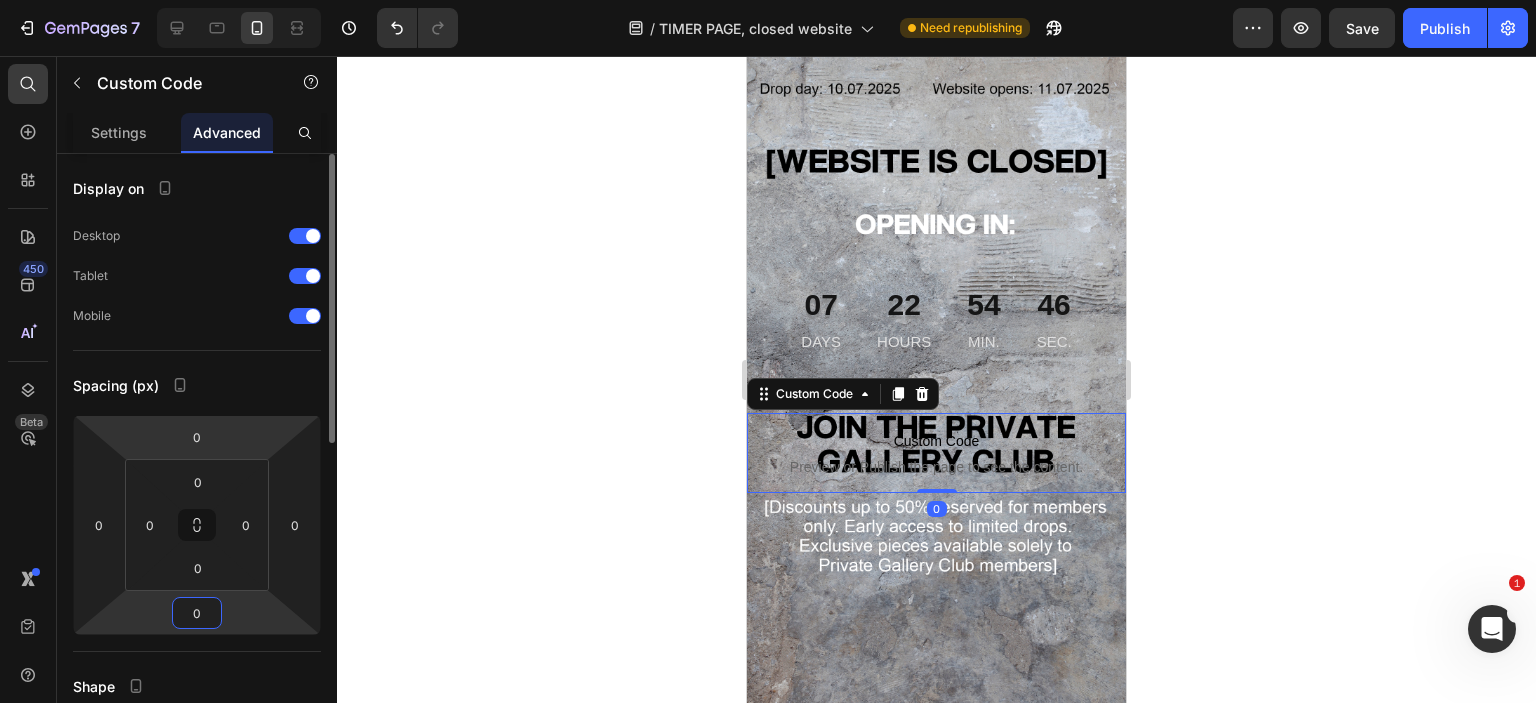 click on "7  Version history  /  TIMER PAGE, closed website Need republishing Preview  Save   Publish  450 Beta code Sections(0) Elements(2) Apps(0)  We couldn’t find any matches for “code” Suggestions: Check your search for any typos Try different keywords  Looking for templates? Have a look in  our libraries Advanced
Custom Code Conversion booster
Copy Coupon Code Custom Code Settings Advanced Display on Desktop Tablet Mobile Spacing (px) 0 0 0 0 0 0 0 0 Shape Border Corner Shadow Position Opacity 100 % Animation Interaction Upgrade to Optimize plan  to unlock Interaction & other premium features. CSS class  Delete element 333333 100 % 333333 100 % We recommend editing on a screen 1024px+ for efficient experience. You can zoom out the browser for more working space. Save Preview View live page View history Rename page
Clone to other page type Force Publish All Landing Home Product Collection Blog post Landing page XXS" at bounding box center (768, 0) 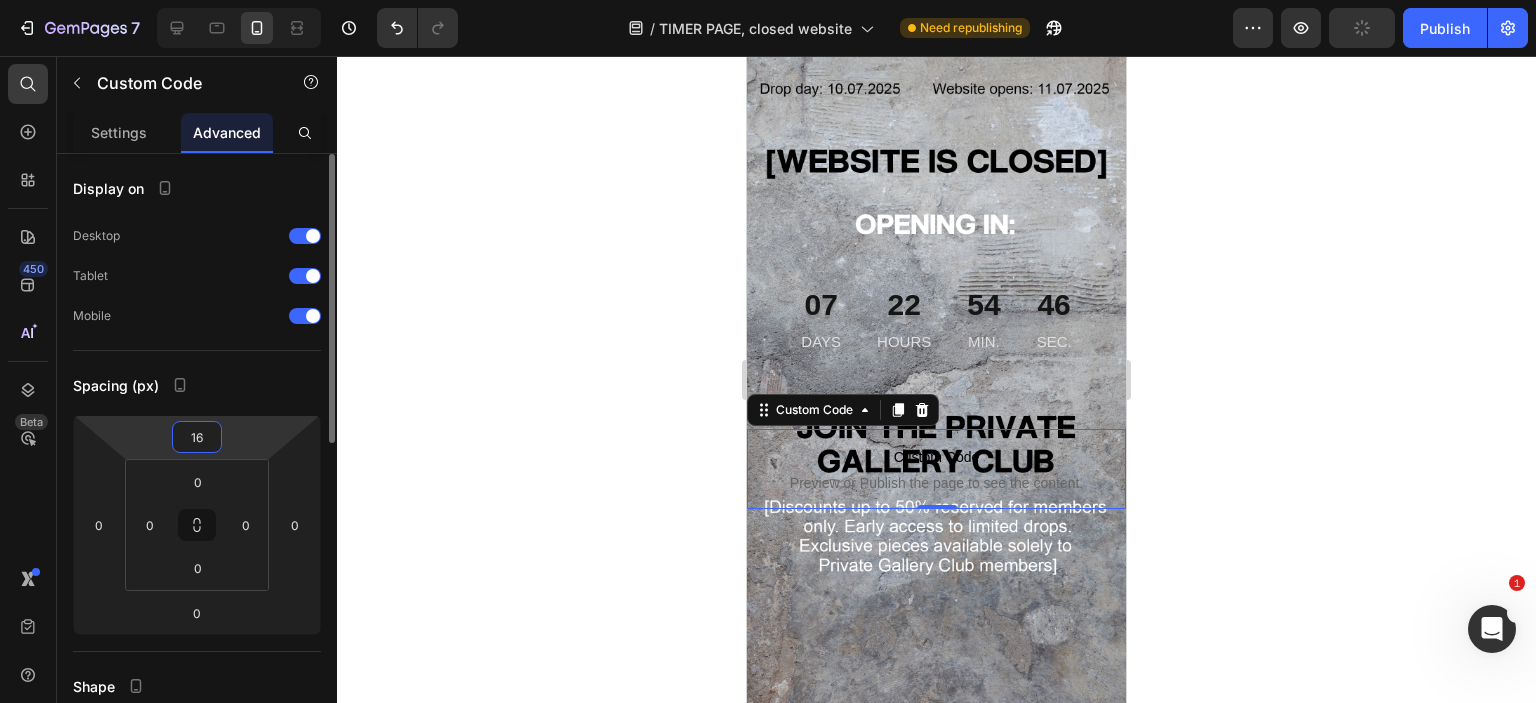 drag, startPoint x: 241, startPoint y: 439, endPoint x: 238, endPoint y: 420, distance: 19.235384 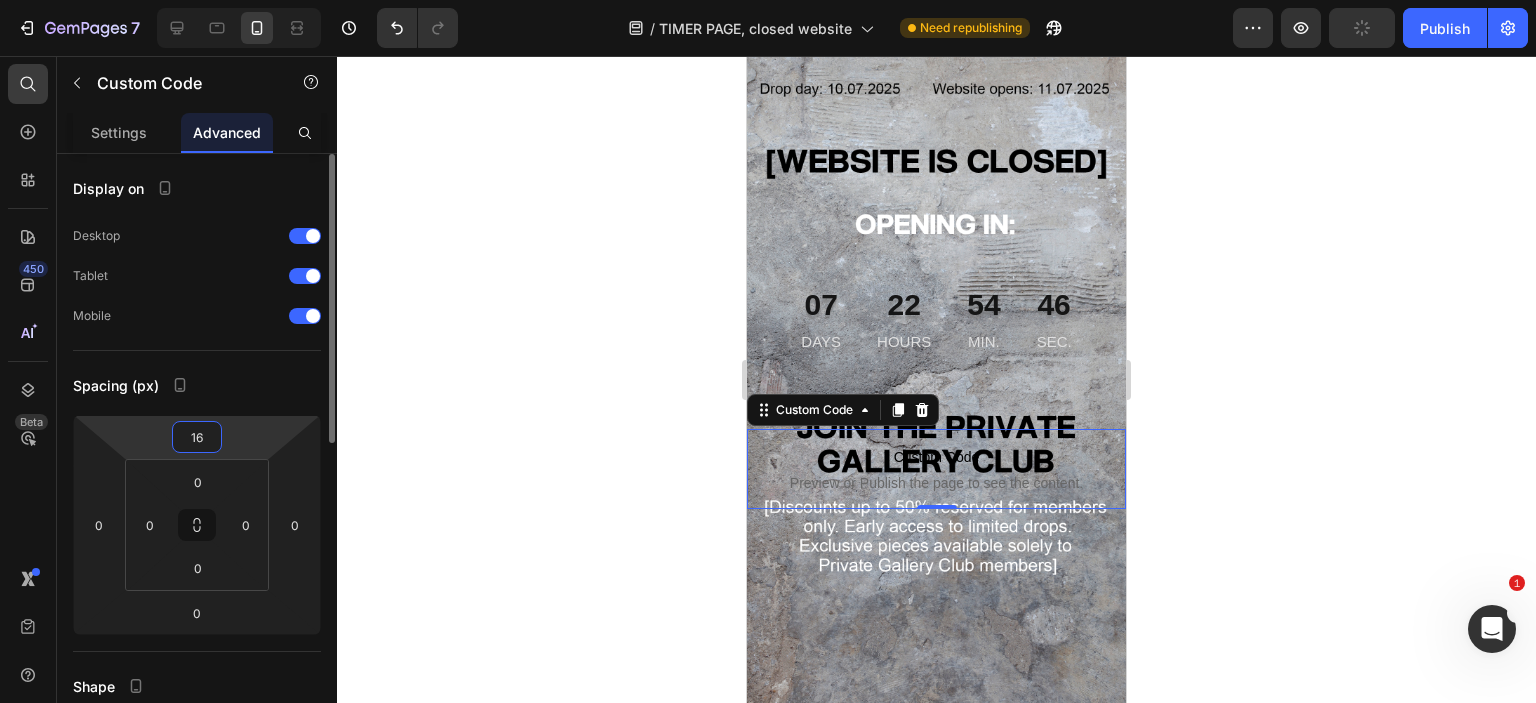 click on "7  Version history  /  TIMER PAGE, closed website Need republishing Preview  Publish  450 Beta code Sections(0) Elements(2) Apps(0)  We couldn’t find any matches for “code” Suggestions: Check your search for any typos Try different keywords  Looking for templates? Have a look in  our libraries Advanced
Custom Code Conversion booster
Copy Coupon Code Custom Code Settings Advanced Display on Desktop Tablet Mobile Spacing (px) 16 0 0 0 0 0 0 0 Shape Border Corner Shadow Position Opacity 100 % Animation Interaction Upgrade to Optimize plan  to unlock Interaction & other premium features. CSS class  Delete element 333333 100 % 333333 100 % We recommend editing on a screen 1024px+ for efficient experience. You can zoom out the browser for more working space. Save Preview View live page View history Rename page
Clone to other page type Force Publish All Landing Home Product Collection Blog post Instant landing page S" at bounding box center [768, 0] 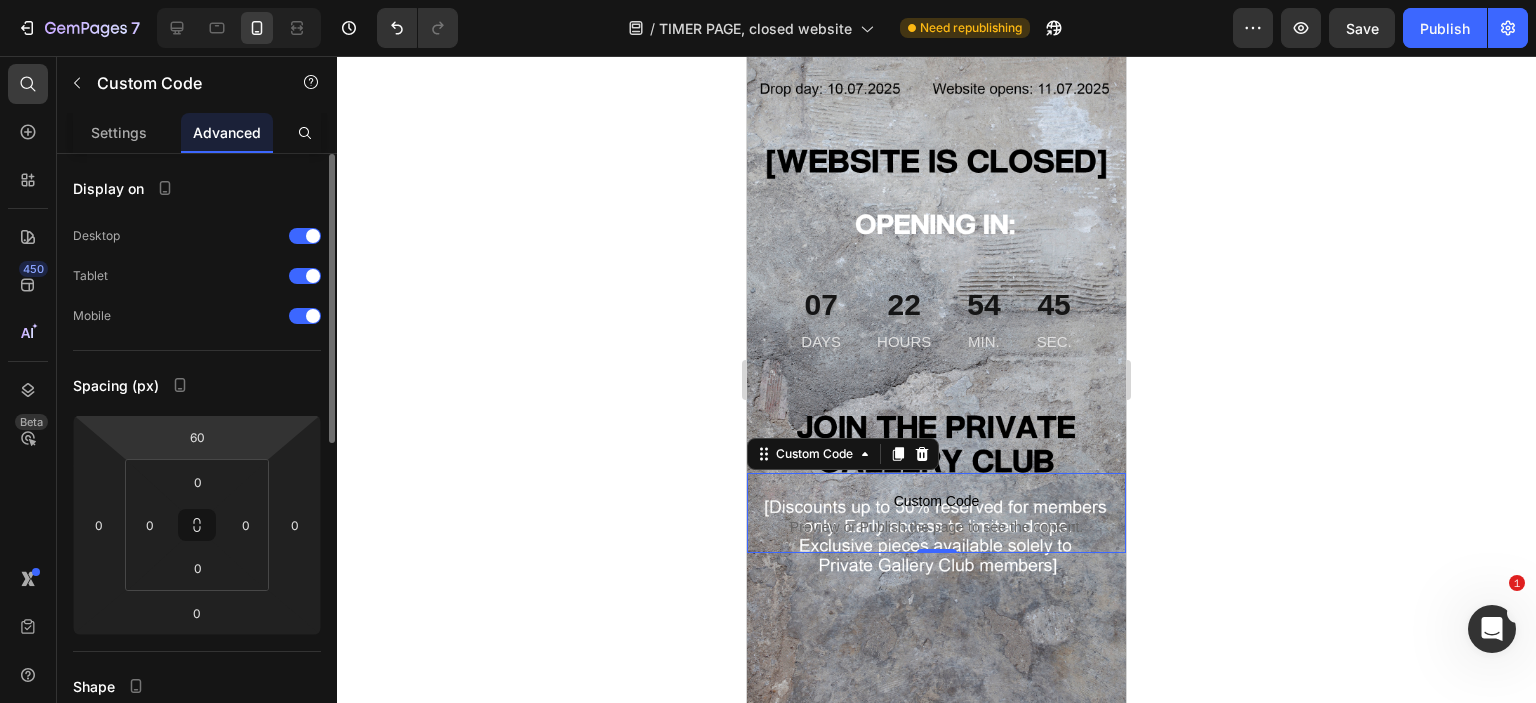click on "7  Version history  /  TIMER PAGE, closed website Need republishing Preview  Save   Publish  450 Beta code Sections(0) Elements(2) Apps(0)  We couldn’t find any matches for “code” Suggestions: Check your search for any typos Try different keywords  Looking for templates? Have a look in  our libraries Advanced
Custom Code Conversion booster
Copy Coupon Code Custom Code Settings Advanced Display on Desktop Tablet Mobile Spacing (px) 60 0 0 0 0 0 0 0 Shape Border Corner Shadow Position Opacity 100 % Animation Interaction Upgrade to Optimize plan  to unlock Interaction & other premium features. CSS class  Delete element 333333 100 % 333333 100 % We recommend editing on a screen 1024px+ for efficient experience. You can zoom out the browser for more working space. Save Preview View live page View history Rename page
Clone to other page type Force Publish All Landing Home Product Collection Blog post Landing page XS" at bounding box center (768, 0) 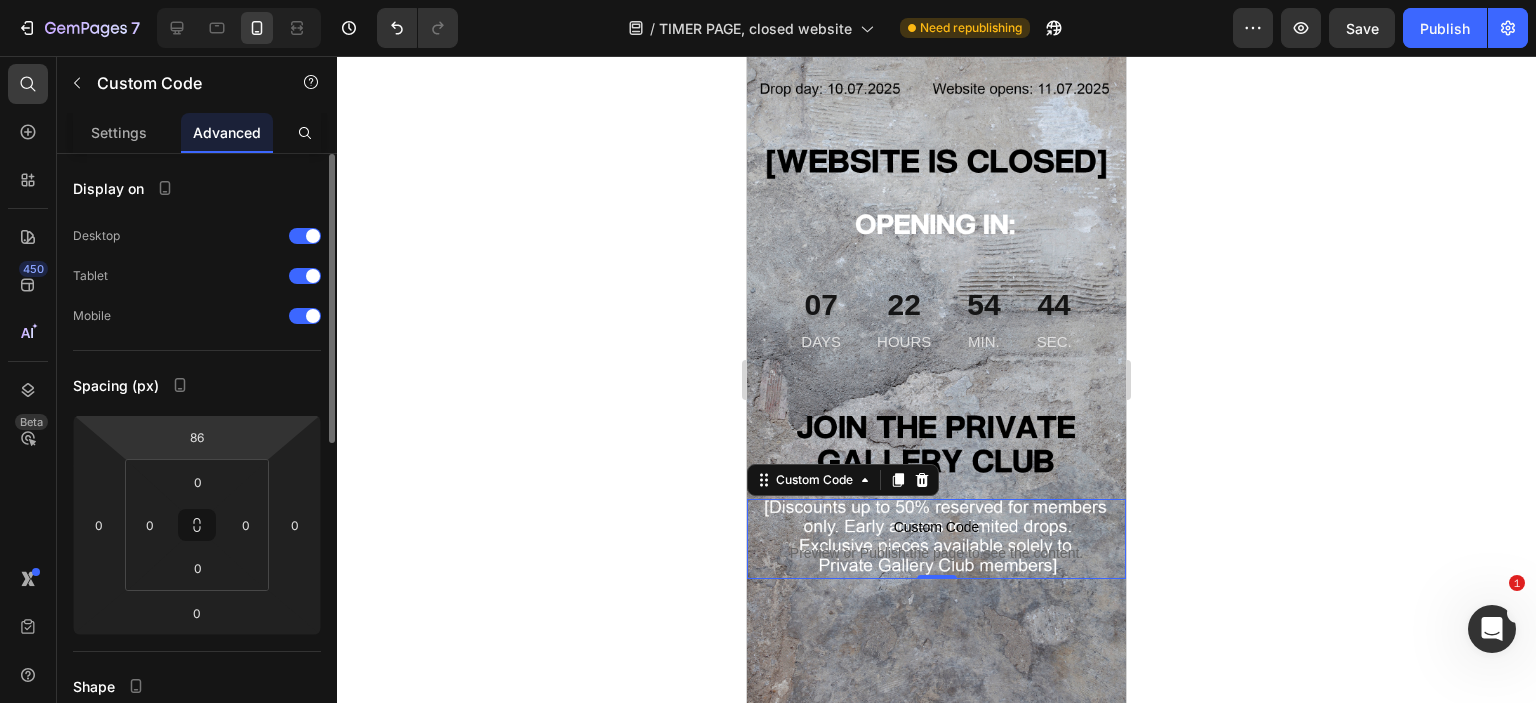 click on "7  Version history  /  TIMER PAGE, closed website Need republishing Preview  Save   Publish  450 Beta code Sections(0) Elements(2) Apps(0)  We couldn’t find any matches for “code” Suggestions: Check your search for any typos Try different keywords  Looking for templates? Have a look in  our libraries Advanced
Custom Code Conversion booster
Copy Coupon Code Custom Code Settings Advanced Display on Desktop Tablet Mobile Spacing (px) 86 0 0 0 0 0 0 0 Shape Border Corner Shadow Position Opacity 100 % Animation Interaction Upgrade to Optimize plan  to unlock Interaction & other premium features. CSS class  Delete element 333333 100 % 333333 100 % We recommend editing on a screen 1024px+ for efficient experience. You can zoom out the browser for more working space. Save Preview View live page View history Rename page
Clone to other page type Force Publish All Landing Home Product Collection Blog post Landing page XS" at bounding box center (768, 0) 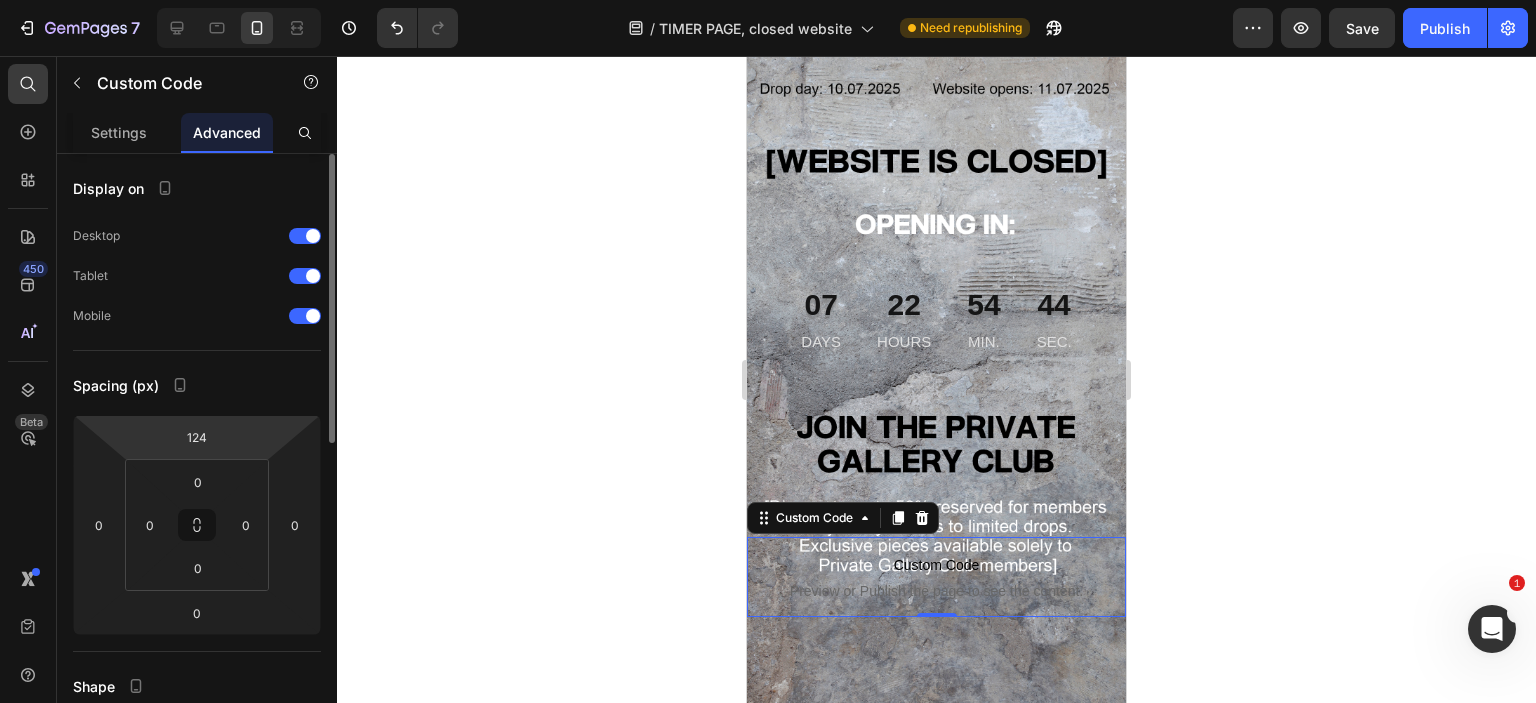 click on "7  Version history  /  TIMER PAGE, closed website Need republishing Preview  Save   Publish  450 Beta code Sections(0) Elements(2) Apps(0)  We couldn’t find any matches for “code” Suggestions: Check your search for any typos Try different keywords  Looking for templates? Have a look in  our libraries Advanced
Custom Code Conversion booster
Copy Coupon Code Custom Code Settings Advanced Display on Desktop Tablet Mobile Spacing (px) 124 0 0 0 0 0 0 0 Shape Border Corner Shadow Position Opacity 100 % Animation Interaction Upgrade to Optimize plan  to unlock Interaction & other premium features. CSS class  Delete element 333333 100 % 333333 100 % We recommend editing on a screen 1024px+ for efficient experience. You can zoom out the browser for more working space. Save Preview View live page View history Rename page
Clone to other page type Force Publish All Landing Home Product Collection Blog post Landing page S" at bounding box center [768, 0] 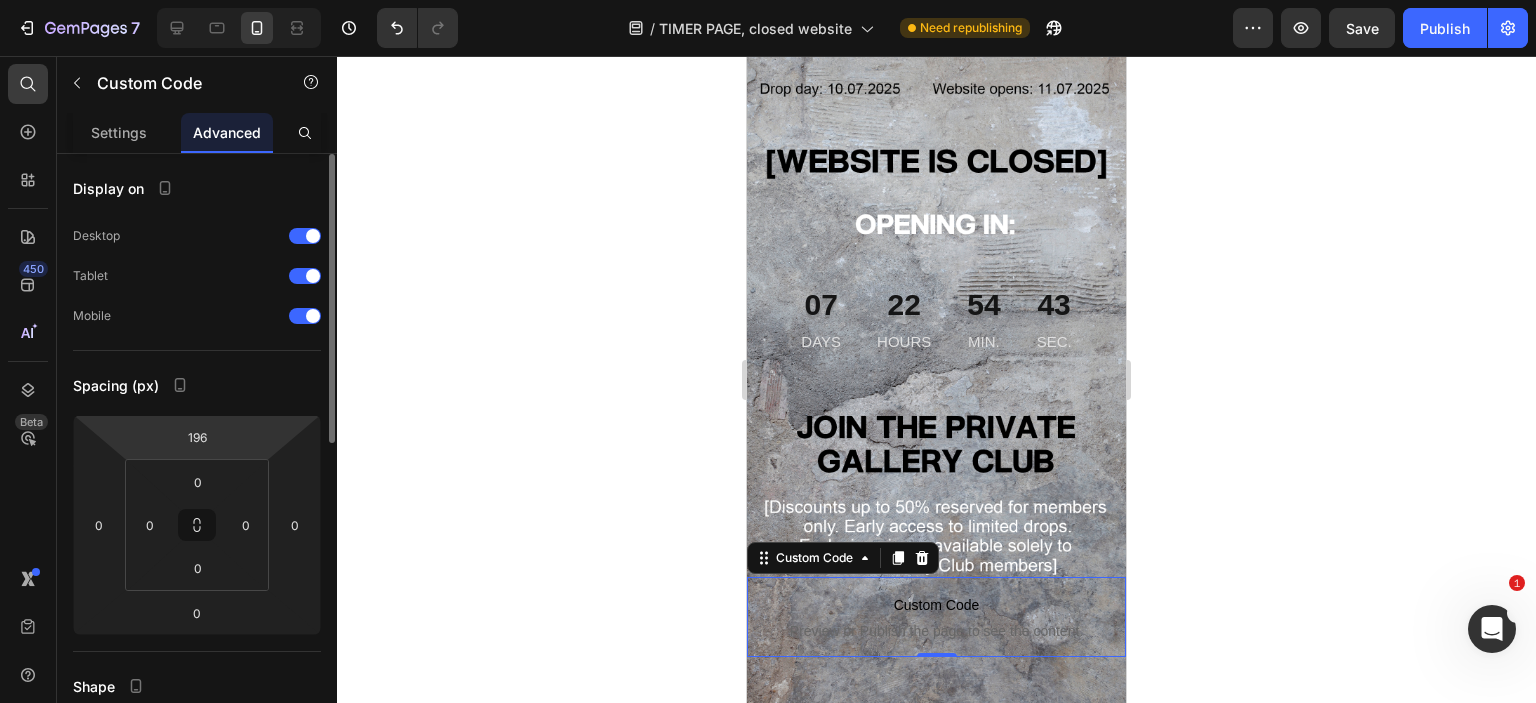 click on "7  Version history  /  TIMER PAGE, closed website Need republishing Preview  Save   Publish  450 Beta code Sections(0) Elements(2) Apps(0)  We couldn’t find any matches for “code” Suggestions: Check your search for any typos Try different keywords  Looking for templates? Have a look in  our libraries Advanced
Custom Code Conversion booster
Copy Coupon Code Custom Code Settings Advanced Display on Desktop Tablet Mobile Spacing (px) 196 0 0 0 0 0 0 0 Shape Border Corner Shadow Position Opacity 100 % Animation Interaction Upgrade to Optimize plan  to unlock Interaction & other premium features. CSS class  Delete element 333333 100 % 333333 100 % We recommend editing on a screen 1024px+ for efficient experience. You can zoom out the browser for more working space. Save Preview View live page View history Rename page
Clone to other page type Force Publish All Landing Home Product Collection Blog post Landing page S" at bounding box center (768, 0) 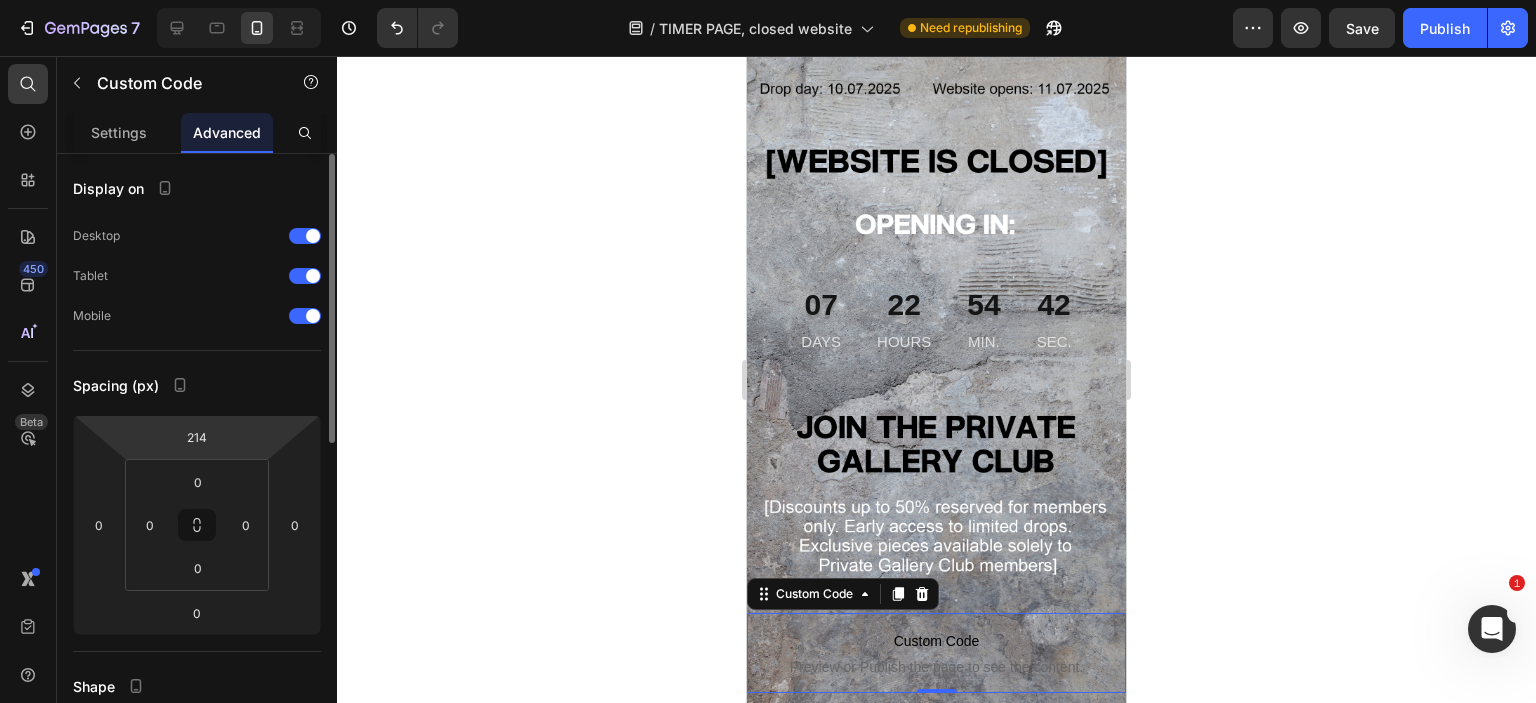 click on "7  Version history  /  TIMER PAGE, closed website Need republishing Preview  Save   Publish  450 Beta code Sections(0) Elements(2) Apps(0)  We couldn’t find any matches for “code” Suggestions: Check your search for any typos Try different keywords  Looking for templates? Have a look in  our libraries Advanced
Custom Code Conversion booster
Copy Coupon Code Custom Code Settings Advanced Display on Desktop Tablet Mobile Spacing (px) 214 0 0 0 0 0 0 0 Shape Border Corner Shadow Position Opacity 100 % Animation Interaction Upgrade to Optimize plan  to unlock Interaction & other premium features. CSS class  Delete element 333333 100 % 333333 100 % We recommend editing on a screen 1024px+ for efficient experience. You can zoom out the browser for more working space. Save Preview View live page View history Rename page
Clone to other page type Force Publish All Landing Home Product Collection Blog post Landing page S" at bounding box center (768, 0) 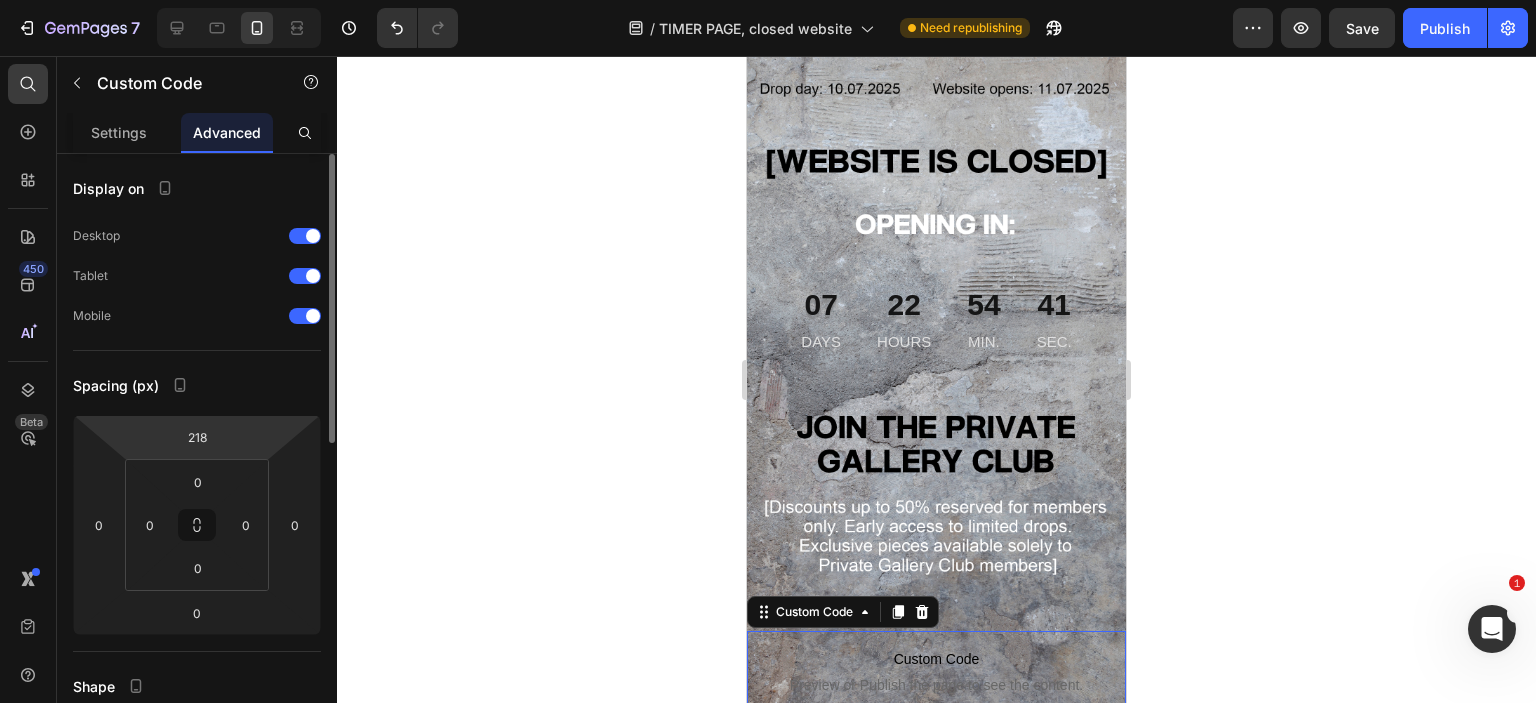 click on "7  Version history  /  TIMER PAGE, closed website Need republishing Preview  Save   Publish  450 Beta code Sections(0) Elements(2) Apps(0)  We couldn’t find any matches for “code” Suggestions: Check your search for any typos Try different keywords  Looking for templates? Have a look in  our libraries Advanced
Custom Code Conversion booster
Copy Coupon Code Custom Code Settings Advanced Display on Desktop Tablet Mobile Spacing (px) 218 0 0 0 0 0 0 0 Shape Border Corner Shadow Position Opacity 100 % Animation Interaction Upgrade to Optimize plan  to unlock Interaction & other premium features. CSS class  Delete element 333333 100 % 333333 100 % We recommend editing on a screen 1024px+ for efficient experience. You can zoom out the browser for more working space. Save Preview View live page View history Rename page
Clone to other page type Force Publish All Landing Home Product Collection Blog post Landing page S" at bounding box center (768, 0) 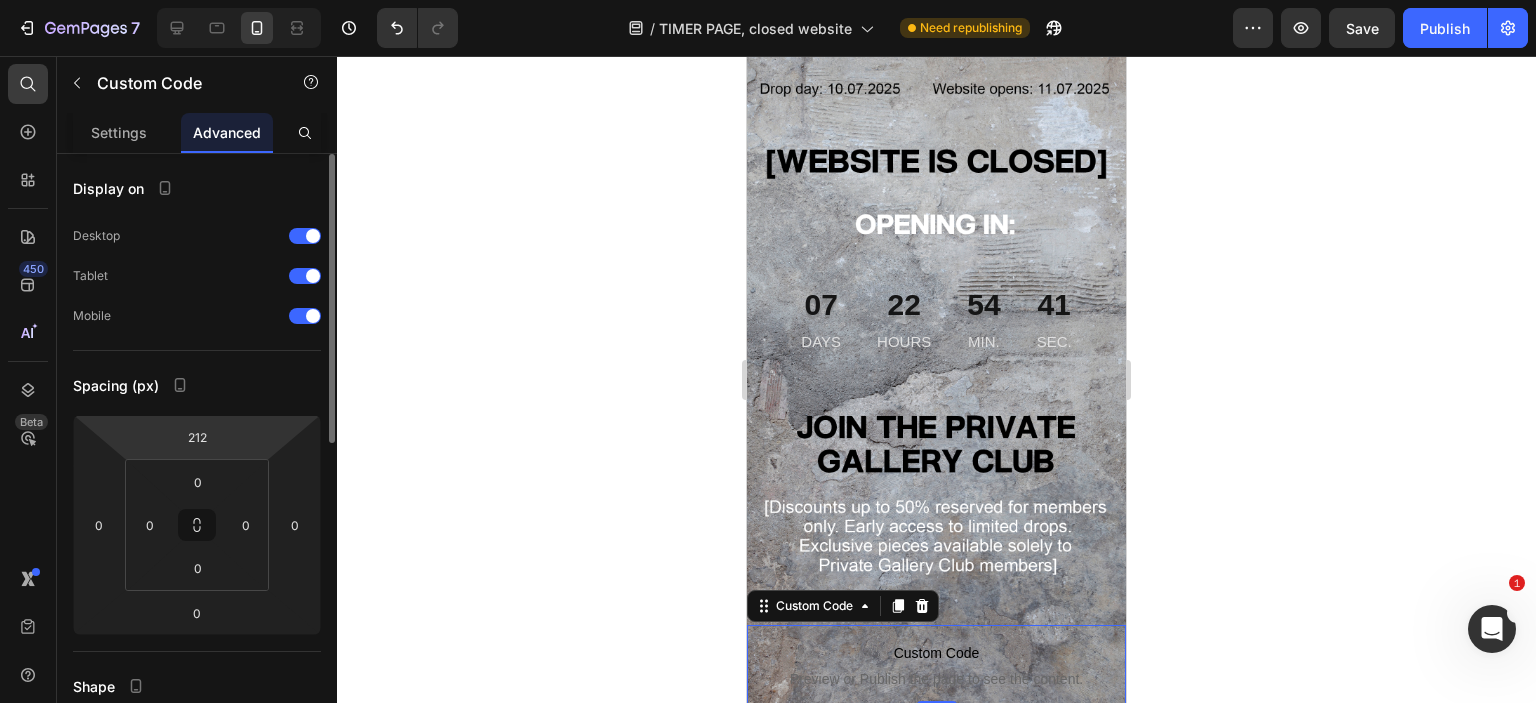 click on "7  Version history  /  TIMER PAGE, closed website Need republishing Preview  Save   Publish  450 Beta code Sections(0) Elements(2) Apps(0)  We couldn’t find any matches for “code” Suggestions: Check your search for any typos Try different keywords  Looking for templates? Have a look in  our libraries Advanced
Custom Code Conversion booster
Copy Coupon Code Custom Code Settings Advanced Display on Desktop Tablet Mobile Spacing (px) 212 0 0 0 0 0 0 0 Shape Border Corner Shadow Position Opacity 100 % Animation Interaction Upgrade to Optimize plan  to unlock Interaction & other premium features. CSS class  Delete element 333333 100 % 333333 100 % We recommend editing on a screen 1024px+ for efficient experience. You can zoom out the browser for more working space. Save Preview View live page View history Rename page
Clone to other page type Force Publish All Landing Home Product Collection Blog post Landing page S" at bounding box center [768, 0] 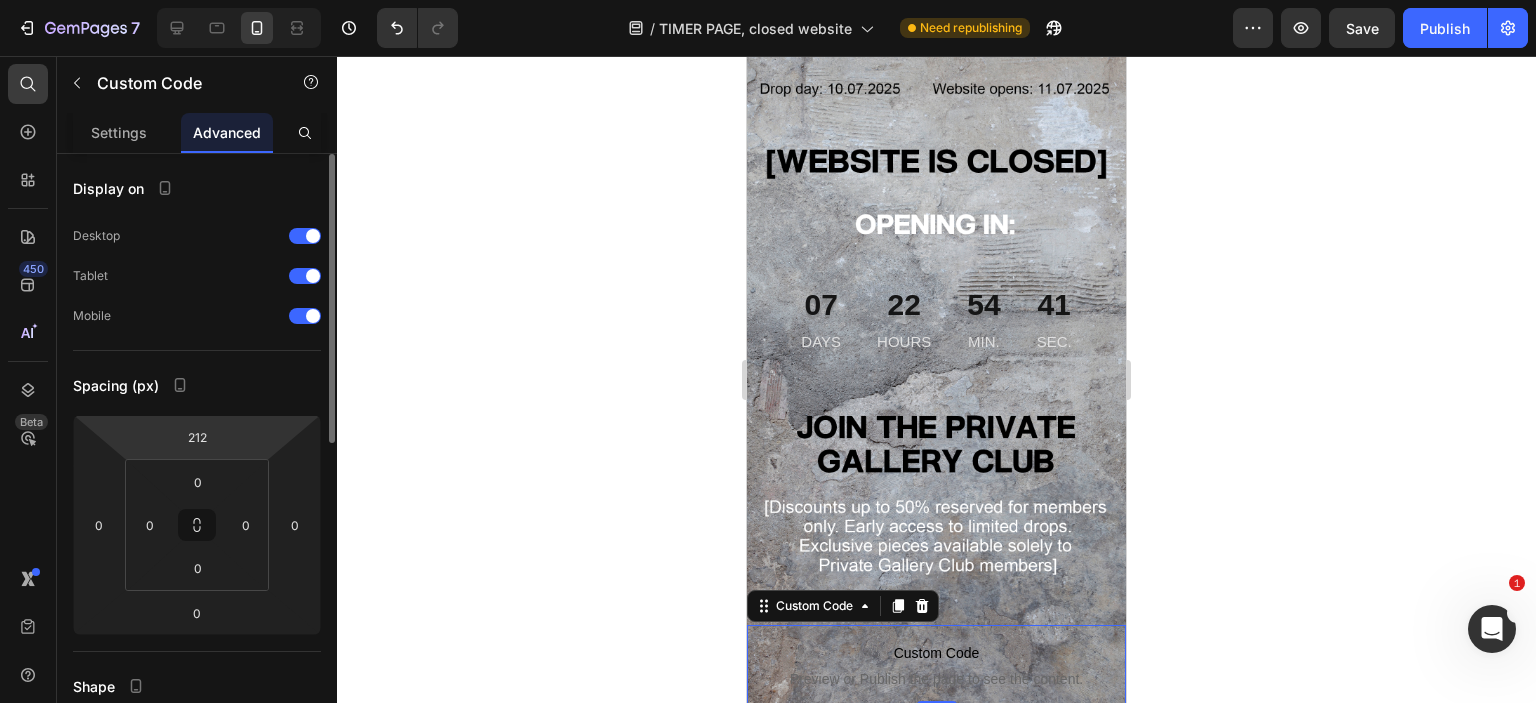 type on "204" 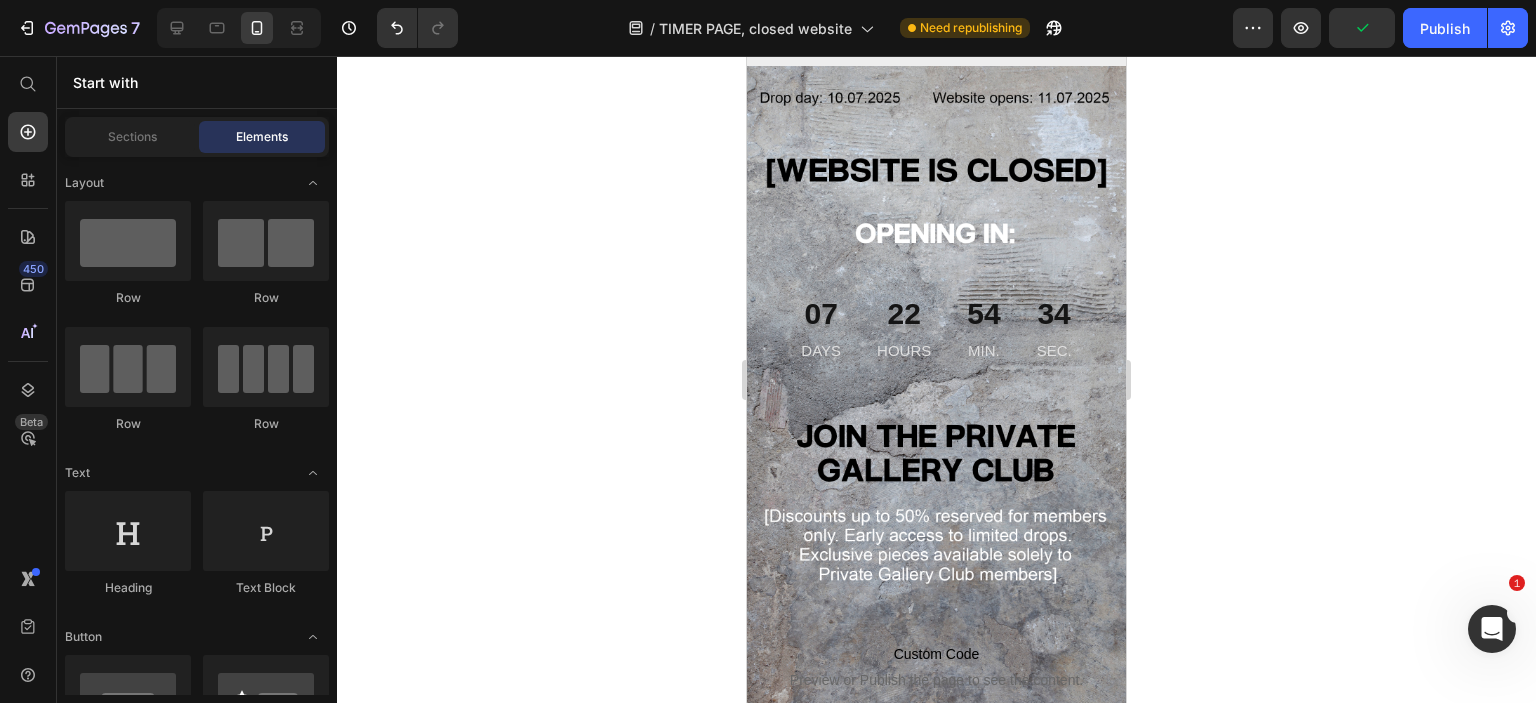 scroll, scrollTop: 0, scrollLeft: 0, axis: both 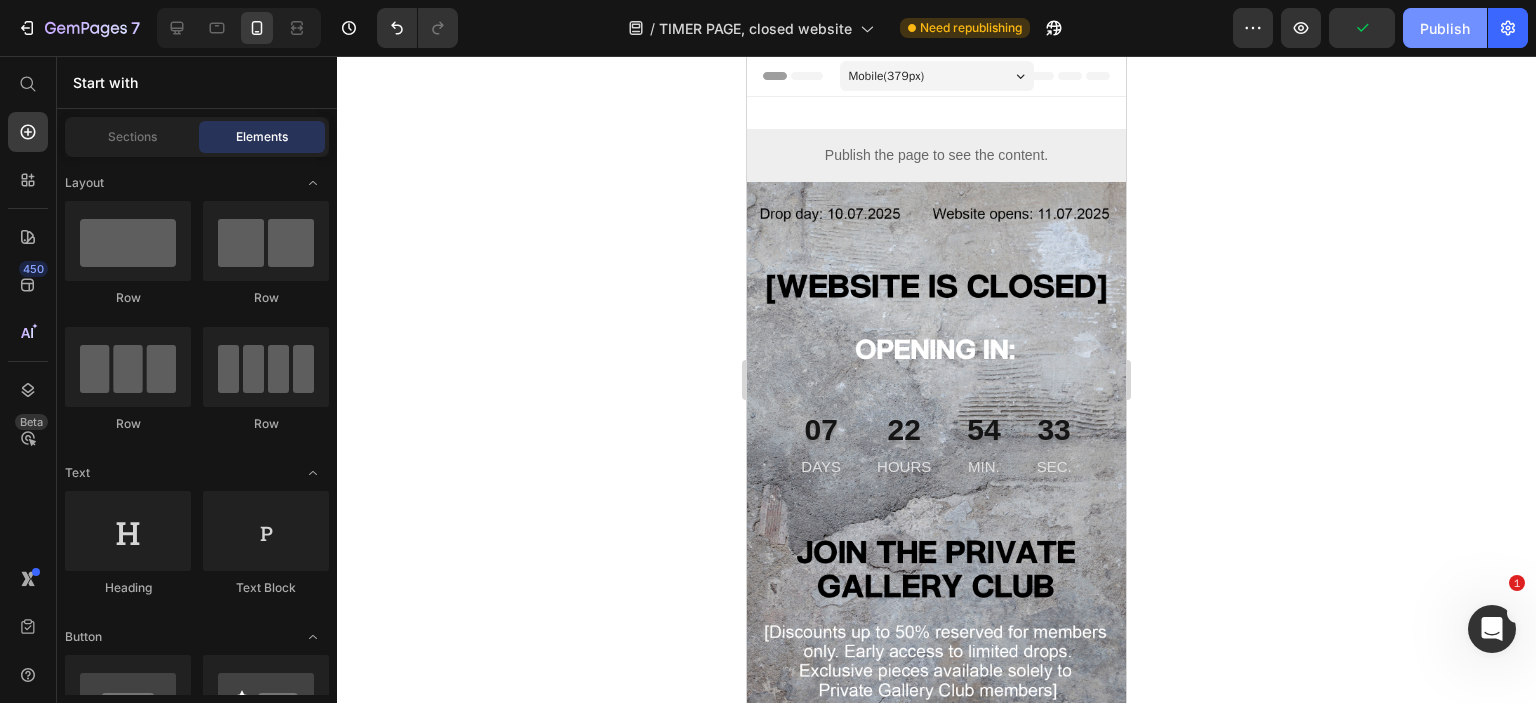 click on "Publish" at bounding box center [1445, 28] 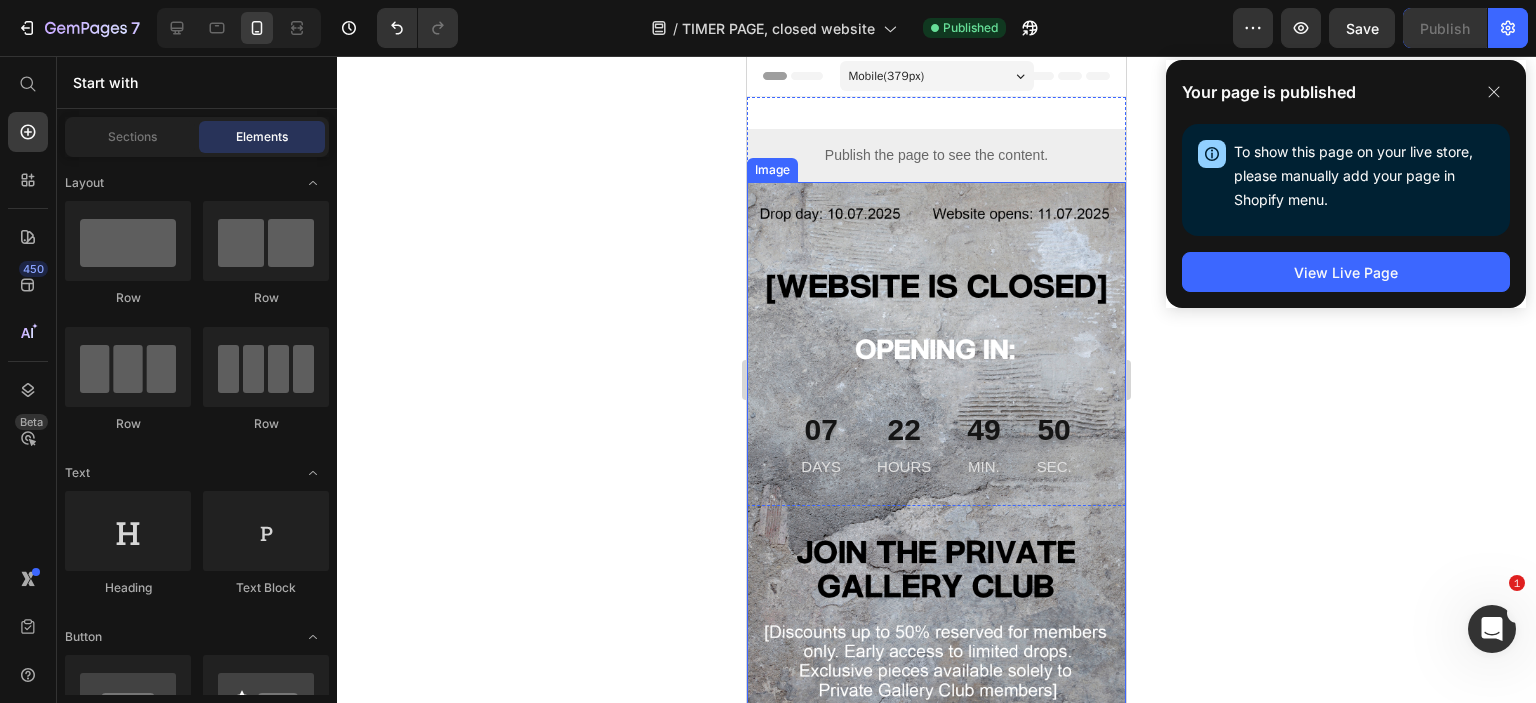 click at bounding box center (936, 519) 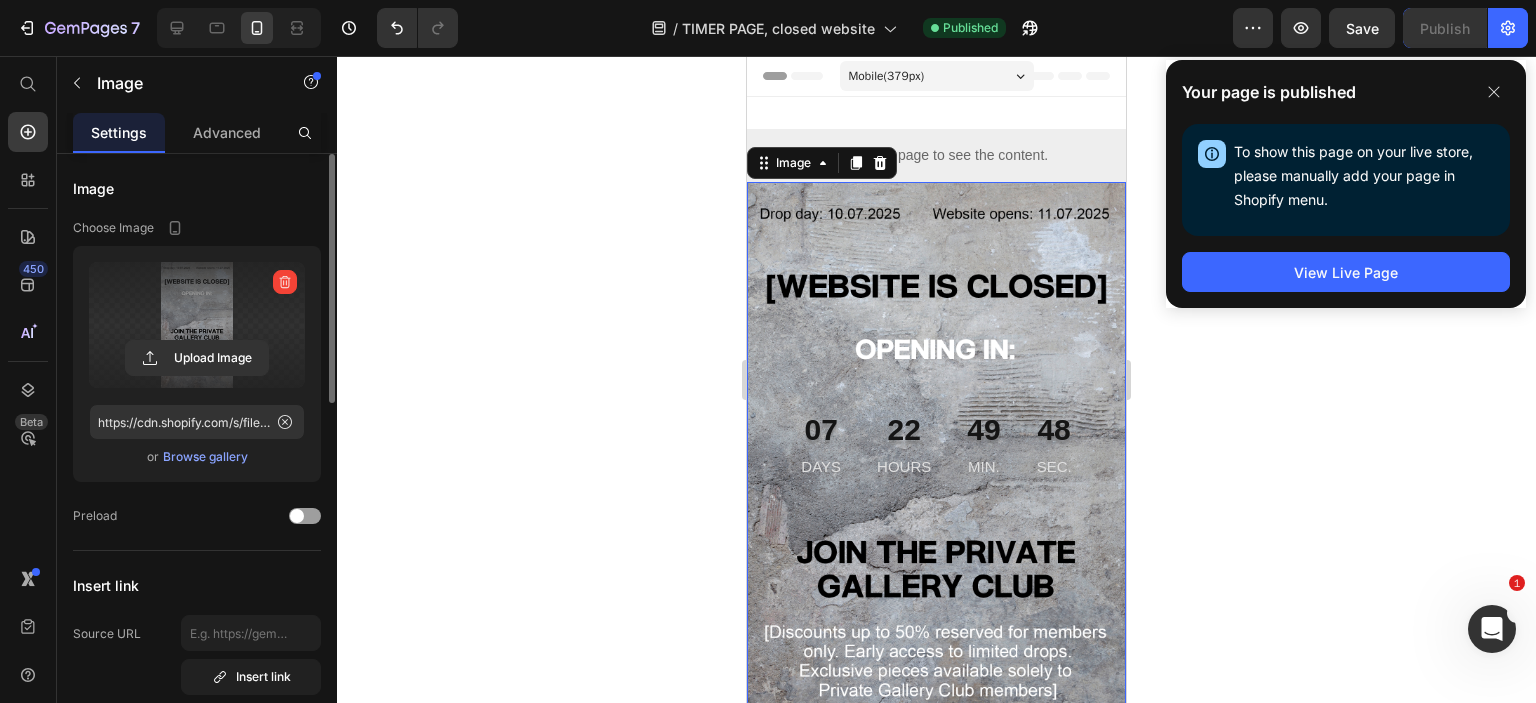click at bounding box center (197, 325) 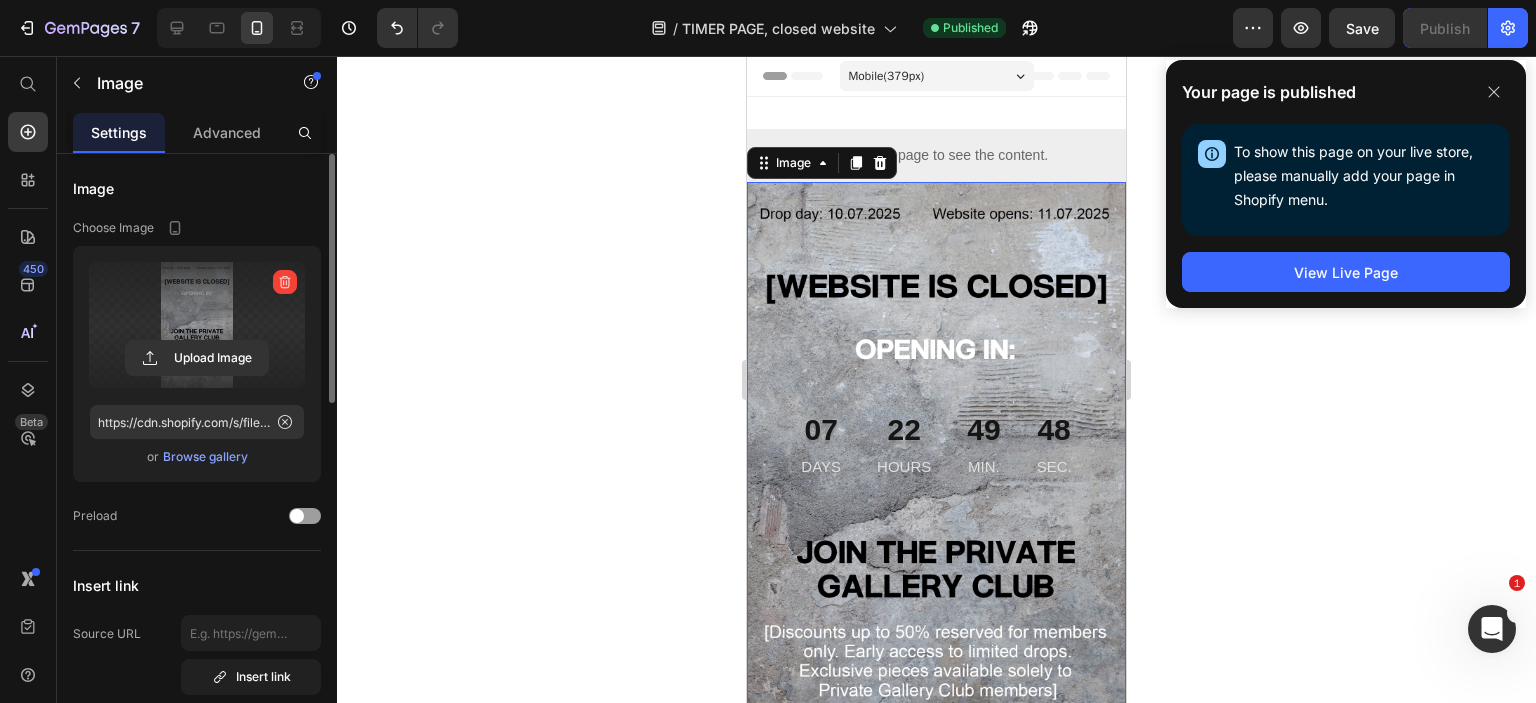 click 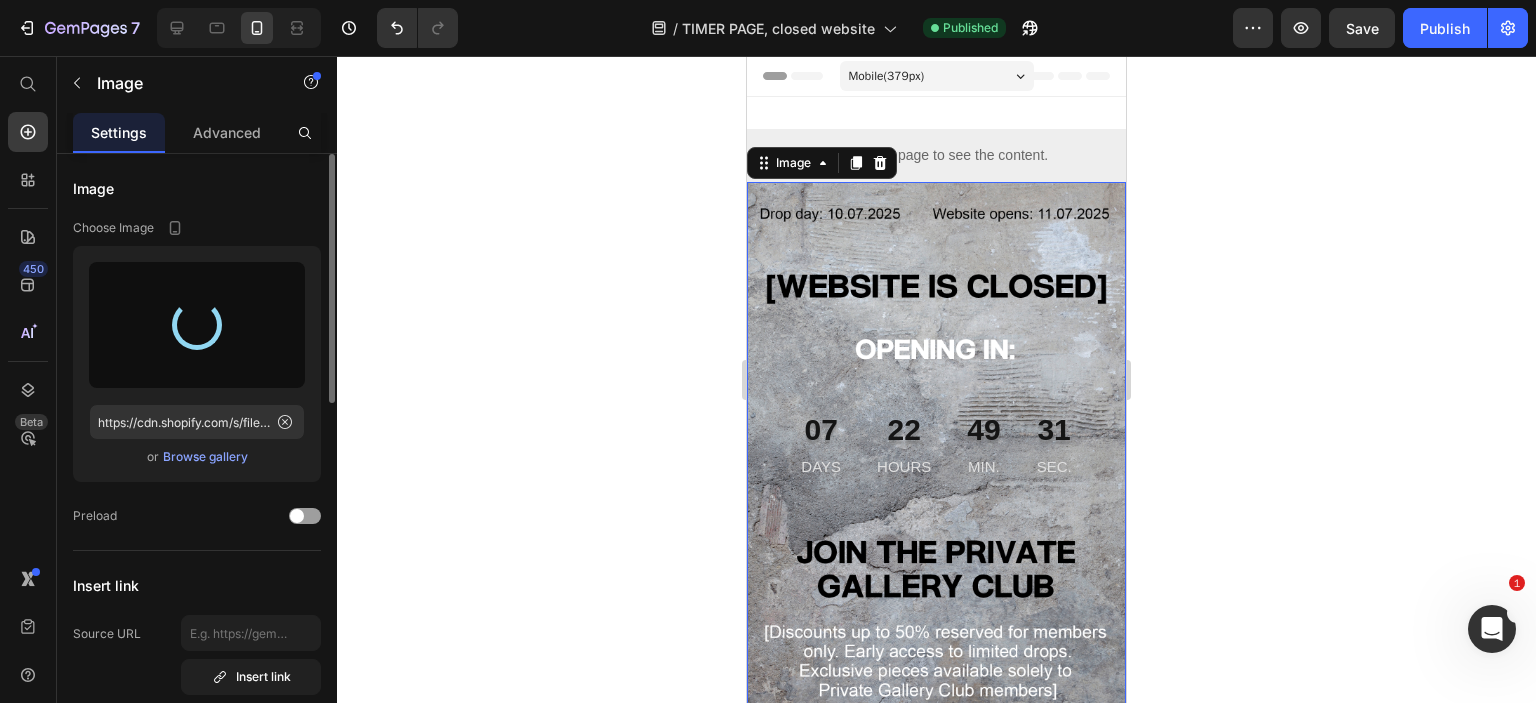 type on "https://cdn.shopify.com/s/files/1/0726/2853/5635/files/gempages_561664639159501666-618760bb-37d5-40fe-bf9e-813662492a1c.png" 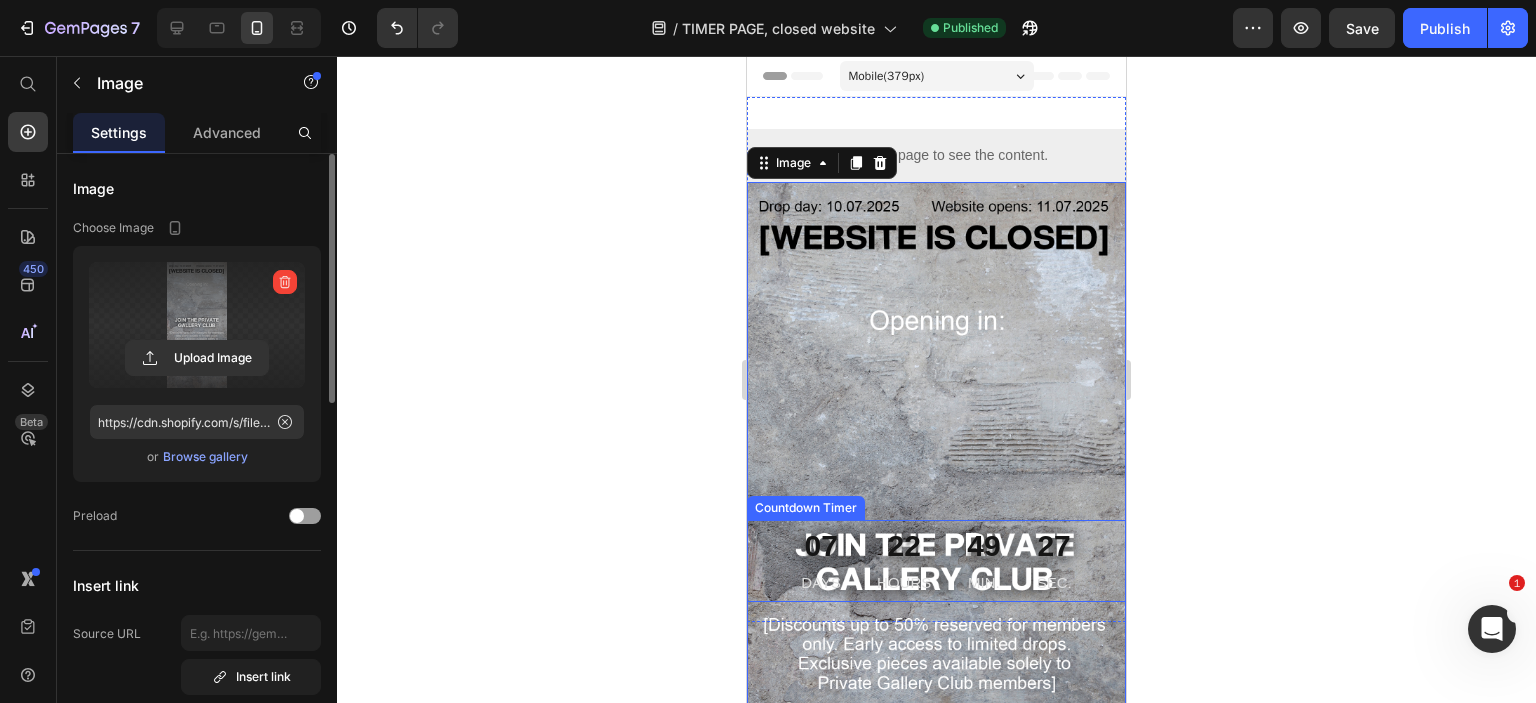 click on "[SECONDS] SEC." at bounding box center [1054, 561] 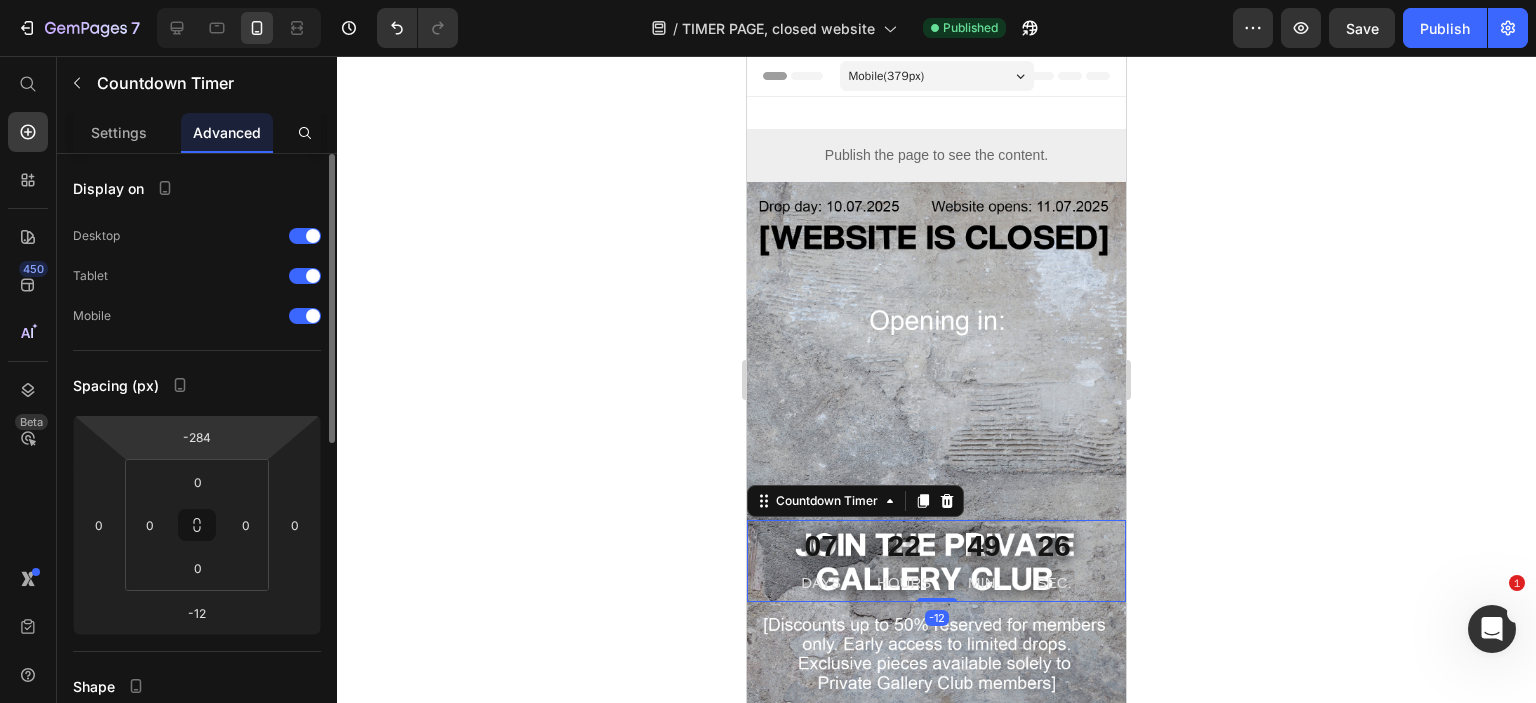 click on "7  Version history  /  TIMER PAGE, closed website Published Preview  Save   Publish  450 Beta Start with Sections Elements Hero Section Product Detail Brands Trusted Badges Guarantee Product Breakdown How to use Testimonials Compare Bundle FAQs Social Proof Brand Story Product List Collection Blog List Contact Sticky Add to Cart Custom Footer Browse Library 450 Layout
Row
Row
Row
Row Text
Heading
Text Block Button
Button
Button
Sticky Back to top Media
Image Image" at bounding box center [768, 0] 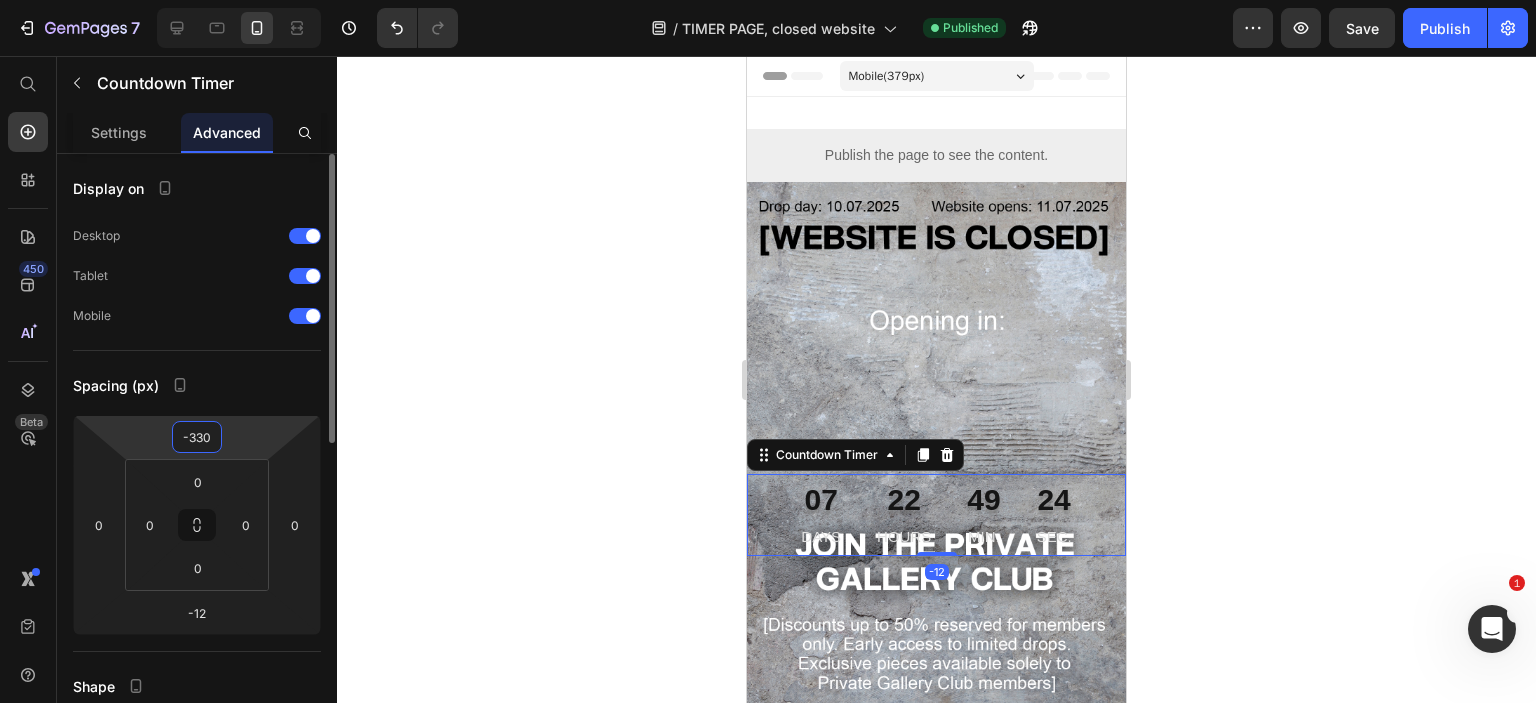 click on "7  Version history  /  TIMER PAGE, closed website Published Preview  Save   Publish  450 Beta Start with Sections Elements Hero Section Product Detail Brands Trusted Badges Guarantee Product Breakdown How to use Testimonials Compare Bundle FAQs Social Proof Brand Story Product List Collection Blog List Contact Sticky Add to Cart Custom Footer Browse Library 450 Layout
Row
Row
Row
Row Text
Heading
Text Block Button
Button
Button
Sticky Back to top Media
Image Image" at bounding box center (768, 0) 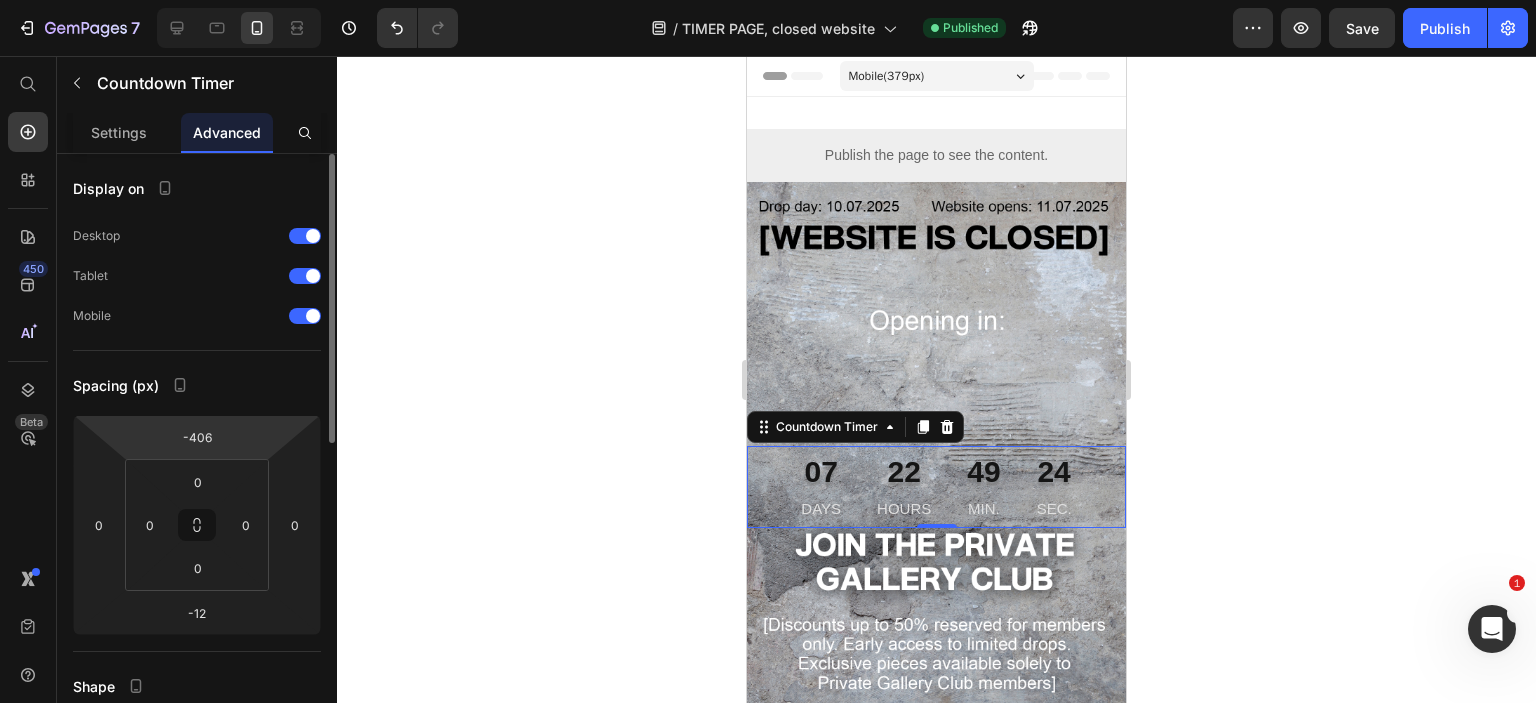 click on "7  Version history  /  TIMER PAGE, closed website Published Preview  Save   Publish  450 Beta Start with Sections Elements Hero Section Product Detail Brands Trusted Badges Guarantee Product Breakdown How to use Testimonials Compare Bundle FAQs Social Proof Brand Story Product List Collection Blog List Contact Sticky Add to Cart Custom Footer Browse Library 450 Layout
Row
Row
Row
Row Text
Heading
Text Block Button
Button
Button
Sticky Back to top Media
Image Image" at bounding box center [768, 0] 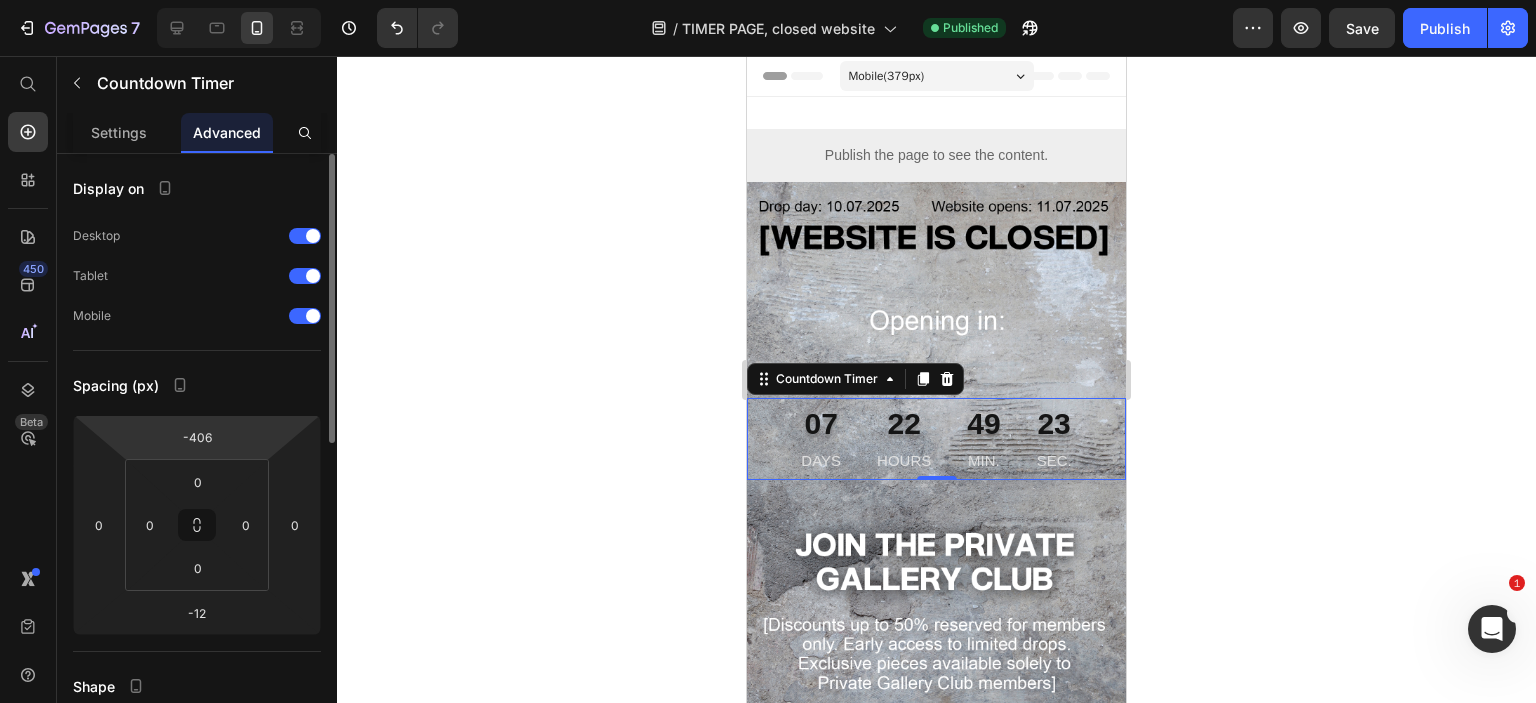 click on "7  Version history  /  TIMER PAGE, closed website Published Preview  Save   Publish  450 Beta Start with Sections Elements Hero Section Product Detail Brands Trusted Badges Guarantee Product Breakdown How to use Testimonials Compare Bundle FAQs Social Proof Brand Story Product List Collection Blog List Contact Sticky Add to Cart Custom Footer Browse Library 450 Layout
Row
Row
Row
Row Text
Heading
Text Block Button
Button
Button
Sticky Back to top Media
Image Image" at bounding box center [768, 0] 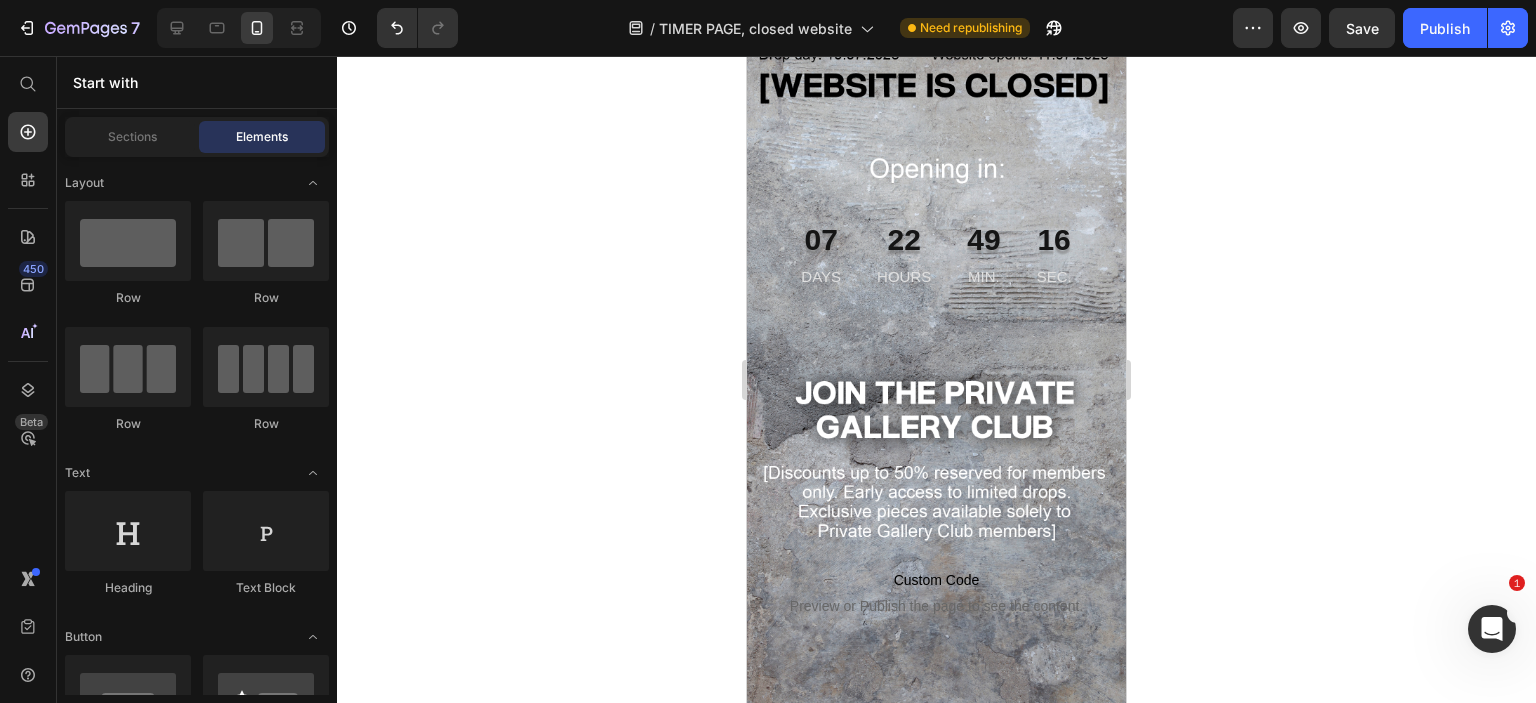 scroll, scrollTop: 156, scrollLeft: 0, axis: vertical 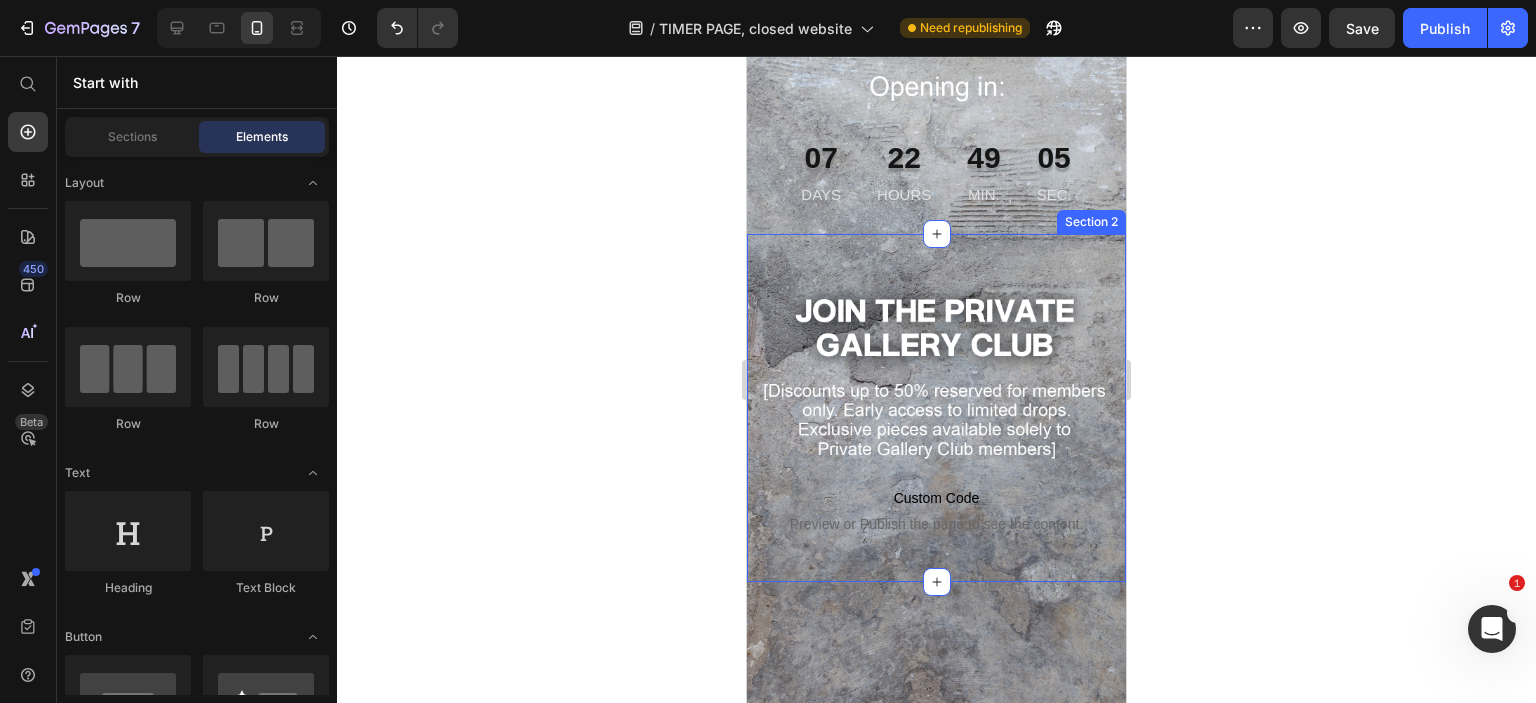 click on "Custom Code
Preview or Publish the page to see the content. Custom Code" at bounding box center (936, 408) 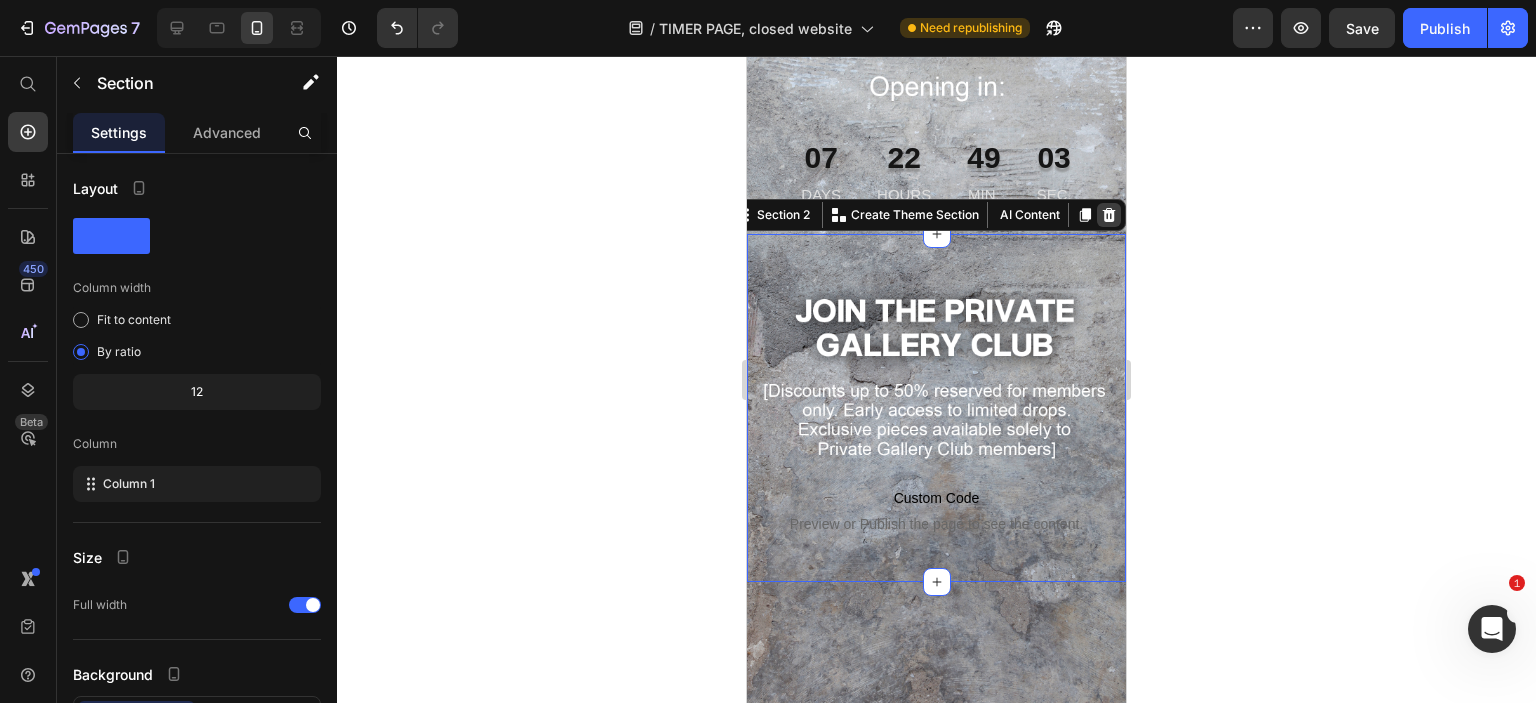 click 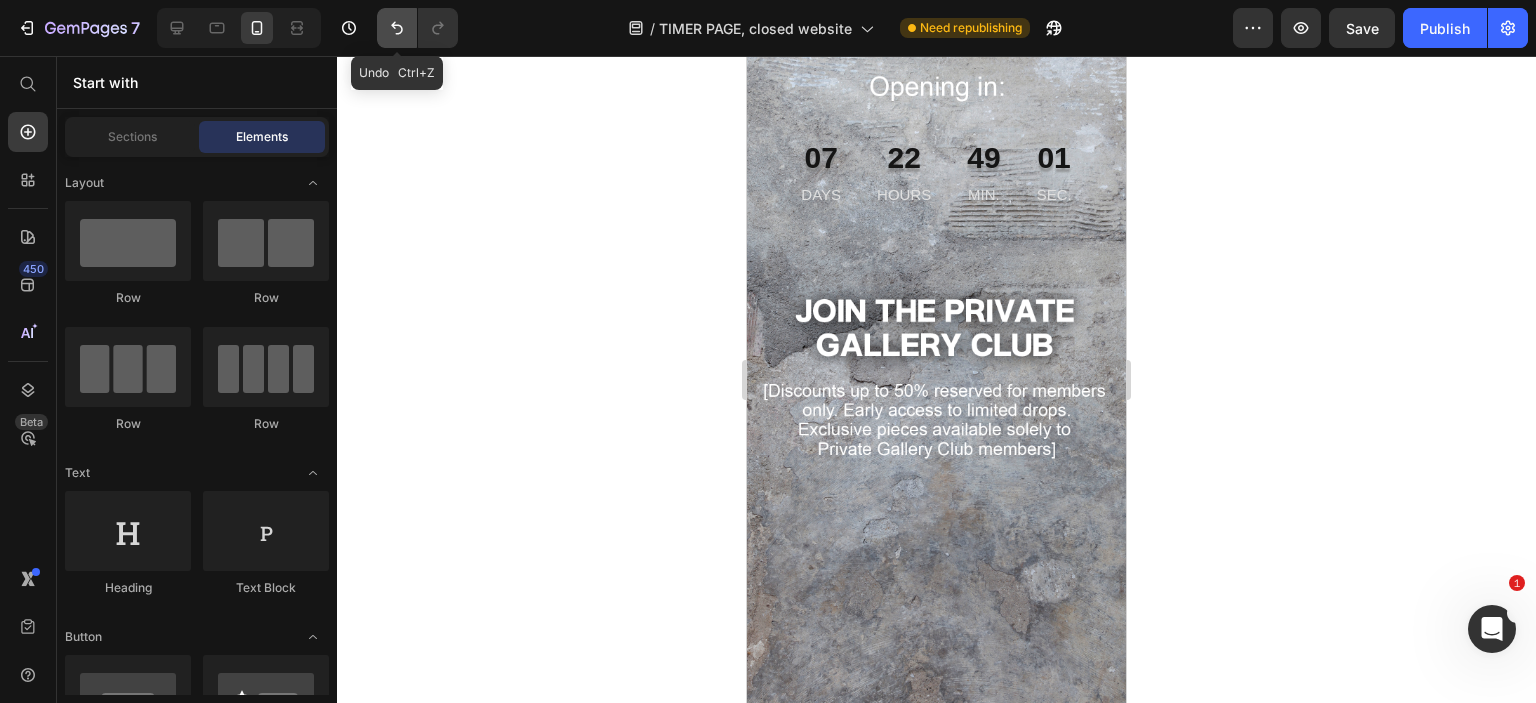 click 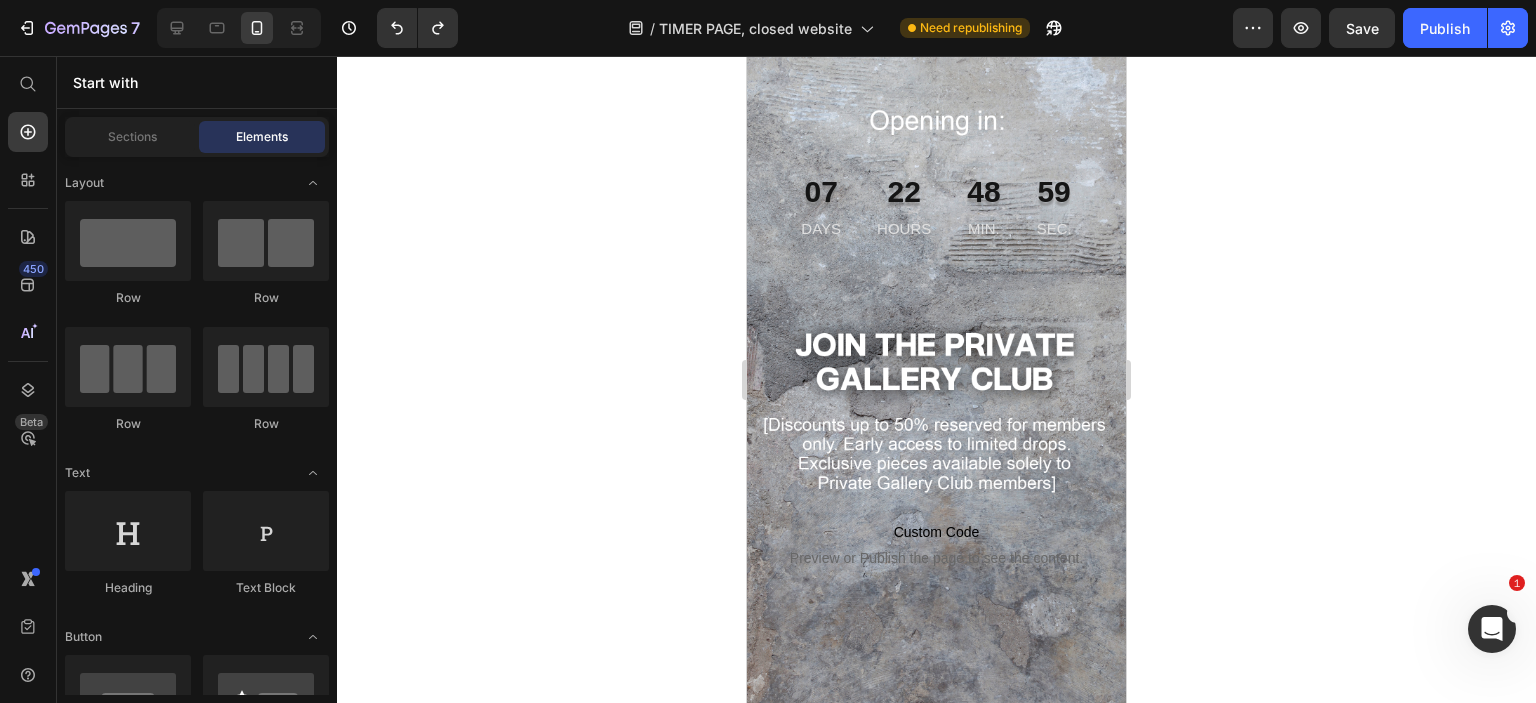 scroll, scrollTop: 121, scrollLeft: 0, axis: vertical 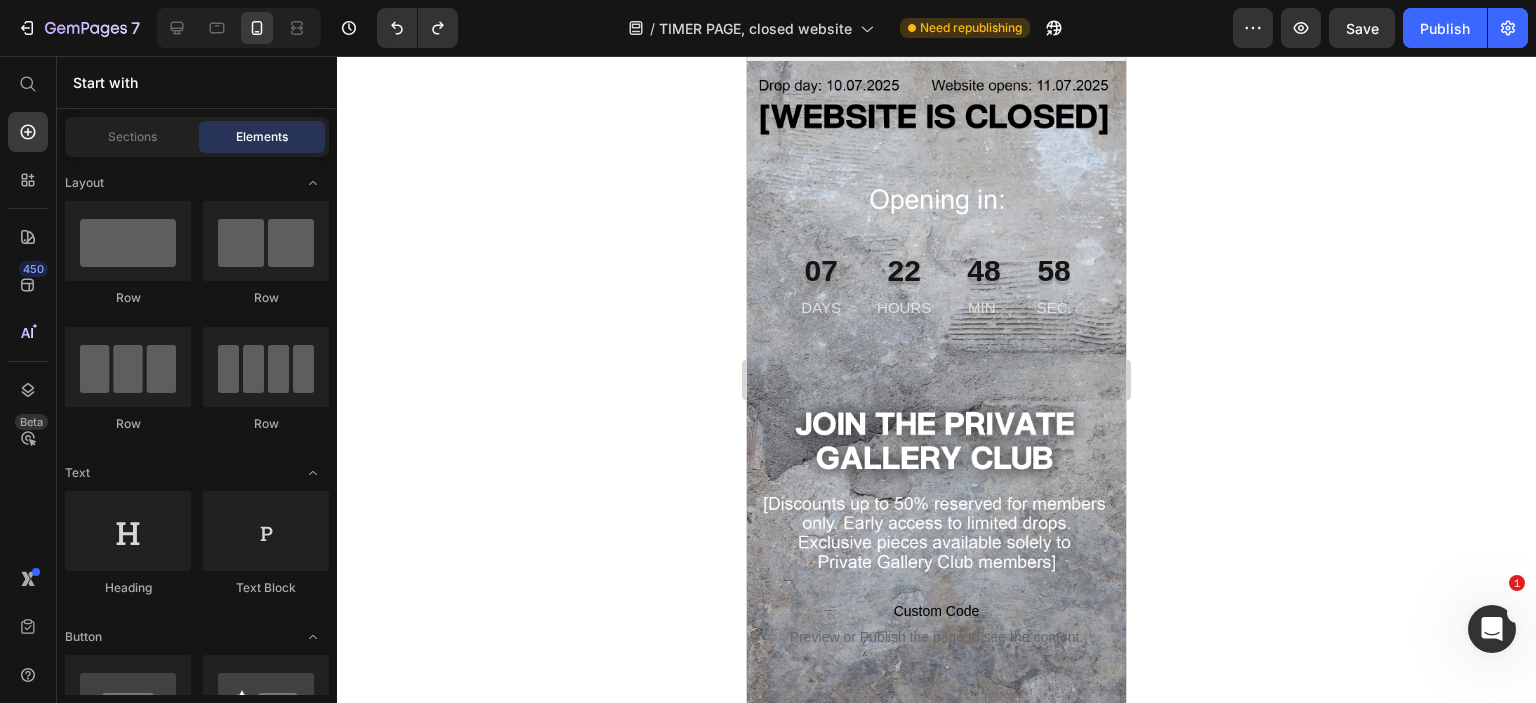 drag, startPoint x: 1116, startPoint y: 314, endPoint x: 1891, endPoint y: 308, distance: 775.02325 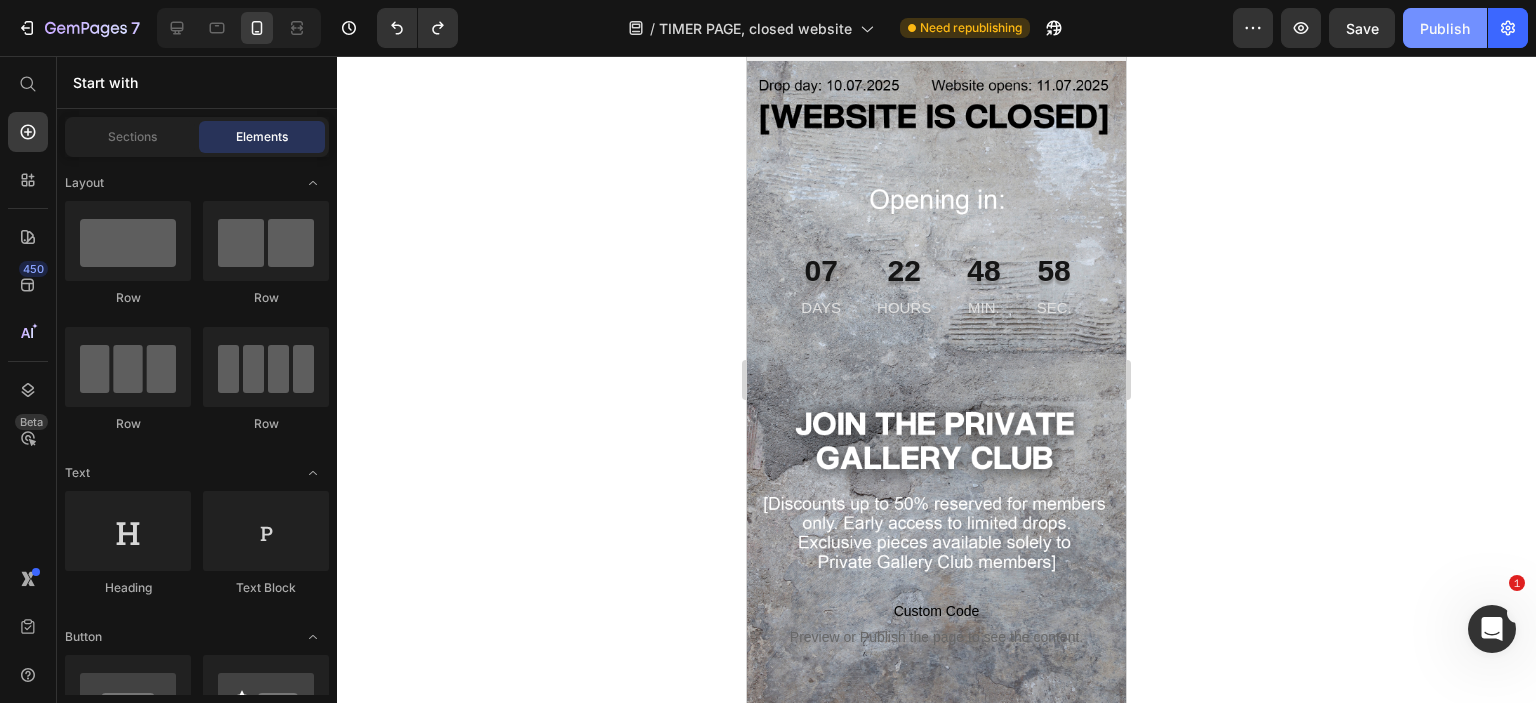 click on "Publish" at bounding box center [1445, 28] 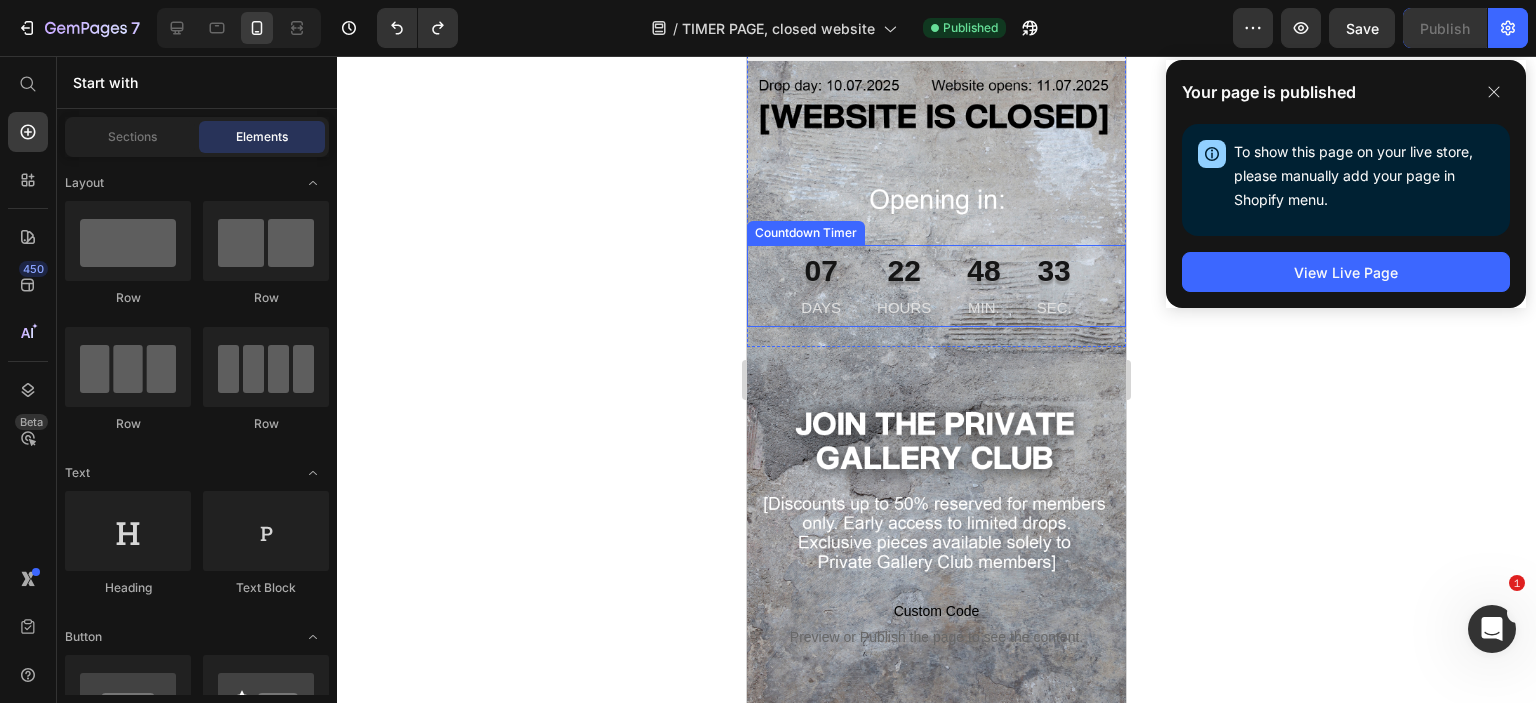click on "33" at bounding box center [1054, 270] 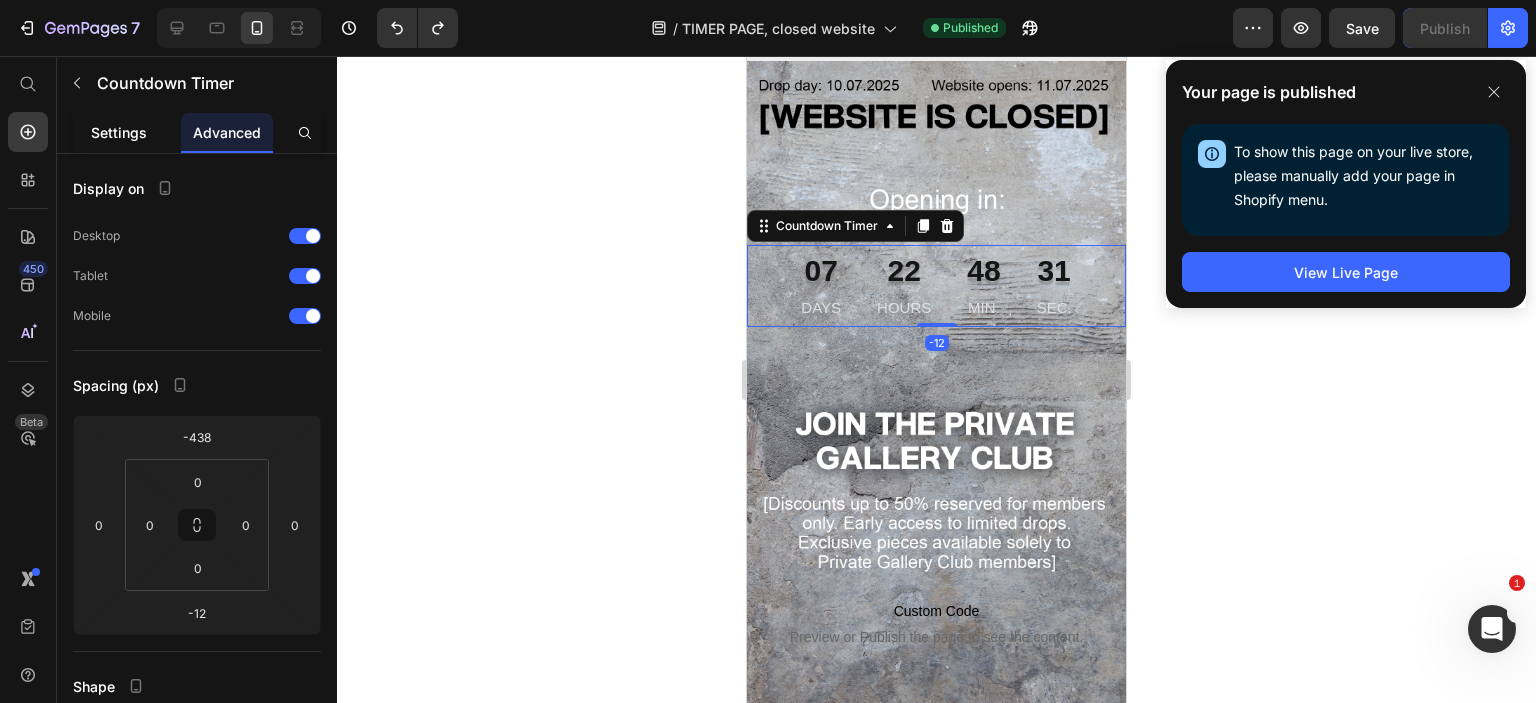 click on "Settings" 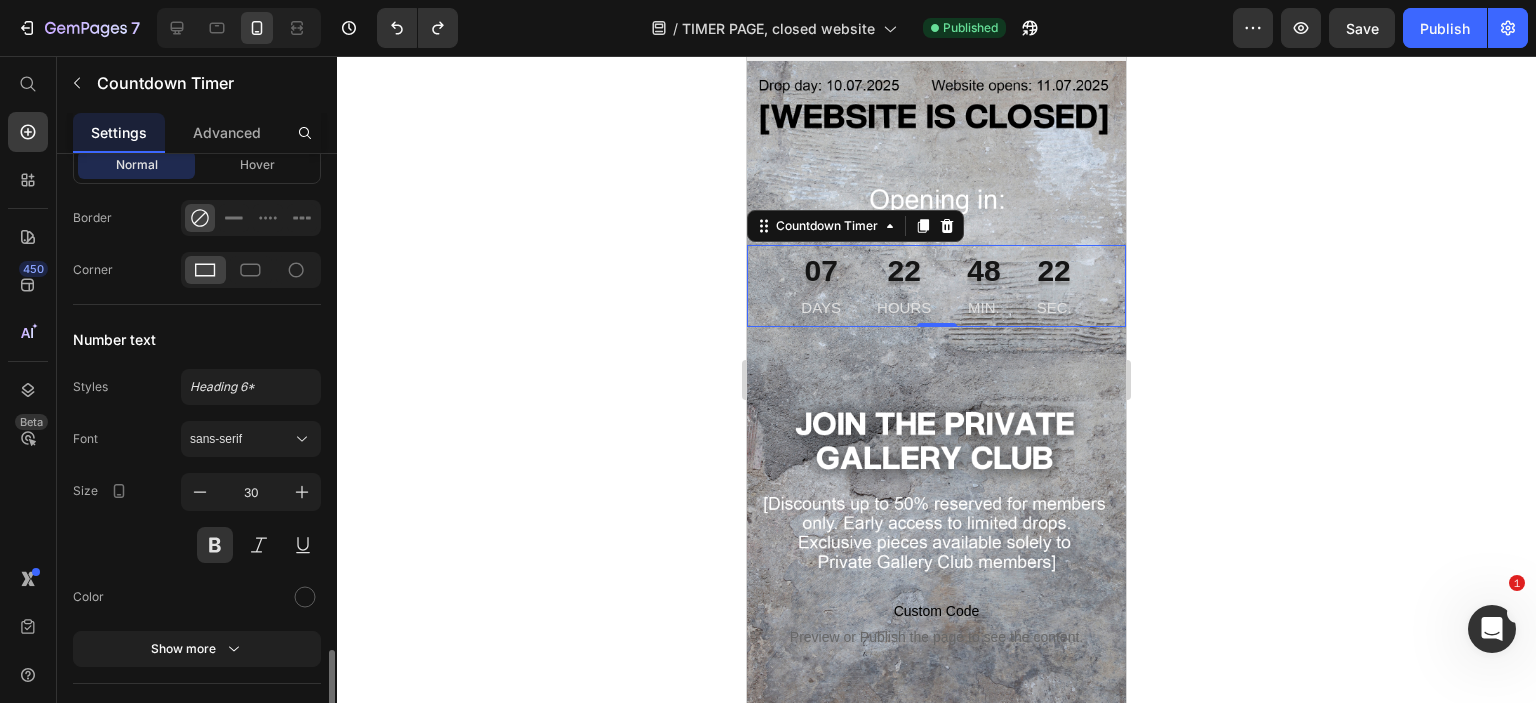 scroll, scrollTop: 1516, scrollLeft: 0, axis: vertical 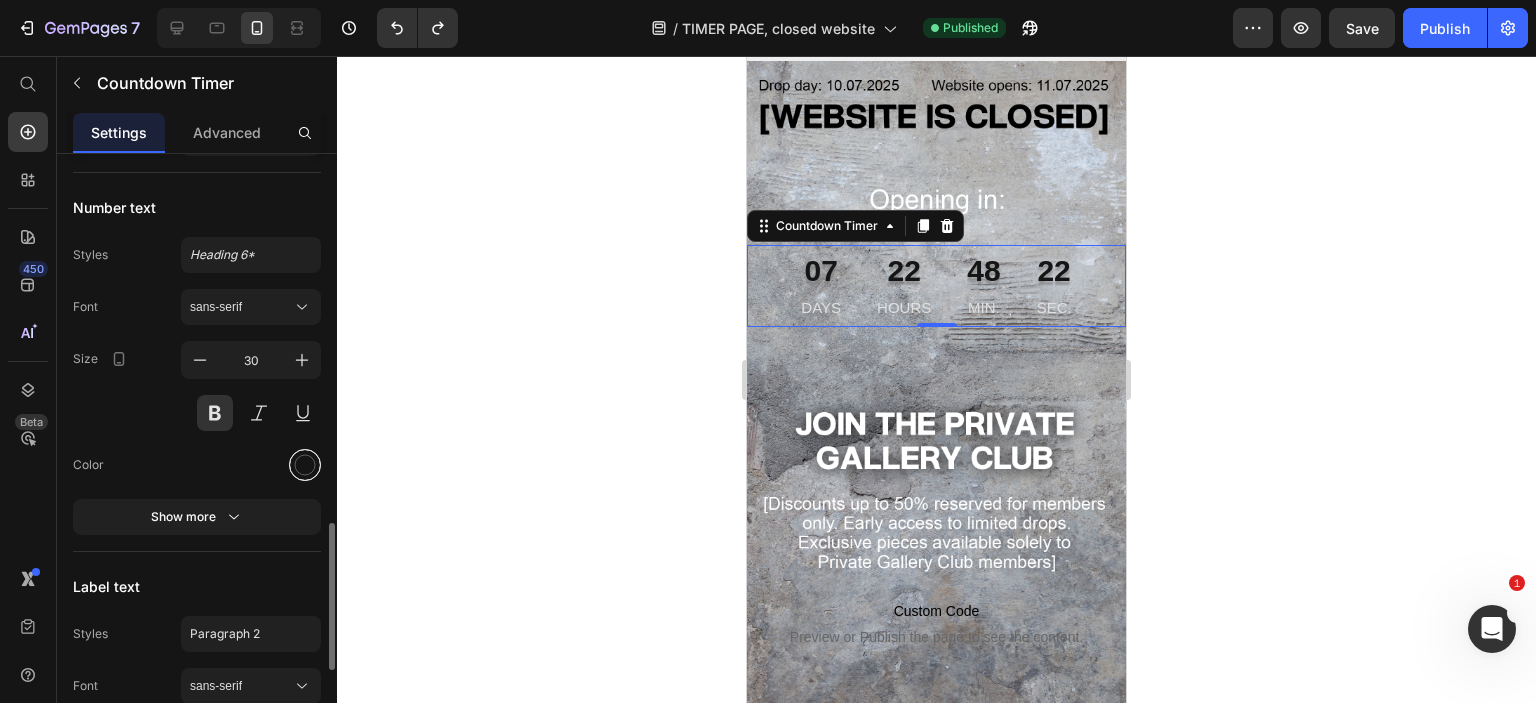 click at bounding box center (305, 465) 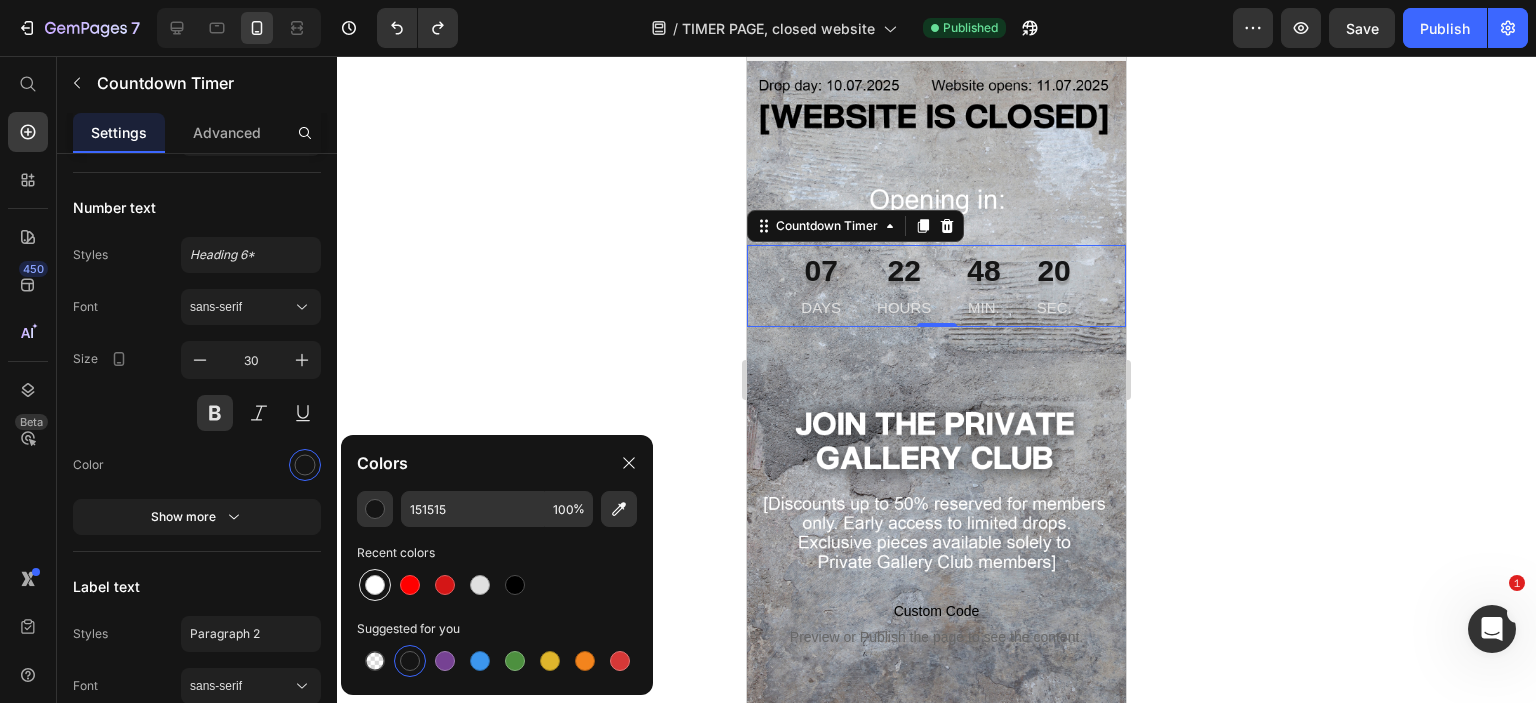click at bounding box center [375, 585] 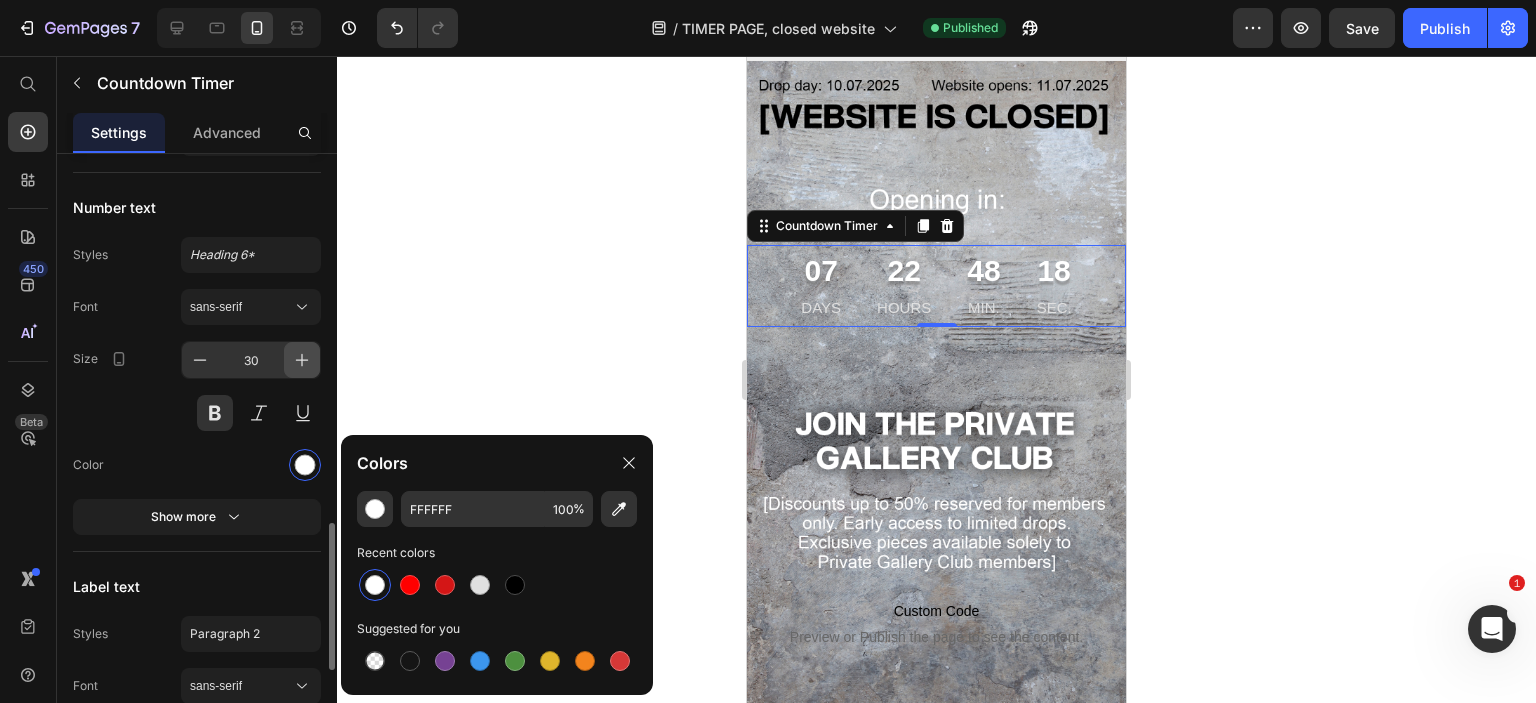 click 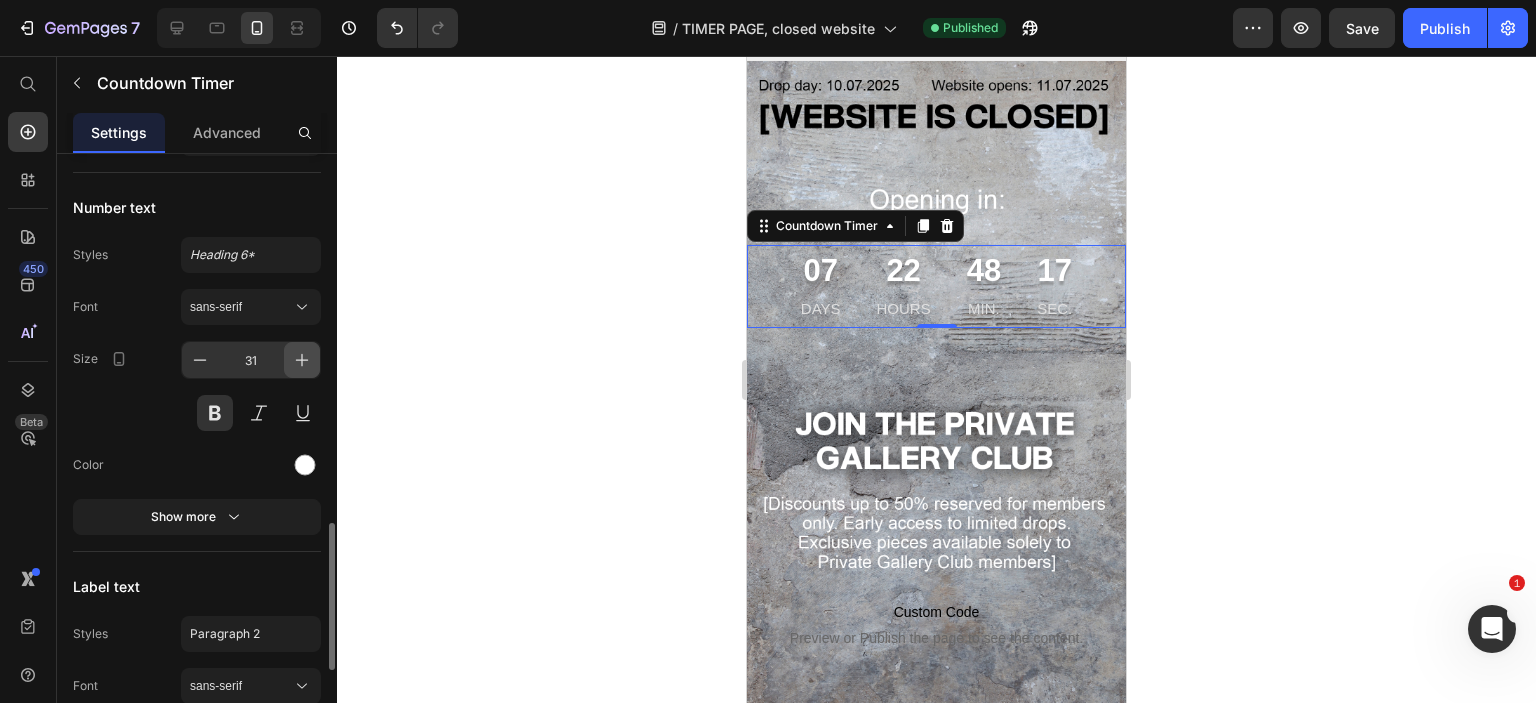 click 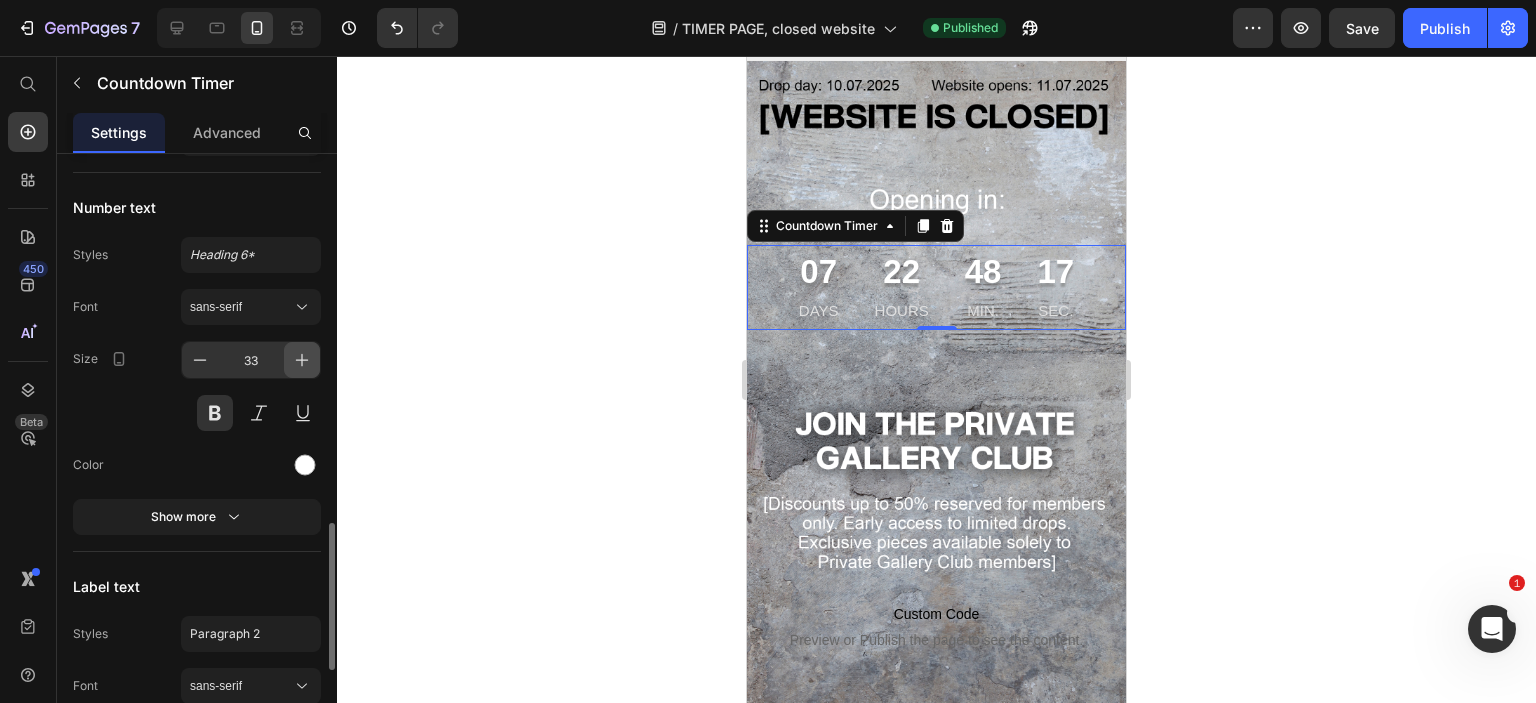 click 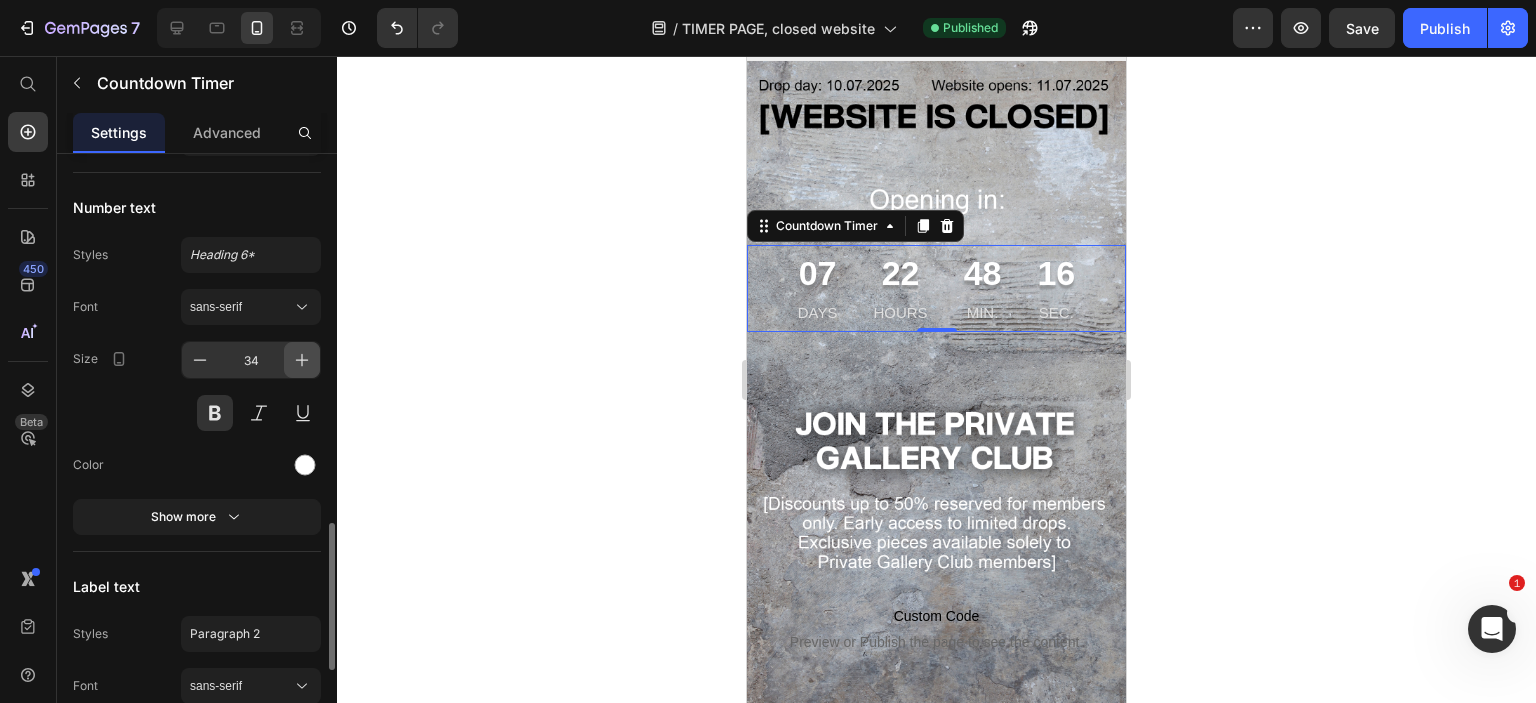 click 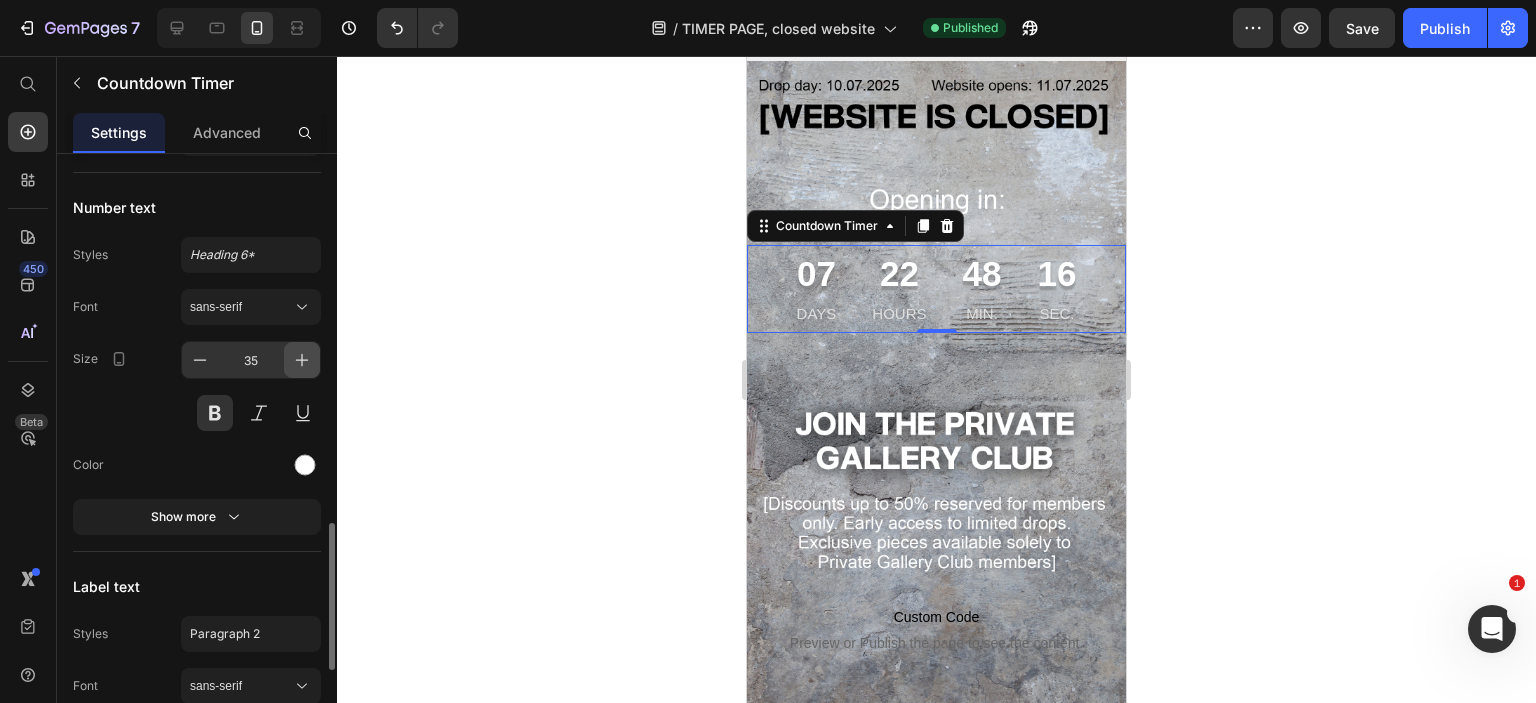 click 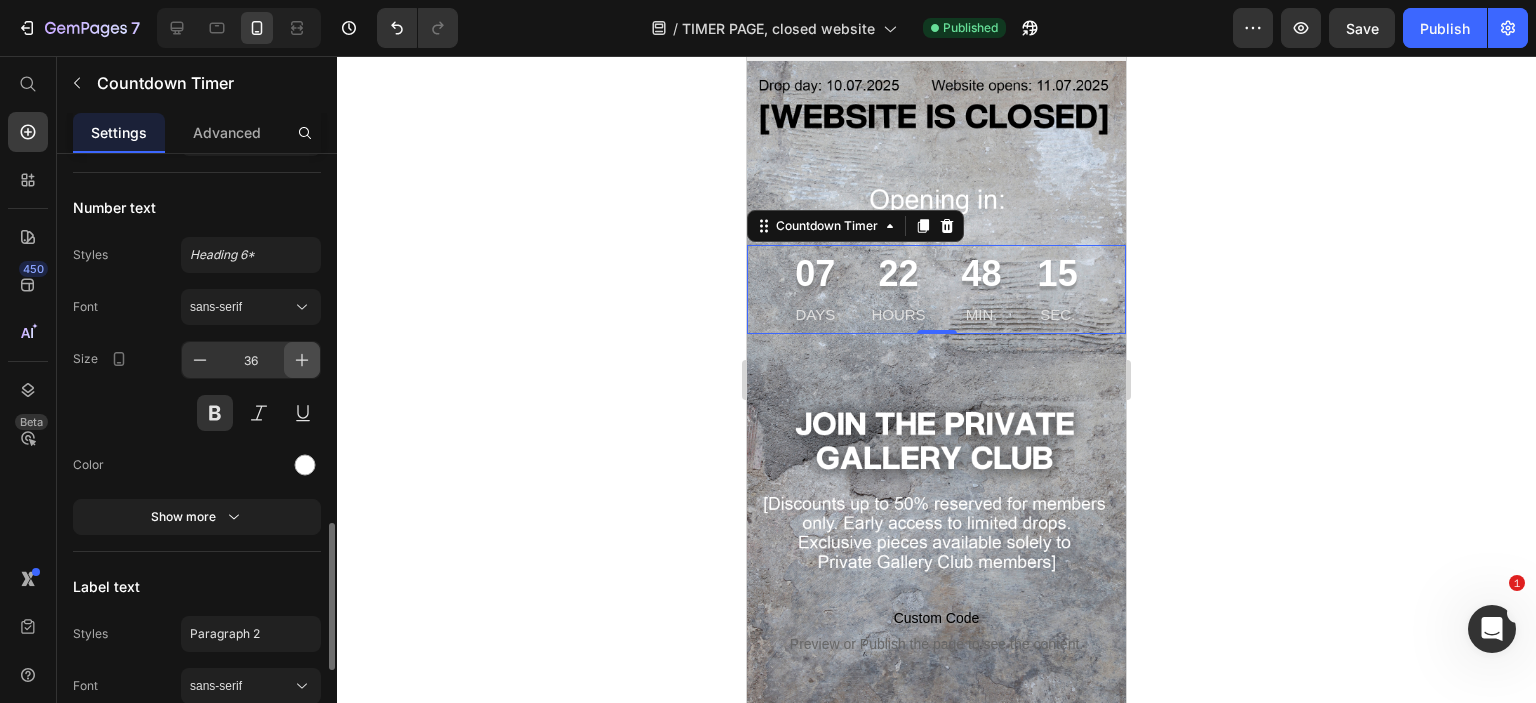 click 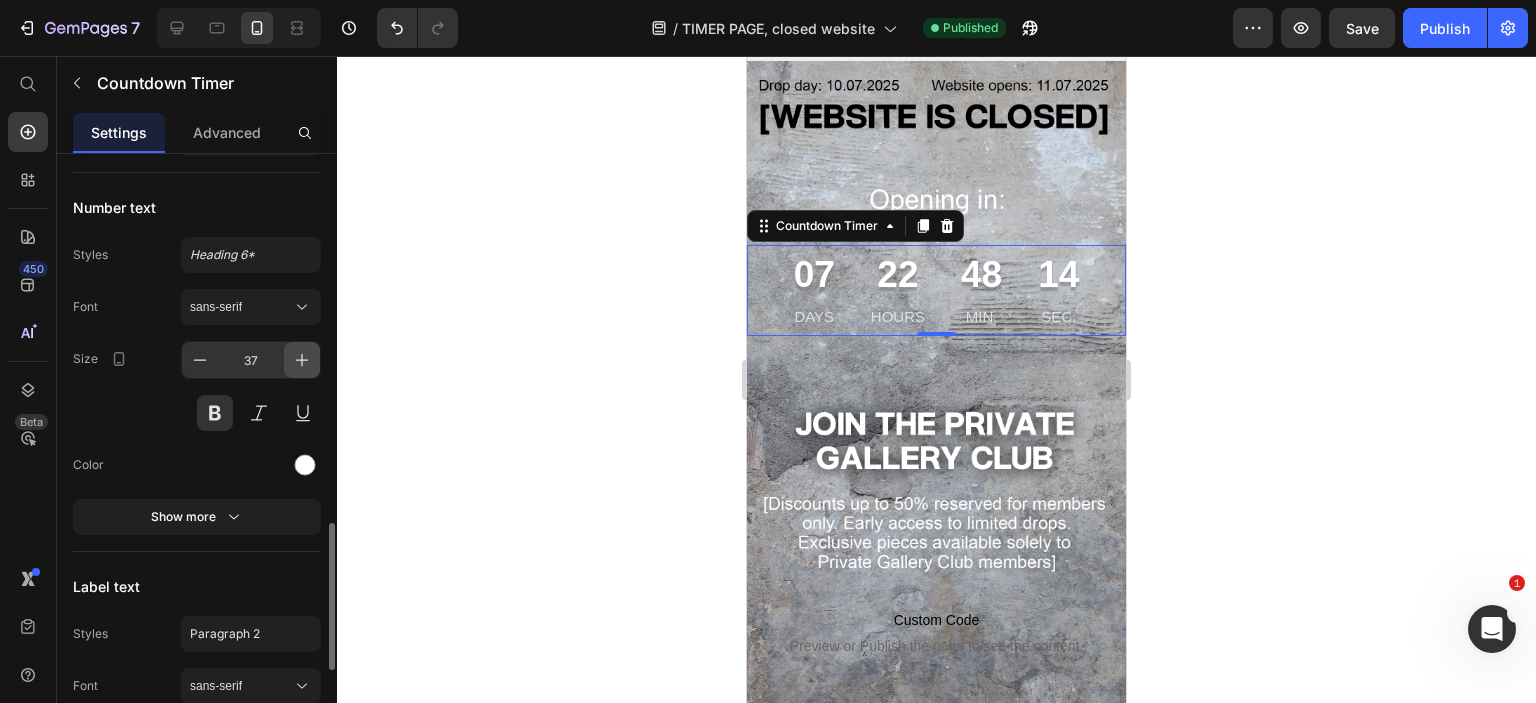 click 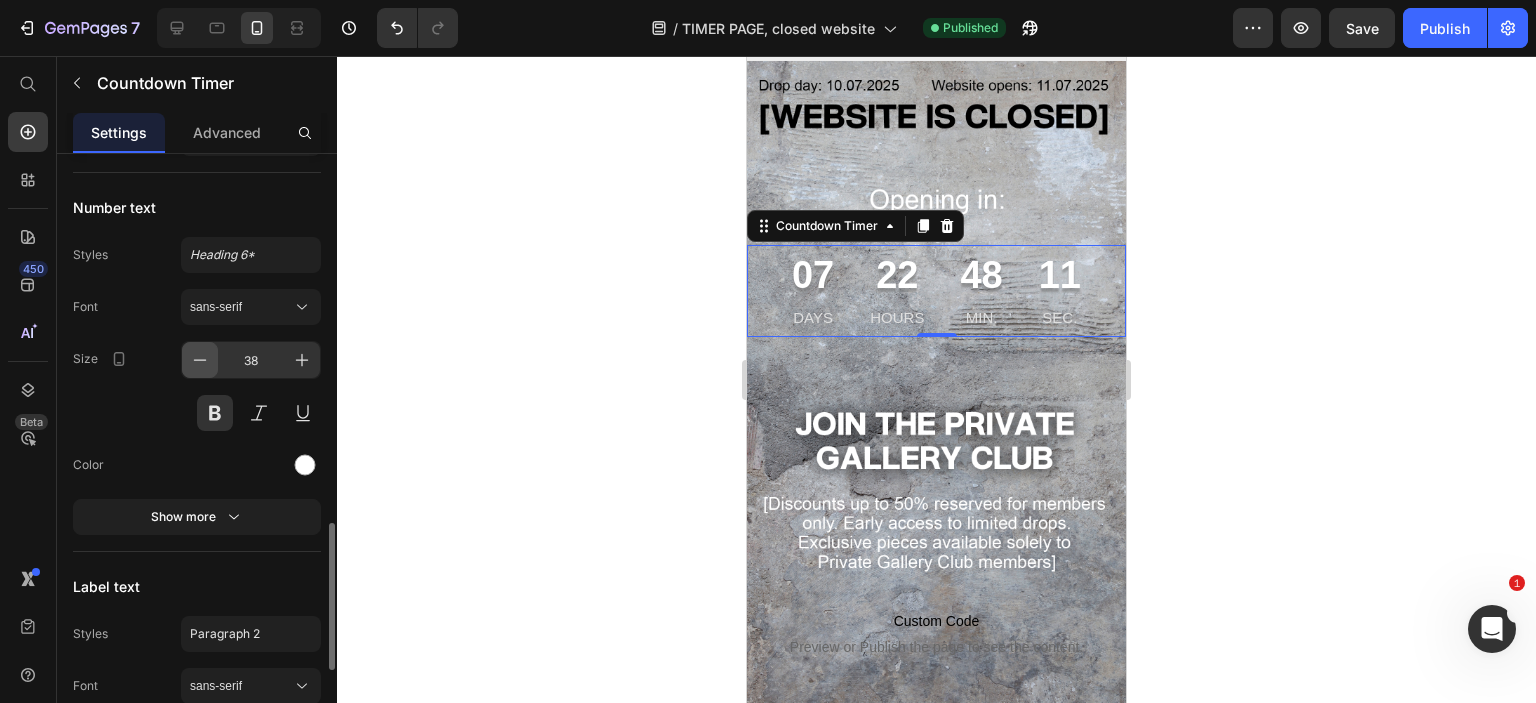 click 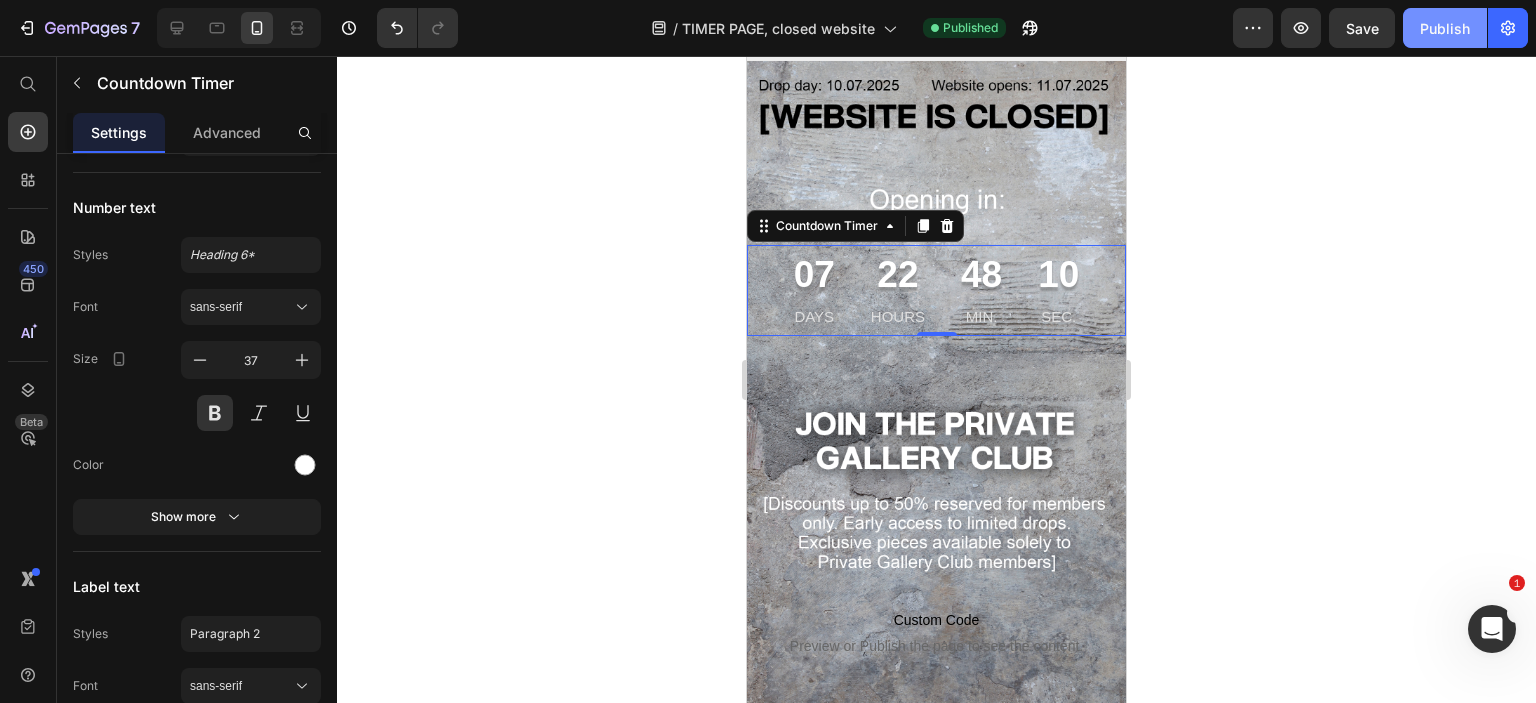 click on "Publish" at bounding box center [1445, 28] 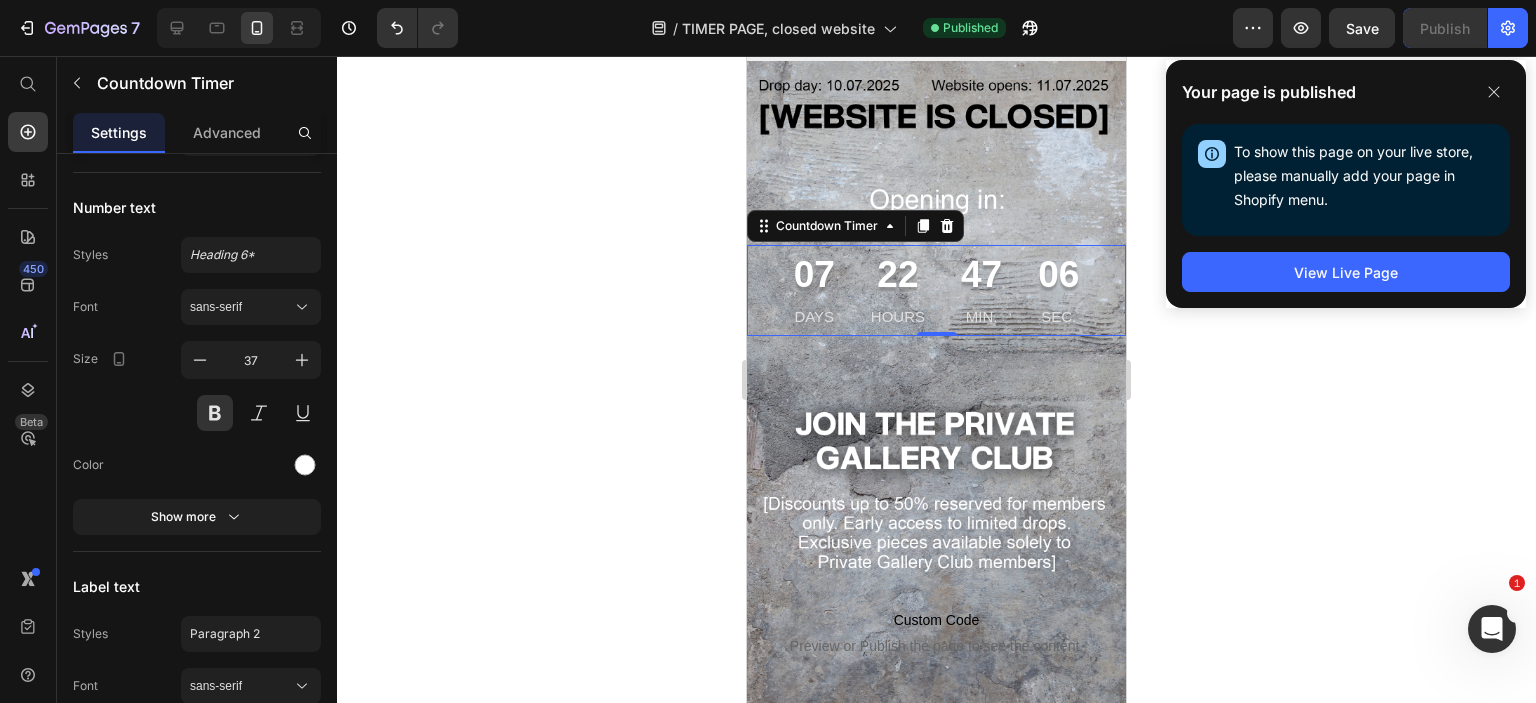 click 